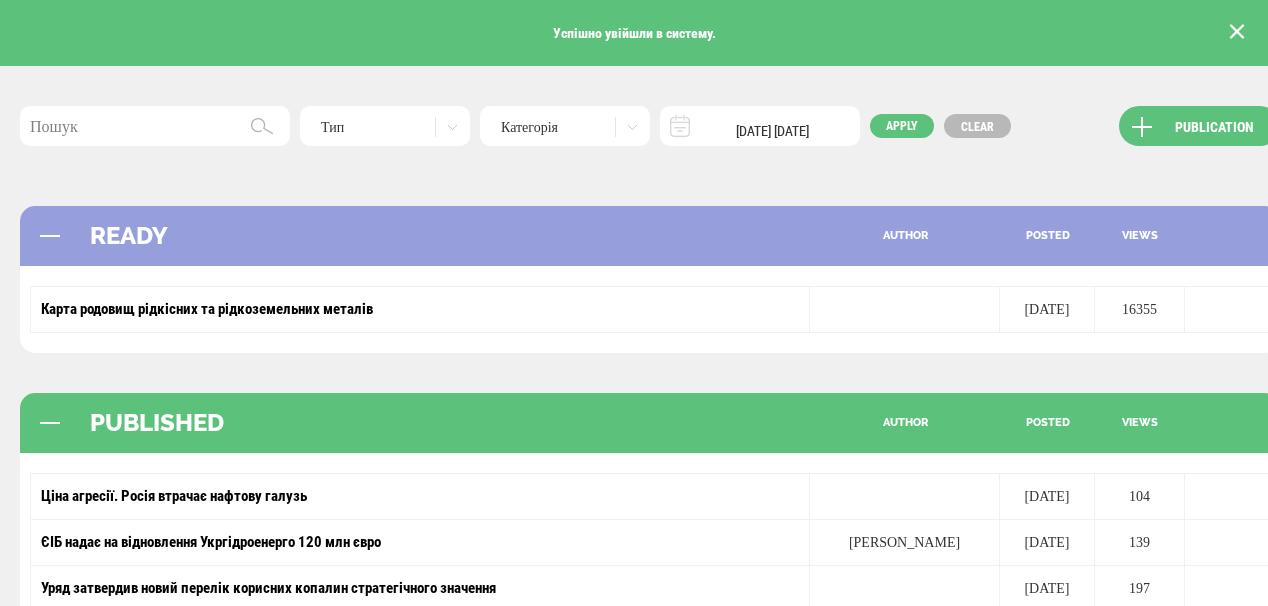 scroll, scrollTop: 0, scrollLeft: 0, axis: both 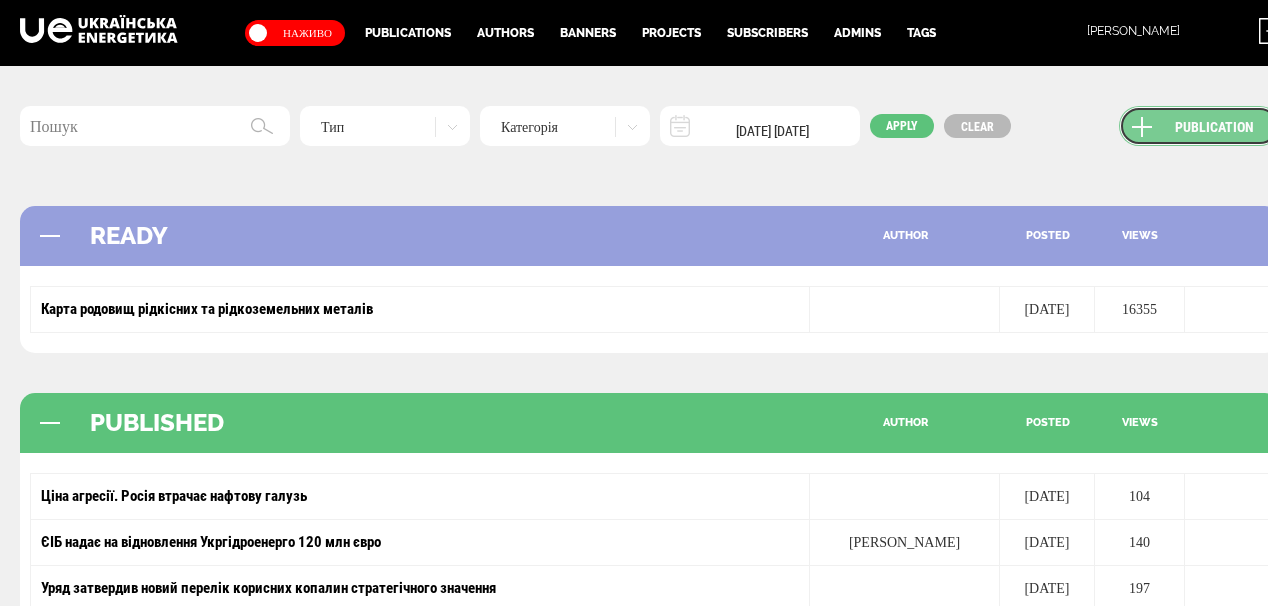 click on "Publication" at bounding box center (1199, 126) 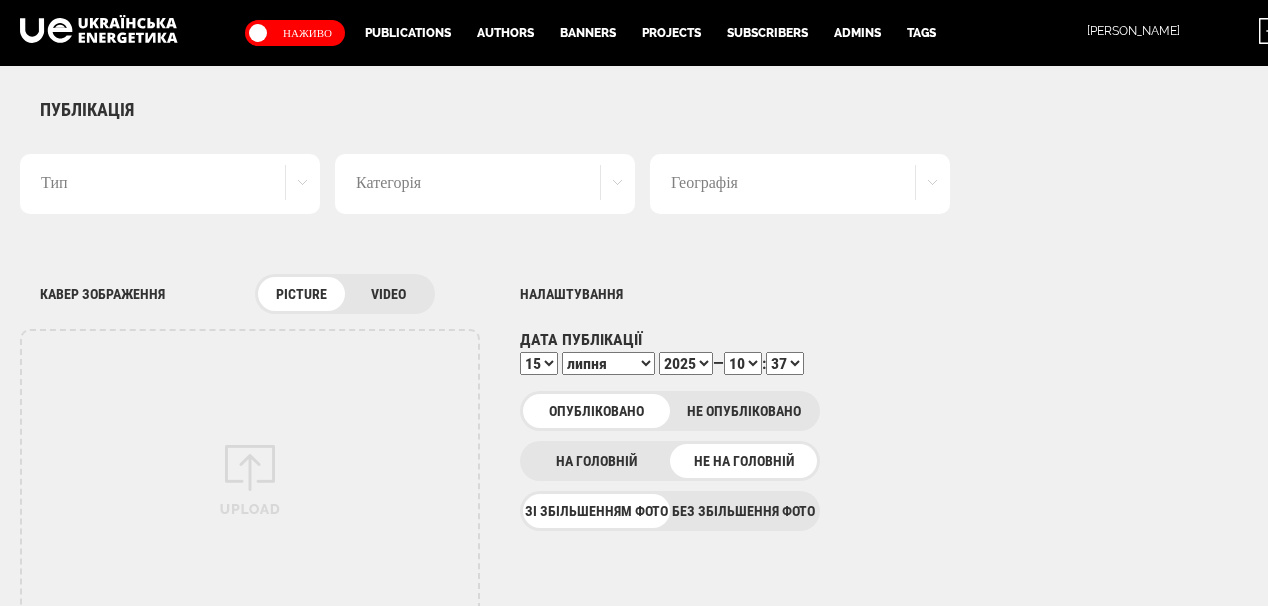 scroll, scrollTop: 0, scrollLeft: 0, axis: both 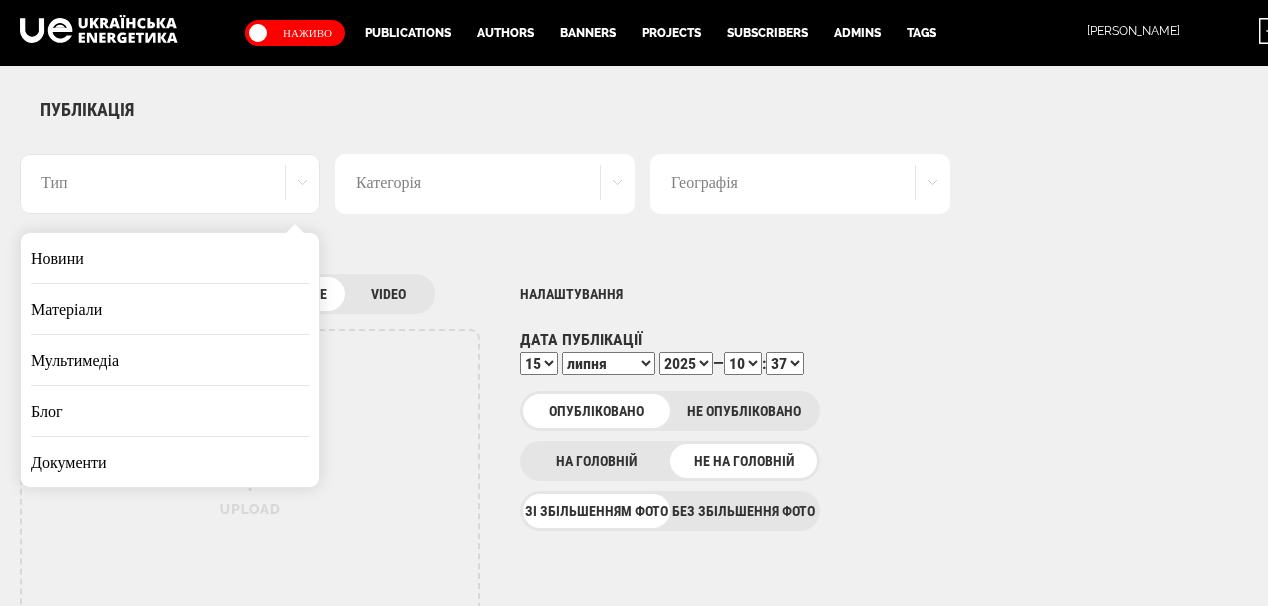 click on "Новини" at bounding box center [170, 258] 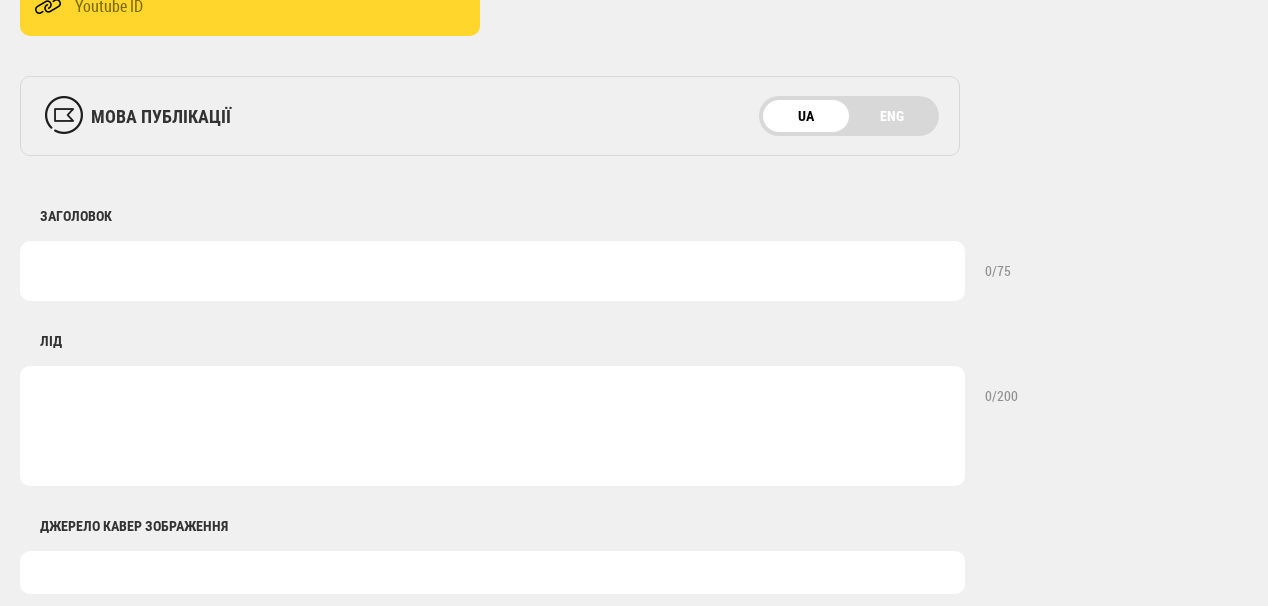 scroll, scrollTop: 720, scrollLeft: 0, axis: vertical 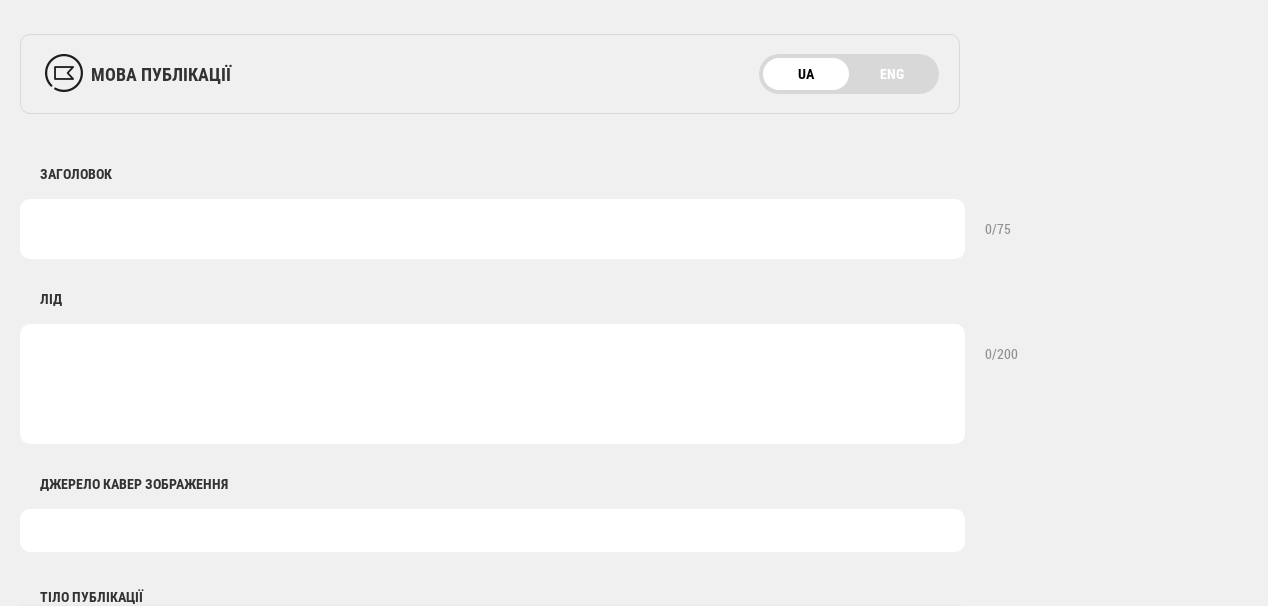 click at bounding box center (492, 229) 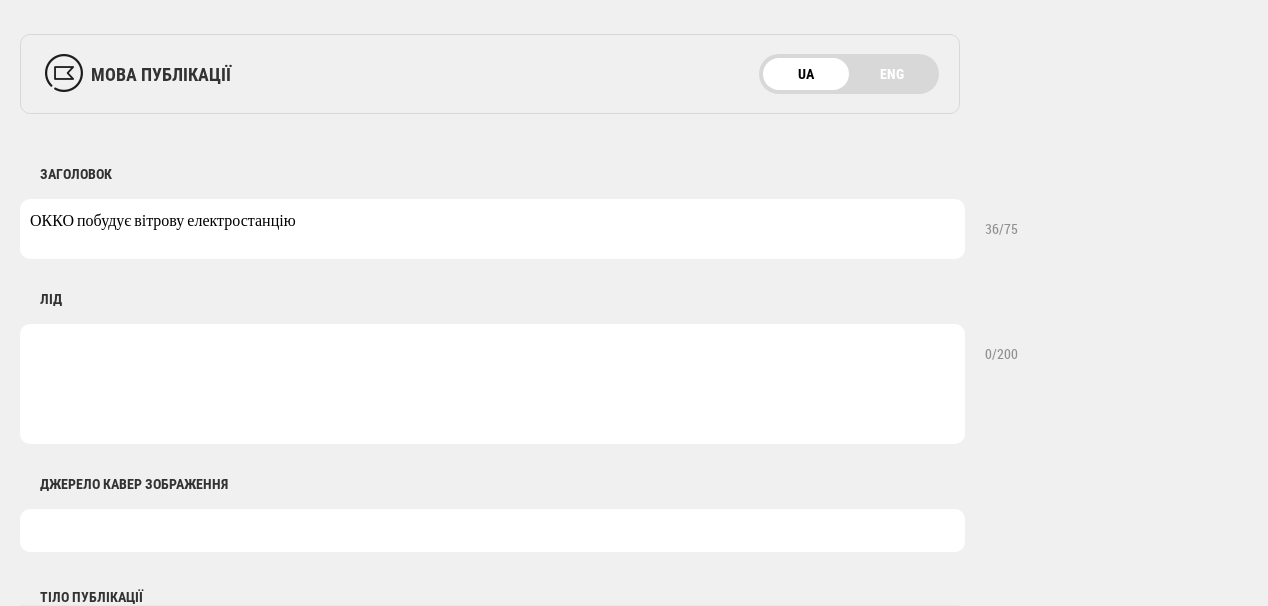 type on "ОККО побудує вітрову електростанцію" 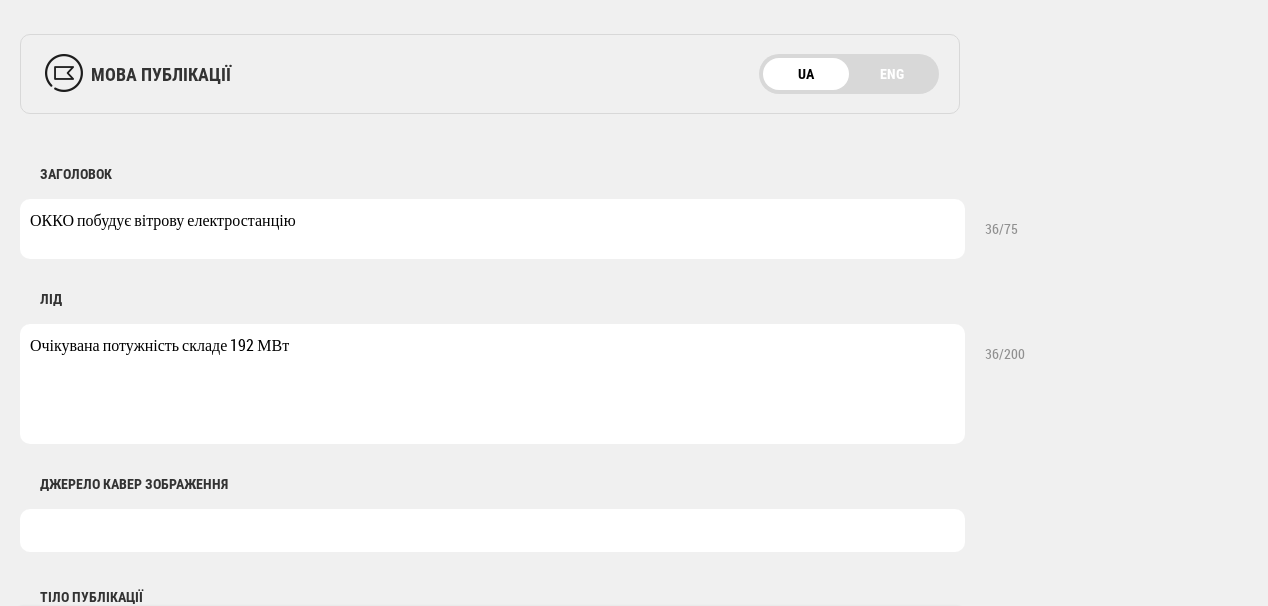 click on "Очікувана потужність складе 192 МВт" at bounding box center [492, 384] 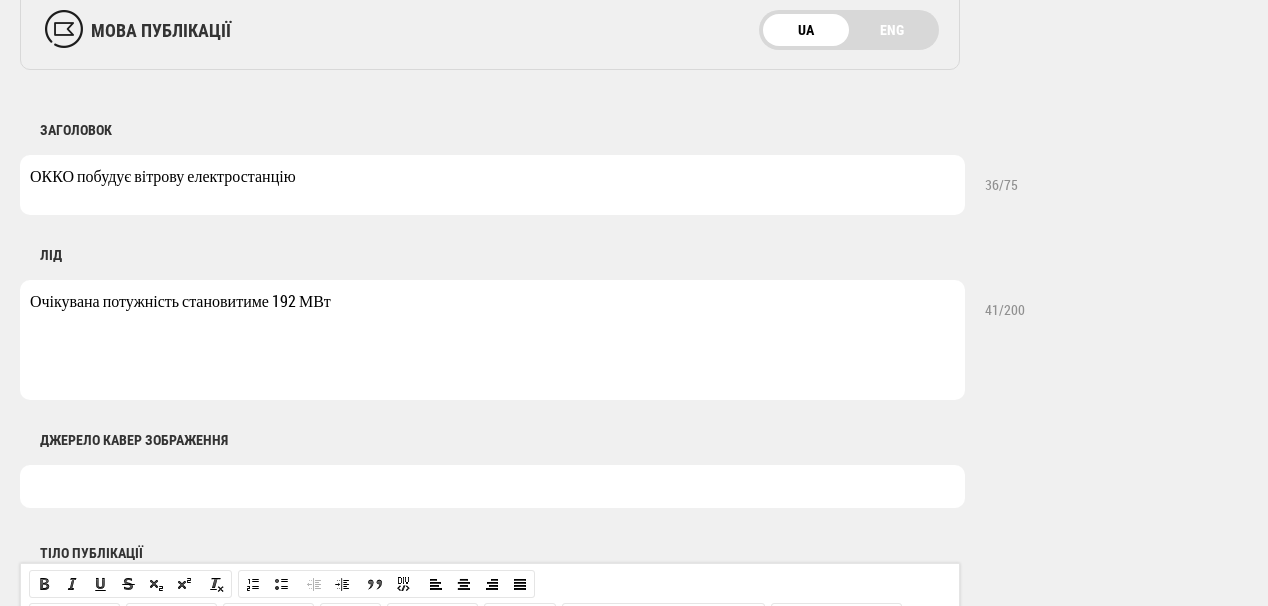 scroll, scrollTop: 800, scrollLeft: 0, axis: vertical 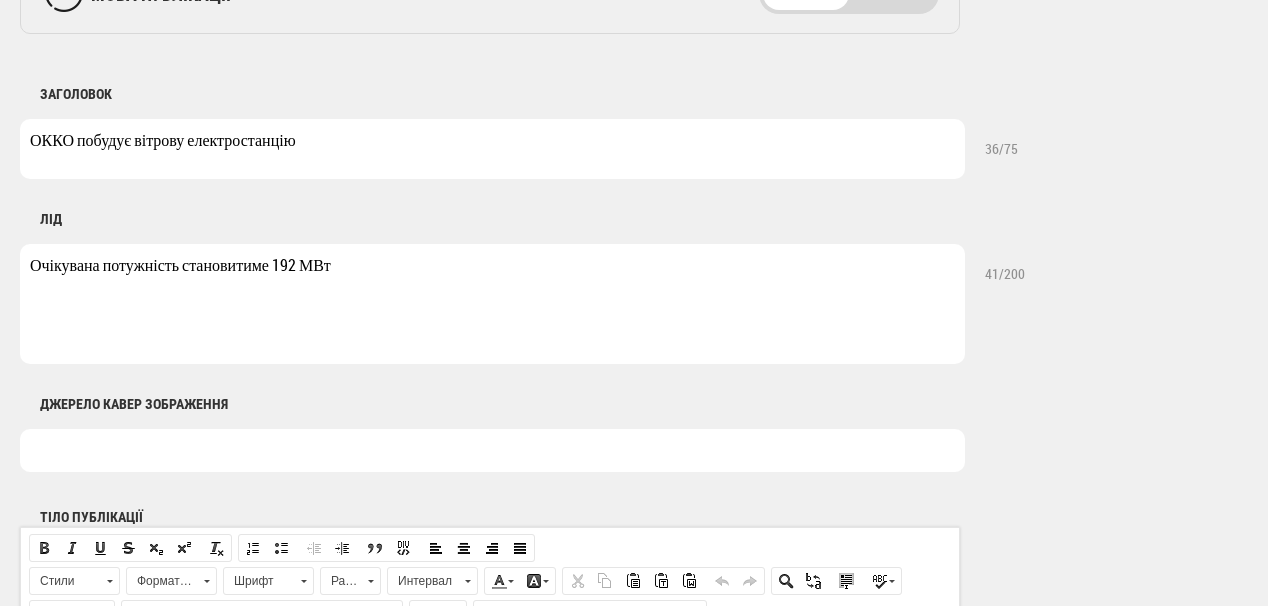 type on "Очікувана потужність становитиме 192 МВт" 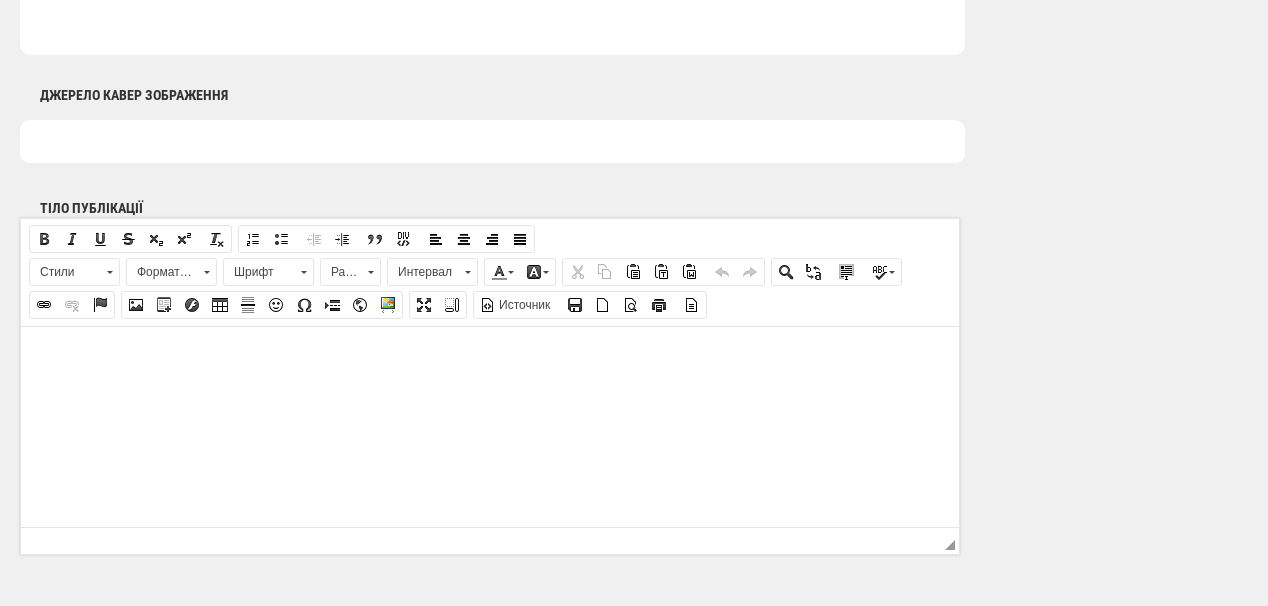scroll, scrollTop: 1200, scrollLeft: 0, axis: vertical 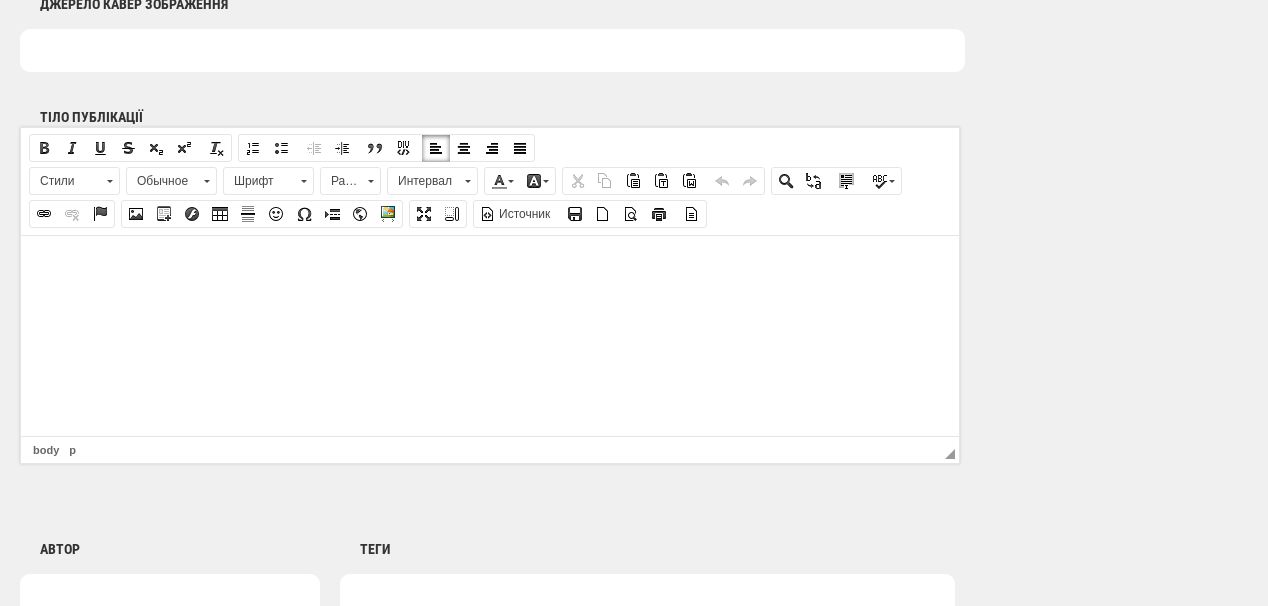 click at bounding box center [490, 265] 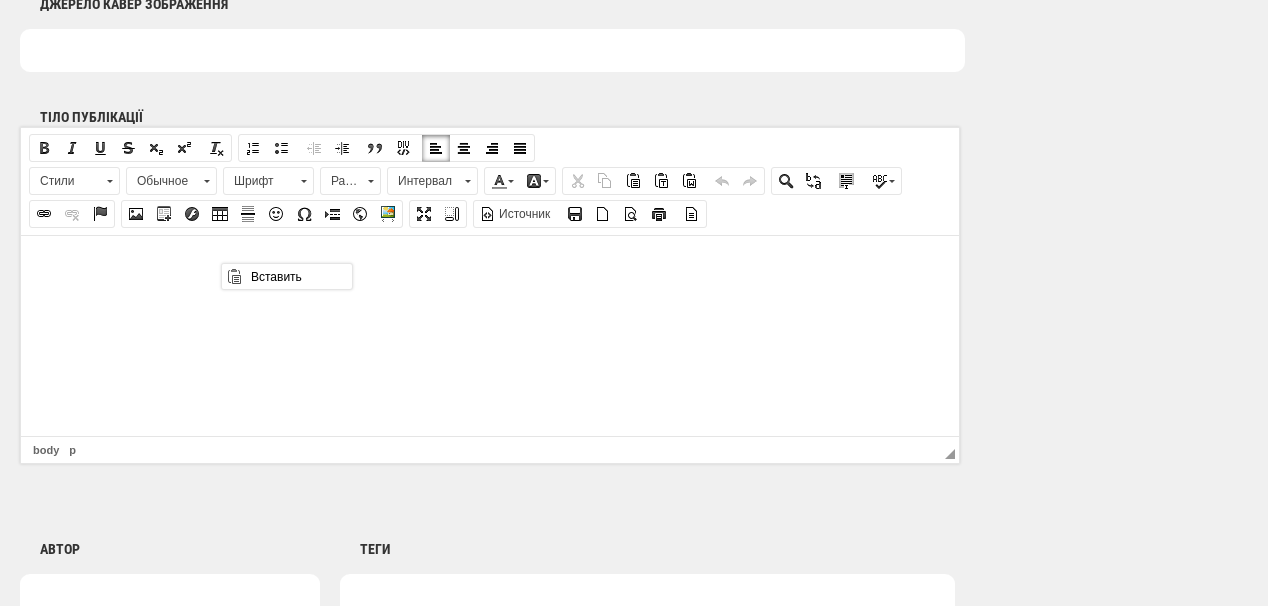 scroll, scrollTop: 0, scrollLeft: 0, axis: both 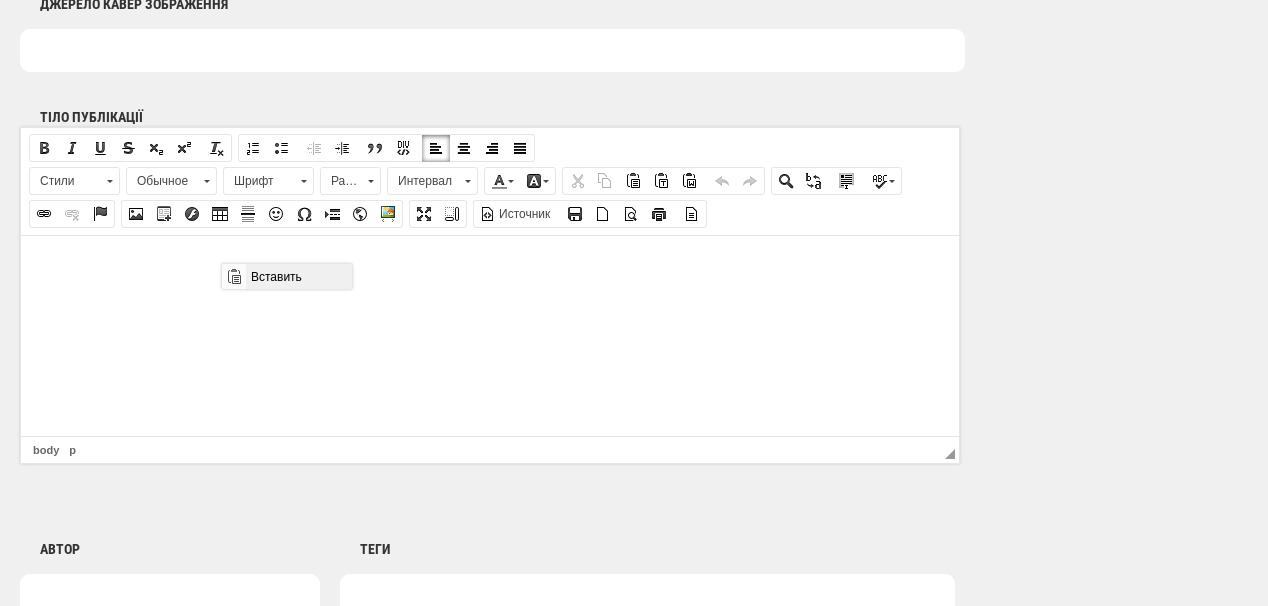 click on "Вставить" at bounding box center [298, 276] 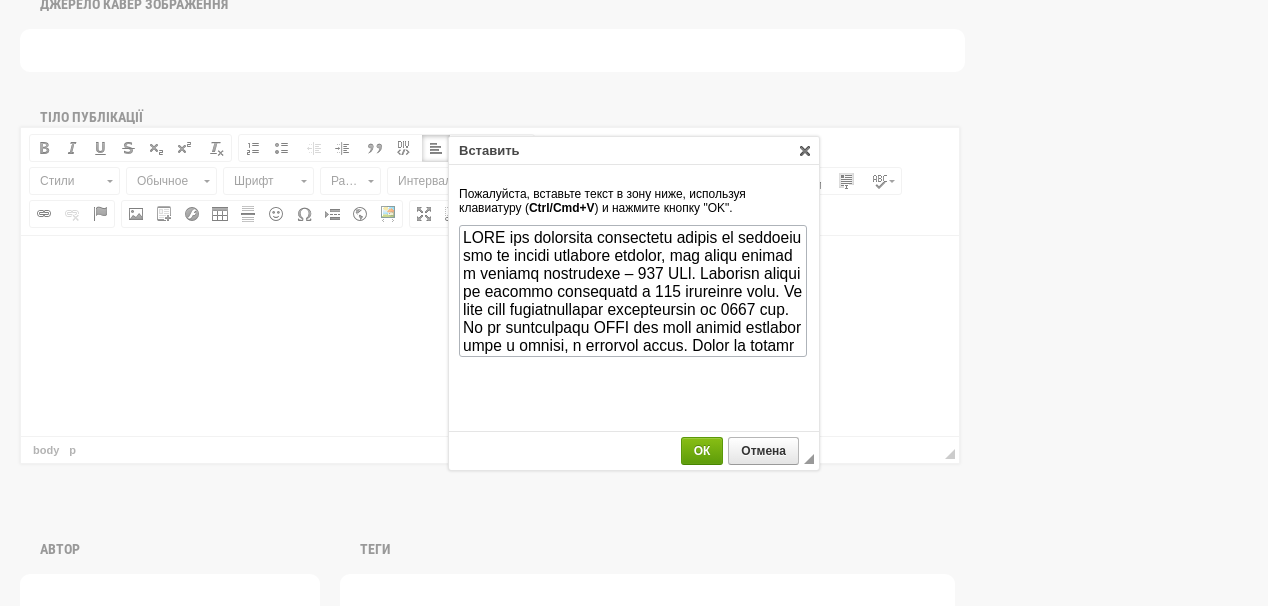 scroll, scrollTop: 180, scrollLeft: 0, axis: vertical 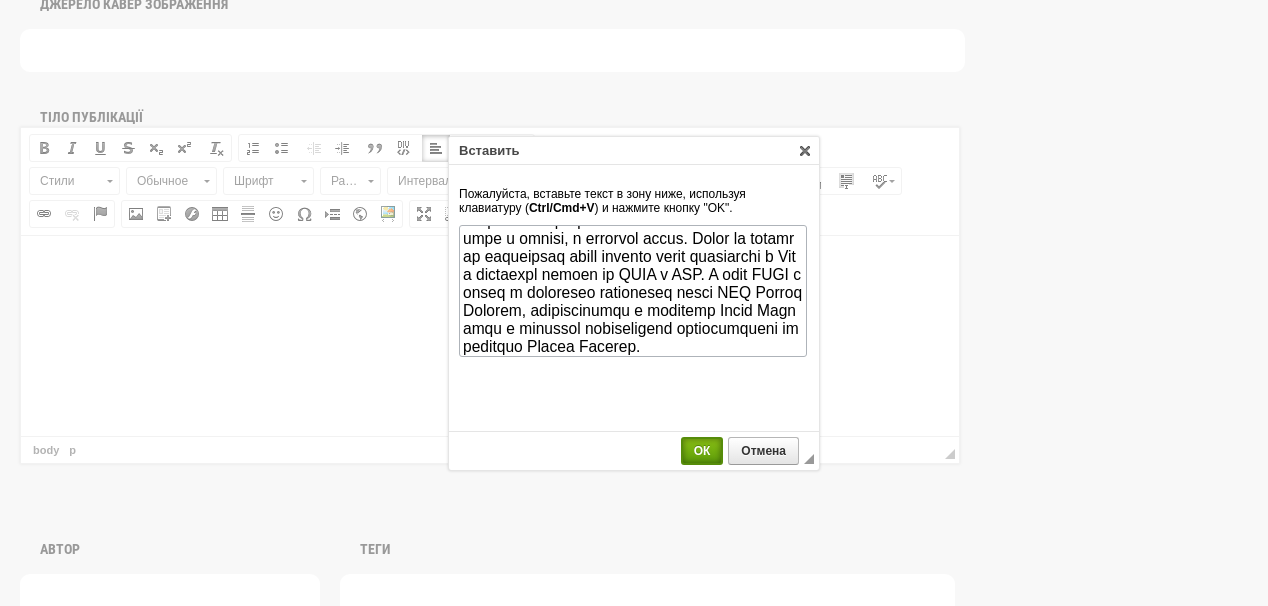 click on "ОК" at bounding box center [702, 451] 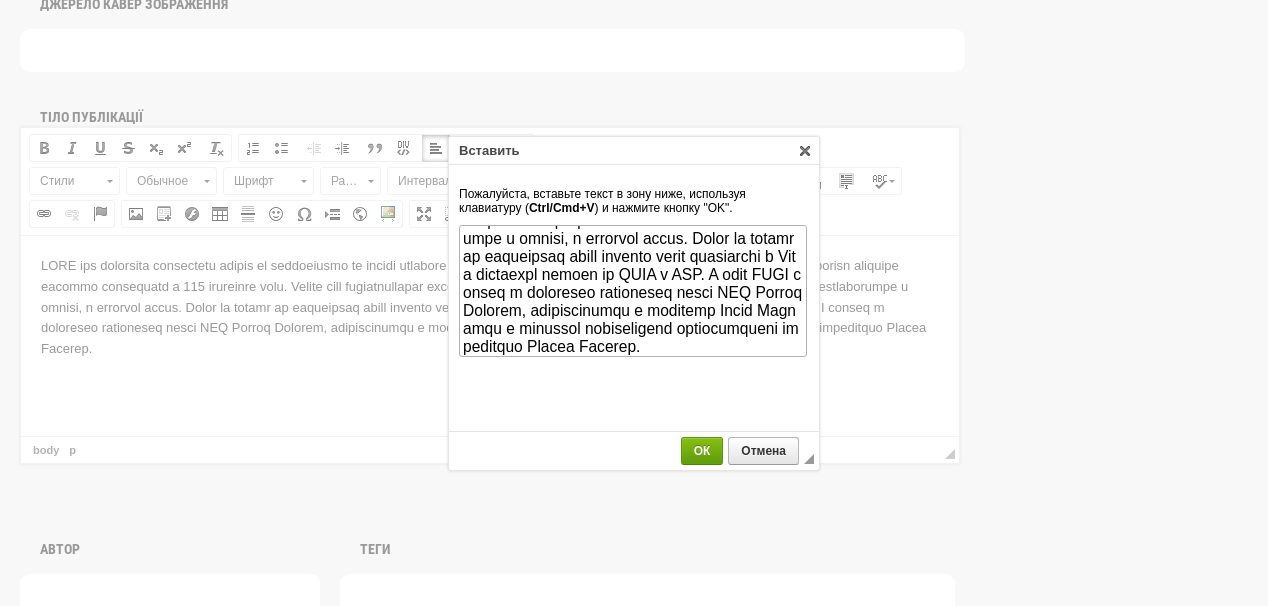 scroll, scrollTop: 0, scrollLeft: 0, axis: both 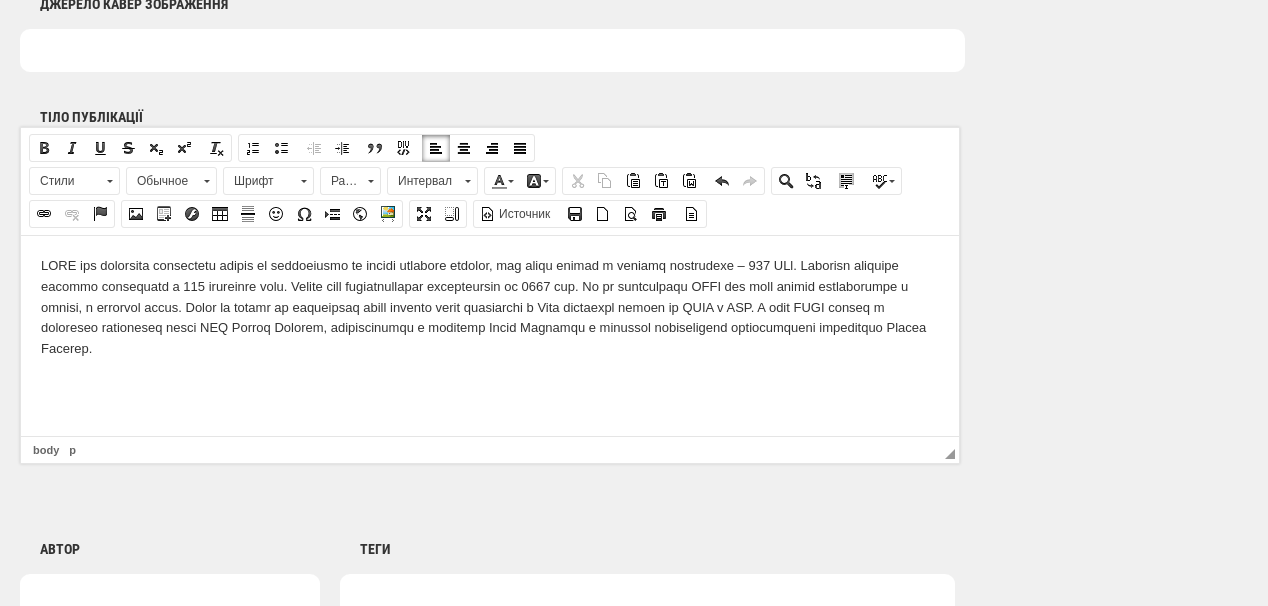 click at bounding box center [490, 307] 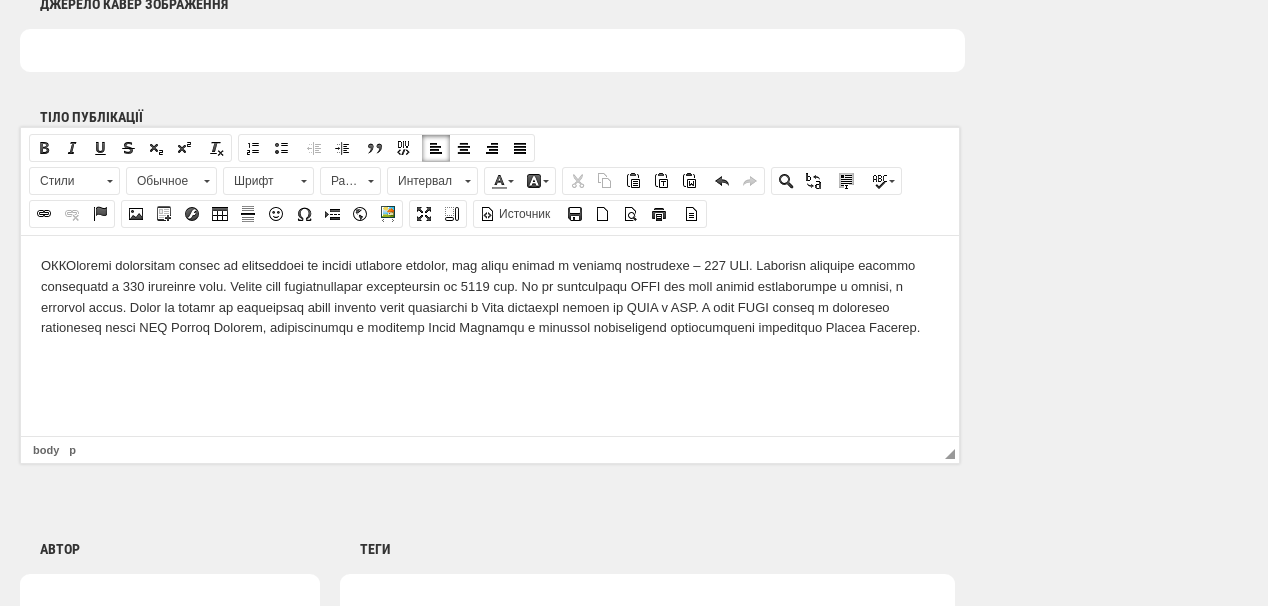 click on "ОККО" at bounding box center [490, 296] 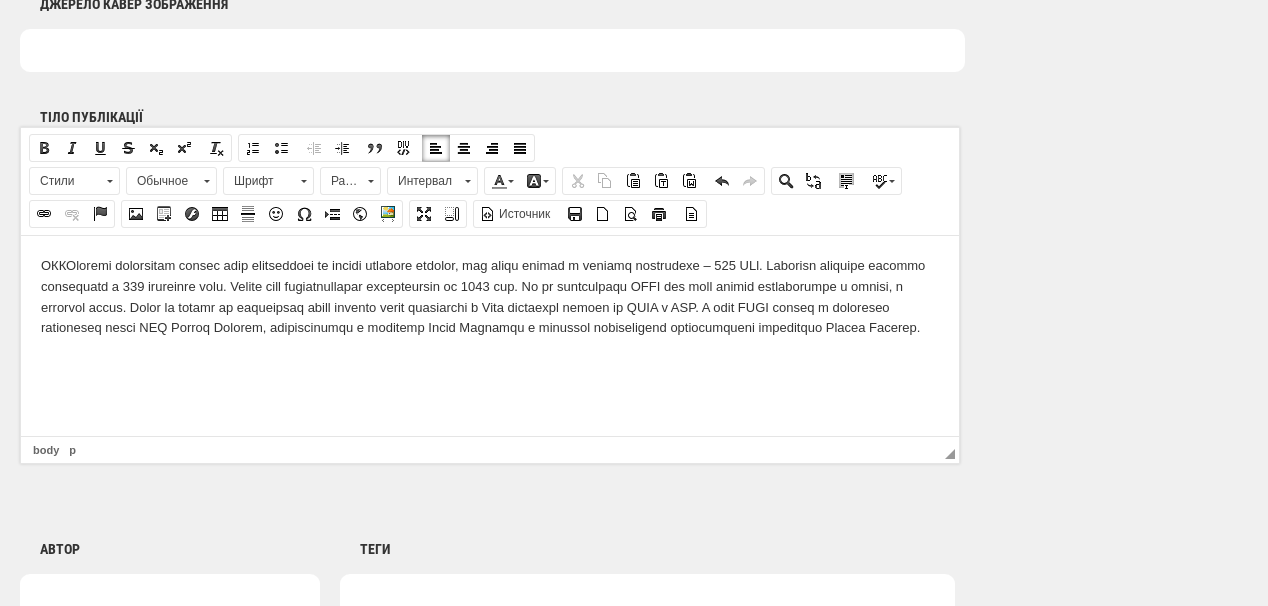 click on "ОККО" at bounding box center [490, 296] 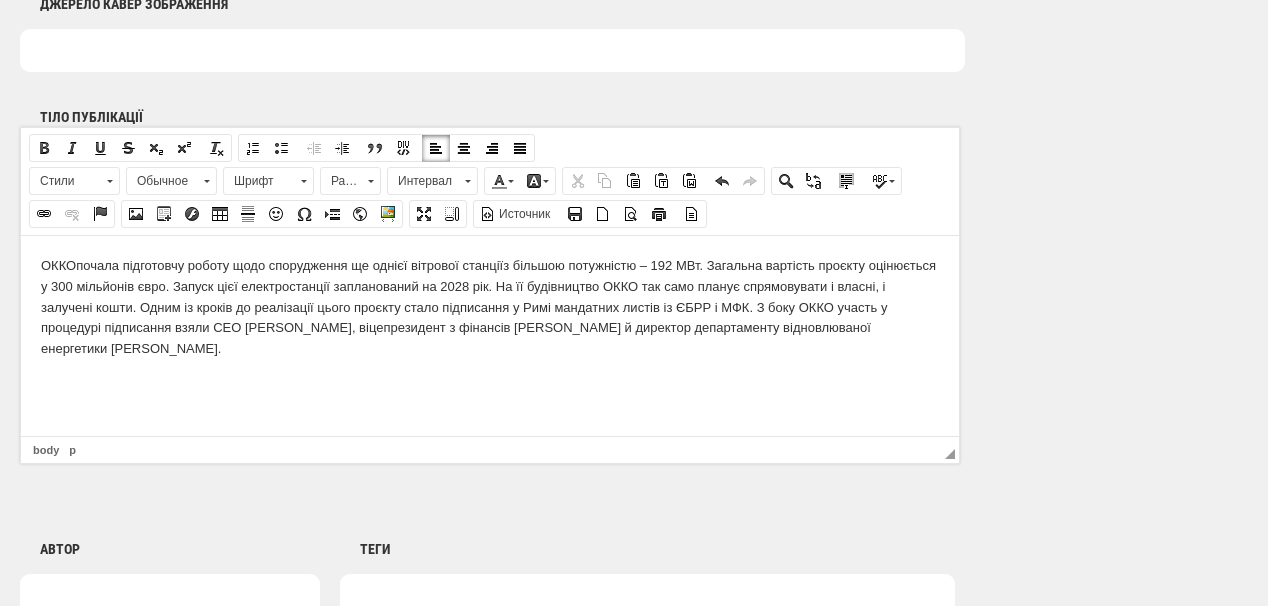 click on "ОККО  почала підготовчу роботу щодо спорудження ще однієї вітрової станції" at bounding box center (490, 307) 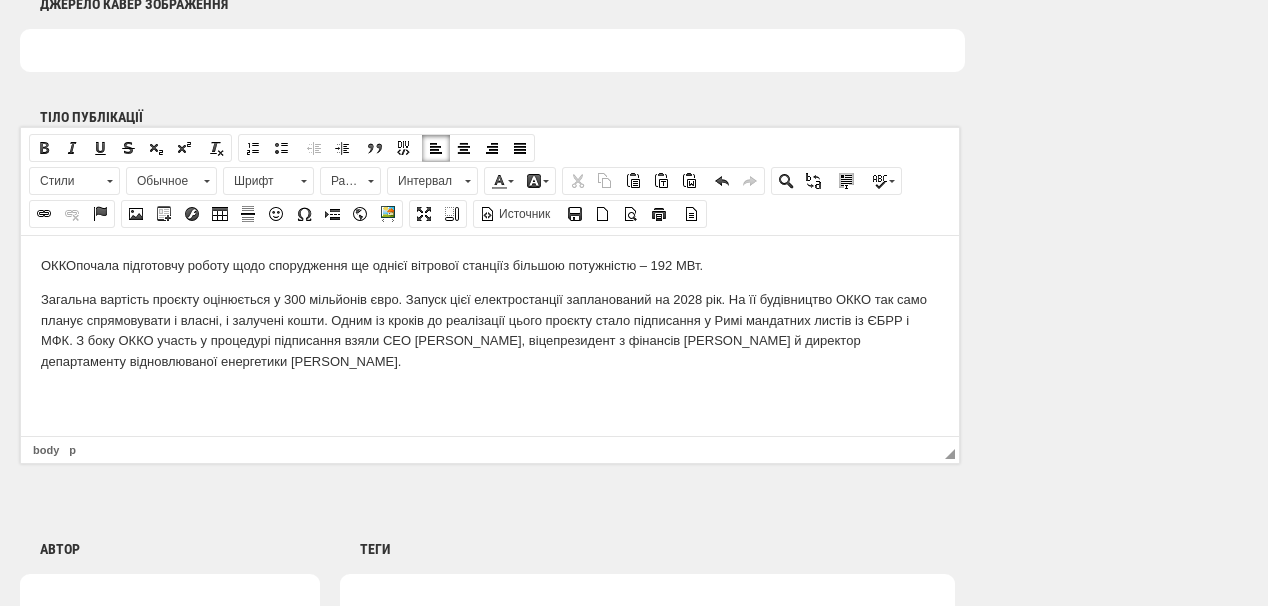 click on "ОККО  почала підготовчу роботу щодо спорудження ще однієї вітрової станції  з більшою потужністю – 192 МВт." at bounding box center (490, 265) 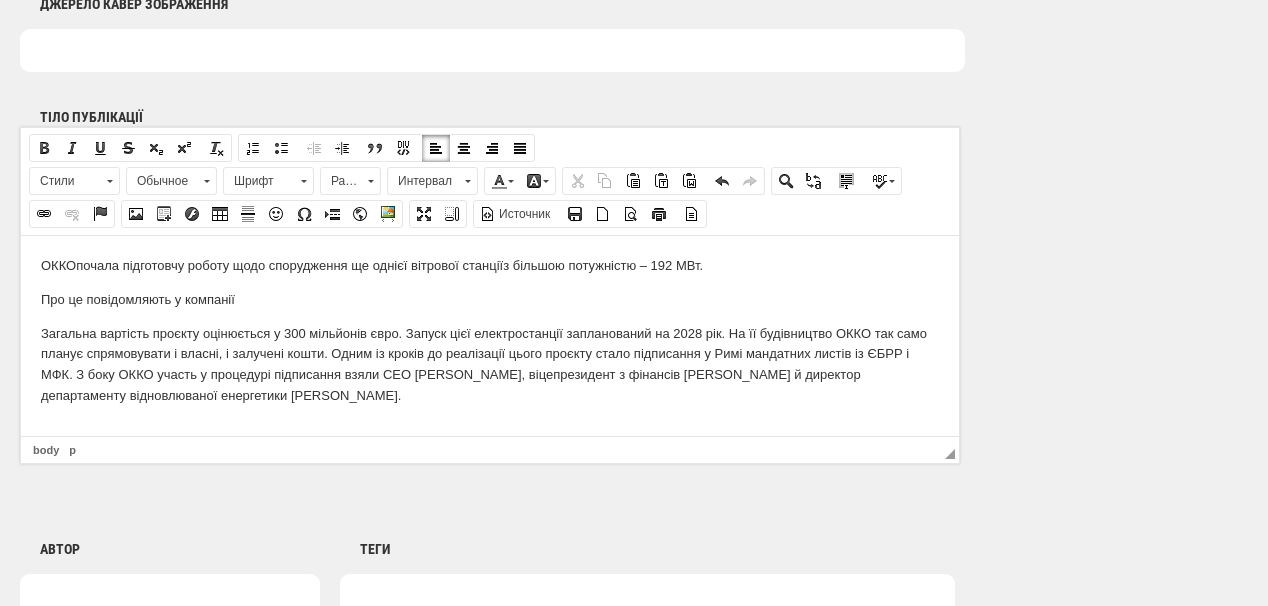 click on "Про це повідомляють у компанії" at bounding box center (490, 299) 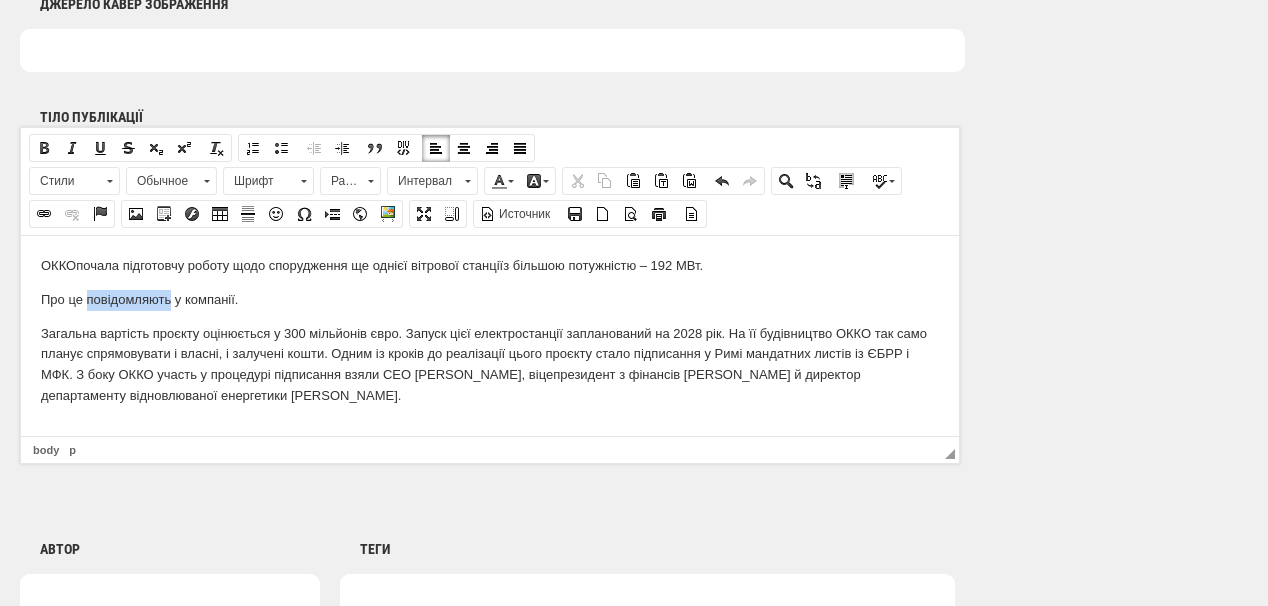 drag, startPoint x: 85, startPoint y: 299, endPoint x: 170, endPoint y: 303, distance: 85.09406 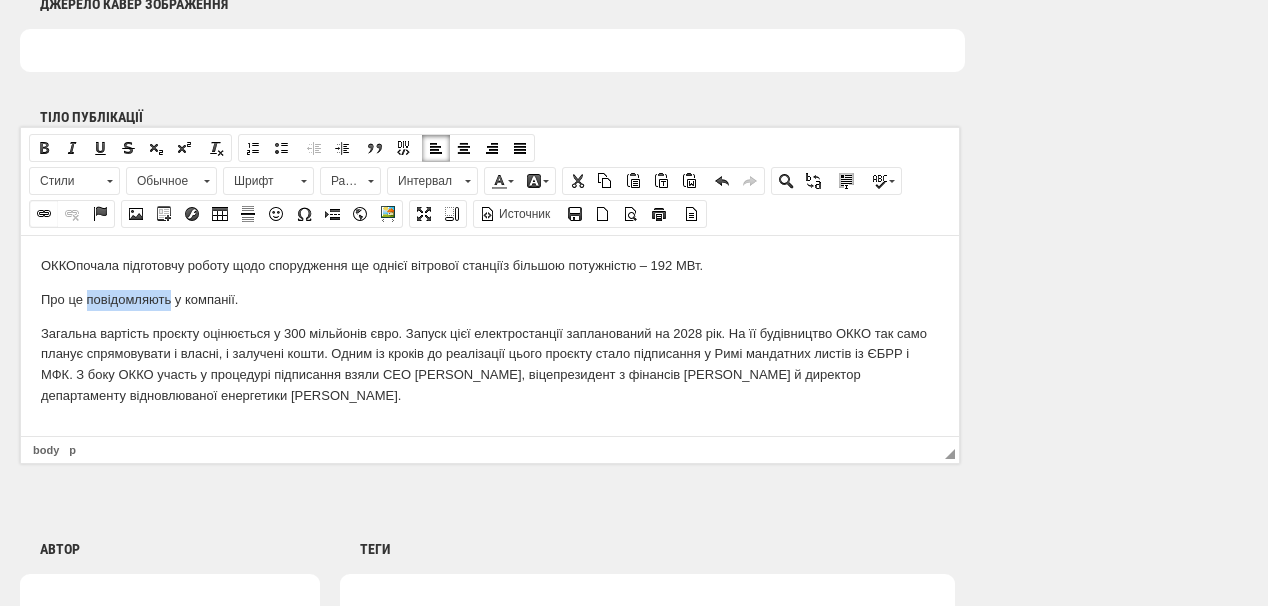 click at bounding box center (44, 214) 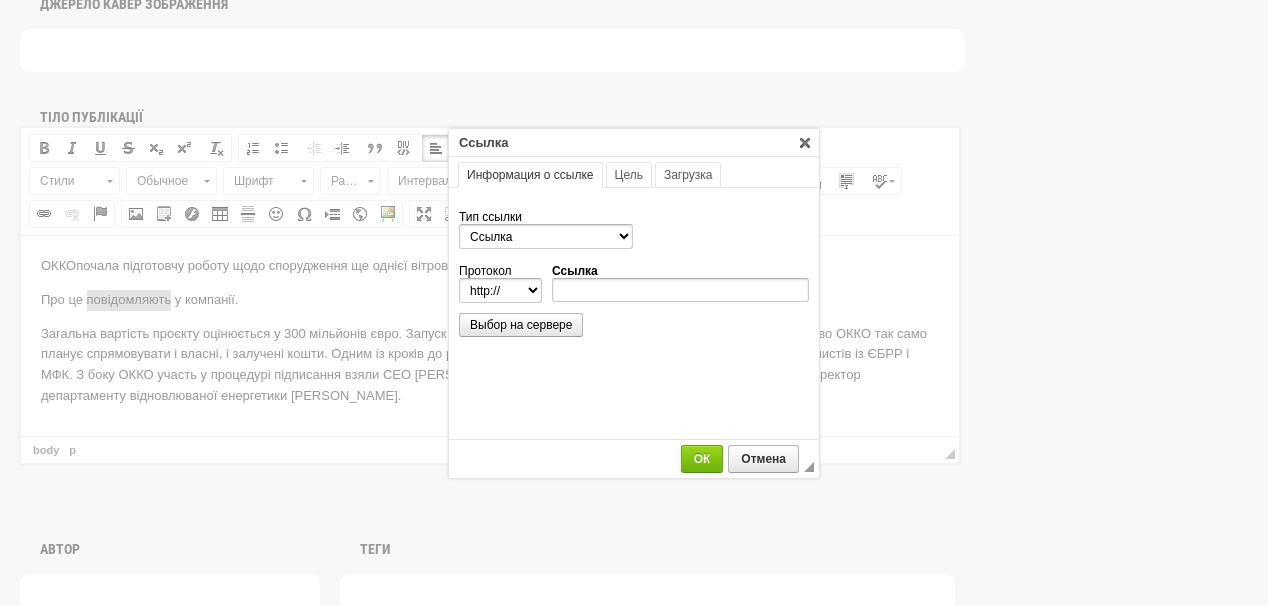 scroll, scrollTop: 0, scrollLeft: 0, axis: both 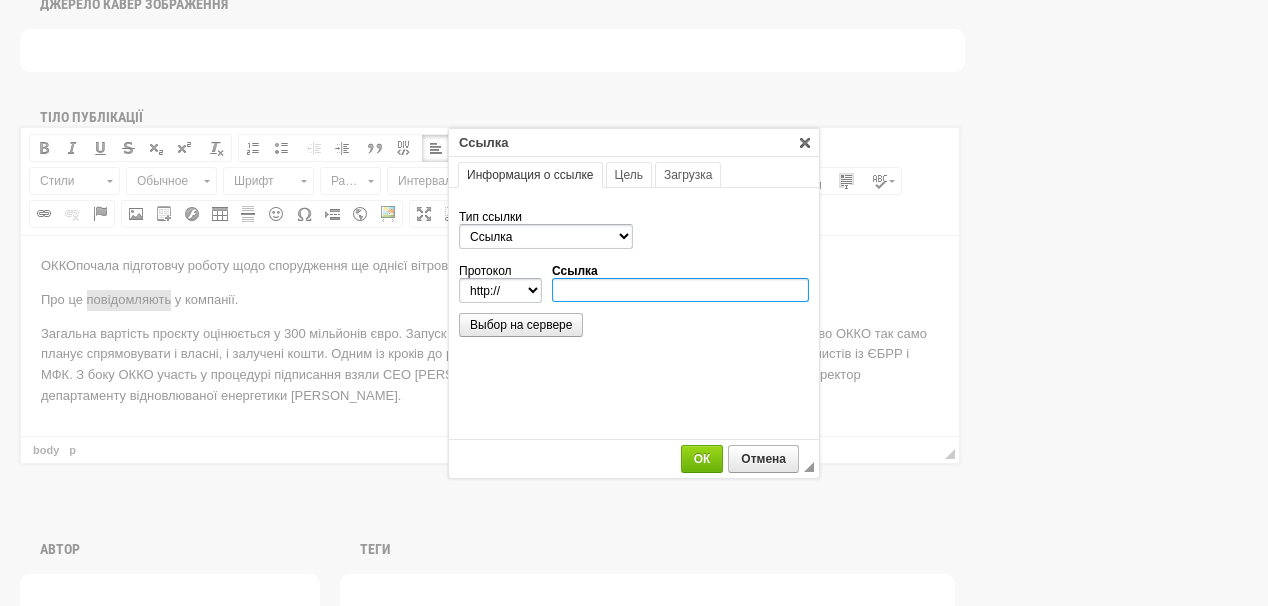 click on "Ссылка" at bounding box center (680, 290) 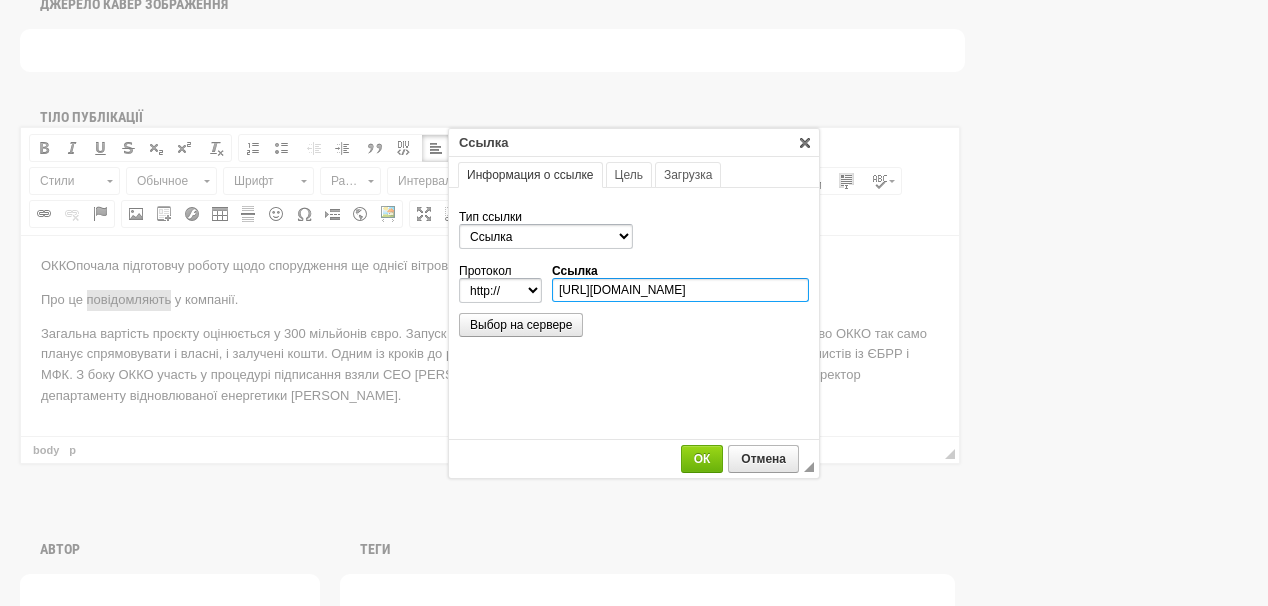 scroll, scrollTop: 0, scrollLeft: 468, axis: horizontal 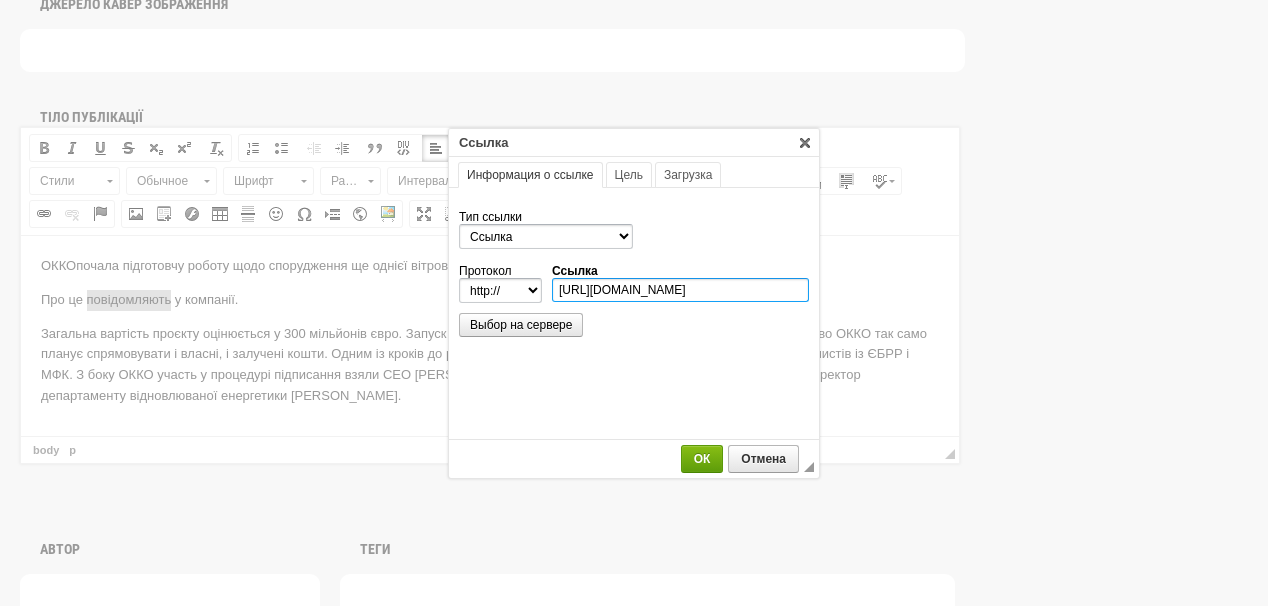 type on "[URL][DOMAIN_NAME]" 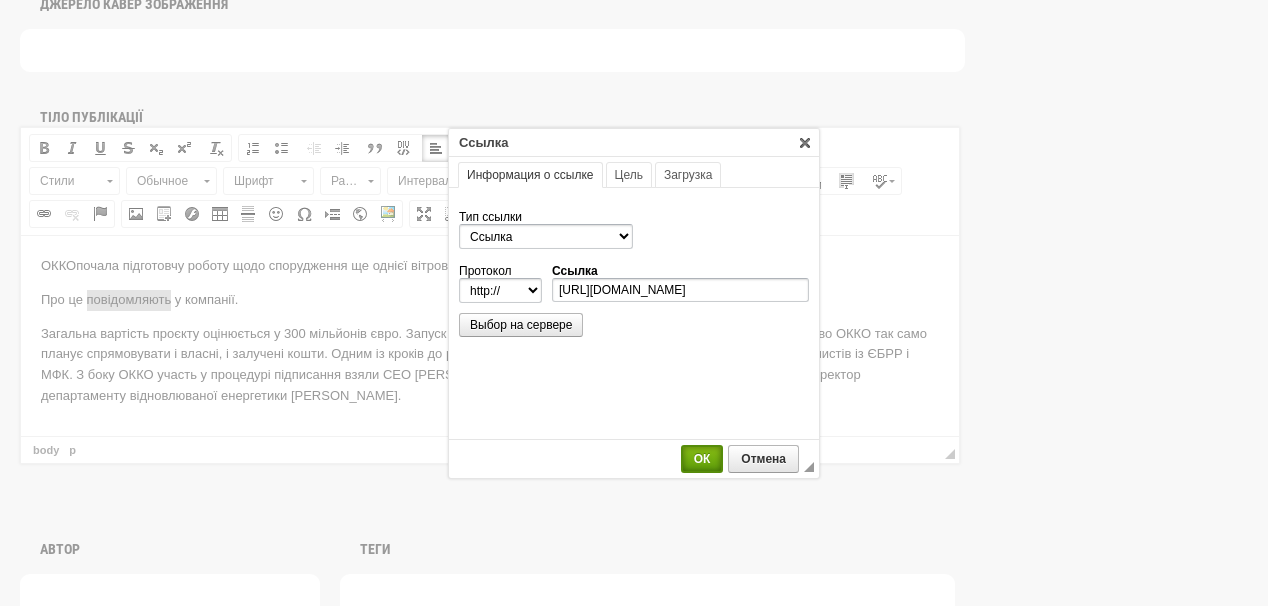 select on "https://" 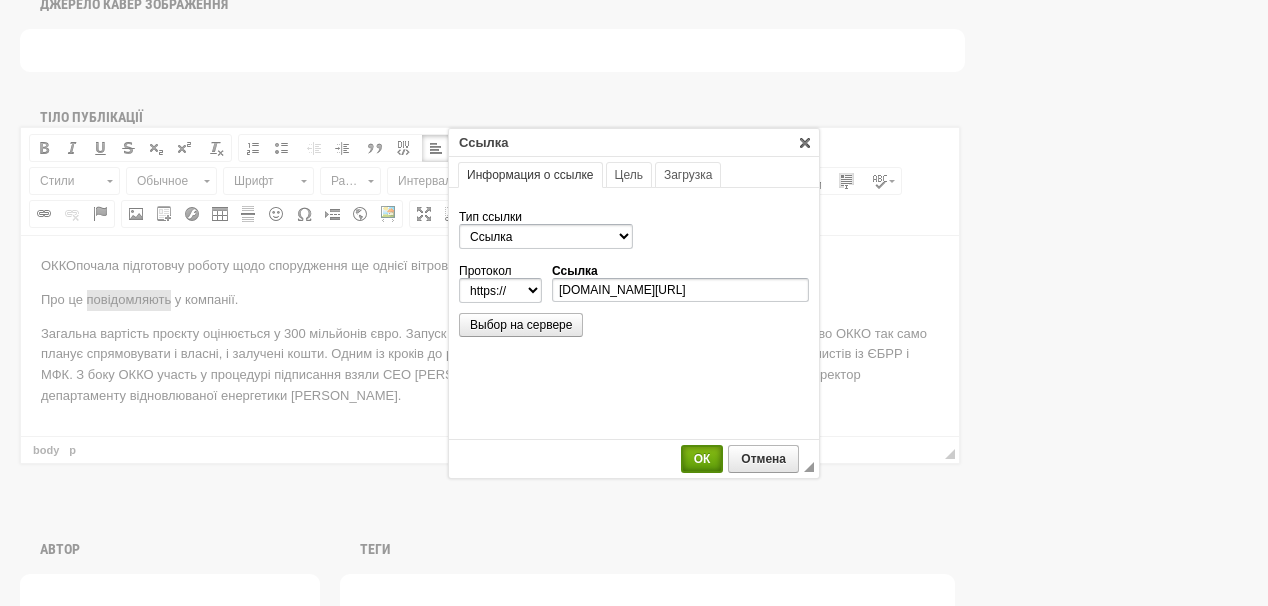 scroll, scrollTop: 0, scrollLeft: 0, axis: both 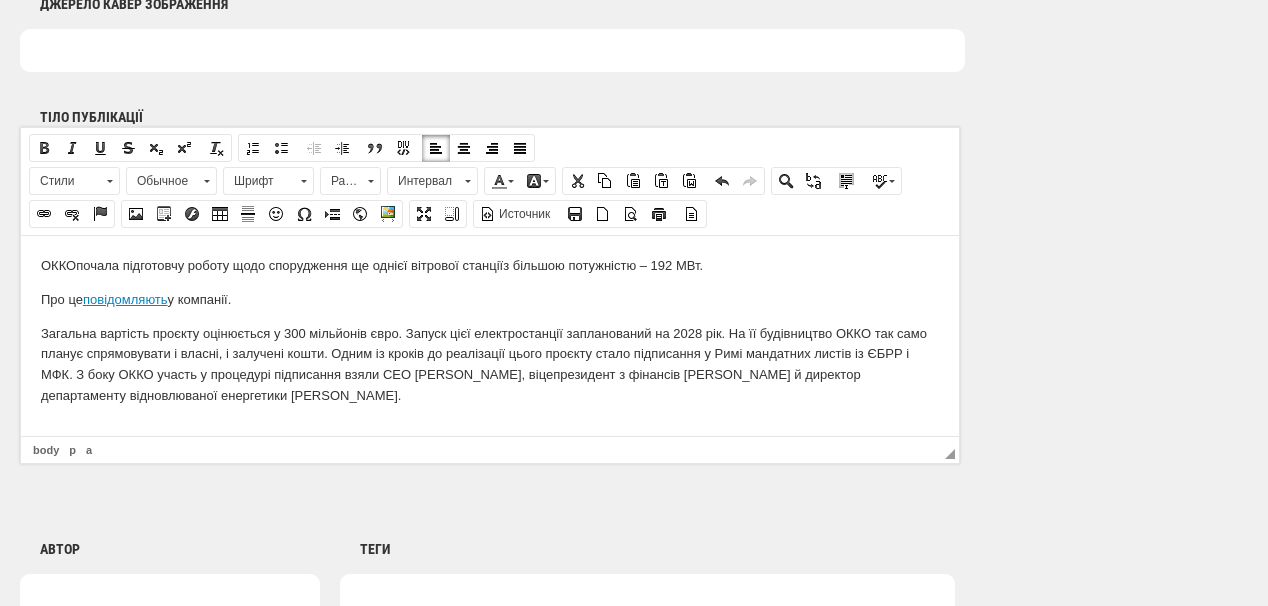 click on "ОККО  почала підготовчу роботу щодо спорудження ще однієї вітрової станції  з більшою потужністю – 192 МВт.   Про це  повідомляють  у компанії." at bounding box center [490, 330] 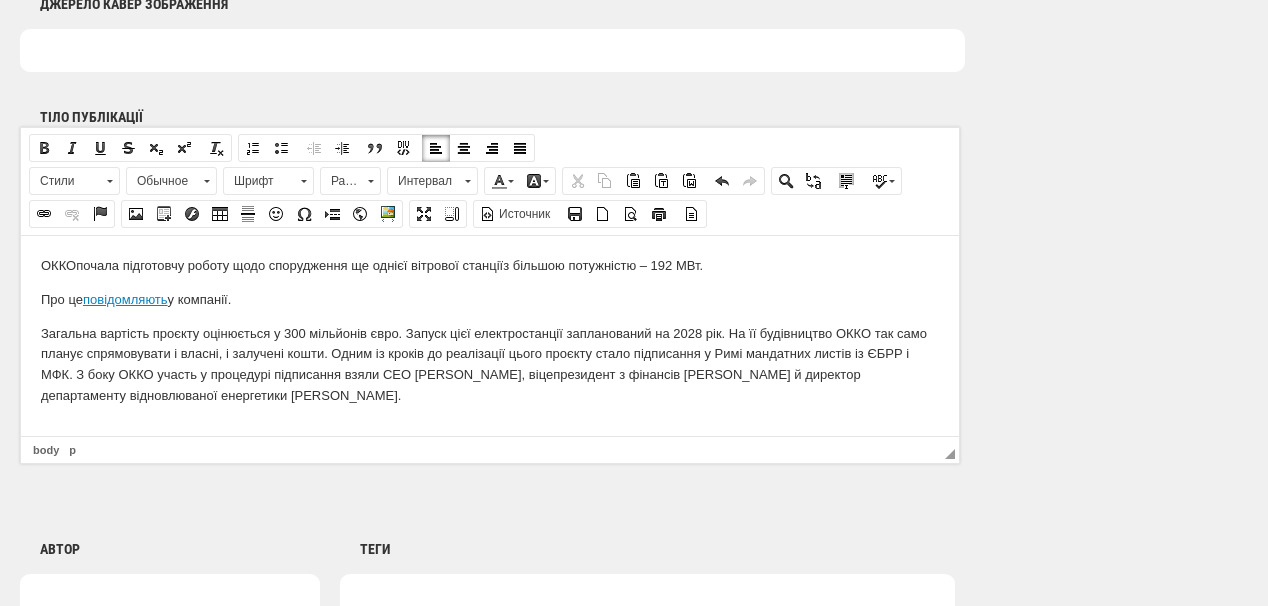 click on "ОККО  почала підготовчу роботу щодо спорудження ще однієї вітрової станції  з більшою потужністю – 192 МВт.   Про це  повідомляють  у компанії." at bounding box center [490, 330] 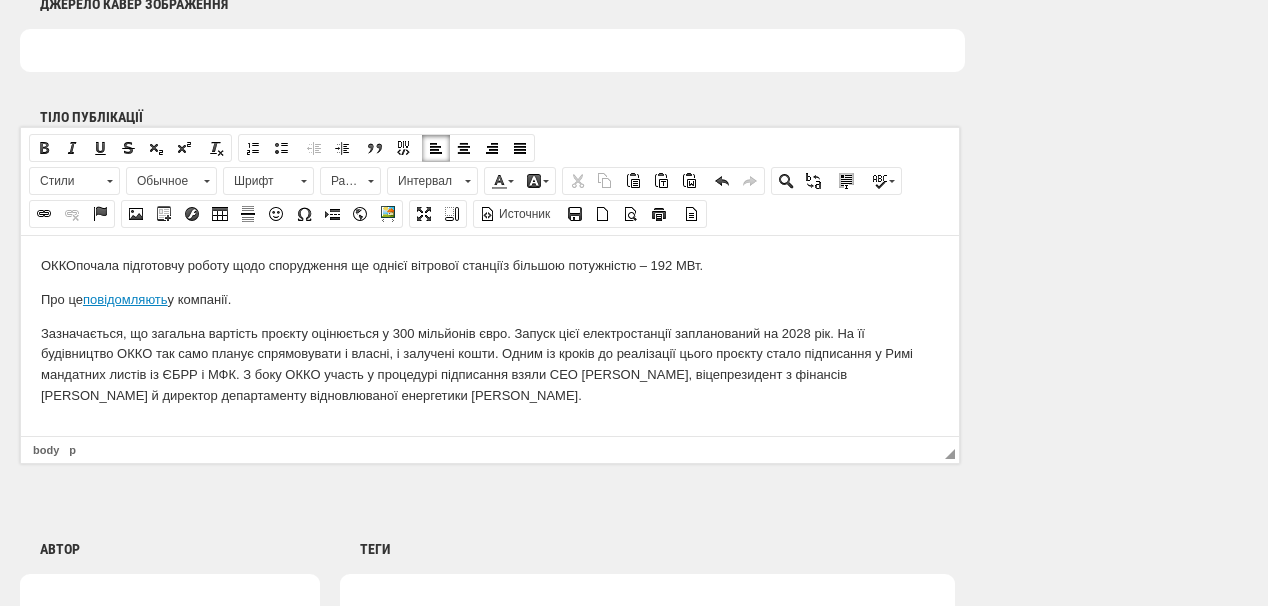 click on "Зазначається, що з агальна вартість проєкту оцінюється у 300 мільйонів євро. Запуск цієї електростанції запланований на 2028 рік. На її будівництво ОККО так само планує спрямовувати і власні, і залучені кошти. Одним із кроків до реалізації цього проєкту стало підписання у Римі мандатних листів із ЄБРР і МФК. З боку ОККО участь у процедурі підписання взяли СЕО Василь Даниляк, віцепрезидент з фінансів Назар Купибіда й директор департаменту відновлюваної енергетики Олекса Коненко." at bounding box center [490, 364] 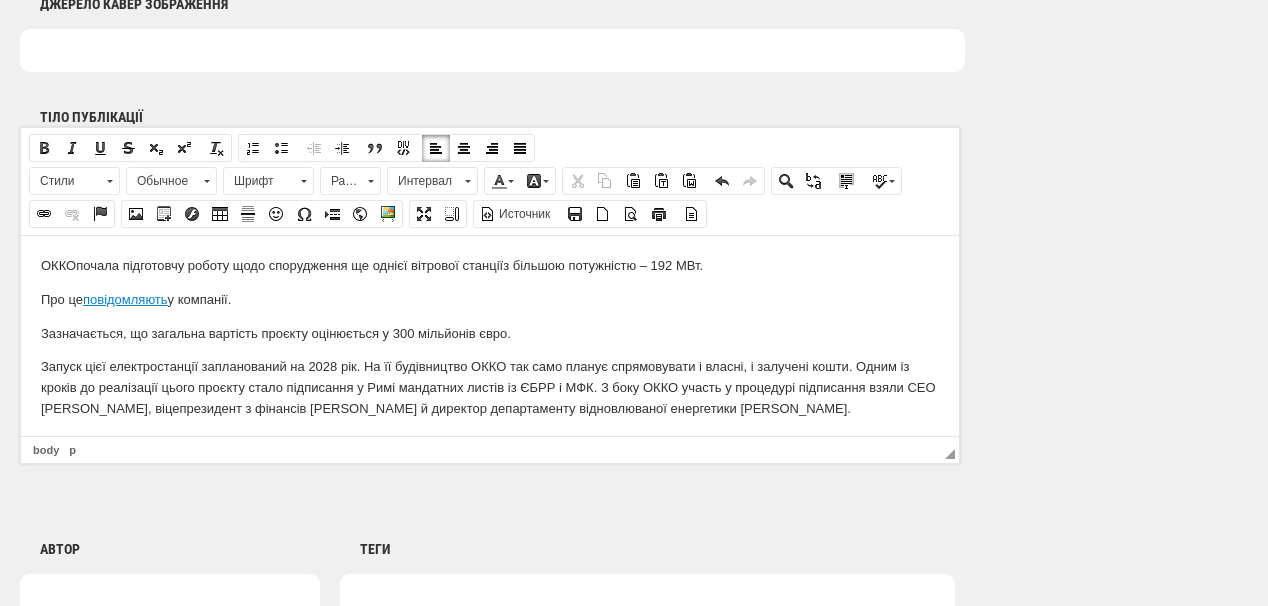click on "Запуск цієї електростанції запланований на 2028 рік. На її будівництво ОККО так само планує спрямовувати і власні, і залучені кошти. Одним із кроків до реалізації цього проєкту стало підписання у Римі мандатних листів із ЄБРР і МФК. З боку ОККО участь у процедурі підписання взяли СЕО Василь Даниляк, віцепрезидент з фінансів Назар Купибіда й директор департаменту відновлюваної енергетики Олекса Коненко." at bounding box center [490, 387] 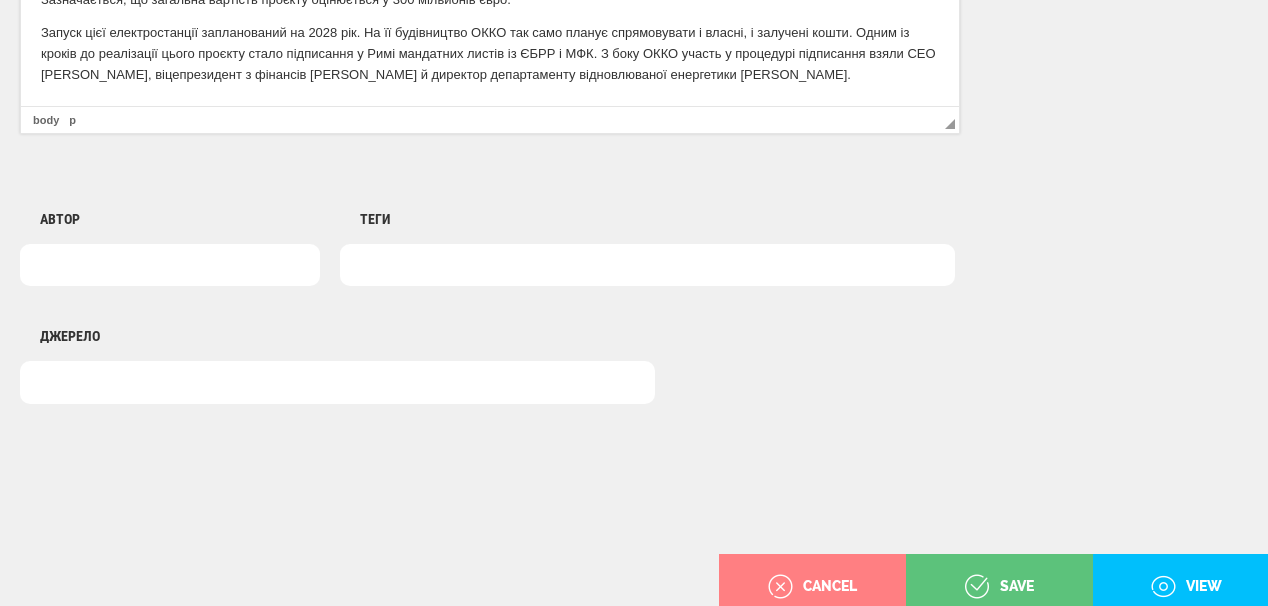 scroll, scrollTop: 1555, scrollLeft: 0, axis: vertical 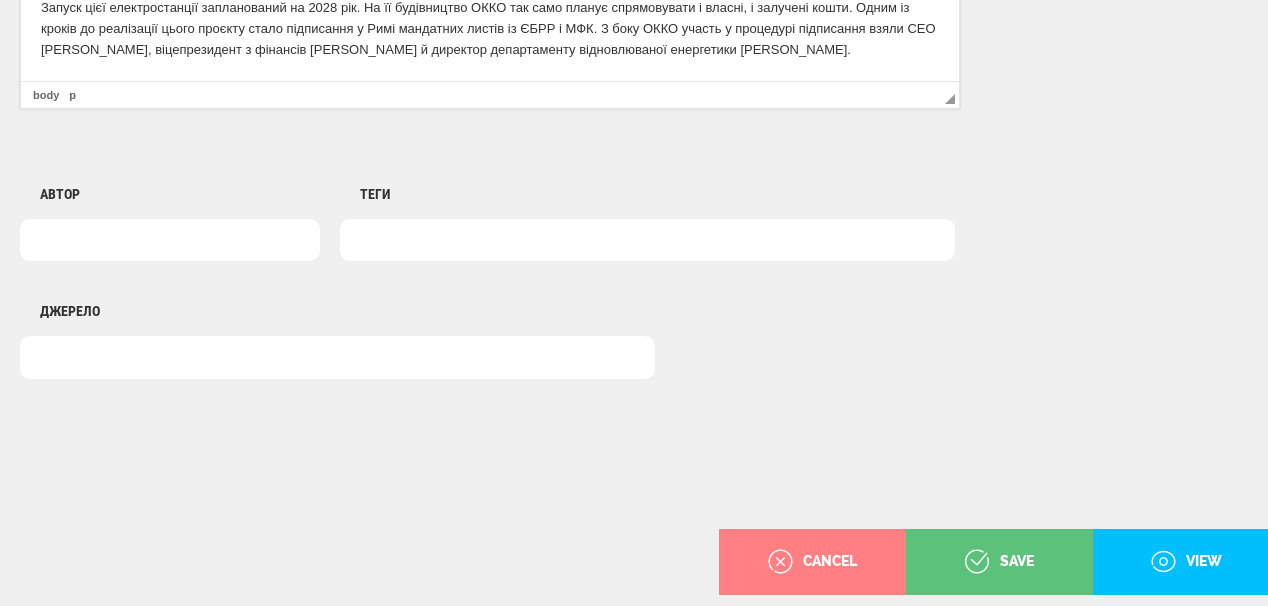 click on "Запуск цієї електростанції запланований на 2028 рік. На її будівництво ОККО так само планує спрямовувати і власні, і залучені кошти. Одним із кроків до реалізації цього проєкту стало підписання у Римі мандатних листів із ЄБРР і МФК. З боку ОККО участь у процедурі підписання взяли СЕО Василь Даниляк, віцепрезидент з фінансів Назар Купибіда й директор департаменту відновлюваної енергетики Олекса Коненко." at bounding box center (490, 29) 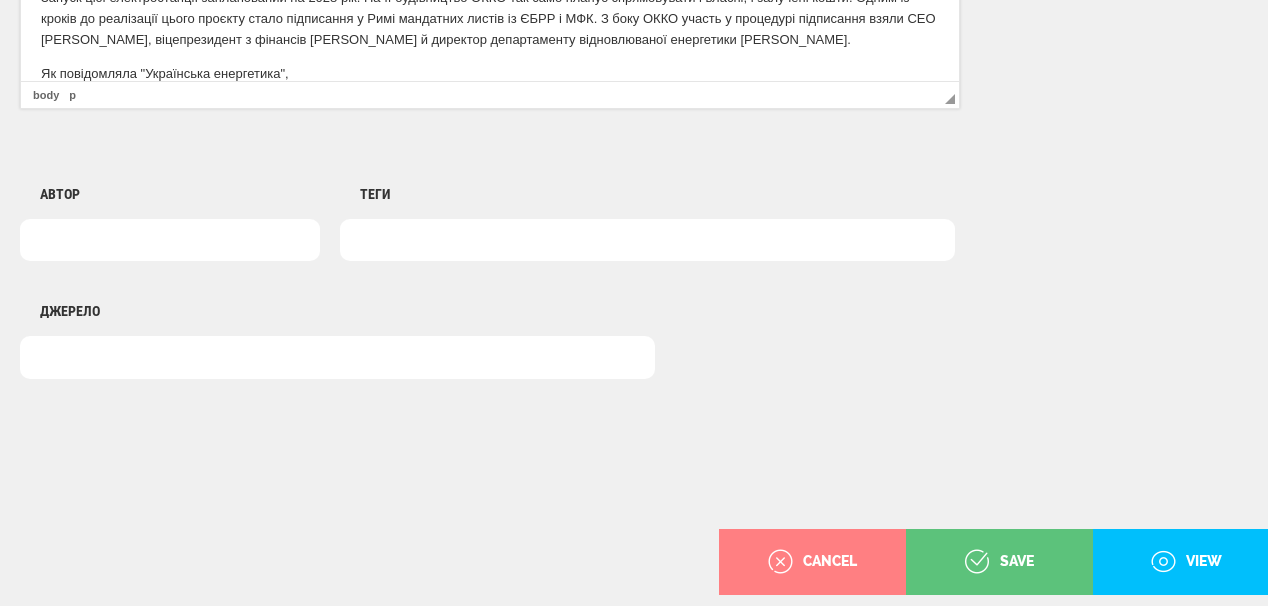click on "Як повідомляла "Українська енергетика"," at bounding box center (490, 74) 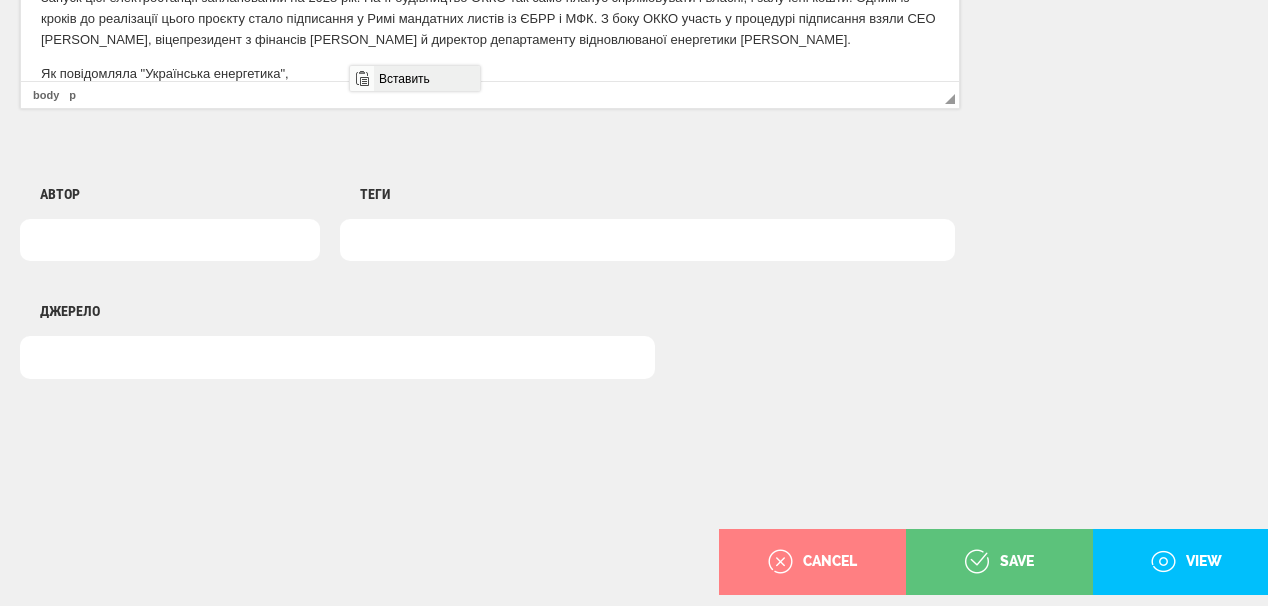 click on "Вставить" at bounding box center (426, 78) 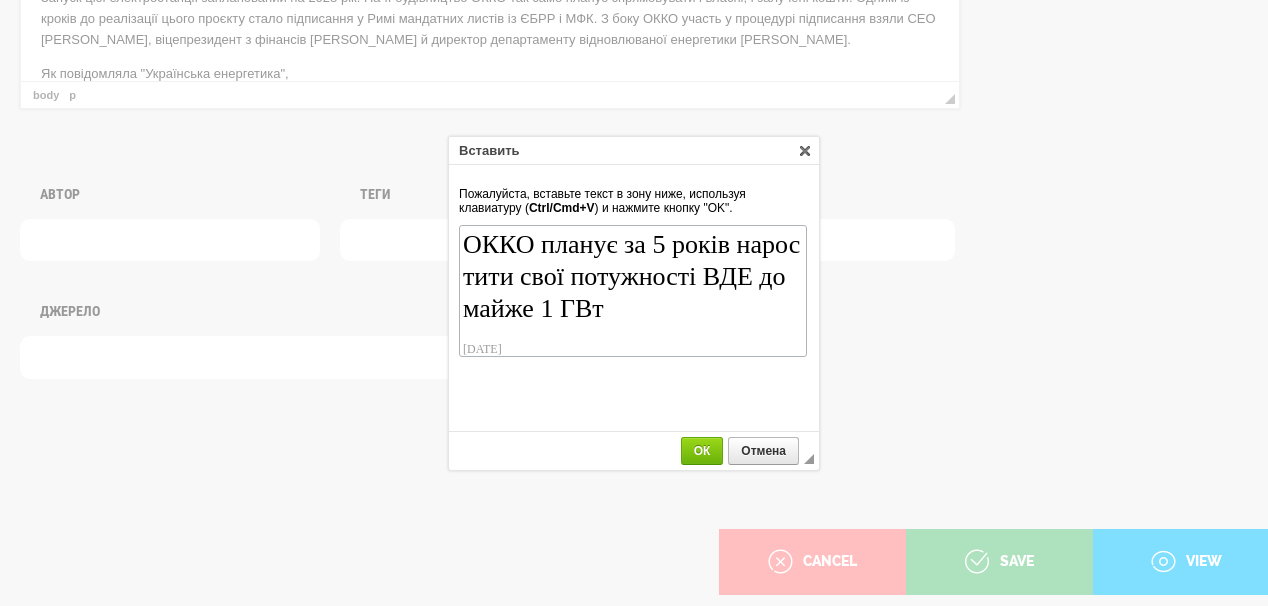 scroll, scrollTop: 134, scrollLeft: 0, axis: vertical 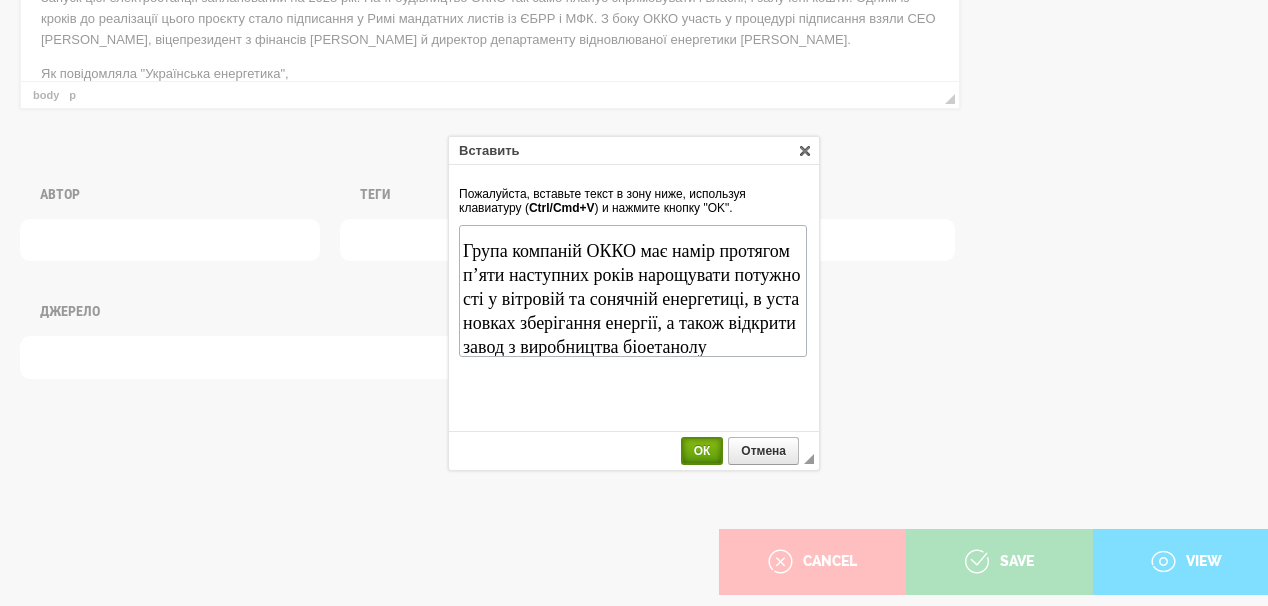 click on "ОК" at bounding box center (702, 451) 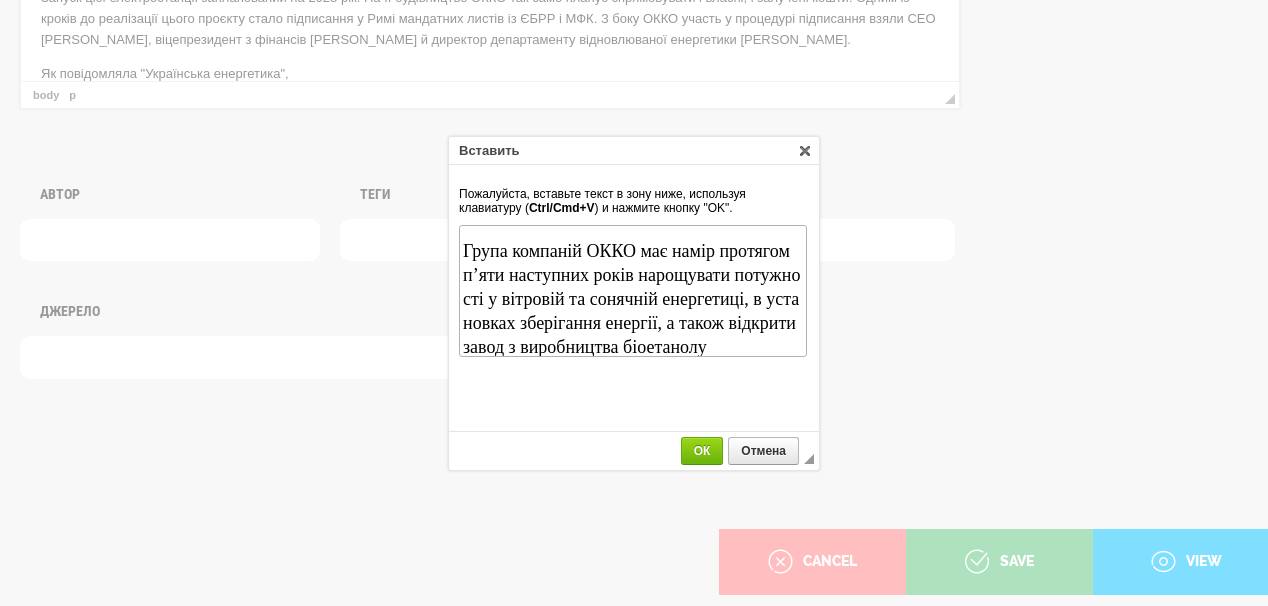 scroll, scrollTop: 155, scrollLeft: 0, axis: vertical 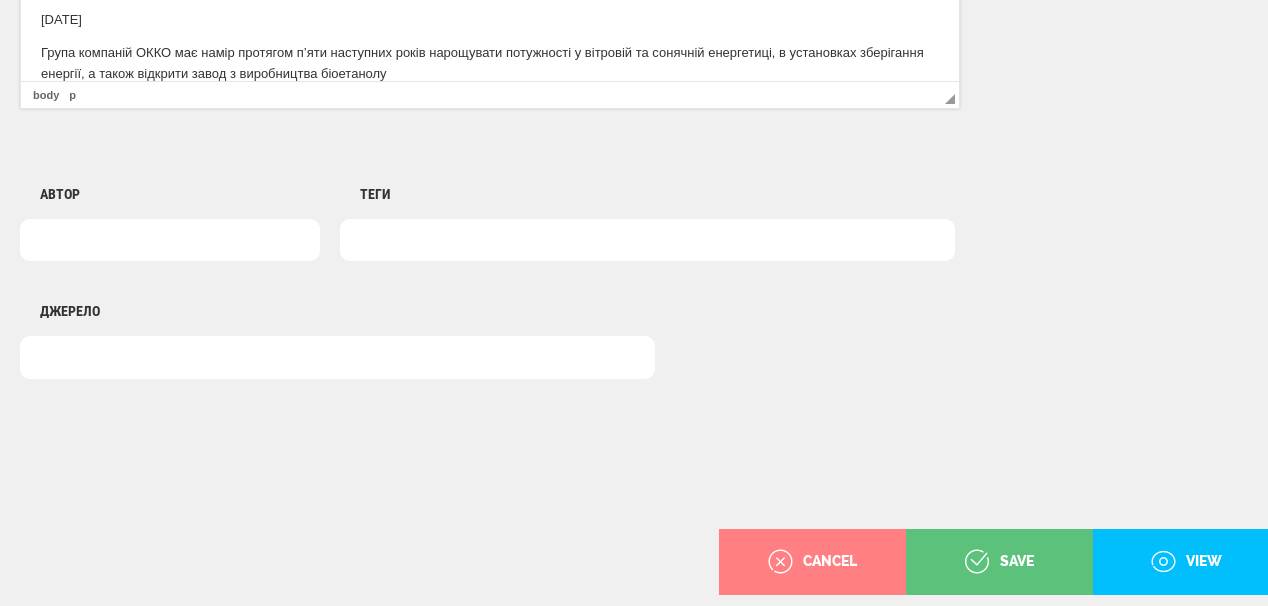 drag, startPoint x: 293, startPoint y: 33, endPoint x: 120, endPoint y: 25, distance: 173.18488 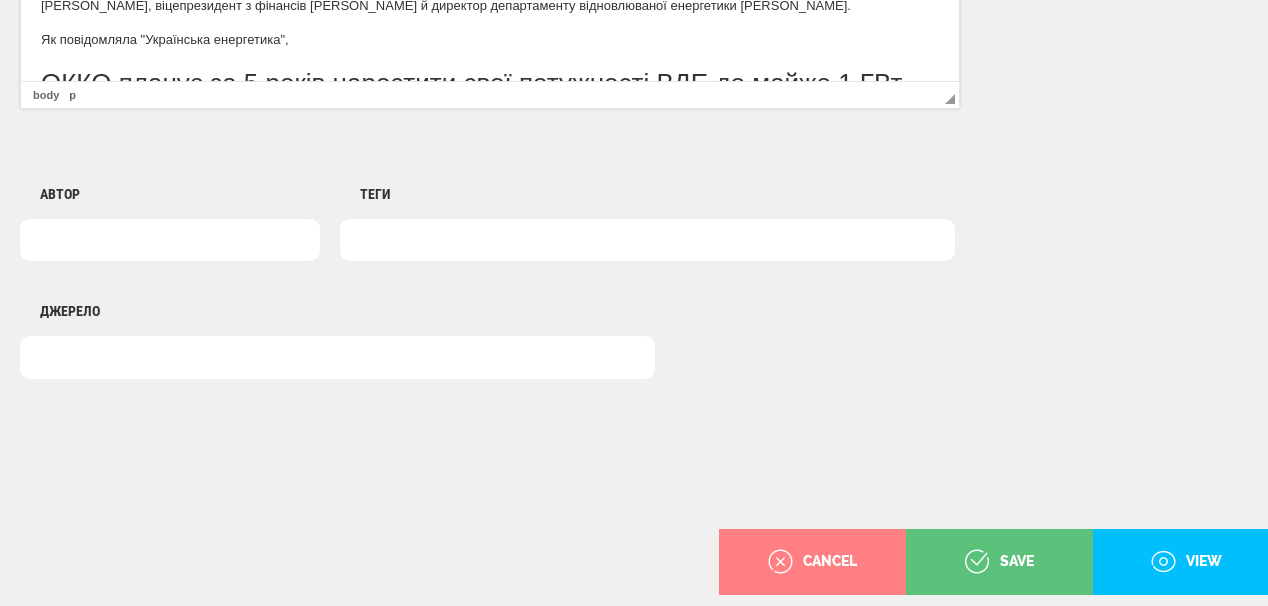 scroll, scrollTop: 19, scrollLeft: 0, axis: vertical 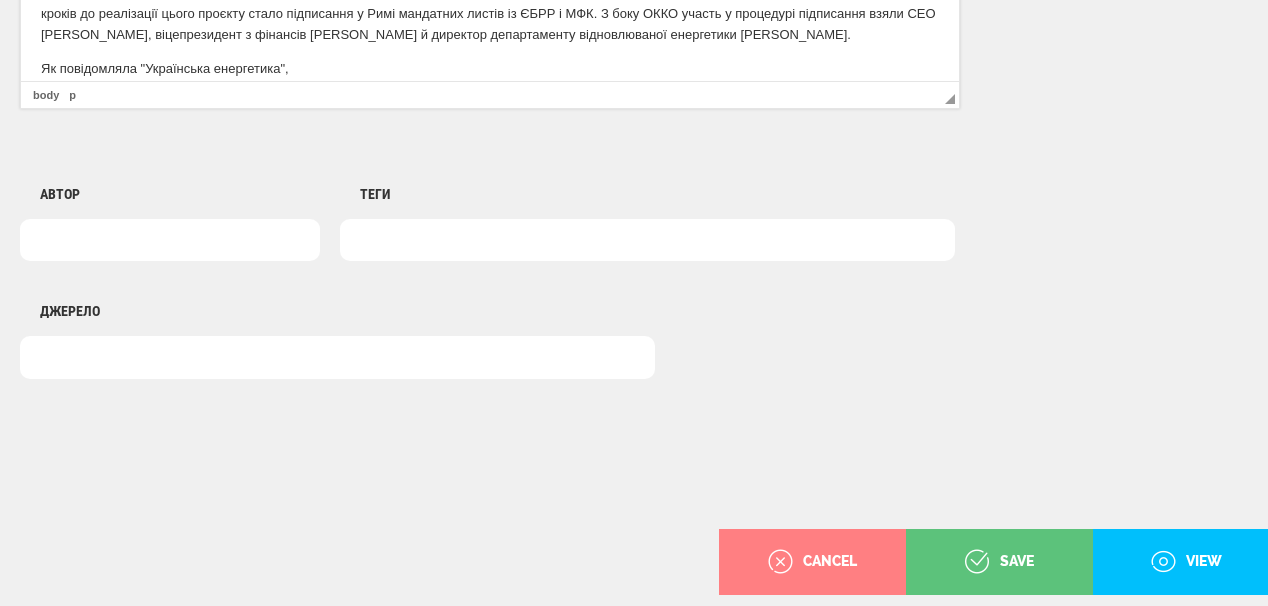 click on "Як повідомляла "Українська енергетика"," at bounding box center [490, 69] 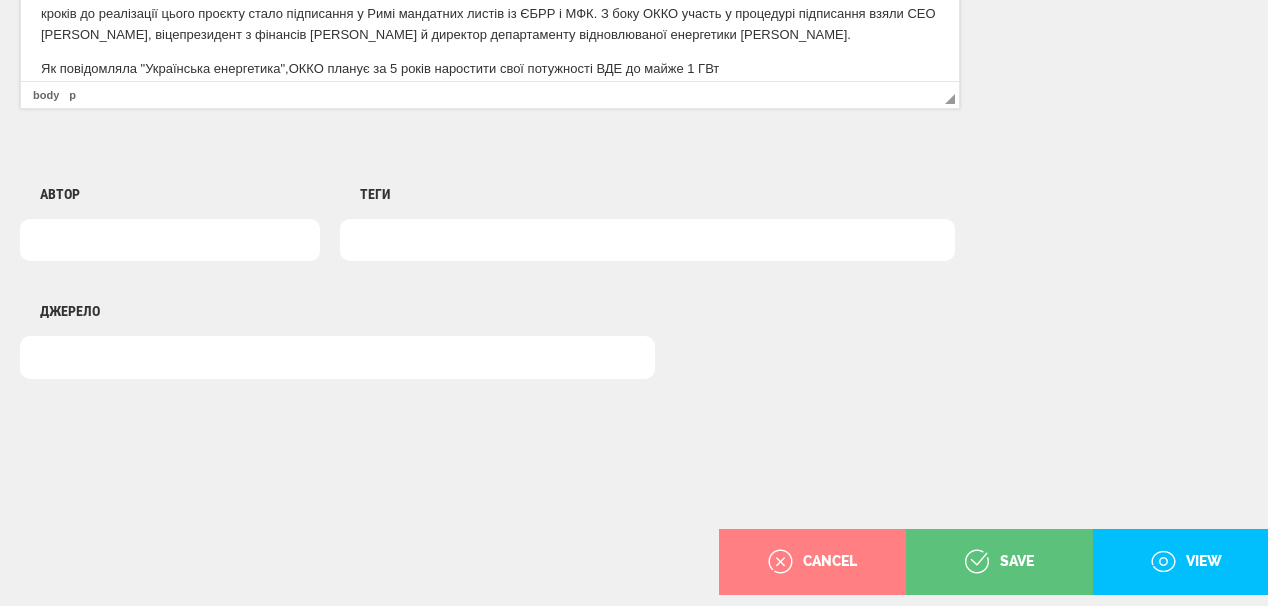 click on "Як повідомляла "Українська енергетика",  ОККО планує за 5 років наростити свої потужності ВДЕ до майже 1 ГВт" at bounding box center [490, 69] 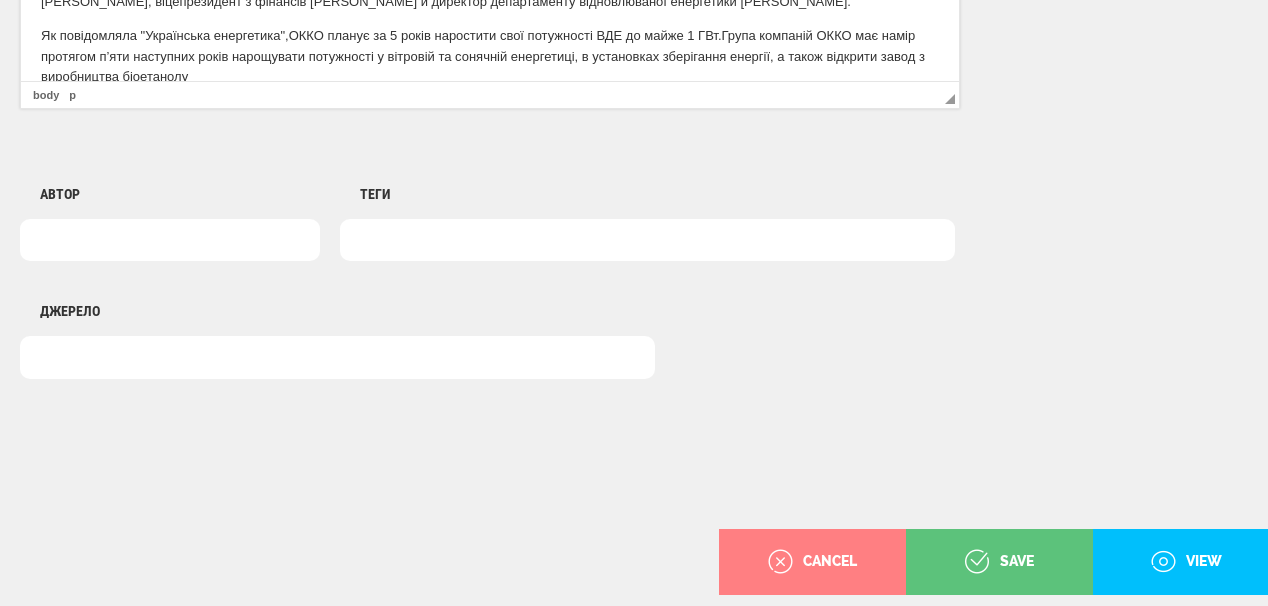 scroll, scrollTop: 79, scrollLeft: 0, axis: vertical 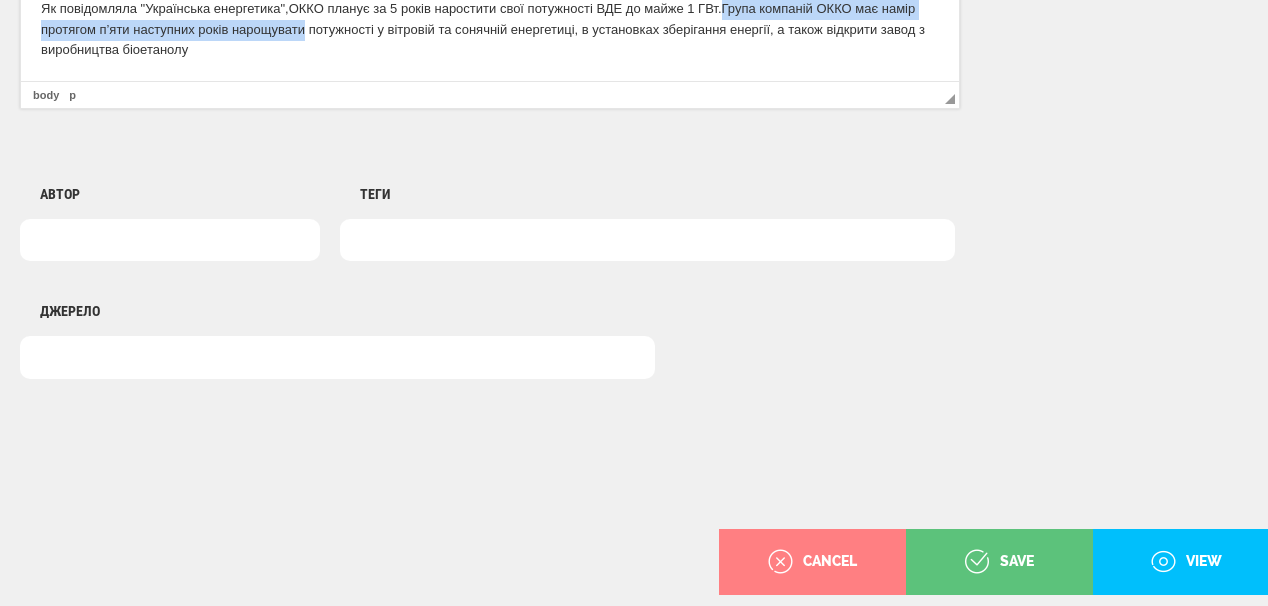 drag, startPoint x: 730, startPoint y: 5, endPoint x: 301, endPoint y: 30, distance: 429.7278 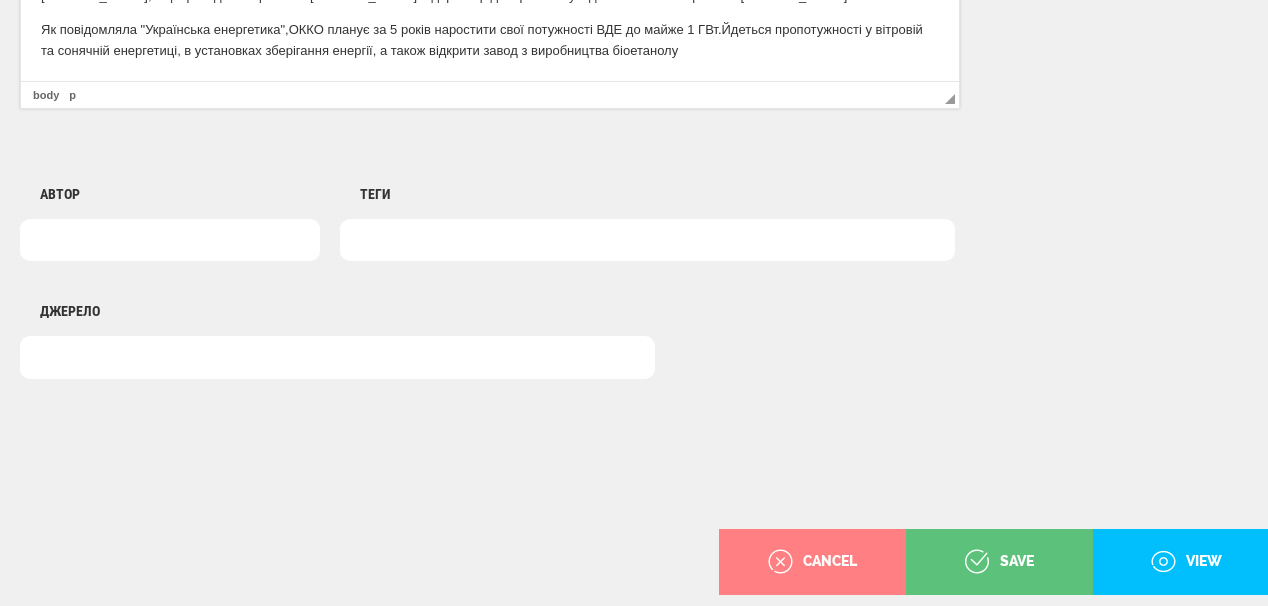 click on "Як повідомляла "Українська енергетика",  ОККО планує за 5 років наростити свої потужності ВДЕ до майже 1 ГВт.  Йдеться про  потужності у вітровій та сонячній енергетиці, в установках зберігання енергії, а також відкрити завод з виробництва біоетанолу" at bounding box center (490, 41) 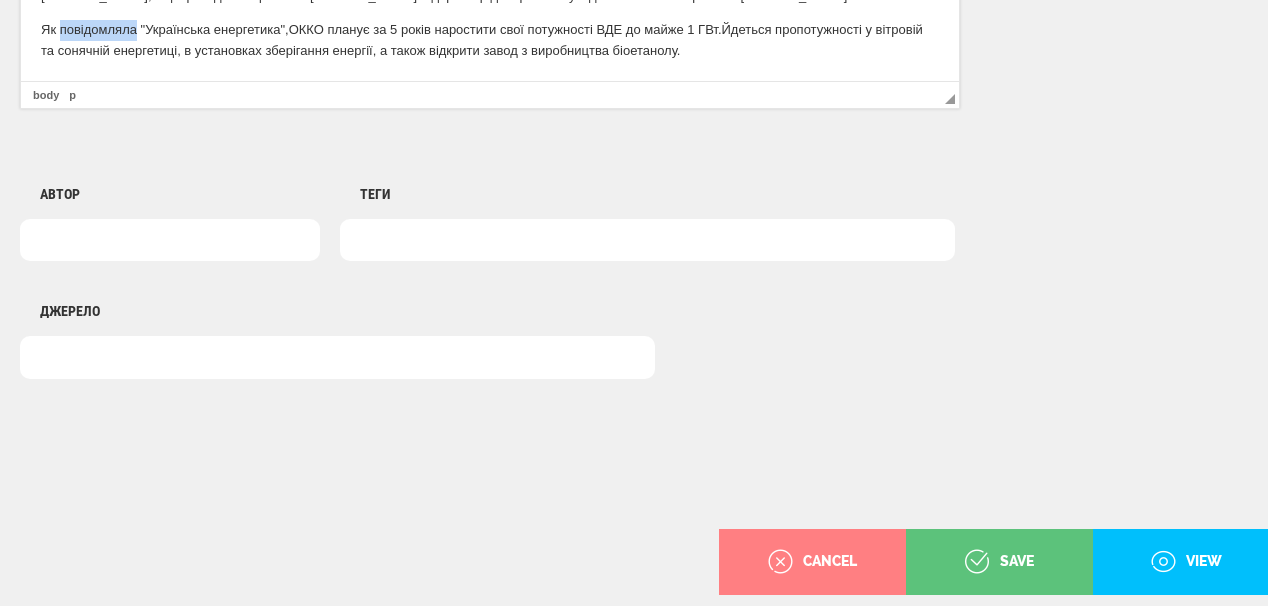 drag, startPoint x: 61, startPoint y: 27, endPoint x: 354, endPoint y: 45, distance: 293.55237 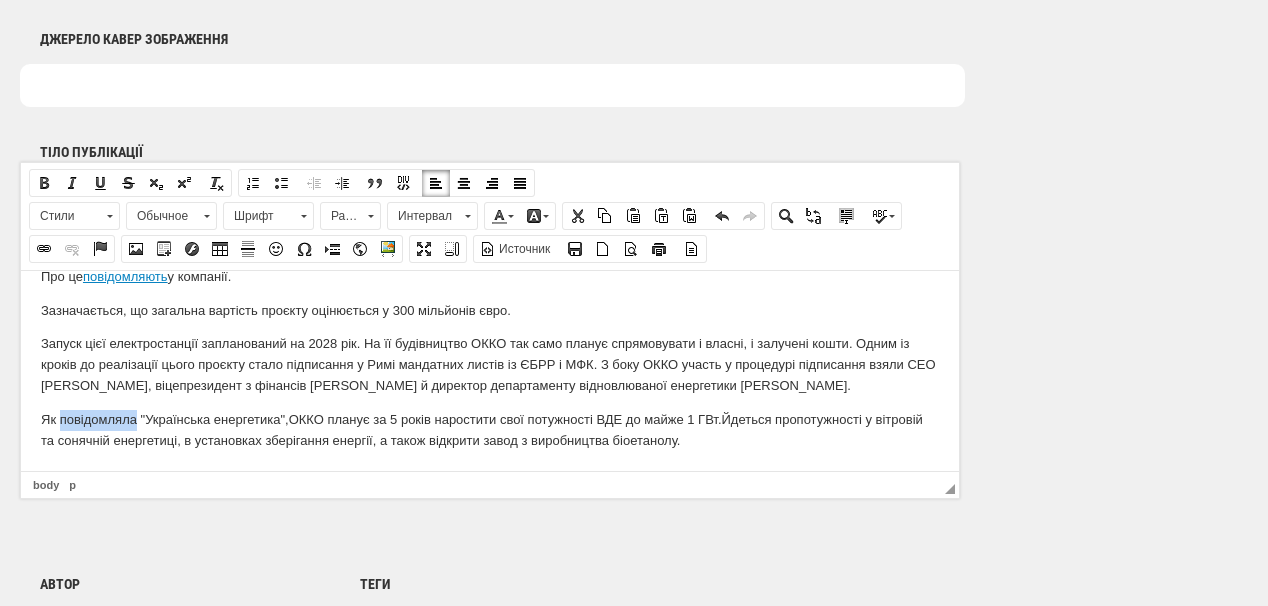 scroll, scrollTop: 1155, scrollLeft: 0, axis: vertical 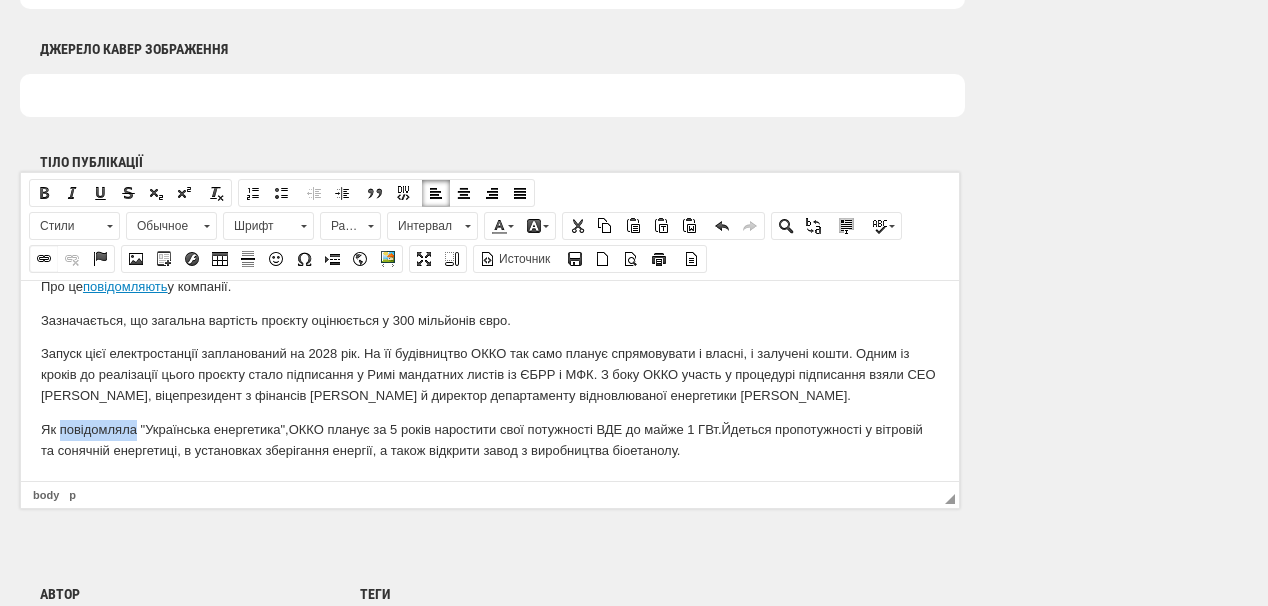 click at bounding box center (44, 259) 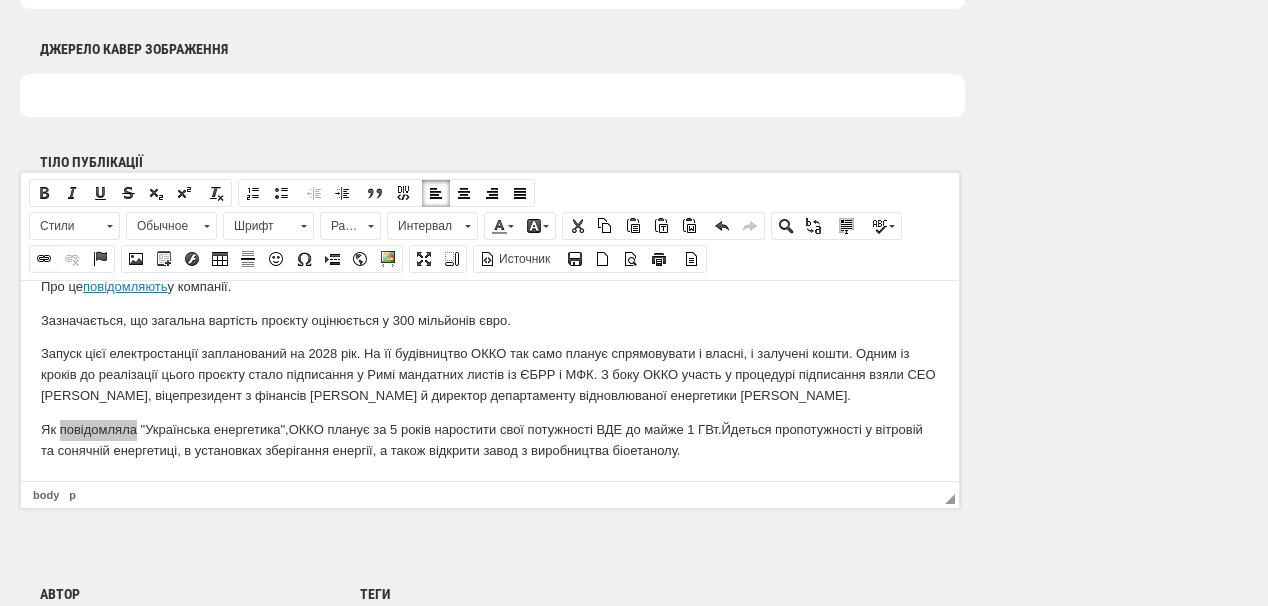 select on "http://" 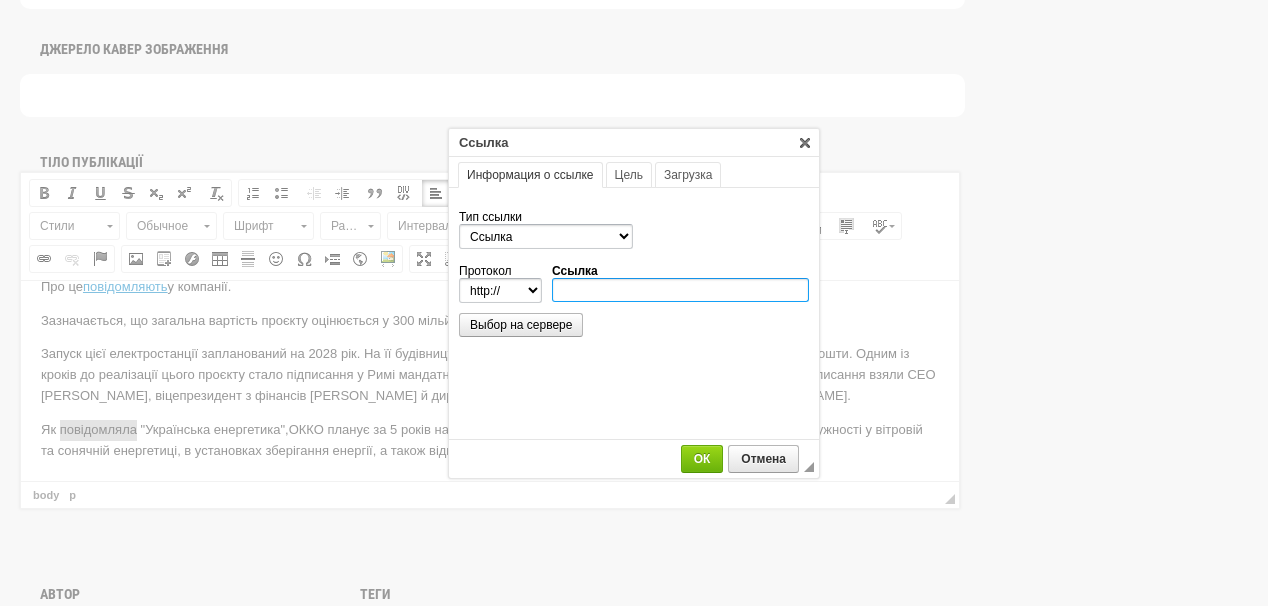 click on "Ссылка" at bounding box center (680, 290) 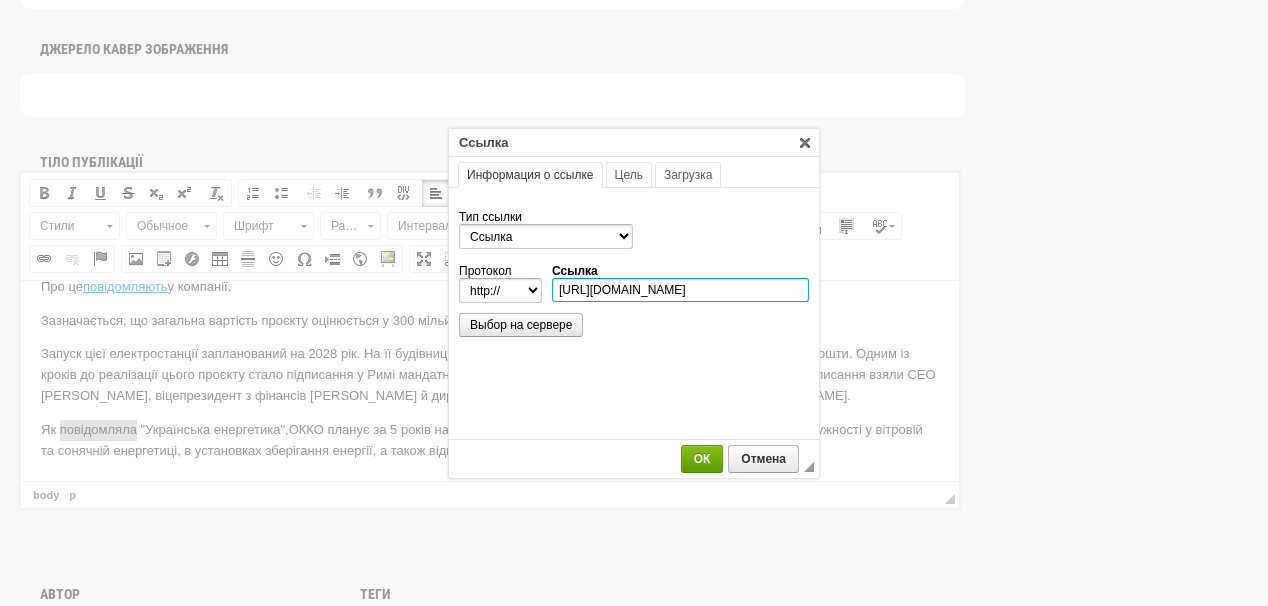 scroll, scrollTop: 0, scrollLeft: 298, axis: horizontal 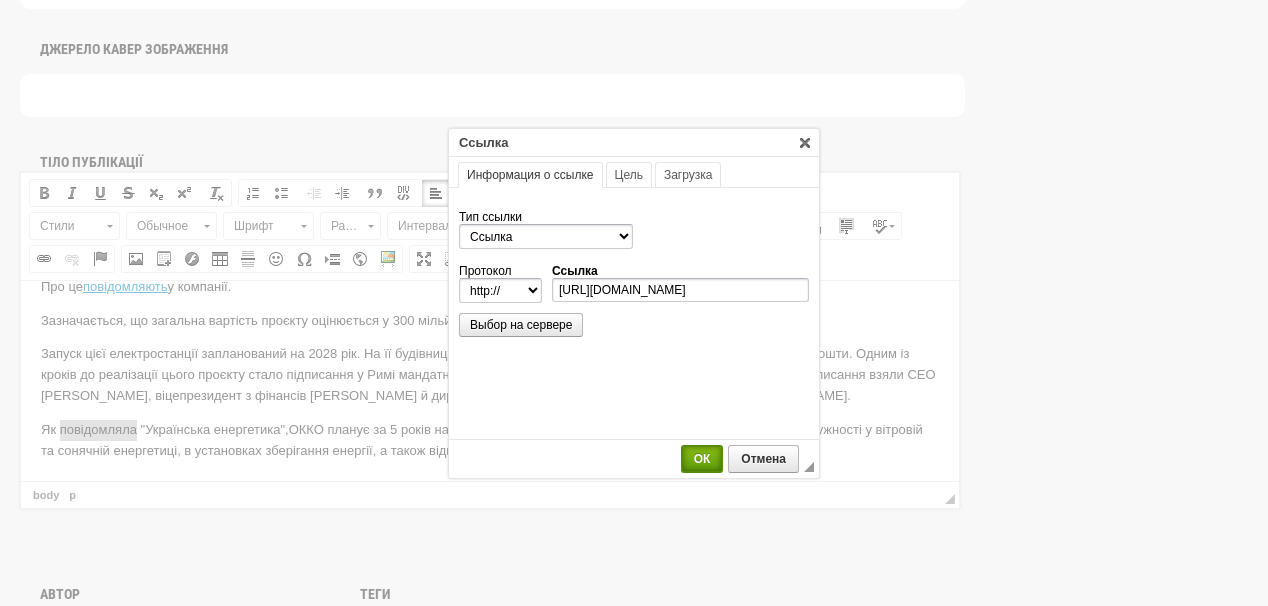 select on "https://" 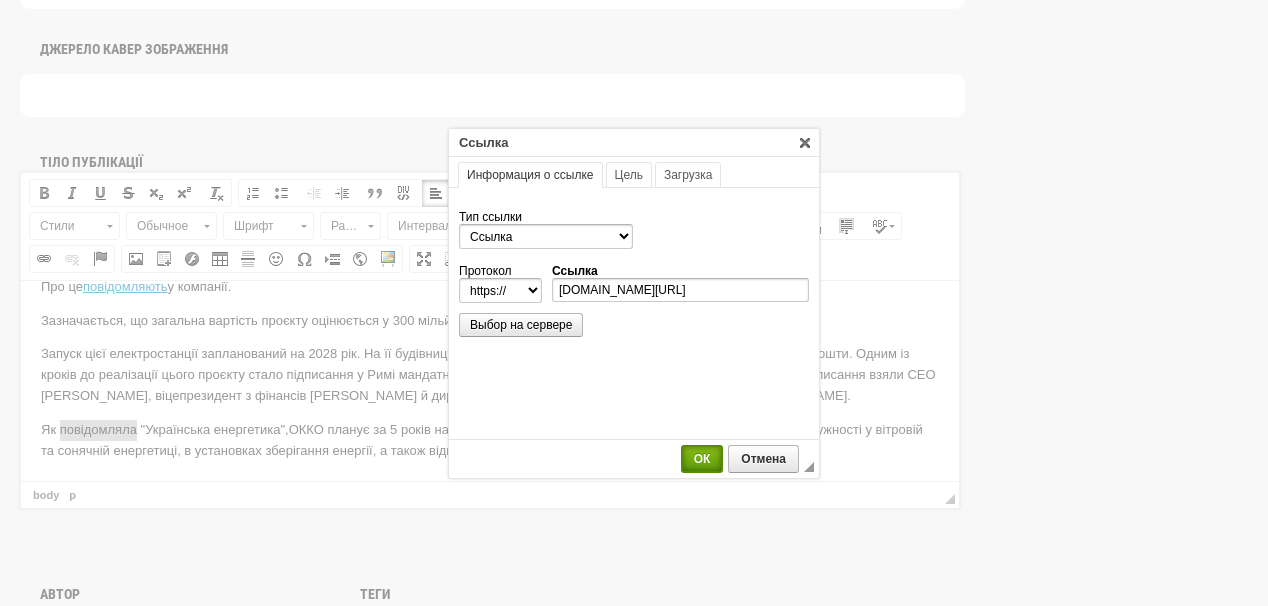 scroll, scrollTop: 0, scrollLeft: 0, axis: both 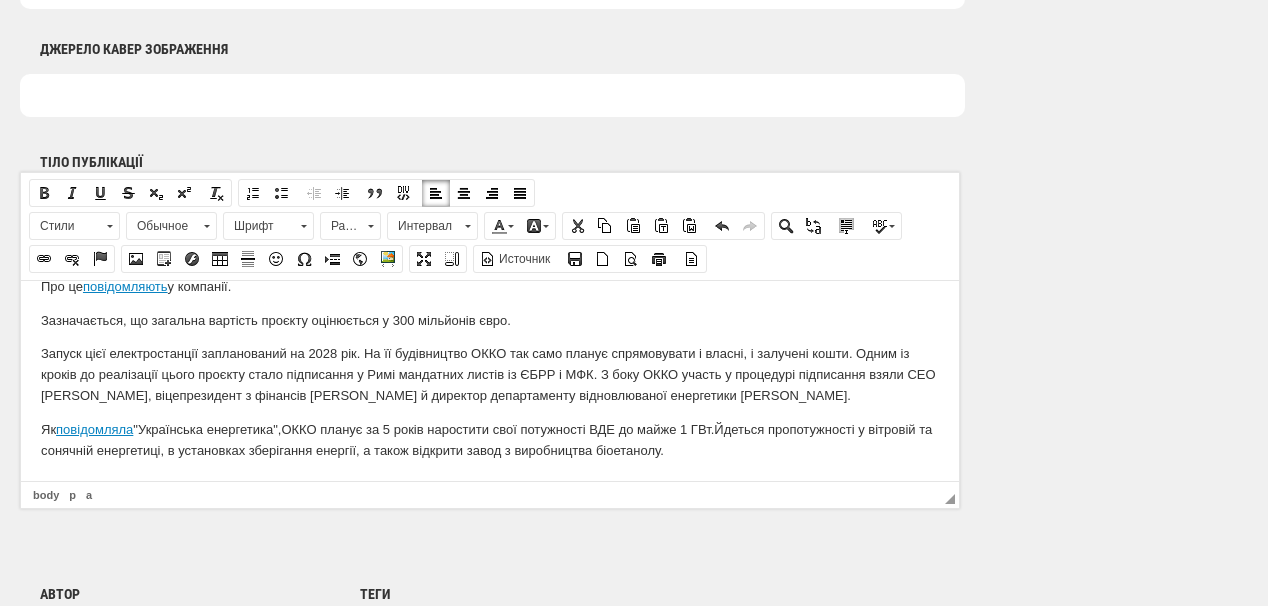 click on "Як  повідомляла  "Українська енергетика",  ОККО планує за 5 років наростити свої потужності ВДЕ до майже 1 ГВт.  Йдеться про  потужності у вітровій та сонячній енергетиці, в установках зберігання енергії, а також відкрити завод з виробництва біоетанолу." at bounding box center (490, 440) 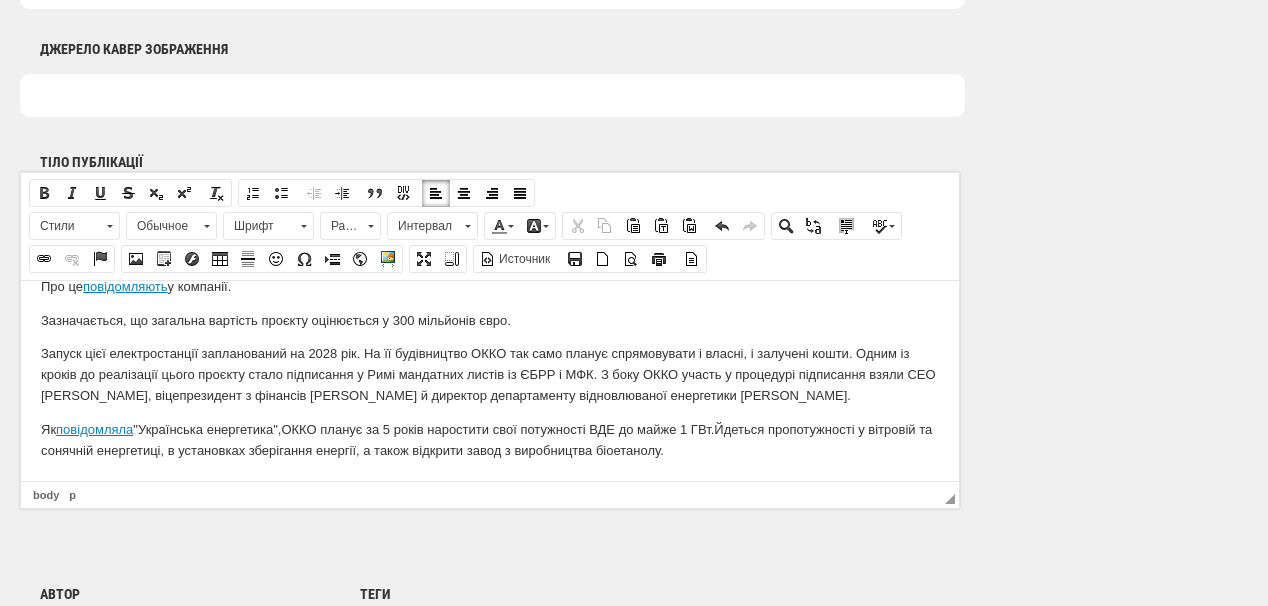 scroll, scrollTop: 1235, scrollLeft: 0, axis: vertical 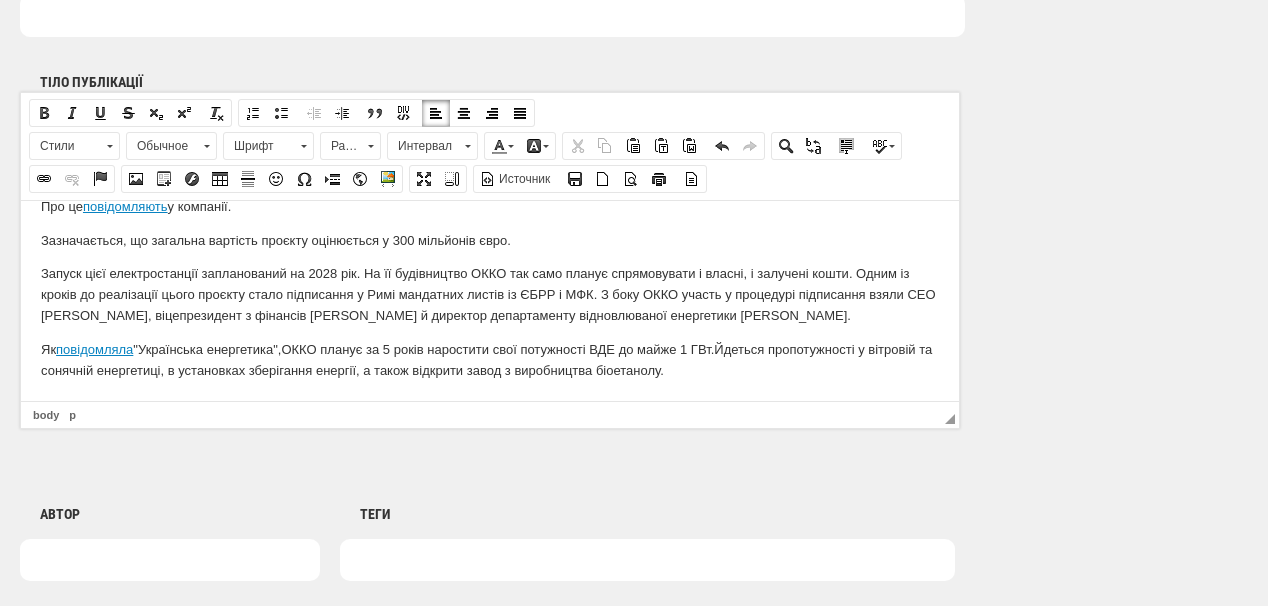 click on "ОККО  почала підготовчу роботу щодо спорудження ще однієї вітрової станції  з більшою потужністю – 192 МВт.   Про це  повідомляють  у компанії. Зазначається, що з агальна вартість проєкту оцінюється у 300 мільйонів євро.  Як  повідомляла  "Українська енергетика",  ОККО планує за 5 років наростити свої потужності ВДЕ до майже 1 ГВт.  Йдеться про  потужності у вітровій та сонячній енергетиці, в установках зберігання енергії, а також відкрити завод з виробництва біоетанолу." at bounding box center [490, 271] 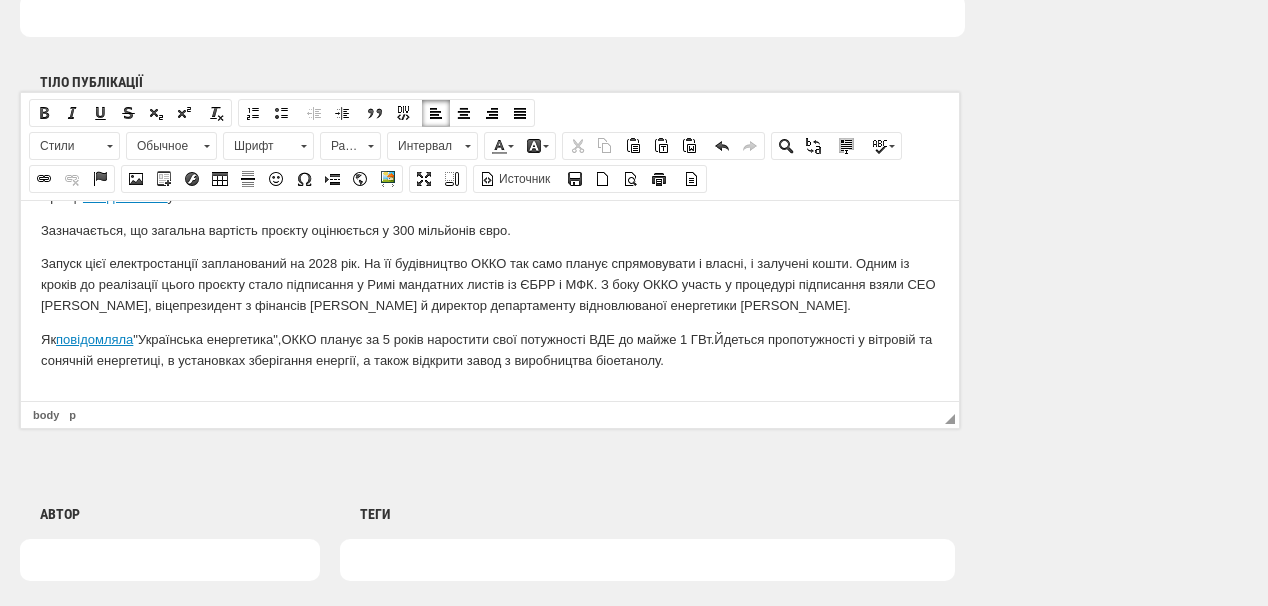 click at bounding box center (490, 393) 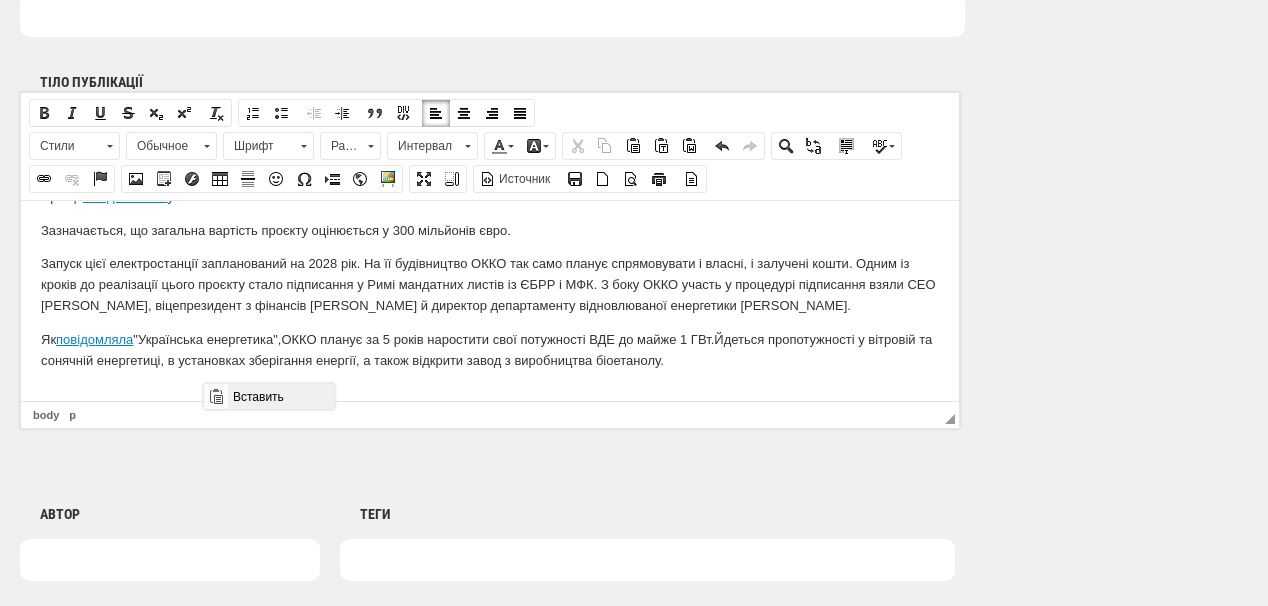 click on "Вставить" at bounding box center (280, 396) 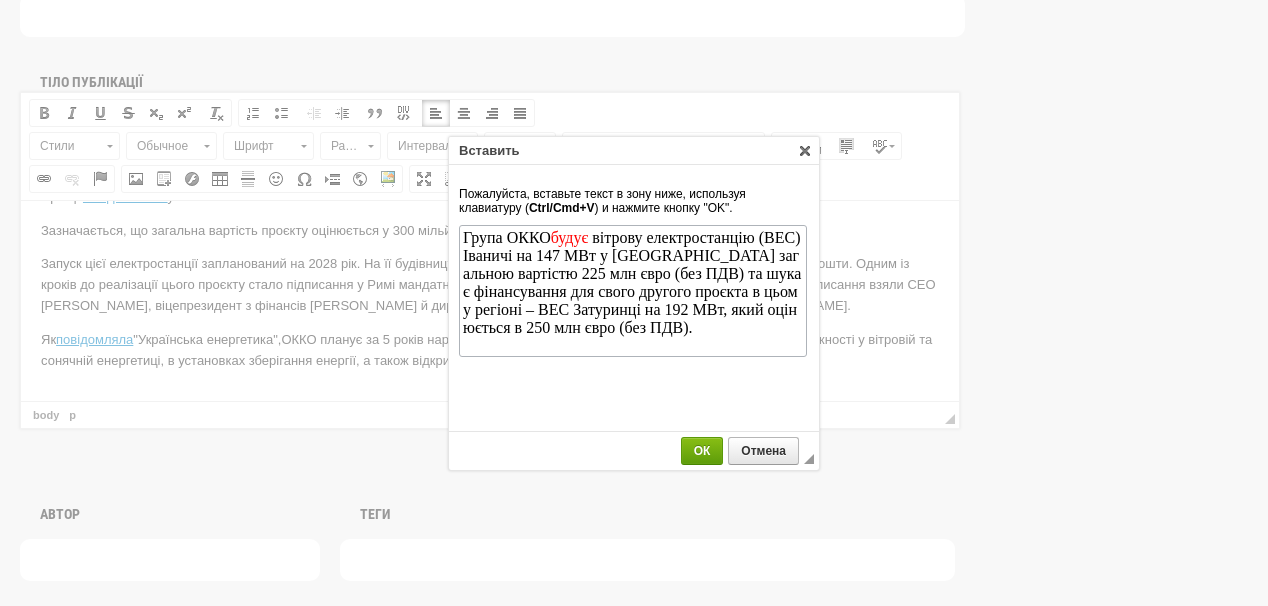 scroll, scrollTop: 0, scrollLeft: 0, axis: both 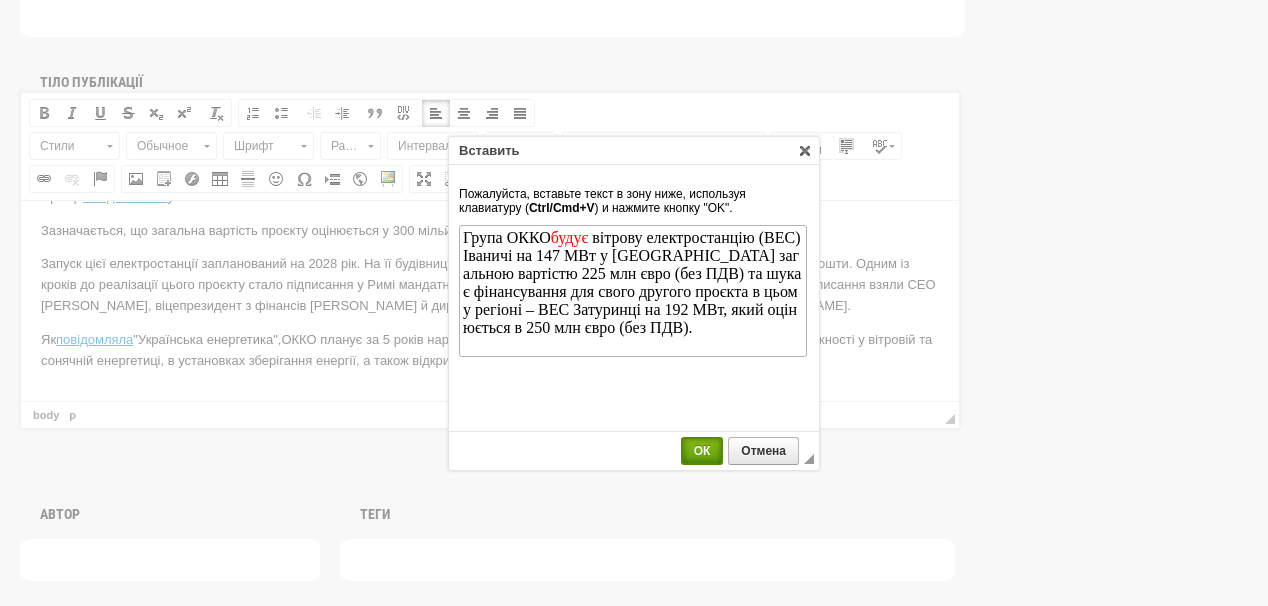 click on "ОК" at bounding box center [702, 451] 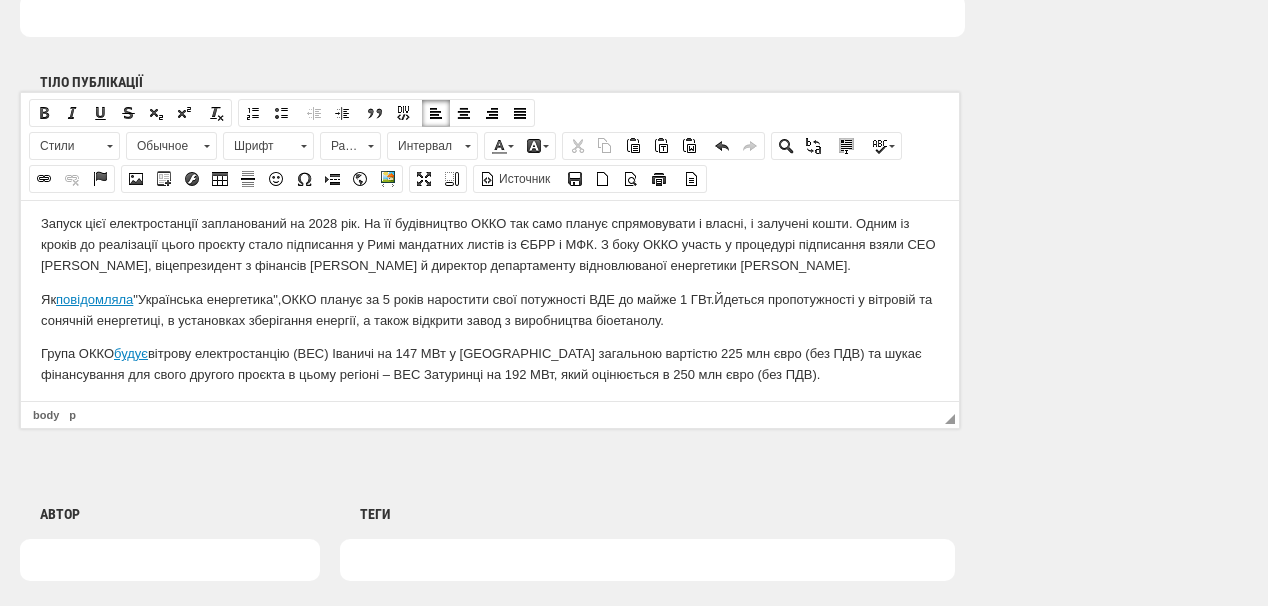 scroll, scrollTop: 112, scrollLeft: 0, axis: vertical 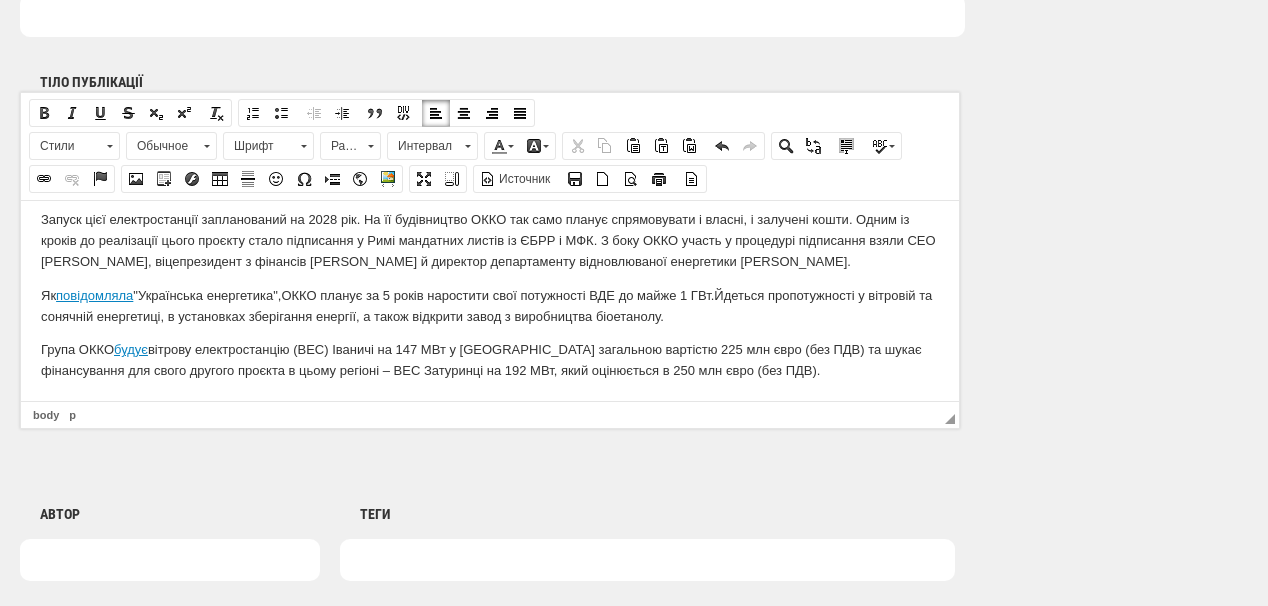 click on "Група ОККО  будує  вітрову електростанцію (ВЕС) Іваничі на 147 МВт у Волинській області загальною вартістю 225 млн євро (без ПДВ) та шукає фінансування для свого другого проєкта в цьому регіоні – ВЕС Затуринці на 192 МВт, який оцінюється в 250 млн євро (без ПДВ)." at bounding box center [490, 360] 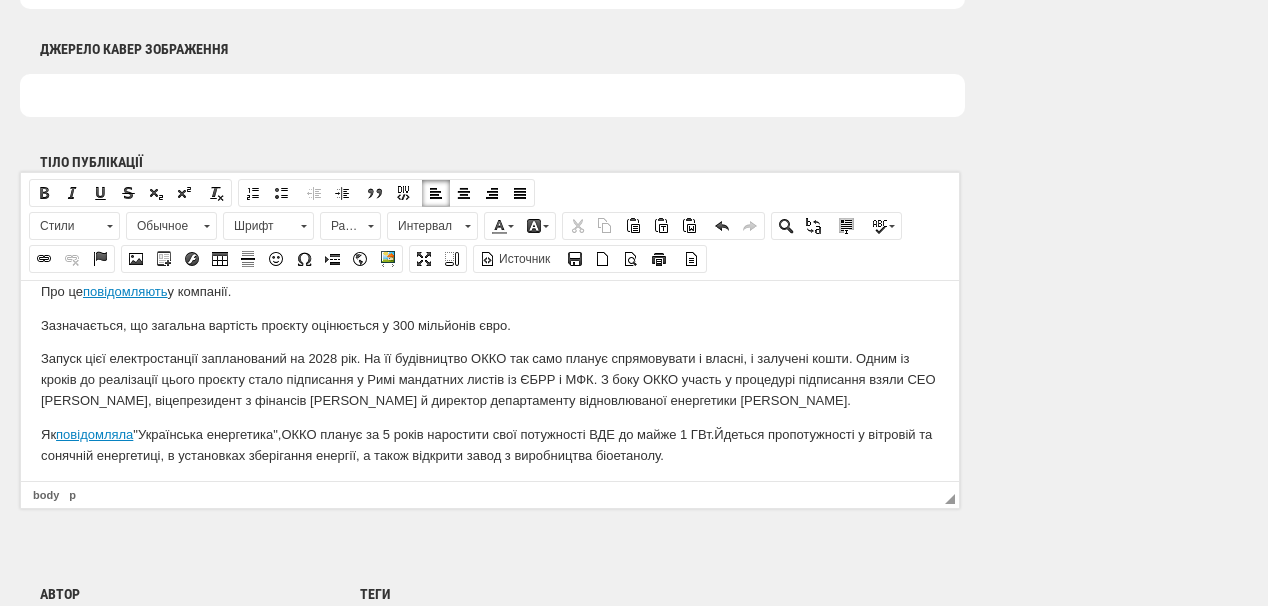 scroll, scrollTop: 80, scrollLeft: 0, axis: vertical 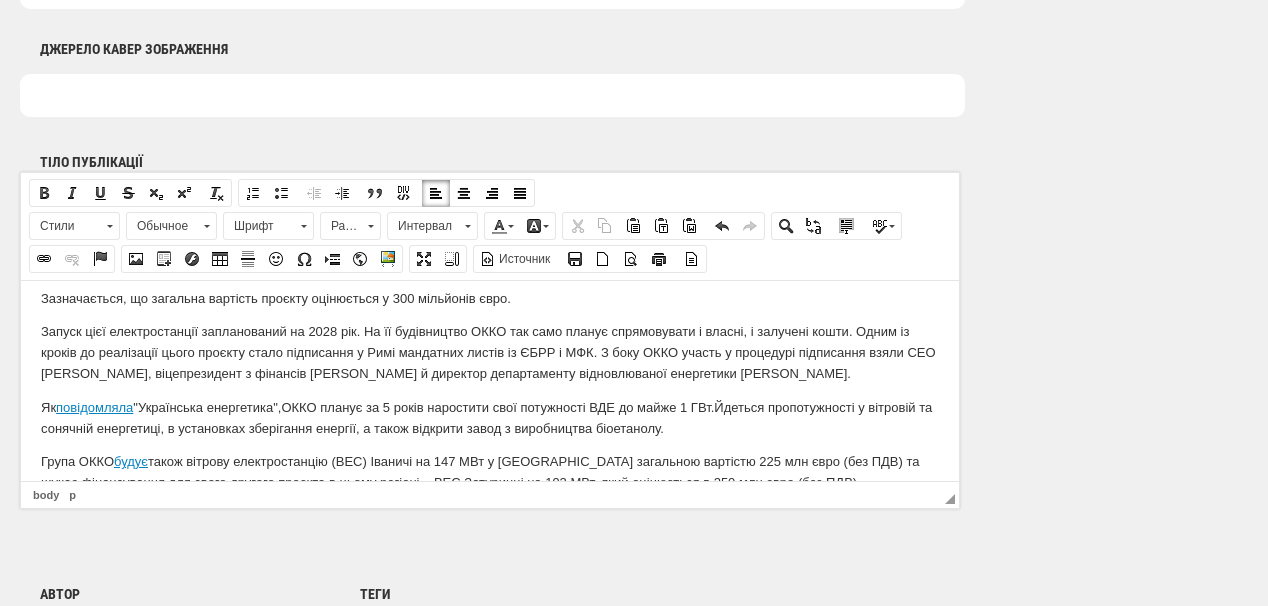 click on "Запуск цієї електростанції запланований на 2028 рік. На її будівництво ОККО так само планує спрямовувати і власні, і залучені кошти. Одним із кроків до реалізації цього проєкту стало підписання у Римі мандатних листів із ЄБРР і МФК. З боку ОККО участь у процедурі підписання взяли СЕО Василь Даниляк, віцепрезидент з фінансів Назар Купибіда й директор департаменту відновлюваної енергетики Олекса Коненко." at bounding box center [490, 352] 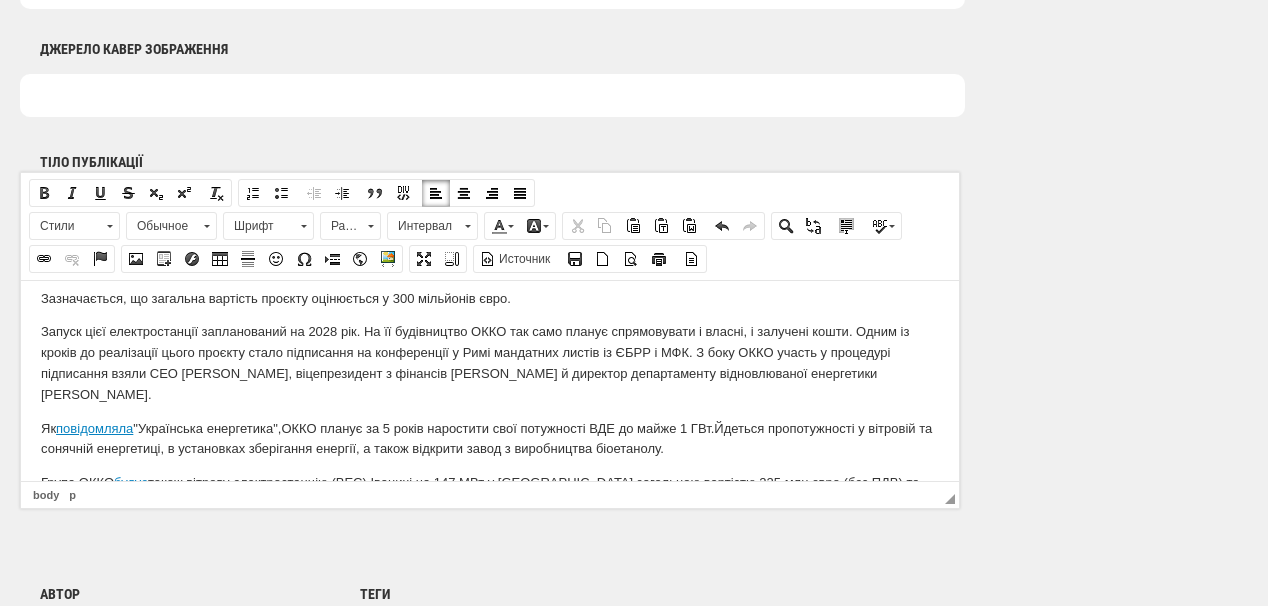 click on "Запуск цієї електростанції запланований на 2028 рік. На її будівництво ОККО так само планує спрямовувати і власні, і залучені кошти. Одним із кроків до реалізації цього проєкту стало підписання на конференції у Римі мандатних листів із ЄБРР і МФК. З боку ОККО участь у процедурі підписання взяли СЕО Василь Даниляк, віцепрезидент з фінансів Назар Купибіда й директор департаменту відновлюваної енергетики Олекса Коненко." at bounding box center [490, 362] 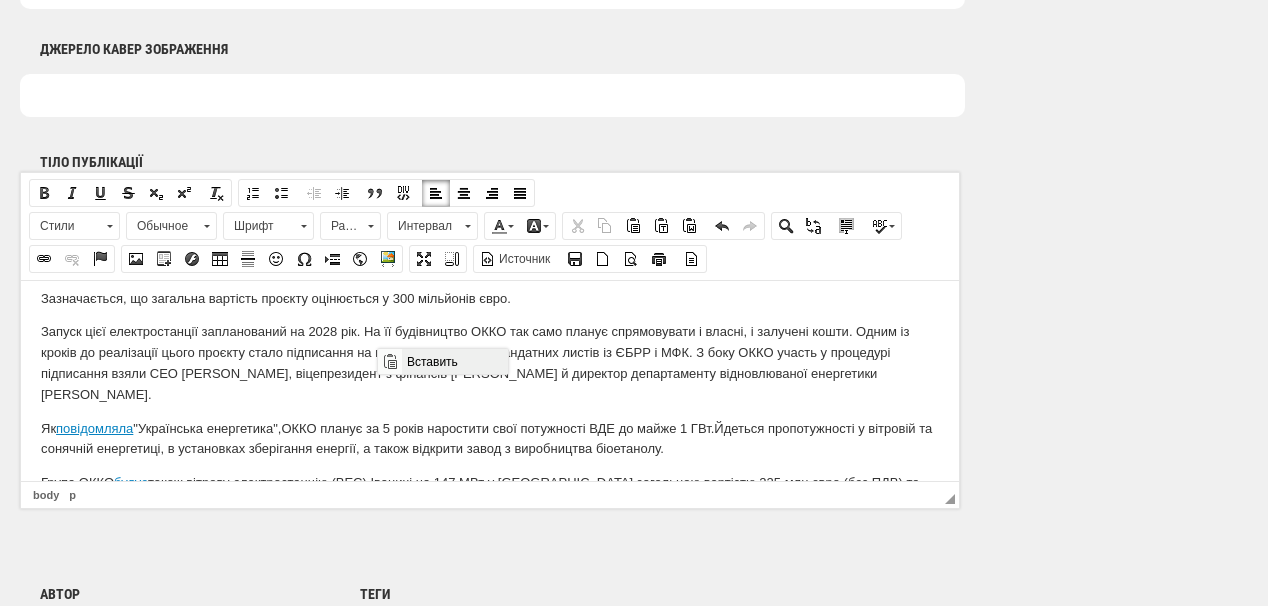 click on "Вставить" at bounding box center [454, 361] 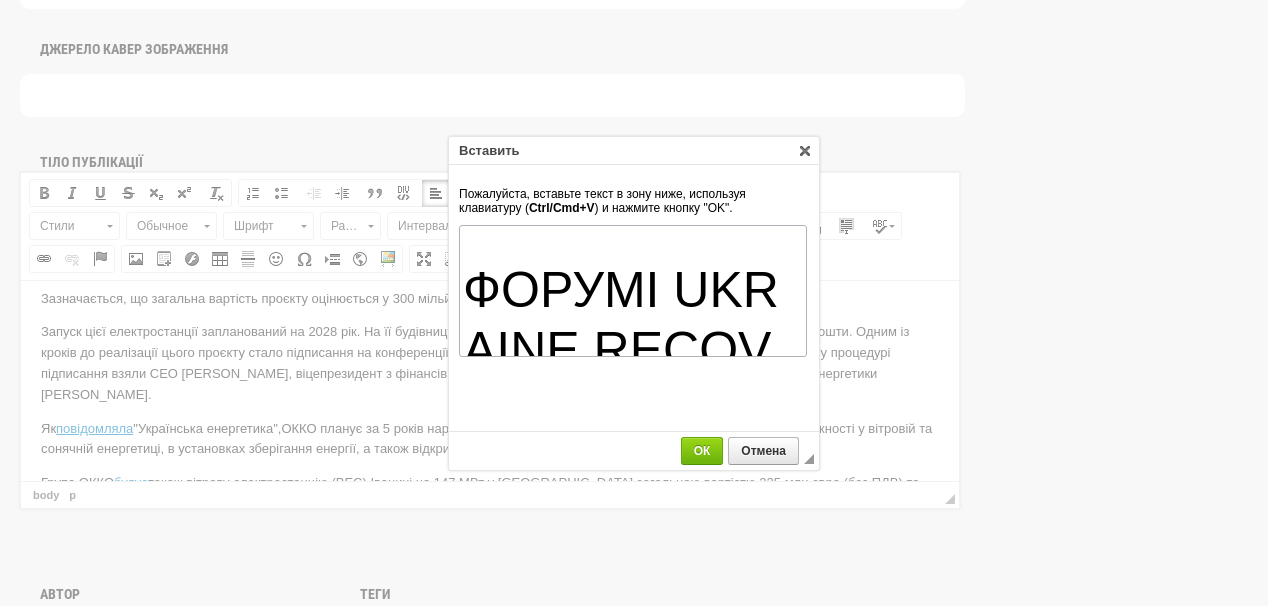 scroll, scrollTop: 200, scrollLeft: 0, axis: vertical 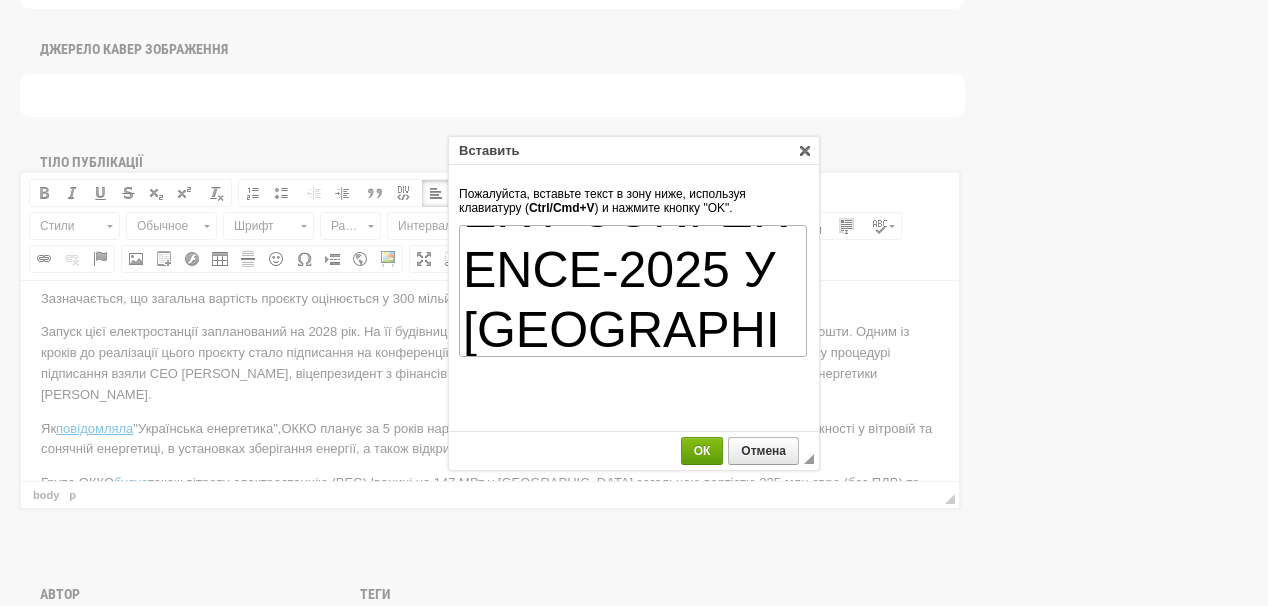 click on "ОК" at bounding box center [702, 451] 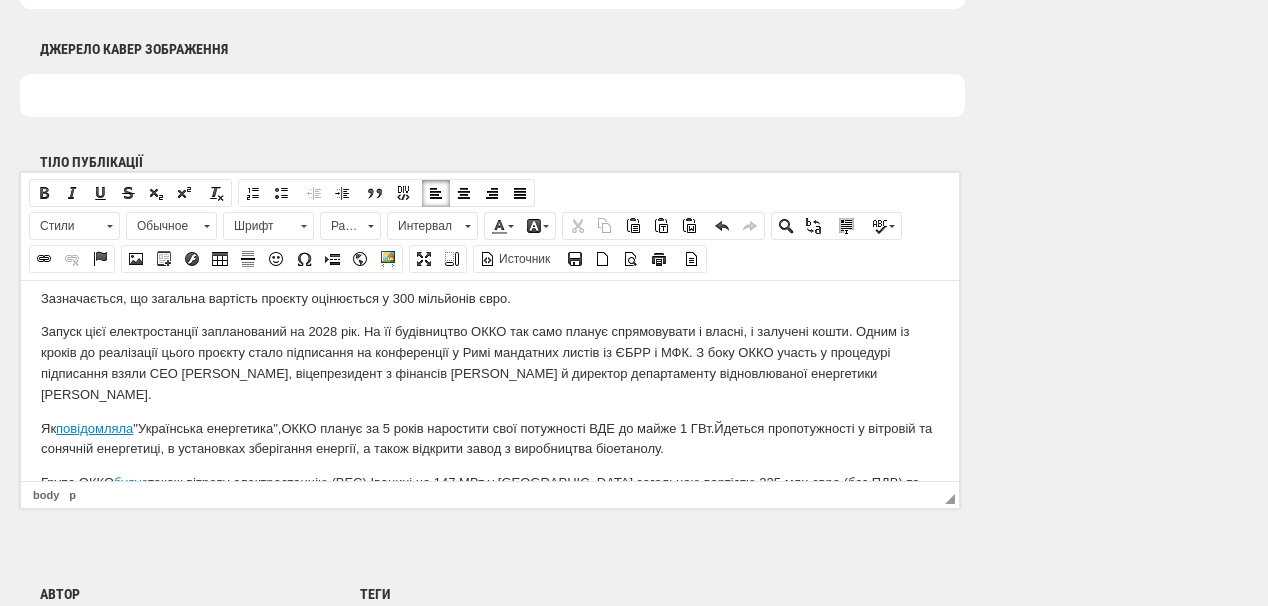 scroll, scrollTop: 0, scrollLeft: 0, axis: both 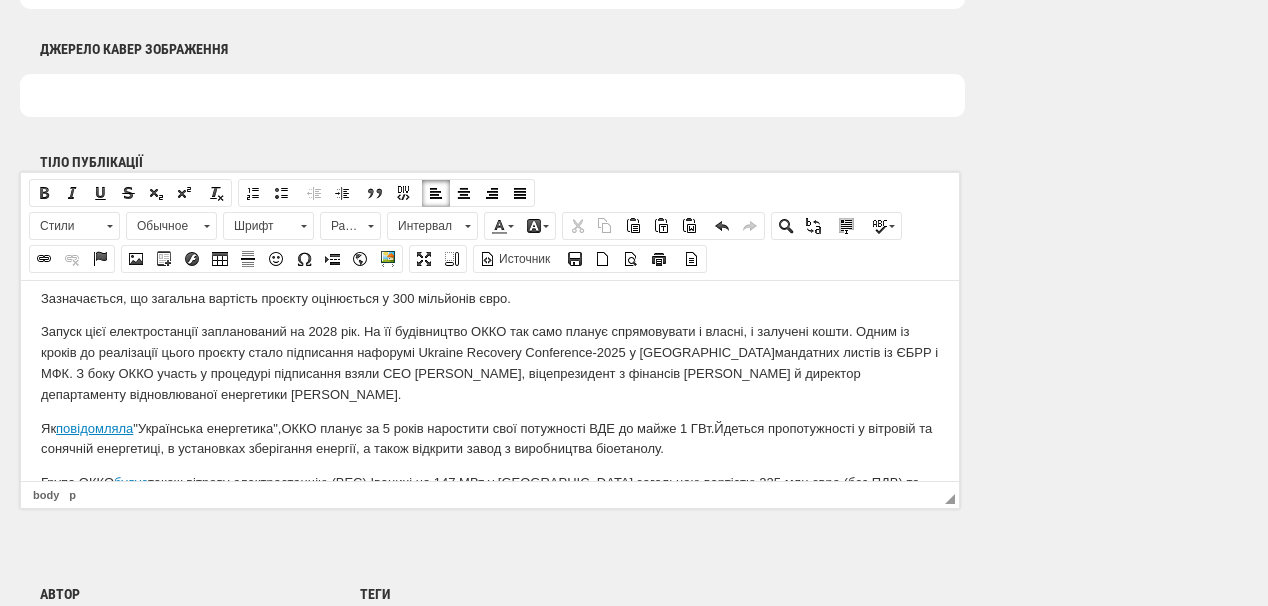 click on "Запуск цієї електростанції запланований на 2028 рік. На її будівництво ОККО так само планує спрямовувати і власні, і залучені кошти. Одним із кроків до реалізації цього проєкту стало підписання на  форумі Ukraine Recovery Conference-2025 у Рим  мандатних листів із ЄБРР і МФК. З боку ОККО участь у процедурі підписання взяли СЕО Василь Даниляк, віцепрезидент з фінансів Назар Купибіда й директор департаменту відновлюваної енергетики Олекса Коненко." at bounding box center (490, 362) 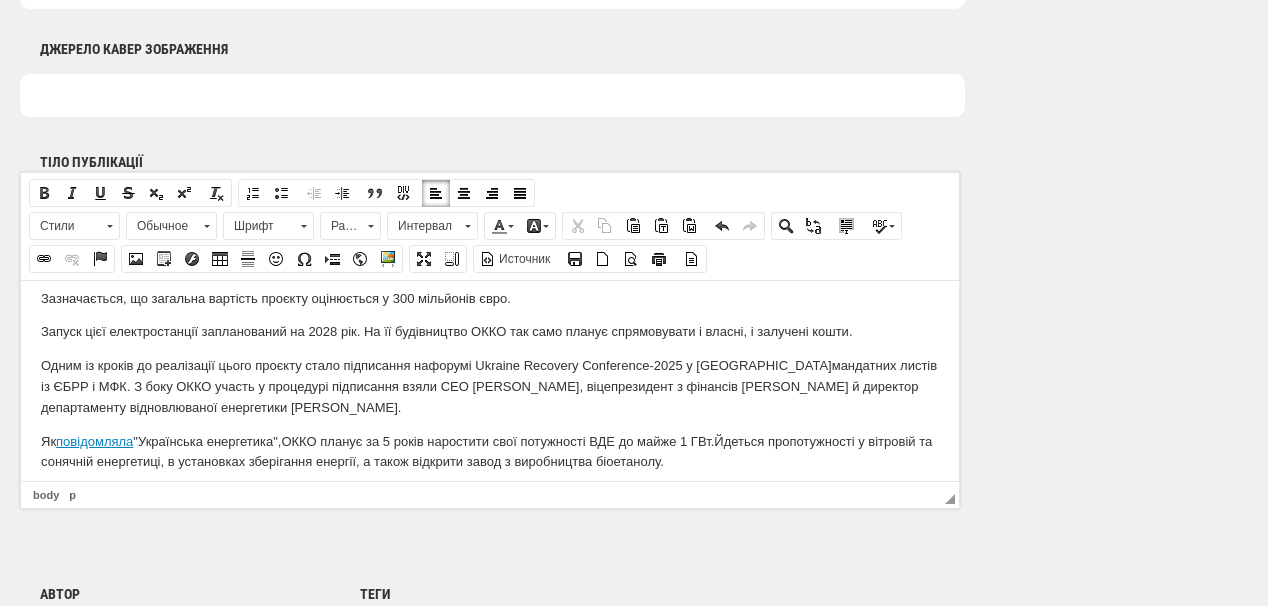 click on "Запуск цієї електростанції запланований на 2028 рік. На її будівництво ОККО так само планує спрямовувати і власні, і залучені кошти." at bounding box center (490, 331) 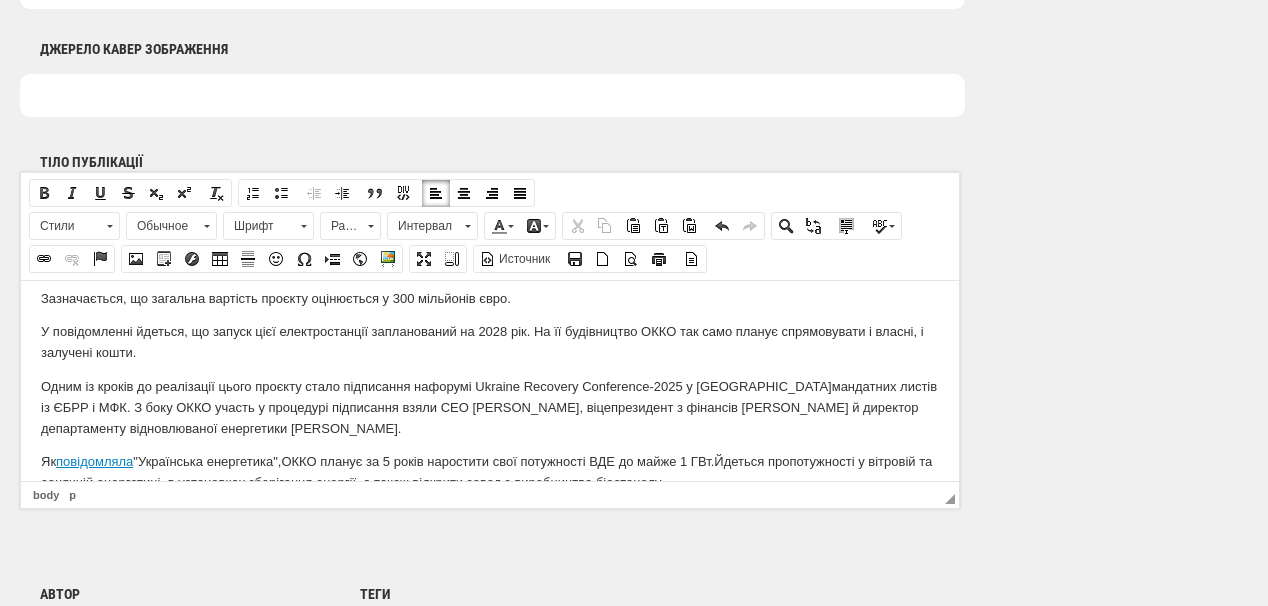 click on "Одним із кроків до реалізації цього проєкту стало підписання на  форумі Ukraine Recovery Conference-2025 у Рим  мандатних листів із ЄБРР і МФК. З боку ОККО участь у процедурі підписання взяли СЕО Василь Даниляк, віцепрезидент з фінансів Назар Купибіда й директор департаменту відновлюваної енергетики Олекса Коненко." at bounding box center (490, 407) 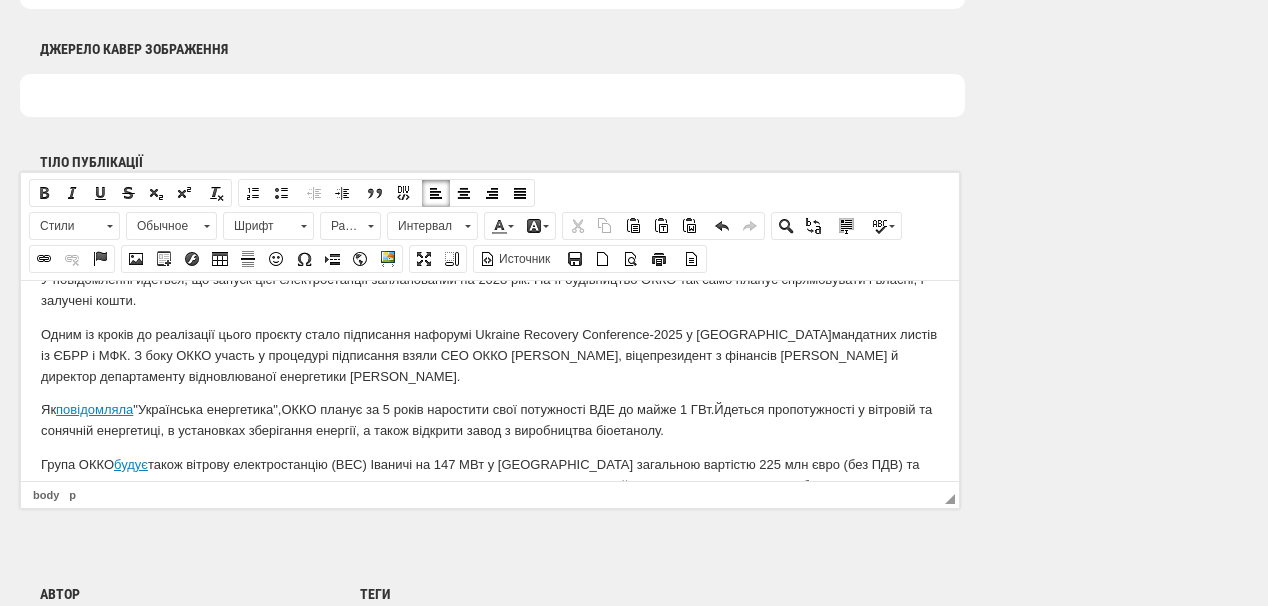 scroll, scrollTop: 160, scrollLeft: 0, axis: vertical 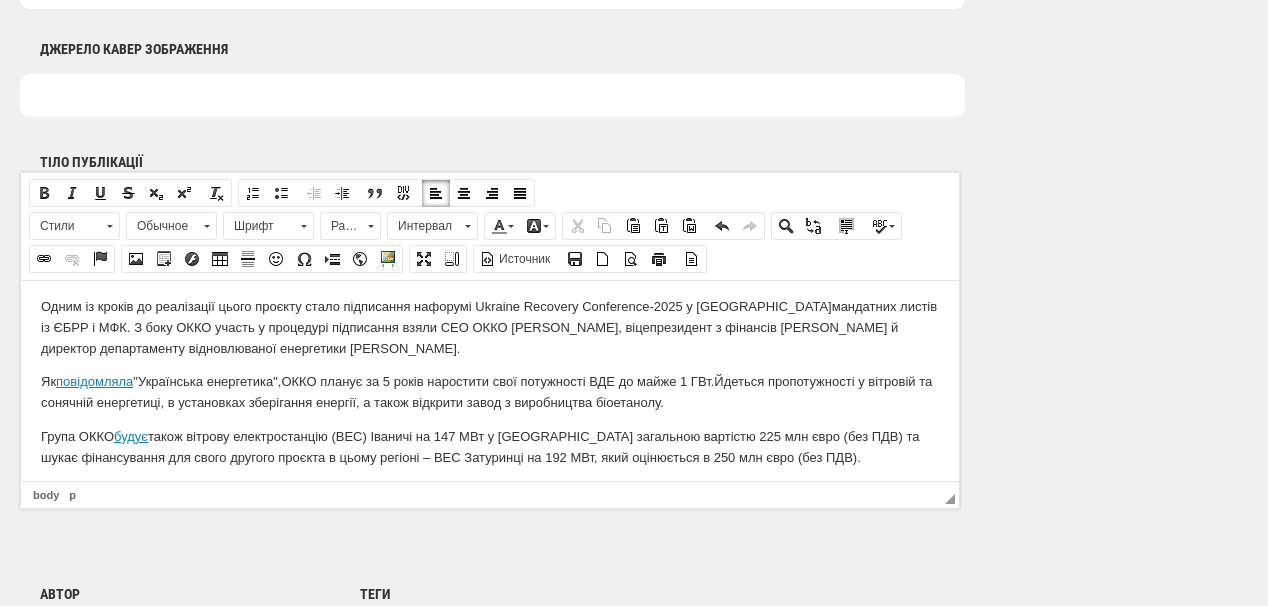 drag, startPoint x: 41, startPoint y: 436, endPoint x: 735, endPoint y: 440, distance: 694.01154 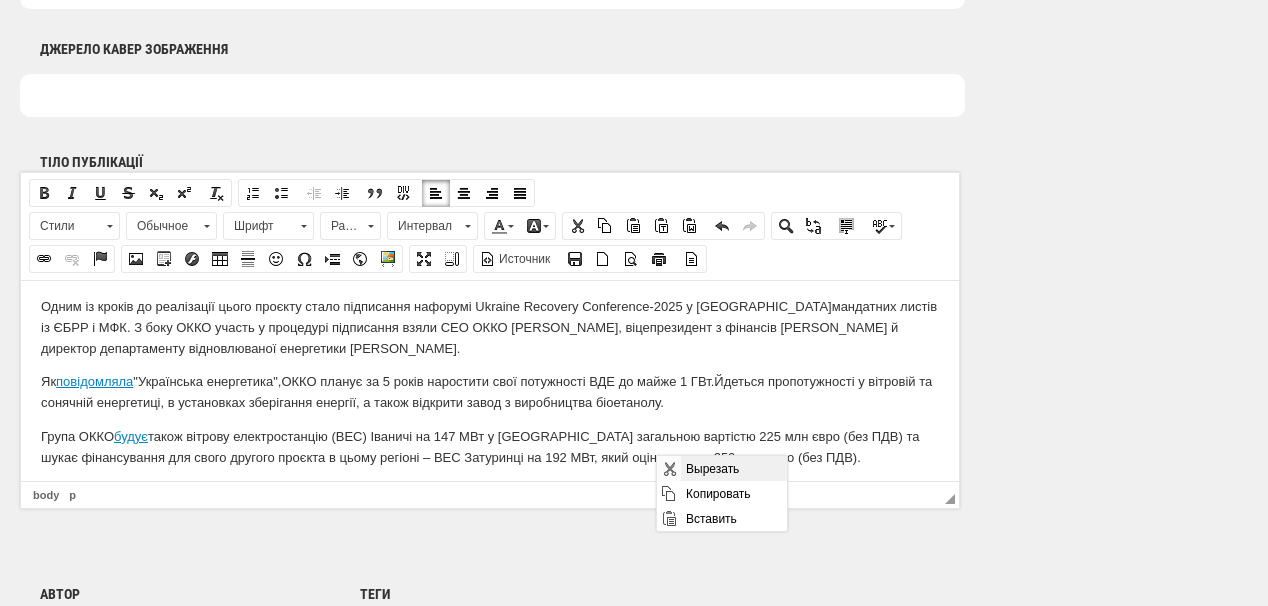 click on "Вырезать" at bounding box center (733, 468) 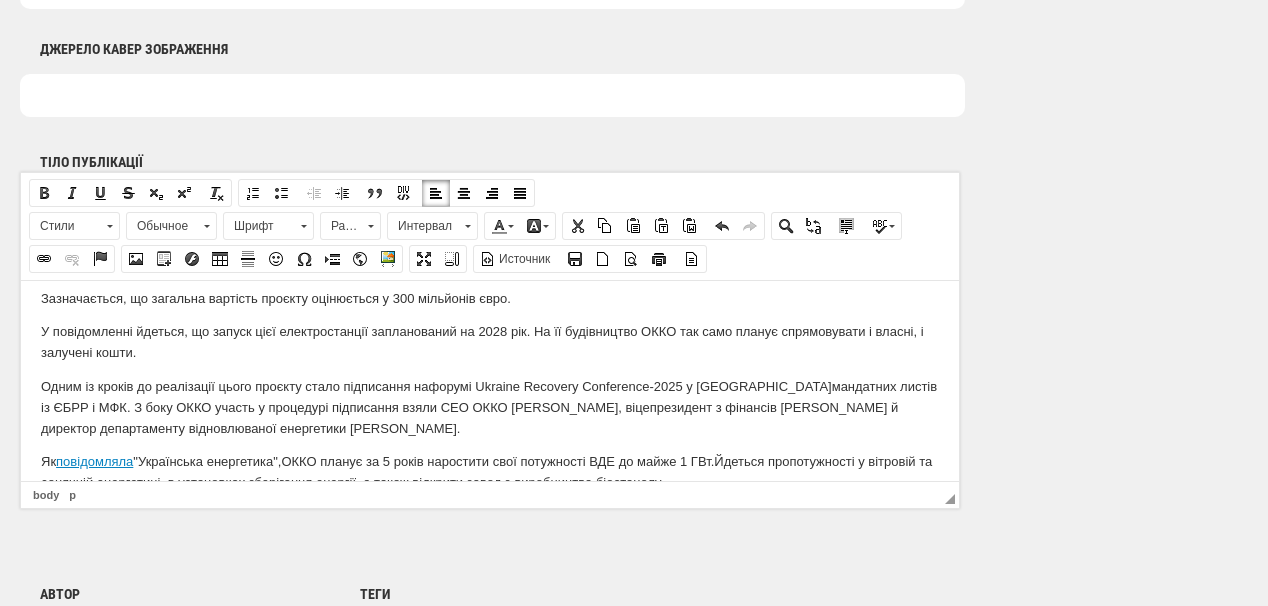 scroll, scrollTop: 147, scrollLeft: 0, axis: vertical 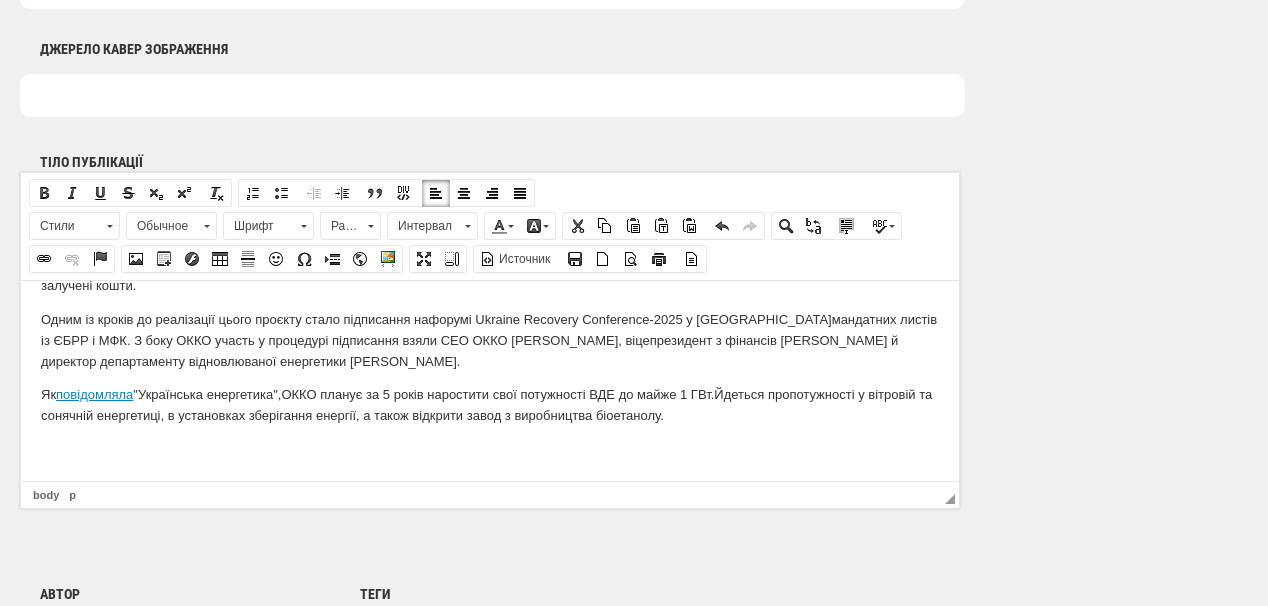 click on "Як  повідомляла  "Українська енергетика",  ОККО планує за 5 років наростити свої потужності ВДЕ до майже 1 ГВт.  Йдеться про  потужності у вітровій та сонячній енергетиці, в установках зберігання енергії, а також відкрити завод з виробництва біоетанолу." at bounding box center [490, 405] 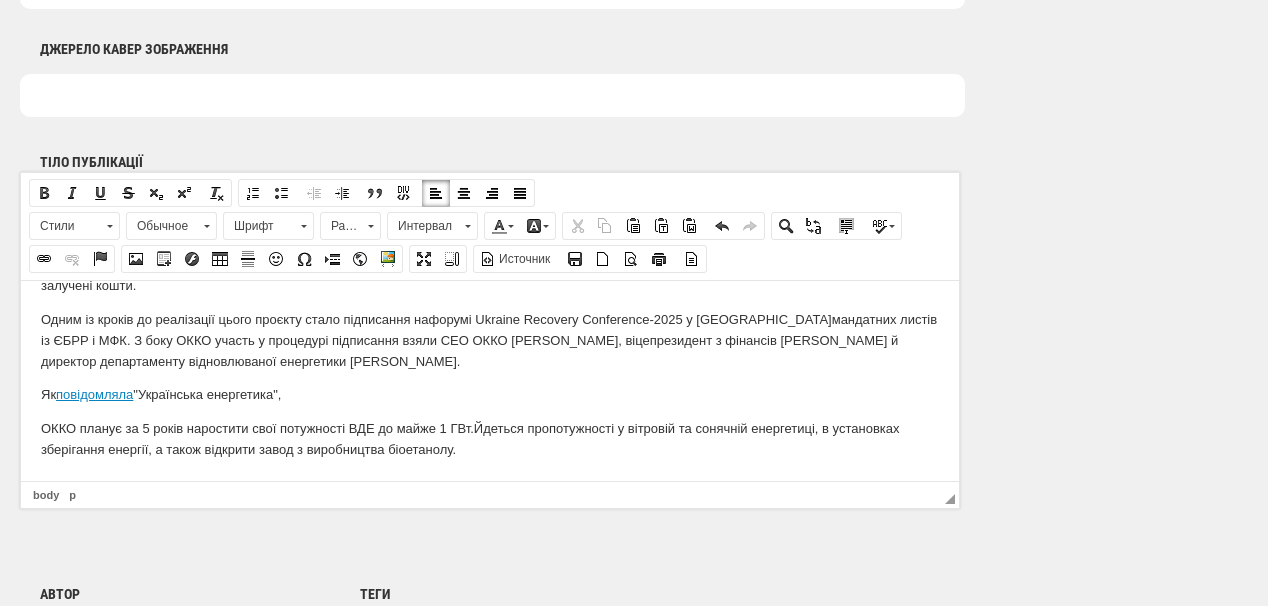 click on "Як  повідомляла  "Українська енергетика"," at bounding box center (490, 394) 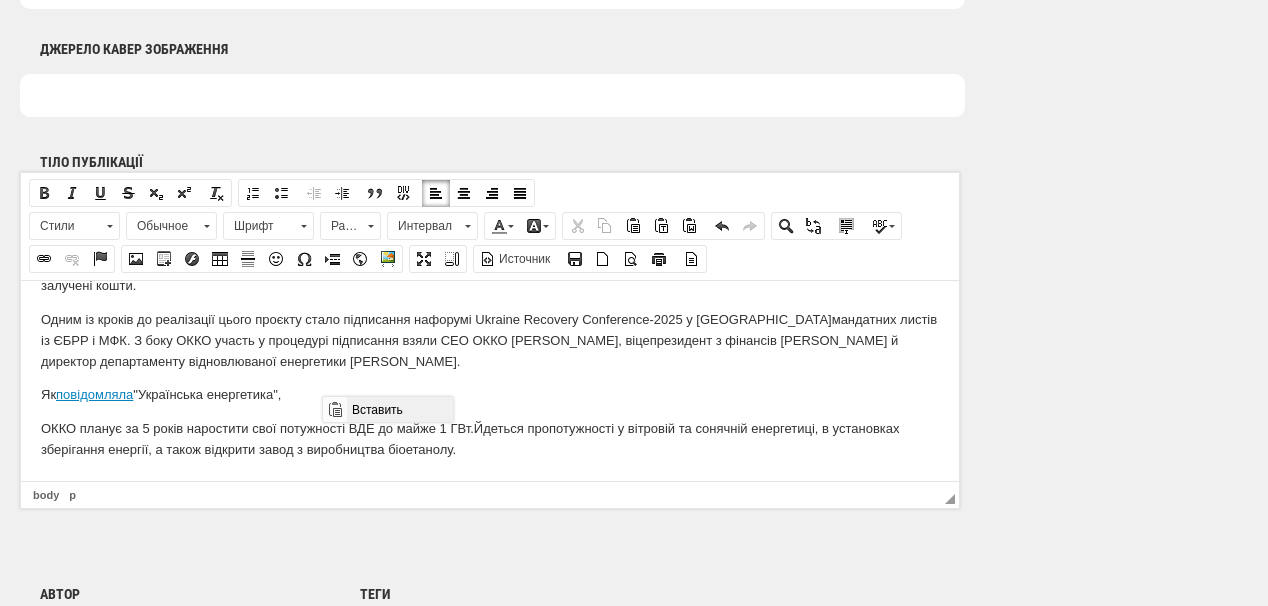 click on "Вставить" at bounding box center [399, 409] 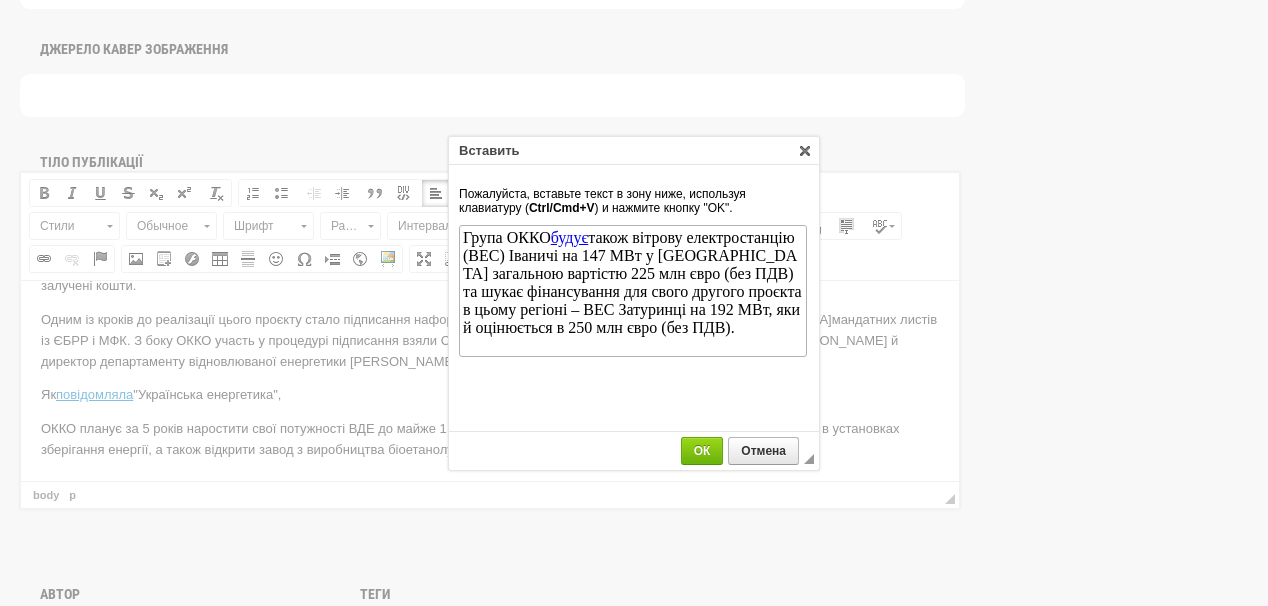 scroll, scrollTop: 0, scrollLeft: 0, axis: both 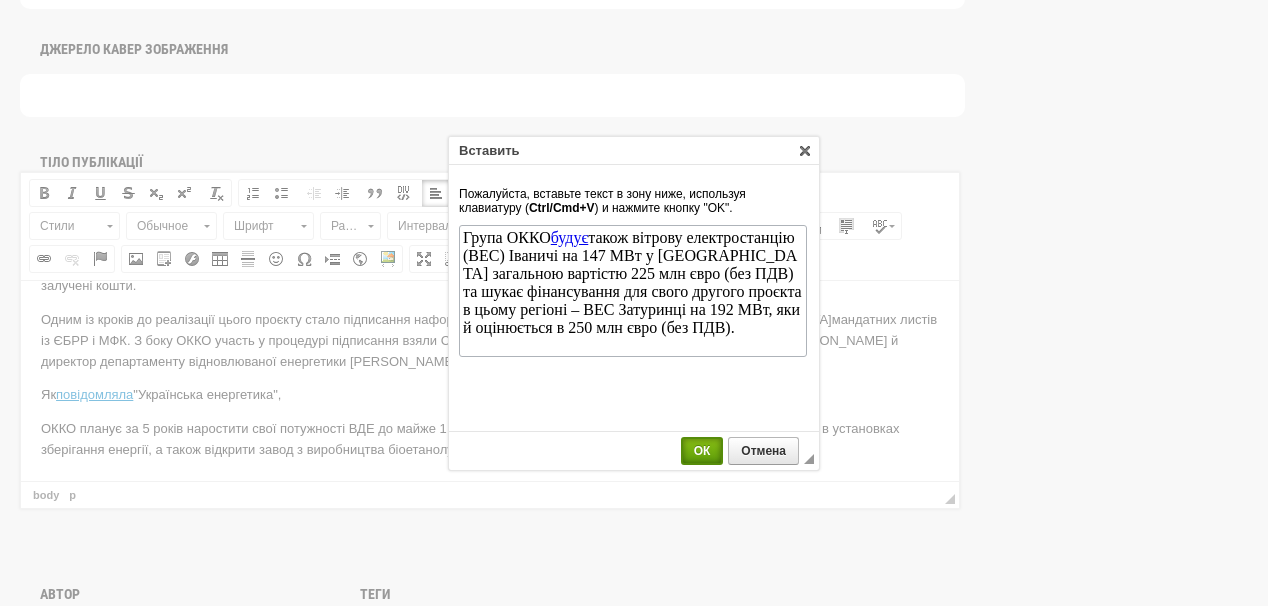 click on "ОК" at bounding box center (702, 451) 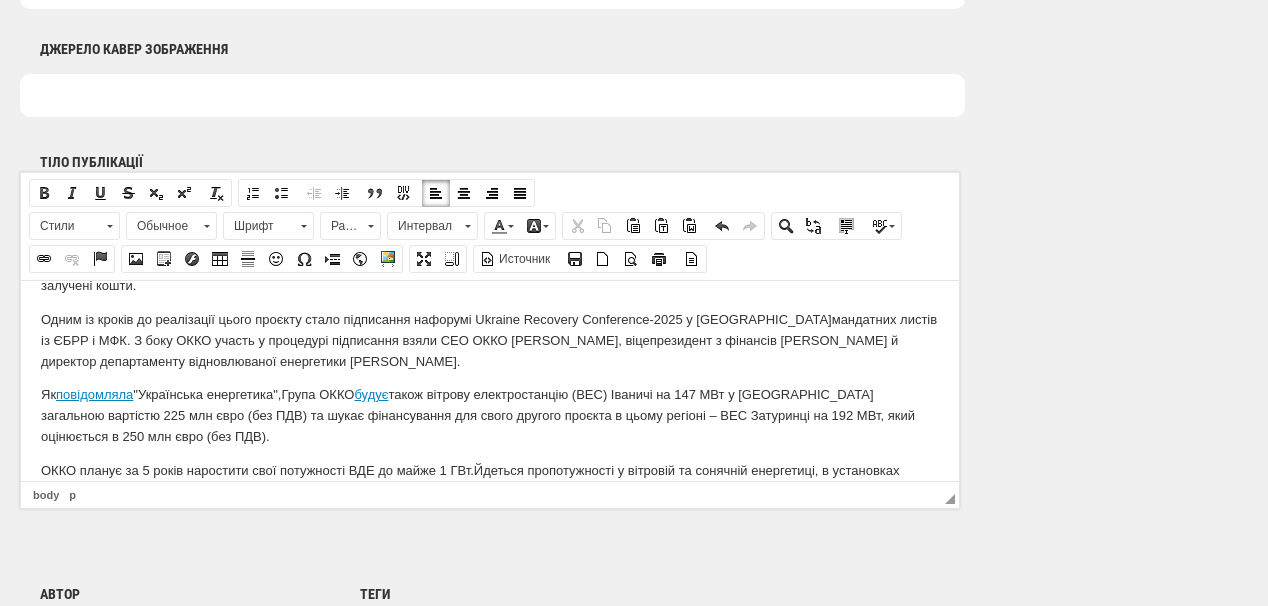 click on "Як  повідомляла  "Українська енергетика",  Група ОККО  будує  також вітрову електростанцію (ВЕС) Іваничі на 147 МВт у Волинській області загальною вартістю 225 млн євро (без ПДВ) та шукає фінансування для свого другого проєкта в цьому регіоні – ВЕС Затуринці на 192 МВт, який оцінюється в 250 млн євро (без ПДВ)." at bounding box center (490, 415) 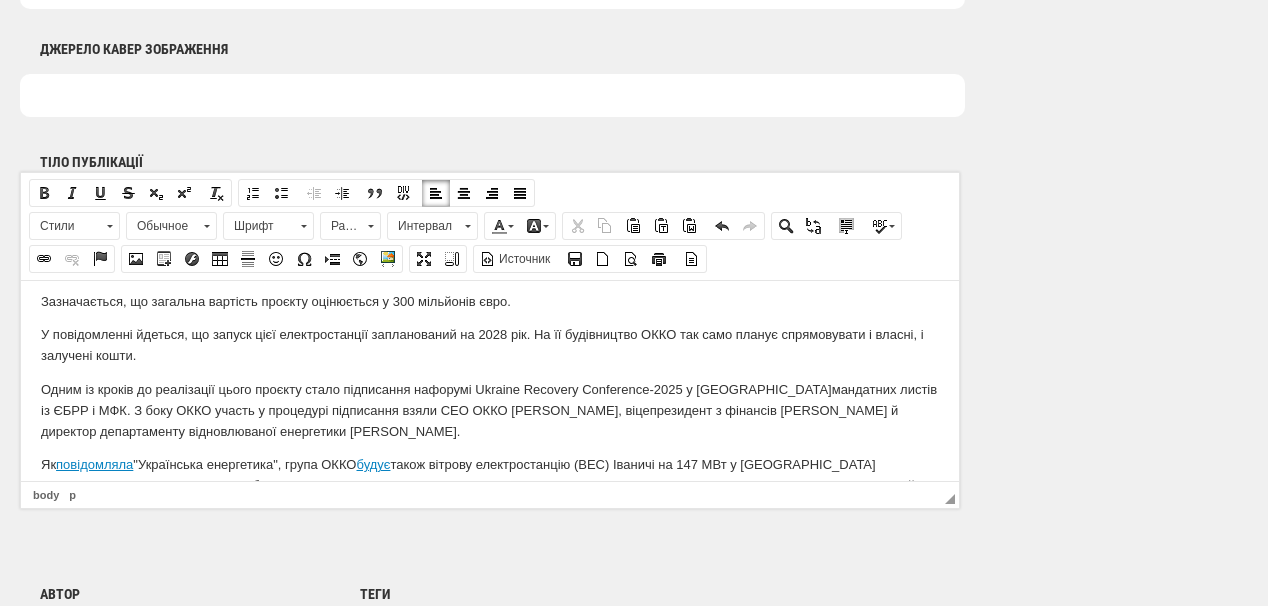 scroll, scrollTop: 147, scrollLeft: 0, axis: vertical 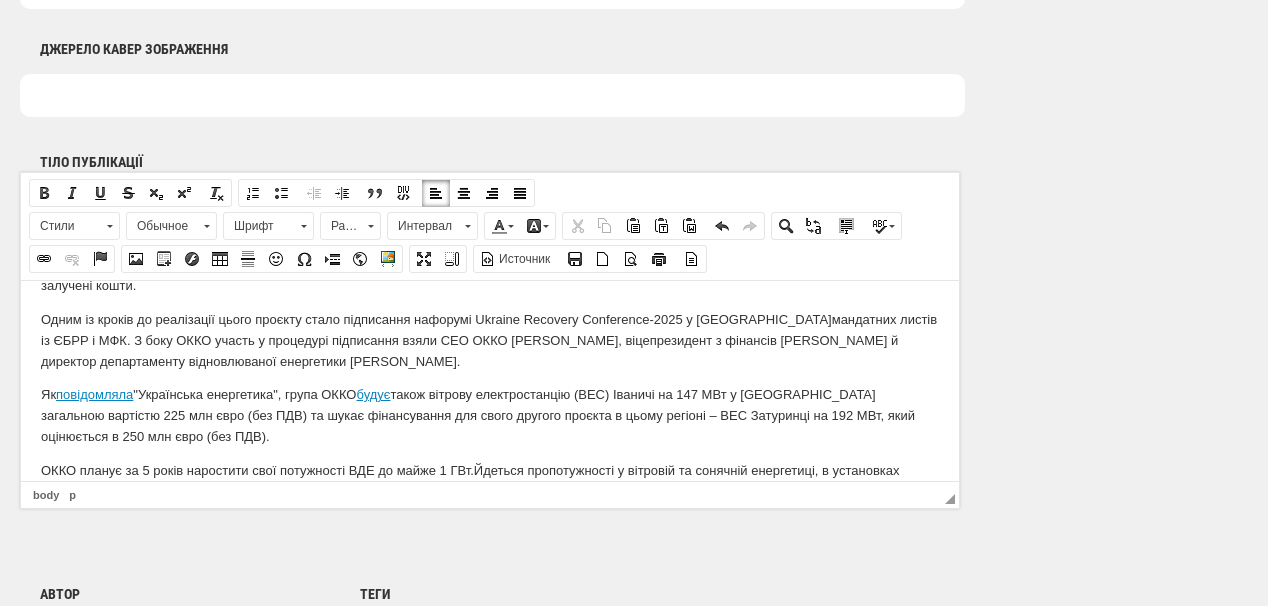 click on "Як  повідомляла  "Українська енергетика", г рупа ОККО  будує  також вітрову електростанцію (ВЕС) Іваничі на 147 МВт у Волинській області загальною вартістю 225 млн євро (без ПДВ) та шукає фінансування для свого другого проєкта в цьому регіоні – ВЕС Затуринці на 192 МВт, який оцінюється в 250 млн євро (без ПДВ)." at bounding box center (490, 415) 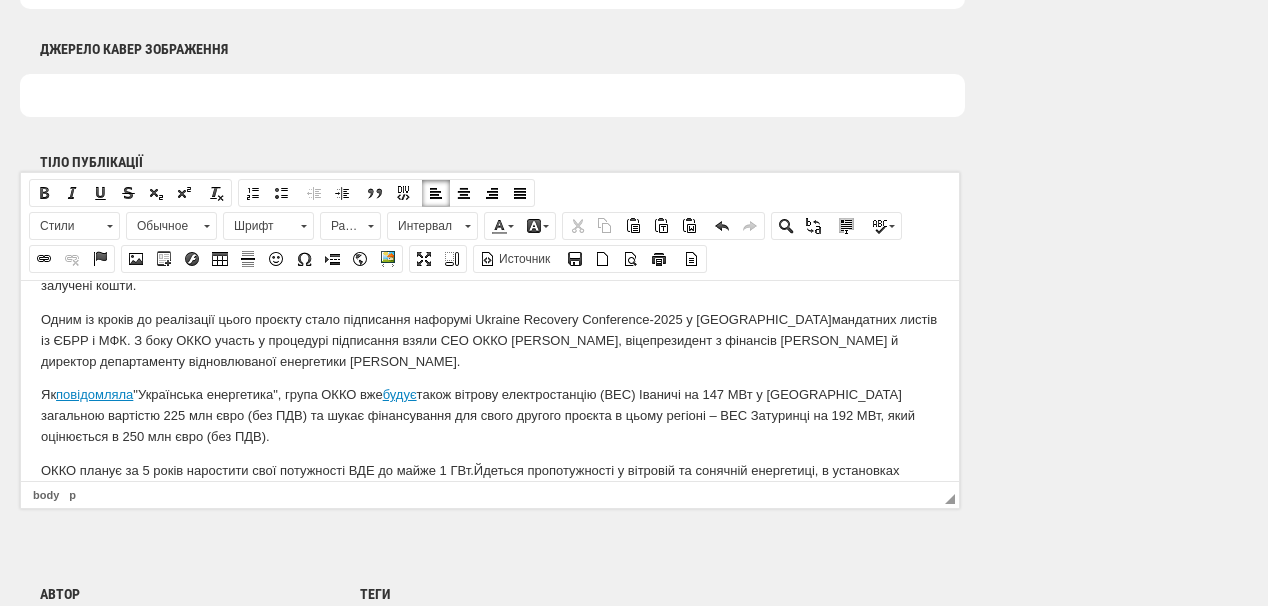 click on "Як  повідомляла  "Українська енергетика", г рупа ОККО вже   будує  також вітрову електростанцію (ВЕС) Іваничі на 147 МВт у Волинській області загальною вартістю 225 млн євро (без ПДВ) та шукає фінансування для свого другого проєкта в цьому регіоні – ВЕС Затуринці на 192 МВт, який оцінюється в 250 млн євро (без ПДВ)." at bounding box center (490, 415) 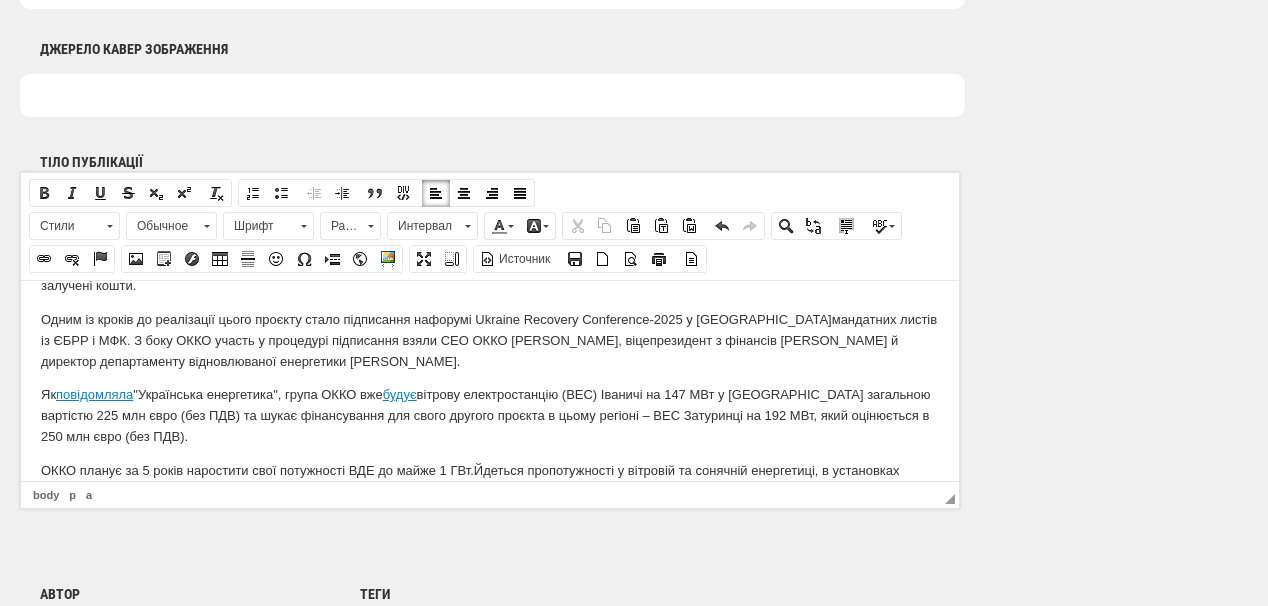 click on "Як  повідомляла  "Українська енергетика", г рупа ОККО вже   будує  вітрову електростанцію (ВЕС) Іваничі на 147 МВт у Волинській області загальною вартістю 225 млн євро (без ПДВ) та шукає фінансування для свого другого проєкта в цьому регіоні – ВЕС Затуринці на 192 МВт, який оцінюється в 250 млн євро (без ПДВ)." at bounding box center (490, 415) 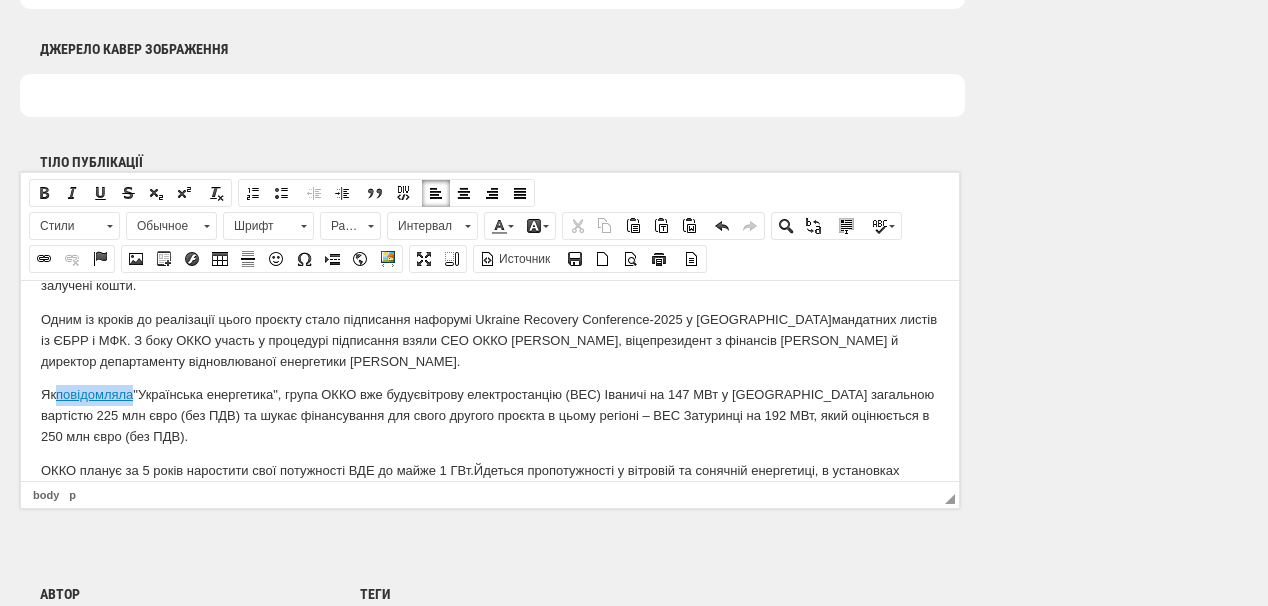 drag, startPoint x: 62, startPoint y: 394, endPoint x: 137, endPoint y: 392, distance: 75.026665 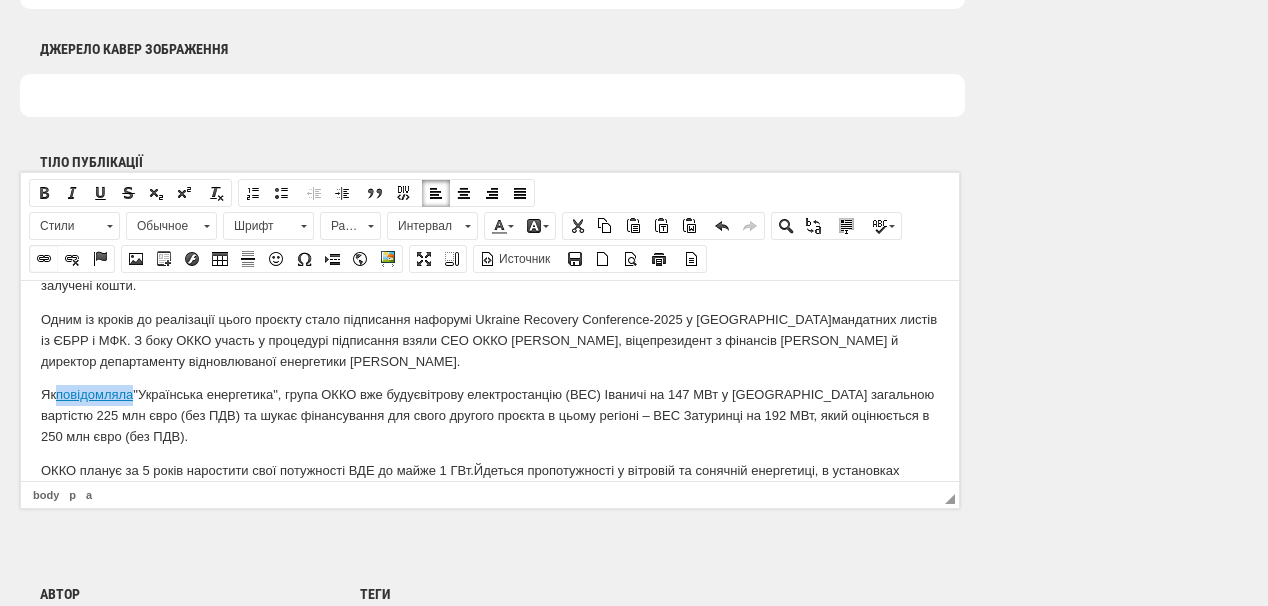 click at bounding box center [44, 259] 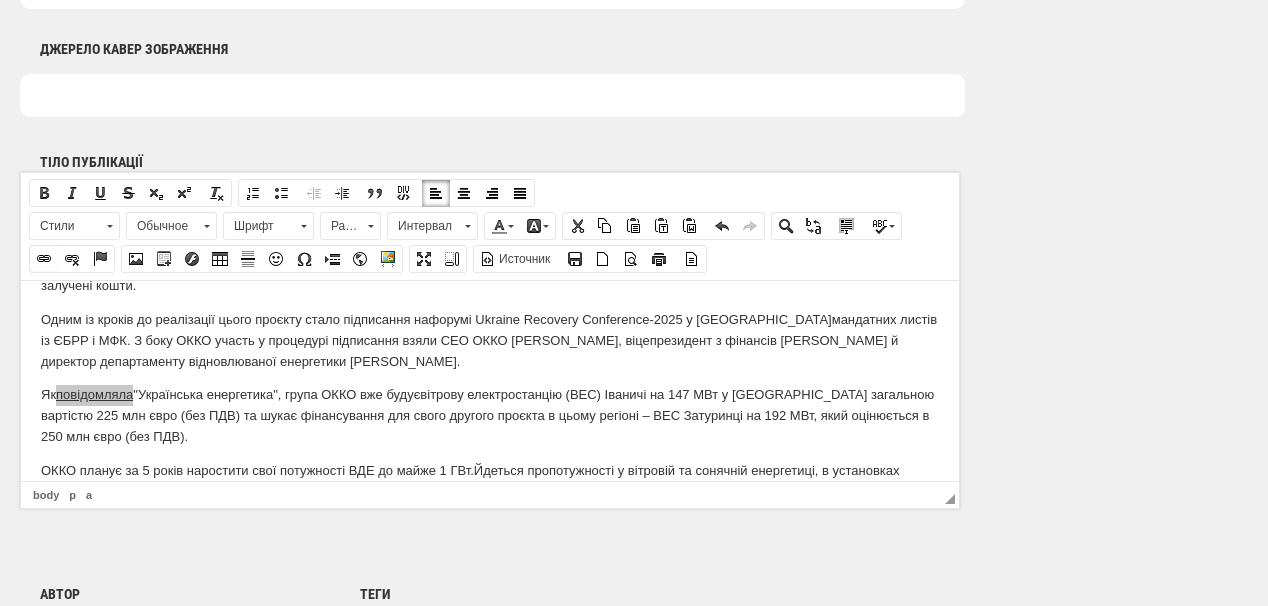 select on "http://" 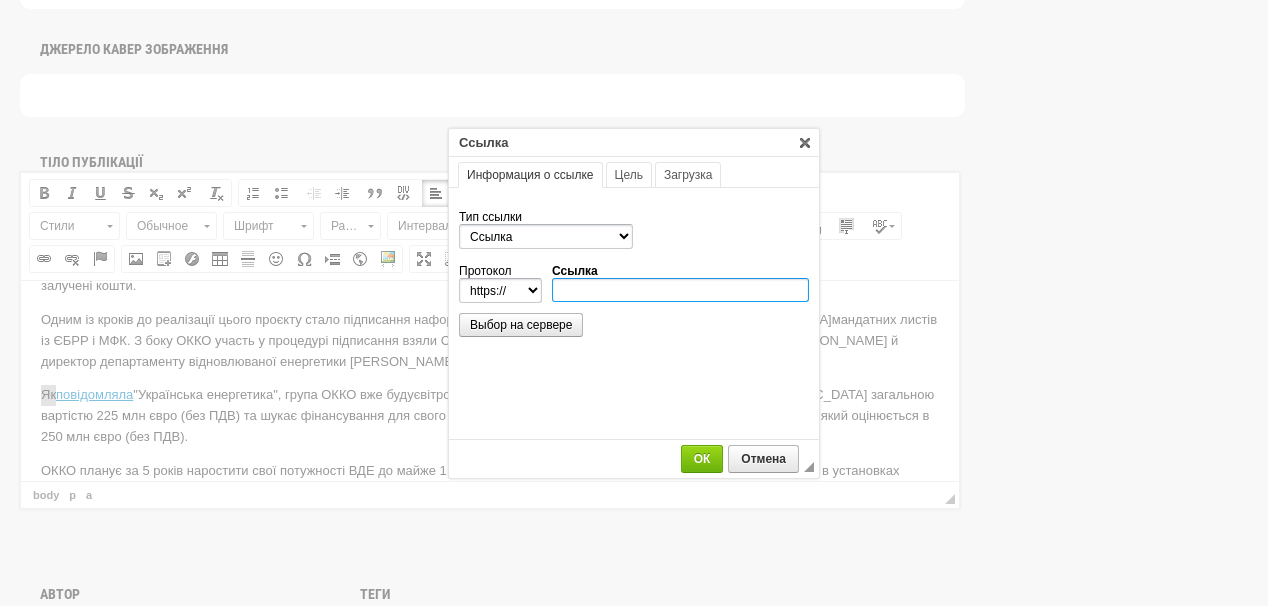 scroll, scrollTop: 0, scrollLeft: 0, axis: both 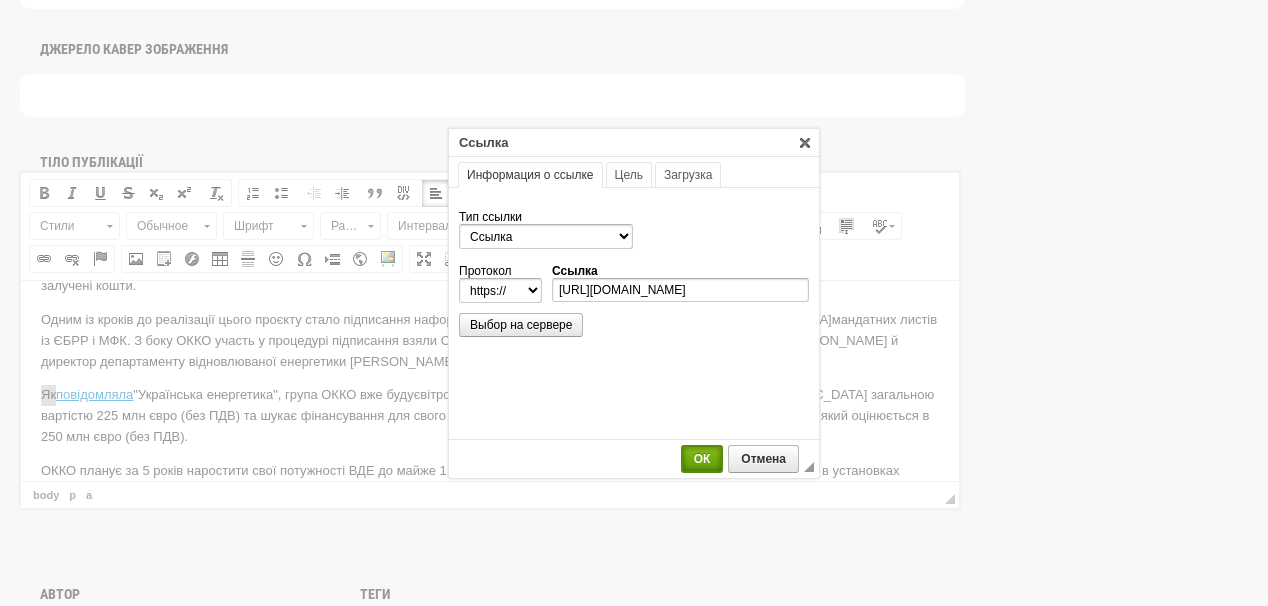 type on "ua-energy.org/uk/posts/yebrr-planuie-nadaty-eu62-mln-kredytu-hrupi-okko-dlia-budivnytstva-ves-na-volyni" 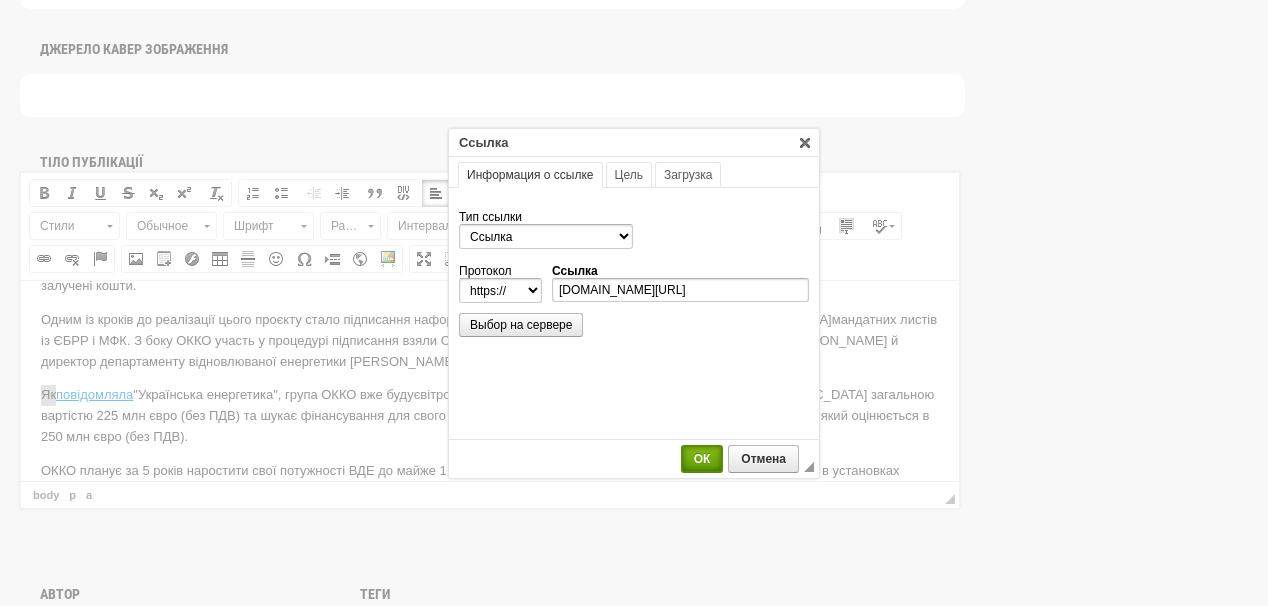scroll, scrollTop: 0, scrollLeft: 0, axis: both 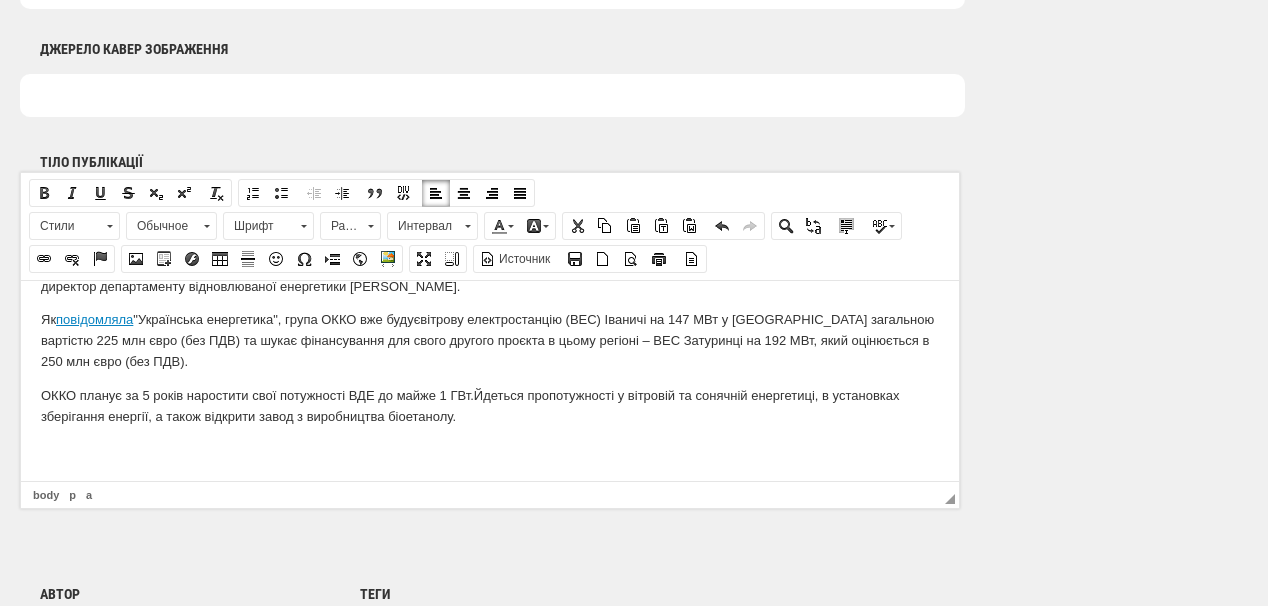 click at bounding box center [490, 449] 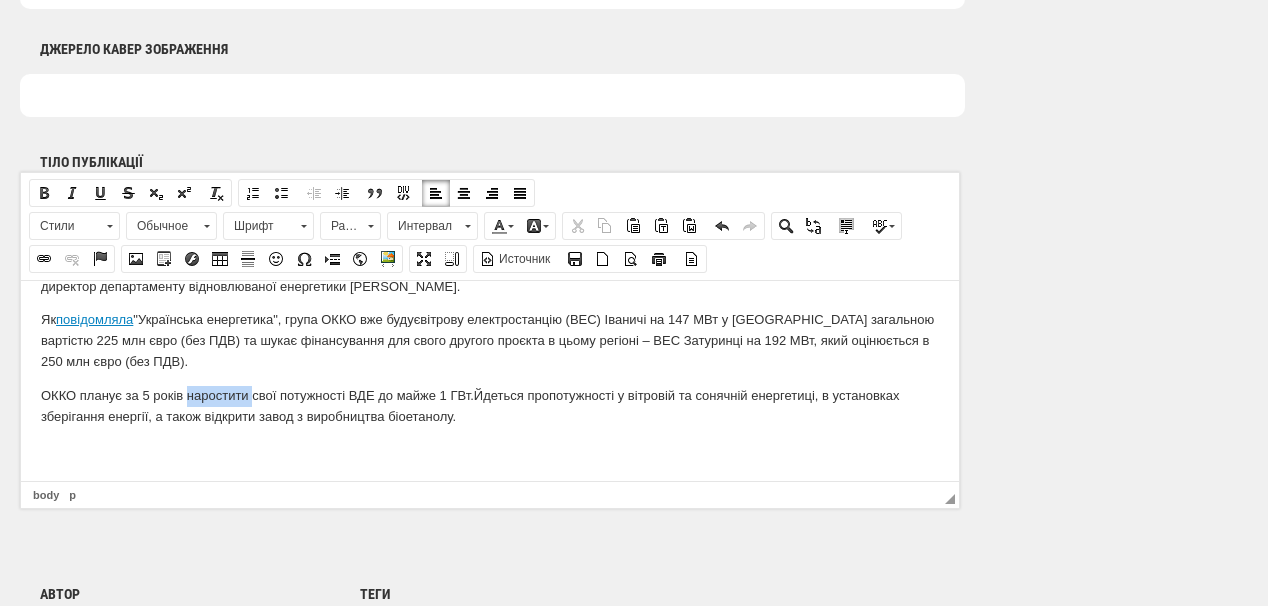 drag, startPoint x: 188, startPoint y: 395, endPoint x: 250, endPoint y: 398, distance: 62.072536 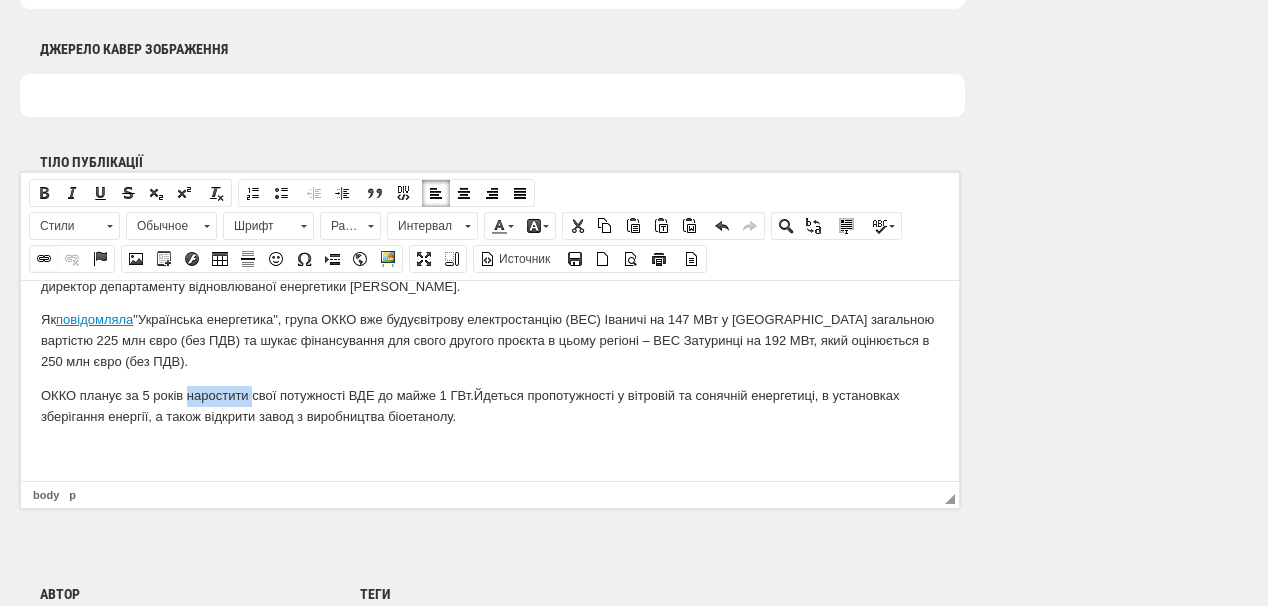 click at bounding box center (44, 259) 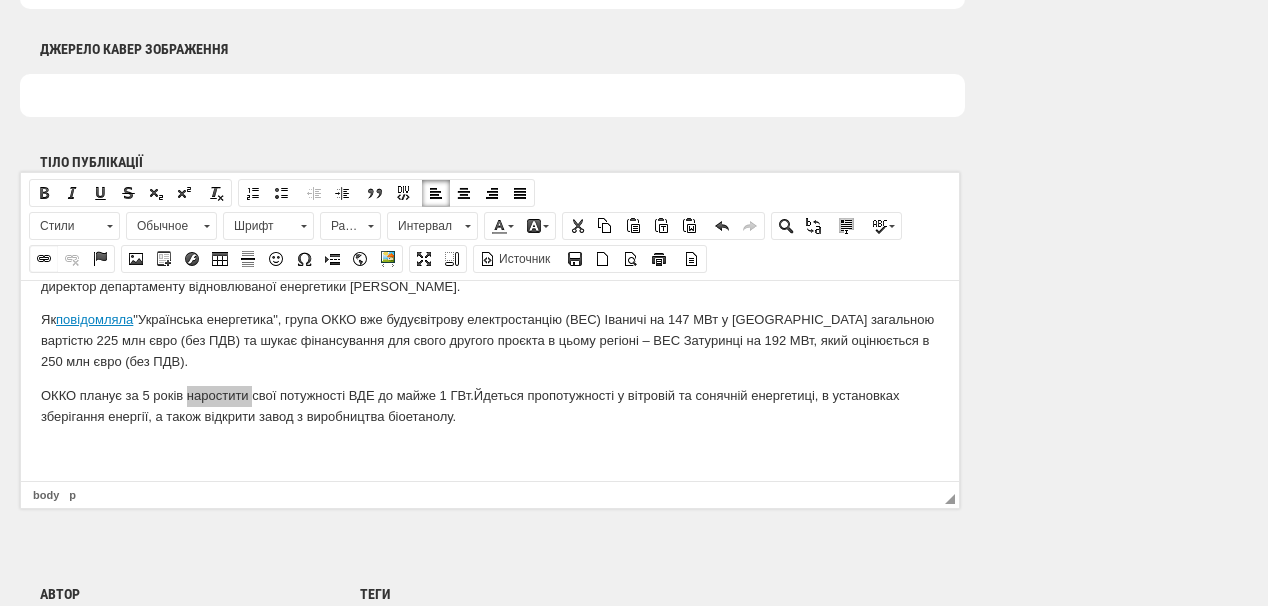select on "http://" 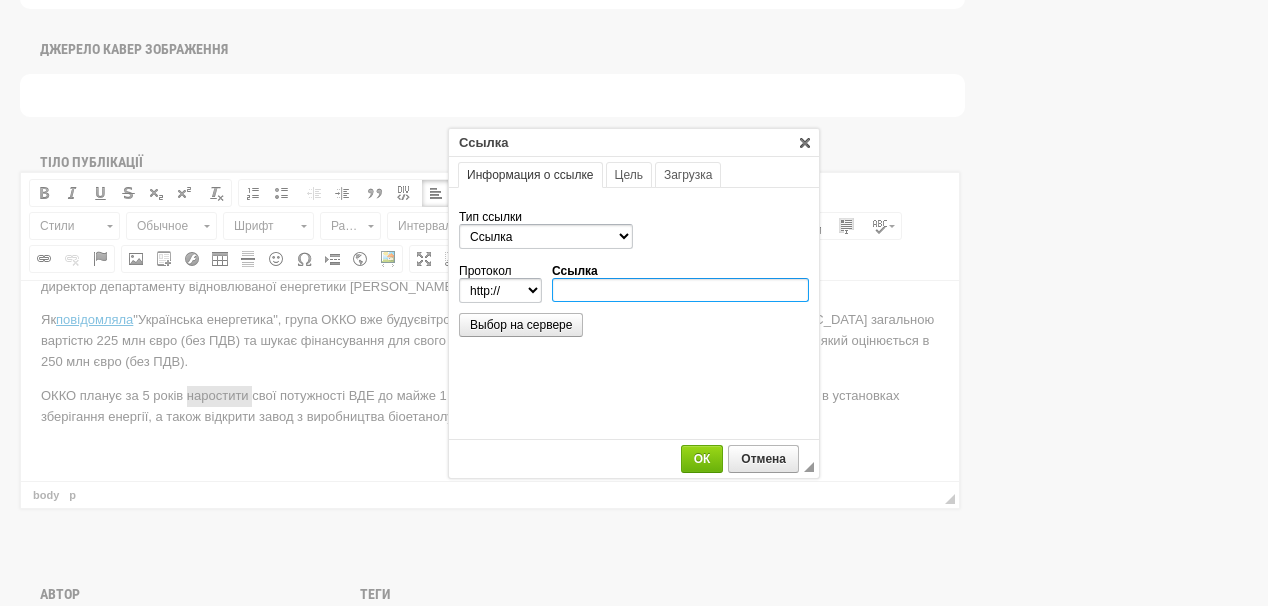 click on "Ссылка" at bounding box center [680, 290] 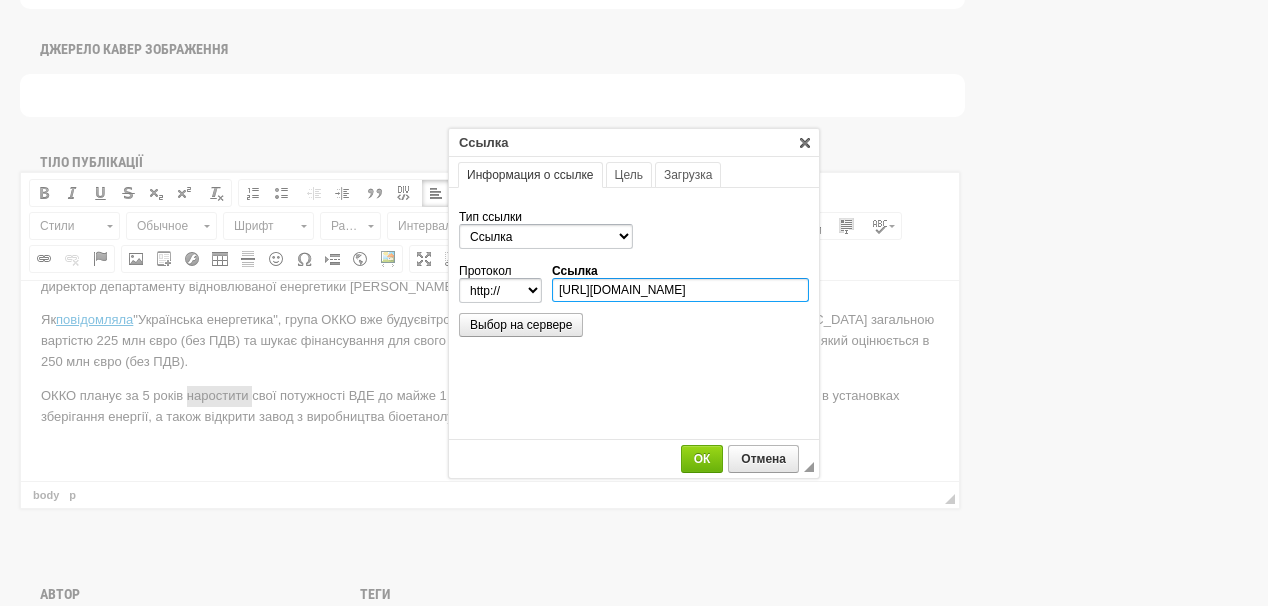 scroll, scrollTop: 0, scrollLeft: 298, axis: horizontal 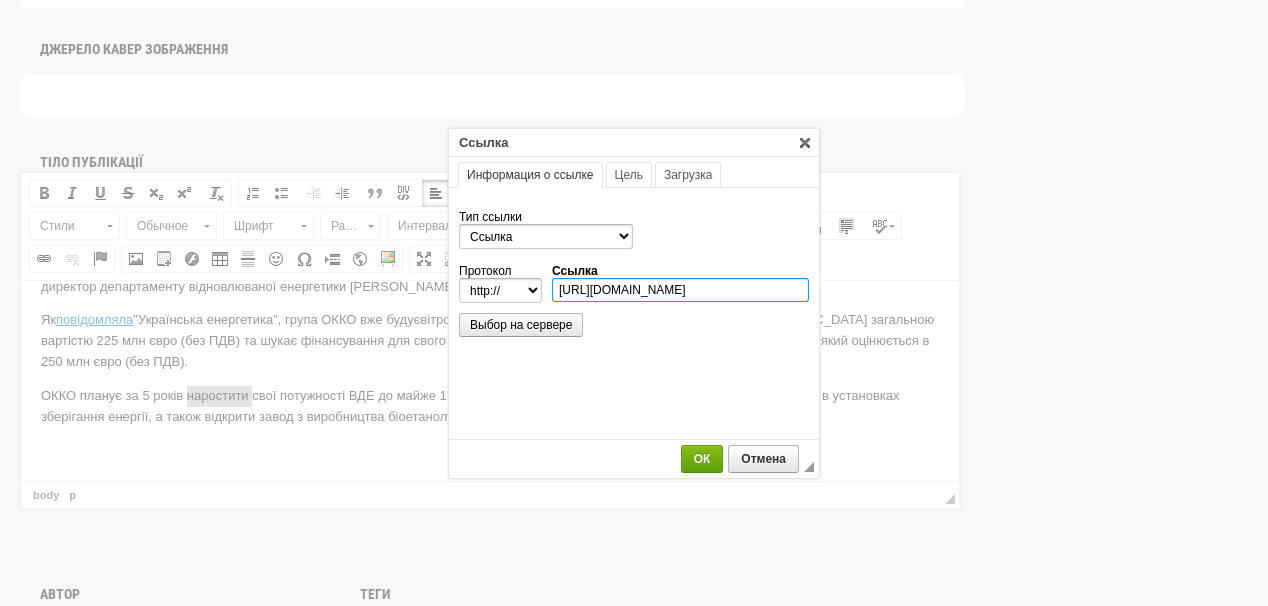 type on "https://ua-energy.org/uk/posts/okko-planuie-za-5-rokiv-narostyty-svoi-potuzhnosti-vde-do-maizhe-1-hvt" 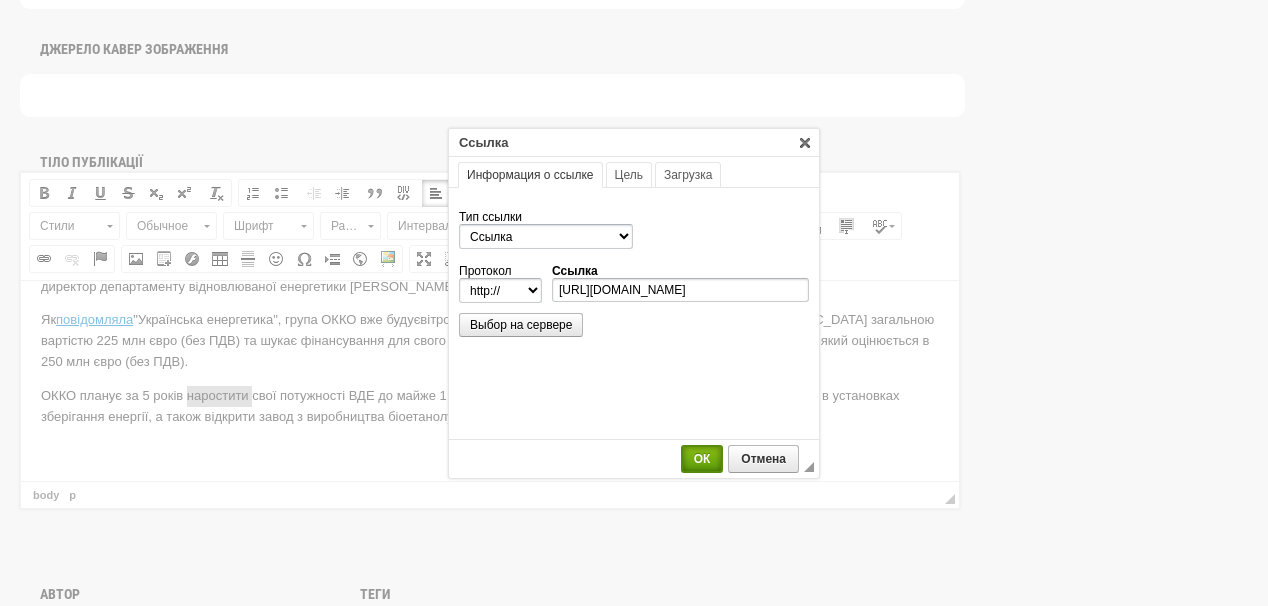 select on "https://" 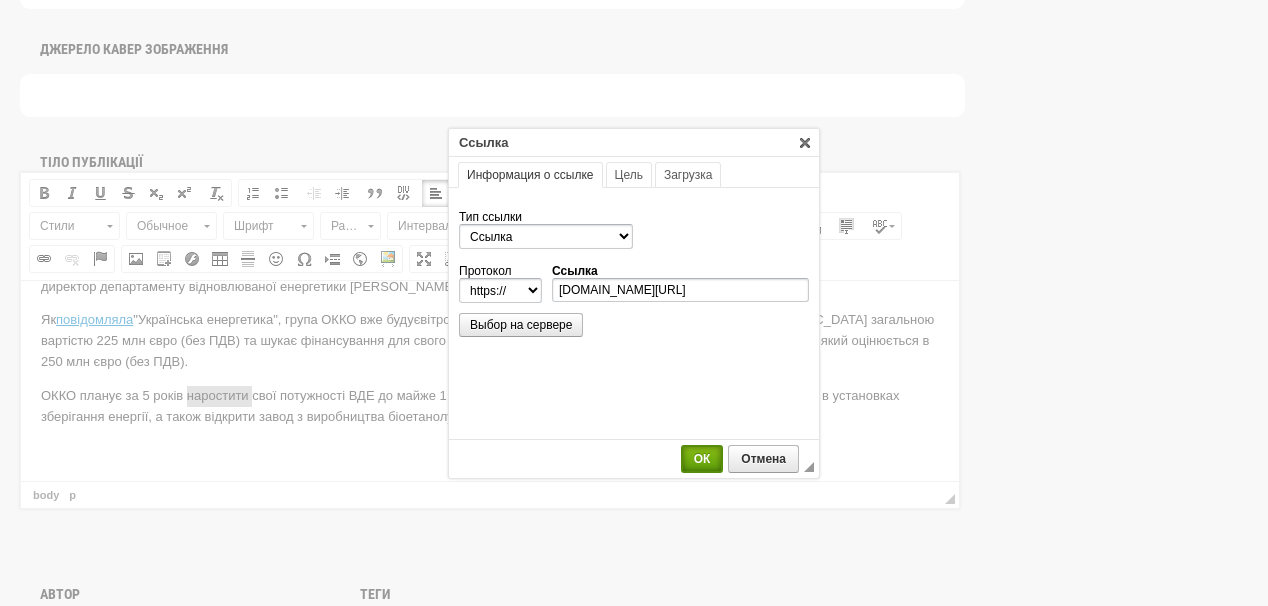scroll, scrollTop: 0, scrollLeft: 0, axis: both 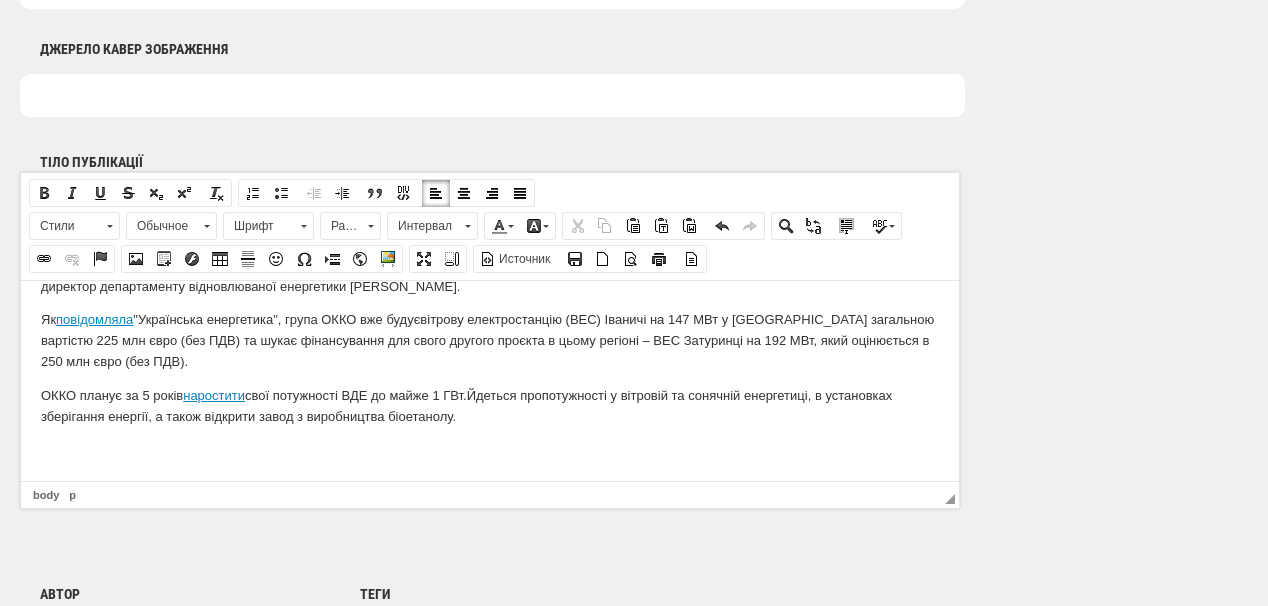 click on "ОККО  почала підготовчу роботу щодо спорудження ще однієї вітрової станції  з більшою потужністю – 192 МВт.   Про це  повідомляють  у компанії. Зазначається, що з агальна вартість проєкту оцінюється у 300 мільйонів євро.  У повідомленні йдеться, що з апуск цієї електростанції запланований на 2028 рік. На її будівництво ОККО так само планує спрямовувати і власні, і залучені кошти.  Одним із кроків до реалізації цього проєкту стало підписання на  форумі Ukraine Recovery Conference-2025 у Римі Як  повідомляла  "Українська енергетика", г рупа ОККО вже будує ОККО планує за 5 років" at bounding box center [490, 269] 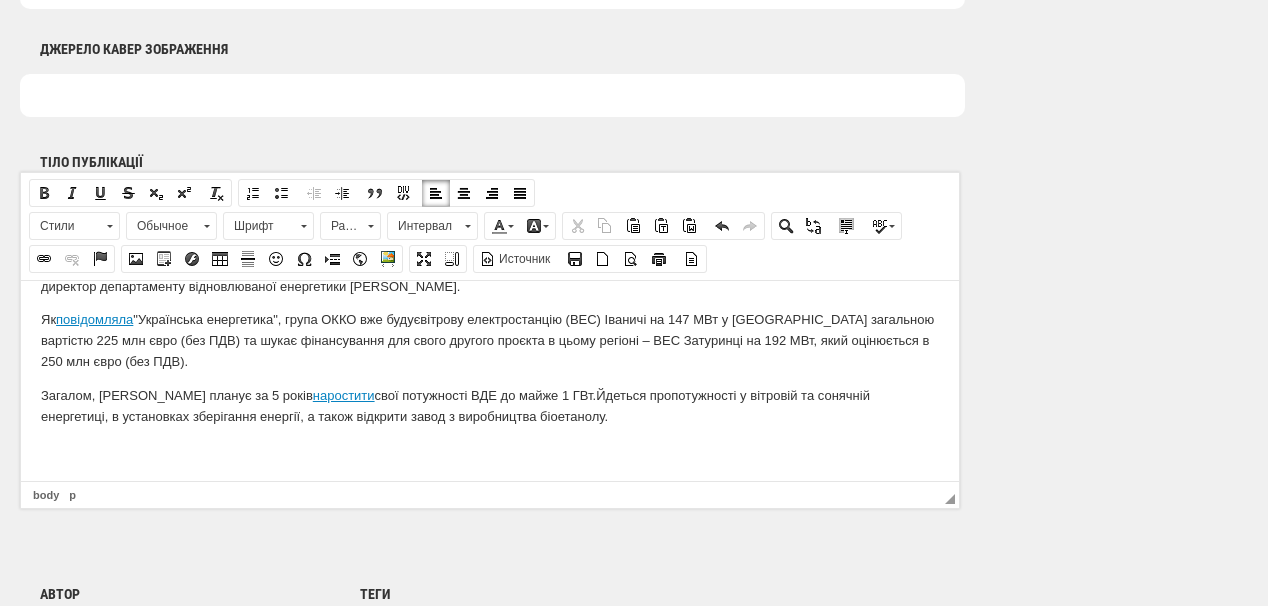 click on "Загалом, ОККО планує за 5 років  наростити  свої потужності ВДЕ до майже 1 ГВт.  Йдеться про  потужності у вітровій та сонячній енергетиці, в установках зберігання енергії, а також відкрити завод з виробництва біоетанолу." at bounding box center (490, 406) 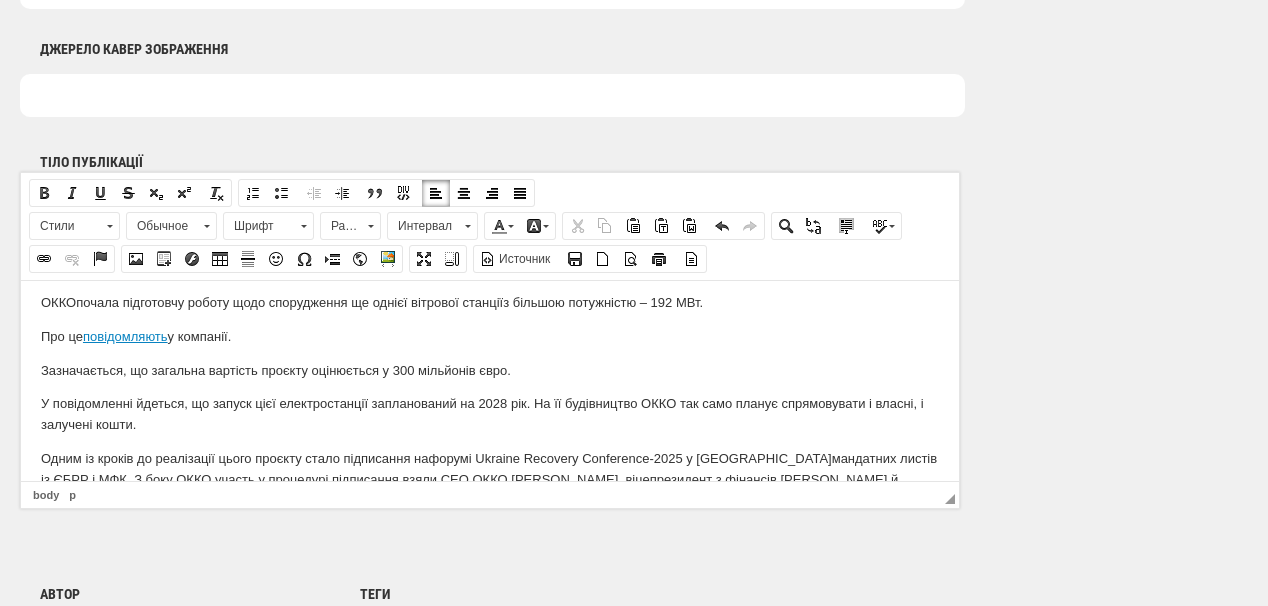 scroll, scrollTop: 0, scrollLeft: 0, axis: both 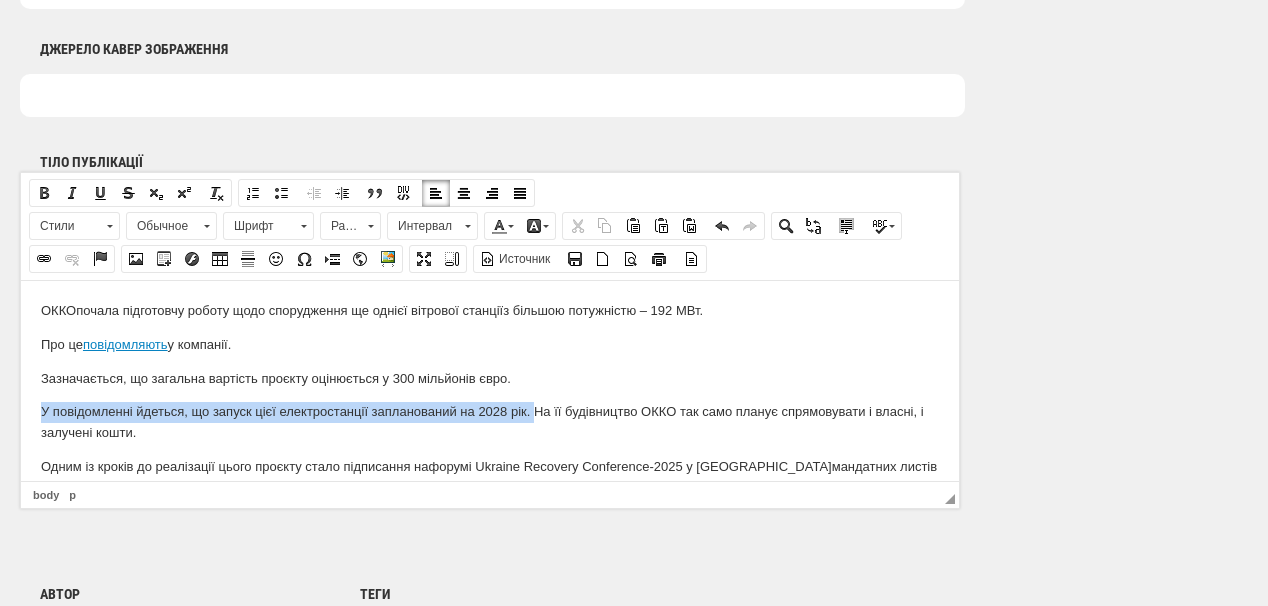 drag, startPoint x: 38, startPoint y: 408, endPoint x: 467, endPoint y: 402, distance: 429.04196 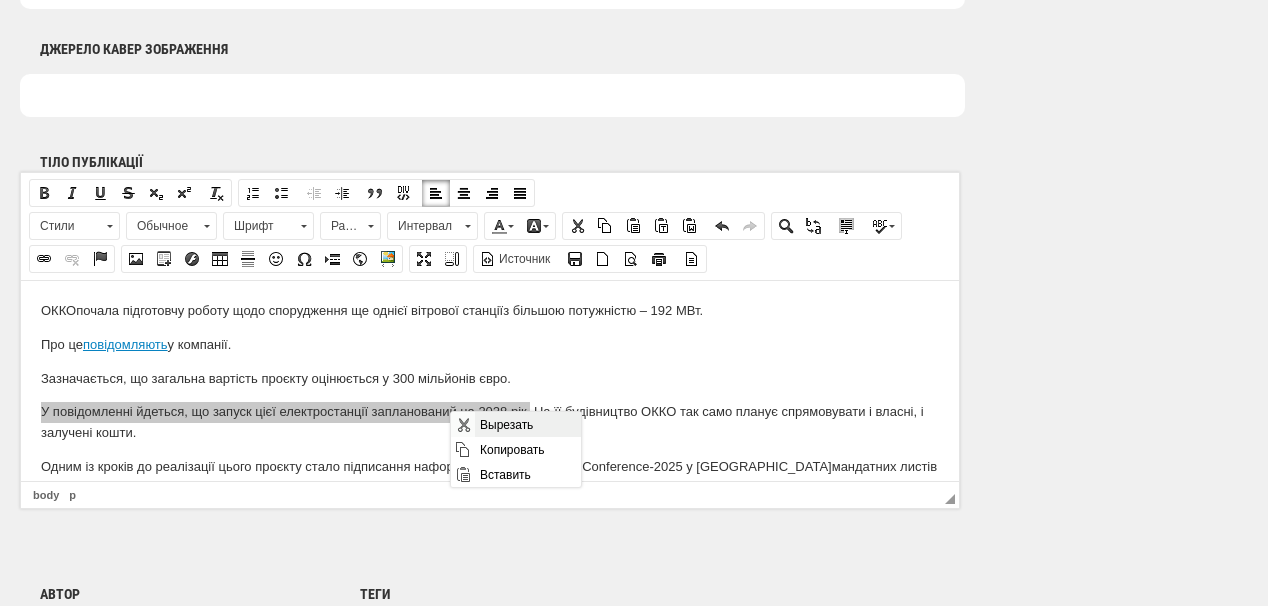click on "Вырезать" at bounding box center [527, 424] 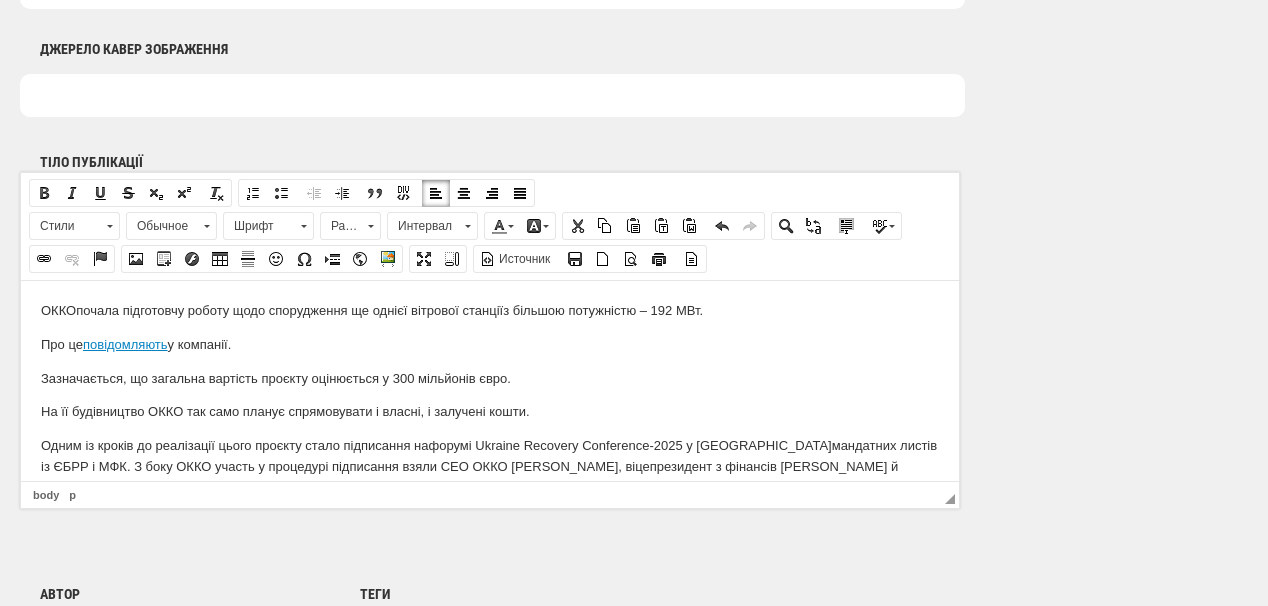 click on "На її будівництво ОККО так само планує спрямовувати і власні, і залучені кошти." at bounding box center [490, 411] 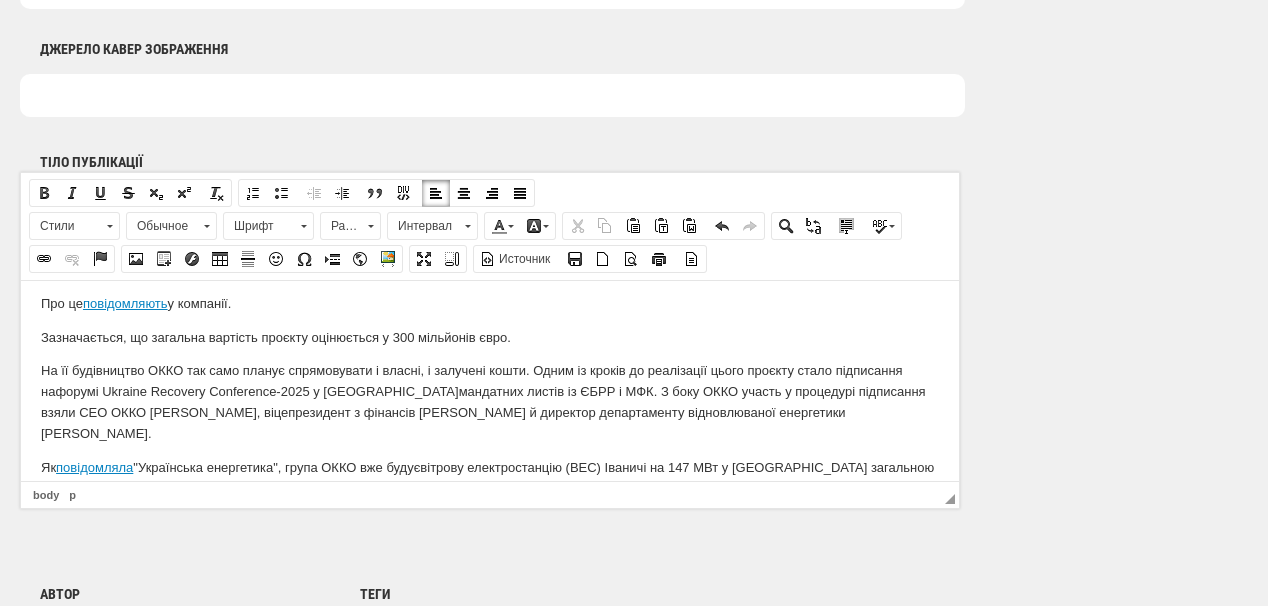 scroll, scrollTop: 80, scrollLeft: 0, axis: vertical 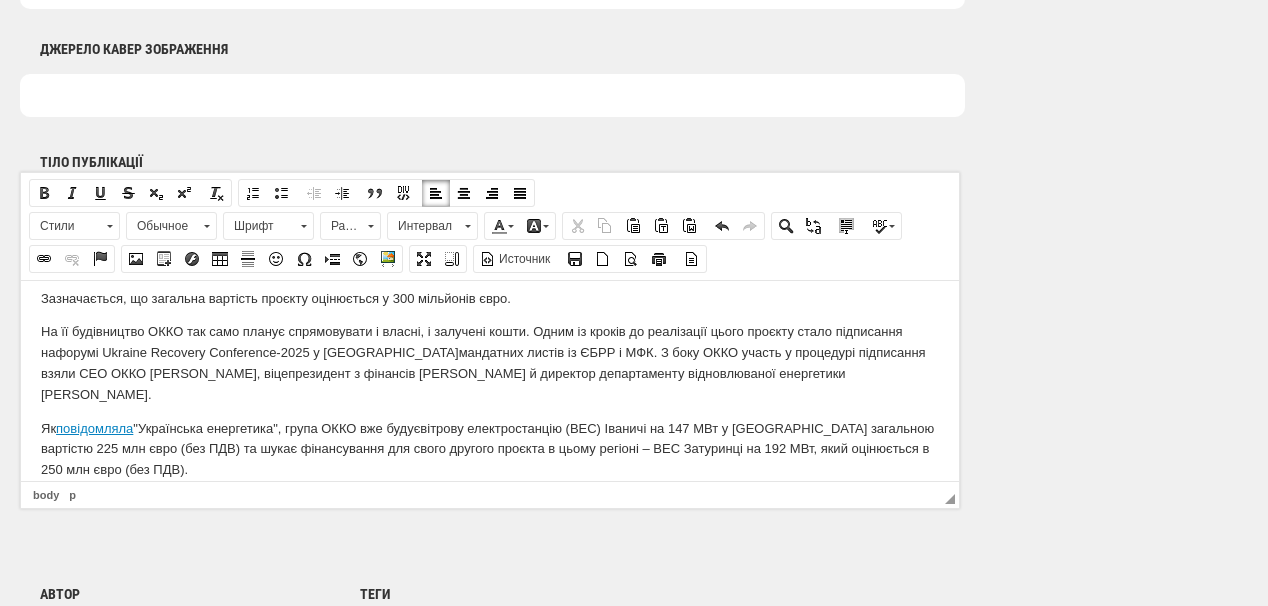 click on "На її будівництво ОККО так само планує спрямовувати і власні, і залучені кошти.    Одним із кроків до реалізації цього проєкту стало підписання на  форумі Ukraine Recovery Conference-2025 у Римі  мандатних листів із ЄБРР і МФК. З боку ОККО участь у процедурі підписання взяли СЕО ОККО Василь Даниляк, віцепрезидент з фінансів Назар Купибіда й директор департаменту відновлюваної енергетики Олекса Коненко." at bounding box center (490, 362) 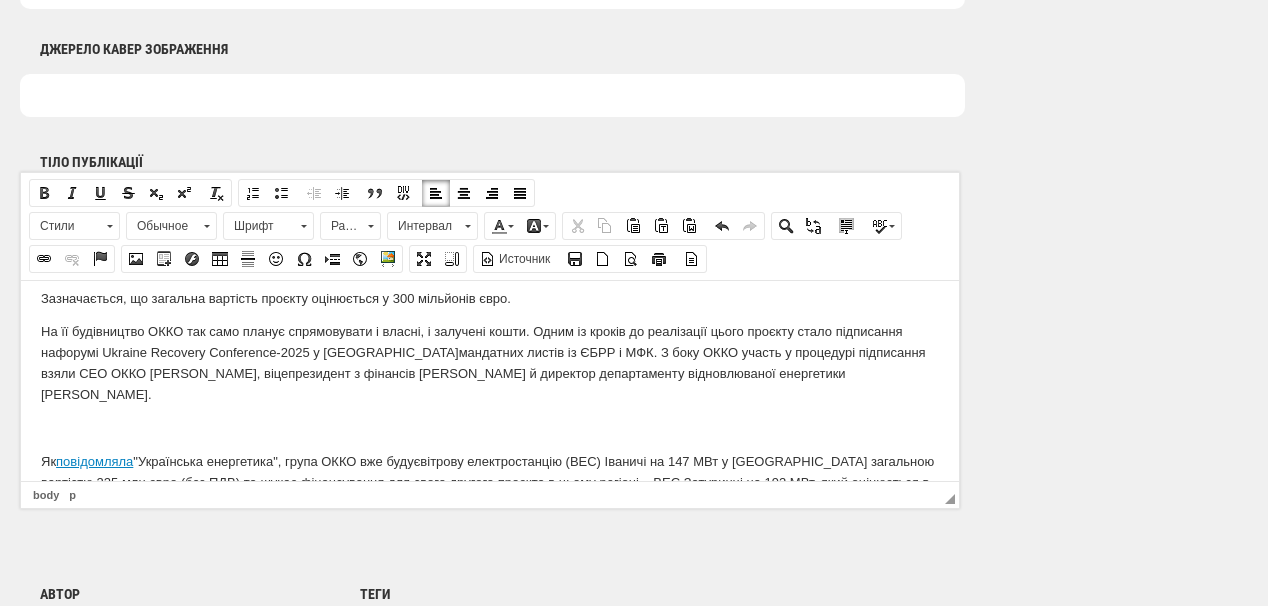 click at bounding box center [490, 428] 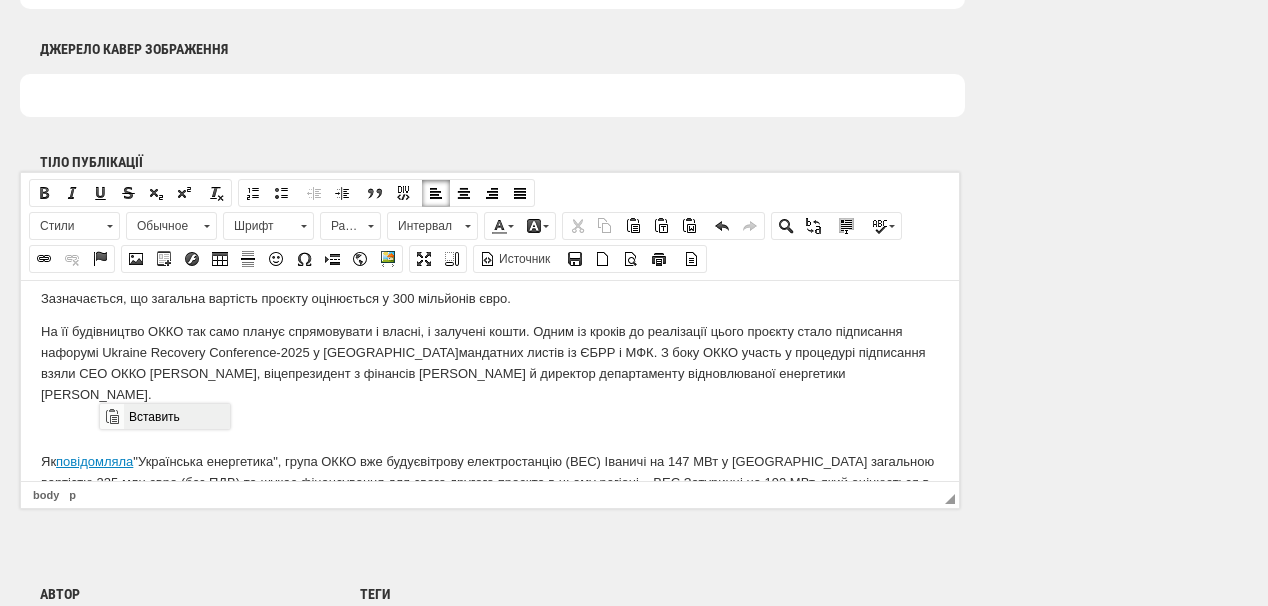 drag, startPoint x: 132, startPoint y: 412, endPoint x: 231, endPoint y: 816, distance: 415.95312 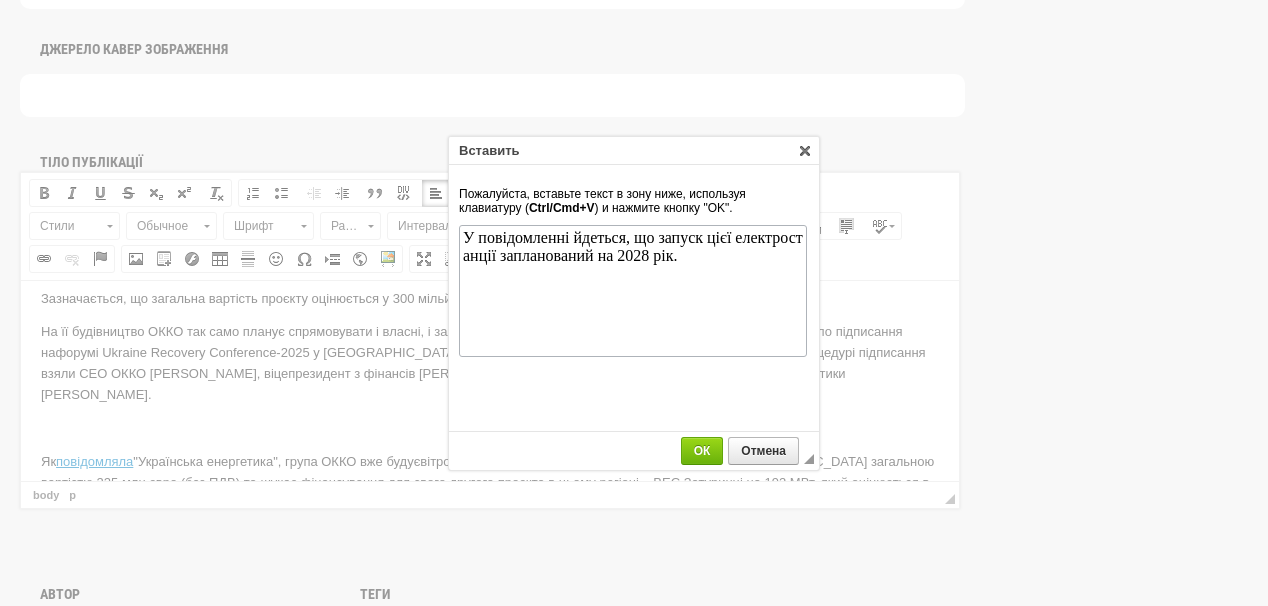 scroll, scrollTop: 0, scrollLeft: 0, axis: both 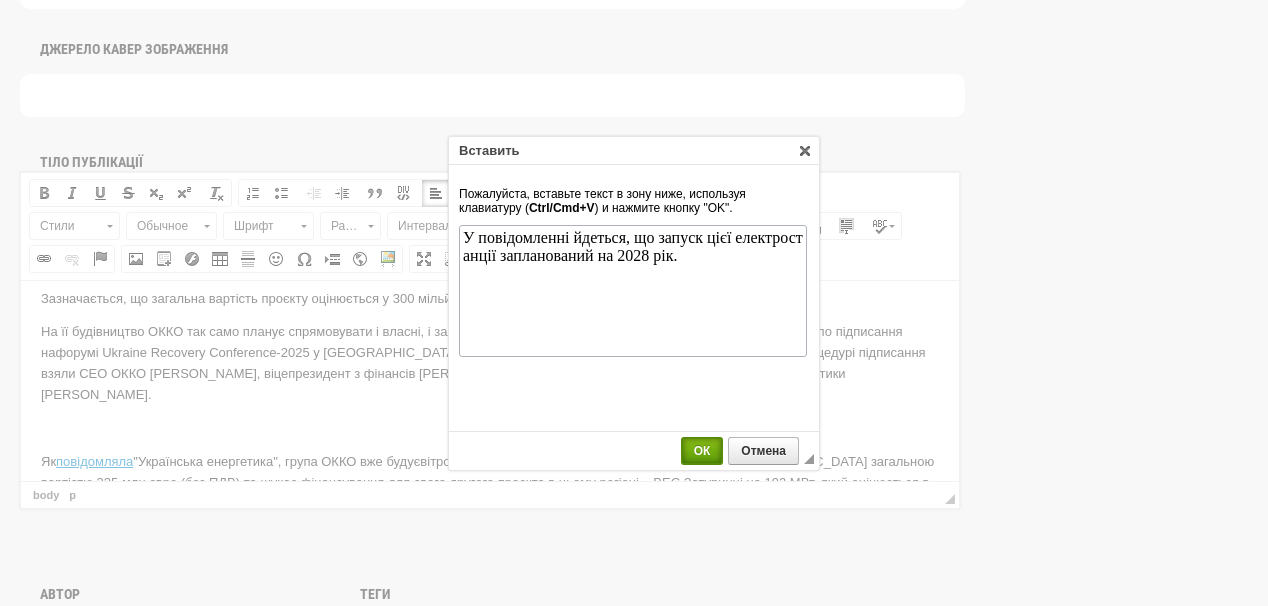 click on "ОК" at bounding box center (702, 451) 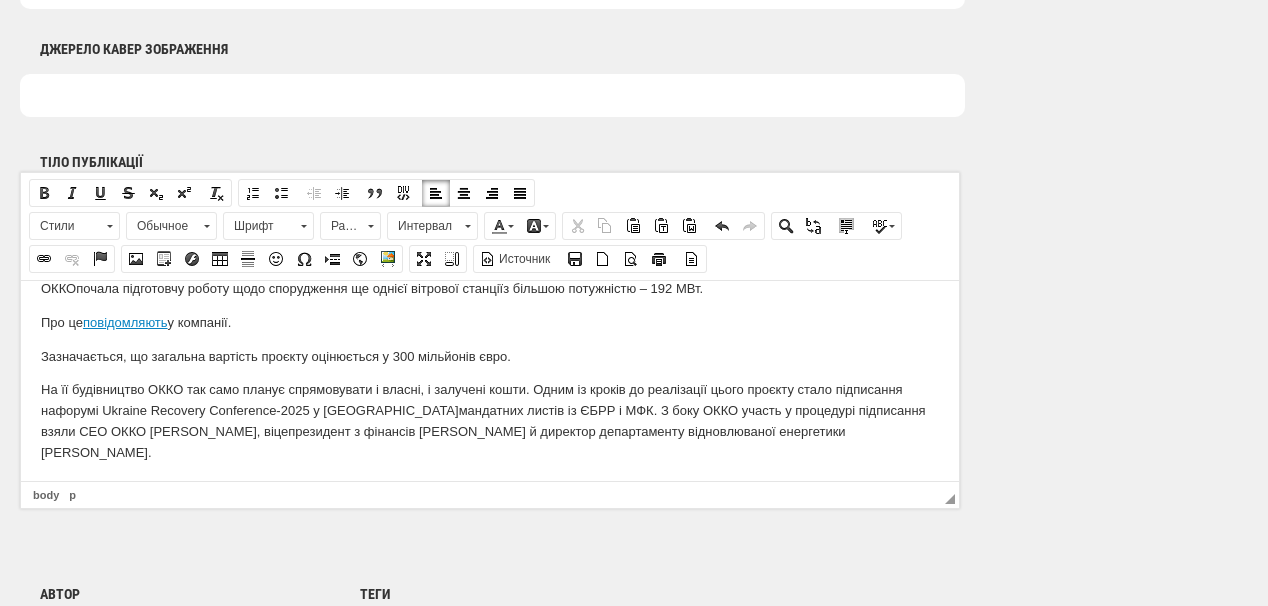 scroll, scrollTop: 0, scrollLeft: 0, axis: both 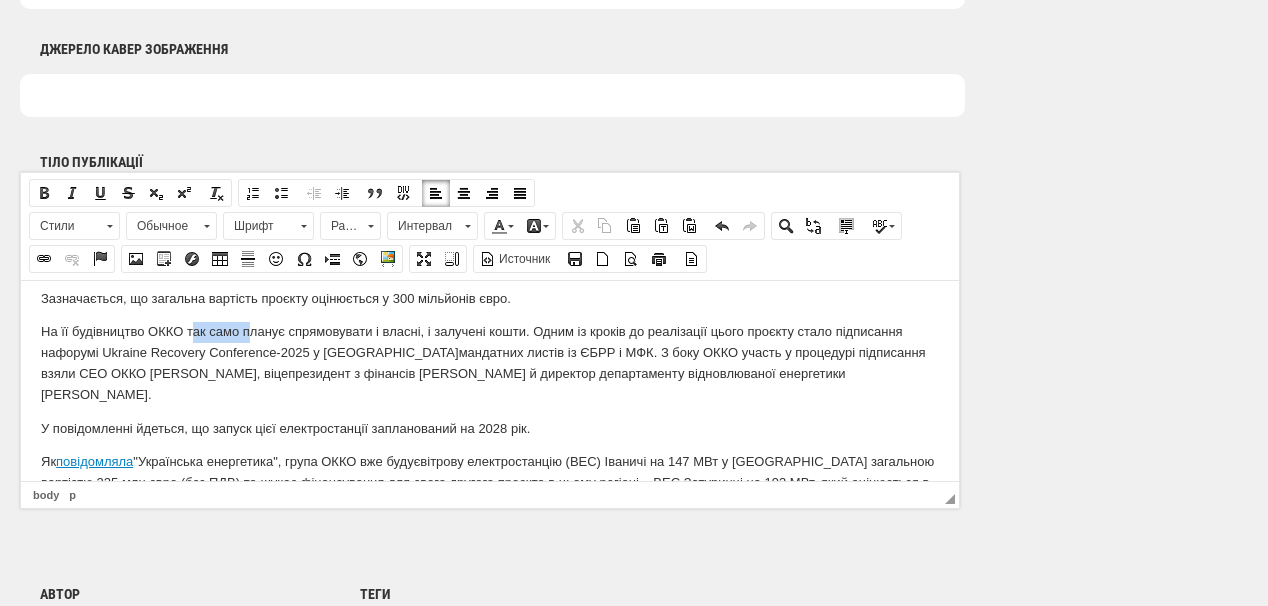drag, startPoint x: 186, startPoint y: 331, endPoint x: 261, endPoint y: 327, distance: 75.10659 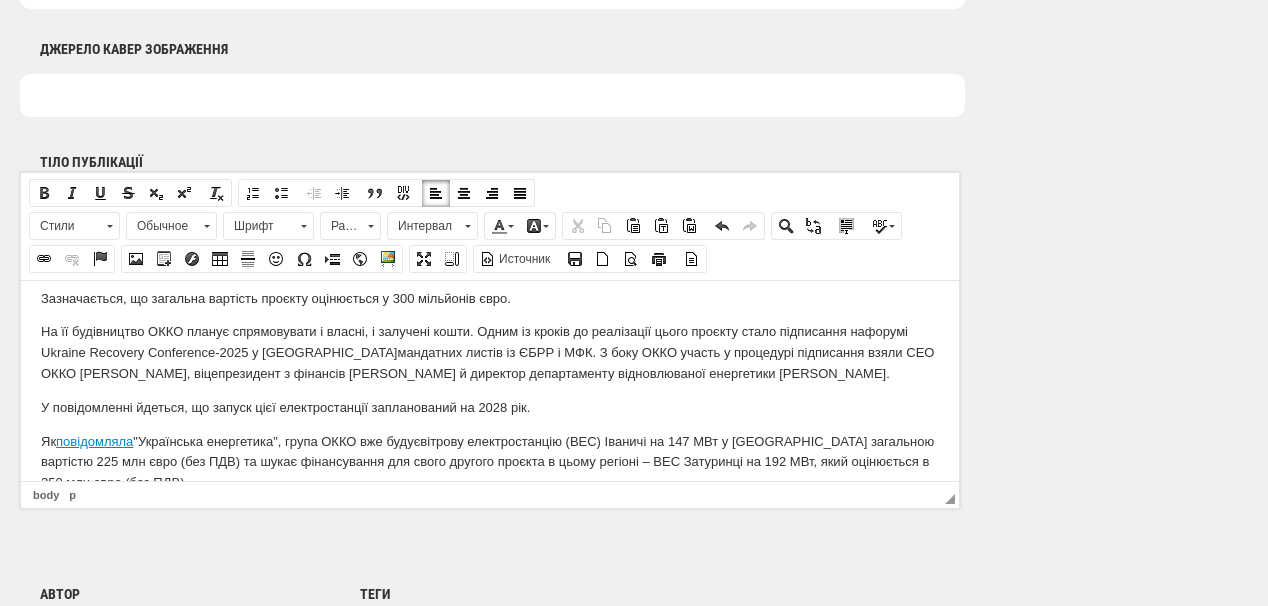 scroll, scrollTop: 160, scrollLeft: 0, axis: vertical 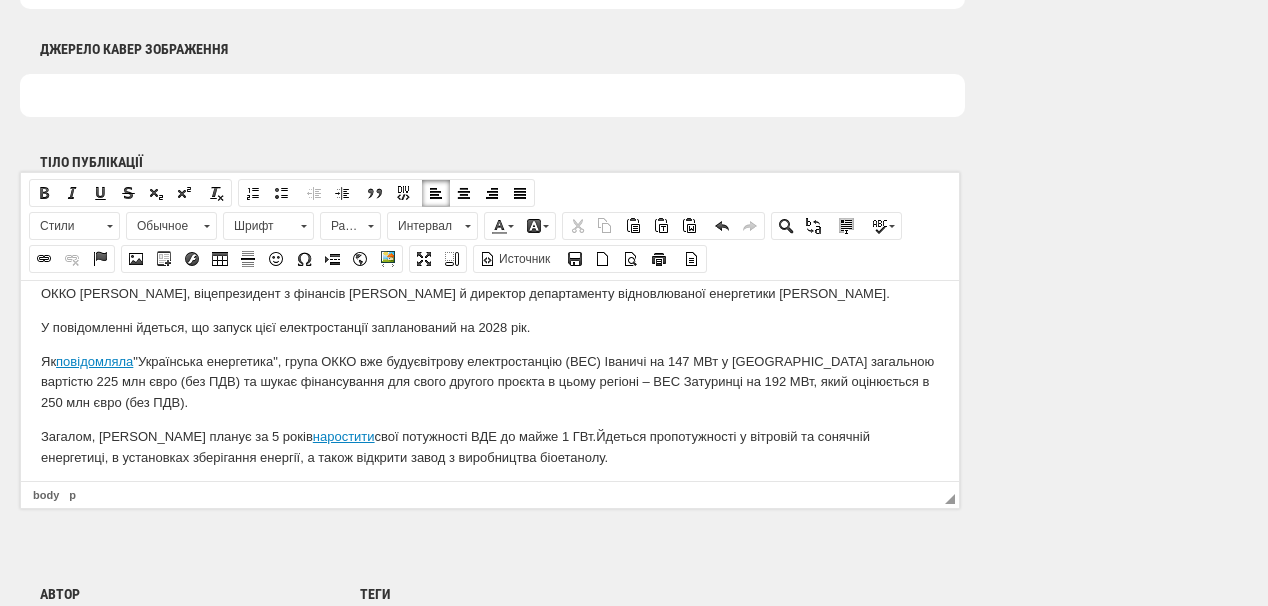 click on "У повідомленні йдеться, що запуск цієї електростанції запланований на 2028 рік." at bounding box center [490, 327] 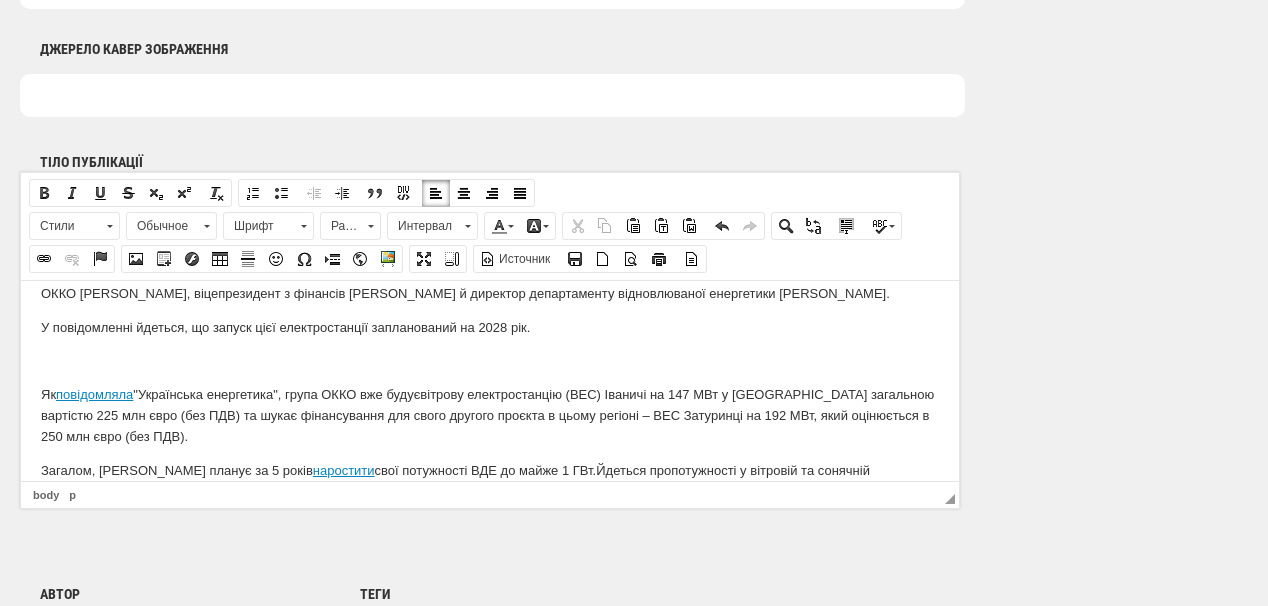 click at bounding box center (490, 361) 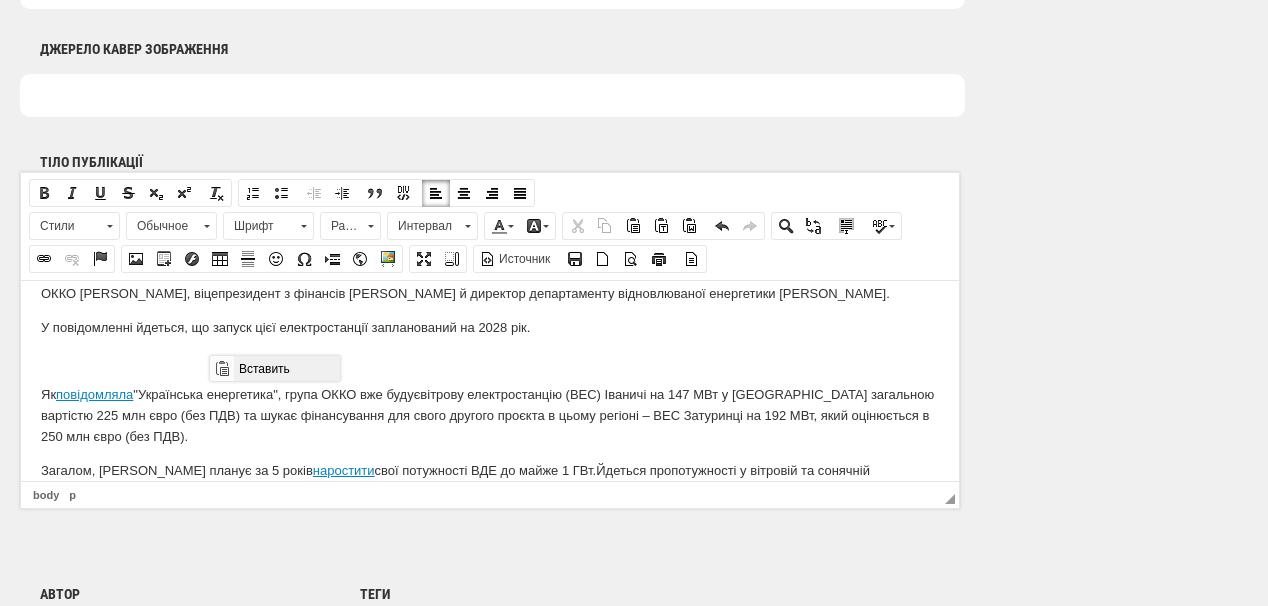 drag, startPoint x: 396, startPoint y: 432, endPoint x: 489, endPoint y: 724, distance: 306.45227 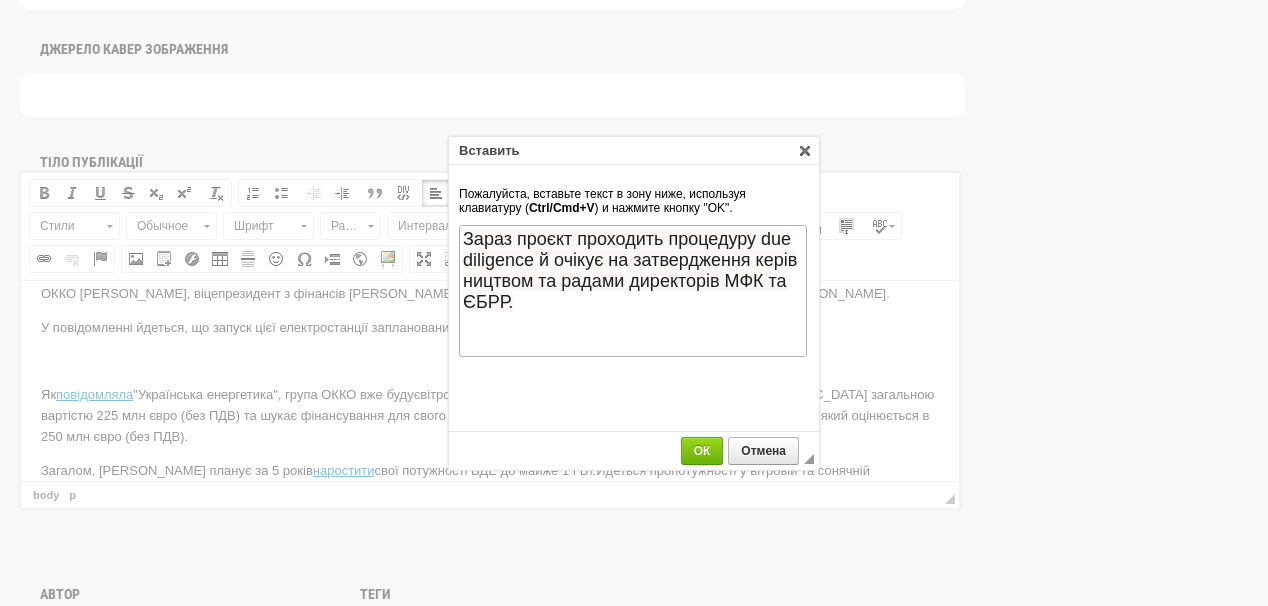 scroll, scrollTop: 0, scrollLeft: 0, axis: both 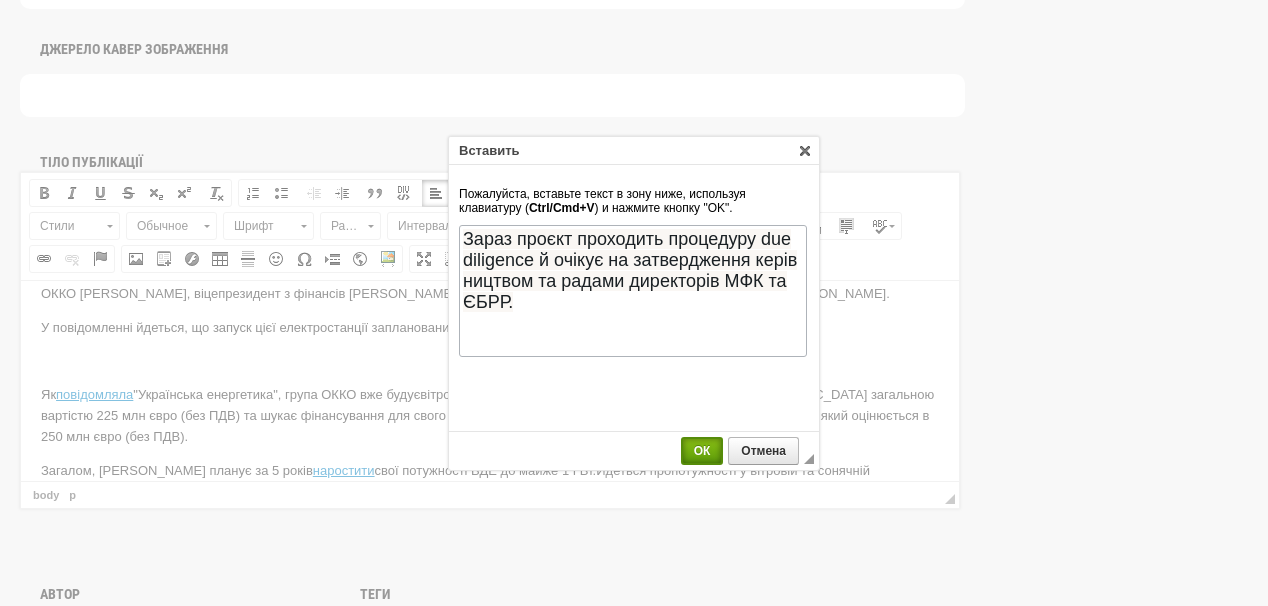 click on "ОК" at bounding box center [702, 451] 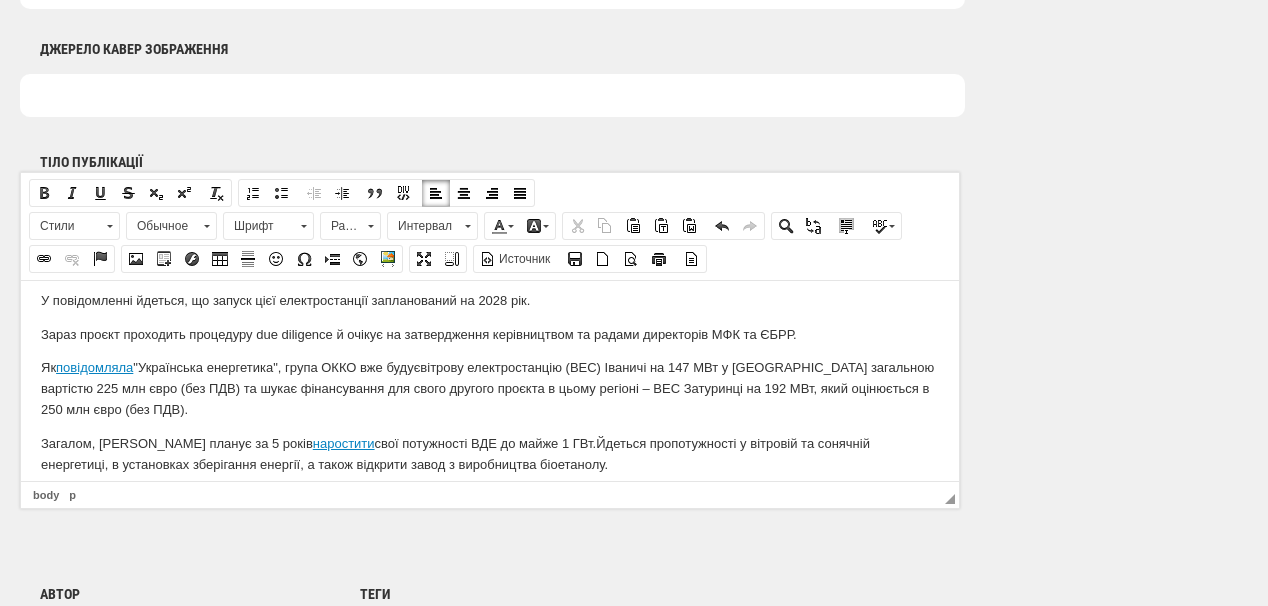 scroll, scrollTop: 201, scrollLeft: 0, axis: vertical 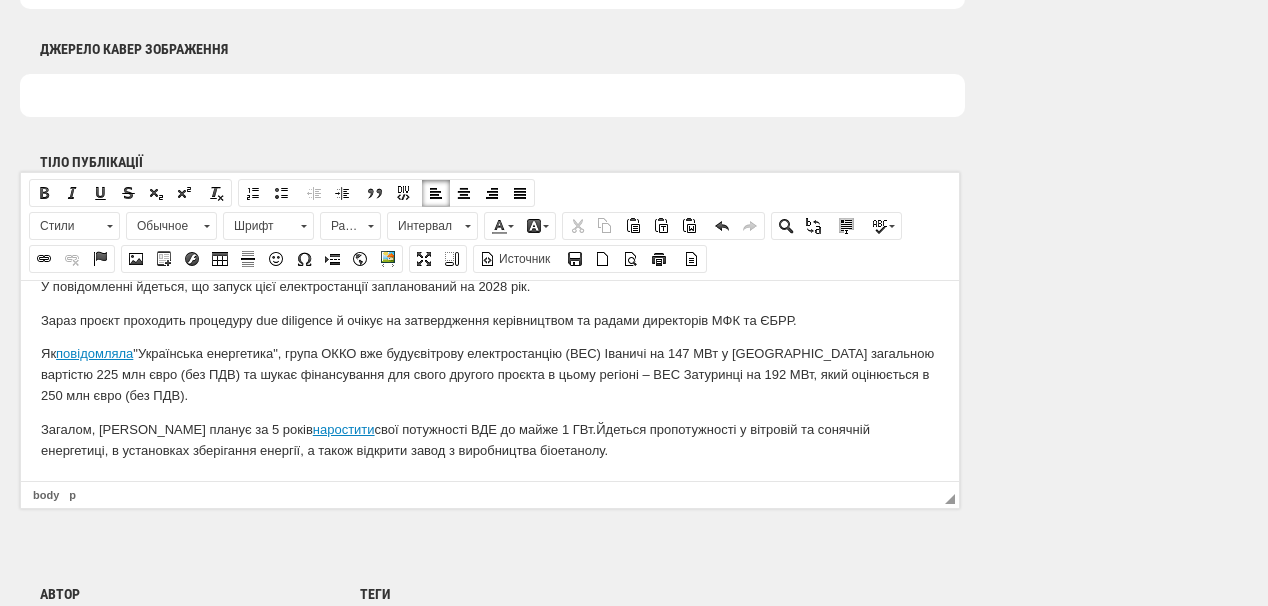 click on "Зараз проєкт проходить процедуру due diligence й очікує на затвердження керівництвом та радами директорів МФК та ЄБРР." at bounding box center (490, 320) 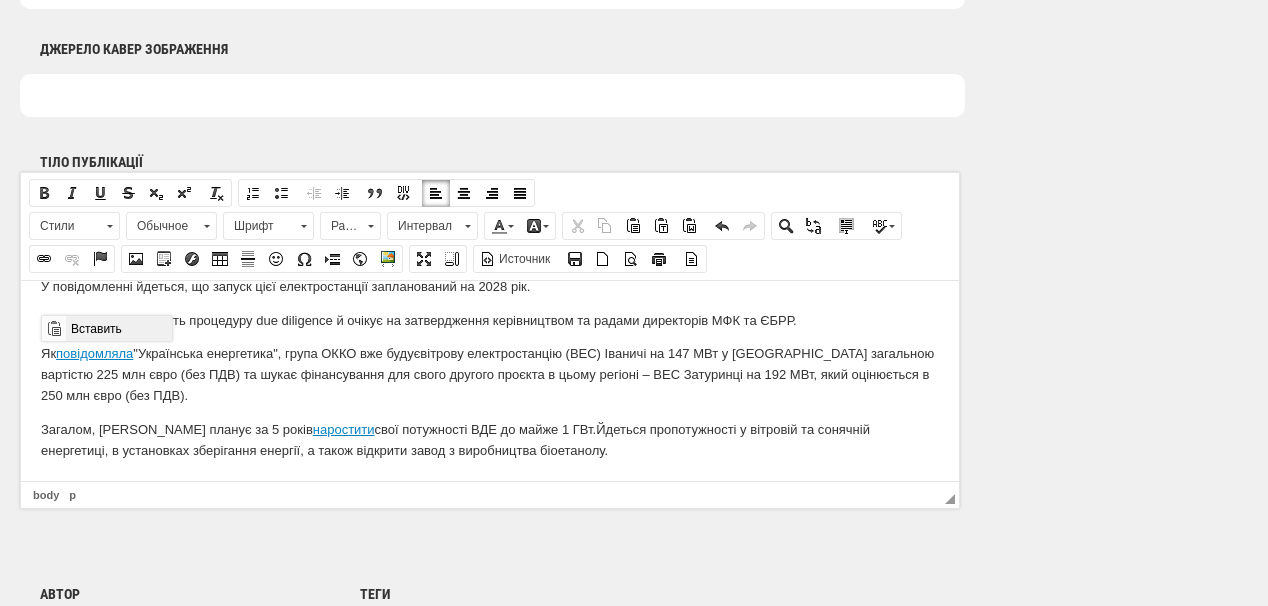 click on "Вставить" at bounding box center [118, 328] 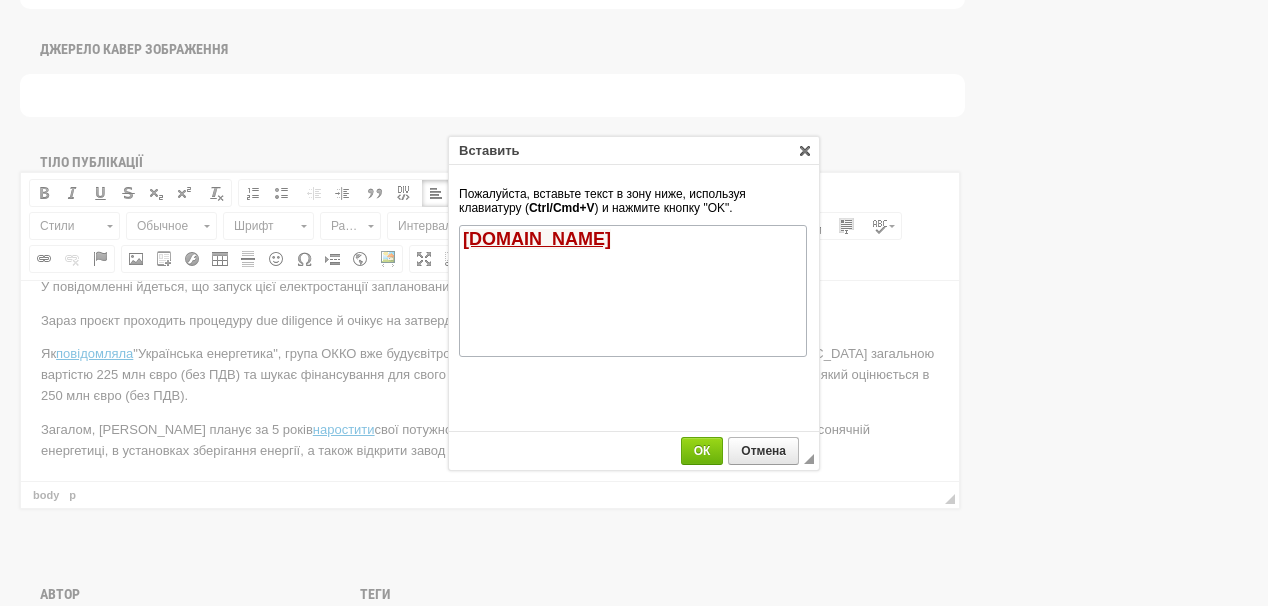 scroll, scrollTop: 0, scrollLeft: 0, axis: both 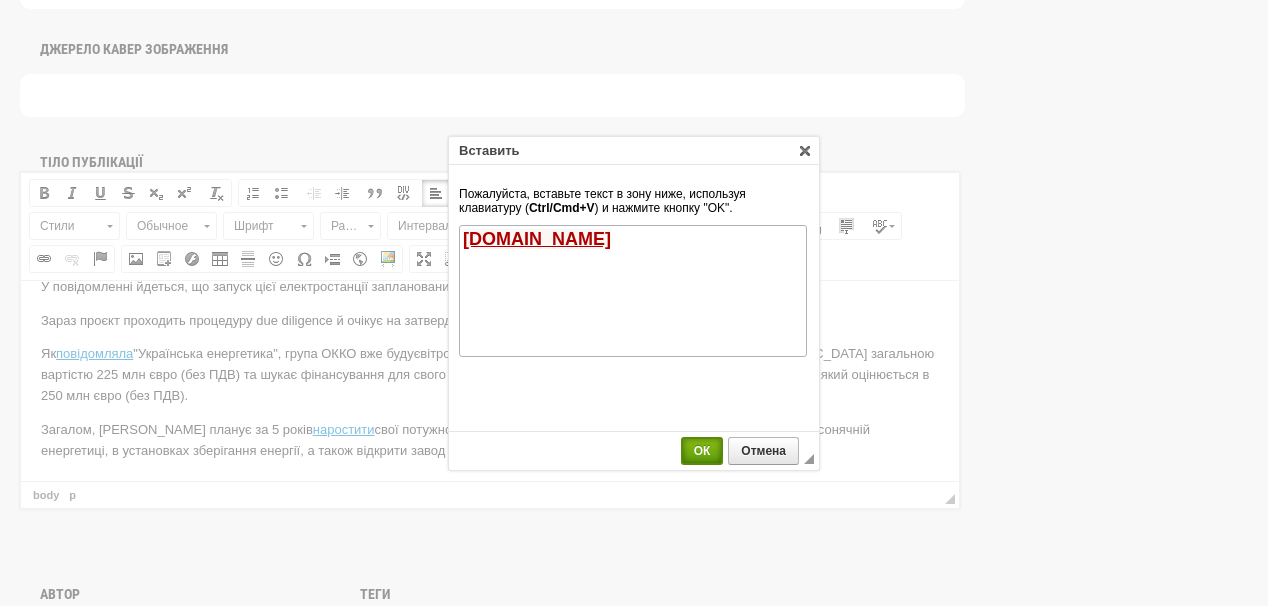 click on "ОК" at bounding box center (702, 451) 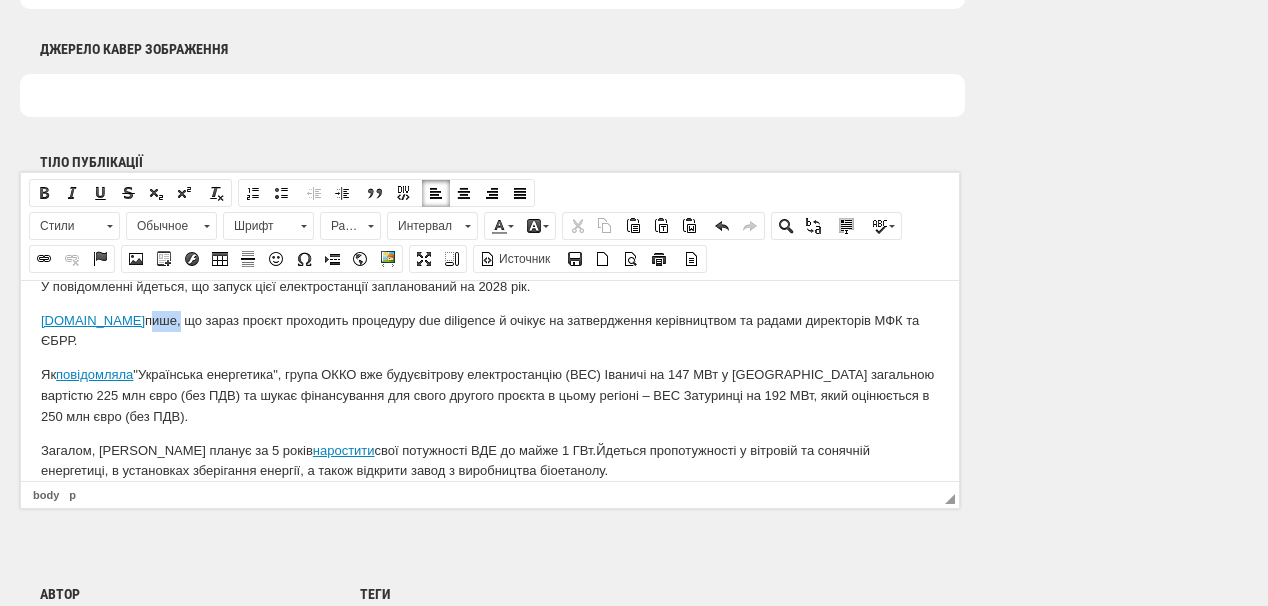 drag, startPoint x: 95, startPoint y: 320, endPoint x: 125, endPoint y: 324, distance: 30.265491 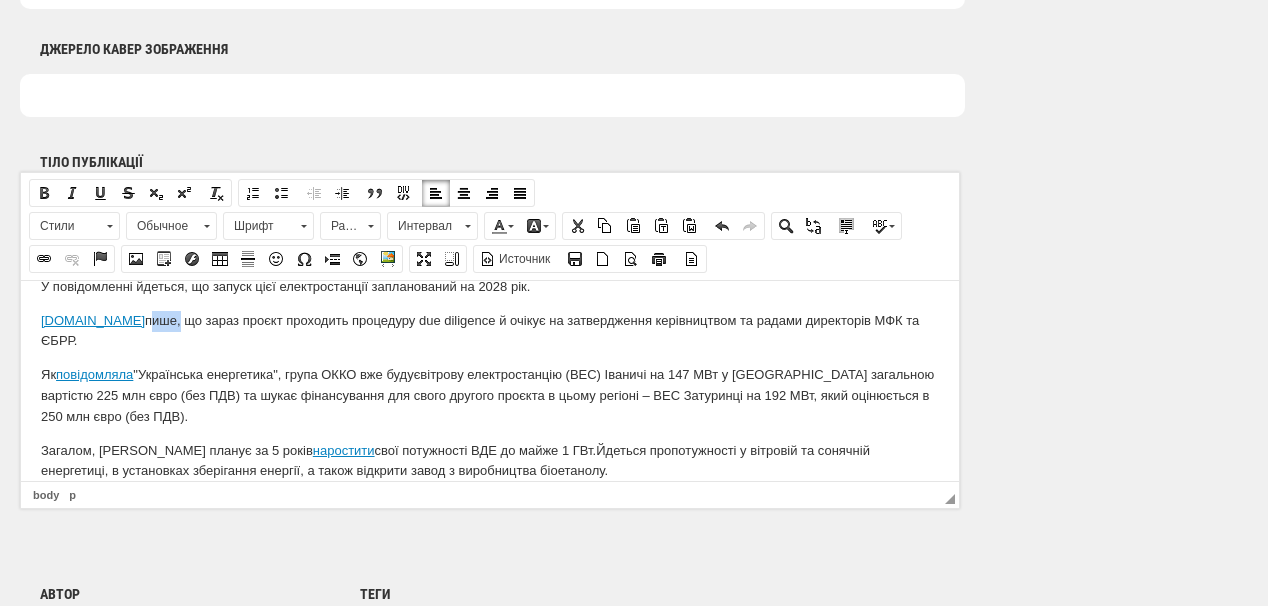 click at bounding box center (44, 259) 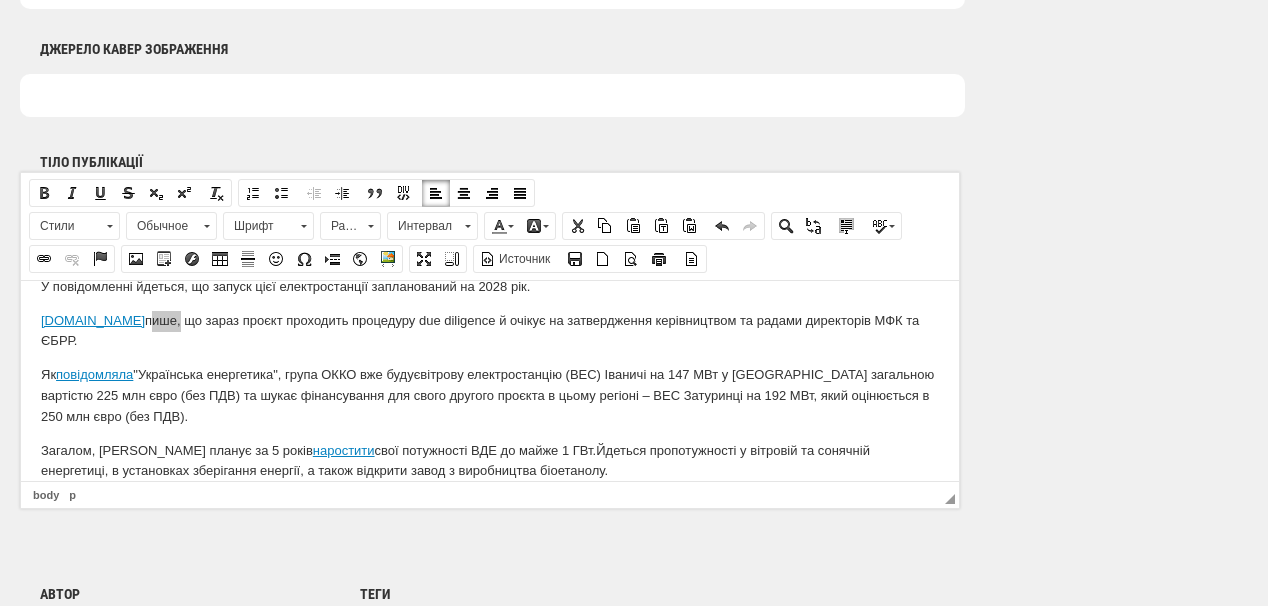 select on "http://" 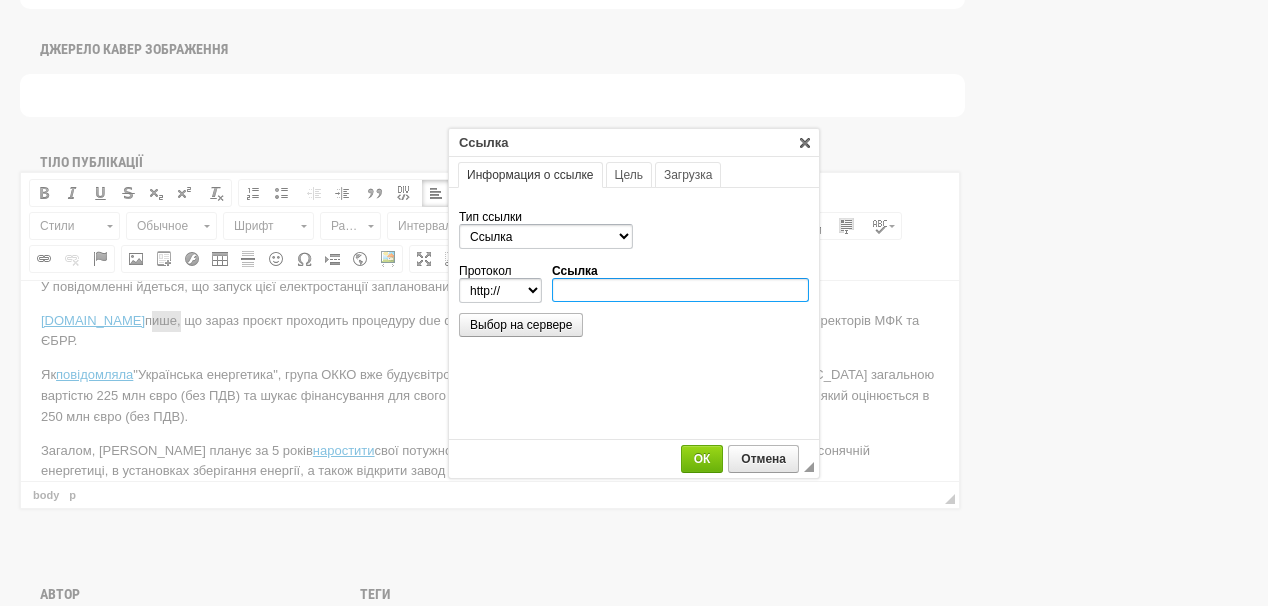 click on "Ссылка" at bounding box center [680, 290] 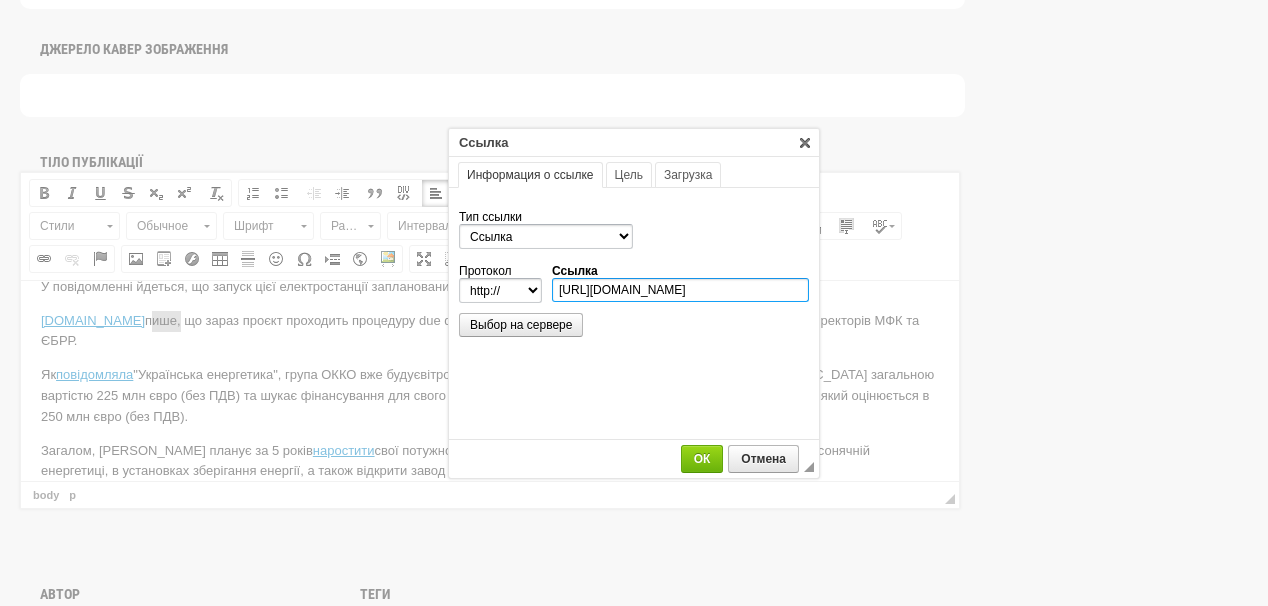 scroll, scrollTop: 0, scrollLeft: 466, axis: horizontal 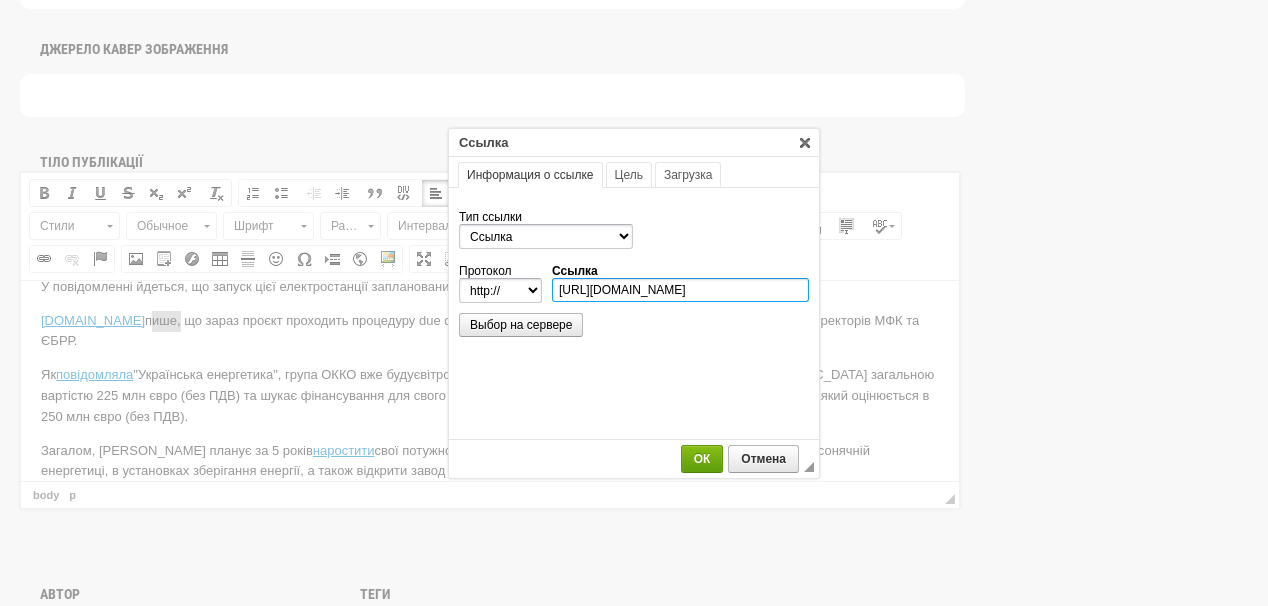 type on "https://biz.liga.net/ua/all/tek/novosti/okko-v-2026-rotsi-pochne-buduvaty-vitrovu-elektrostantsiiu-potuzhnistiu-192-mvt-za-300-mln-ievro" 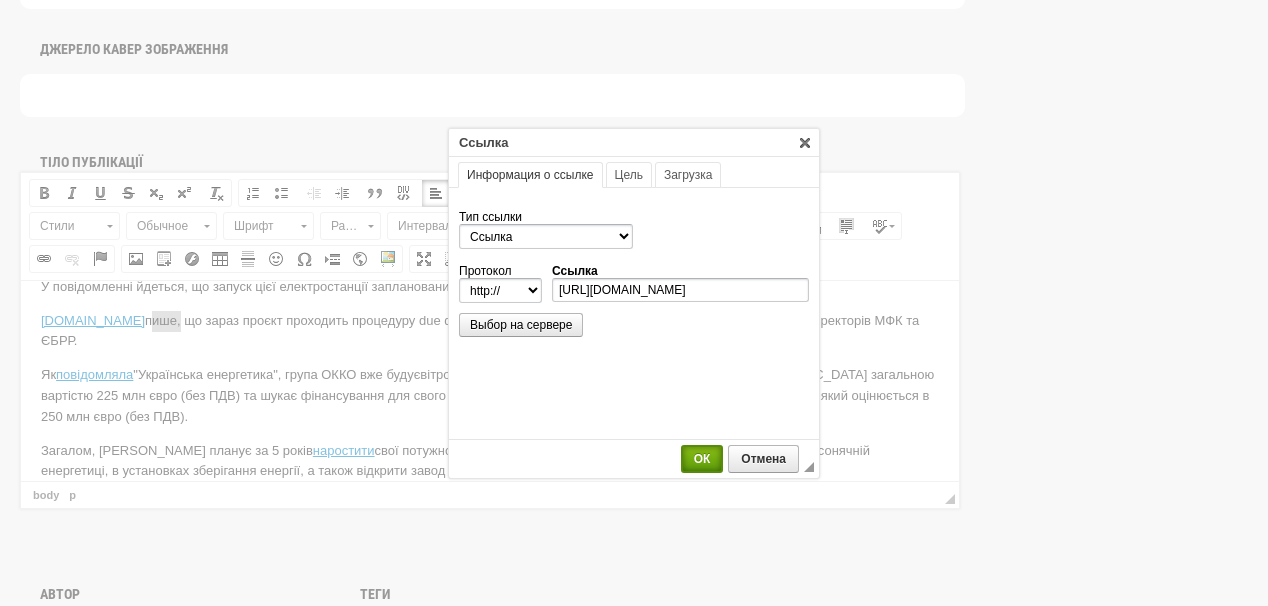 select on "https://" 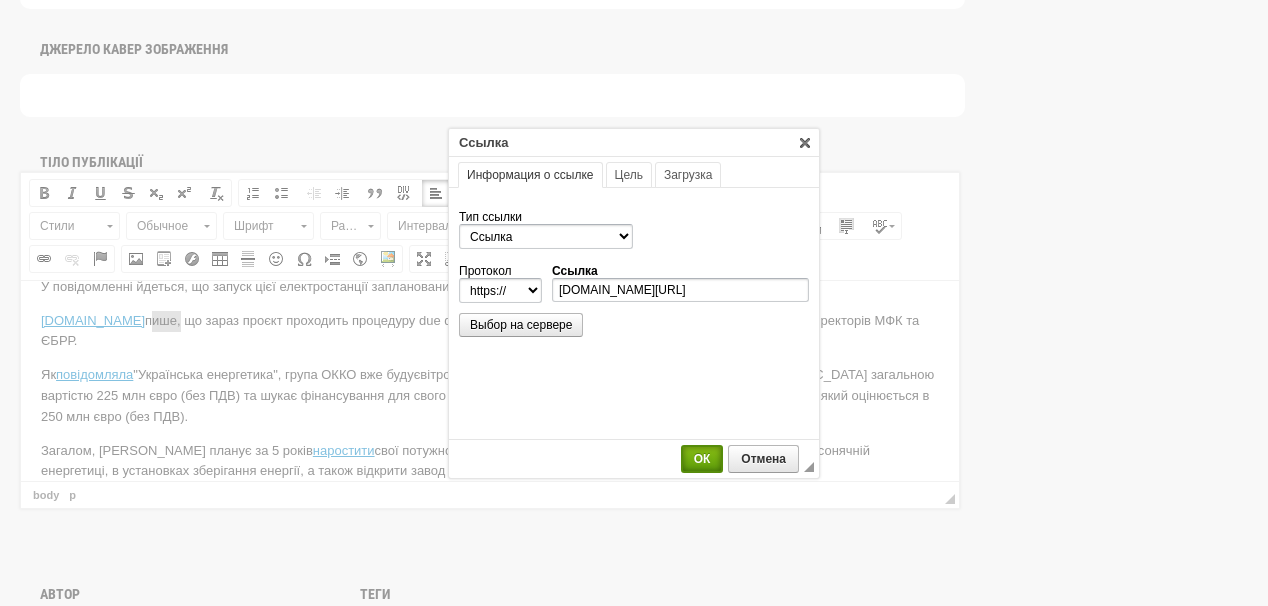 scroll, scrollTop: 0, scrollLeft: 0, axis: both 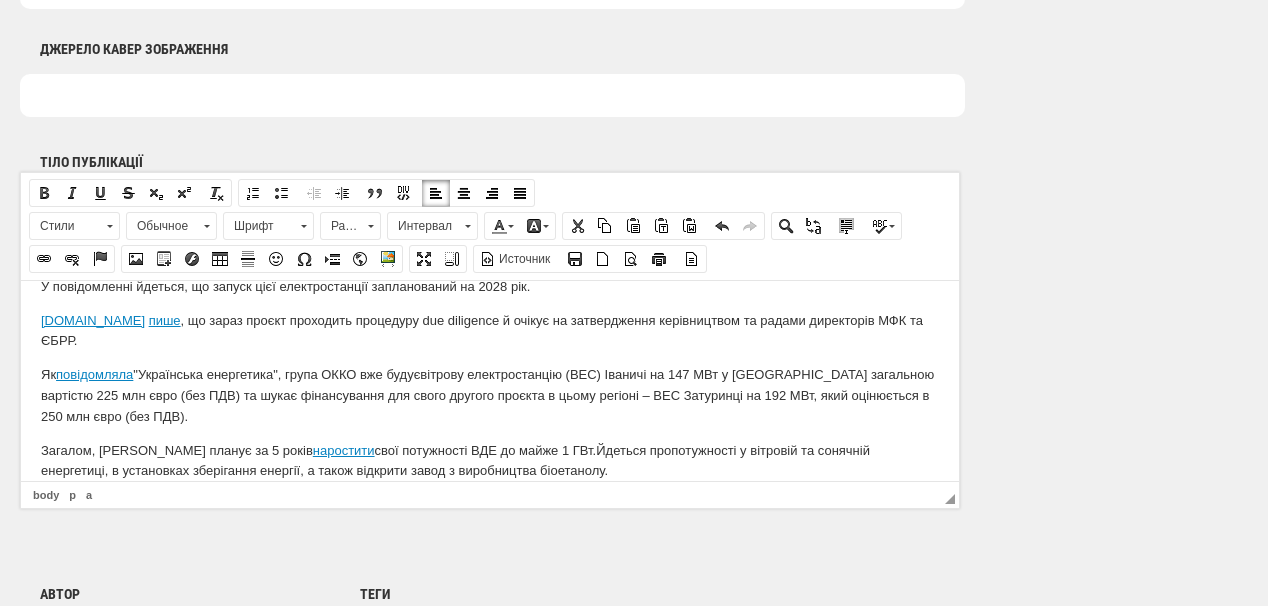 click on "Як  повідомляла  "Українська енергетика", г рупа ОККО вже будує  вітрову електростанцію (ВЕС) Іваничі на 147 МВт у Волинській області загальною вартістю 225 млн євро (без ПДВ) та шукає фінансування для свого другого проєкта в цьому регіоні – ВЕС Затуринці на 192 МВт, який оцінюється в 250 млн євро (без ПДВ)." at bounding box center [490, 395] 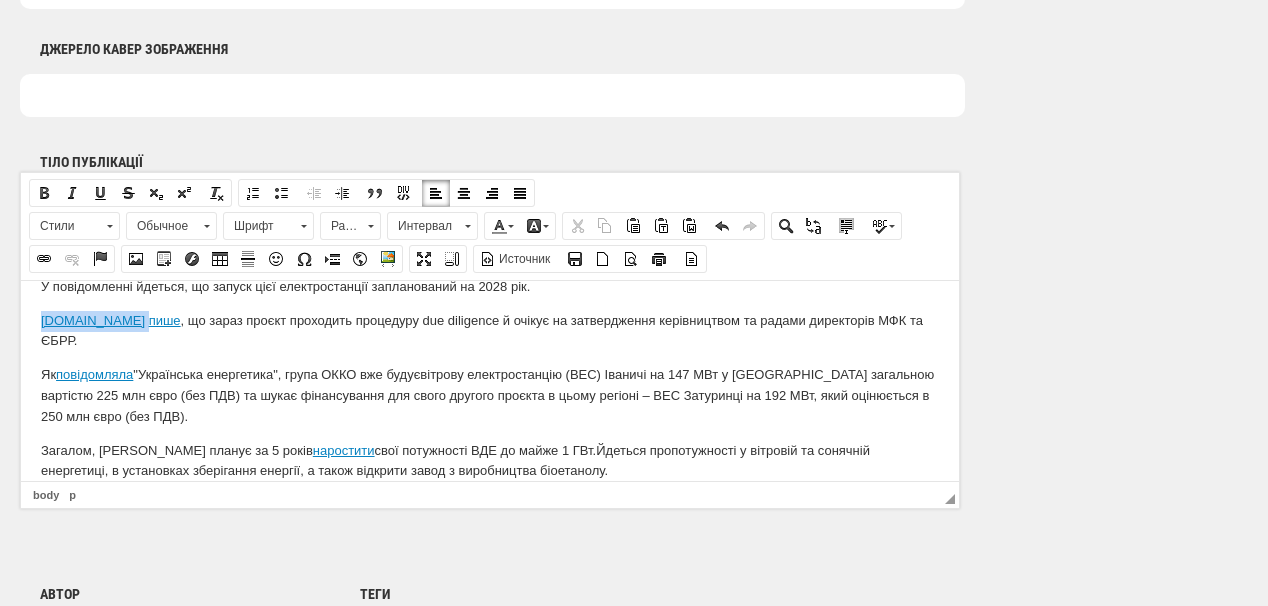 drag, startPoint x: 94, startPoint y: 320, endPoint x: 34, endPoint y: 314, distance: 60.299255 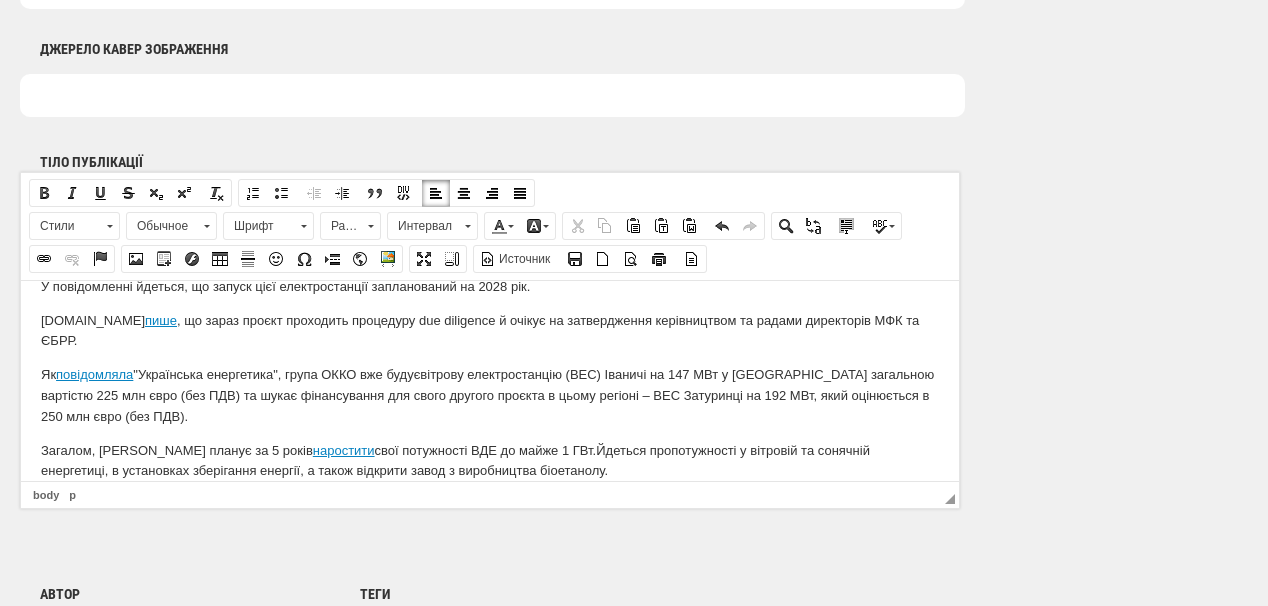 click on "ЗАГОЛОВОК ОККО побудує вітрову електростанцію 36 /75 ЛІД Очікувана потужність становитиме 192 МВт 41 /200 Джерело кавер зображення Тіло публікації Визуальный текстовый редактор, post_translations_attributes_1_text Панели инструментов редактора Простые стили   Полужирный   Курсив   Подчеркнутый   Зачеркнутый   Подстрочный индекс   Надстрочный индекс   Убрать форматирование Абзац   Вставить / удалить нумерованный список   Вставить / удалить маркированный список   Уменьшить отступ   Увеличить отступ   Цитата   Создать Div-контейнер   По левому краю   По центру     По ширине" at bounding box center (650, 94) 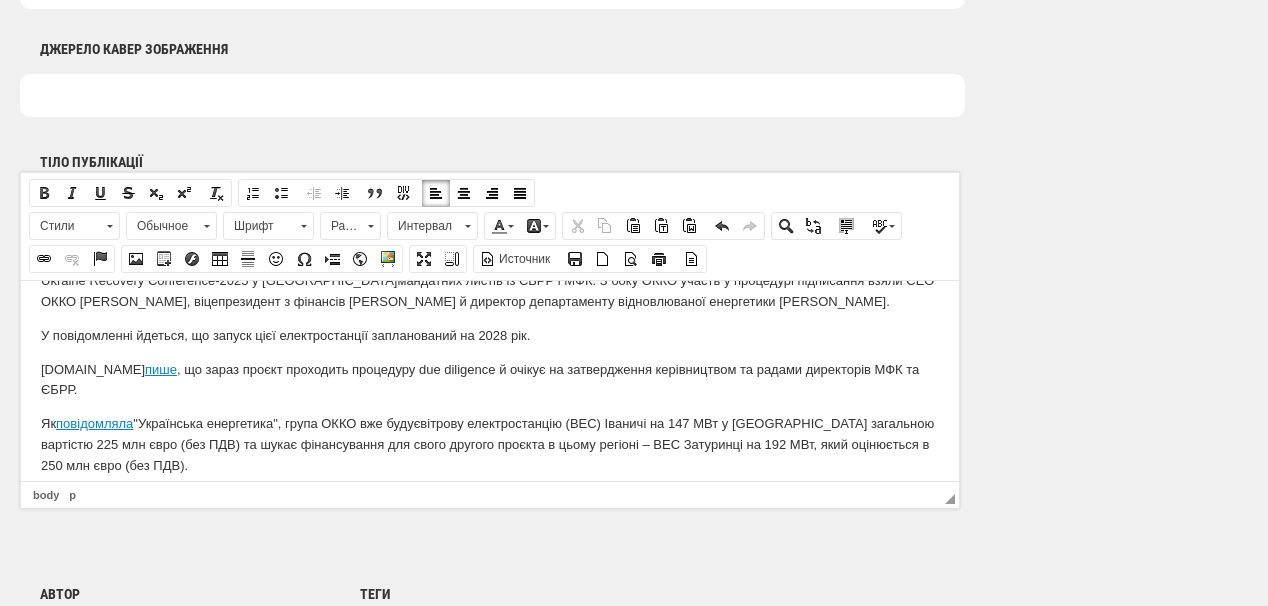 scroll, scrollTop: 160, scrollLeft: 0, axis: vertical 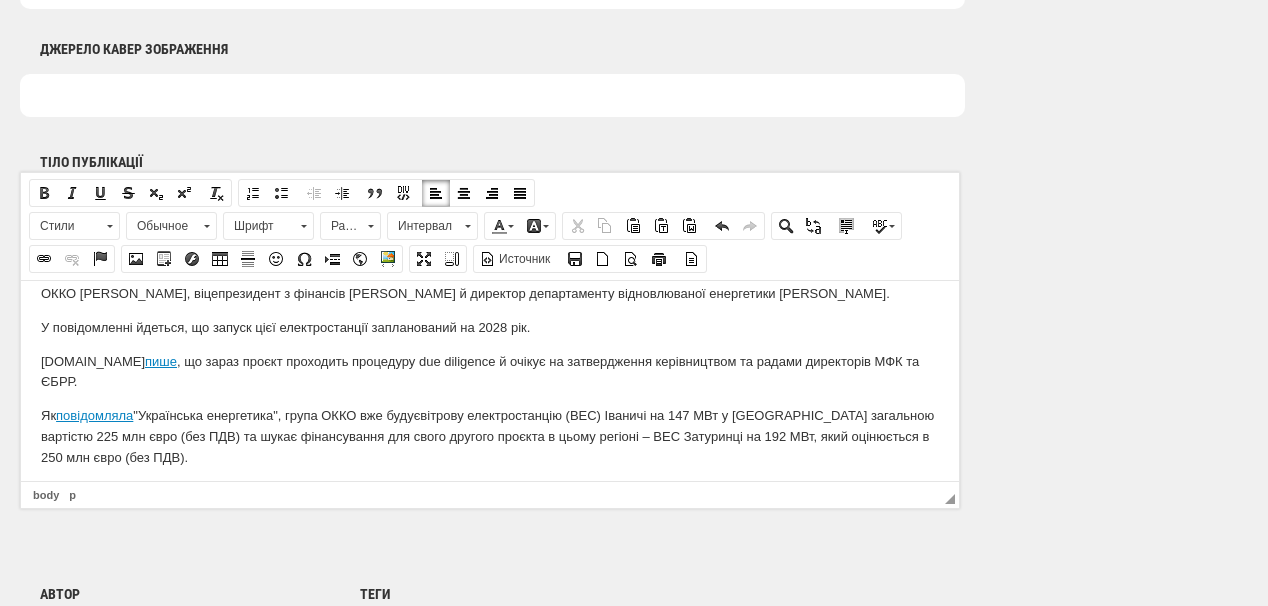 click on "LIGA.net  пише , що з араз проєкт проходить процедуру due diligence й очікує на затвердження керівництвом та радами директорів МФК та ЄБРР." at bounding box center [490, 372] 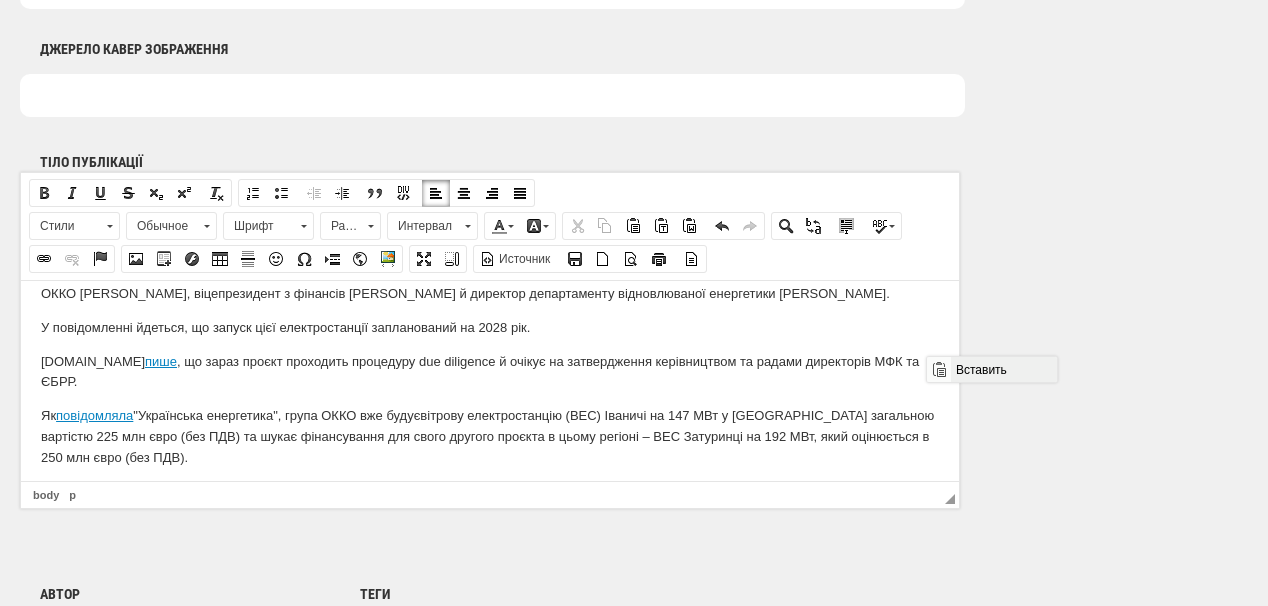 drag, startPoint x: 968, startPoint y: 369, endPoint x: 1894, endPoint y: 726, distance: 992.4339 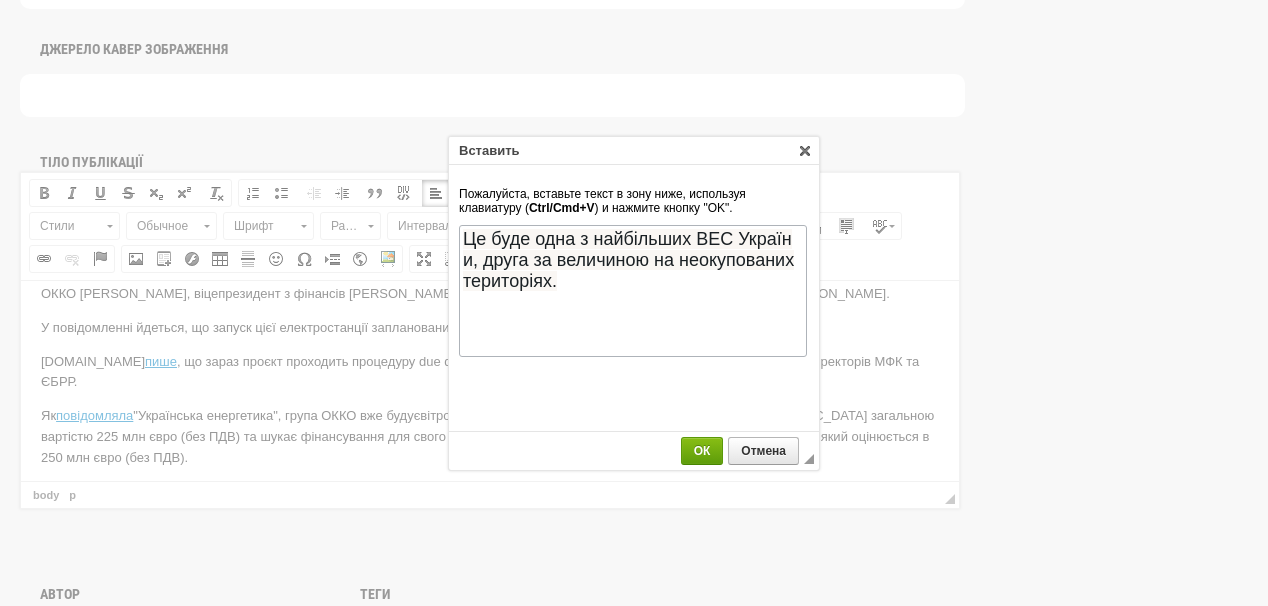 scroll, scrollTop: 0, scrollLeft: 0, axis: both 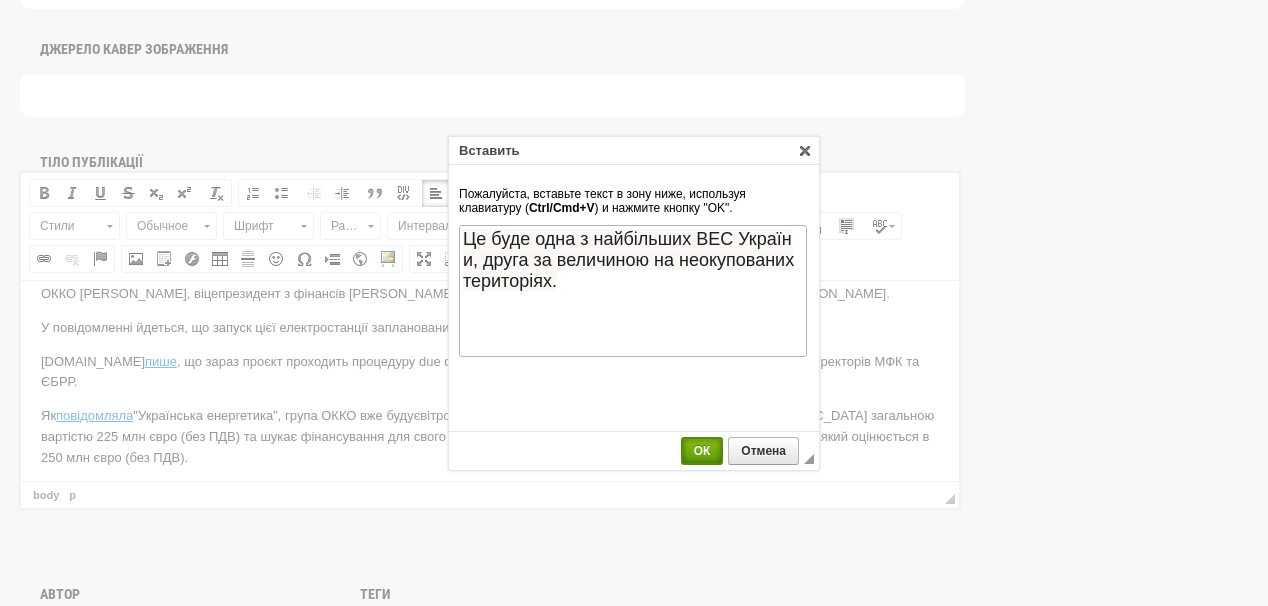 click on "ОК" at bounding box center [702, 451] 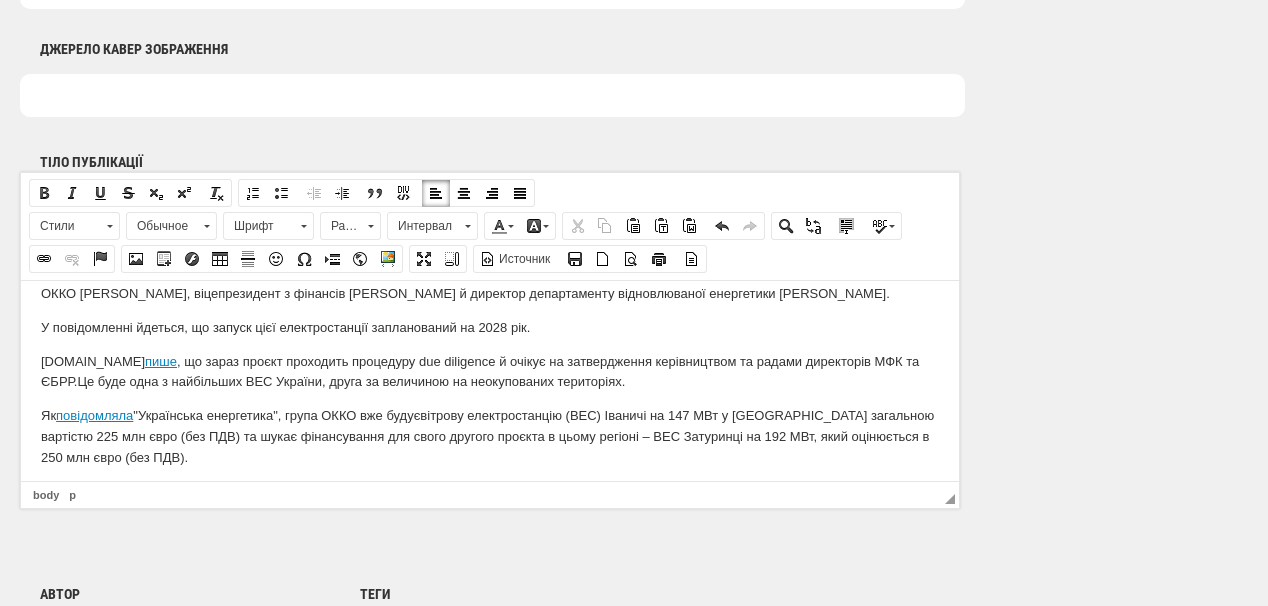 click on "LIGA.net  пише , що з араз проєкт проходить процедуру due diligence й очікує на затвердження керівництвом та радами директорів МФК та ЄБРР.  Це буде одна з найбільших ВЕС України, друга за величиною на неокупованих територіях." at bounding box center [490, 372] 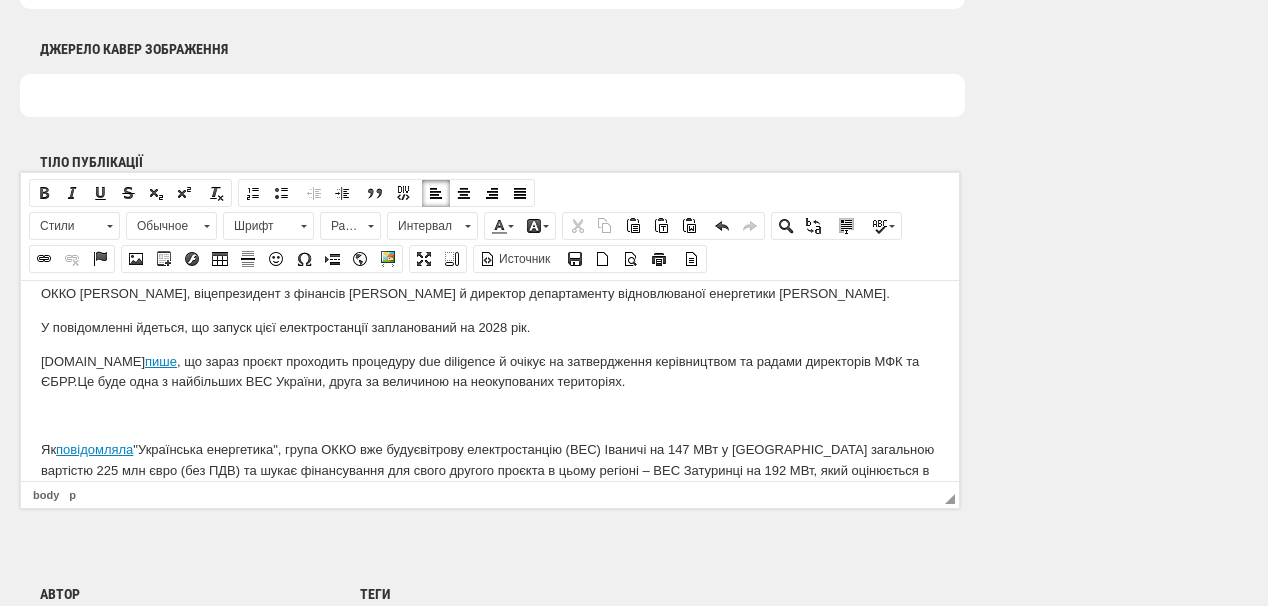 click at bounding box center [490, 415] 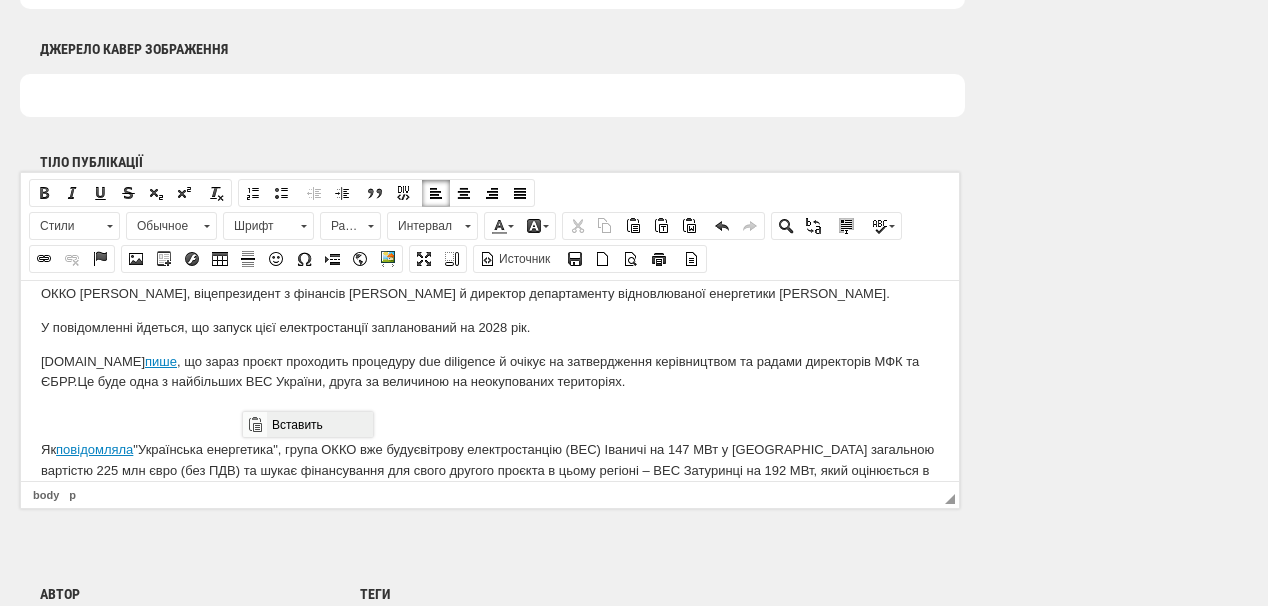 drag, startPoint x: 323, startPoint y: 424, endPoint x: 569, endPoint y: 833, distance: 477.28085 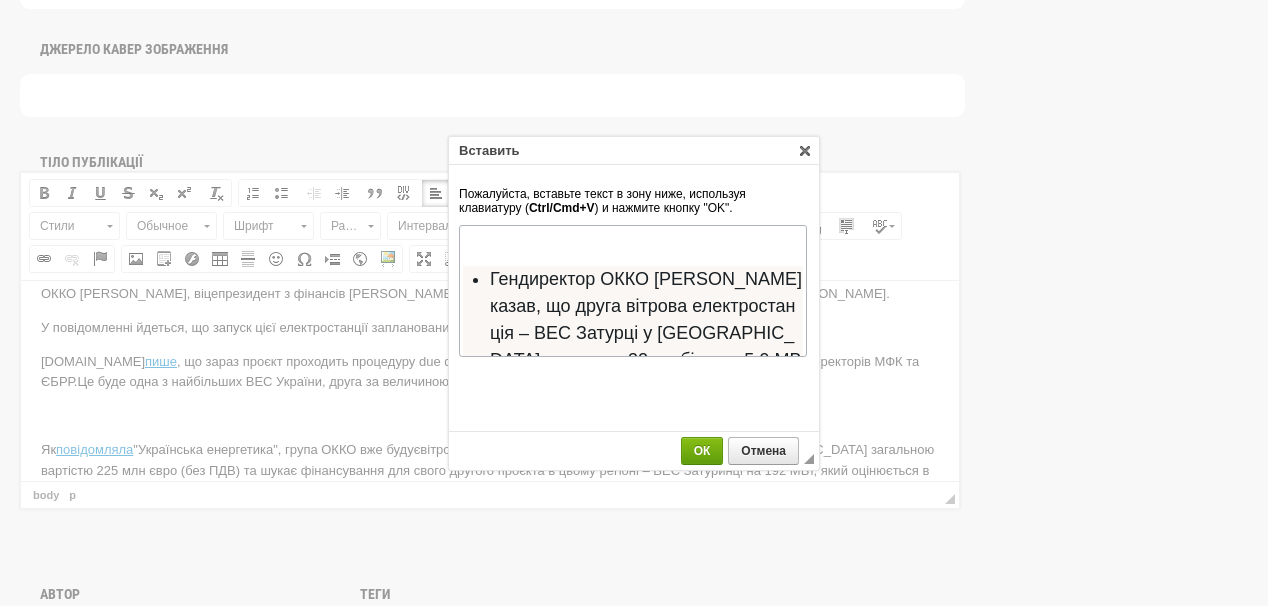scroll, scrollTop: 95, scrollLeft: 0, axis: vertical 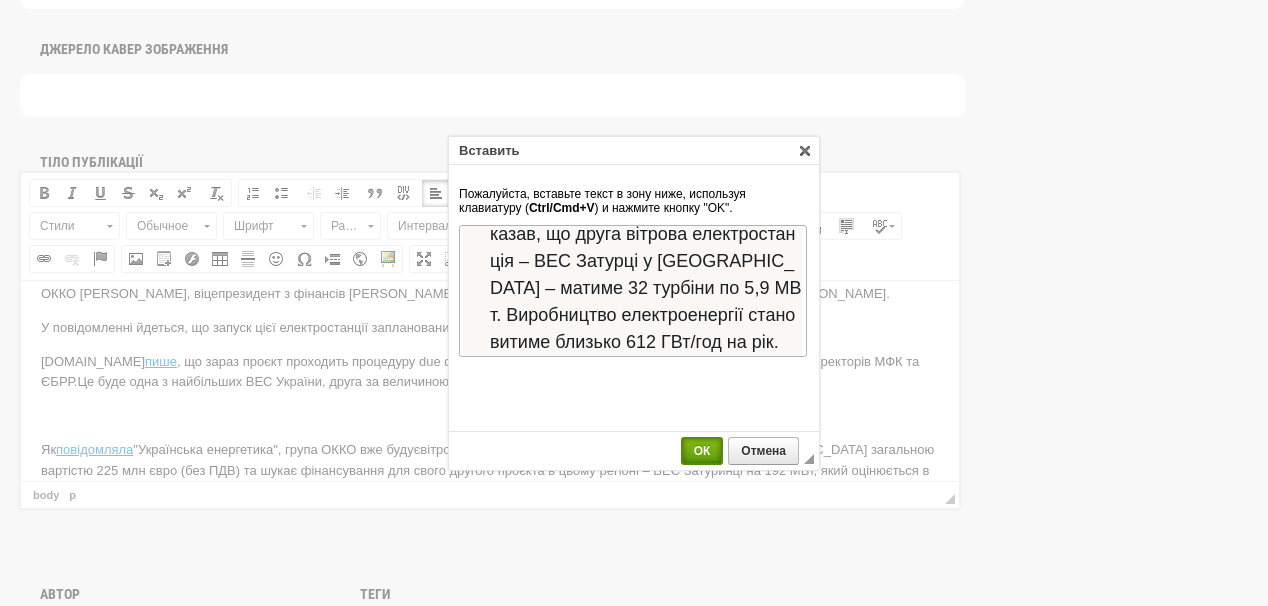 click on "ОК" at bounding box center (702, 451) 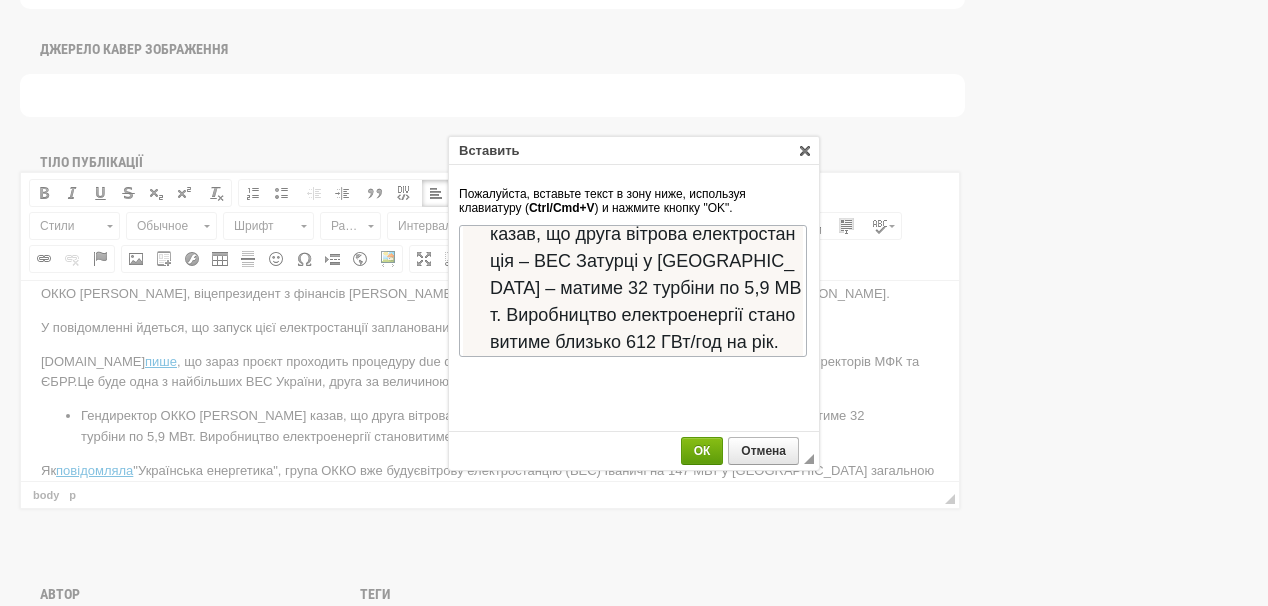 scroll, scrollTop: 0, scrollLeft: 0, axis: both 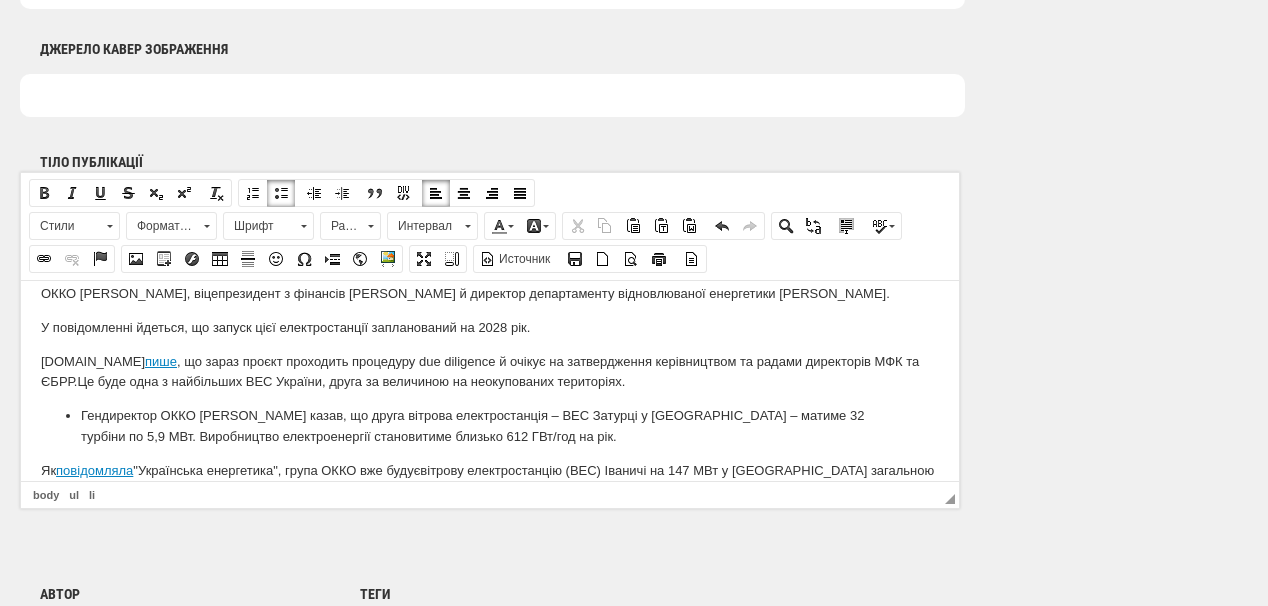 click on "Гендиректор ОККО Василь Даниляк казав, що друга вітрова електростанція – ВЕС Затурці у Волинській області – матиме 32 турбіни по 5,9 МВт. Виробництво електроенергії становитиме близько 612 ГВт/год на рік." at bounding box center (490, 426) 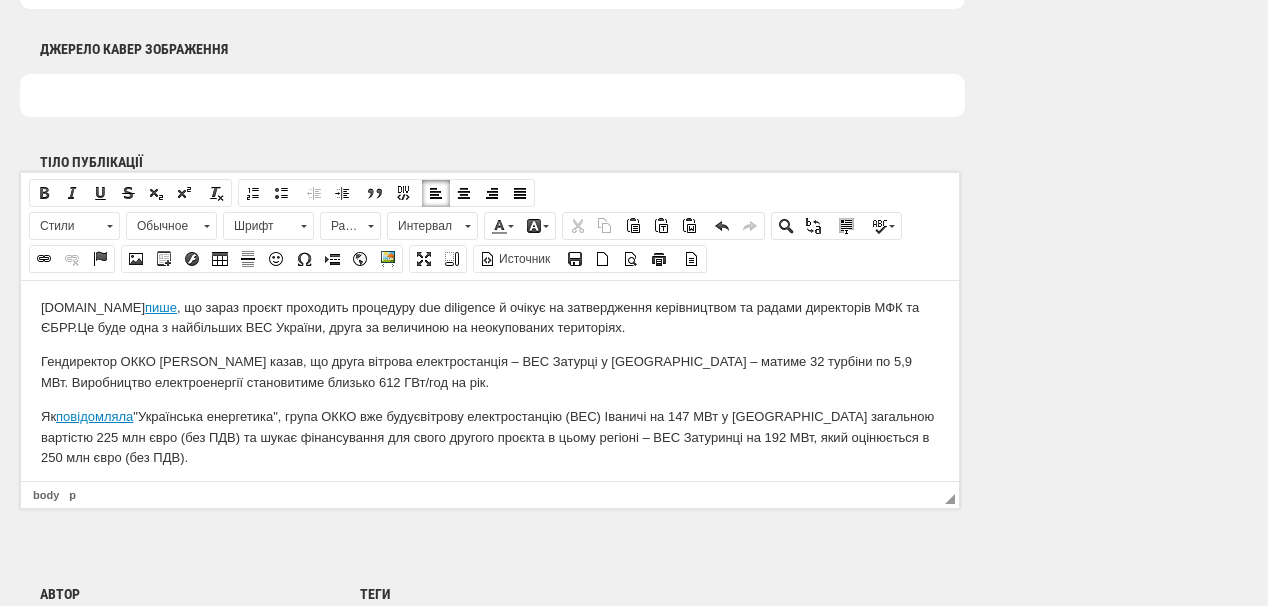 scroll, scrollTop: 240, scrollLeft: 0, axis: vertical 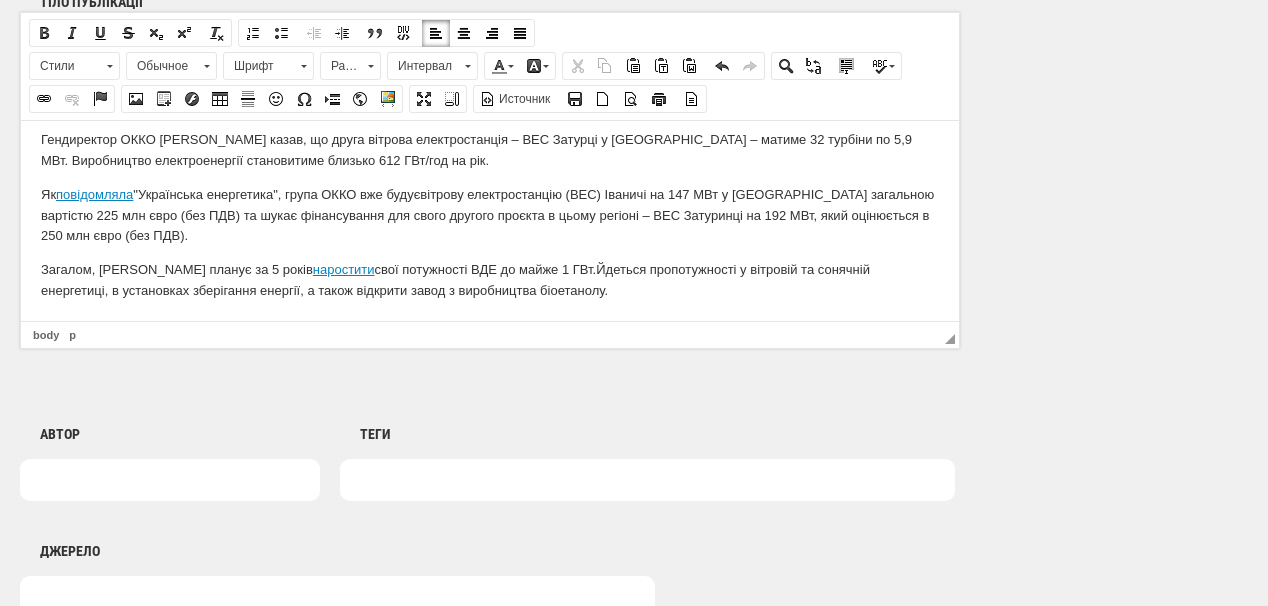 click at bounding box center (170, 480) 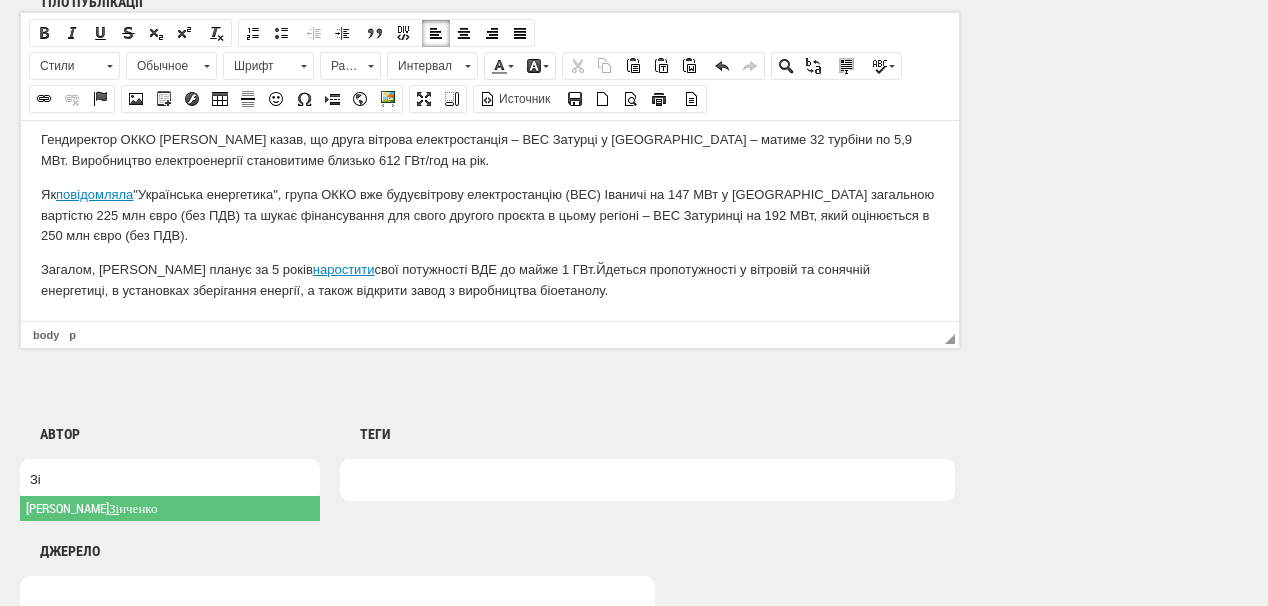type on "Зі" 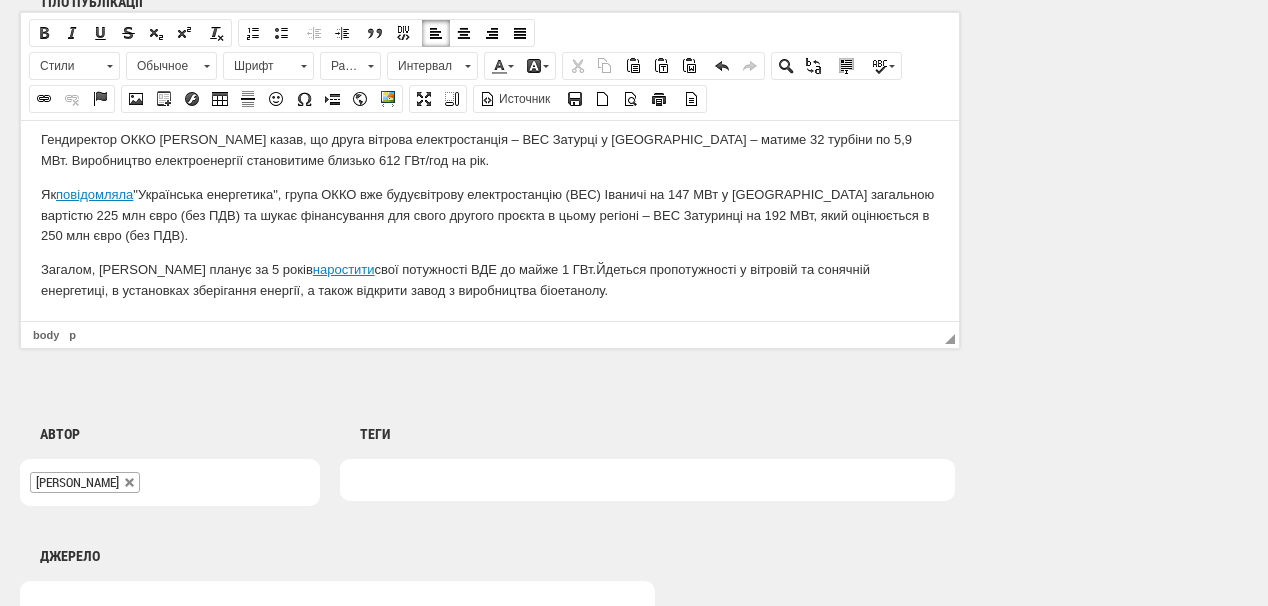 click at bounding box center [647, 480] 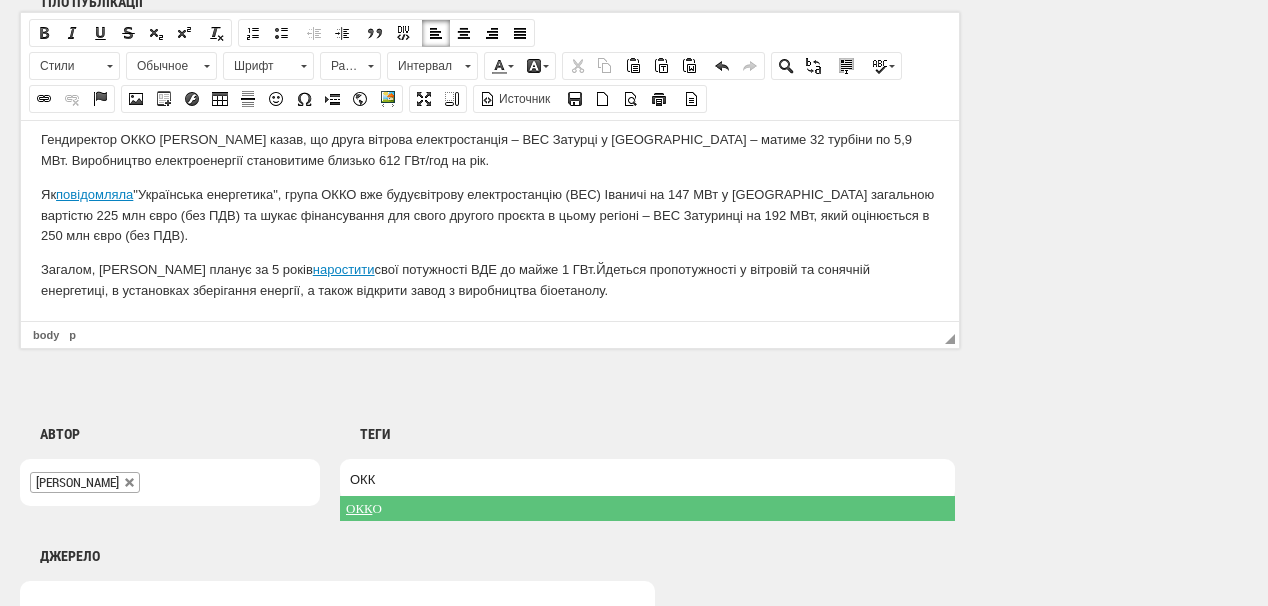 type on "ОКК" 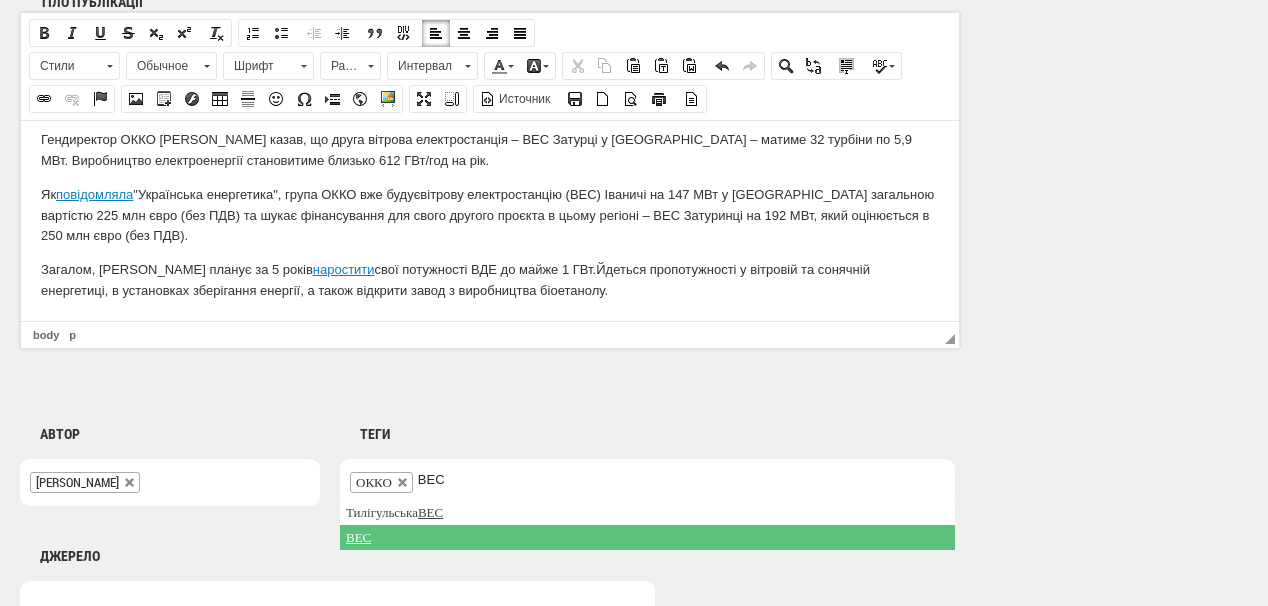 type on "ВЕС" 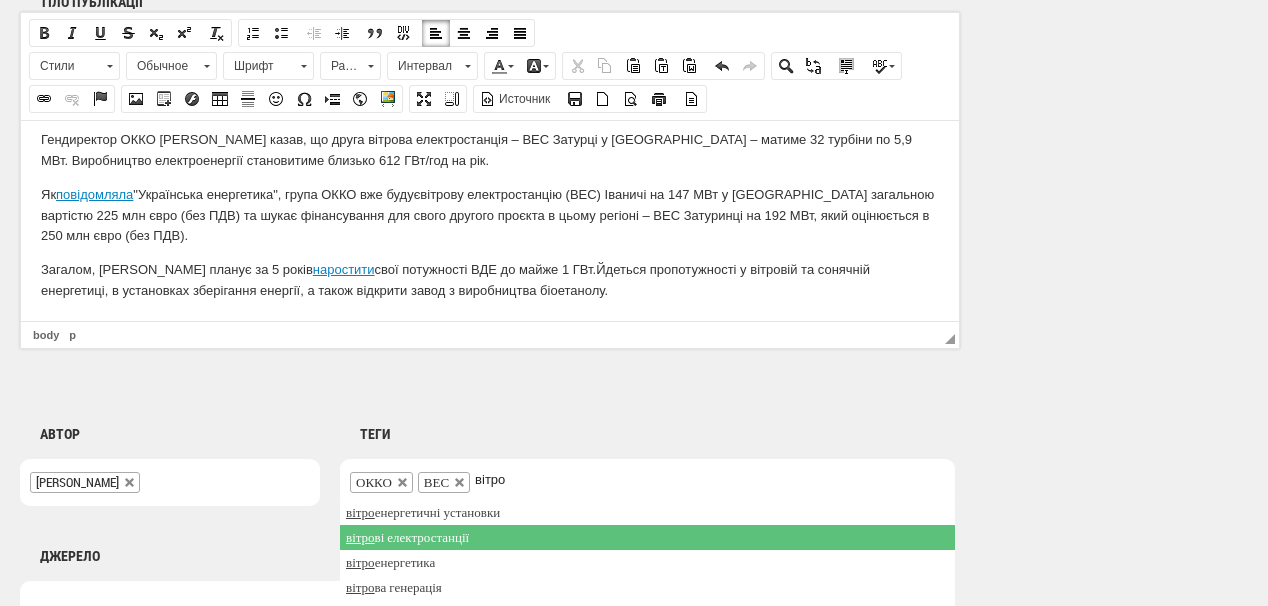 type on "вітро" 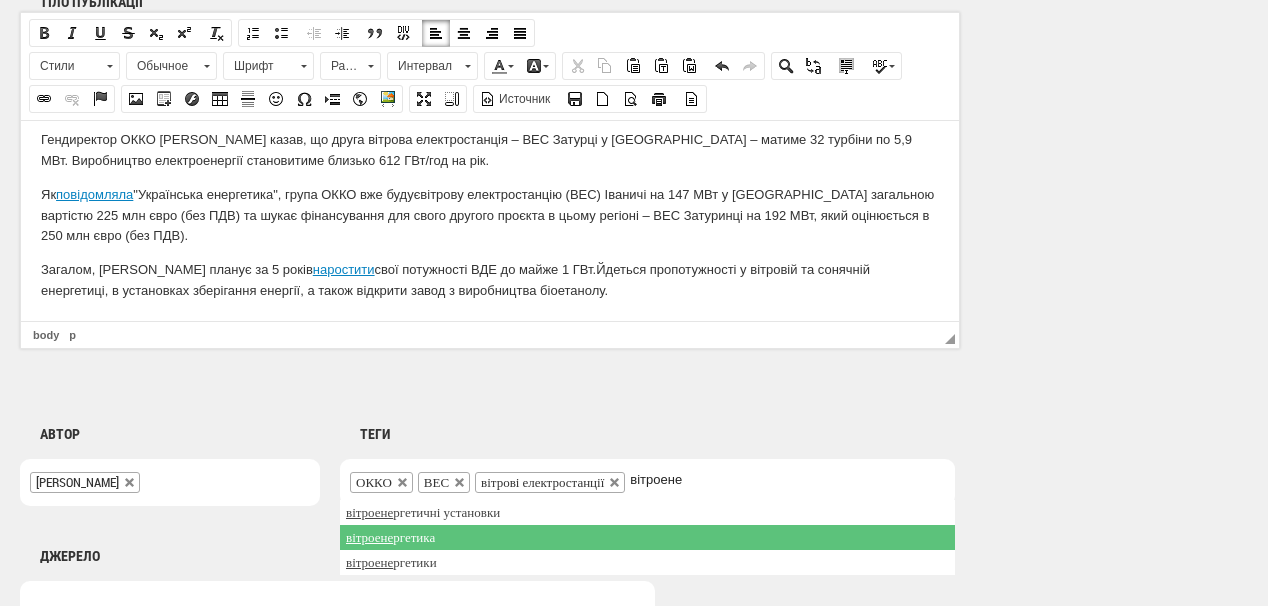type on "вітроене" 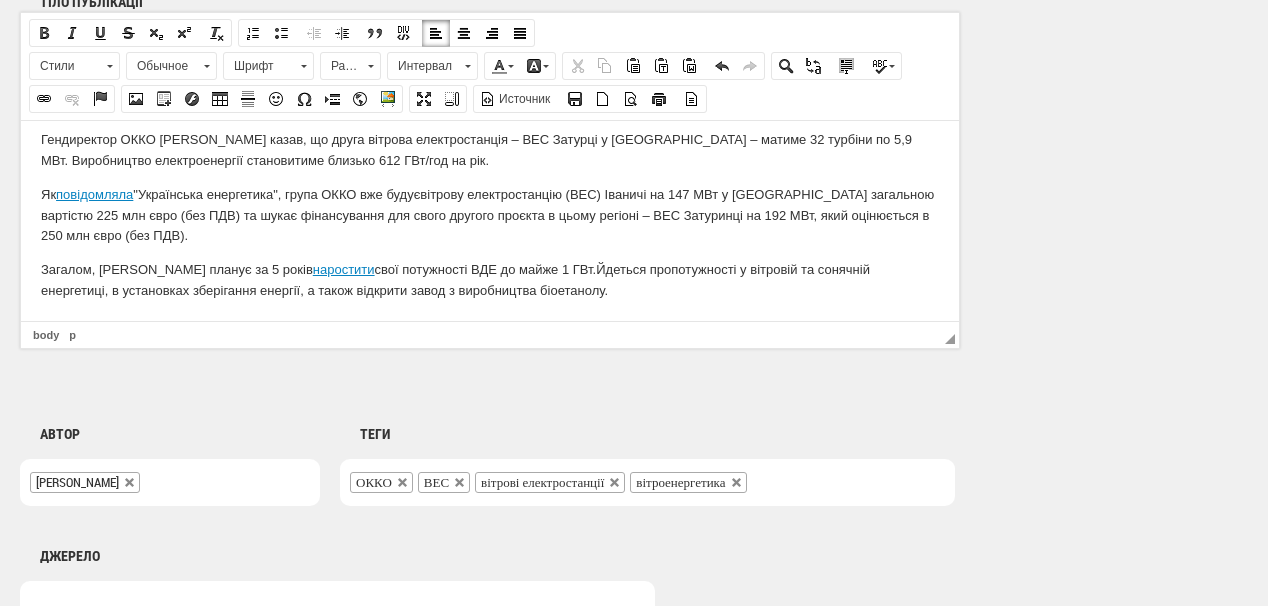 click at bounding box center [764, 480] 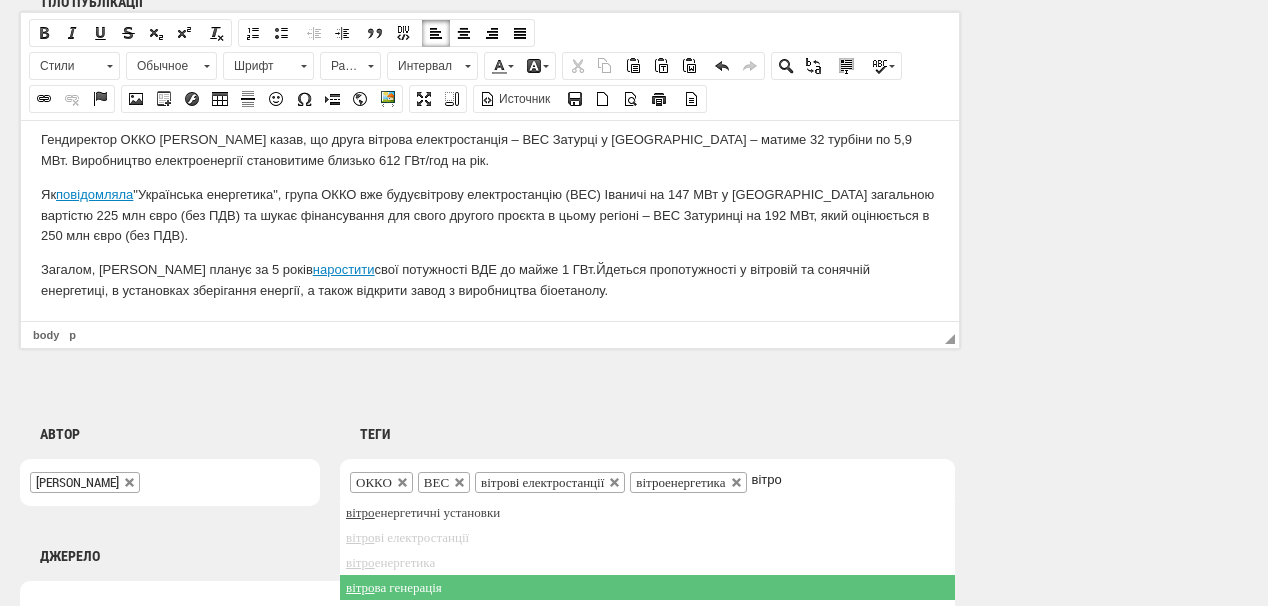 type on "вітро" 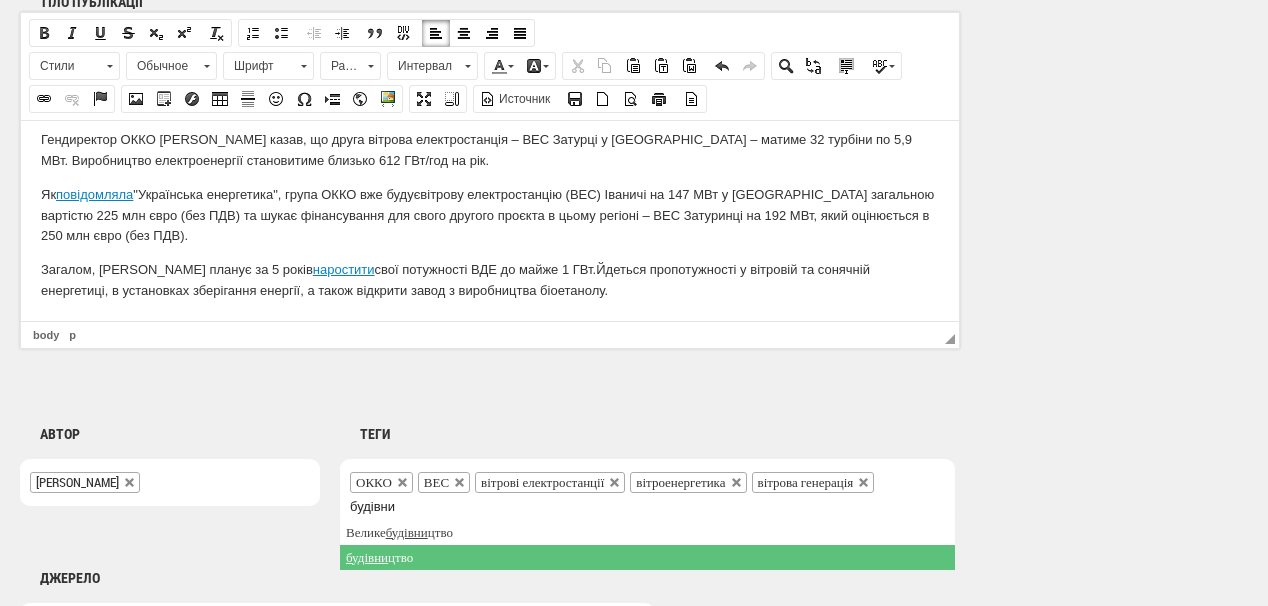 type on "будівни" 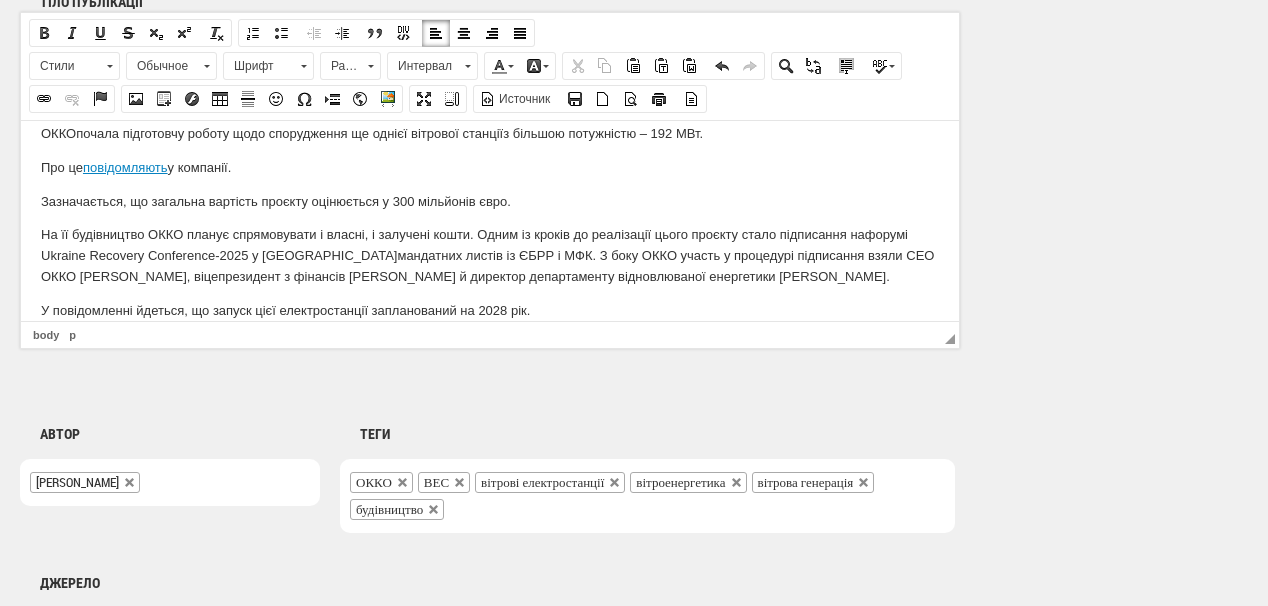 scroll, scrollTop: 0, scrollLeft: 0, axis: both 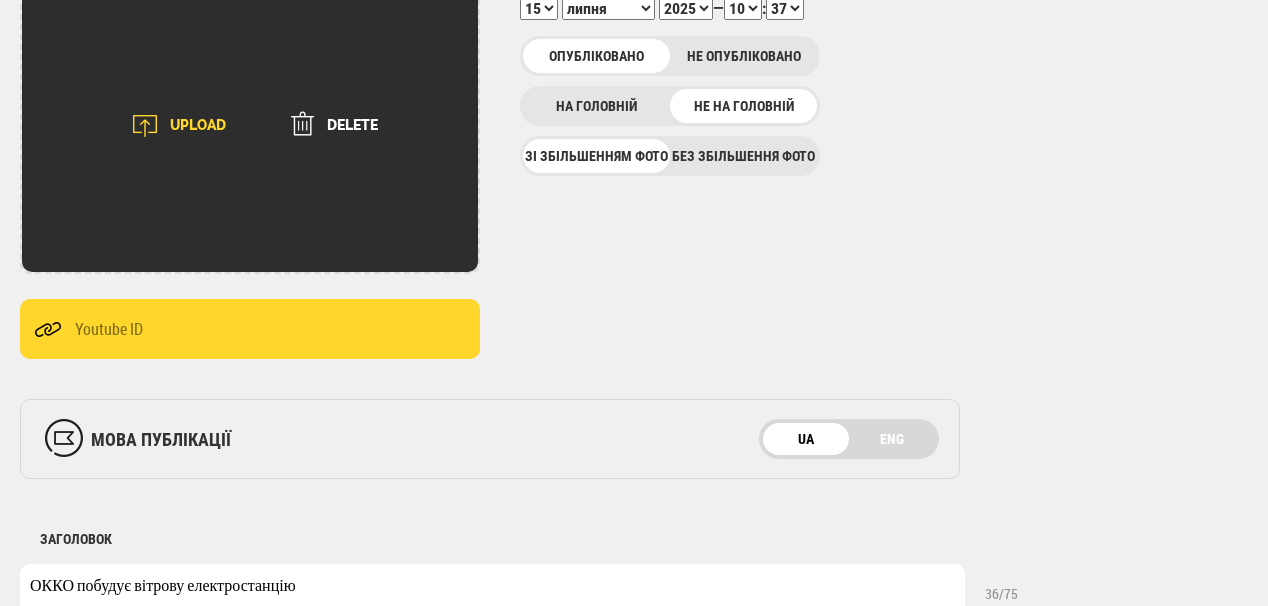 click on "UPLOAD" at bounding box center (172, 126) 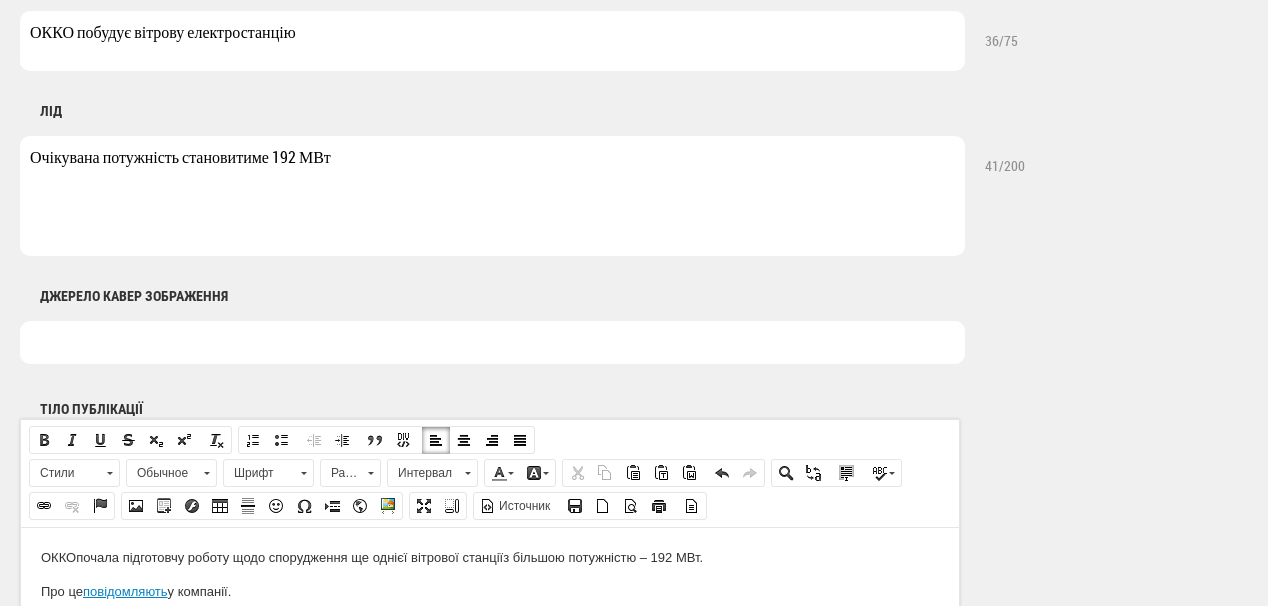 scroll, scrollTop: 915, scrollLeft: 0, axis: vertical 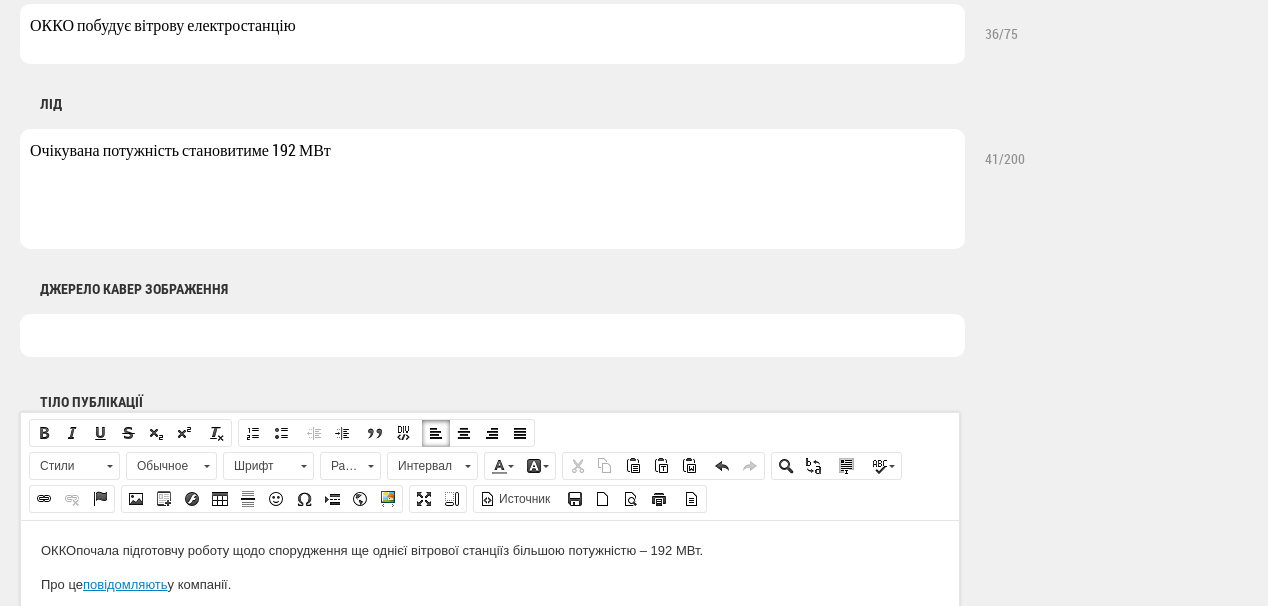 click at bounding box center (492, 335) 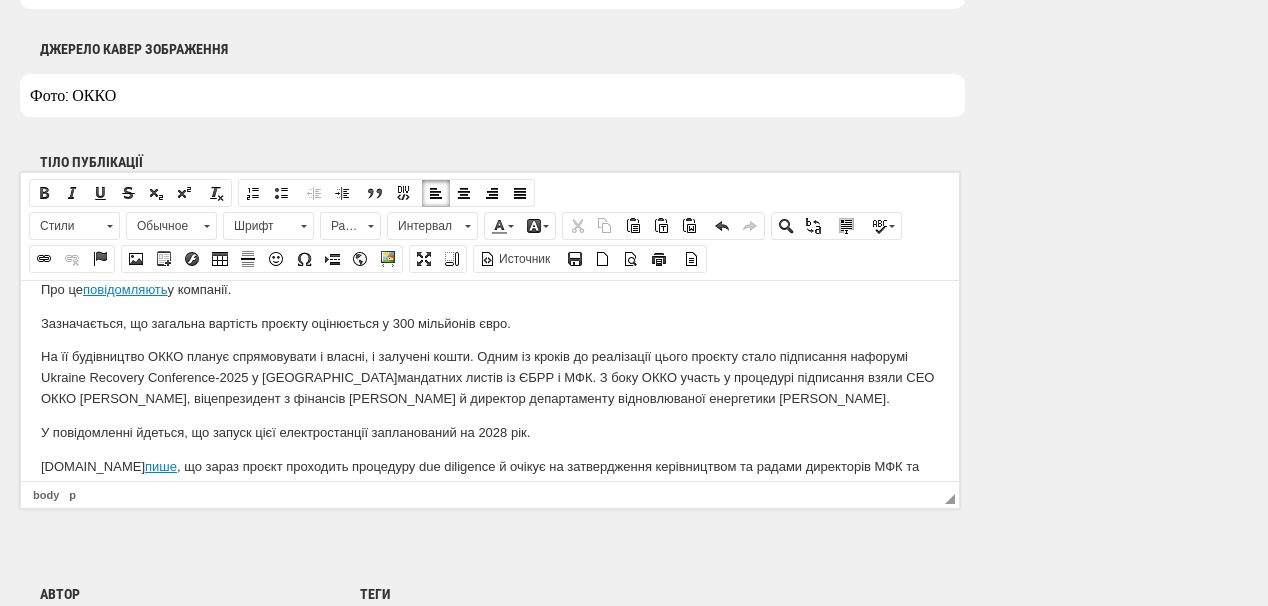 scroll, scrollTop: 80, scrollLeft: 0, axis: vertical 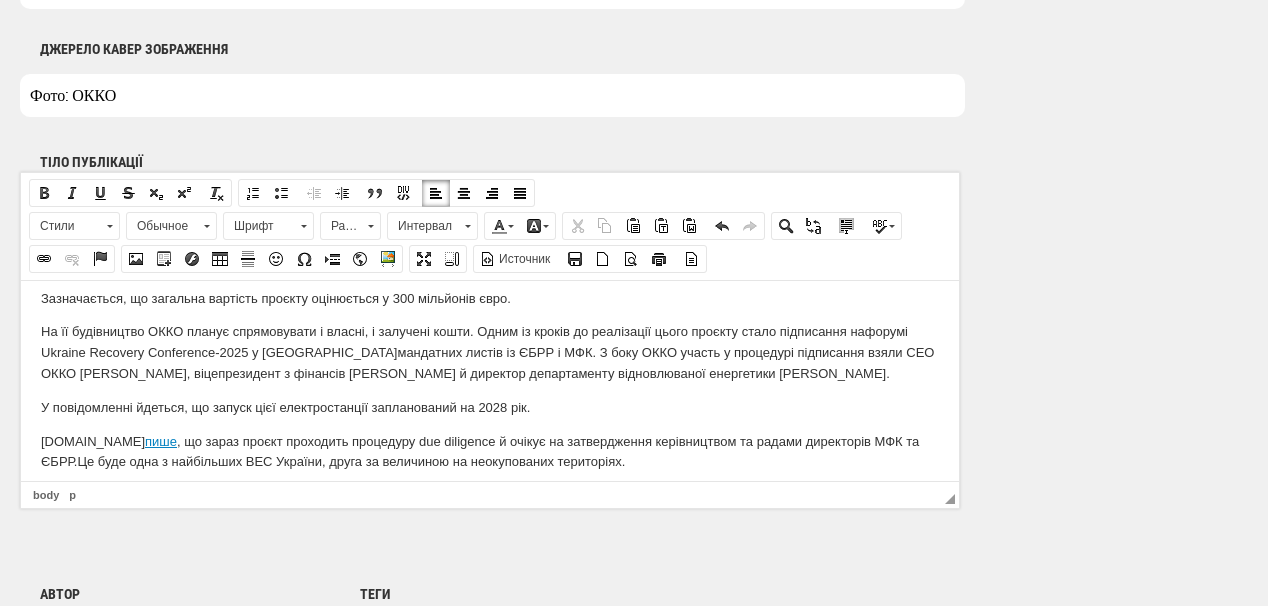 type on "Фото: ОККО" 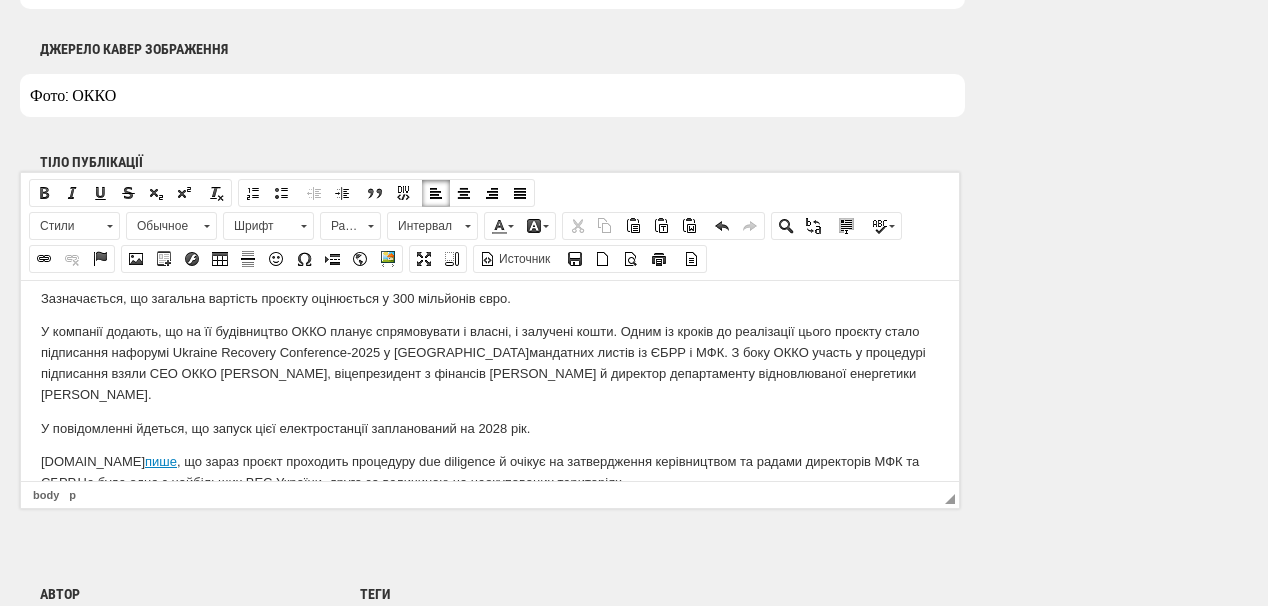 click on "У компанії додають, що н а її будівництво ОККО планує спрямовувати і власні, і залучені кошти.    Одним із кроків до реалізації цього проєкту стало підписання на  форумі Ukraine Recovery Conference-2025 у Римі  мандатних листів із ЄБРР і МФК. З боку ОККО участь у процедурі підписання взяли СЕО ОККО Василь Даниляк, віцепрезидент з фінансів Назар Купибіда й директор департаменту відновлюваної енергетики Олекса Коненко." at bounding box center [490, 362] 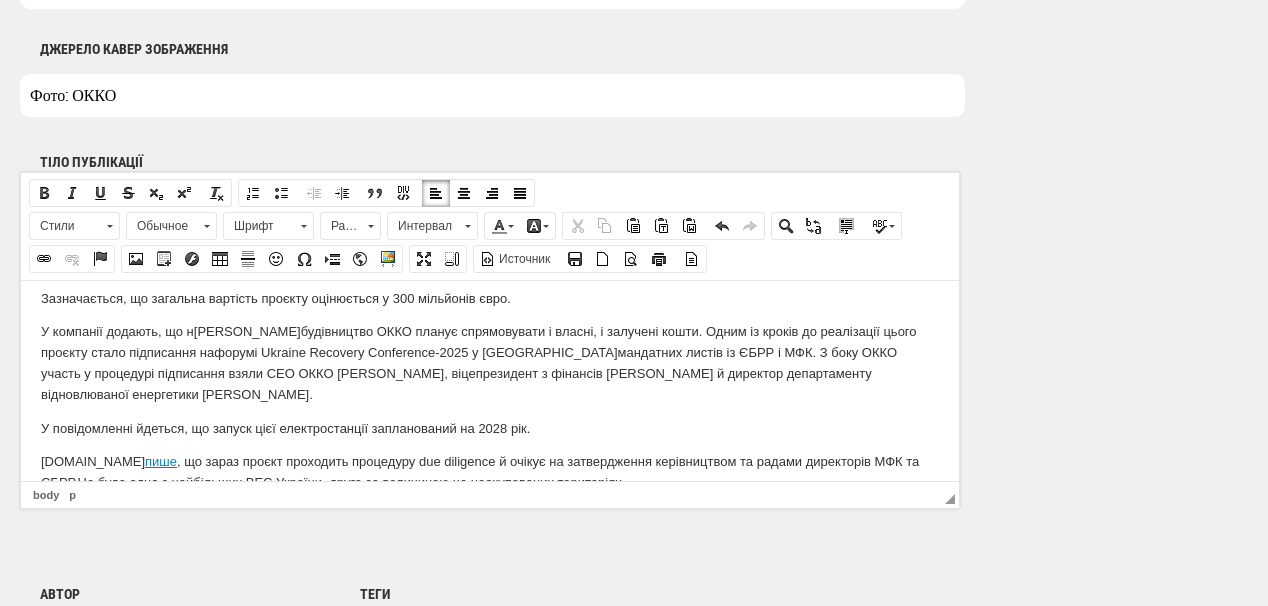 click on "У компанії додають, що н а  будівництво ОККО планує спрямовувати і власні, і залучені кошти.    Одним із кроків до реалізації цього проєкту стало підписання на  форумі Ukraine Recovery Conference-2025 у Римі  мандатних листів із ЄБРР і МФК. З боку ОККО участь у процедурі підписання взяли СЕО ОККО Василь Даниляк, віцепрезидент з фінансів Назар Купибіда й директор департаменту відновлюваної енергетики Олекса Коненко." at bounding box center [490, 362] 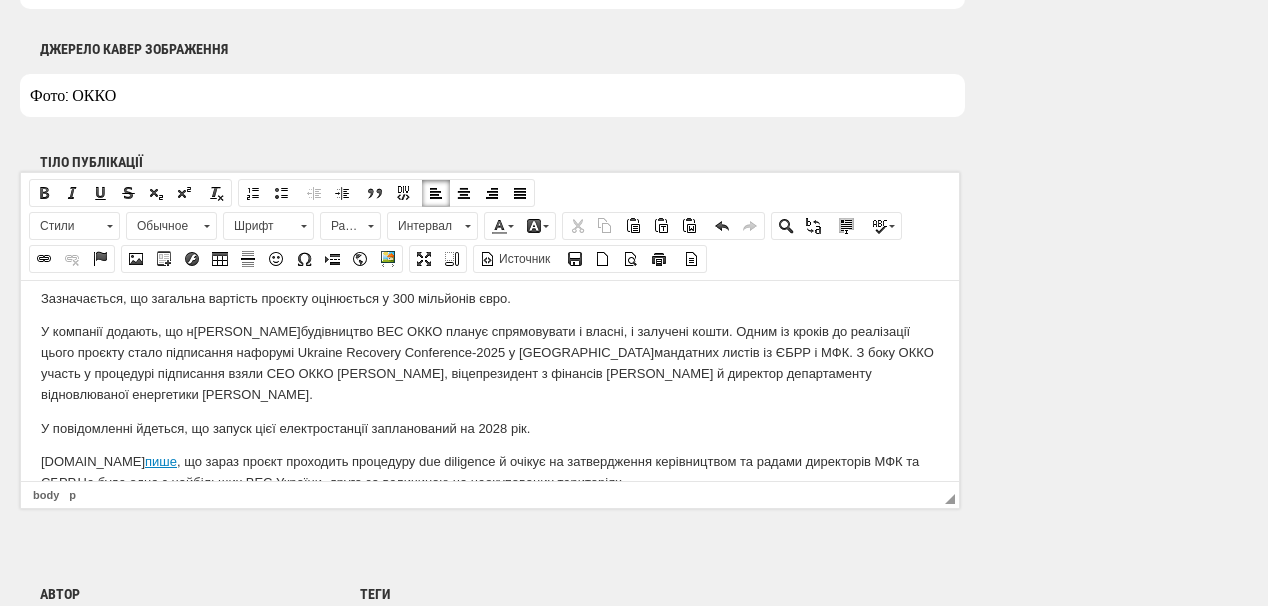 click on "У компанії додають, що н а  будівництво ВЕС ОККО планує спрямовувати і власні, і залучені кошти.    Одним із кроків до реалізації цього проєкту стало підписання на  форумі Ukraine Recovery Conference-2025 у Римі  мандатних листів із ЄБРР і МФК. З боку ОККО участь у процедурі підписання взяли СЕО ОККО Василь Даниляк, віцепрезидент з фінансів Назар Купибіда й директор департаменту відновлюваної енергетики Олекса Коненко." at bounding box center (490, 362) 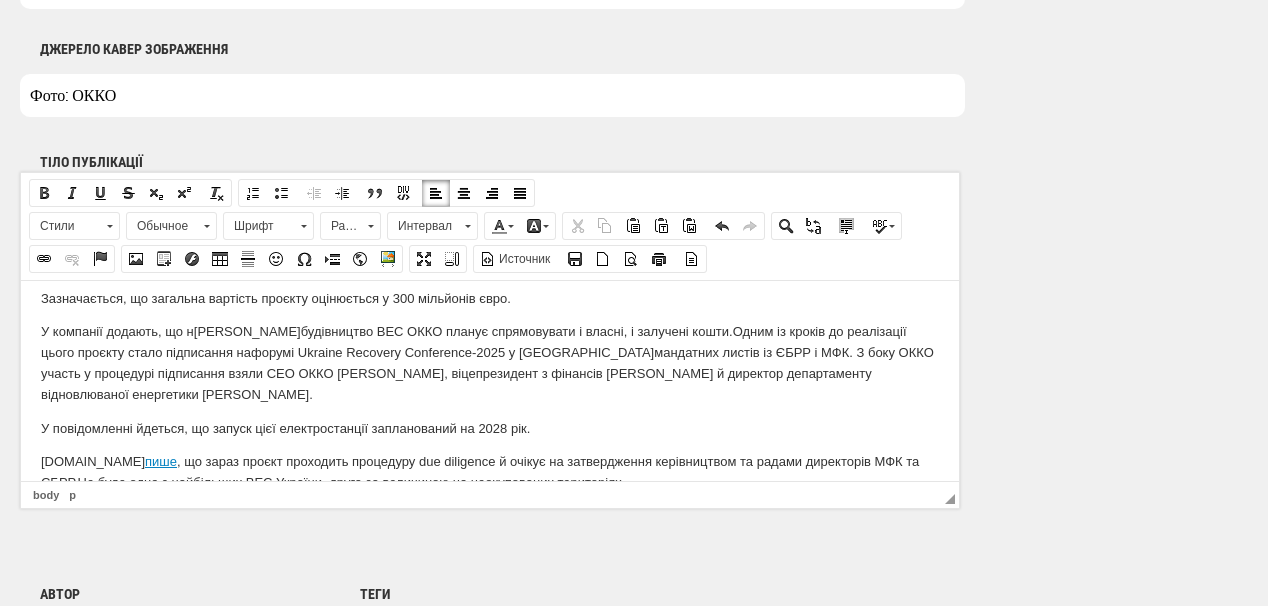 click on "У компанії додають, що н а  будівництво ВЕС ОККО планує спрямовувати і власні, і залучені кошти.  Одним із кроків до реалізації цього проєкту стало підписання на  форумі Ukraine Recovery Conference-2025 у Римі  мандатних листів із ЄБРР і МФК. З боку ОККО участь у процедурі підписання взяли СЕО ОККО Василь Даниляк, віцепрезидент з фінансів Назар Купибіда й директор департаменту відновлюваної енергетики Олекса Коненко." at bounding box center [490, 362] 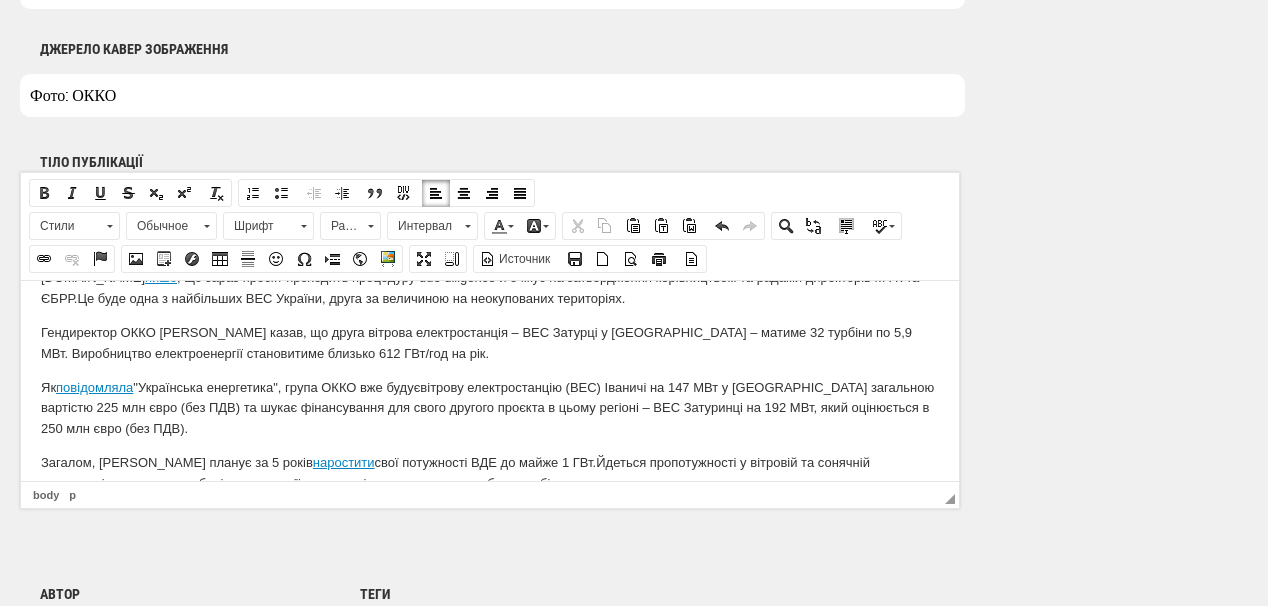 scroll, scrollTop: 297, scrollLeft: 0, axis: vertical 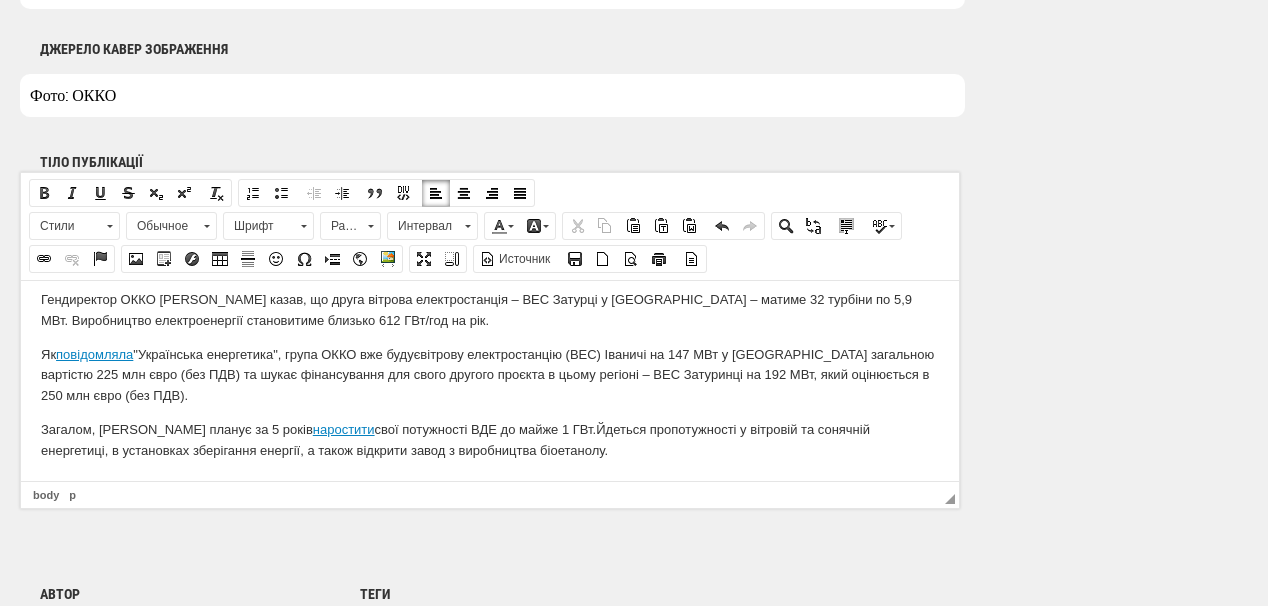 click on "Гендиректор ОККО Василь Даниляк казав, що друга вітрова електростанція – ВЕС Затурці у Волинській області – матиме 32 турбіни по 5,9 МВт. Виробництво електроенергії становитиме близько 612 ГВт/год на рік." at bounding box center (490, 310) 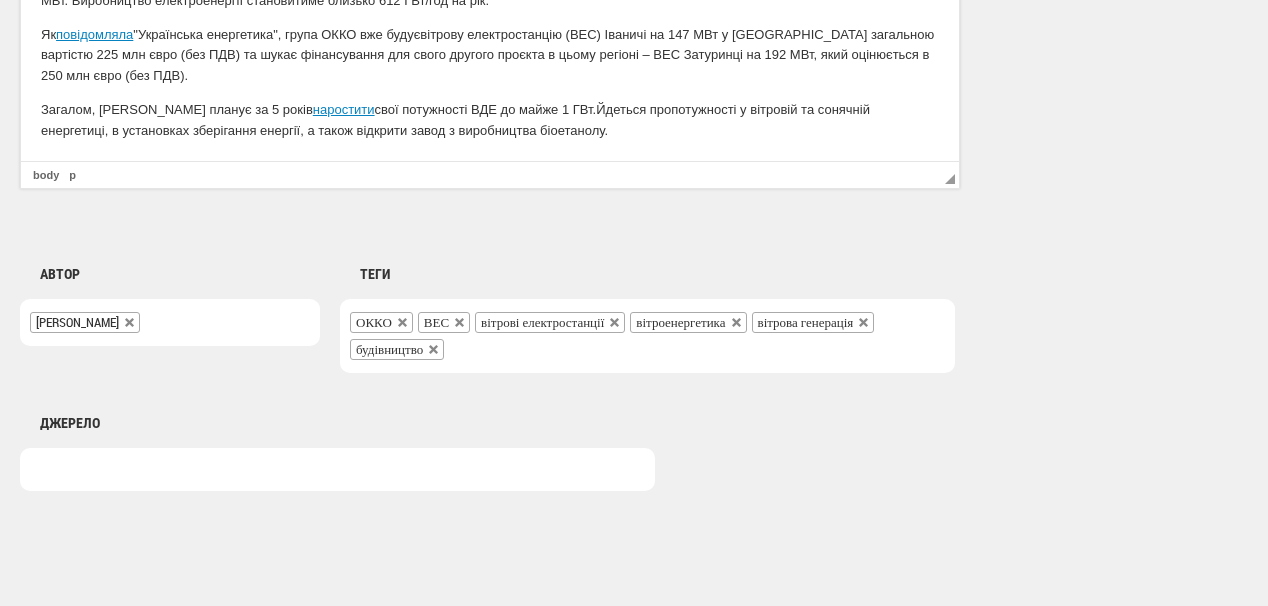 scroll, scrollTop: 217, scrollLeft: 0, axis: vertical 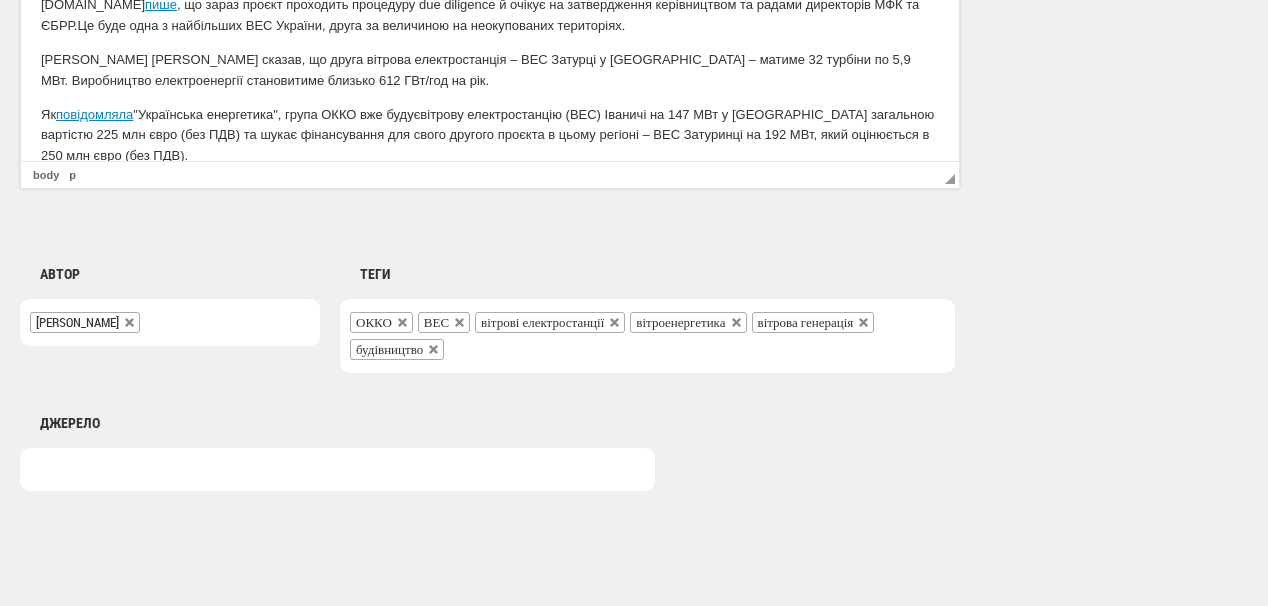 drag, startPoint x: 38, startPoint y: 57, endPoint x: 473, endPoint y: 77, distance: 435.45953 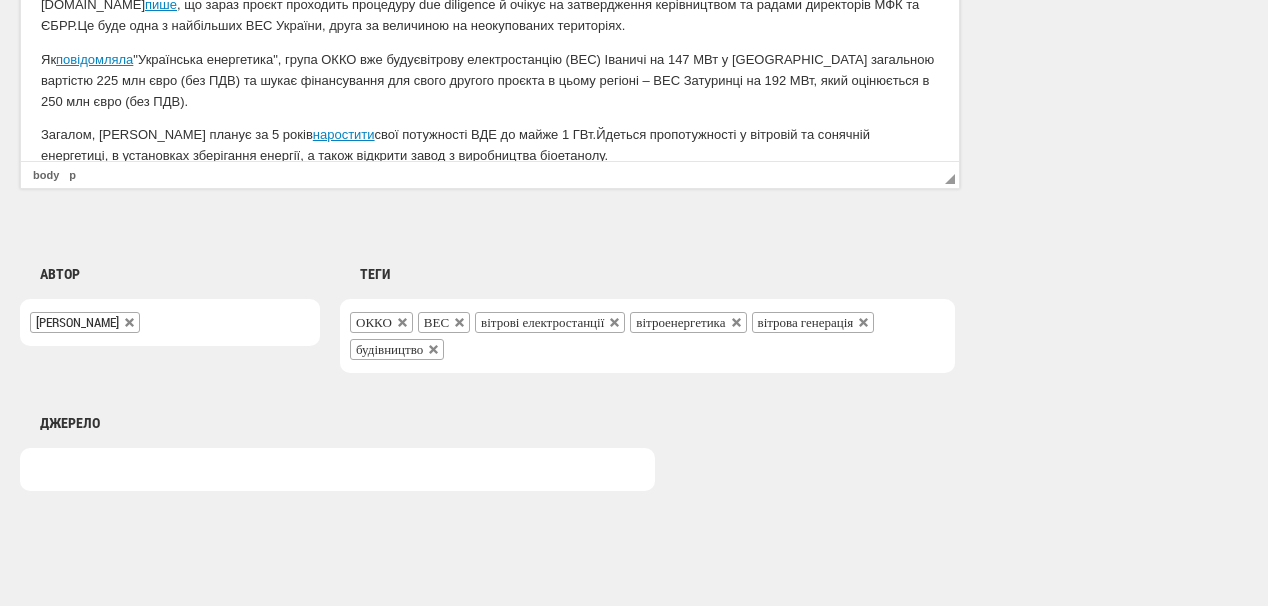 click on "LIGA.net  пише , що з араз проєкт проходить процедуру due diligence й очікує на затвердження керівництвом та радами директорів МФК та ЄБРР.  Це буде одна з найбільших ВЕС України, друга за величиною на неокупованих територіях." at bounding box center [490, 16] 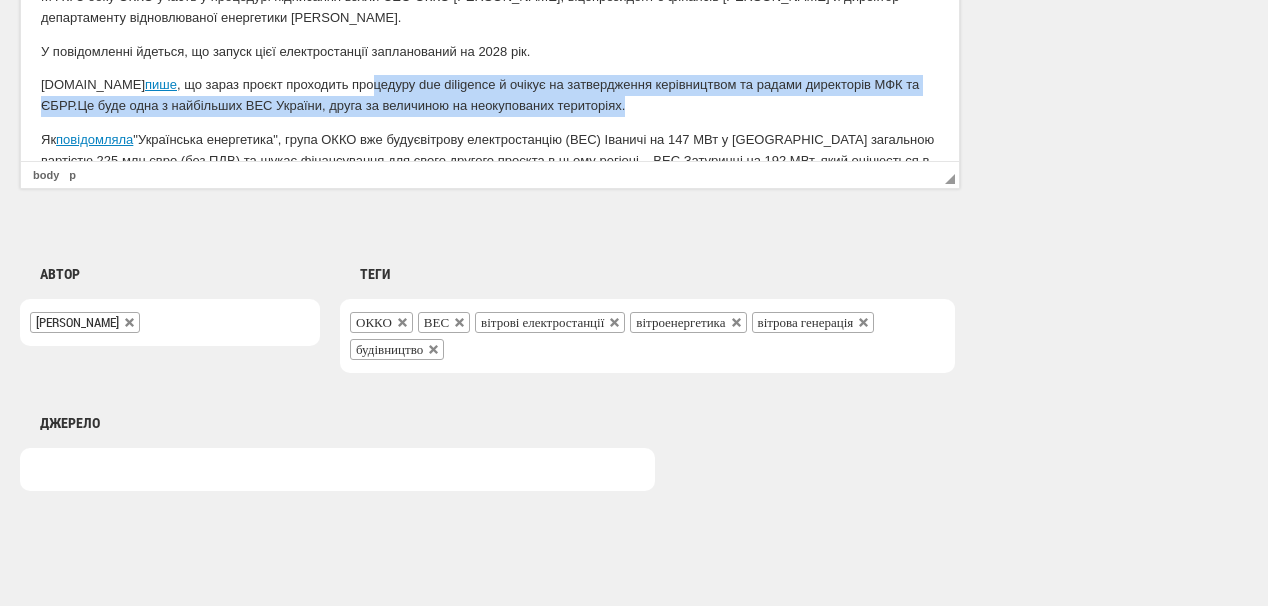 drag, startPoint x: 598, startPoint y: 105, endPoint x: 310, endPoint y: 107, distance: 288.00696 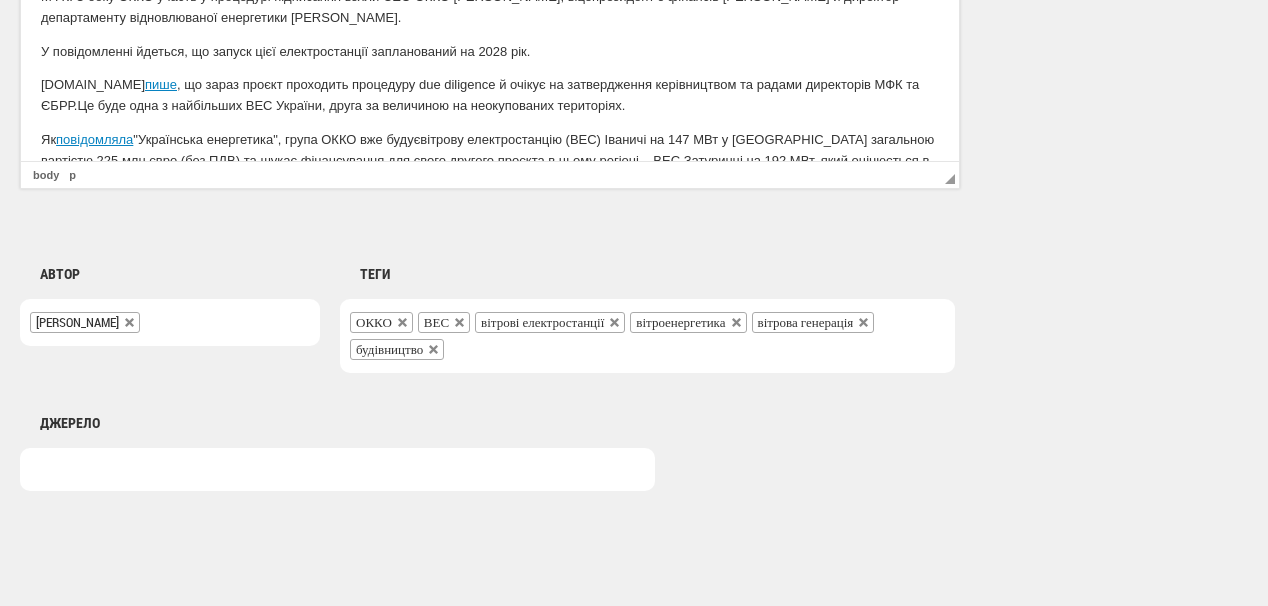 click on "Як  повідомляла  "Українська енергетика", г рупа ОККО вже будує  вітрову електростанцію (ВЕС) Іваничі на 147 МВт у Волинській області загальною вартістю 225 млн євро (без ПДВ) та шукає фінансування для свого другого проєкта в цьому регіоні – ВЕС Затуринці на 192 МВт, який оцінюється в 250 млн євро (без ПДВ)." at bounding box center (490, 161) 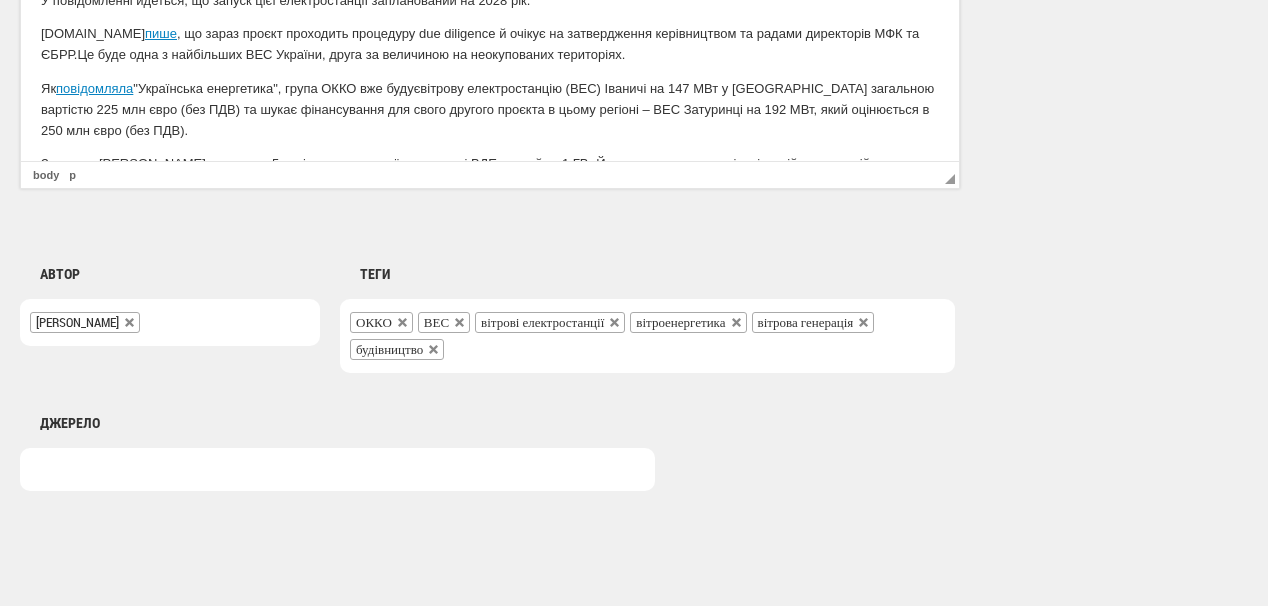 scroll, scrollTop: 217, scrollLeft: 0, axis: vertical 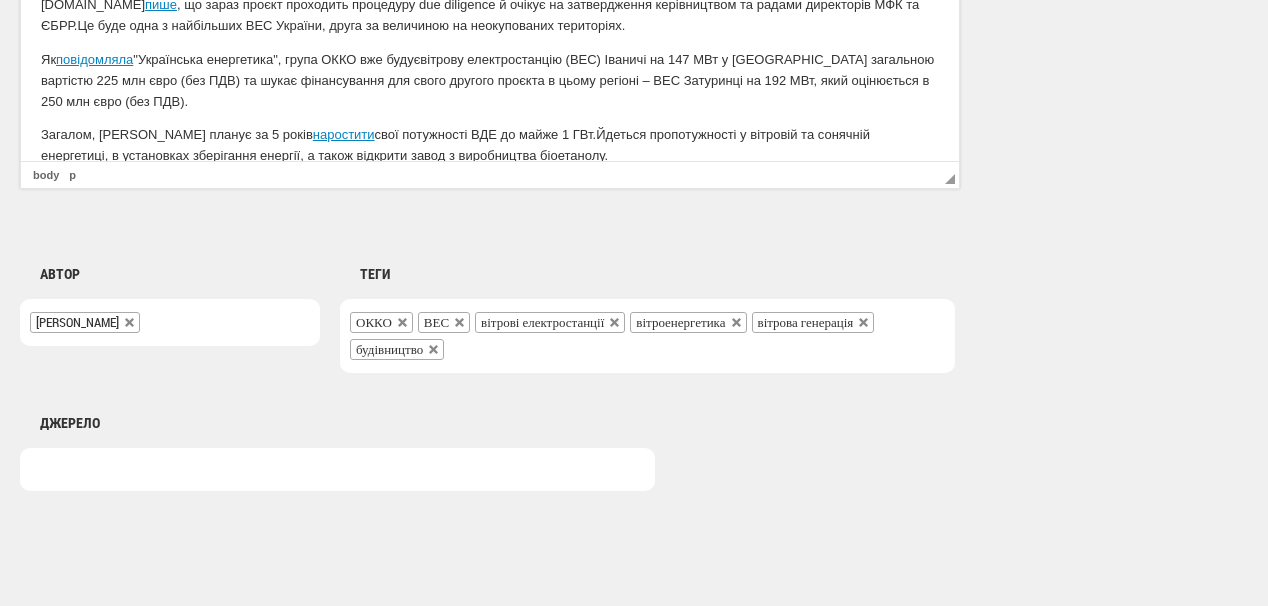 drag, startPoint x: 246, startPoint y: 81, endPoint x: 194, endPoint y: 105, distance: 57.271286 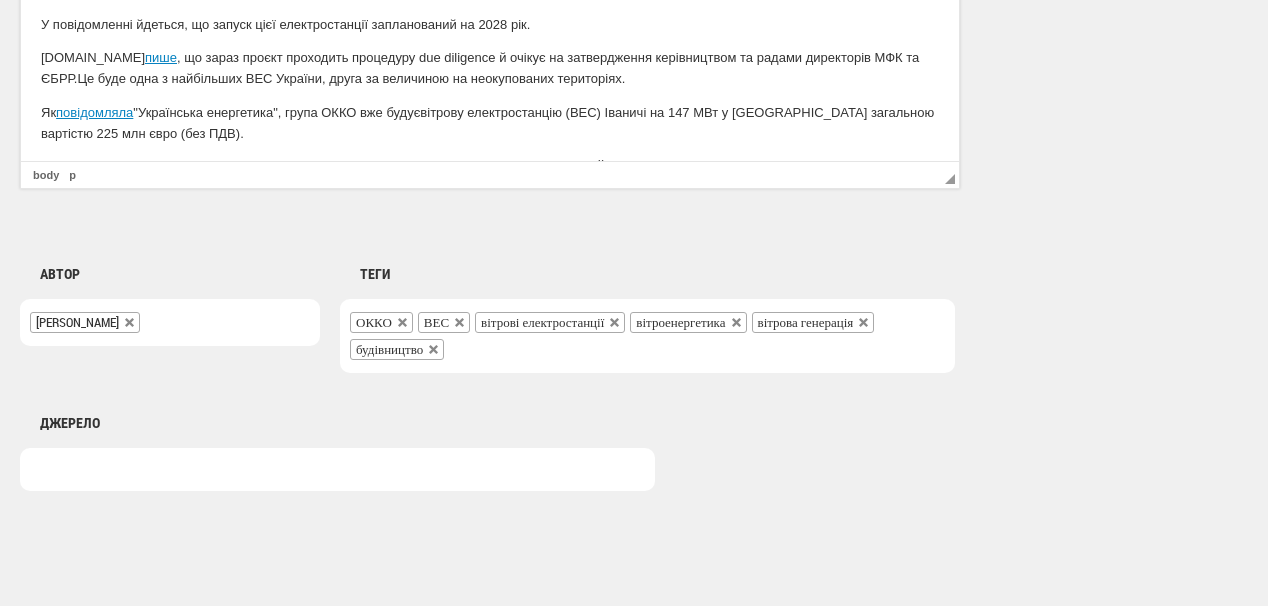 scroll, scrollTop: 137, scrollLeft: 0, axis: vertical 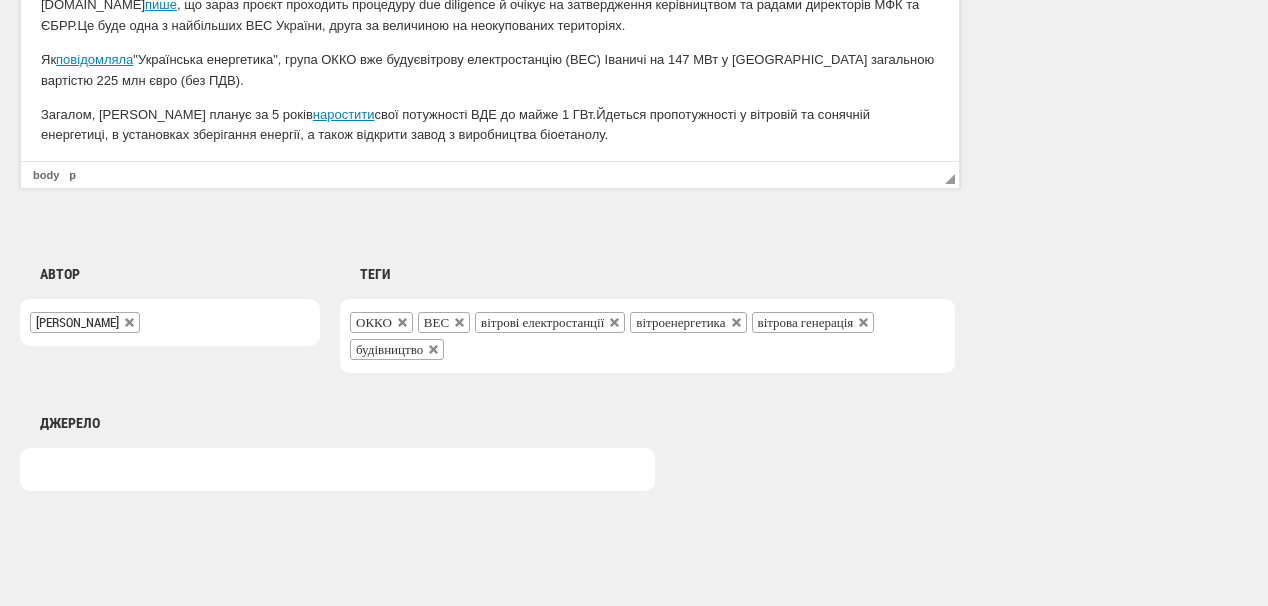 click on "LIGA.net  пише , що з араз проєкт проходить процедуру due diligence й очікує на затвердження керівництвом та радами директорів МФК та ЄБРР.   Це буде одна з найбільших ВЕС України, друга за величиною на неокупованих територіях." at bounding box center [490, 16] 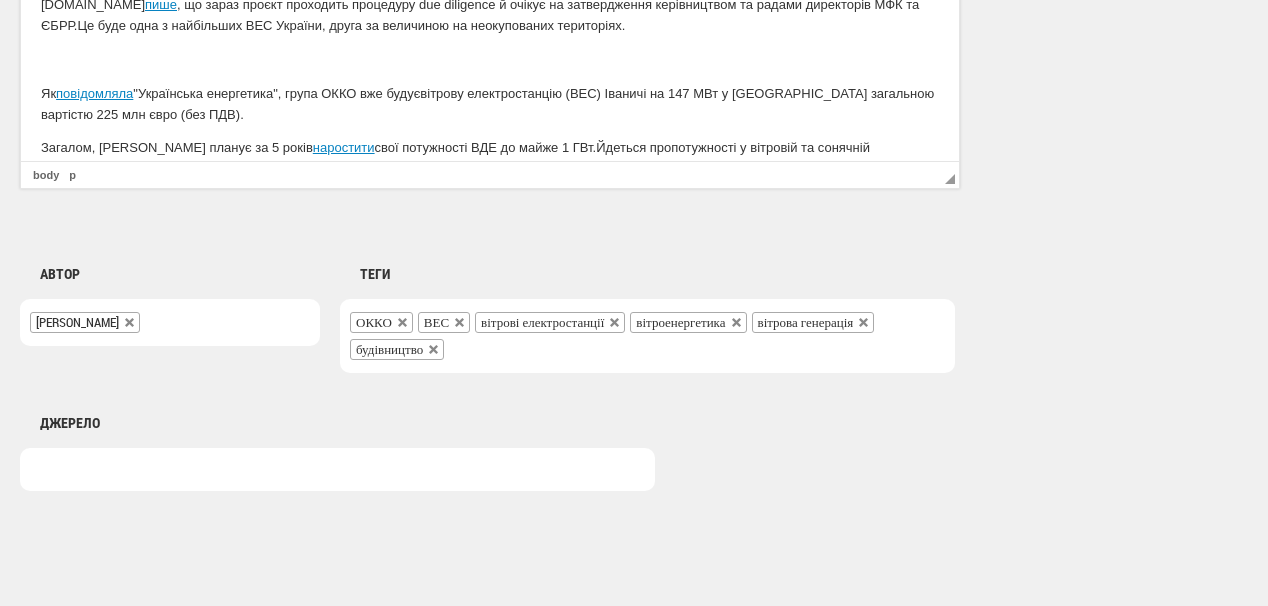 click at bounding box center [490, 60] 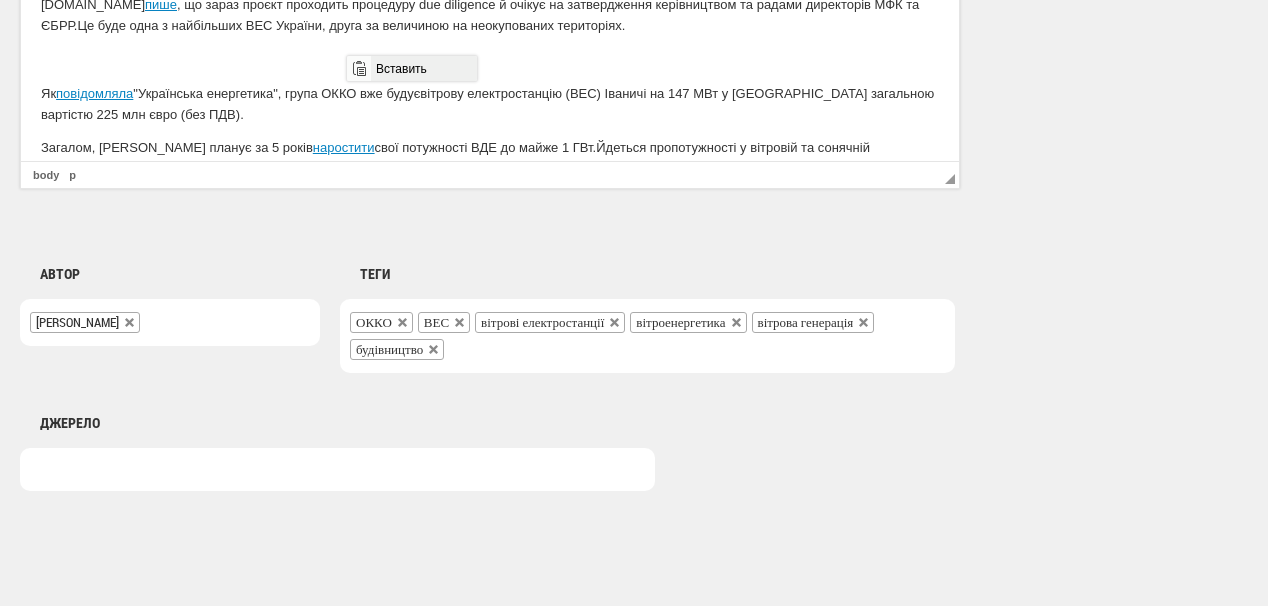 click on "Вставить" at bounding box center [423, 68] 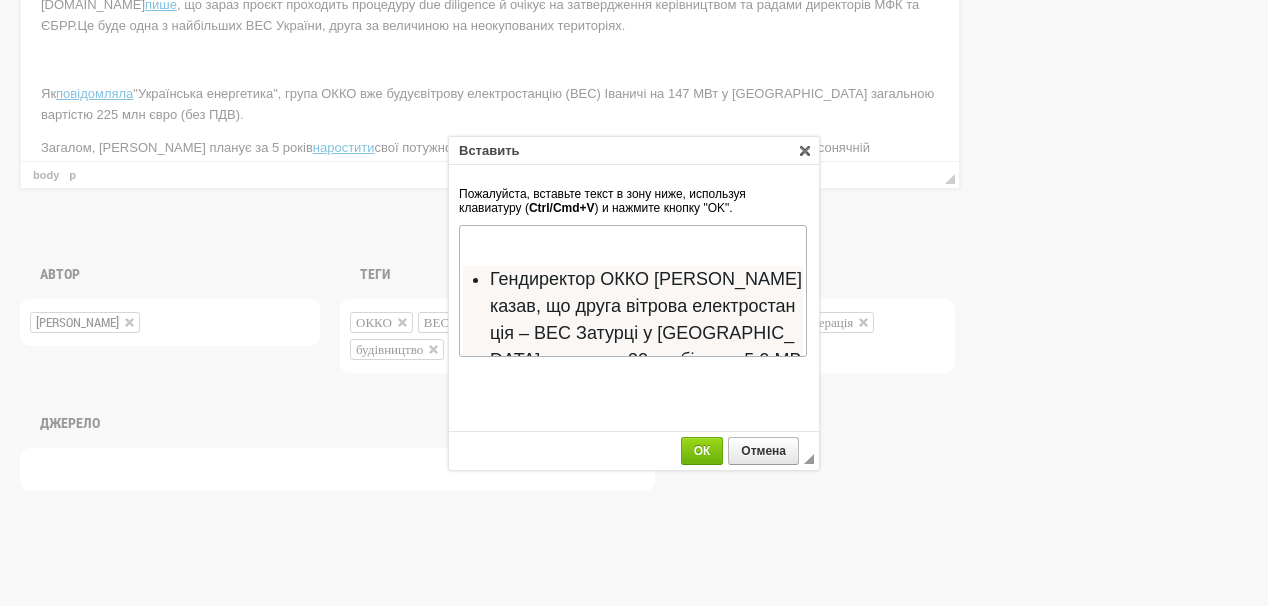 scroll, scrollTop: 95, scrollLeft: 0, axis: vertical 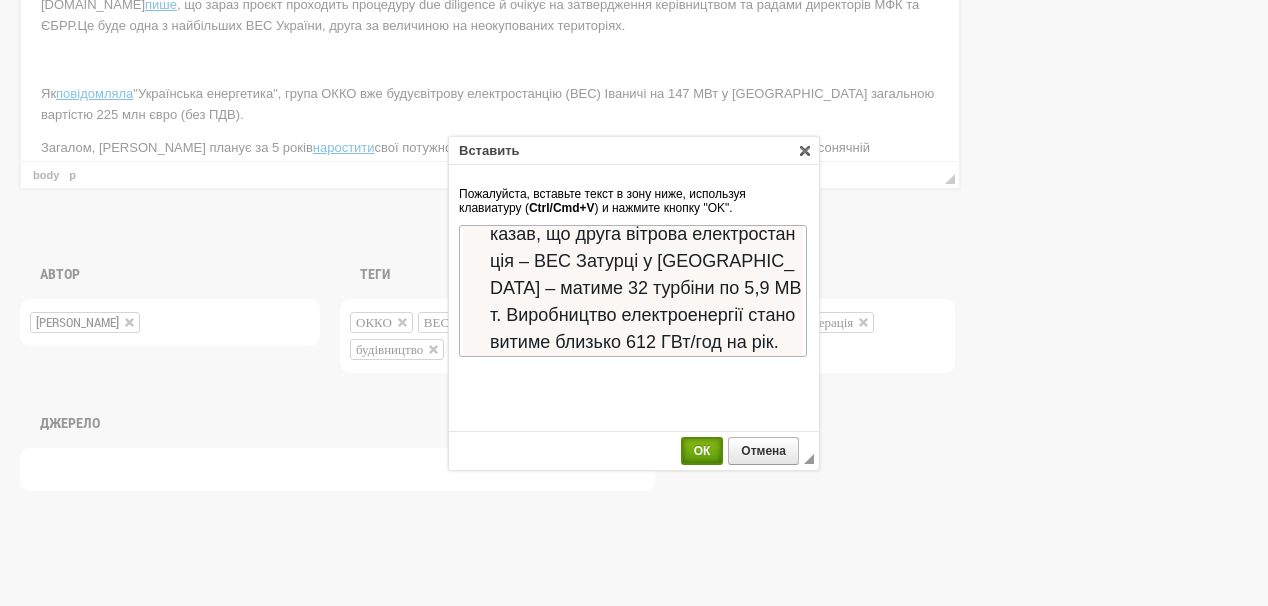 click on "ОК" at bounding box center (702, 451) 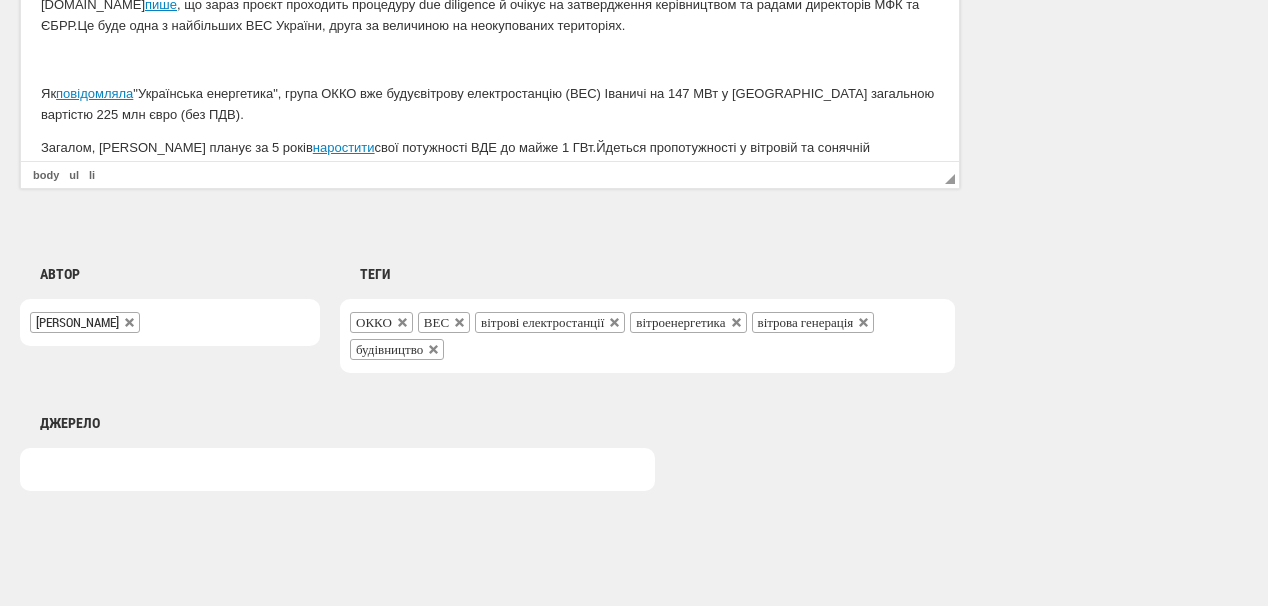 scroll, scrollTop: 0, scrollLeft: 0, axis: both 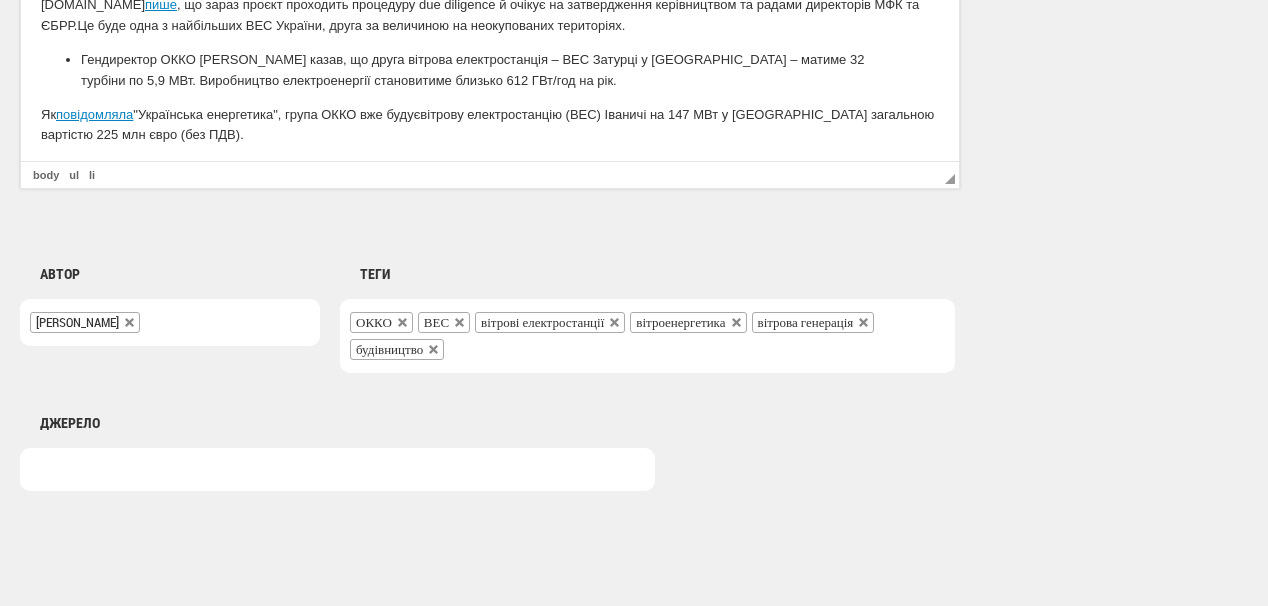click on "Гендиректор ОККО Василь Даниляк казав, що друга вітрова електростанція – ВЕС Затурці у Волинській області – матиме 32 турбіни по 5,9 МВт. Виробництво електроенергії становитиме близько 612 ГВт/год на рік." at bounding box center [490, 71] 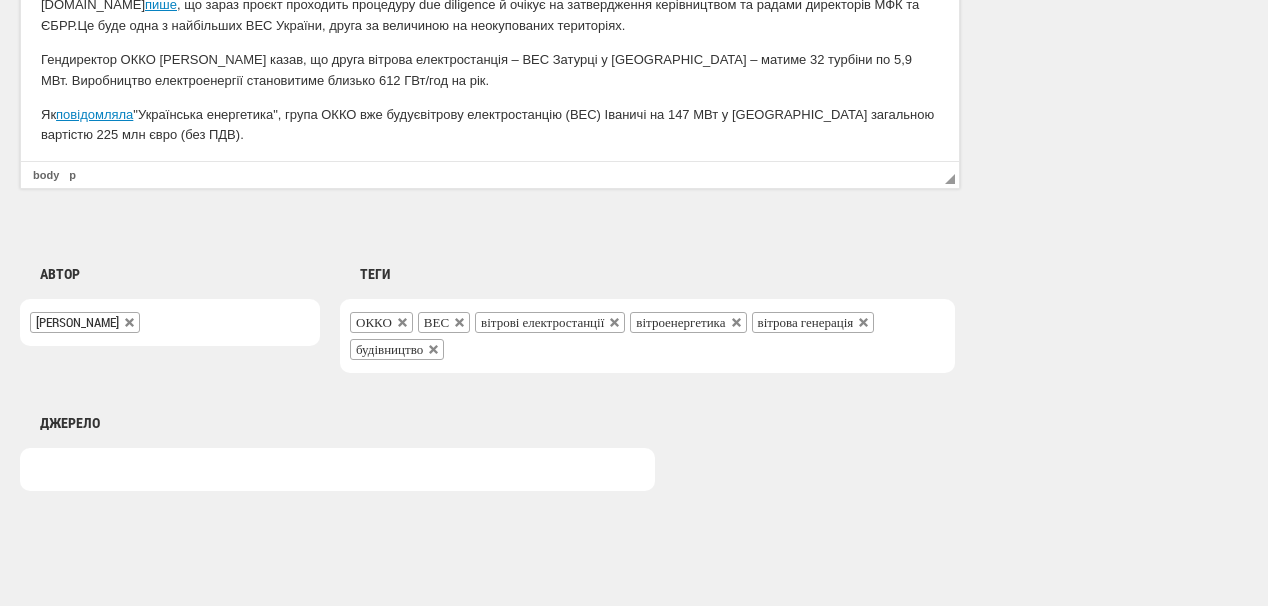 click on "Гендиректор ОККО Василь Даниляк казав, що друга вітрова електростанція – ВЕС Затурці у Волинській області – матиме 32 турбіни по 5,9 МВт. Виробництво електроенергії становитиме близько 612 ГВт/год на рік." at bounding box center [490, 71] 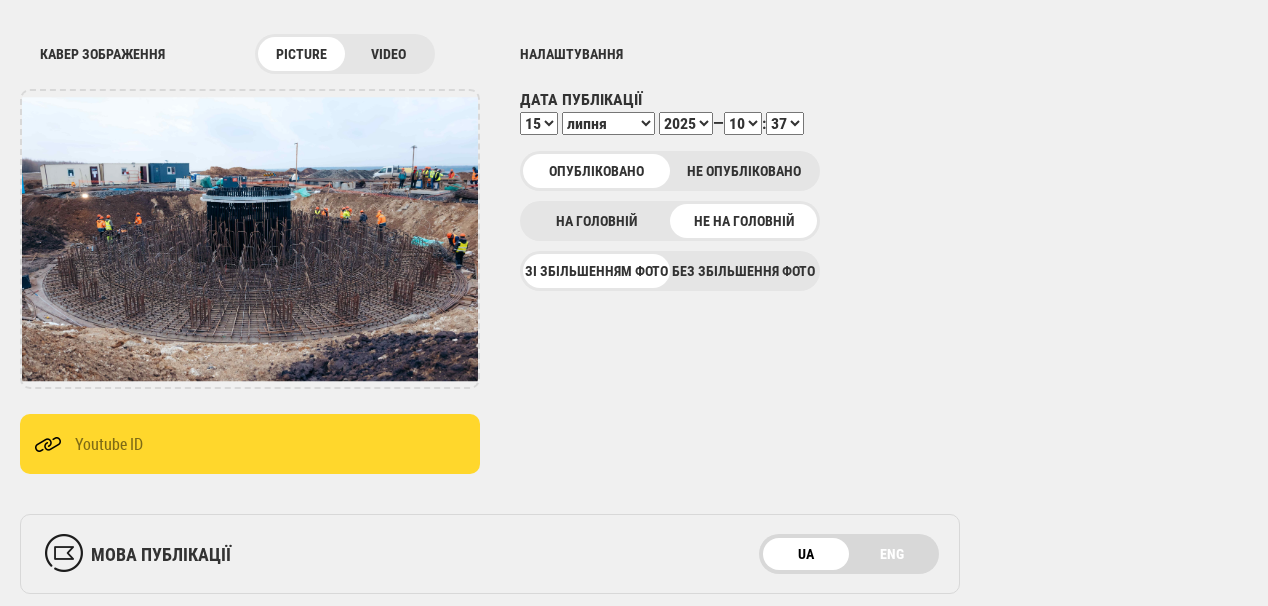 scroll, scrollTop: 195, scrollLeft: 0, axis: vertical 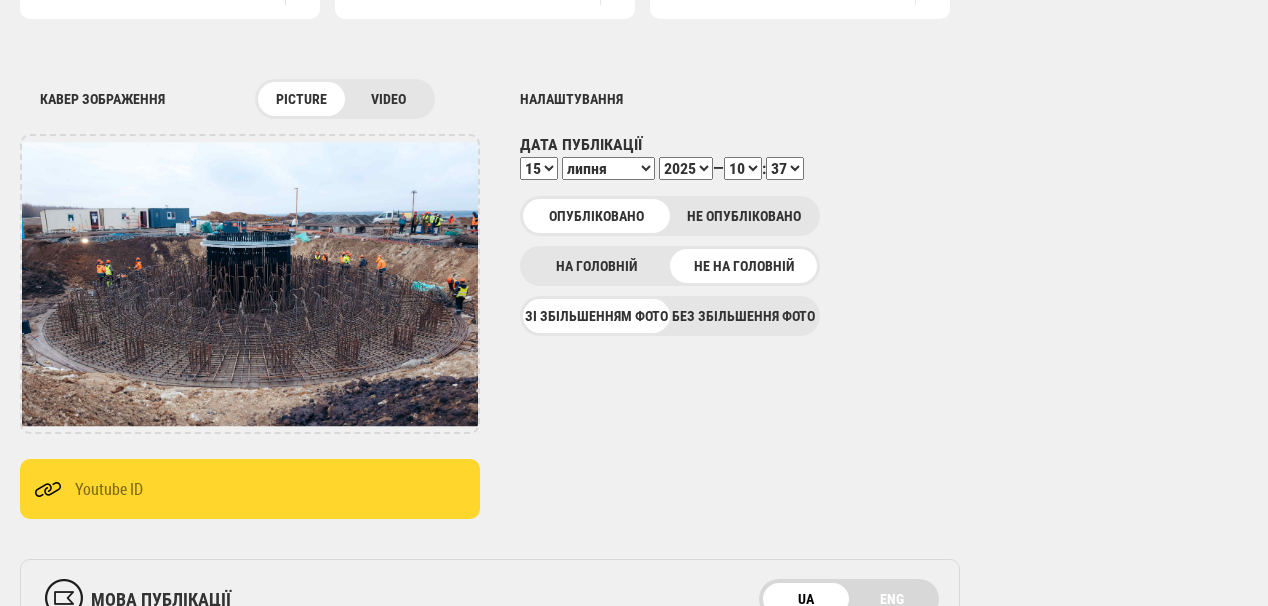 click on "00
01
02
03
04
05
06
07
08
09
10
11
12
13
14
15
16
17
18
19
20
21
22
23
24
25
26
27
28
29
30
31
32
33
34
35
36
37
38
39
40
41
42
43
44
45
46
47
48
49
50
51
52
53
54
55
56
57
58
59" at bounding box center [785, 168] 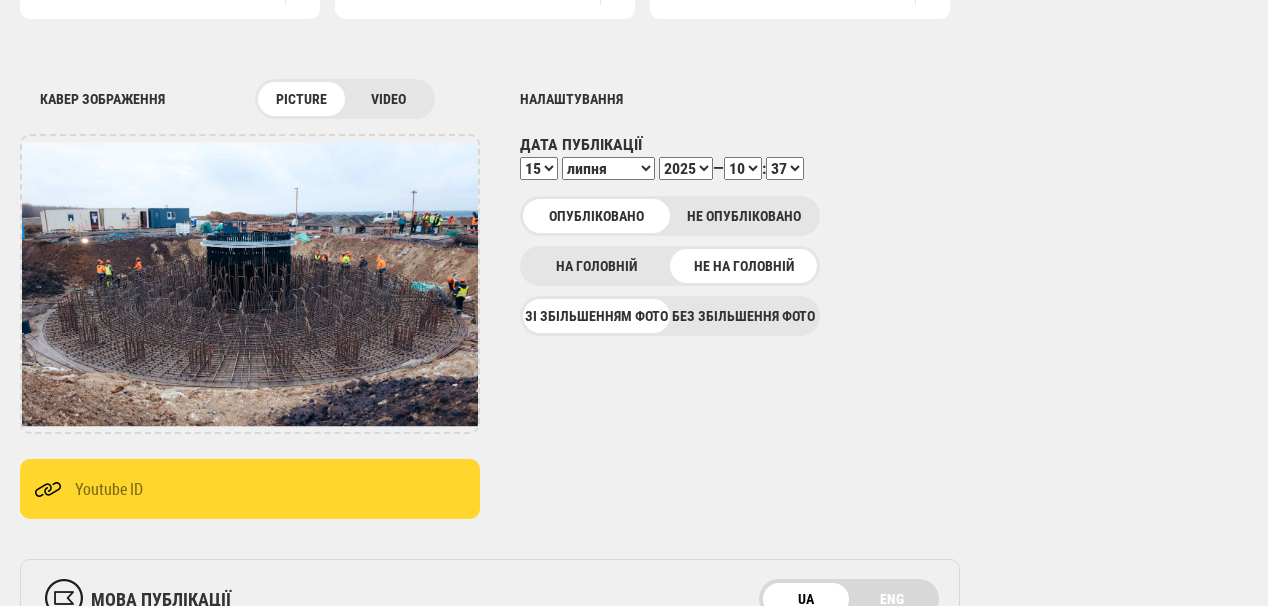 select on "56" 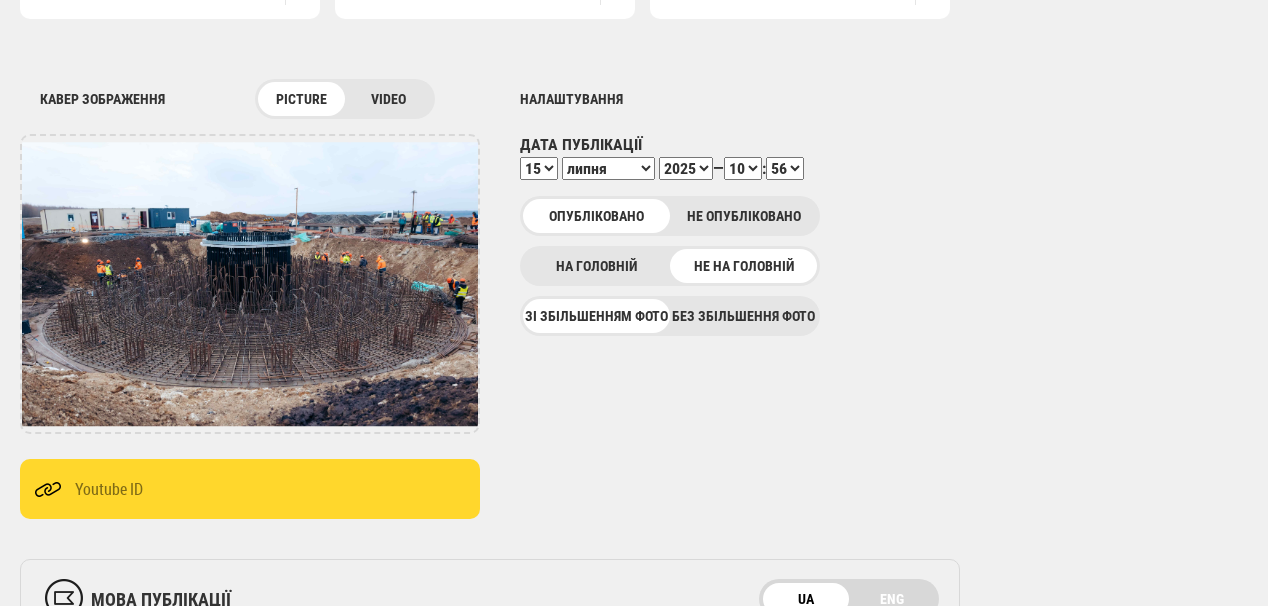 click on "00
01
02
03
04
05
06
07
08
09
10
11
12
13
14
15
16
17
18
19
20
21
22
23
24
25
26
27
28
29
30
31
32
33
34
35
36
37
38
39
40
41
42
43
44
45
46
47
48
49
50
51
52
53
54
55
56
57
58
59" at bounding box center (785, 168) 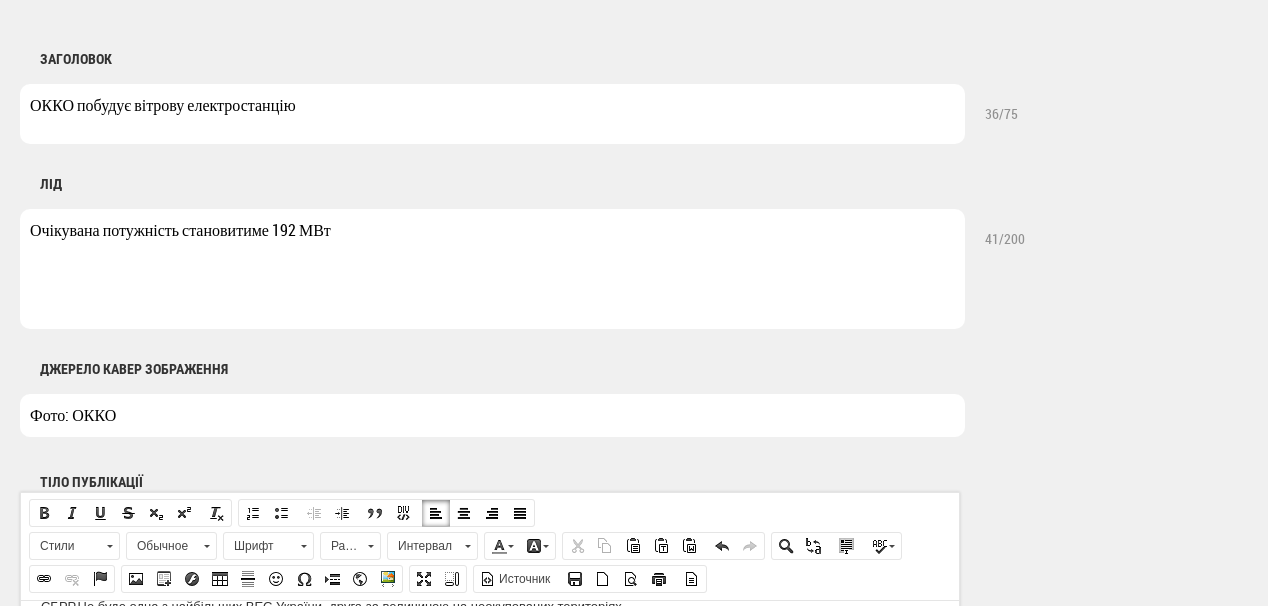 scroll, scrollTop: 915, scrollLeft: 0, axis: vertical 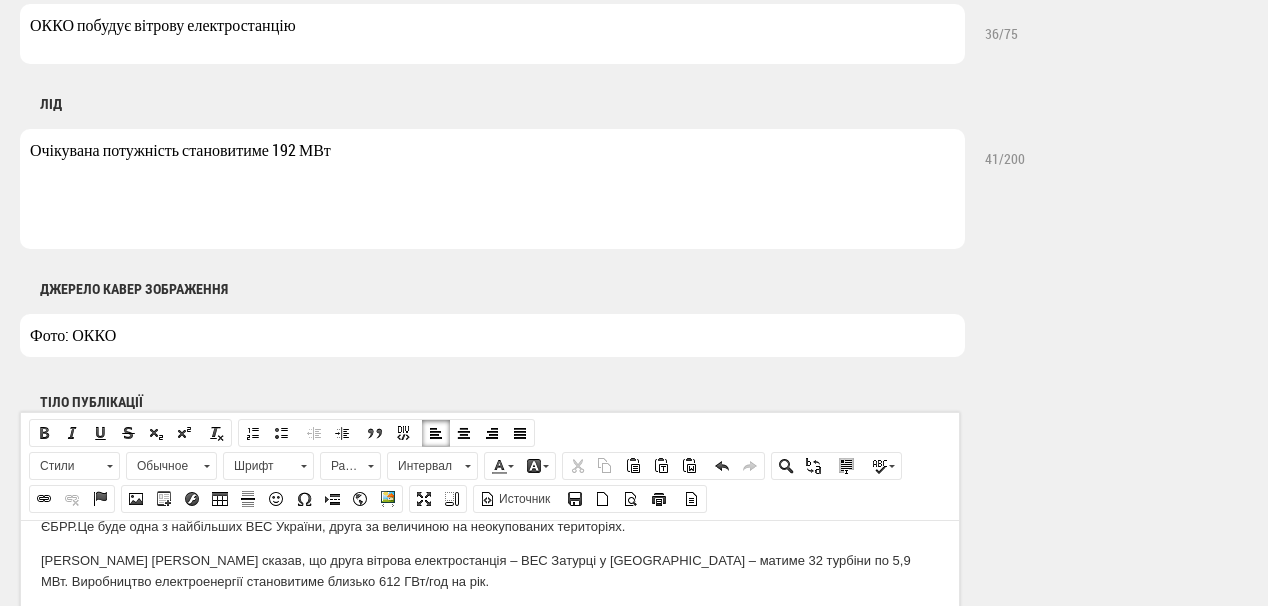 click on "Фото: ОККО" at bounding box center (492, 335) 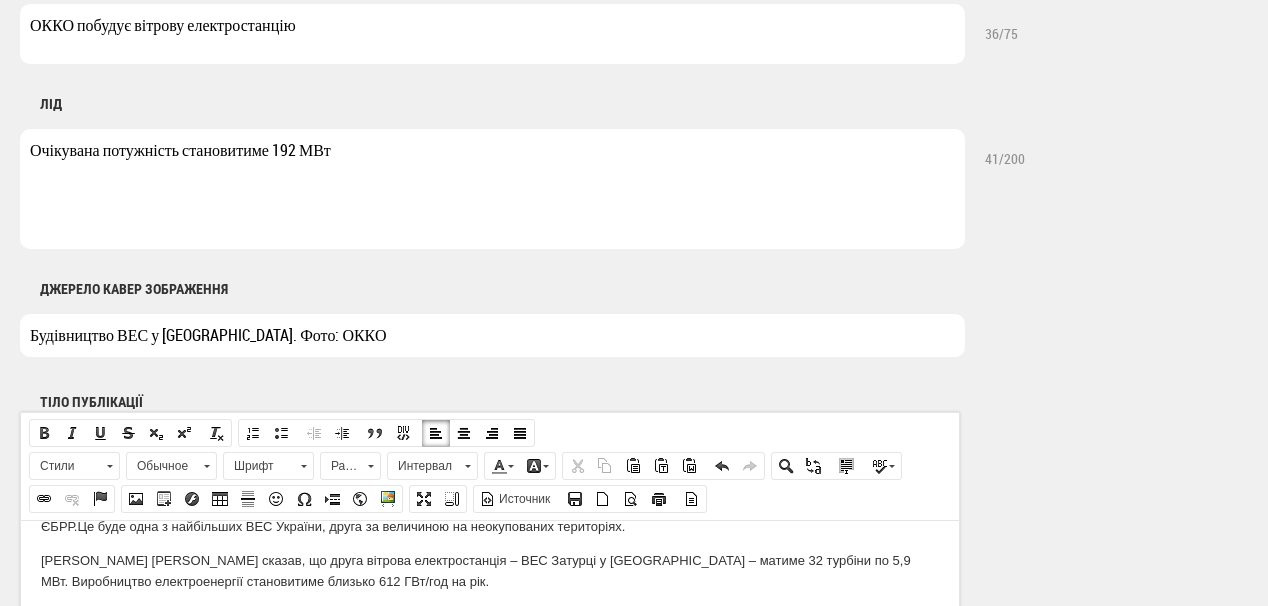 click on "Будівництво ВЕС у Волинській області. Фото: ОККО" at bounding box center (492, 335) 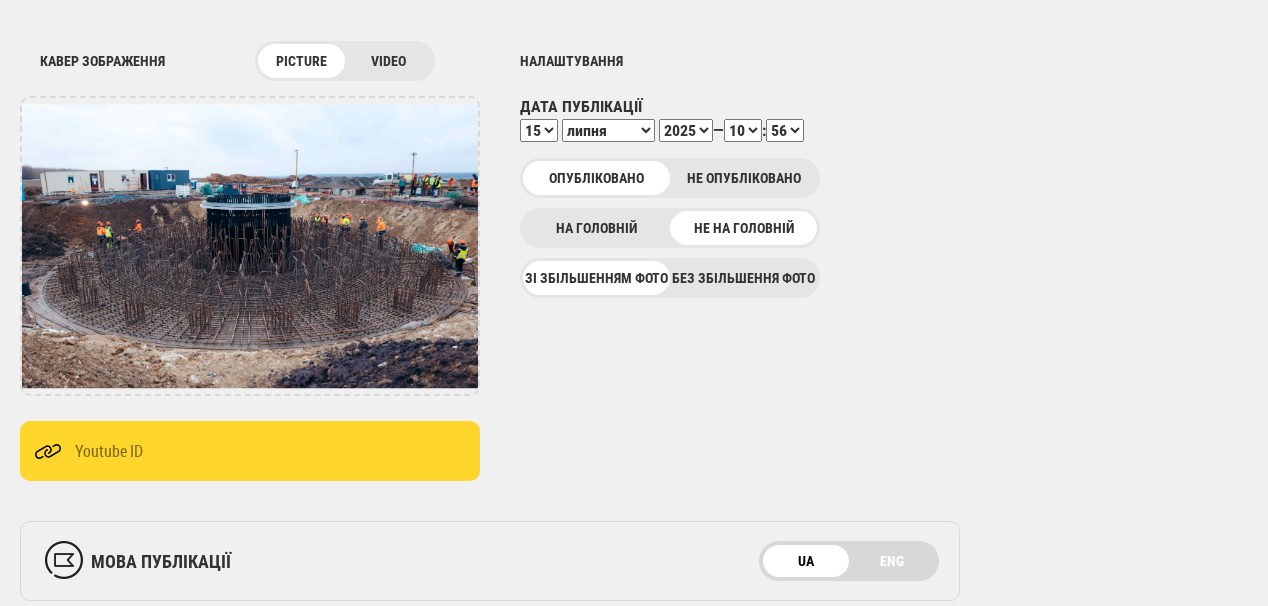 scroll, scrollTop: 195, scrollLeft: 0, axis: vertical 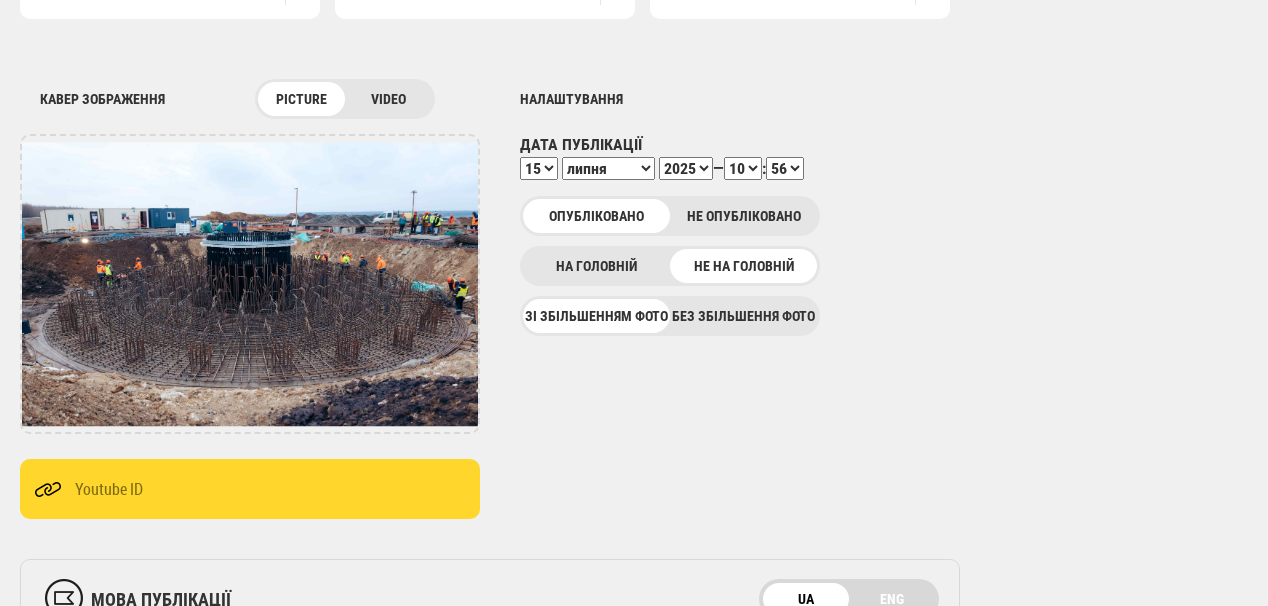 type on "Будівництво ВЕС Іваничі у Волинській області. Фото: ОККО" 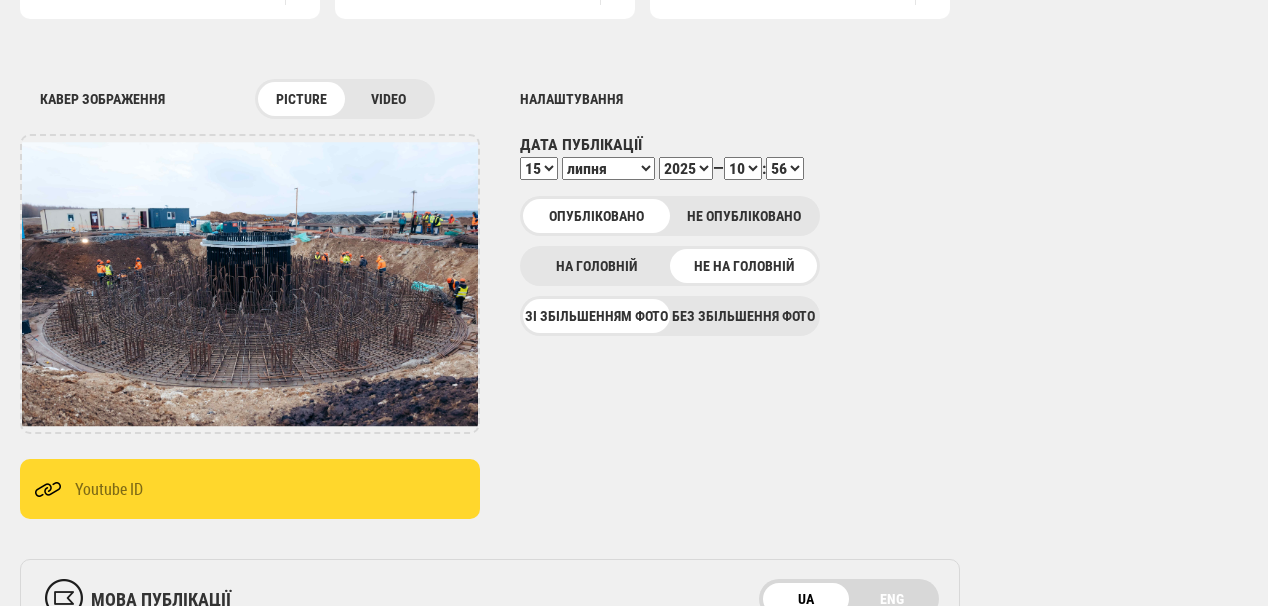 select on "57" 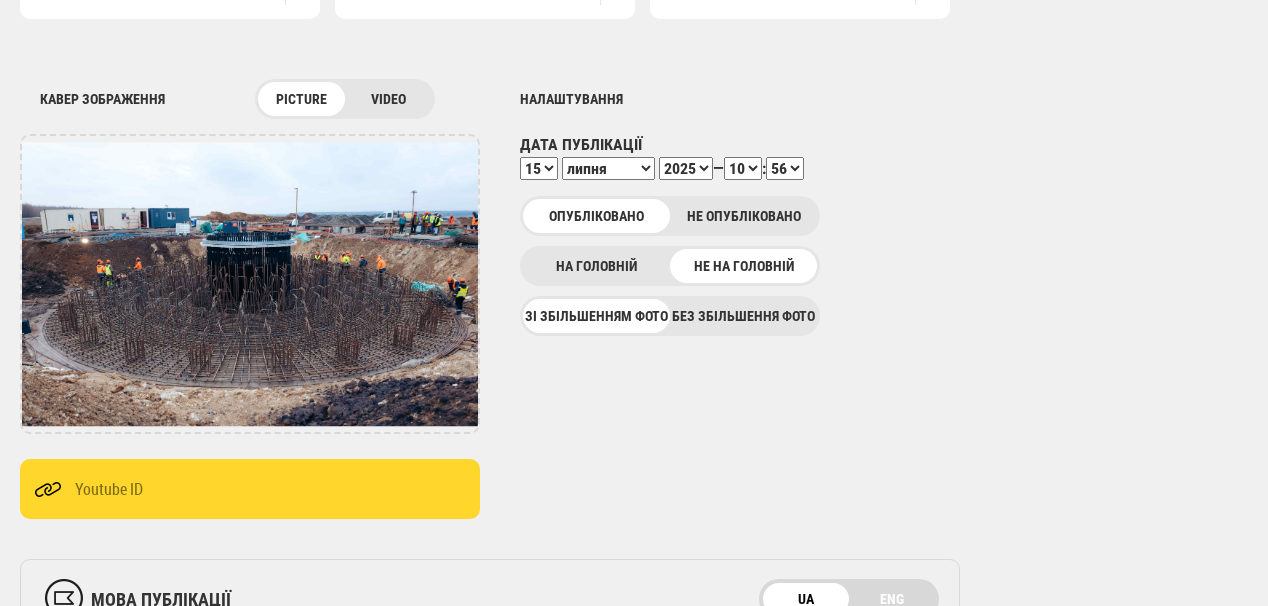 click on "00
01
02
03
04
05
06
07
08
09
10
11
12
13
14
15
16
17
18
19
20
21
22
23
24
25
26
27
28
29
30
31
32
33
34
35
36
37
38
39
40
41
42
43
44
45
46
47
48
49
50
51
52
53
54
55
56
57
58
59" at bounding box center (785, 168) 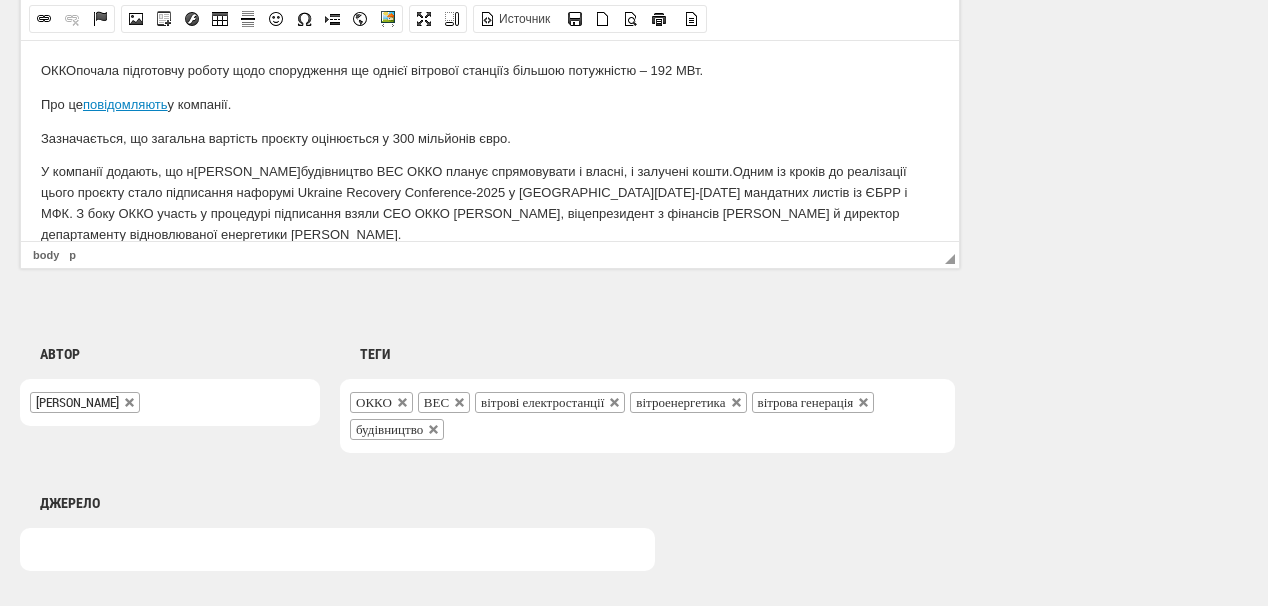 scroll, scrollTop: 1586, scrollLeft: 0, axis: vertical 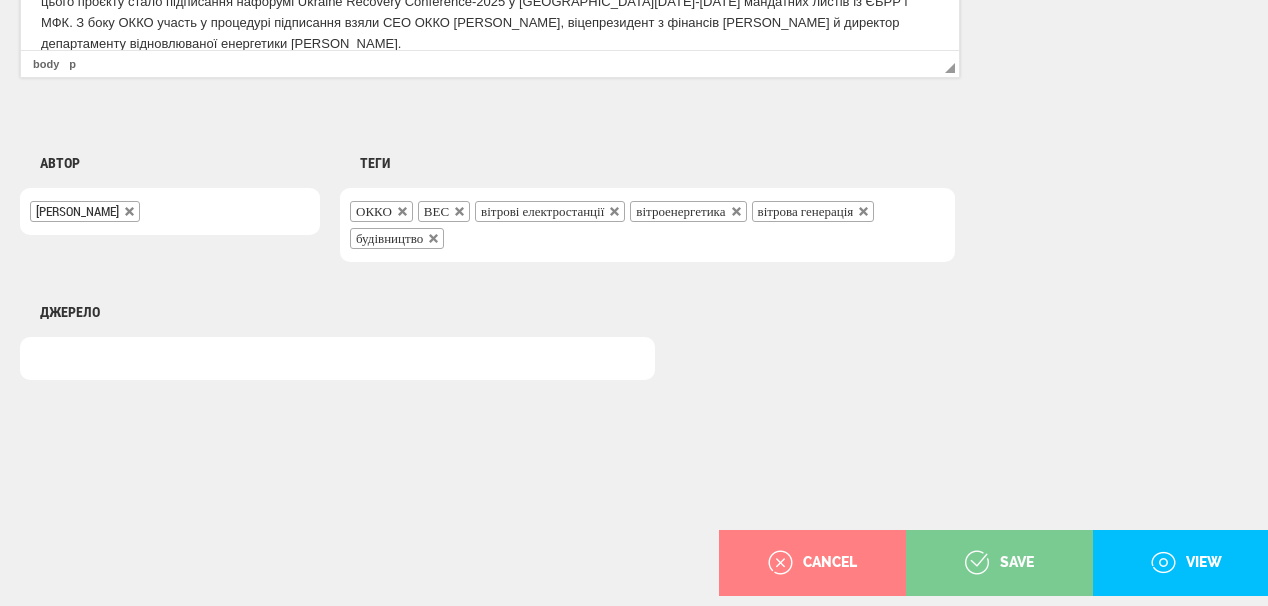 click on "save" at bounding box center (999, 563) 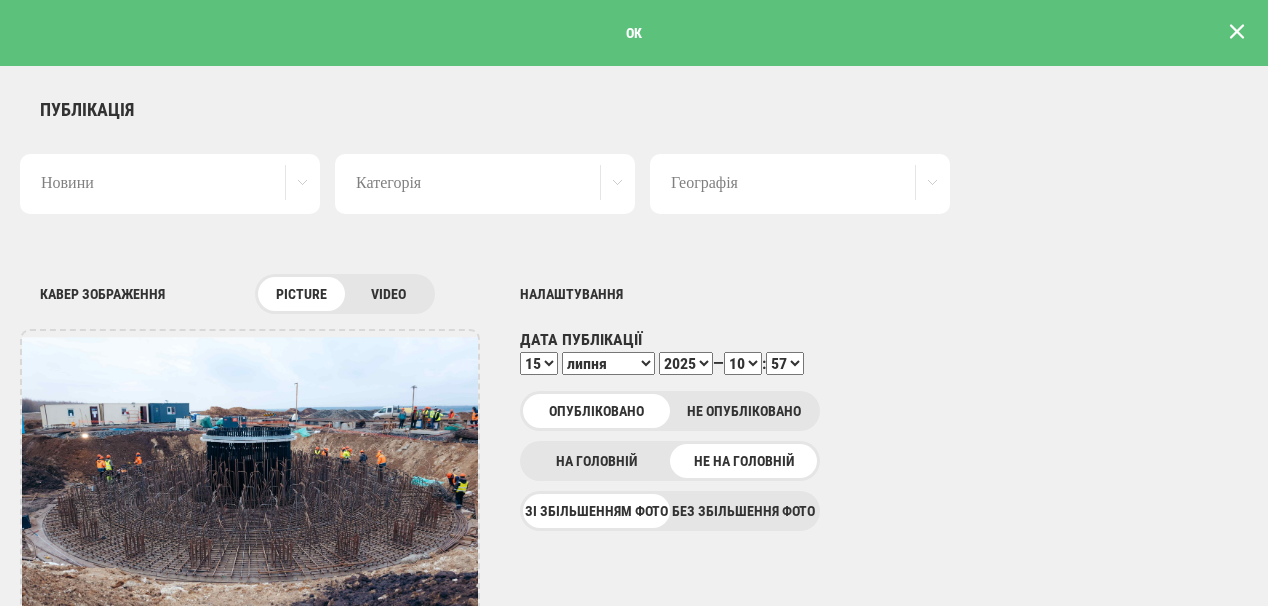 scroll, scrollTop: 0, scrollLeft: 0, axis: both 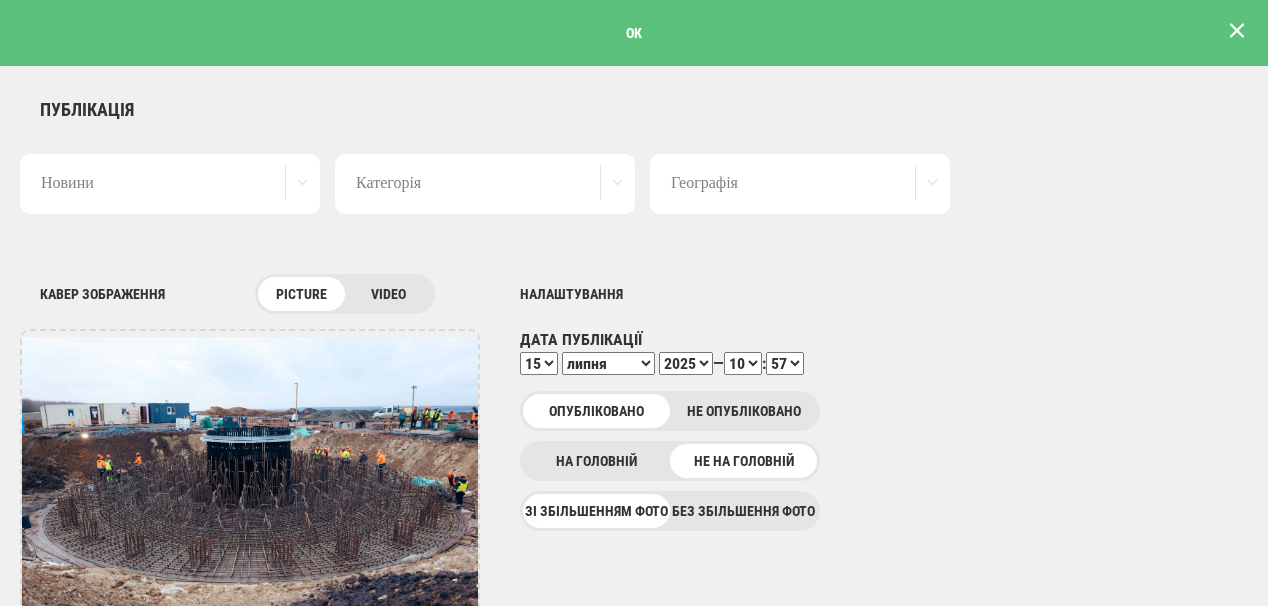 click at bounding box center [1237, 31] 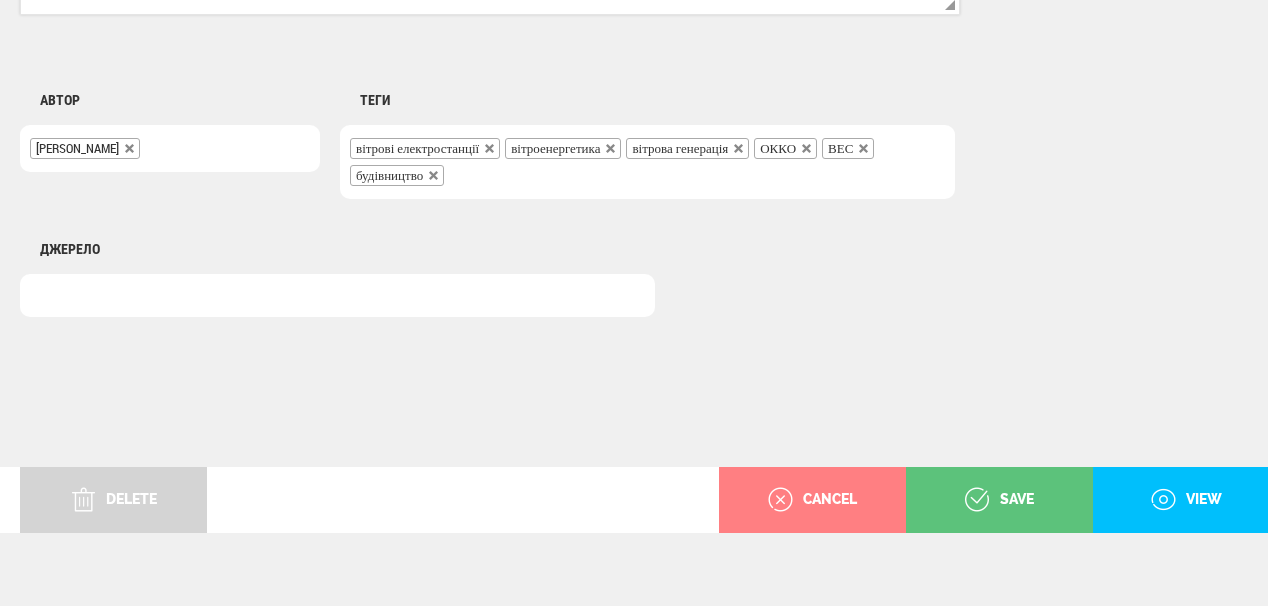 scroll, scrollTop: 1652, scrollLeft: 0, axis: vertical 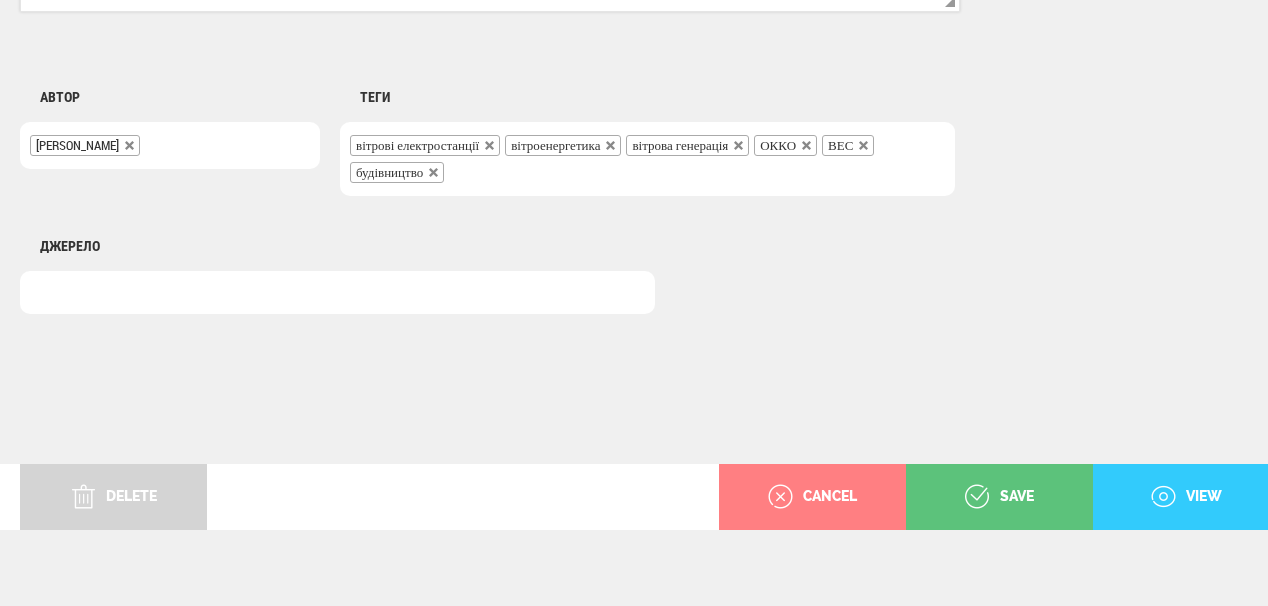 click on "view" at bounding box center (1186, 497) 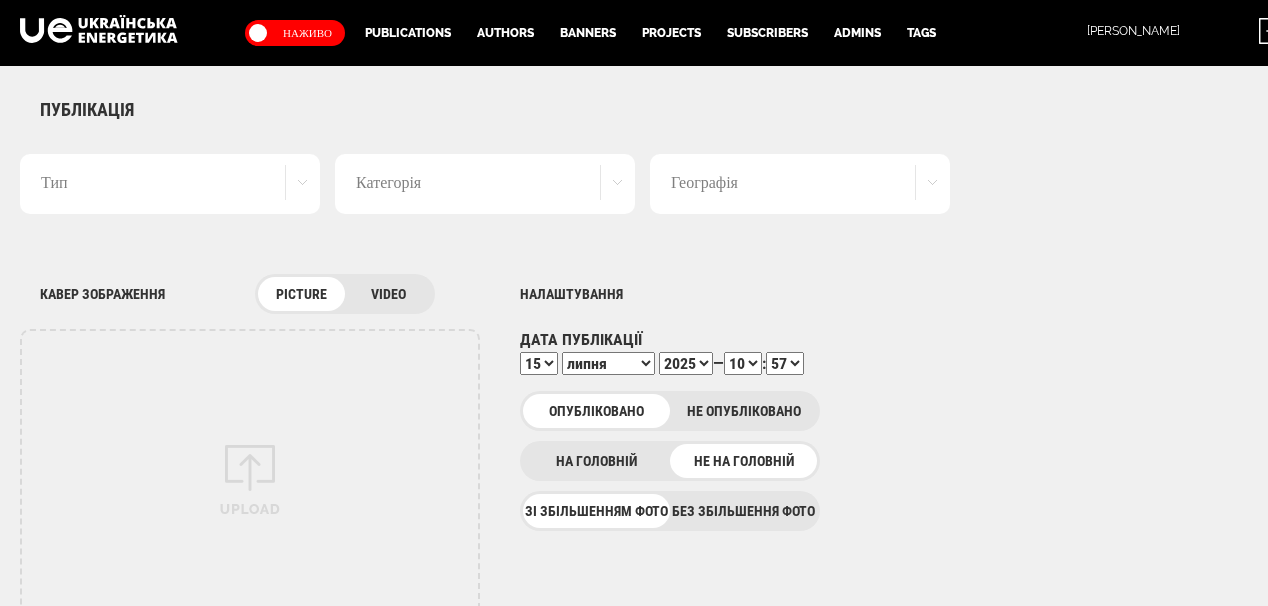 select on "57" 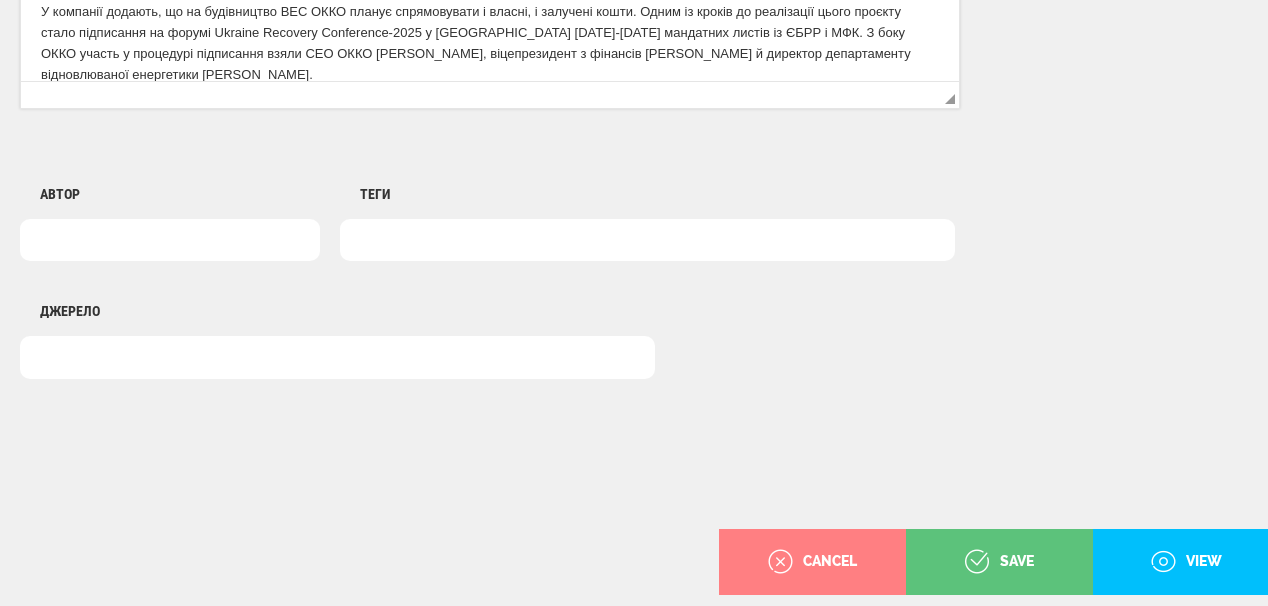 scroll, scrollTop: 0, scrollLeft: 0, axis: both 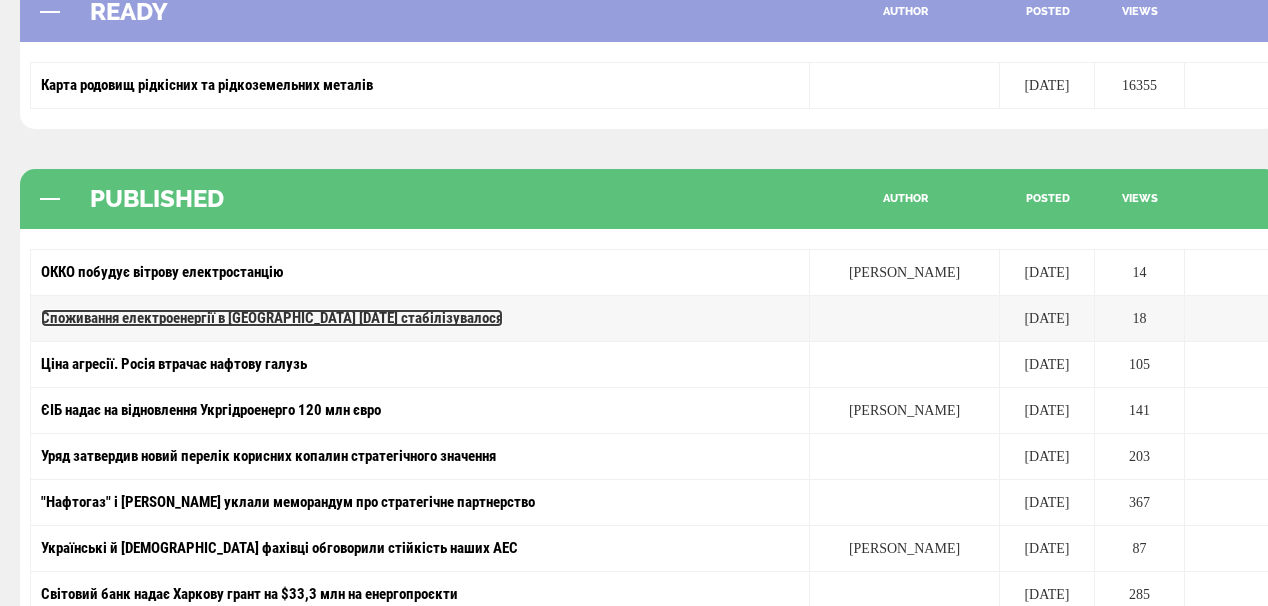 click on "Споживання електроенергії в [GEOGRAPHIC_DATA] [DATE] стабілізувалося" at bounding box center (272, 318) 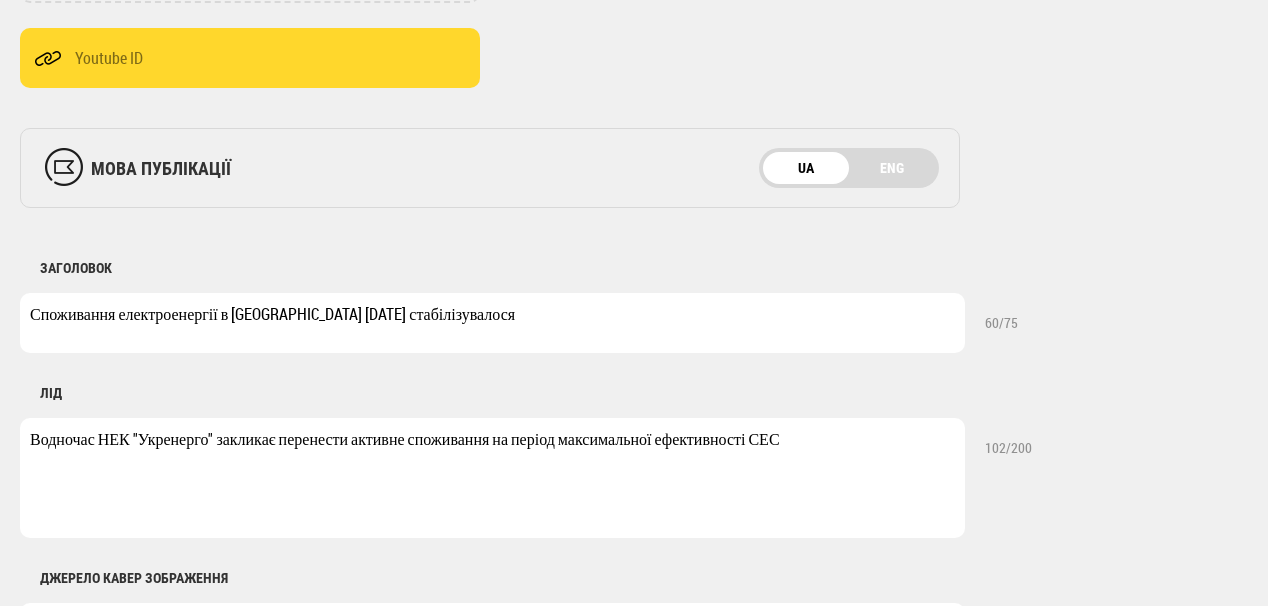 scroll, scrollTop: 640, scrollLeft: 0, axis: vertical 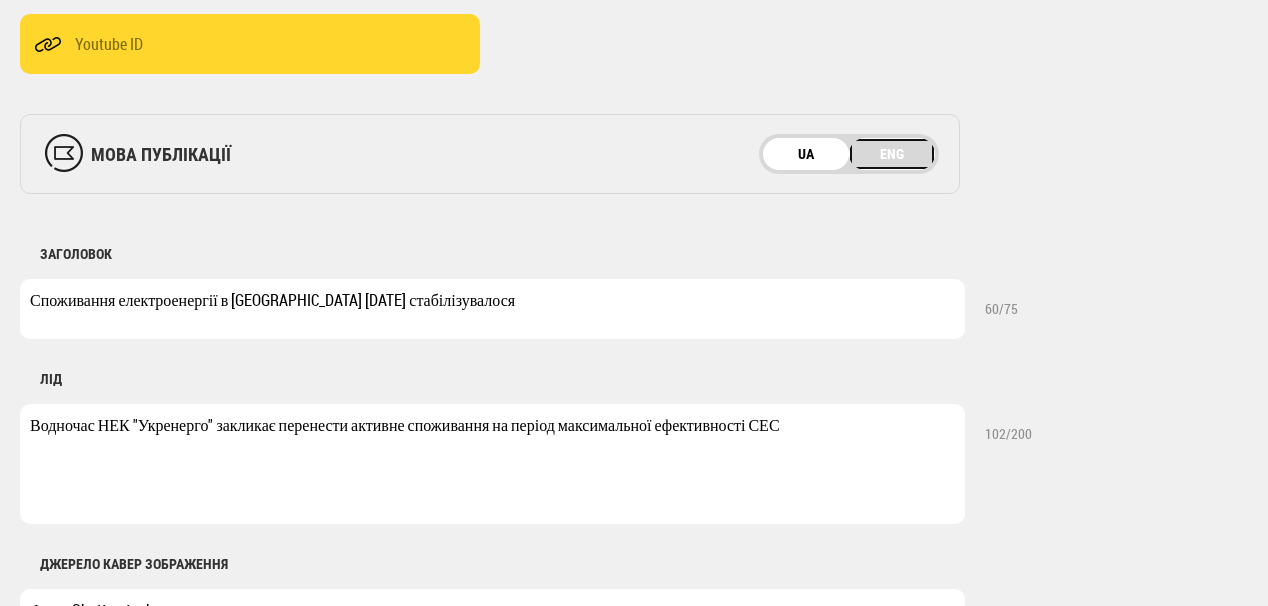 click on "ENG" at bounding box center [892, 154] 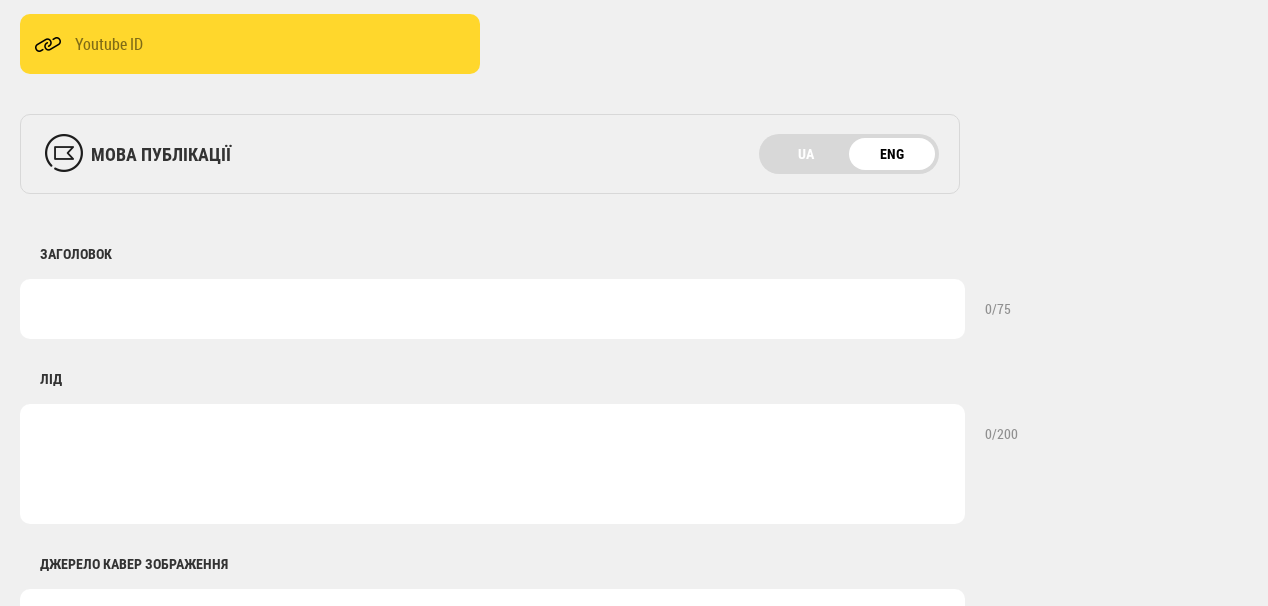 click at bounding box center (492, 309) 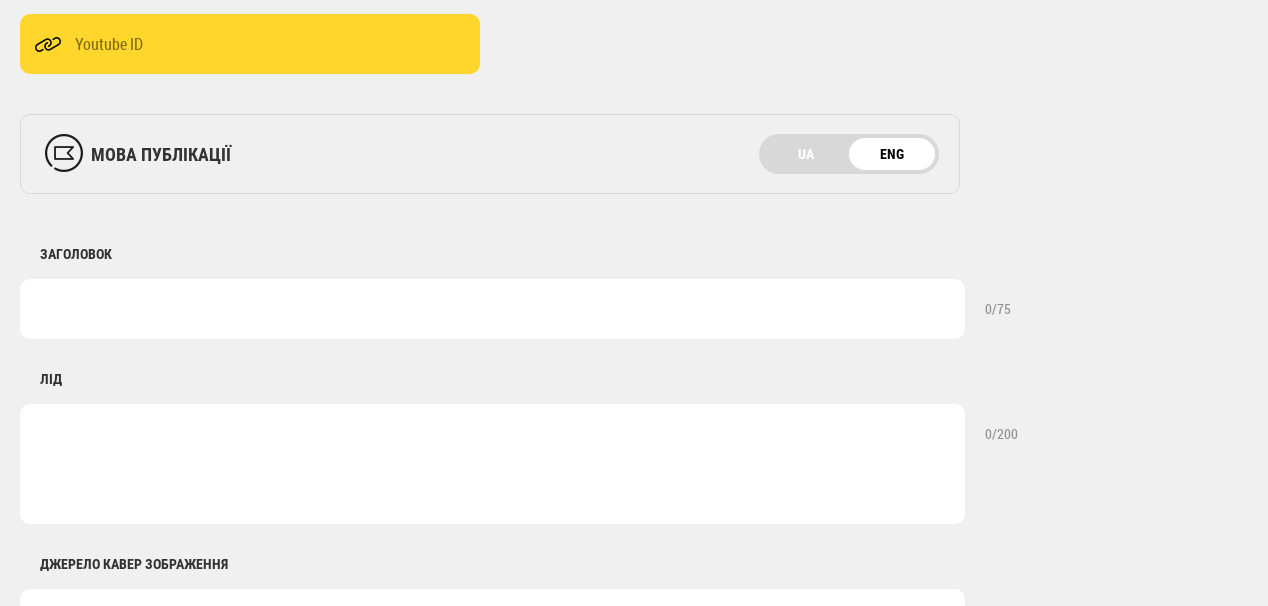 paste on "Electricity consumption in Ukraine stabilized on July 15" 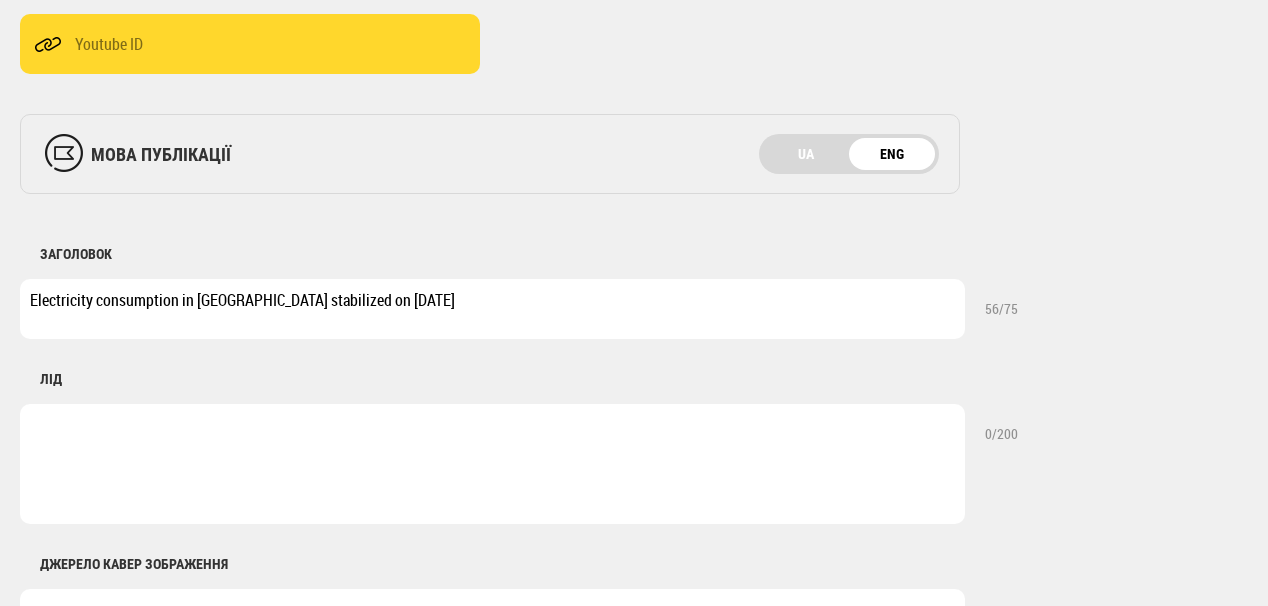 type on "Electricity consumption in Ukraine stabilized on July 15" 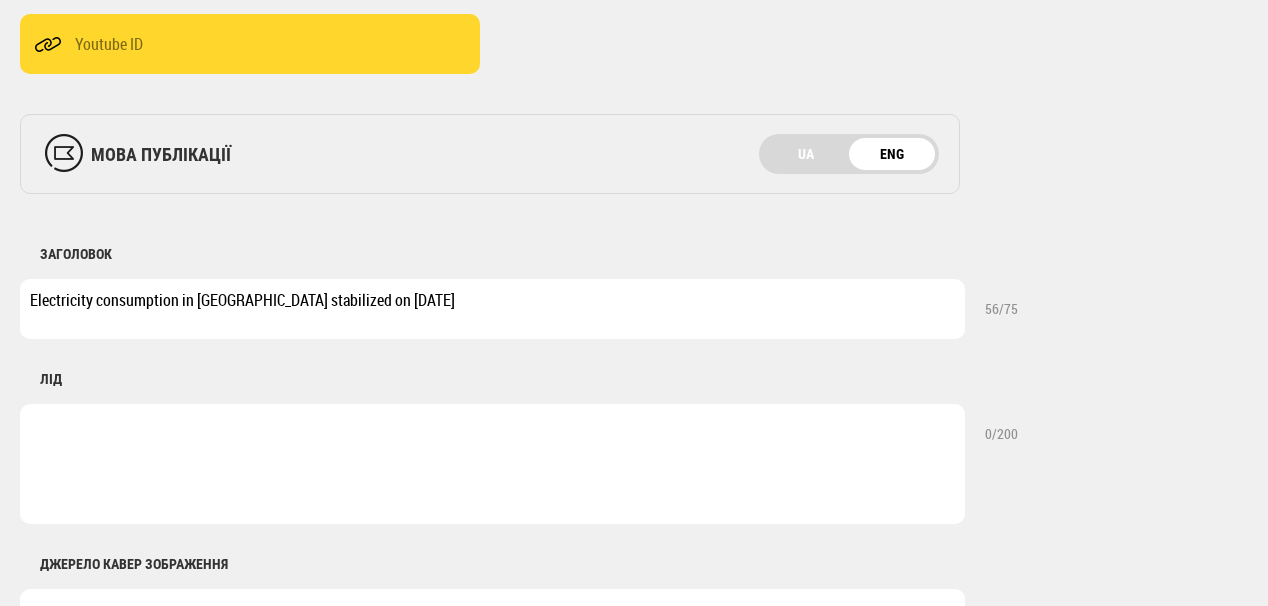 paste on "At the same time, NPC Ukrenergo calls for shifting active consumption to the period of maximum efficiency of solar power plants." 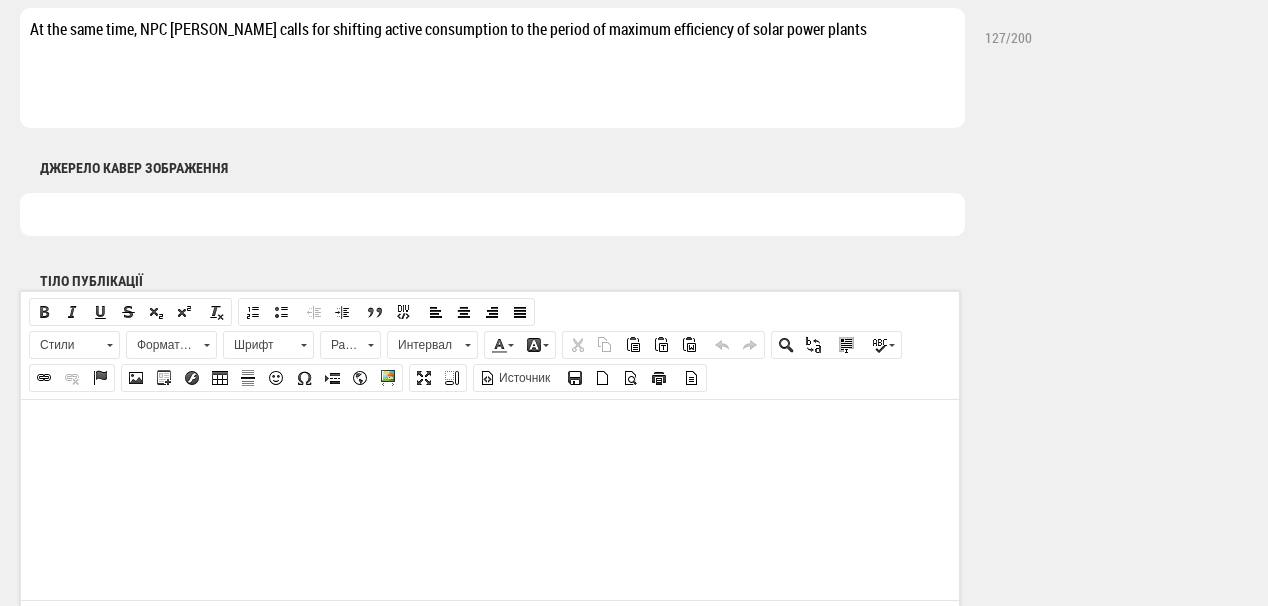 scroll, scrollTop: 1040, scrollLeft: 0, axis: vertical 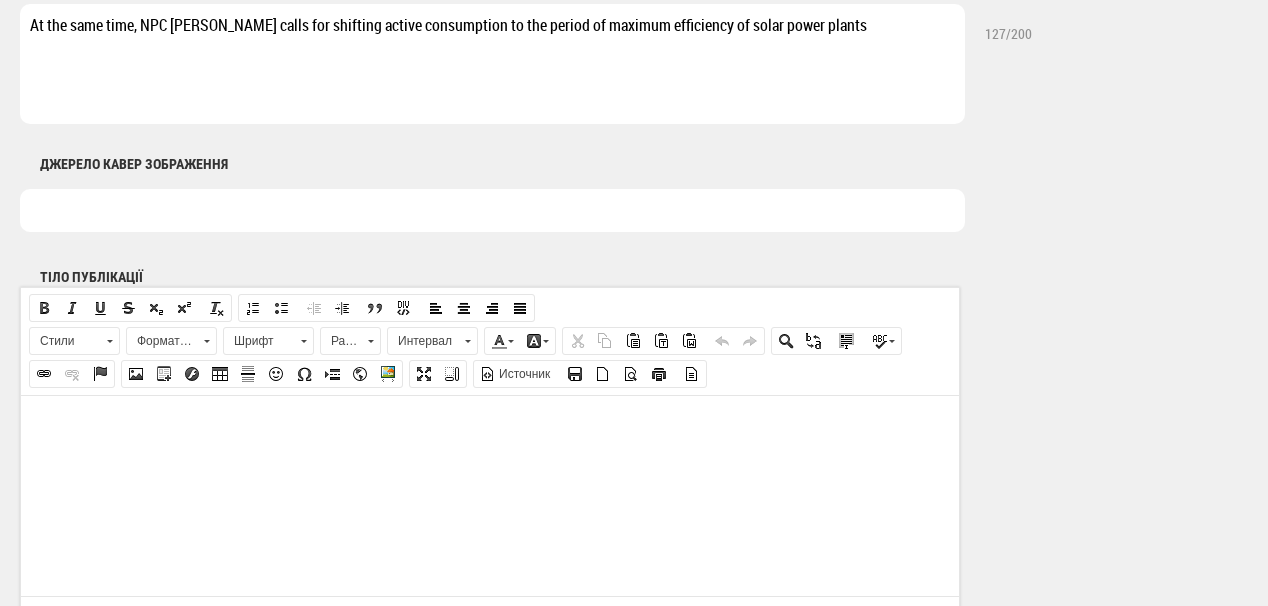 type on "At the same time, NPC [PERSON_NAME] calls for shifting active consumption to the period of maximum efficiency of solar power plants" 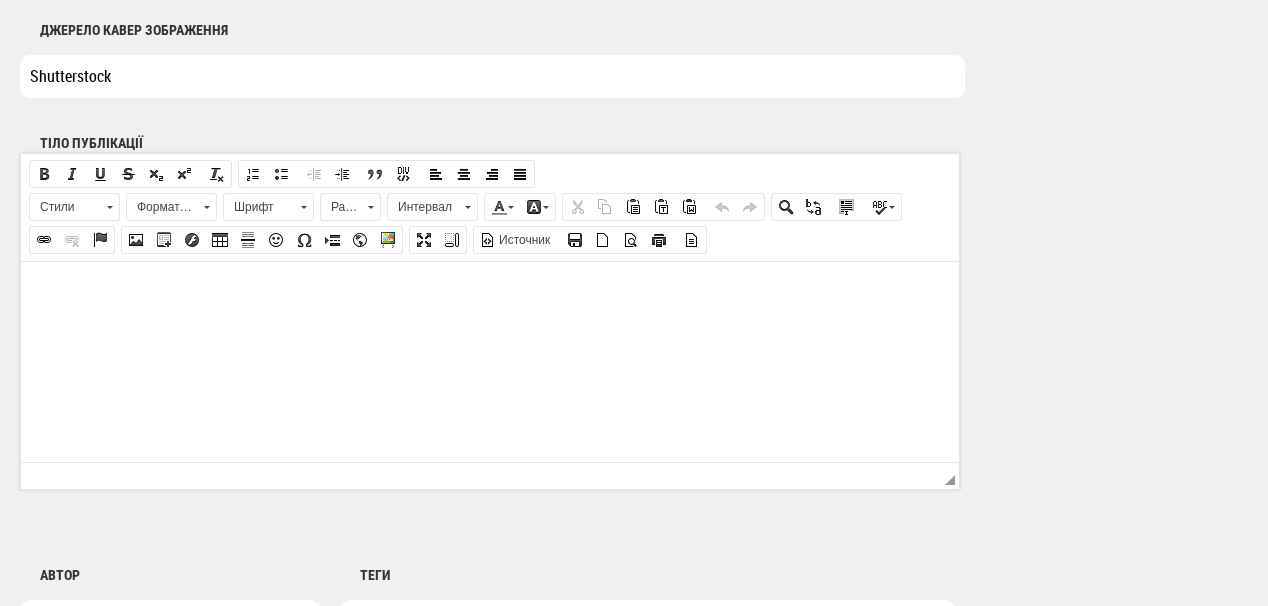 scroll, scrollTop: 1200, scrollLeft: 0, axis: vertical 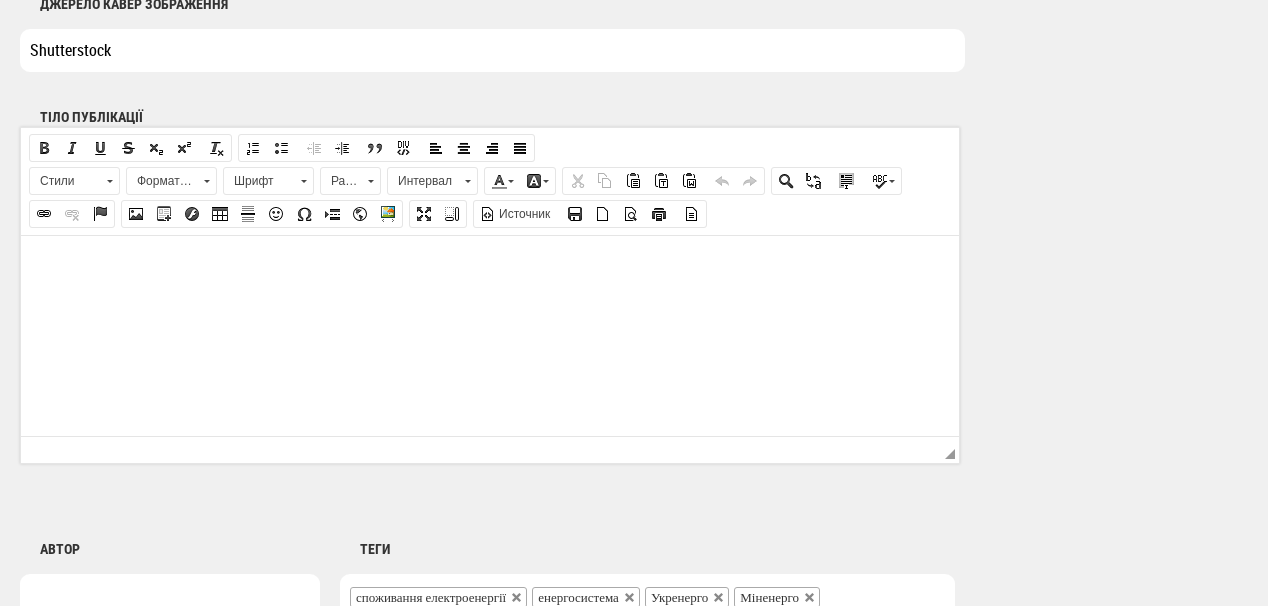 type on "Shutterstock" 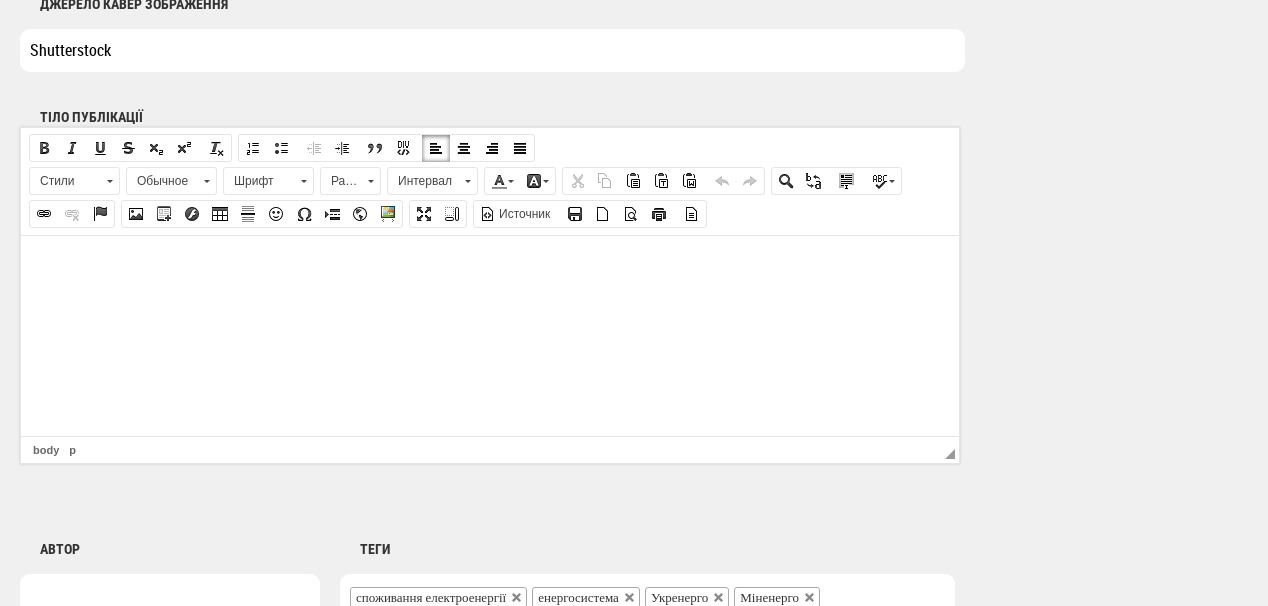 click at bounding box center [490, 265] 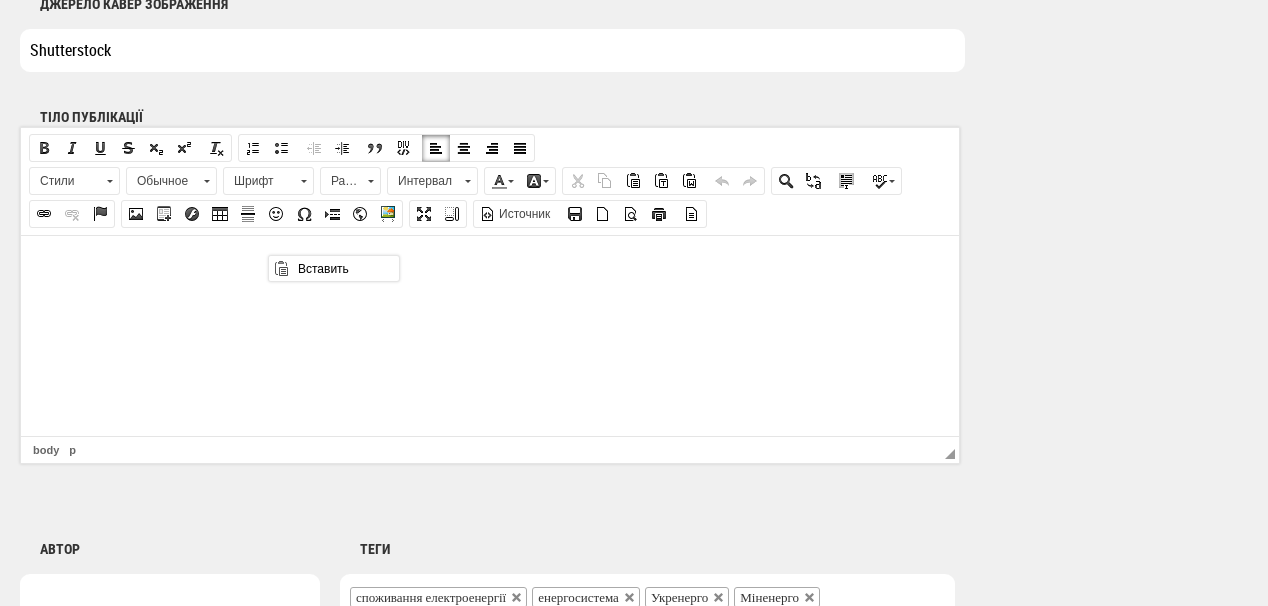 scroll, scrollTop: 0, scrollLeft: 0, axis: both 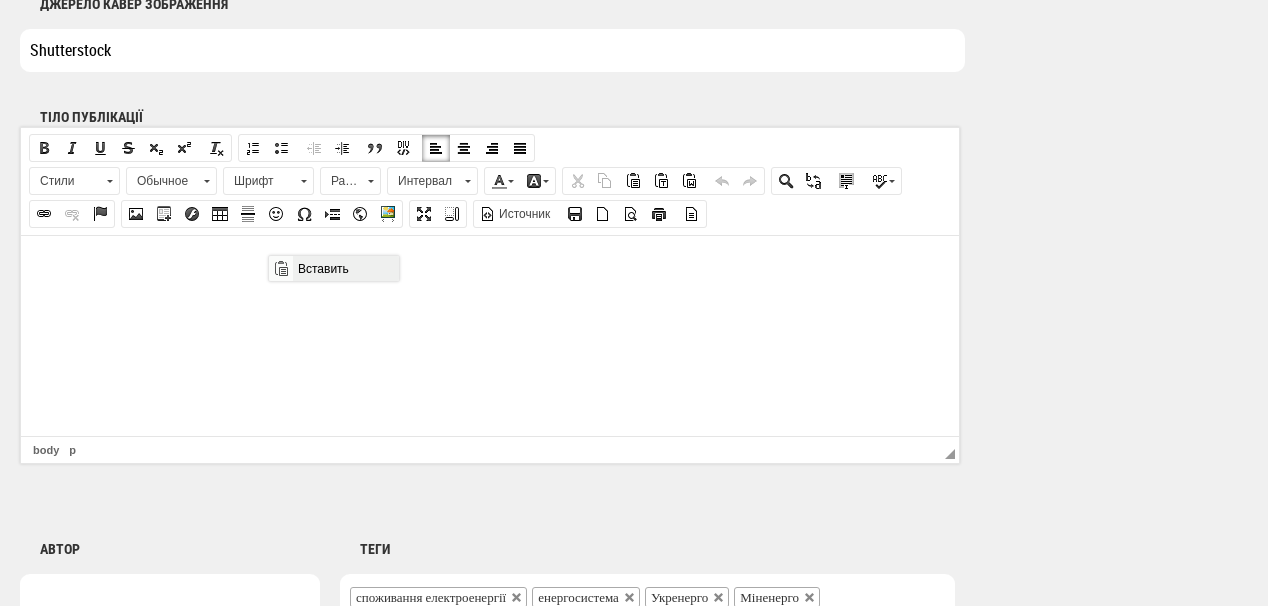 click on "Вставить" at bounding box center [345, 268] 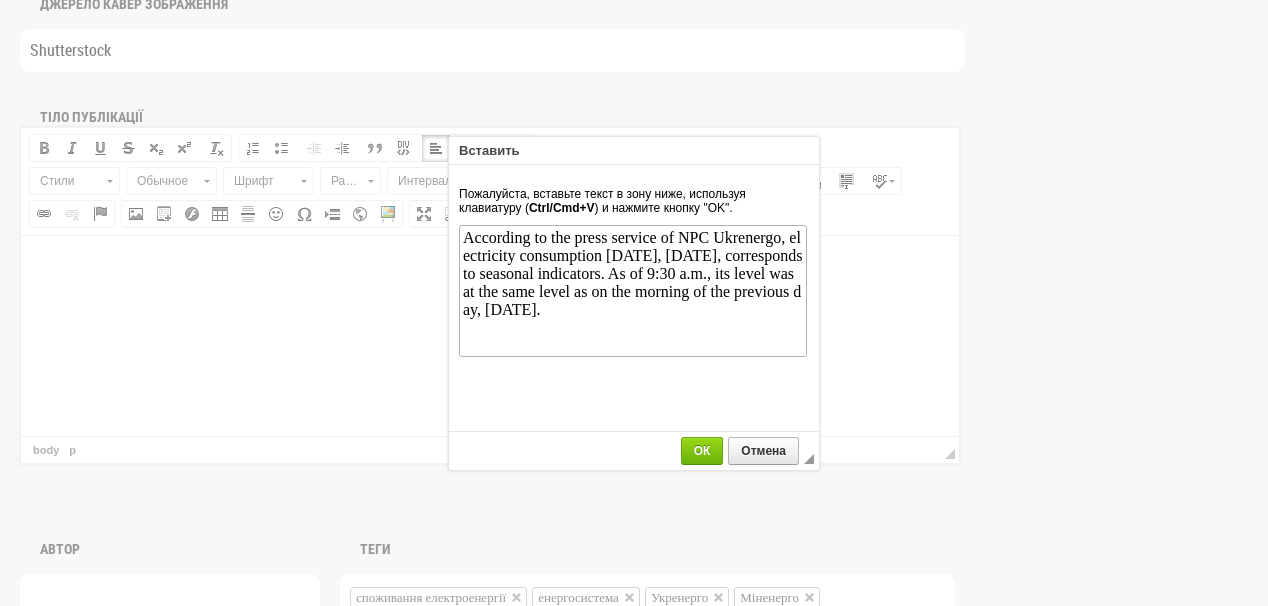 scroll, scrollTop: 0, scrollLeft: 0, axis: both 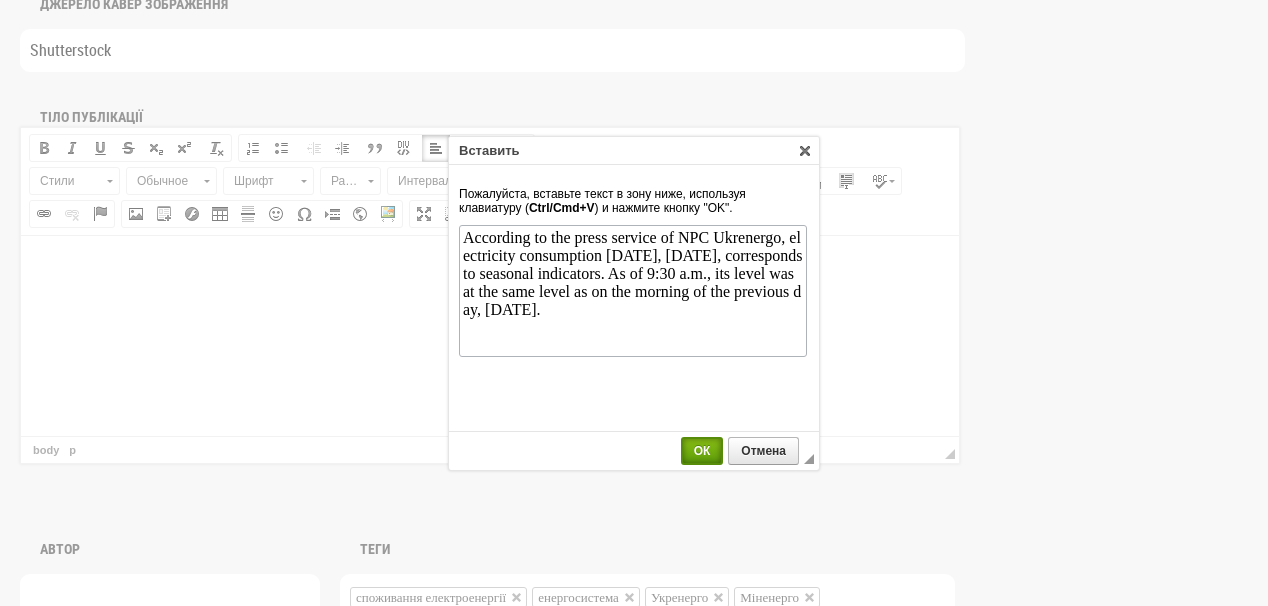 click on "ОК" at bounding box center (702, 451) 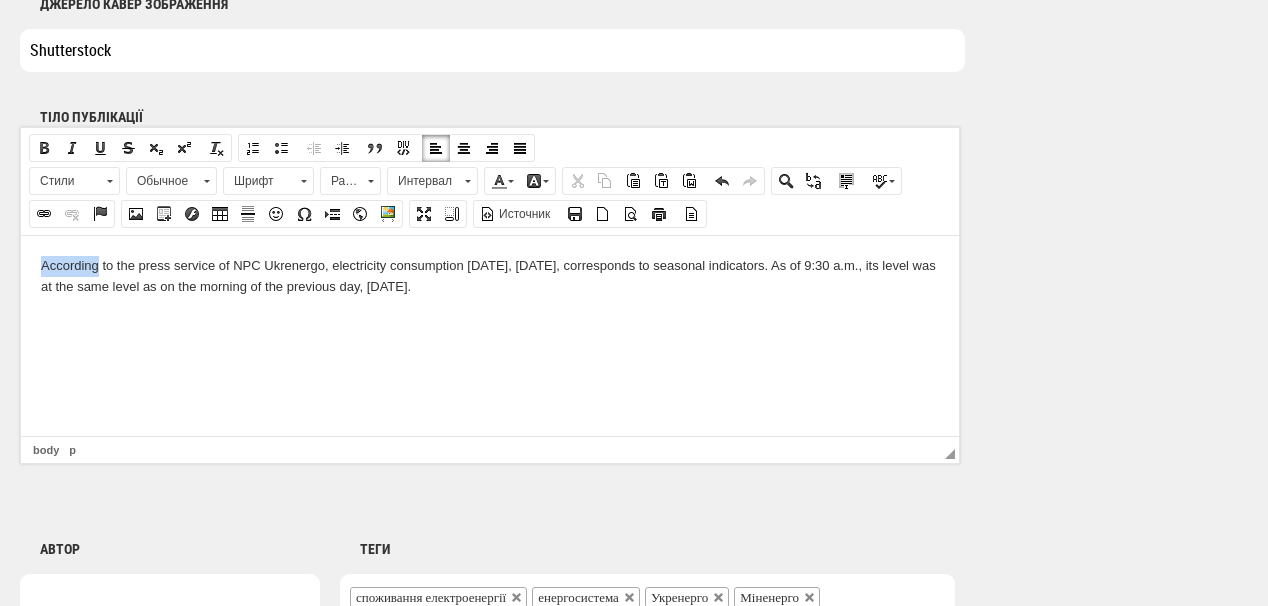 drag, startPoint x: 35, startPoint y: 264, endPoint x: 96, endPoint y: 265, distance: 61.008198 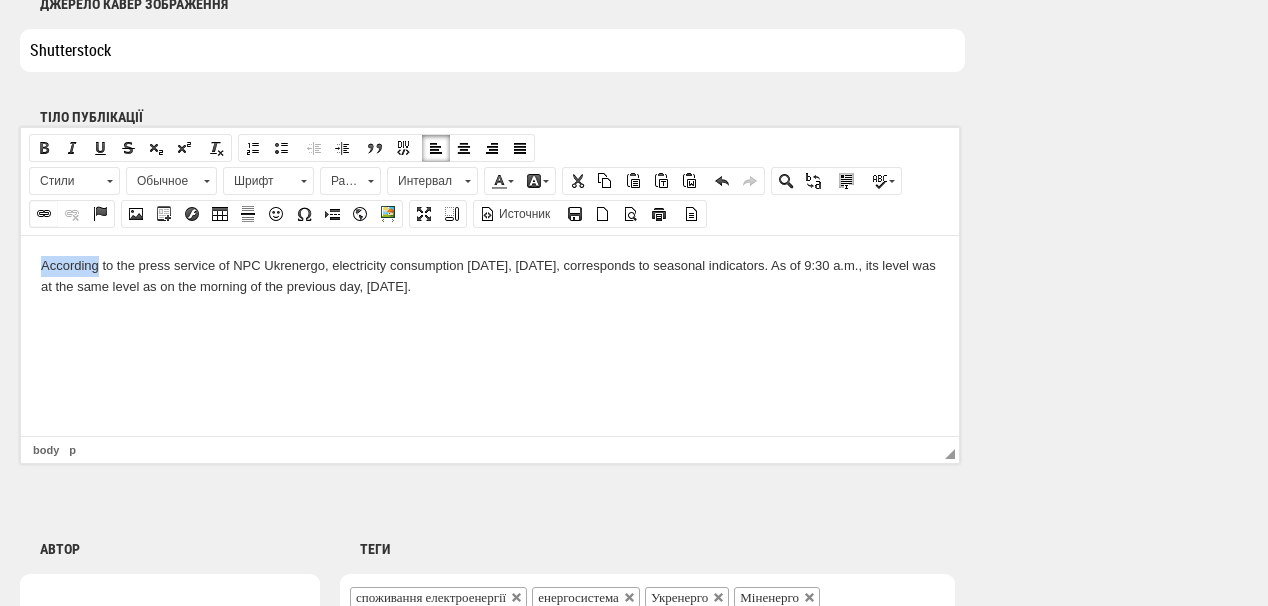 click at bounding box center [44, 214] 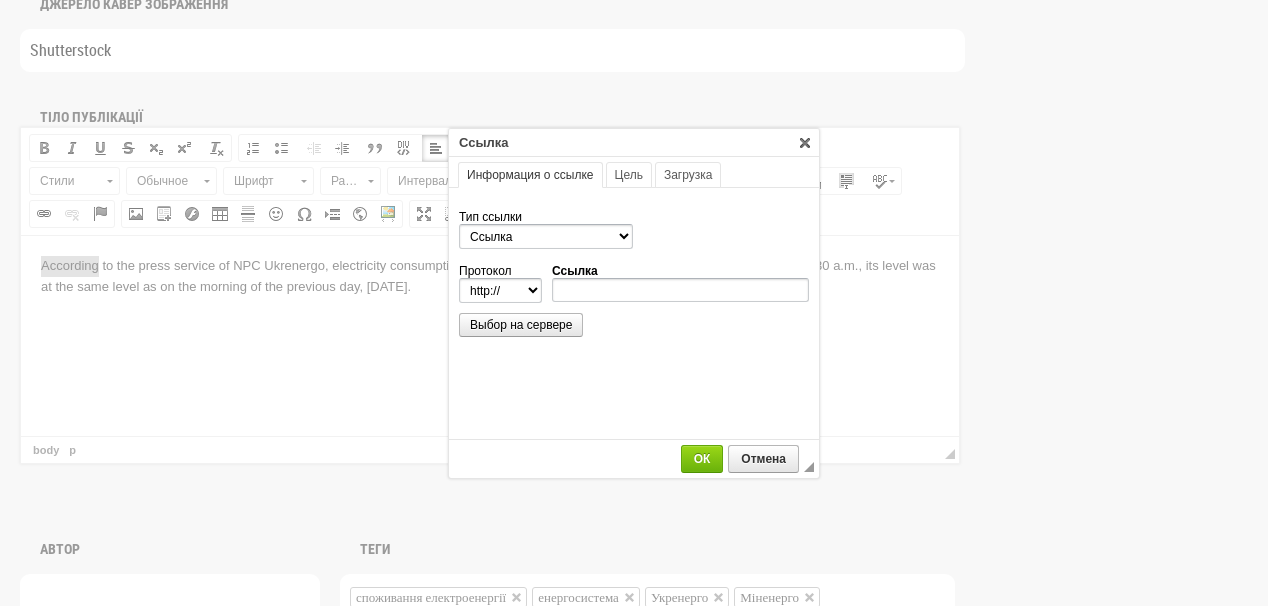 scroll, scrollTop: 0, scrollLeft: 0, axis: both 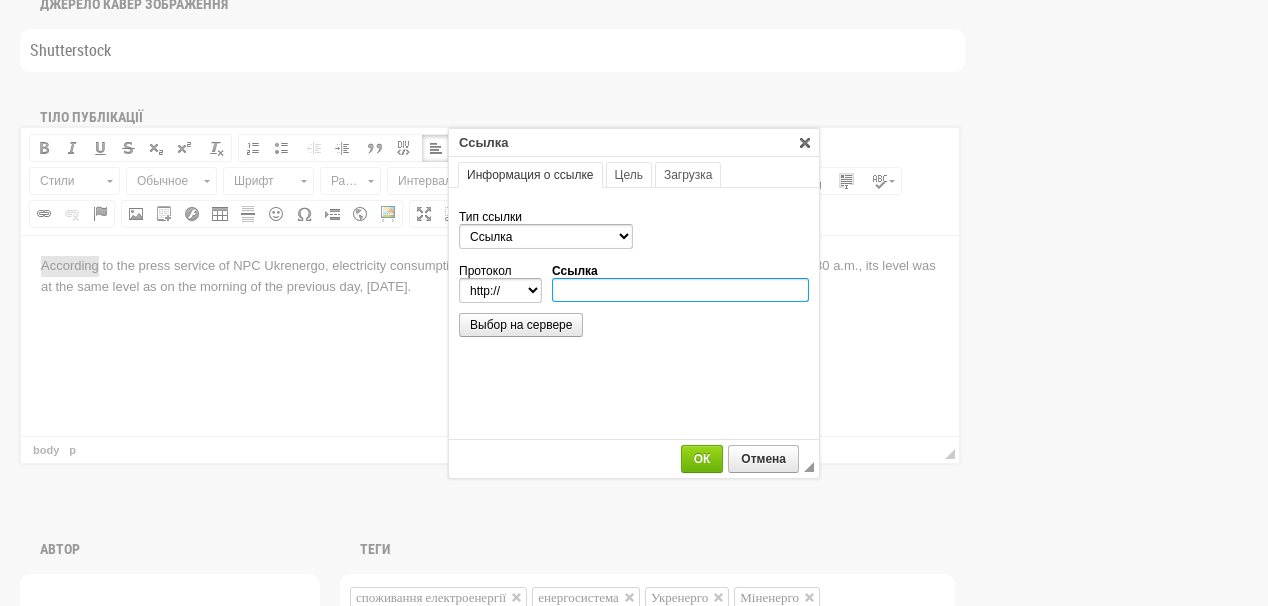 click on "Ссылка" at bounding box center [680, 290] 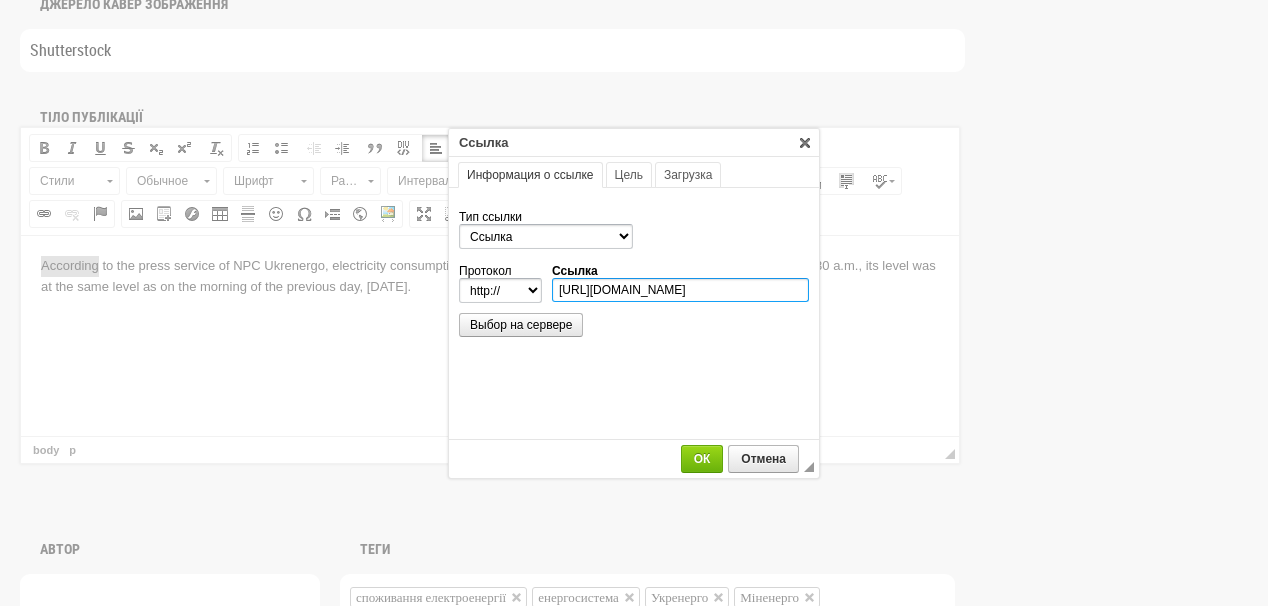 scroll, scrollTop: 0, scrollLeft: 659, axis: horizontal 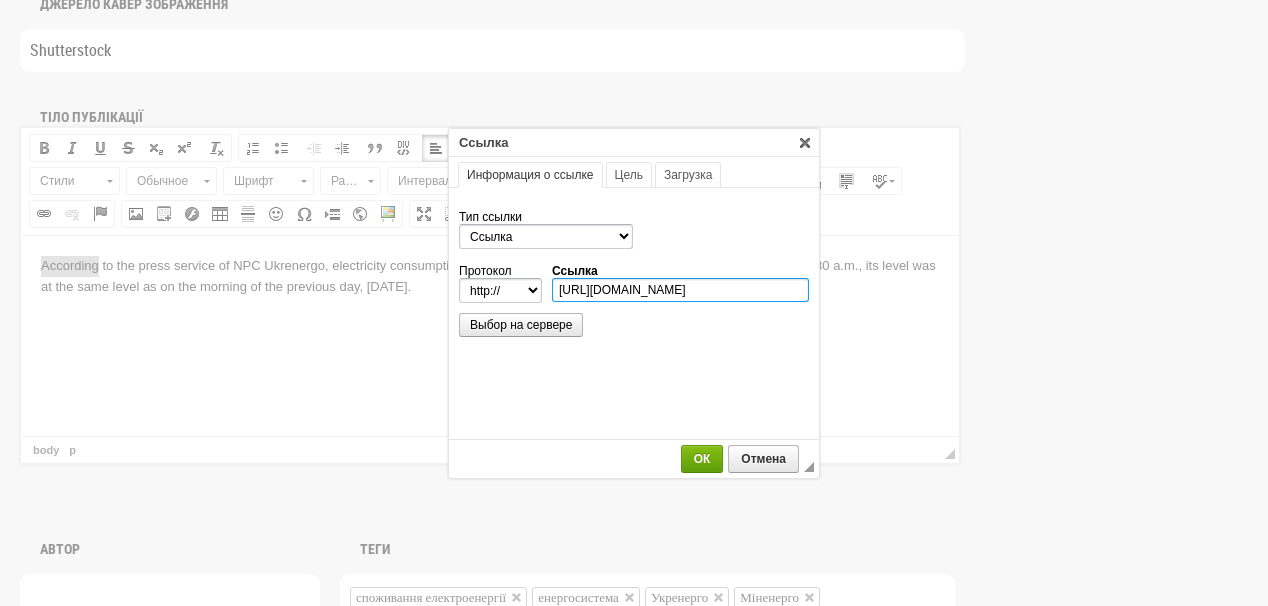 type on "https://www.facebook.com/npcukrenergo/posts/pfbid02sVxPTTUtm8rmTVKbioJqdAUoCWyUeCkVeGVp6wMcrX5R8xycM2jpgAuvmuApF7PHl?rdid=H7LBS4l1U6zowk5g#" 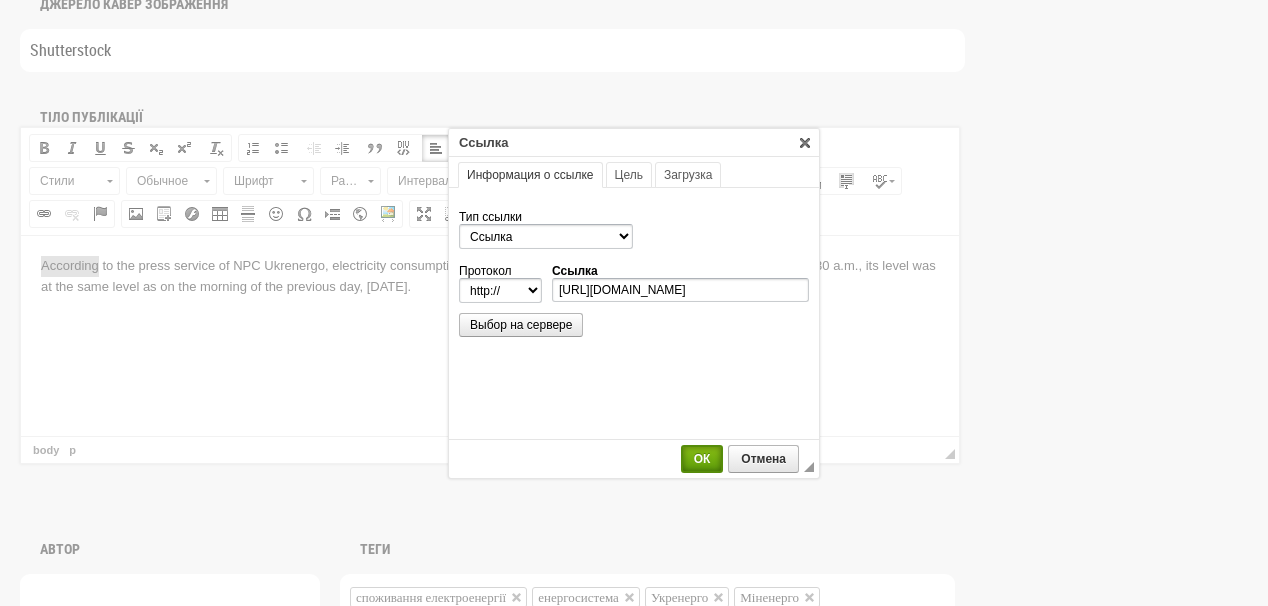 select on "https://" 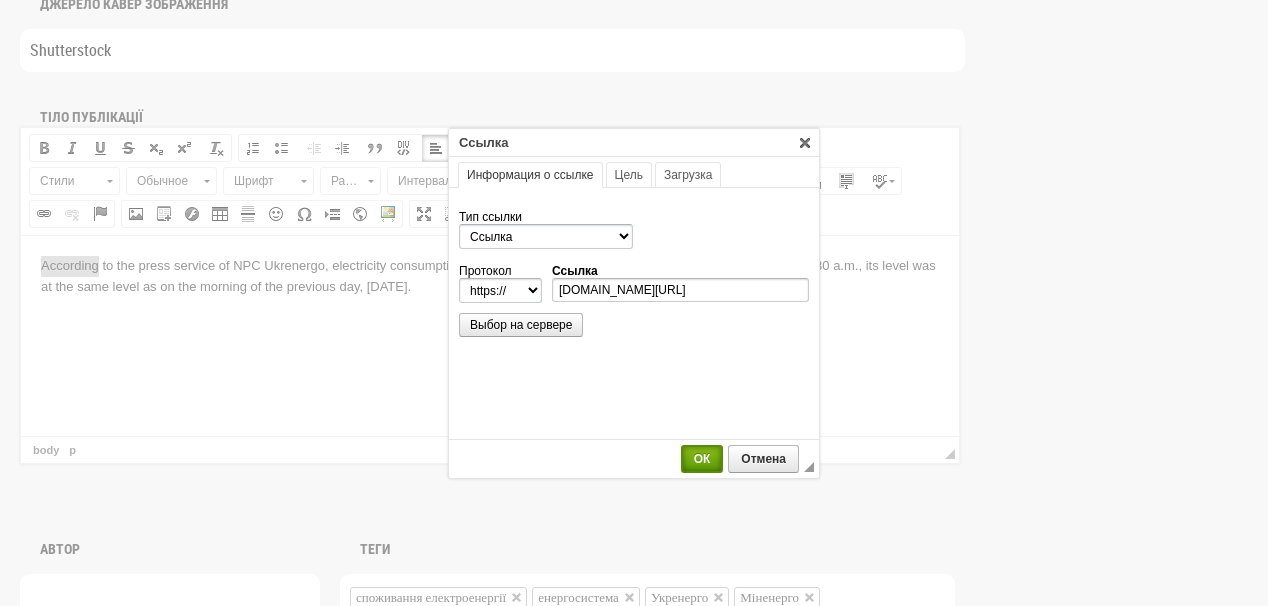 scroll, scrollTop: 0, scrollLeft: 0, axis: both 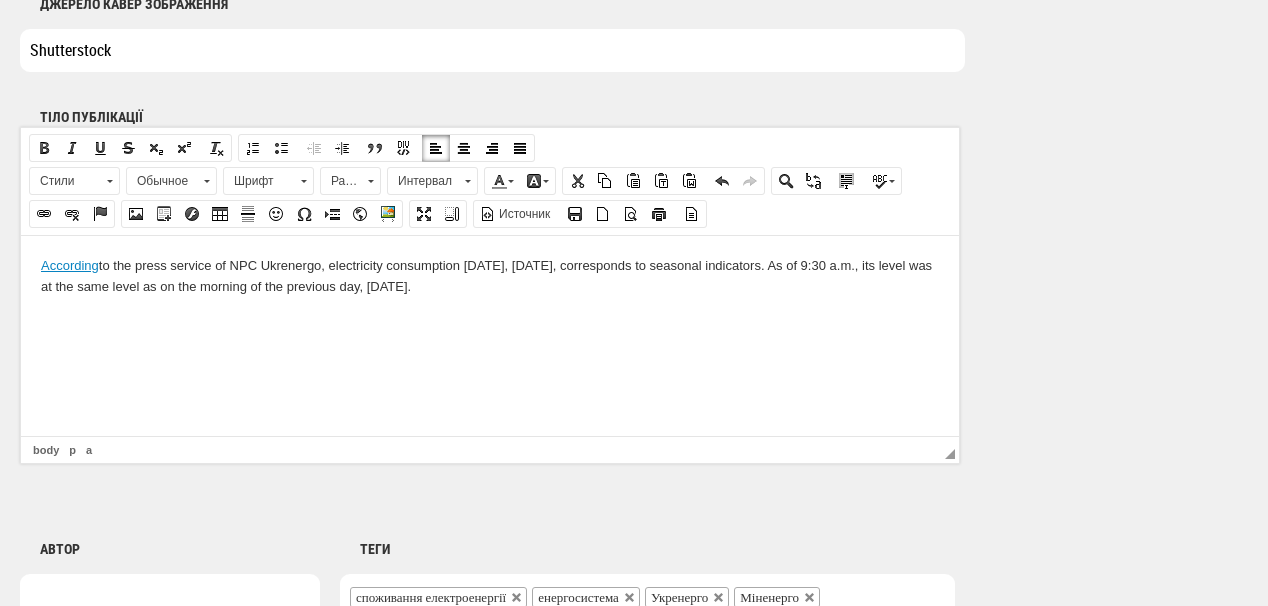 click on "According  to the press service of NPC Ukrenergo, electricity consumption today, Tuesday, July 15, corresponds to seasonal indicators. As of 9:30 a.m., its level was at the same level as on the morning of the previous day, Monday." at bounding box center (490, 276) 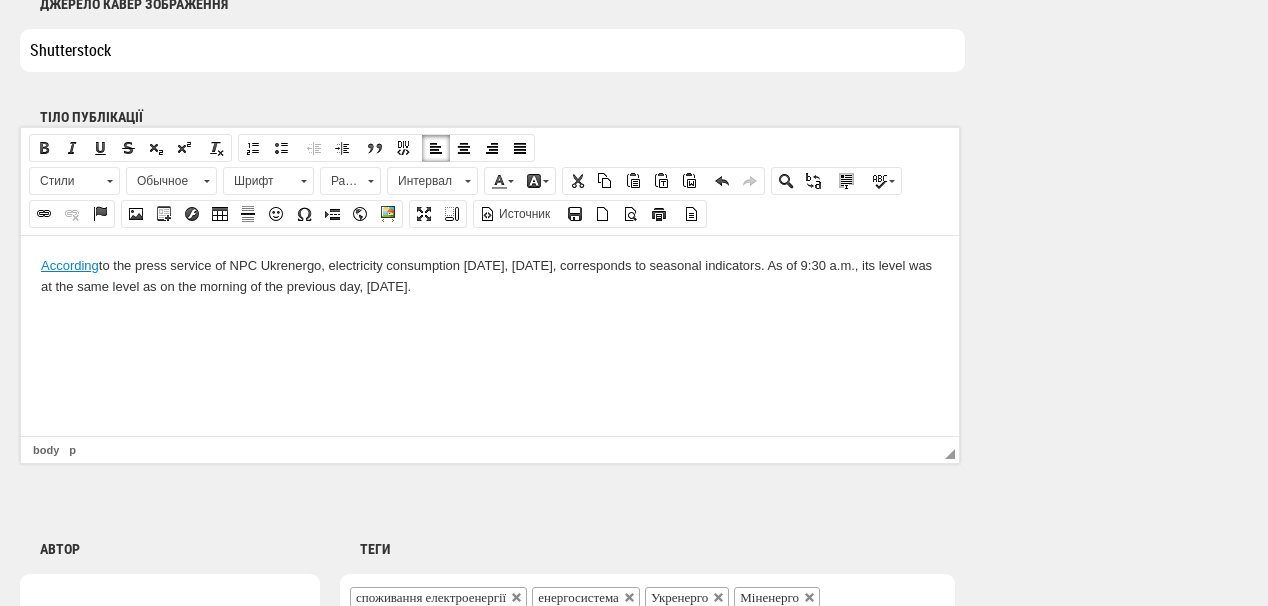 click on "According  to the press service of NPC Ukrenergo, electricity consumption today, Tuesday, July 15, corresponds to seasonal indicators. As of 9:30 a.m., its level was at the same level as on the morning of the previous day, Monday." at bounding box center [490, 276] 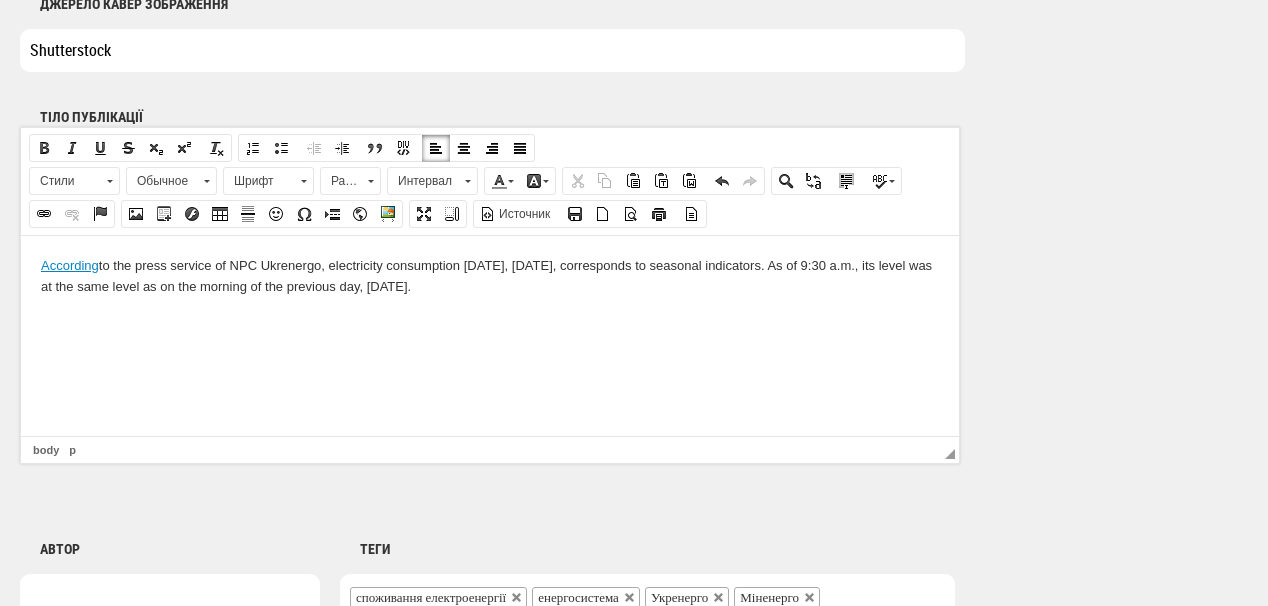 click at bounding box center (490, 320) 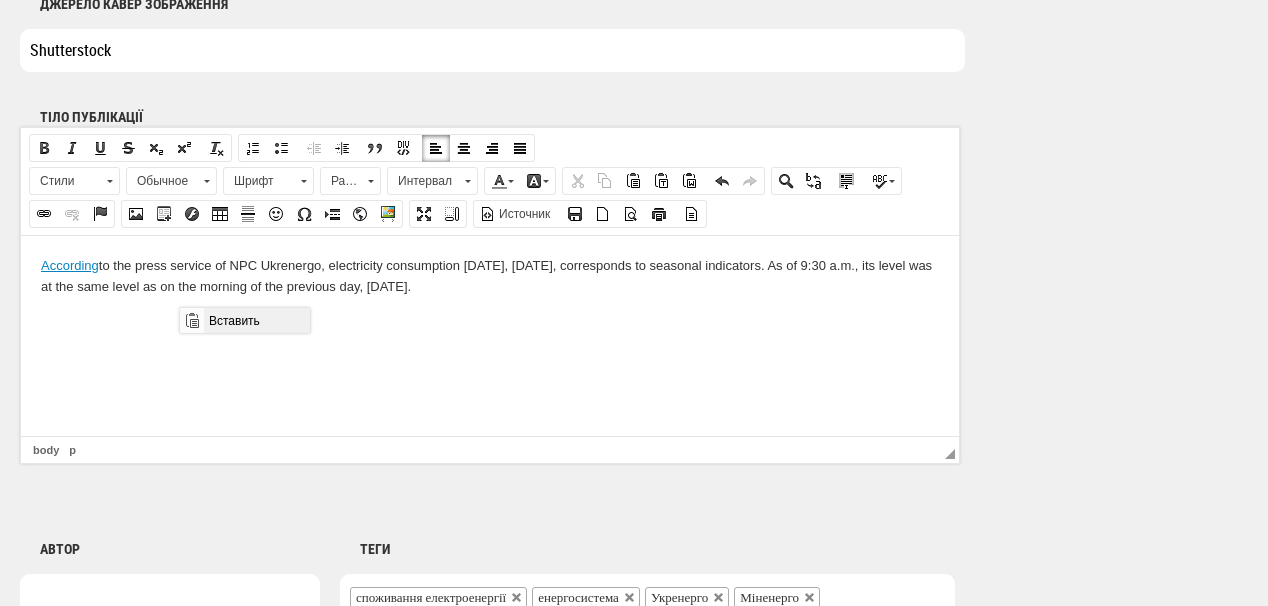 drag, startPoint x: 220, startPoint y: 319, endPoint x: 425, endPoint y: 628, distance: 370.81802 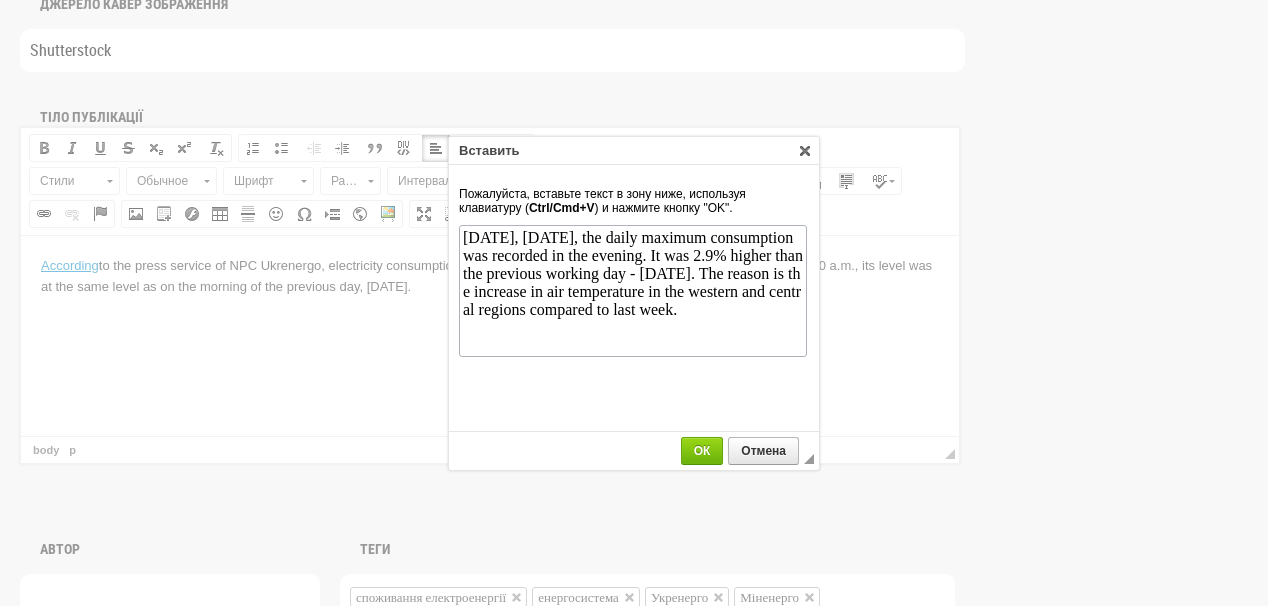 scroll, scrollTop: 0, scrollLeft: 0, axis: both 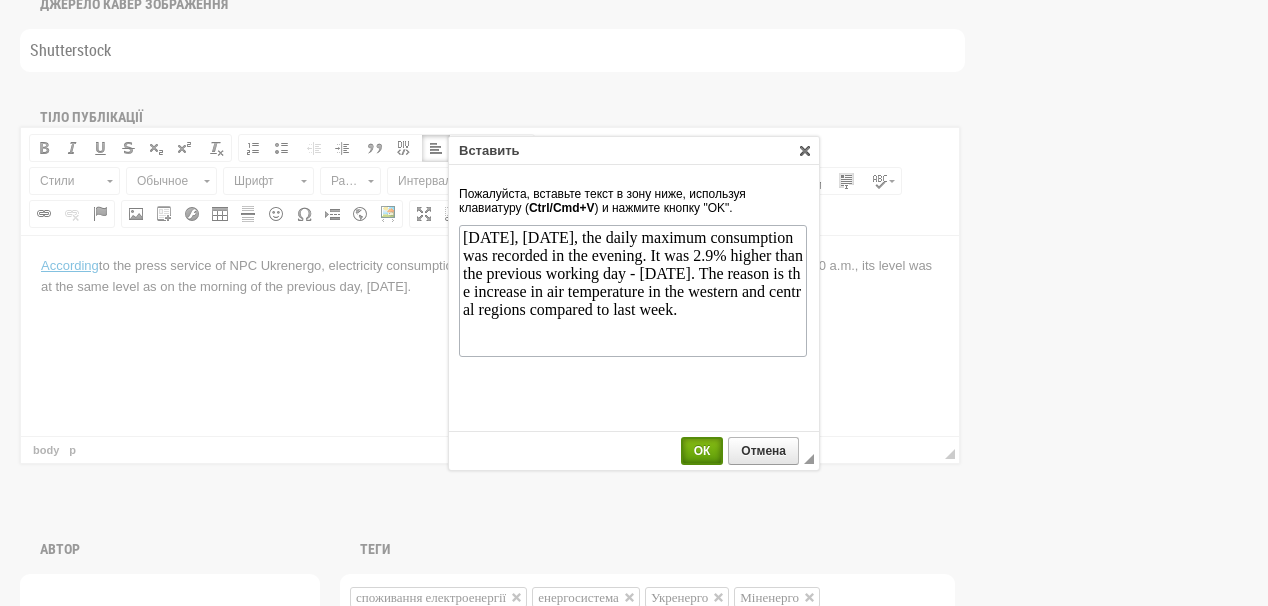 click on "ОК" at bounding box center [702, 451] 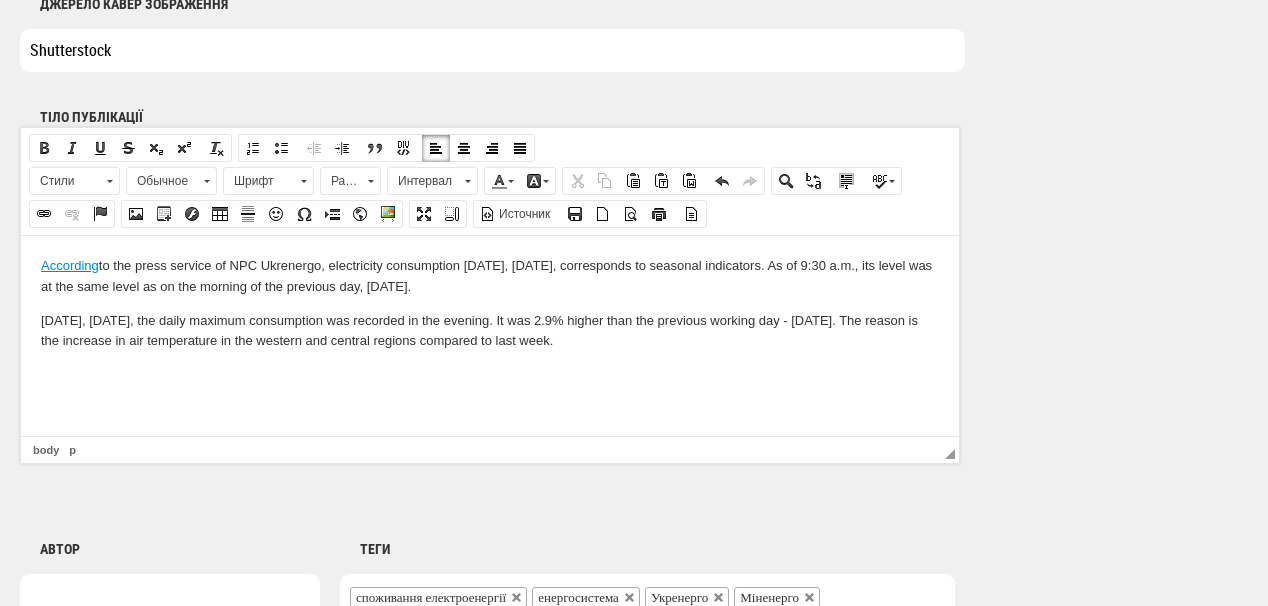 click at bounding box center (490, 374) 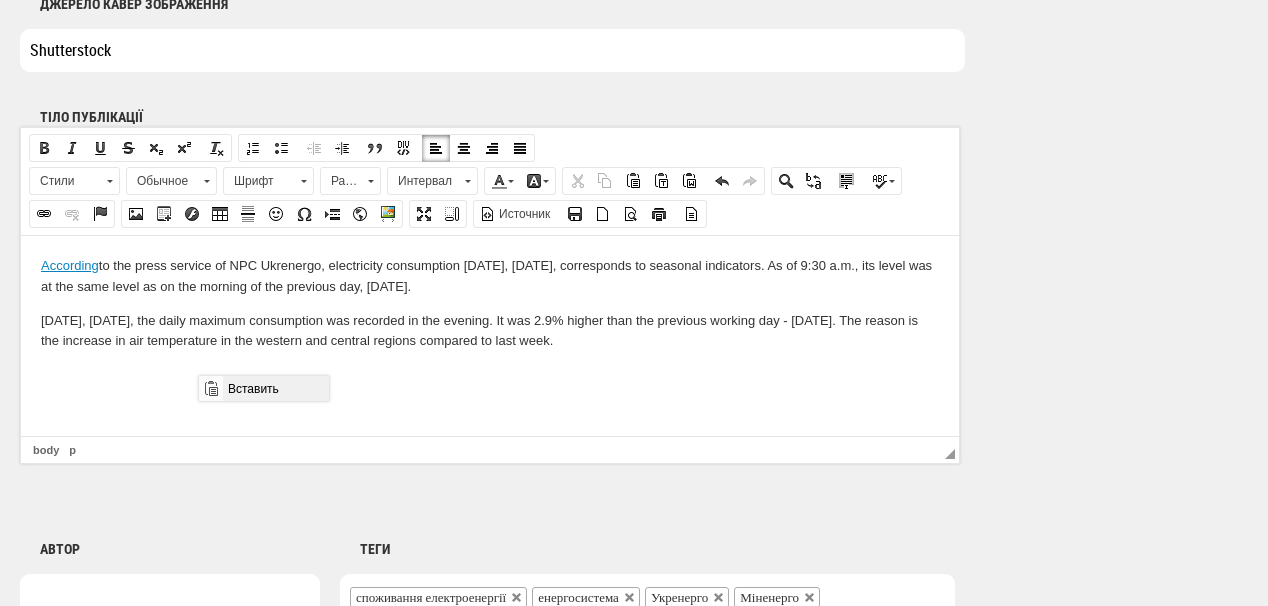 click on "Вставить" at bounding box center [275, 388] 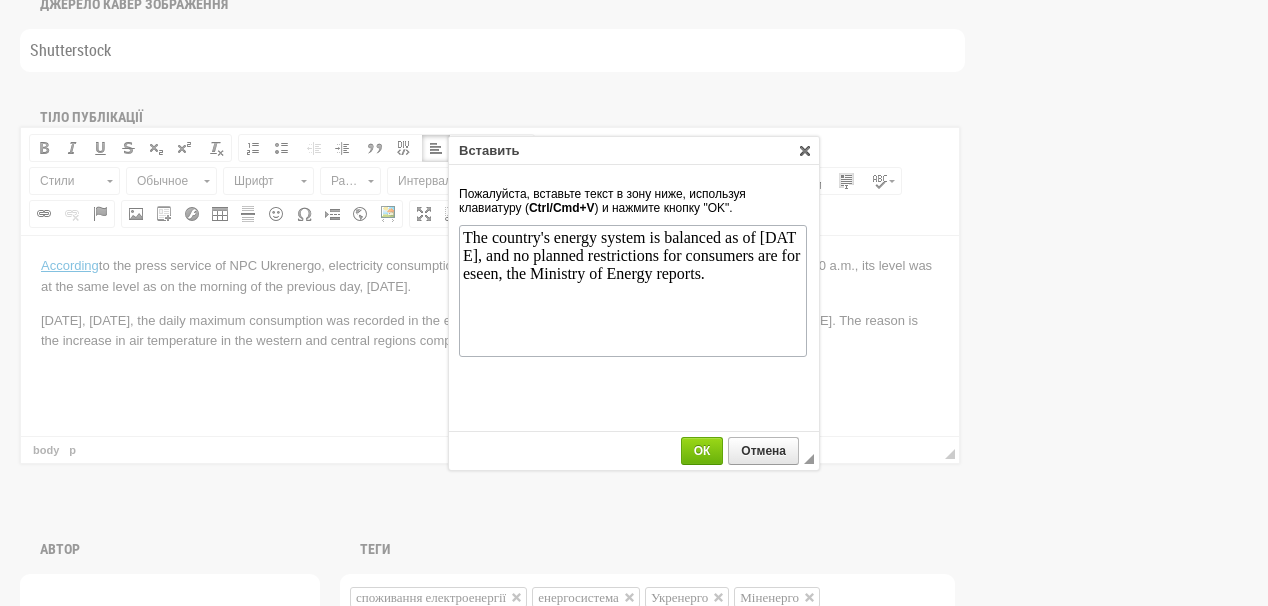scroll, scrollTop: 0, scrollLeft: 0, axis: both 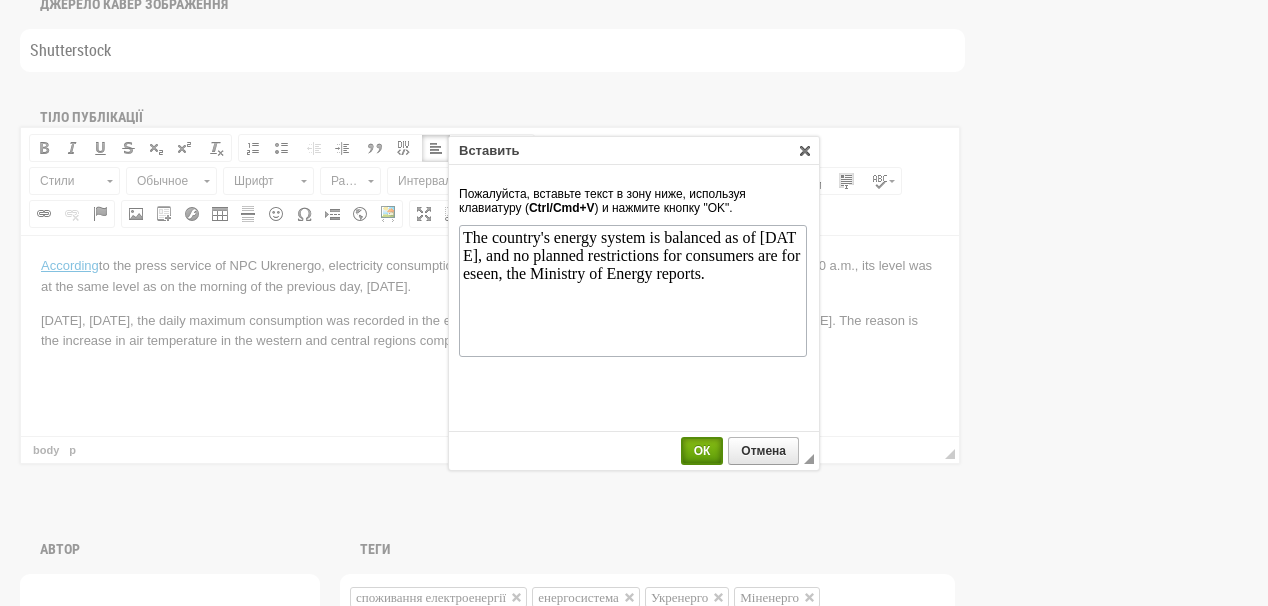 click on "ОК" at bounding box center (702, 451) 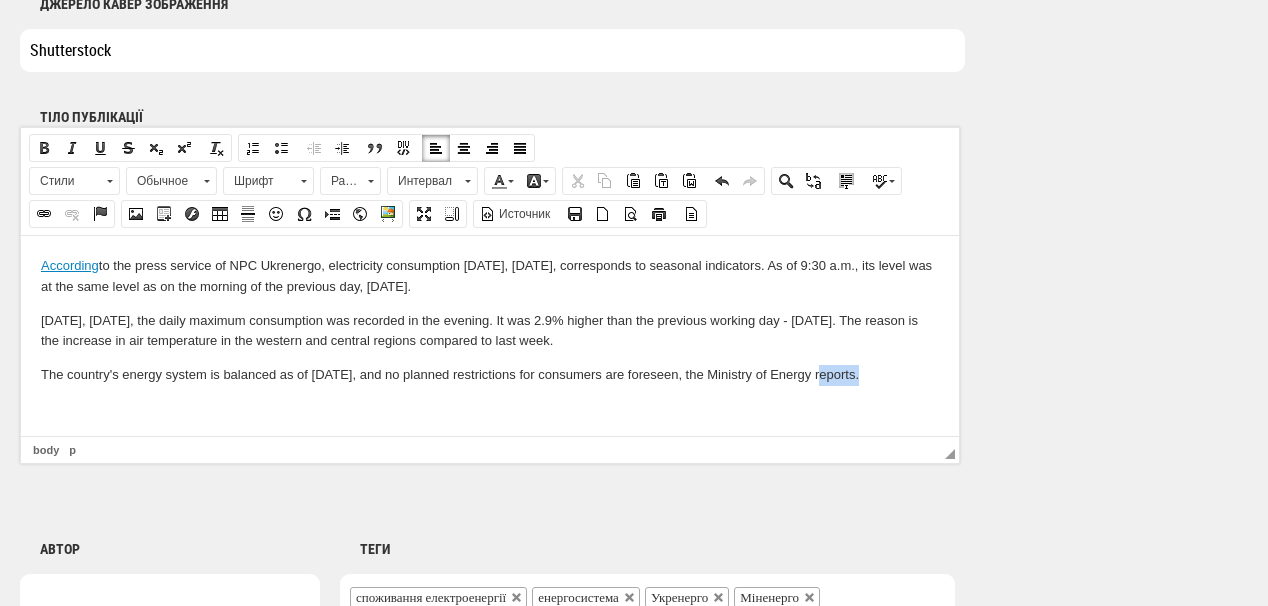 drag, startPoint x: 816, startPoint y: 377, endPoint x: 853, endPoint y: 381, distance: 37.215588 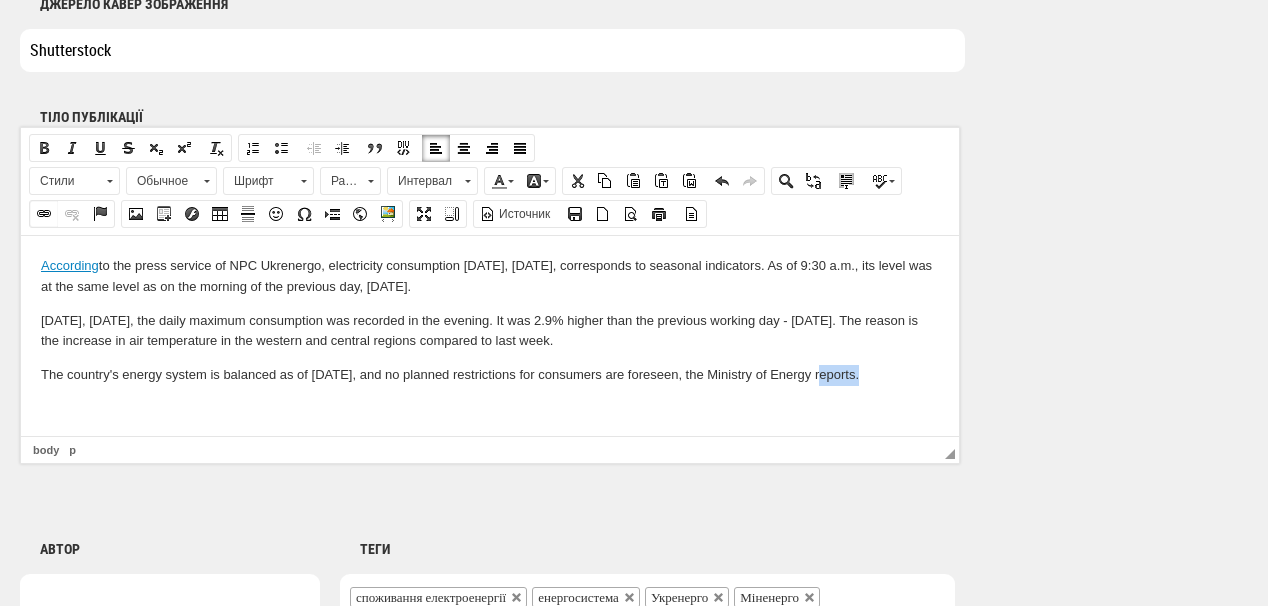 click at bounding box center [44, 214] 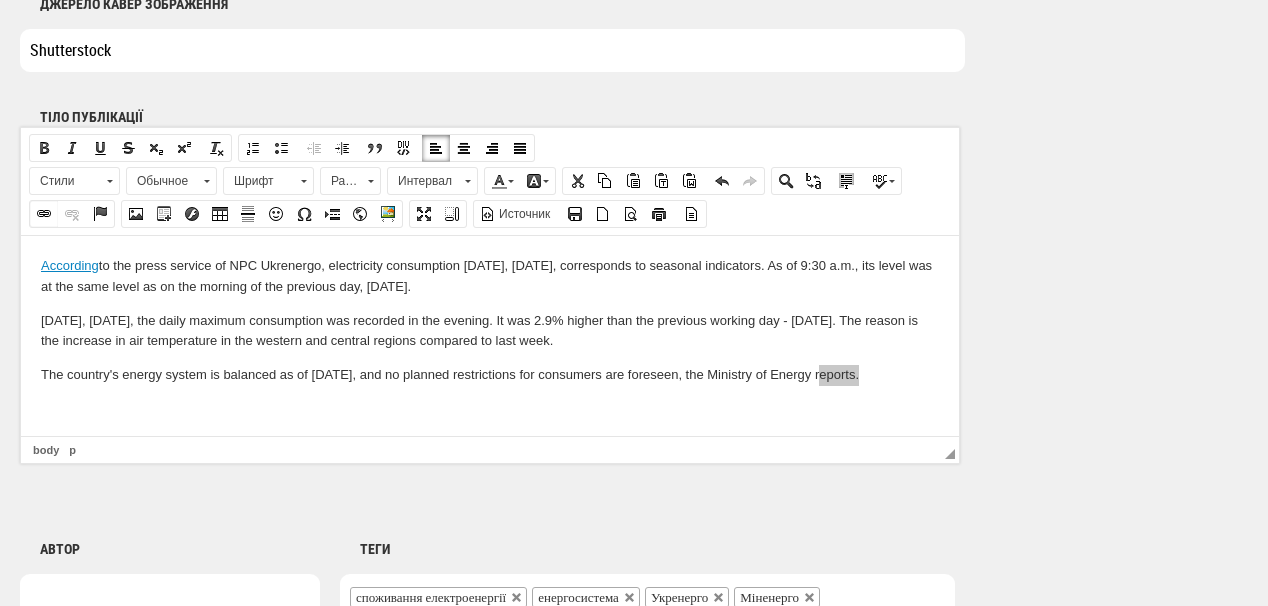 select on "http://" 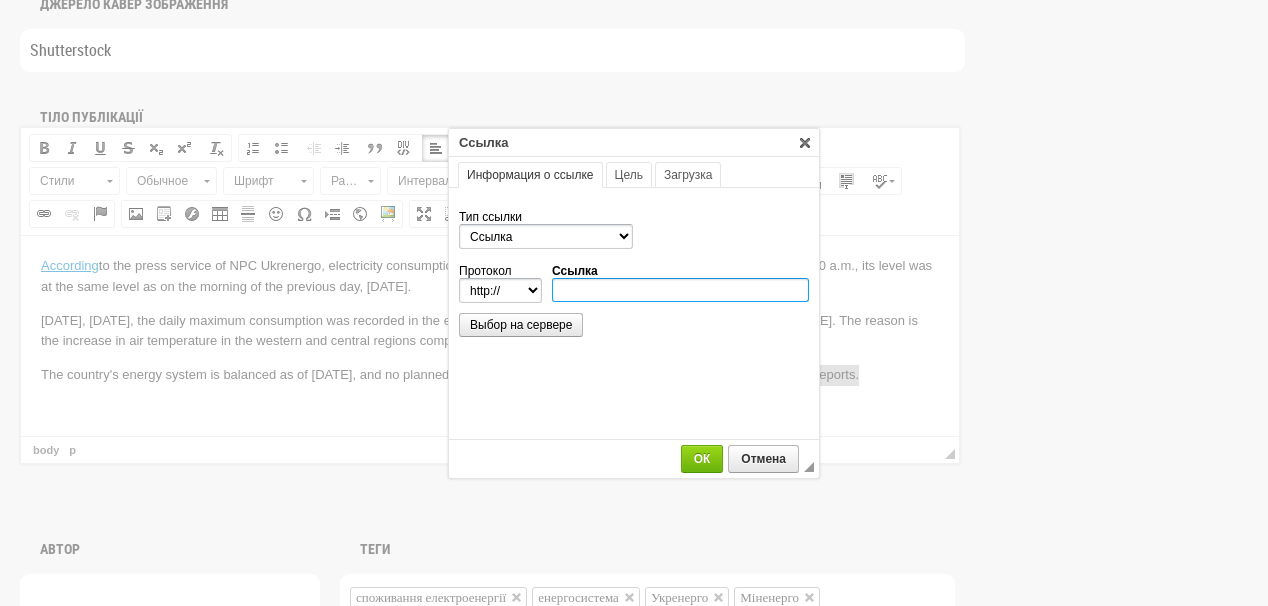 click on "Ссылка" at bounding box center [680, 290] 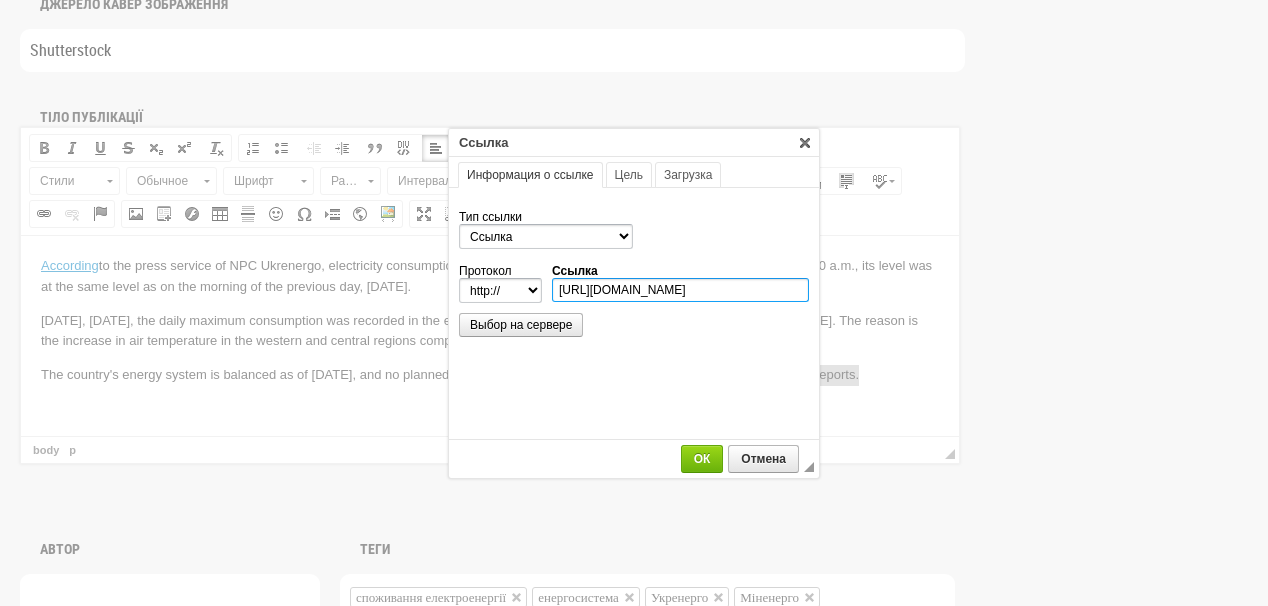 scroll, scrollTop: 0, scrollLeft: 144, axis: horizontal 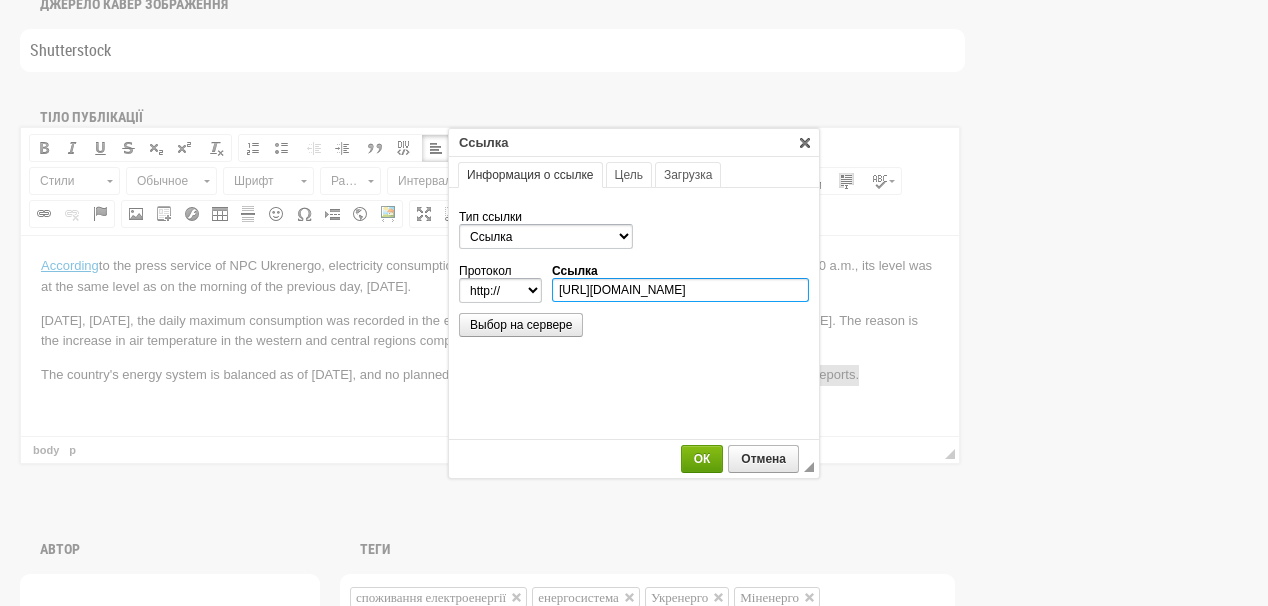 type on "https://www.mev.gov.ua/novyna/sytuatsiya-v-enerhosystemi-na-15-lypnya" 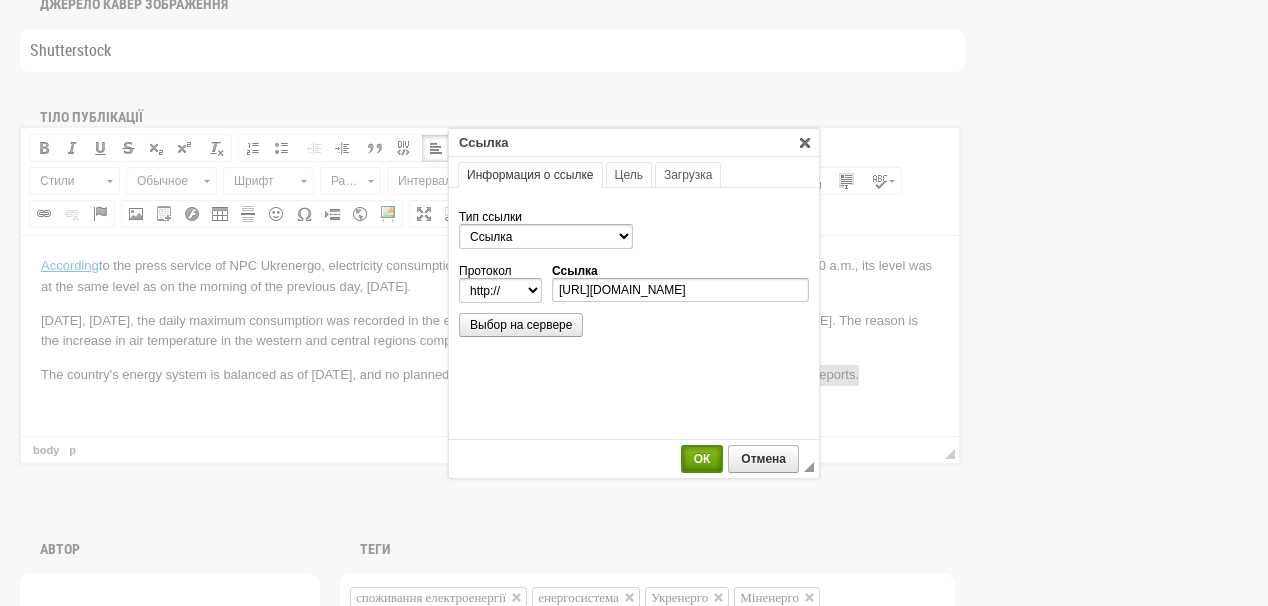select on "https://" 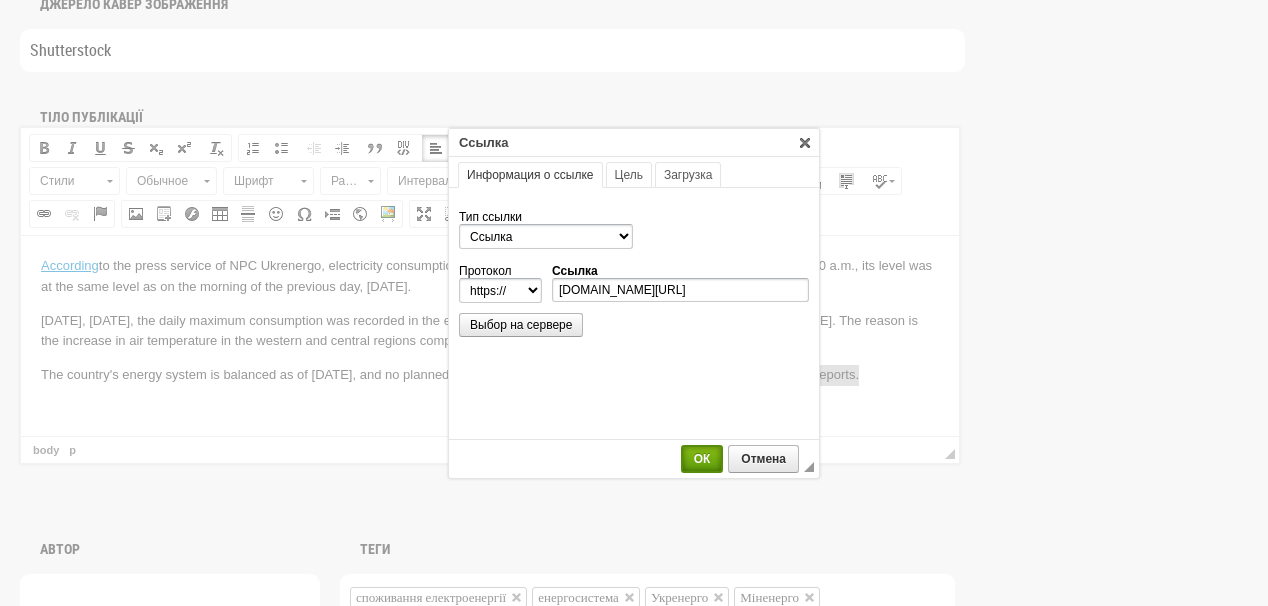 scroll, scrollTop: 0, scrollLeft: 0, axis: both 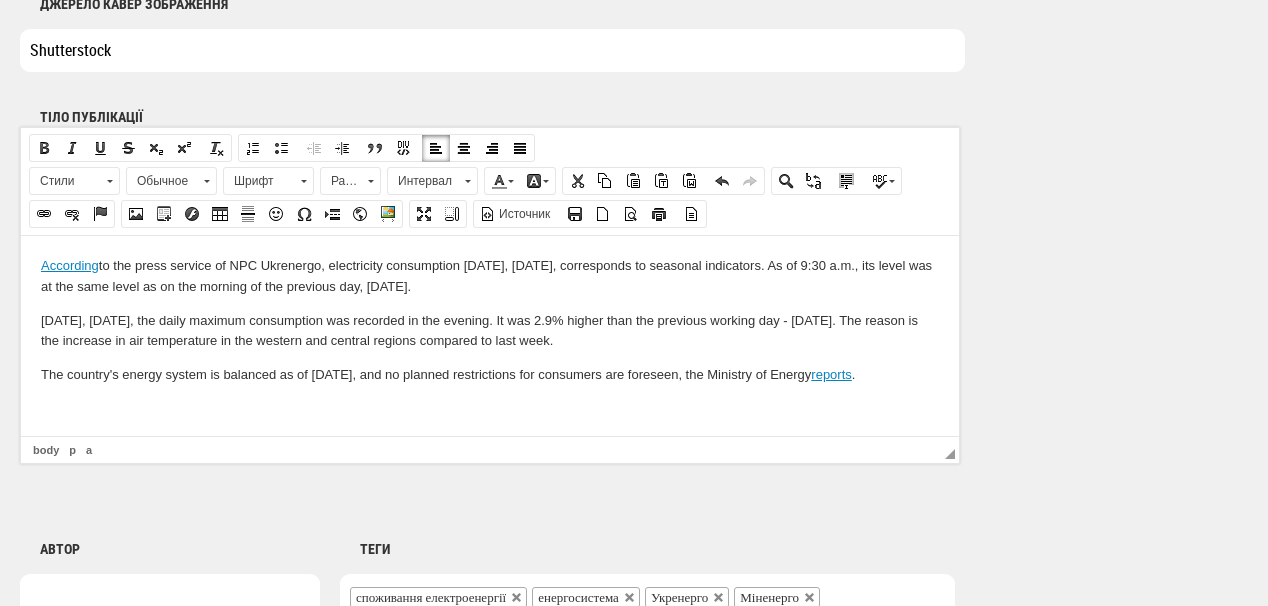 click on "The country's energy system is balanced as of July 15, and no planned restrictions for consumers are foreseen, the Ministry of Energy  reports ." at bounding box center (490, 374) 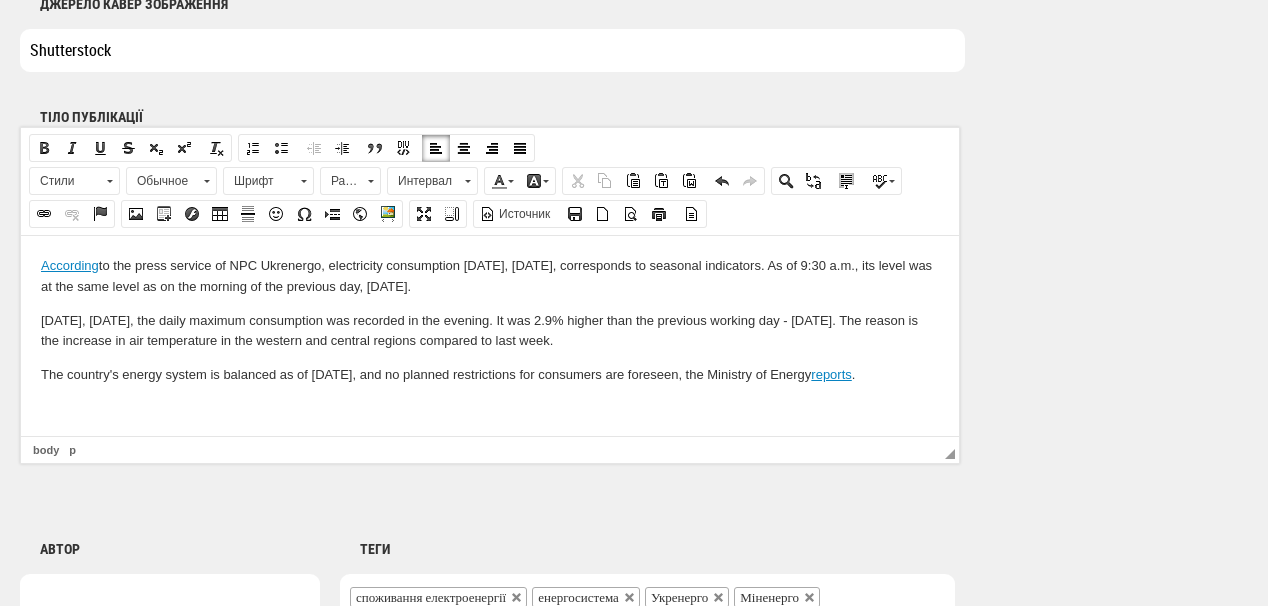 click at bounding box center (490, 408) 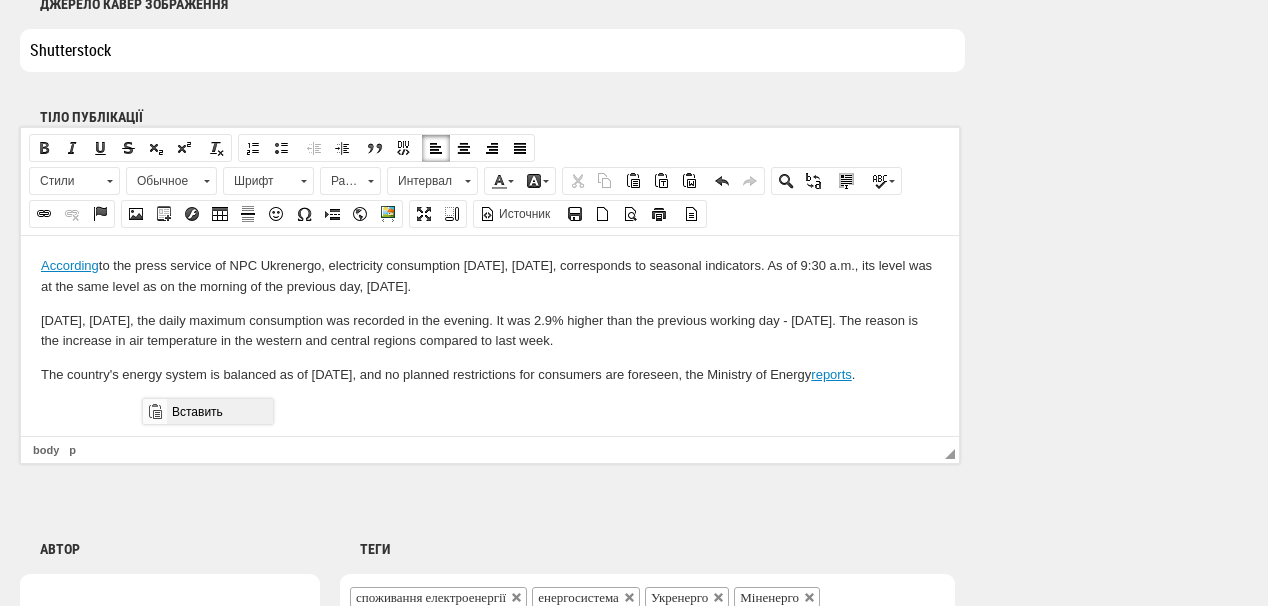 drag, startPoint x: 197, startPoint y: 409, endPoint x: 520, endPoint y: 758, distance: 475.53128 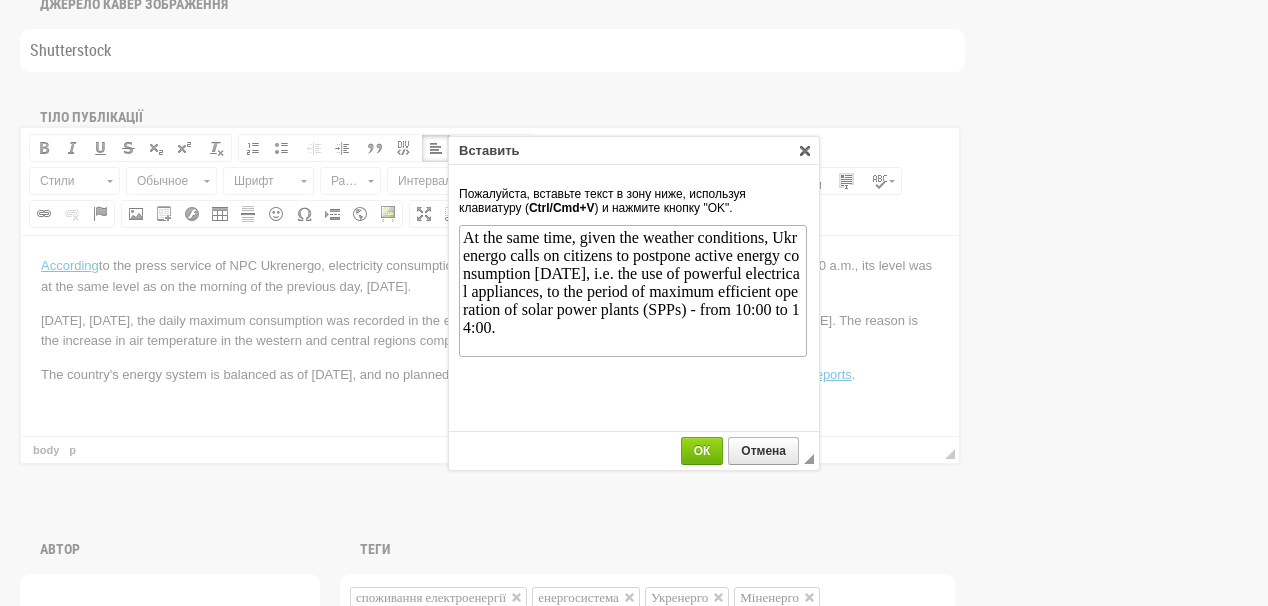 scroll, scrollTop: 0, scrollLeft: 0, axis: both 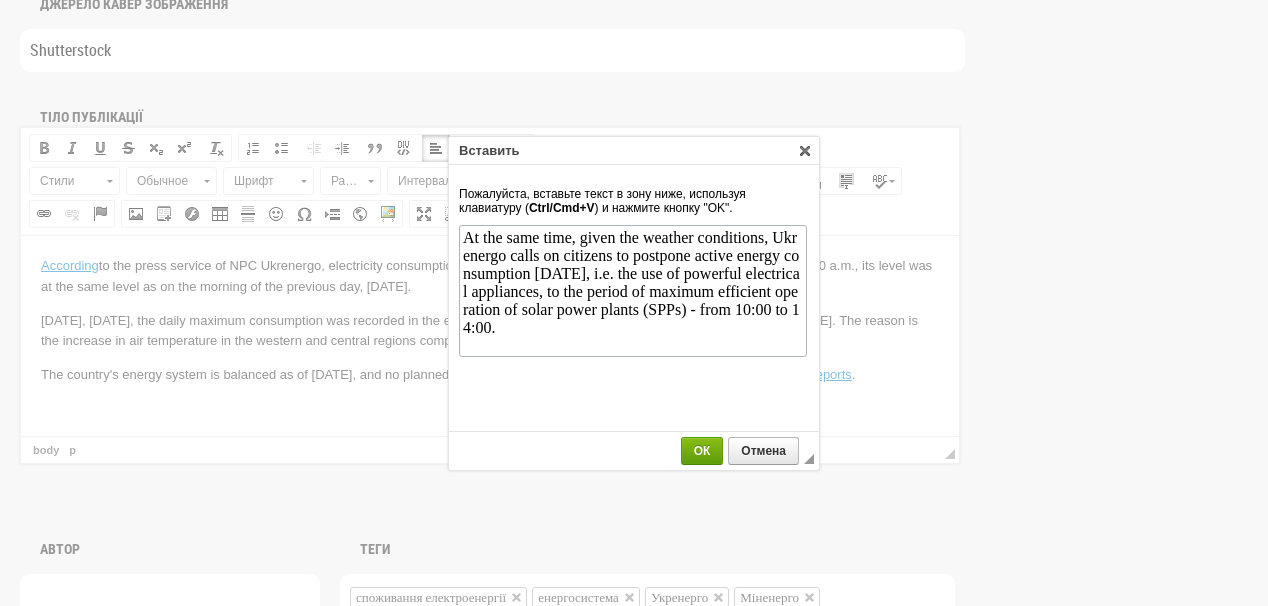 click on "ОК" at bounding box center (702, 451) 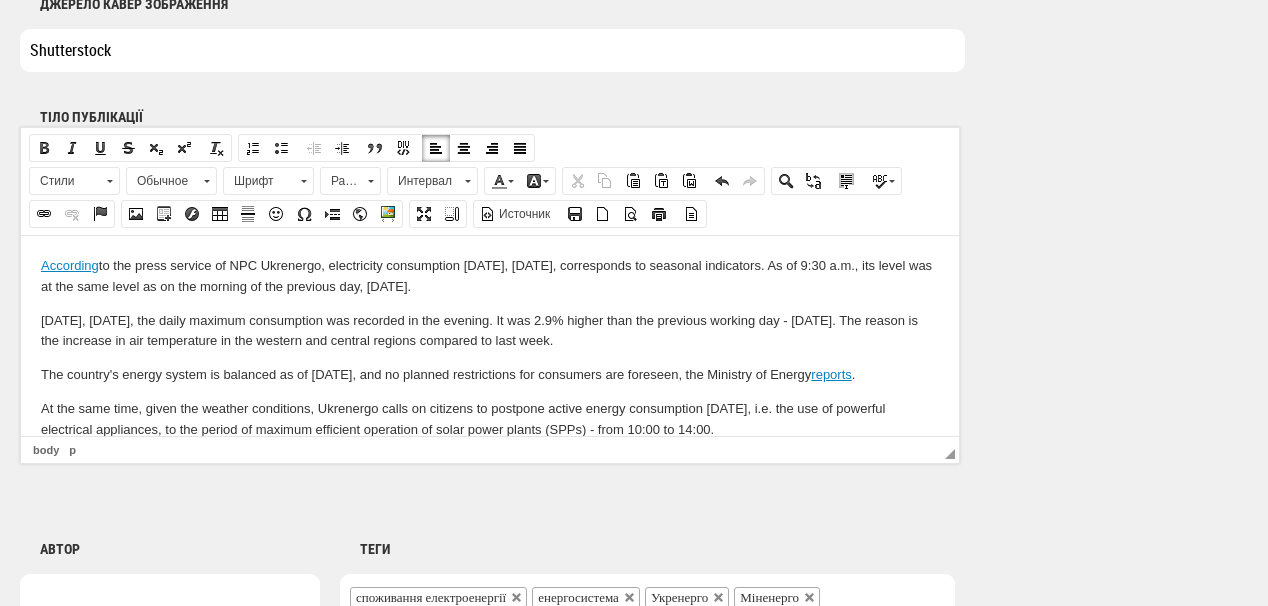 scroll, scrollTop: 35, scrollLeft: 0, axis: vertical 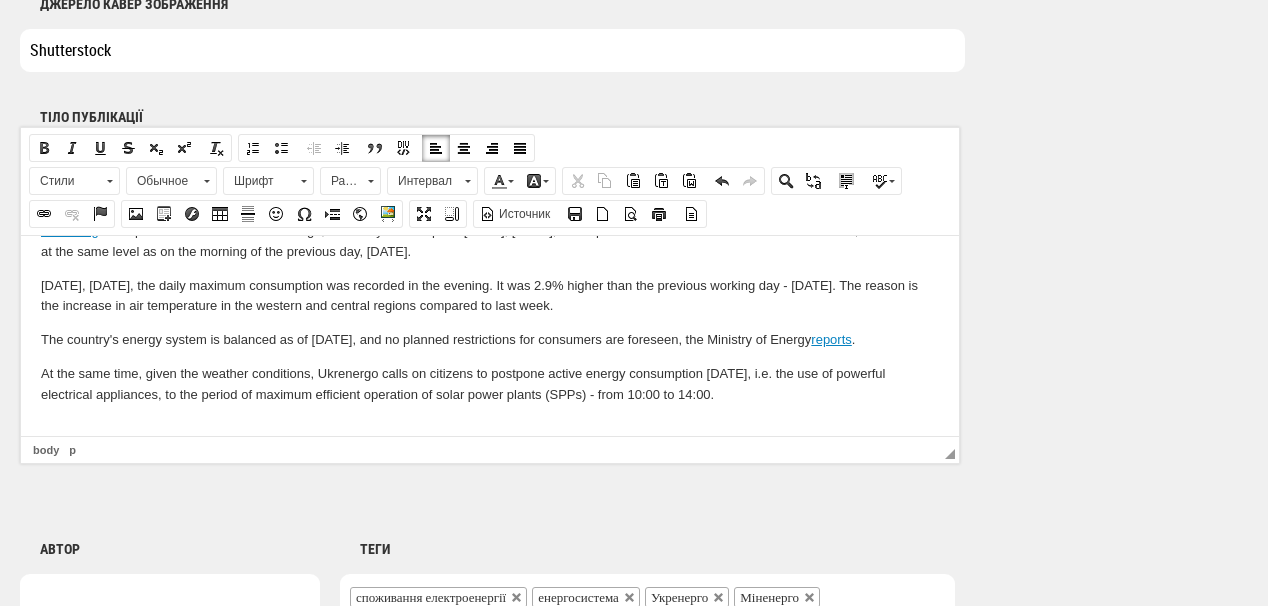 click at bounding box center [490, 428] 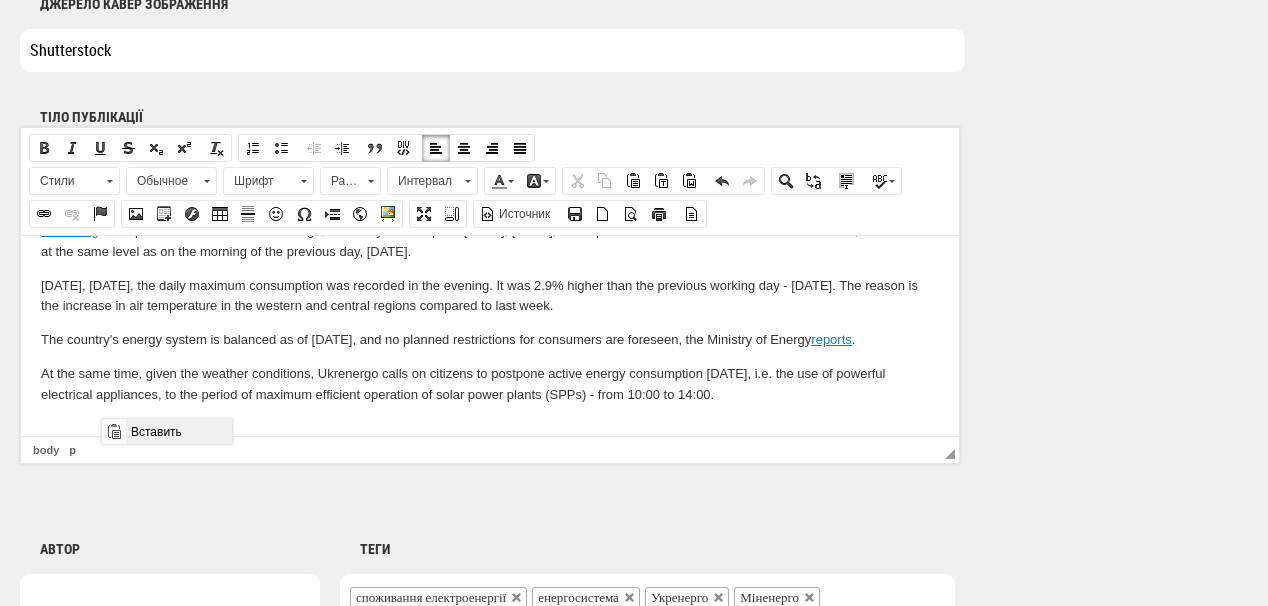 click on "Вставить" at bounding box center (178, 431) 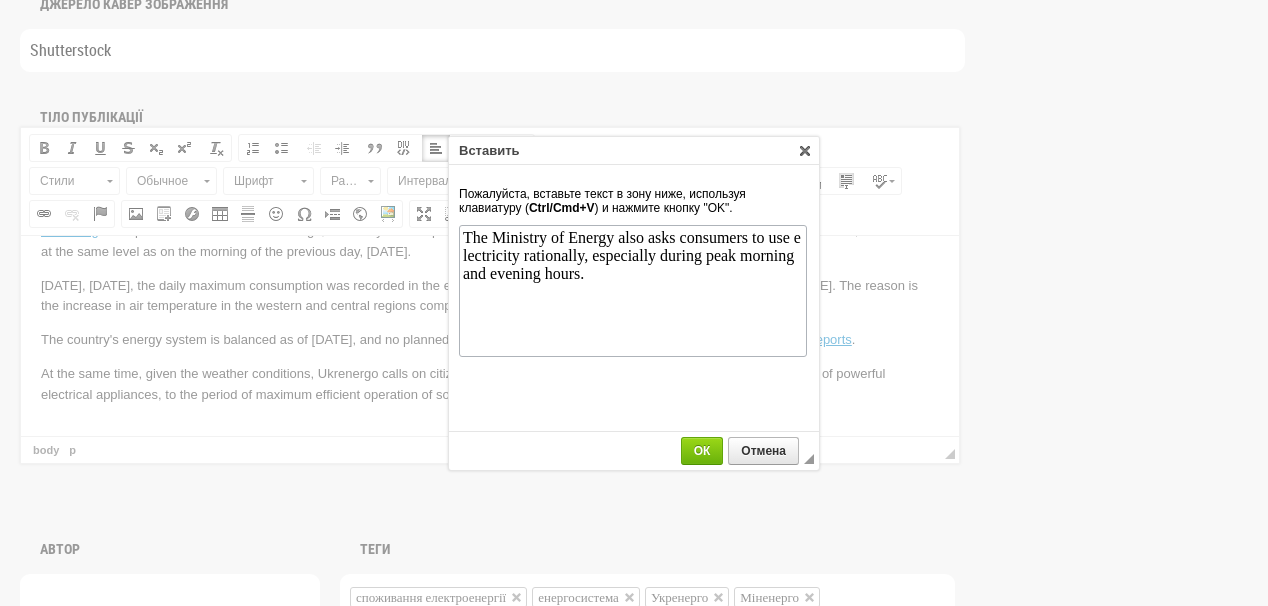 scroll, scrollTop: 0, scrollLeft: 0, axis: both 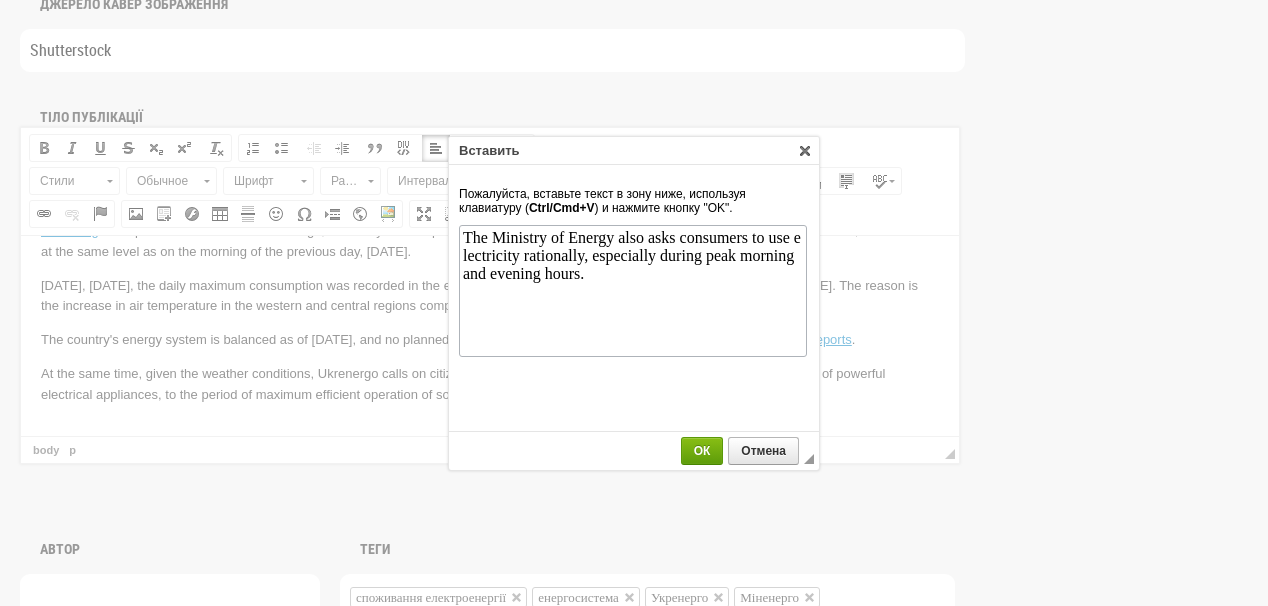 click on "ОК" at bounding box center (702, 451) 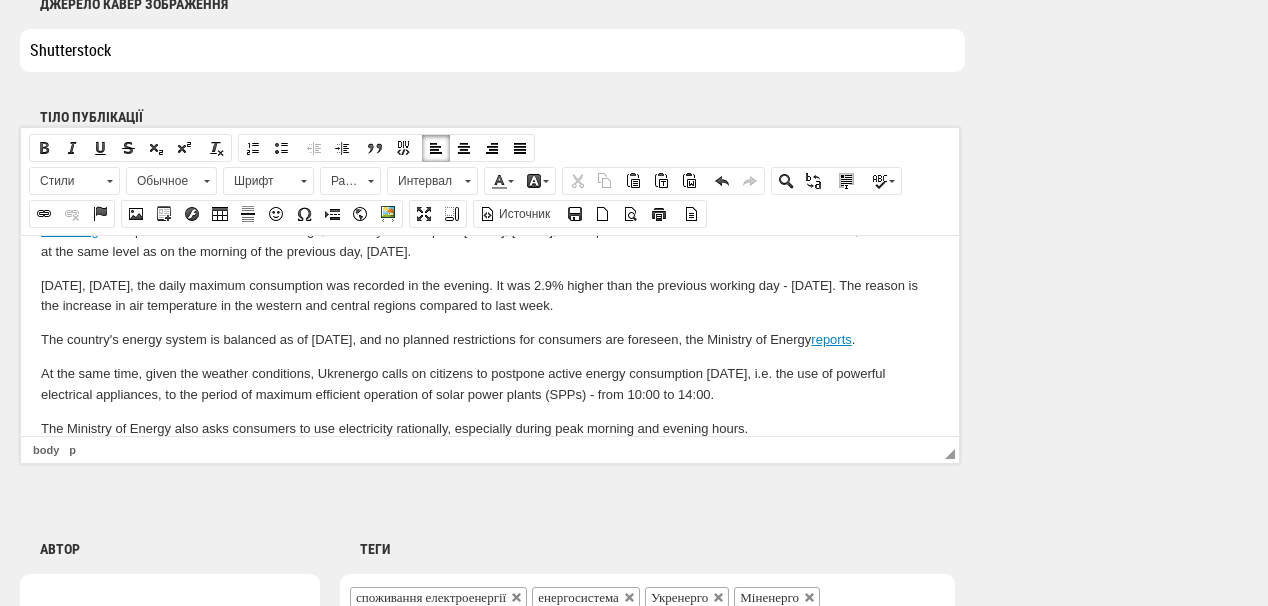 scroll, scrollTop: 68, scrollLeft: 0, axis: vertical 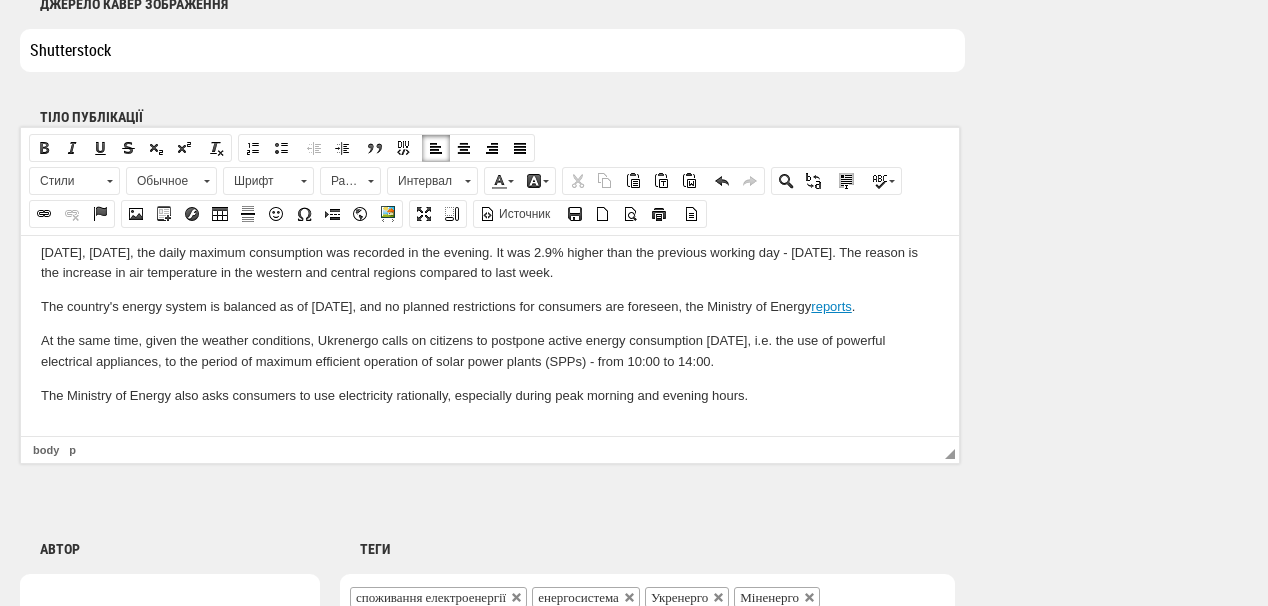 click at bounding box center [490, 428] 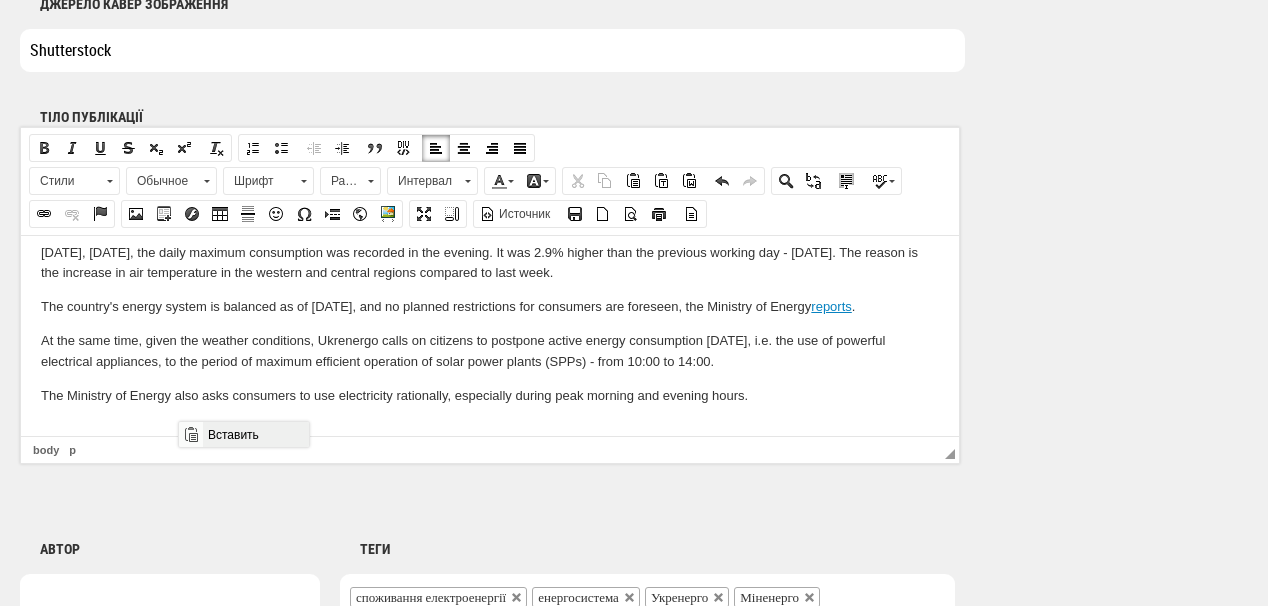 click on "Вставить" at bounding box center (255, 434) 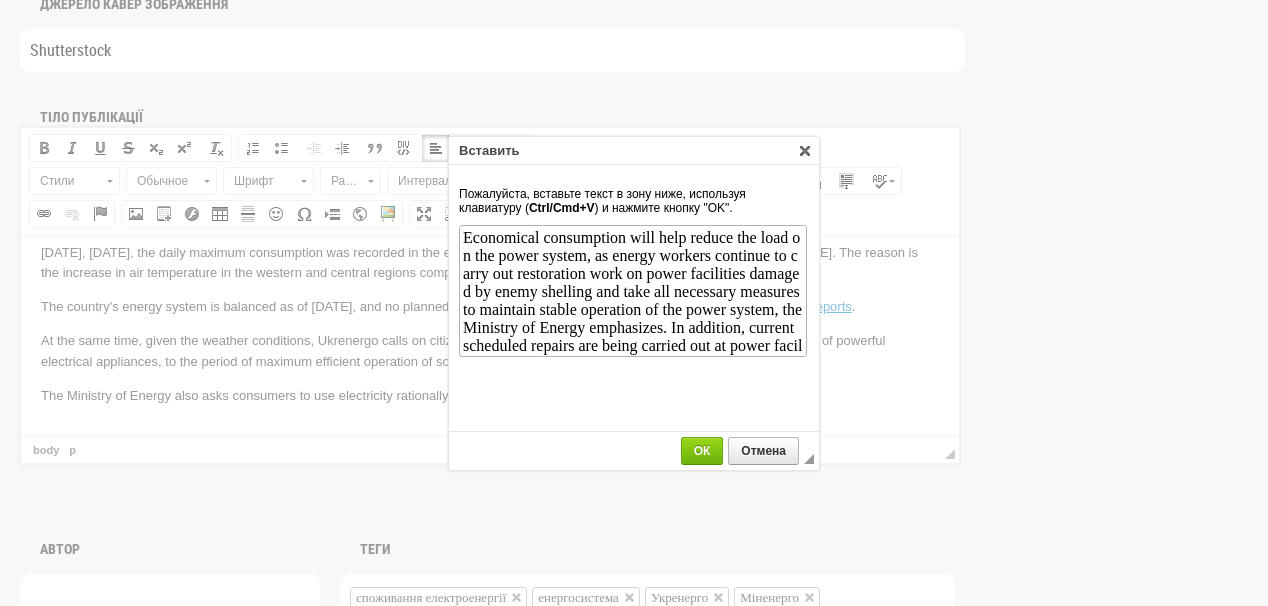 scroll, scrollTop: 56, scrollLeft: 0, axis: vertical 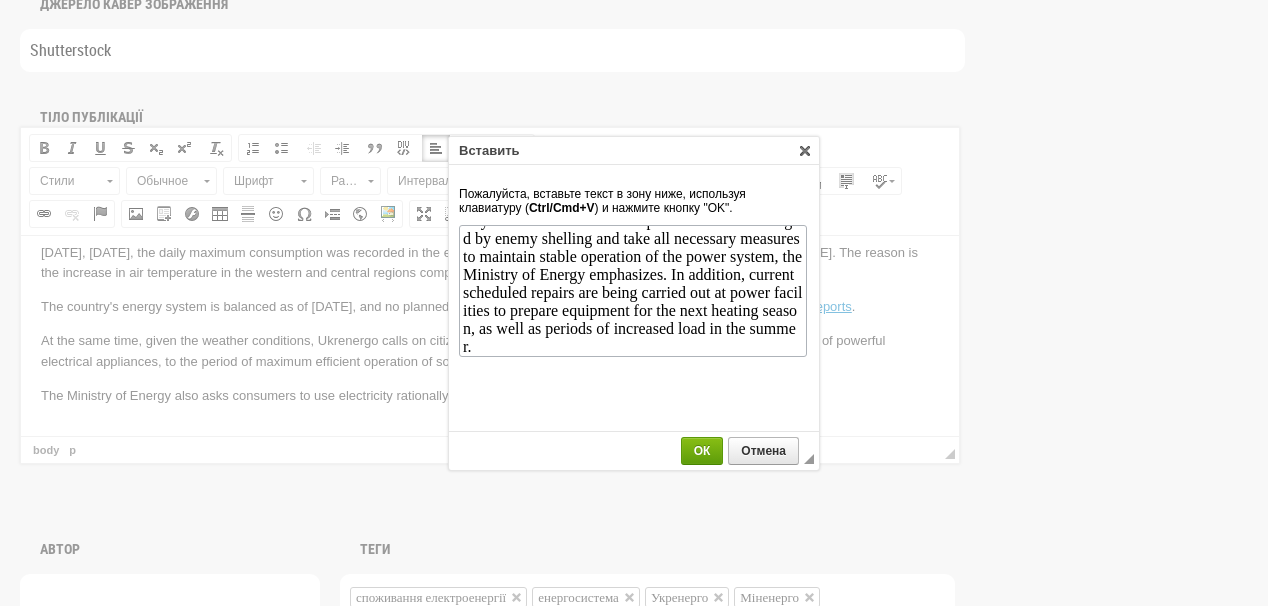 click on "ОК" at bounding box center [702, 451] 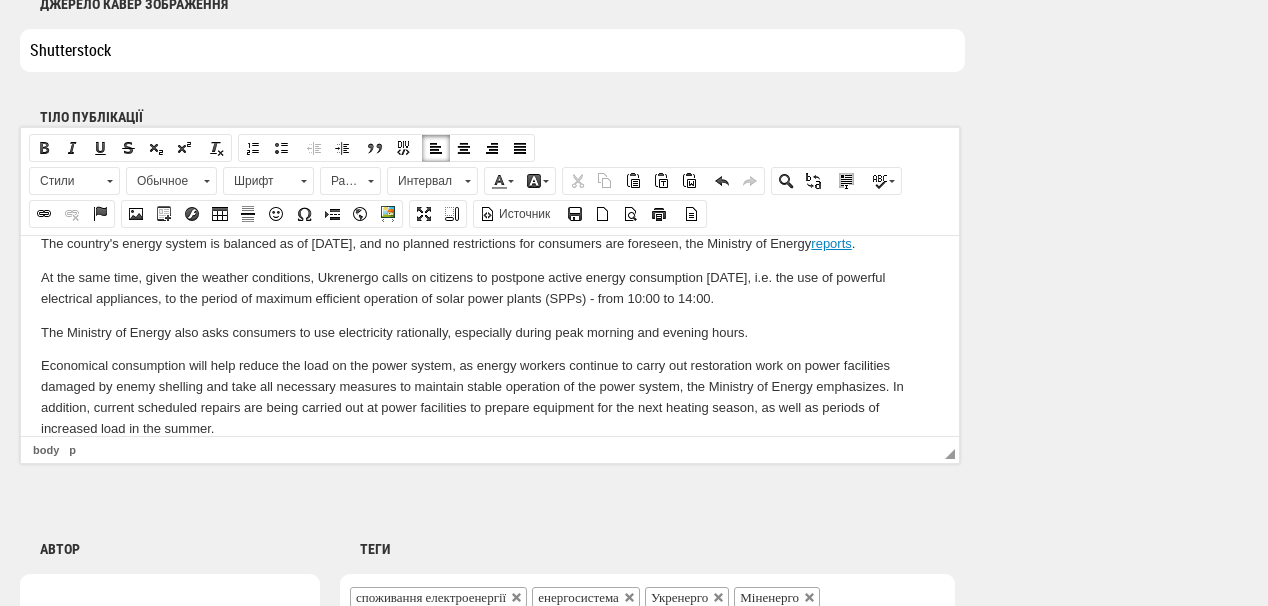 scroll, scrollTop: 164, scrollLeft: 0, axis: vertical 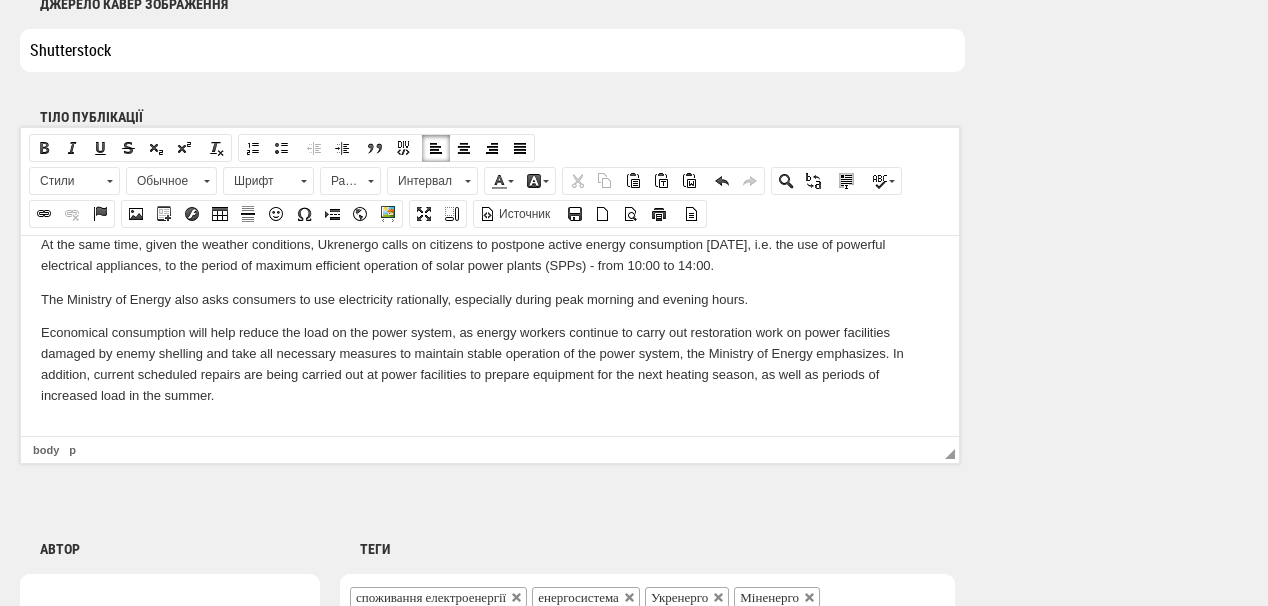 click at bounding box center (490, 429) 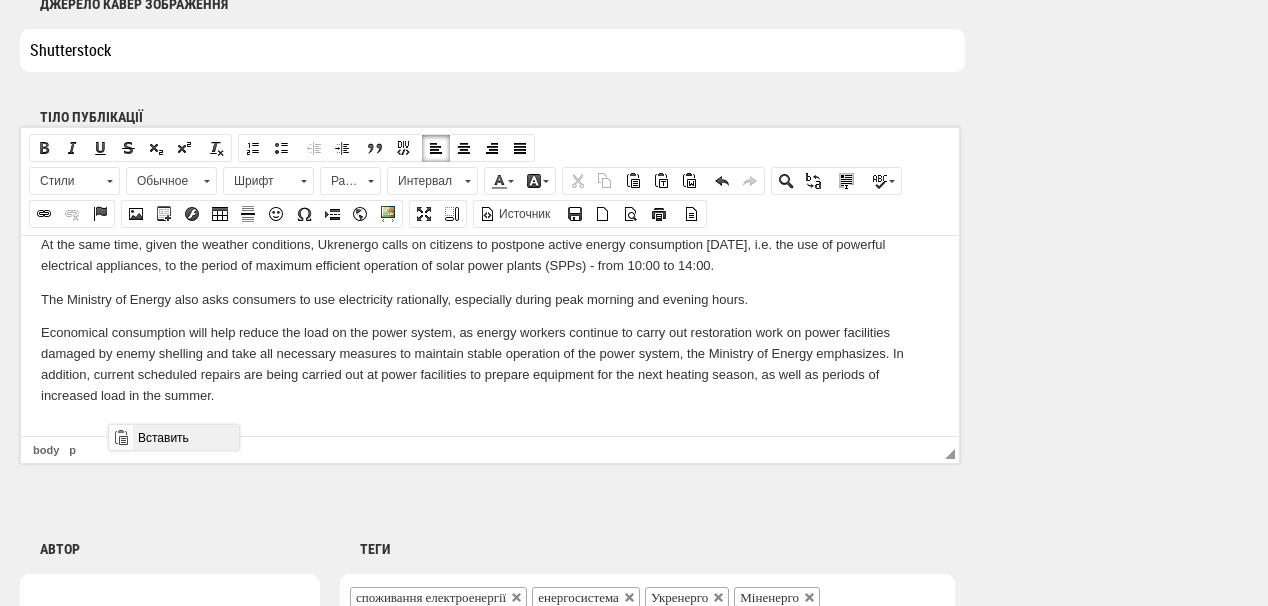click on "Вставить" at bounding box center [185, 437] 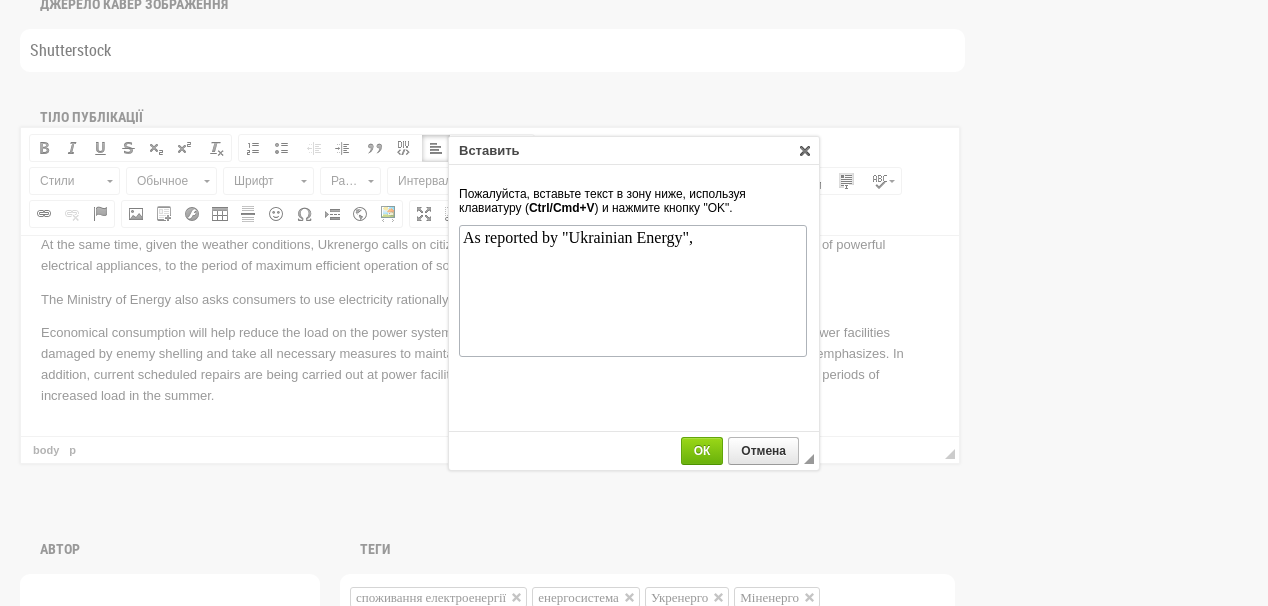 scroll, scrollTop: 0, scrollLeft: 0, axis: both 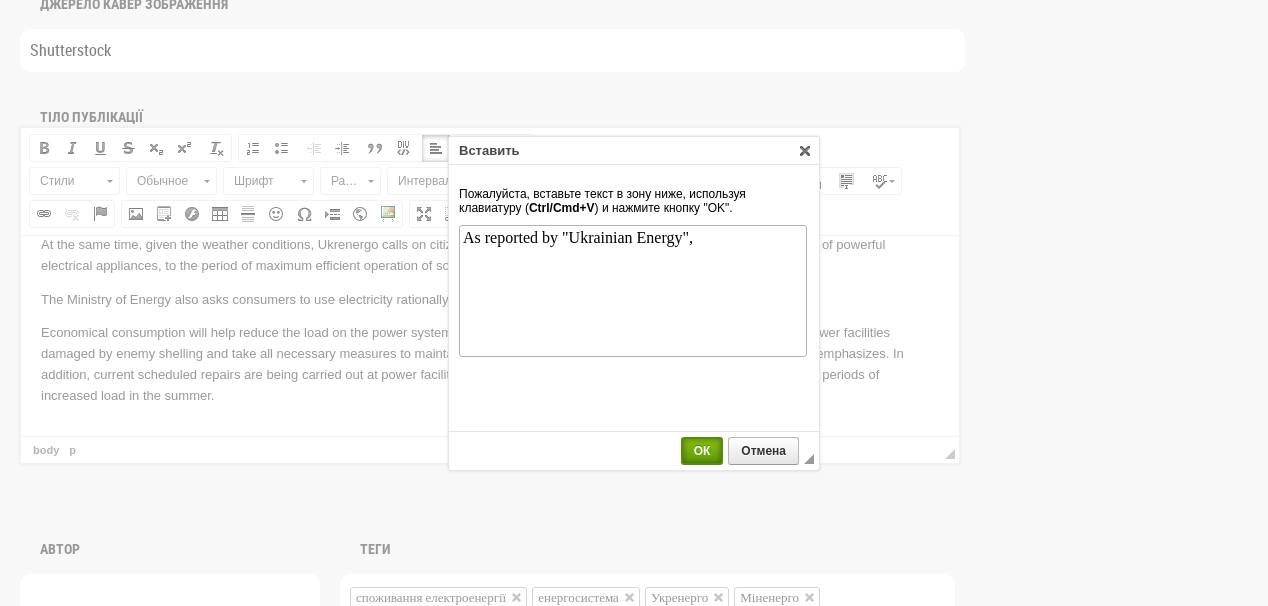 click on "ОК" at bounding box center [702, 451] 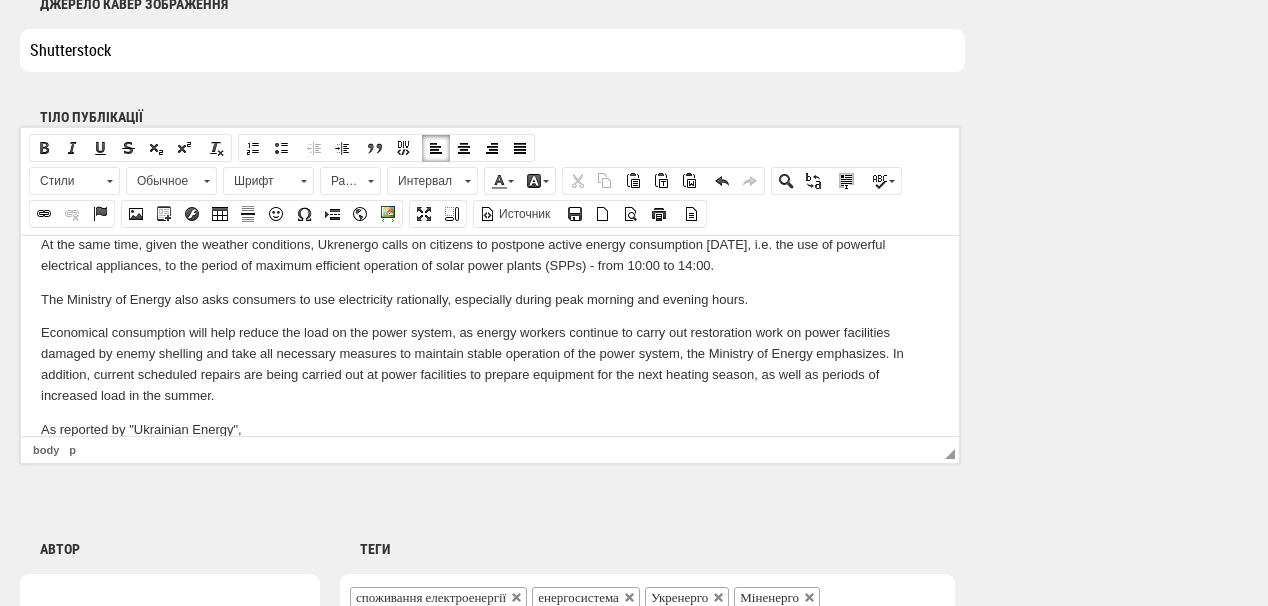 click on "As reported by "Ukrainian Energy"," at bounding box center [490, 429] 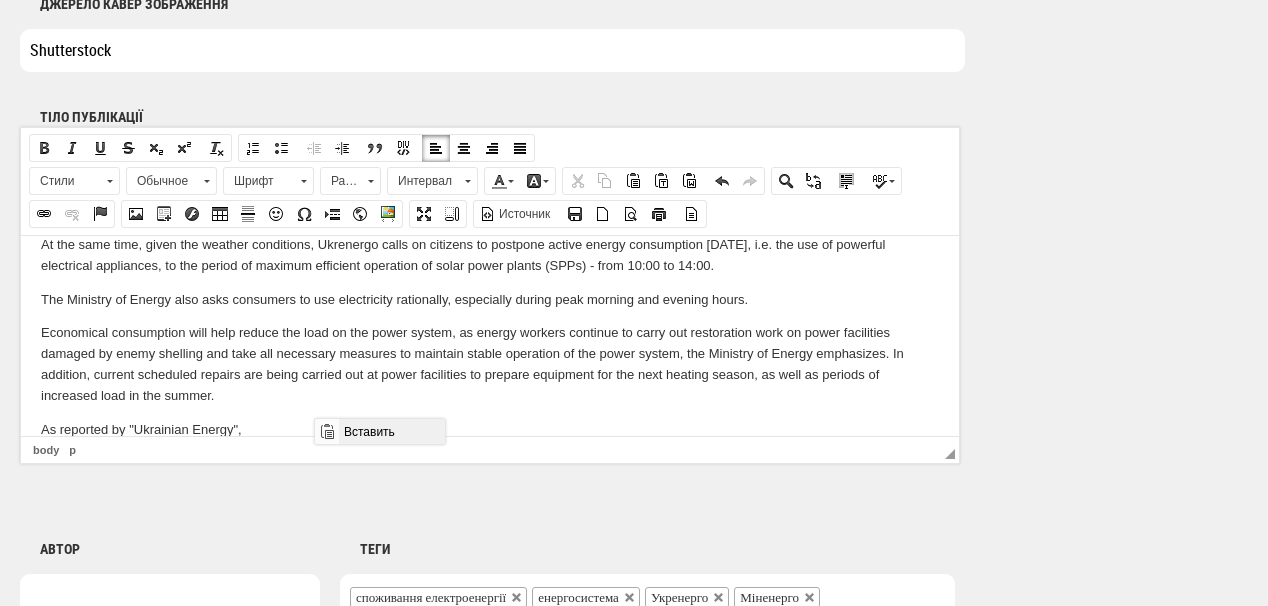 click on "Вставить" at bounding box center (391, 431) 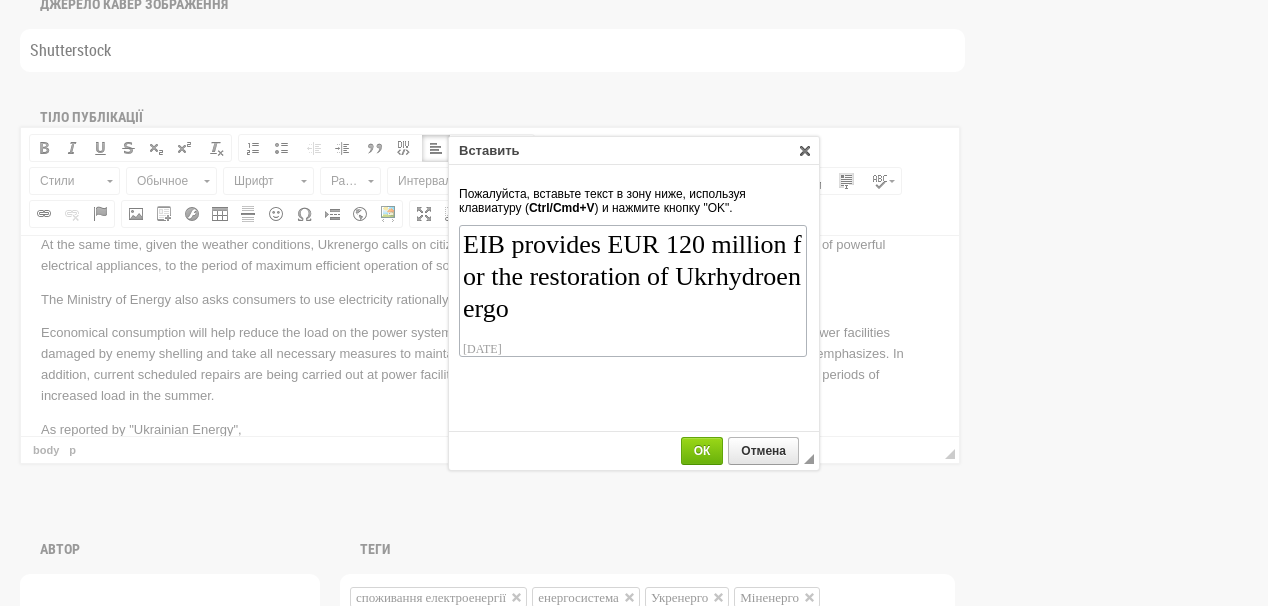 scroll, scrollTop: 110, scrollLeft: 0, axis: vertical 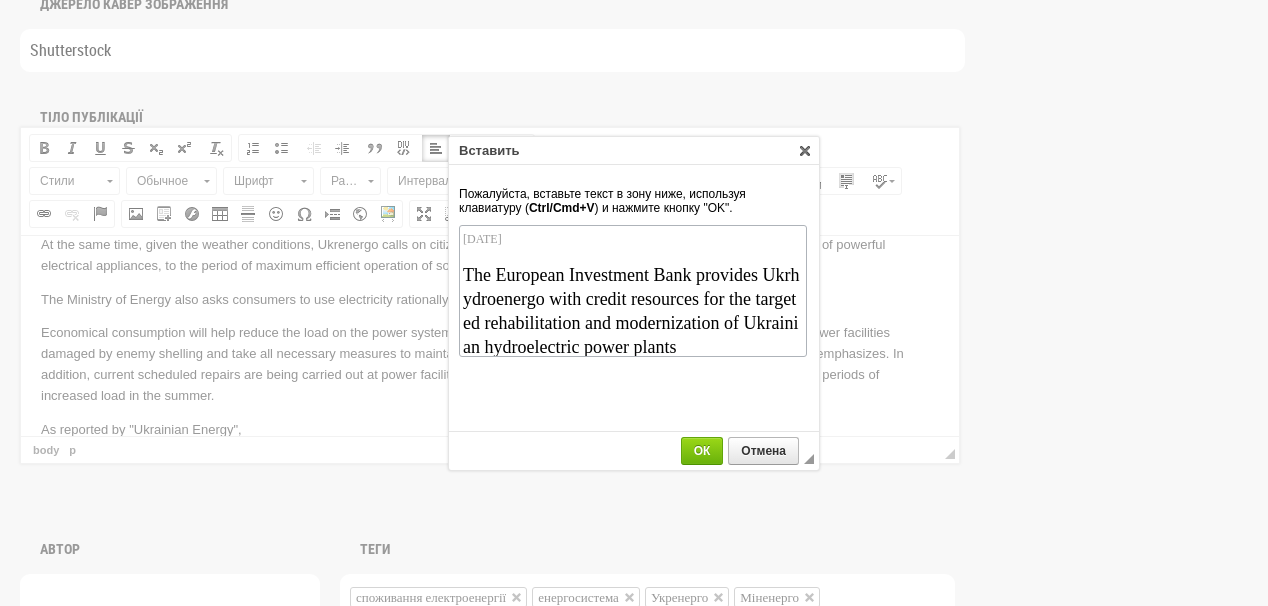drag, startPoint x: 551, startPoint y: 247, endPoint x: 467, endPoint y: 249, distance: 84.0238 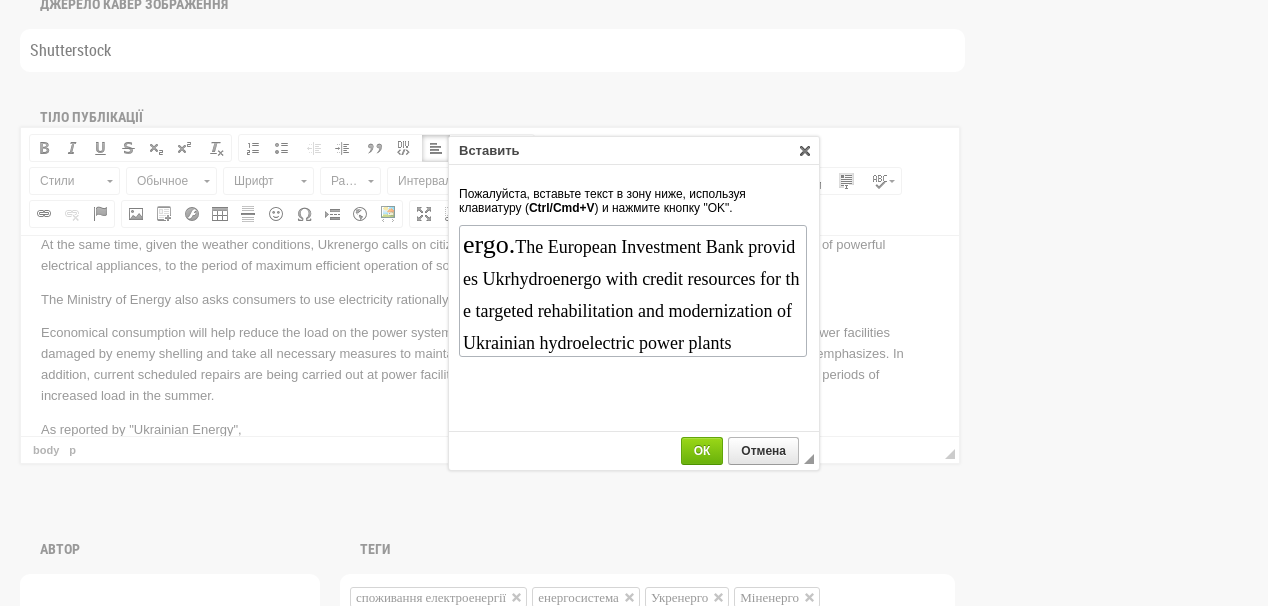scroll, scrollTop: 0, scrollLeft: 0, axis: both 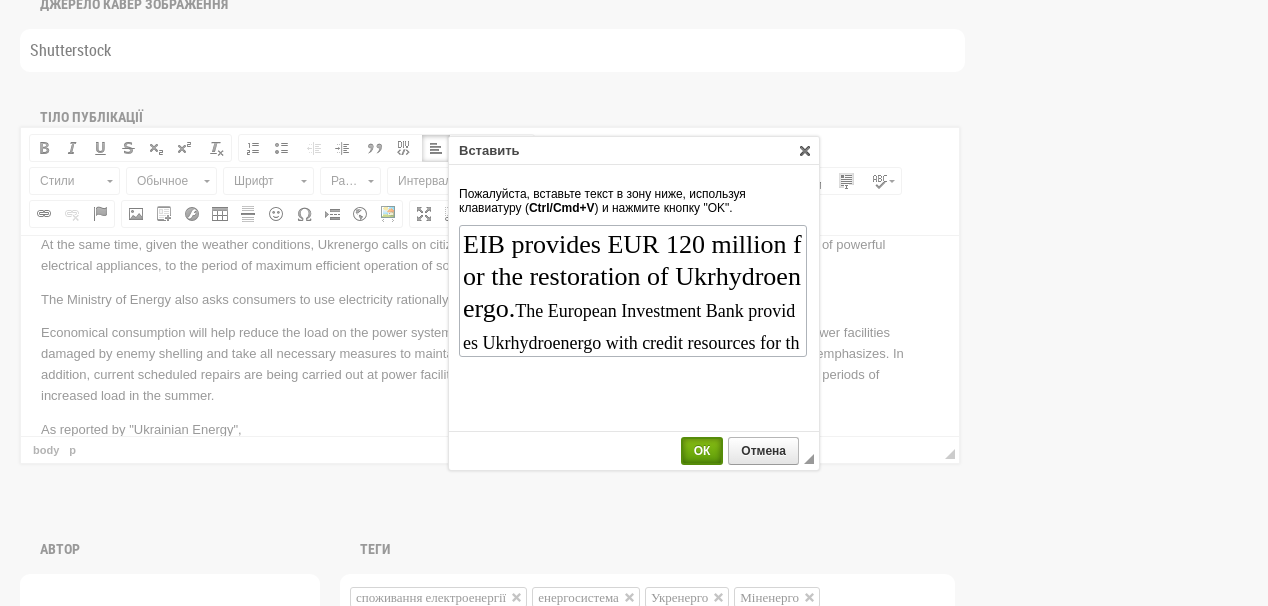 click on "ОК" at bounding box center (702, 451) 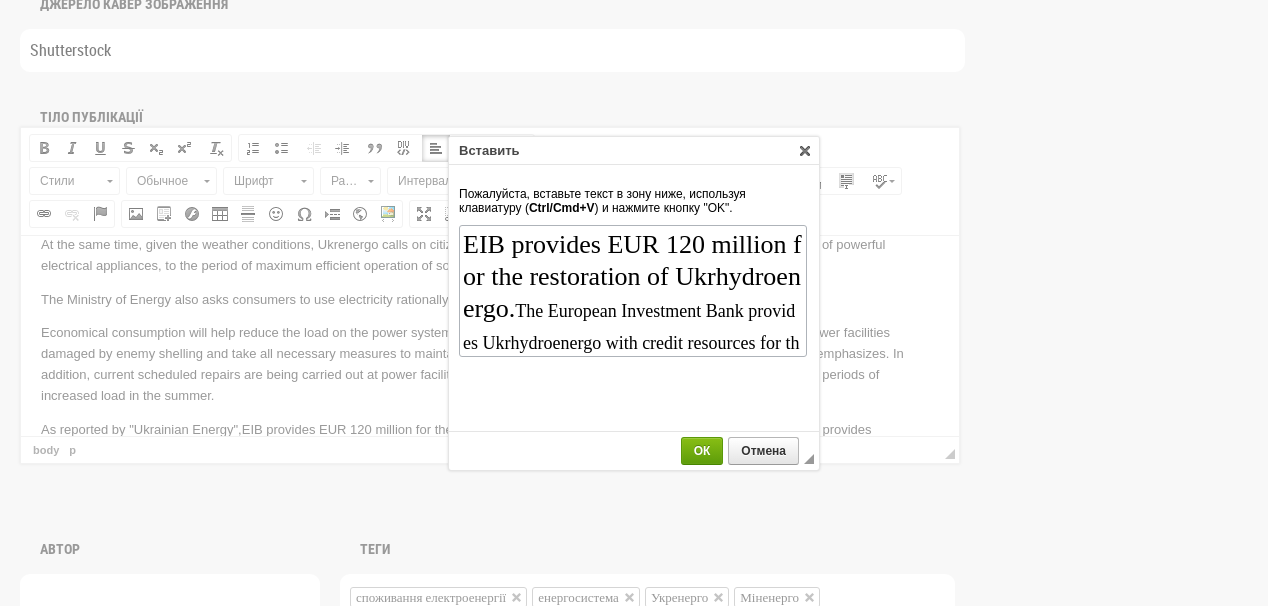 scroll, scrollTop: 185, scrollLeft: 0, axis: vertical 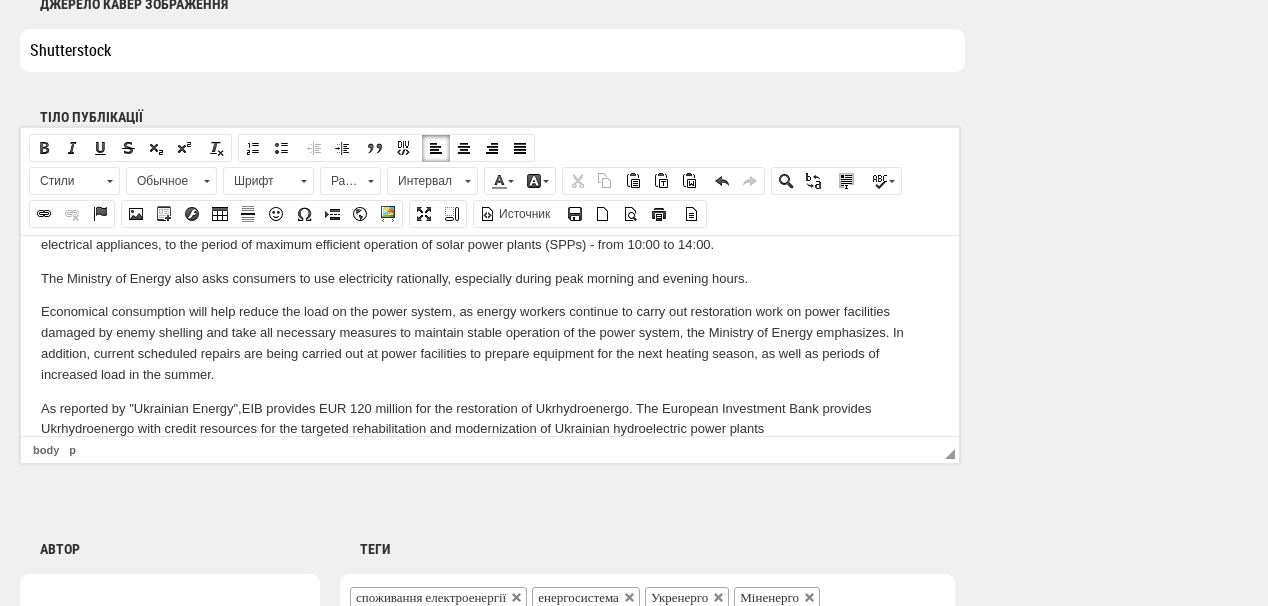 click on "As reported by "Ukrainian Energy", EIB provides EUR 120 million for the restoration of Ukrhydroenergo. The European Investment Bank provides Ukrhydroenergo with credit resources for the targeted rehabilitation and modernization of Ukrainian hydroelectric power plants" at bounding box center (490, 419) 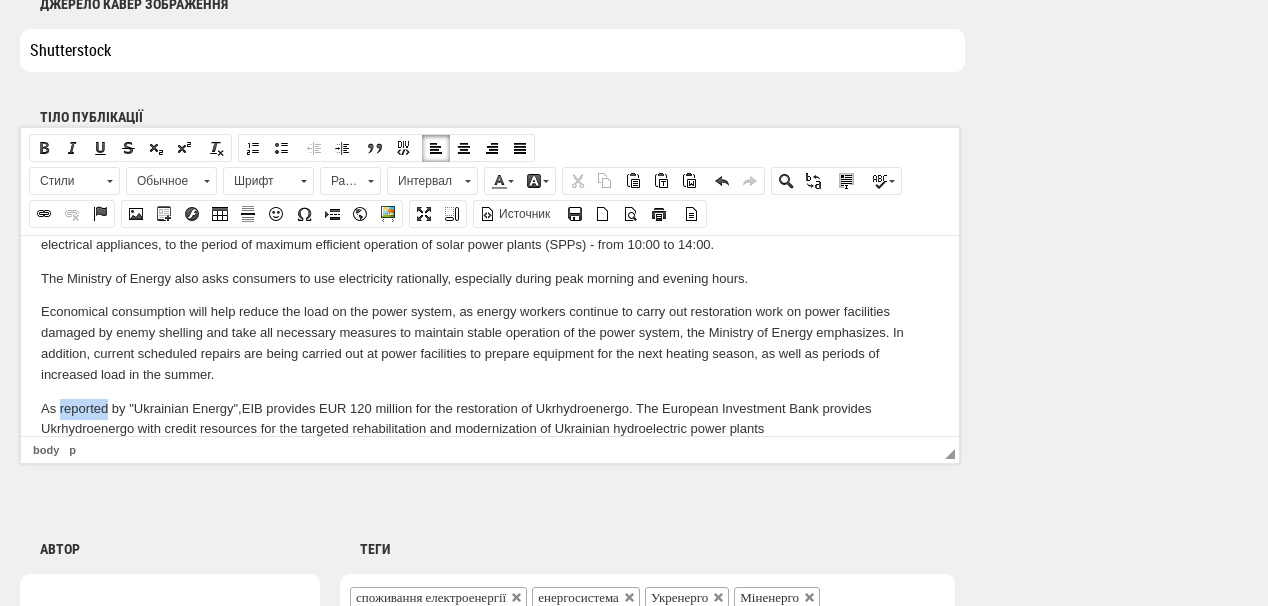 drag, startPoint x: 59, startPoint y: 407, endPoint x: 109, endPoint y: 405, distance: 50.039986 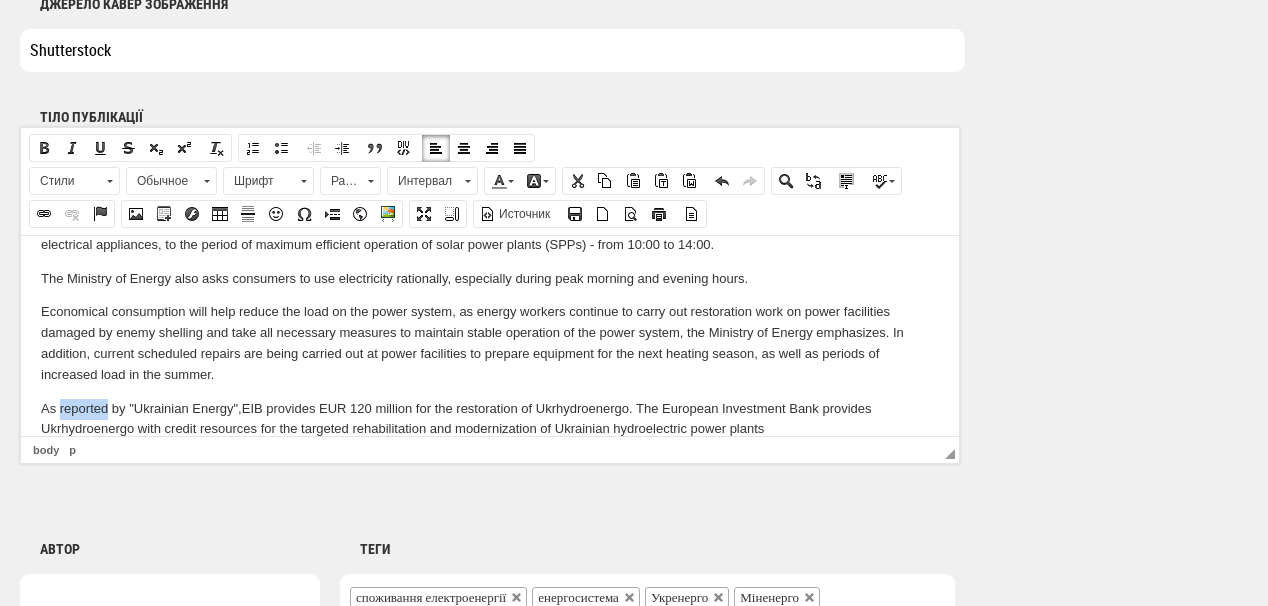 click at bounding box center (44, 214) 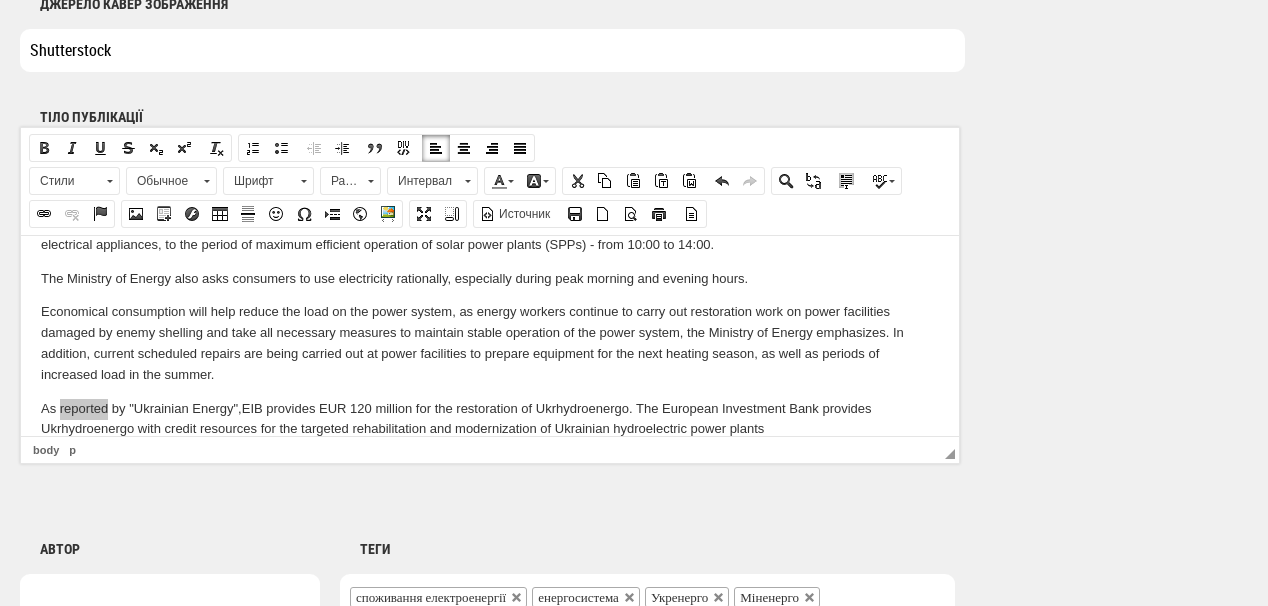 select on "http://" 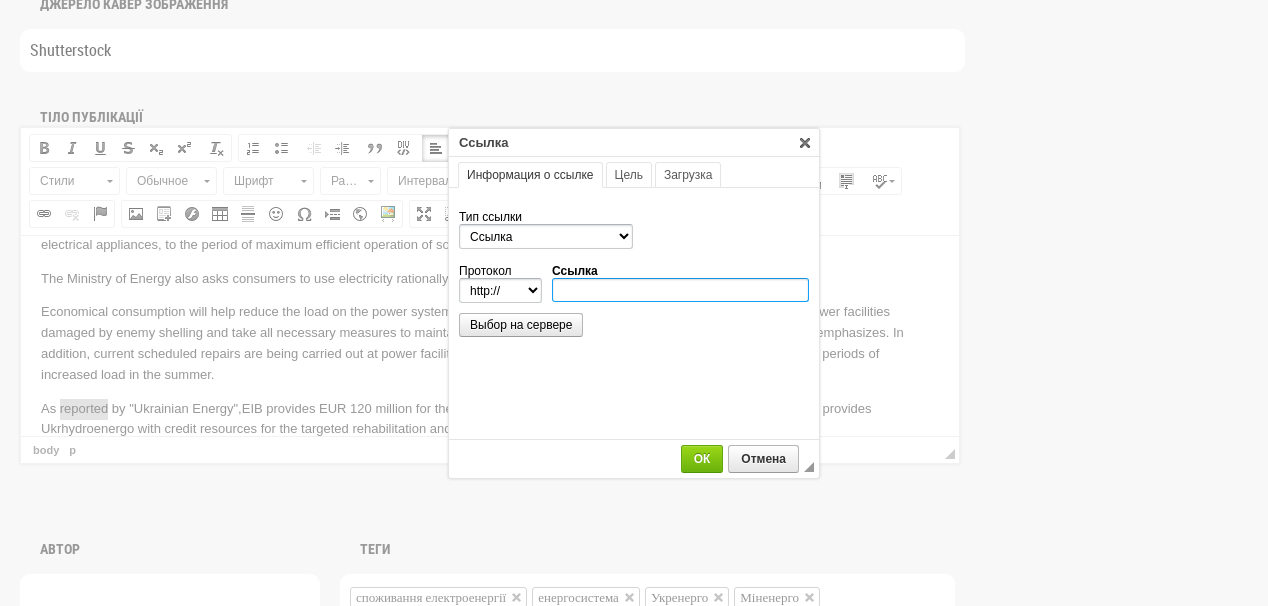 click on "Ссылка" at bounding box center (680, 290) 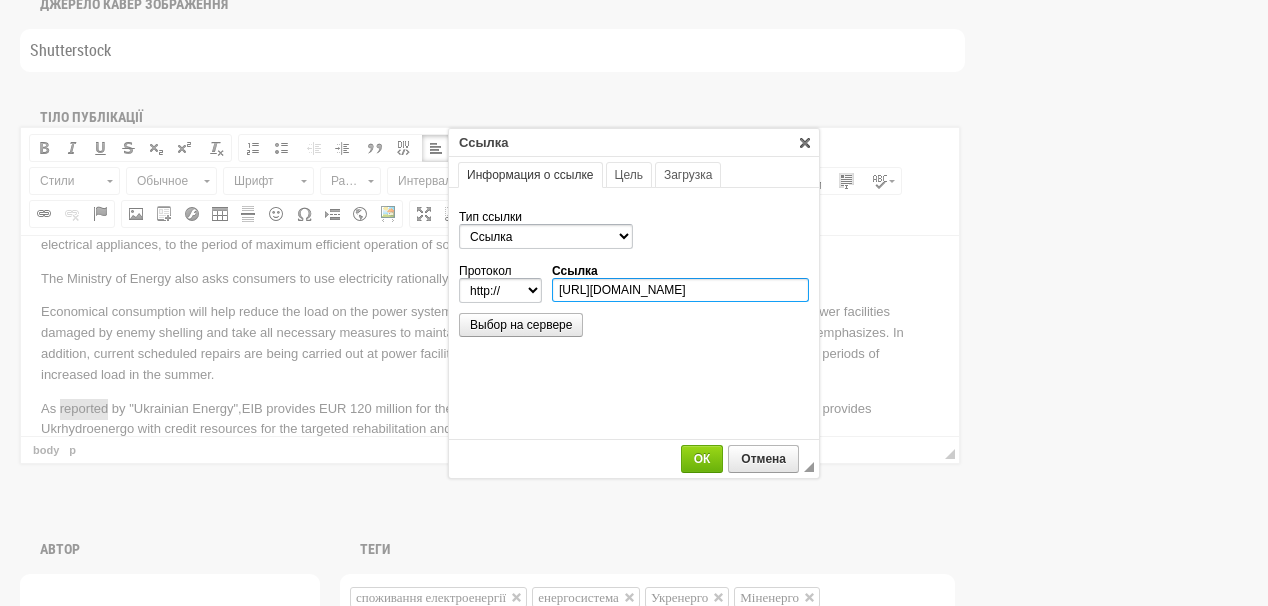 scroll, scrollTop: 0, scrollLeft: 208, axis: horizontal 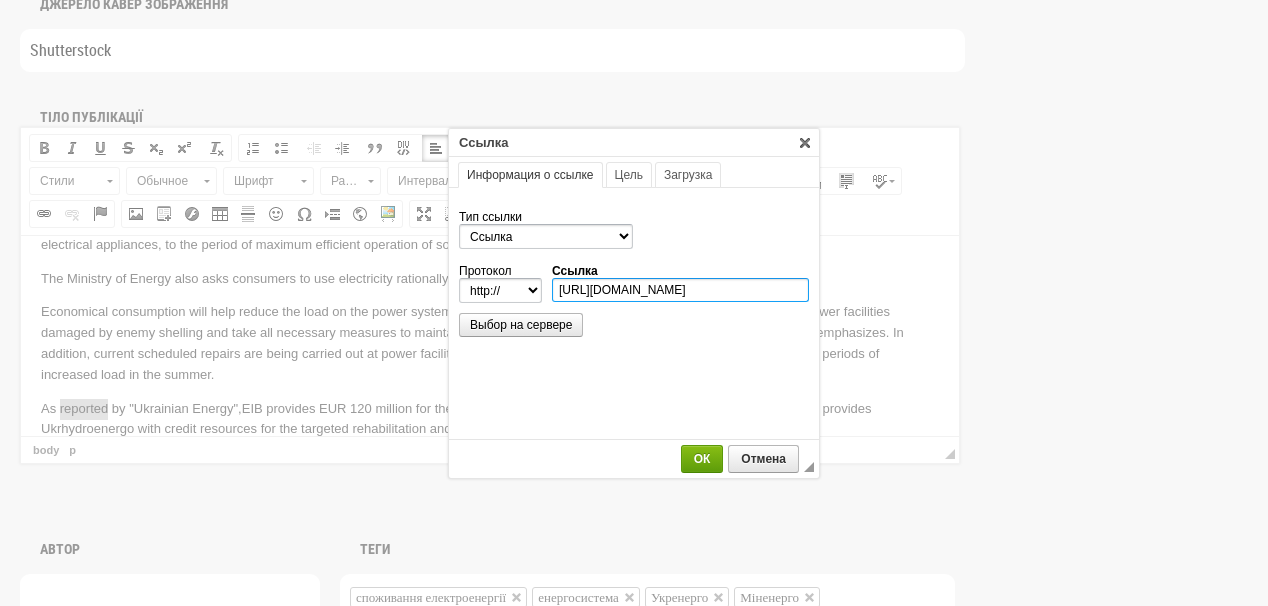 type on "https://ua-energy.org/en/posts/14-07-2025-085331e8-2294-4186-9b01-d867b37f96e7" 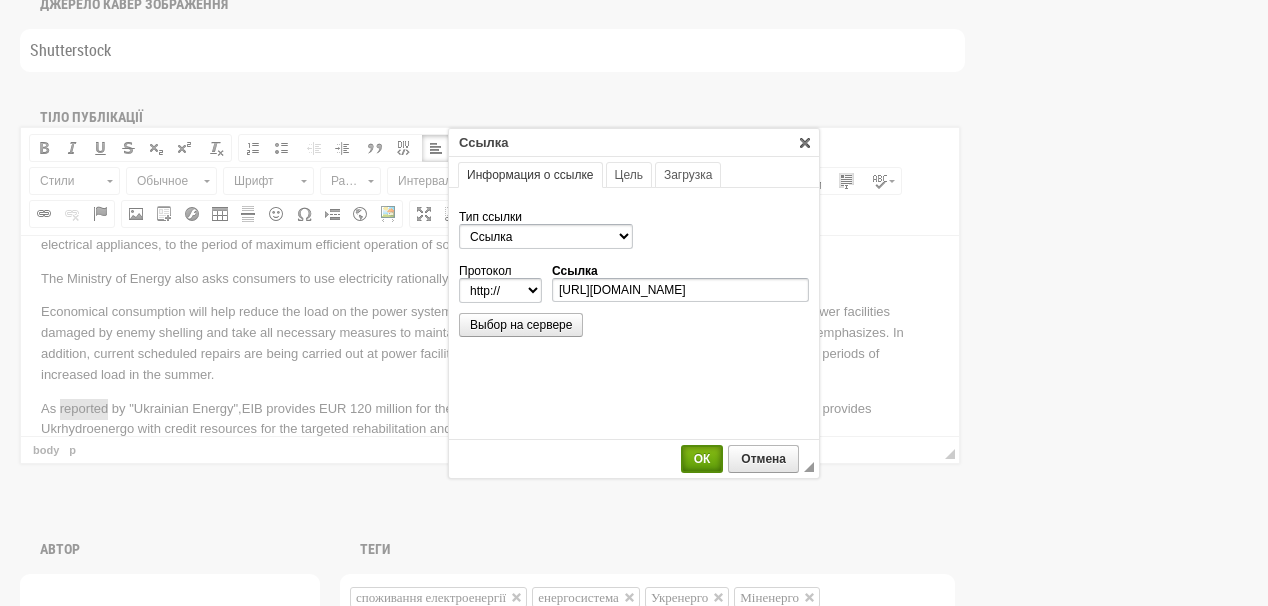 select on "https://" 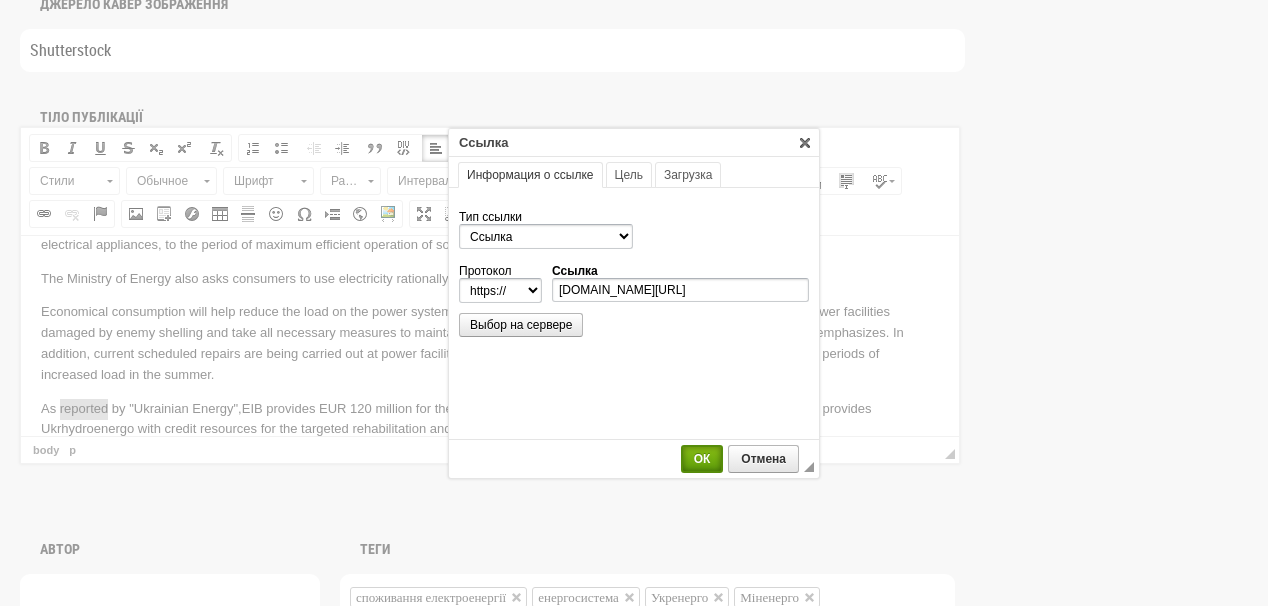 scroll, scrollTop: 0, scrollLeft: 0, axis: both 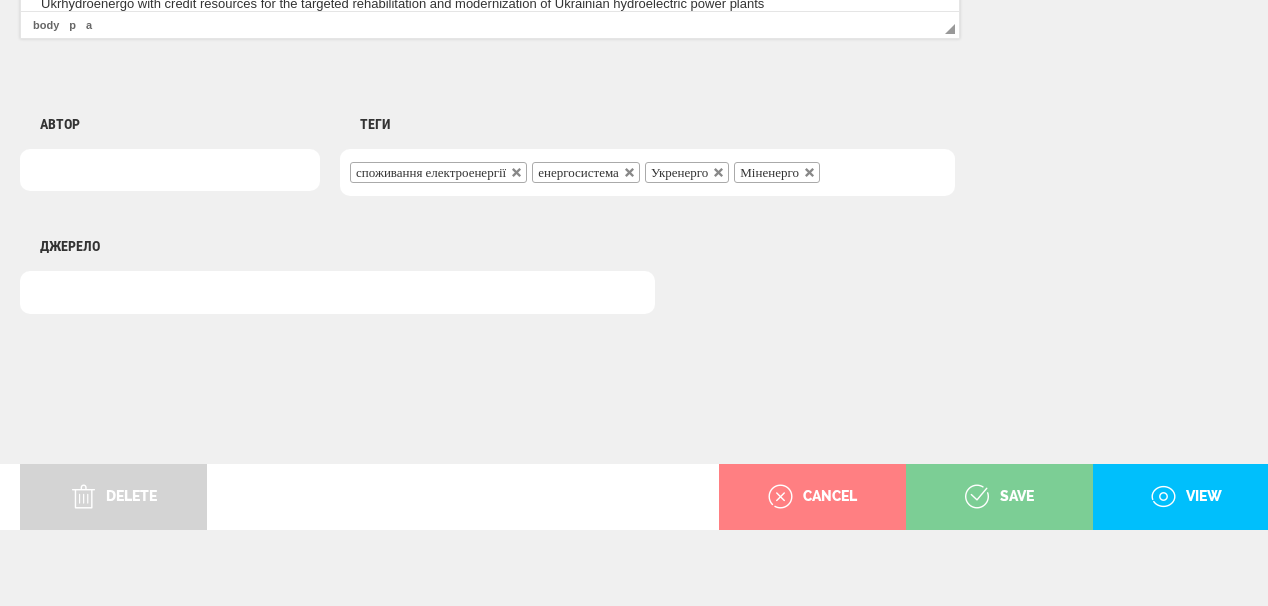 click on "save" at bounding box center [999, 497] 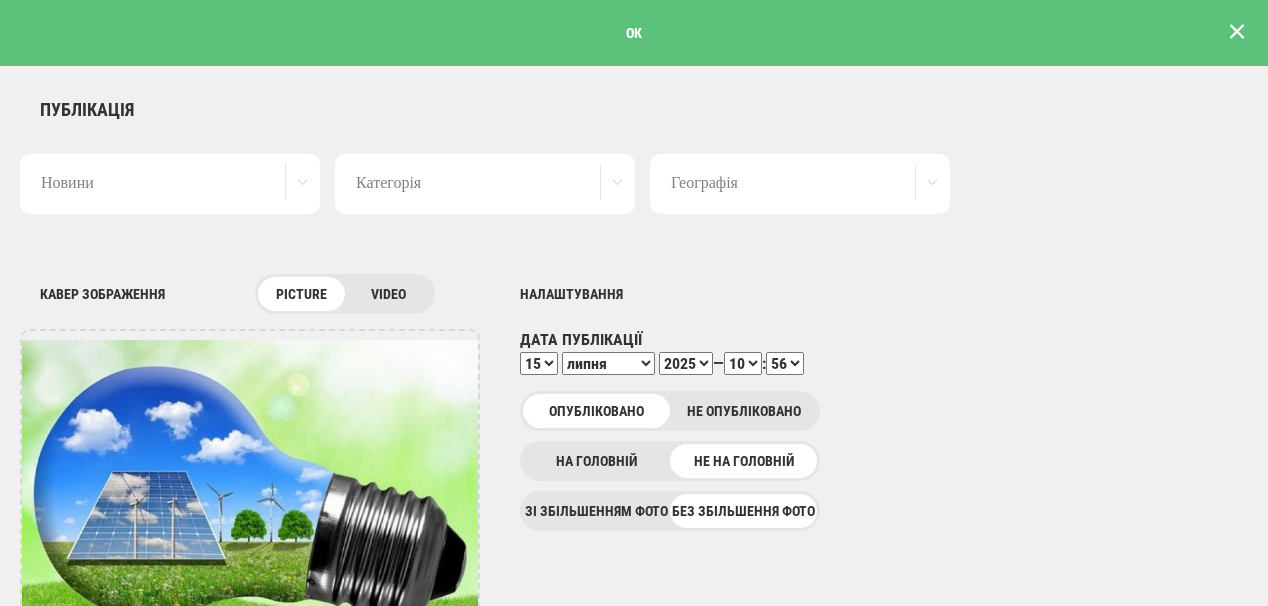 scroll, scrollTop: 0, scrollLeft: 0, axis: both 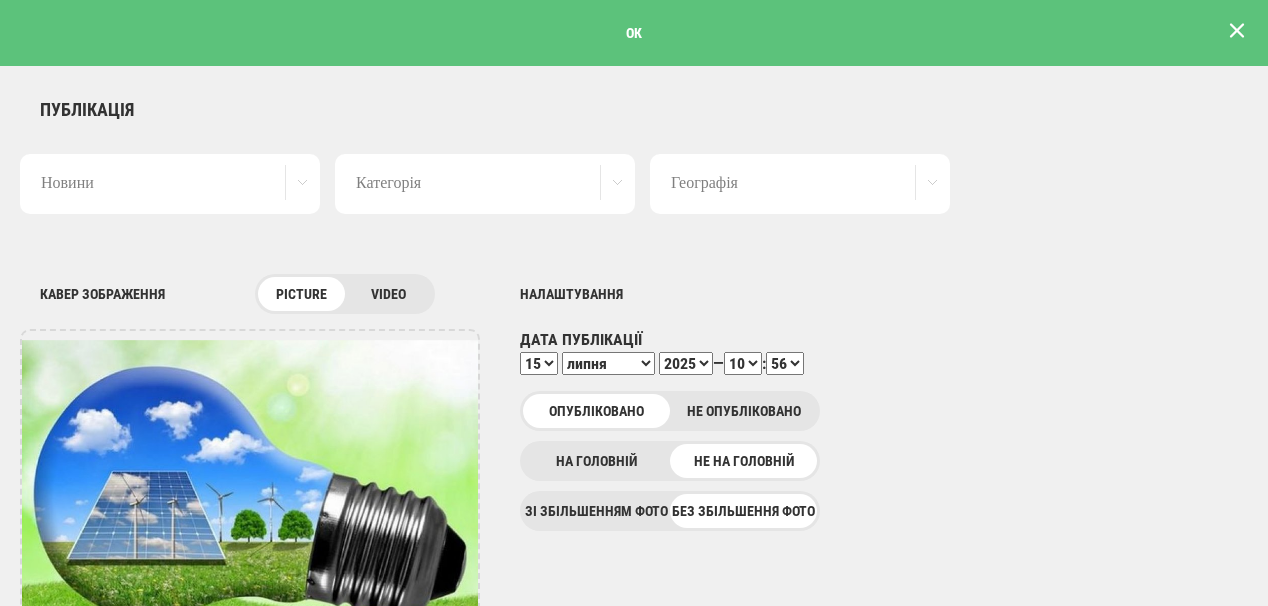 click at bounding box center (1237, 31) 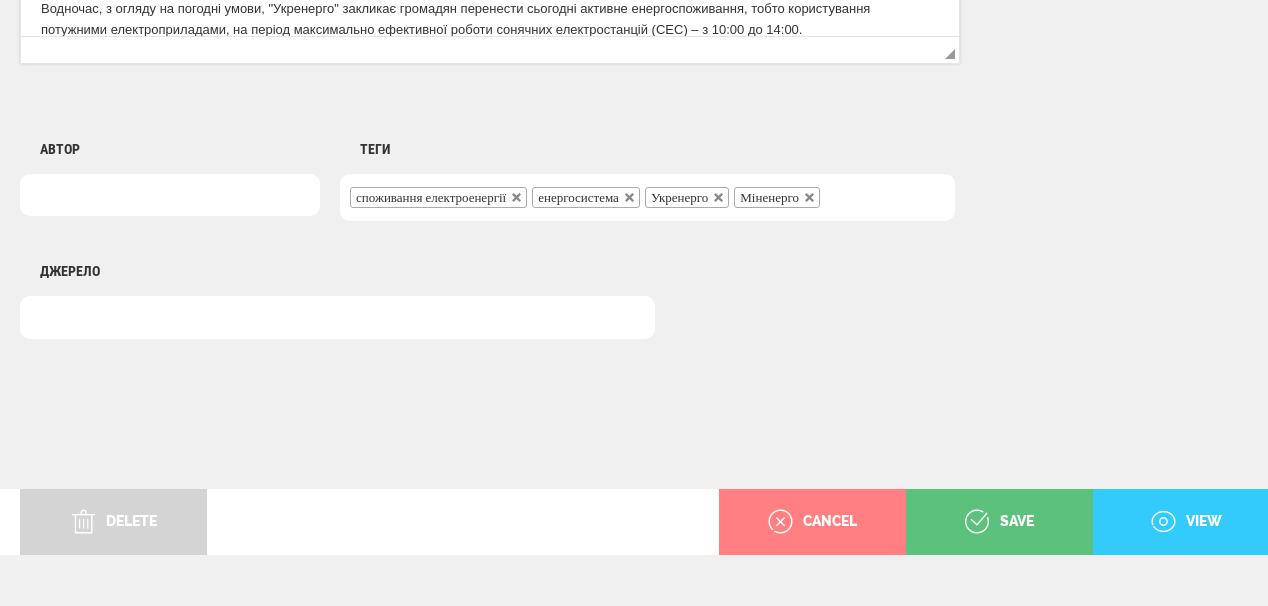 scroll, scrollTop: 1625, scrollLeft: 0, axis: vertical 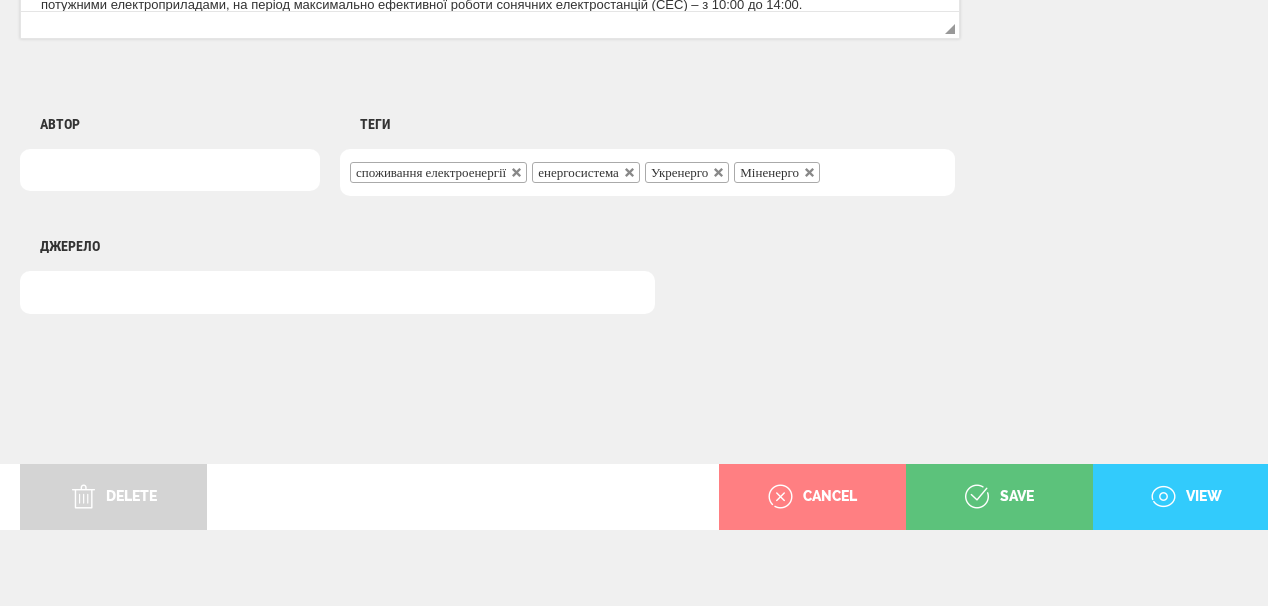 click on "view" at bounding box center (1186, 497) 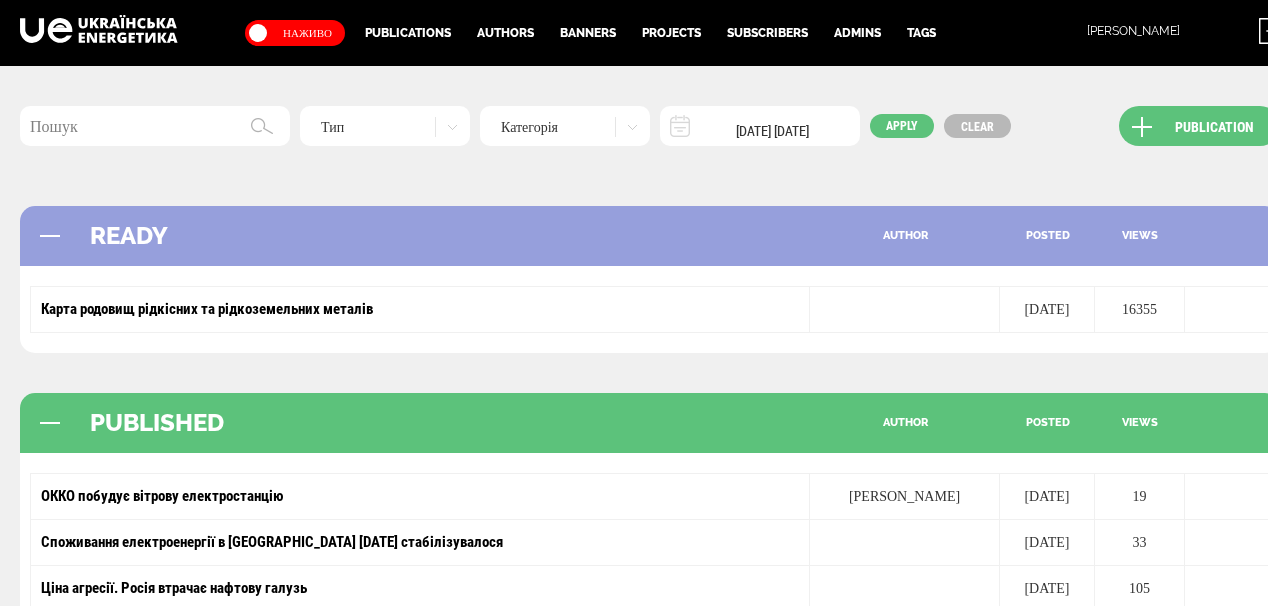 scroll, scrollTop: 224, scrollLeft: 0, axis: vertical 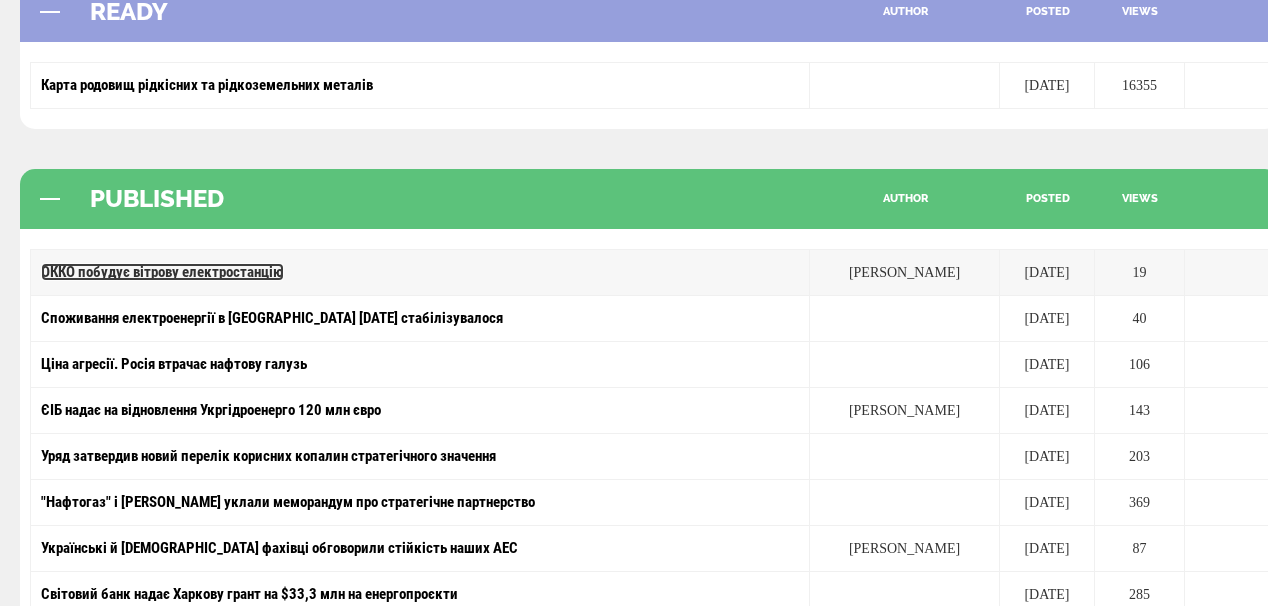 click on "ОККО побудує вітрову електростанцію" at bounding box center [162, 272] 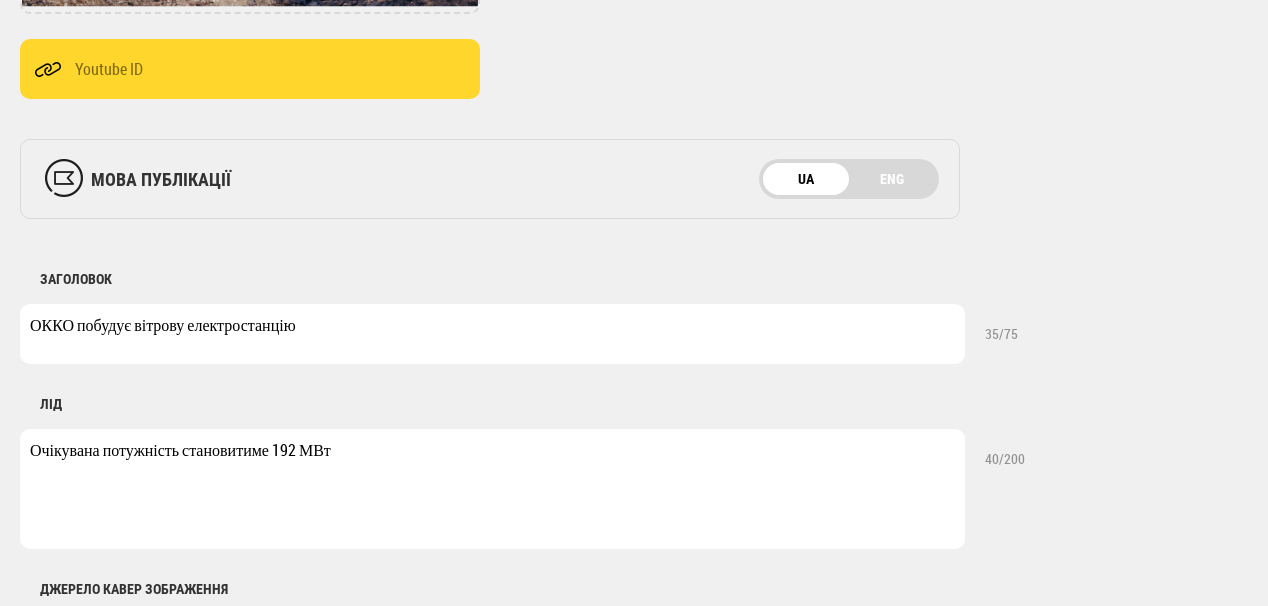 scroll, scrollTop: 640, scrollLeft: 0, axis: vertical 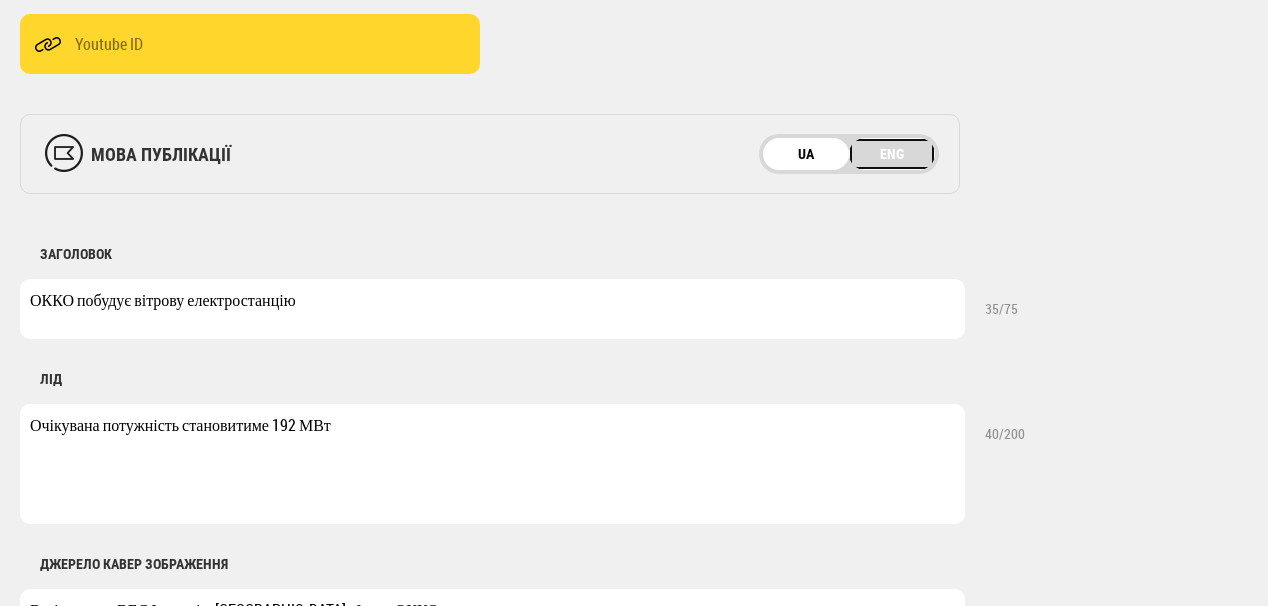 click on "ENG" at bounding box center (892, 154) 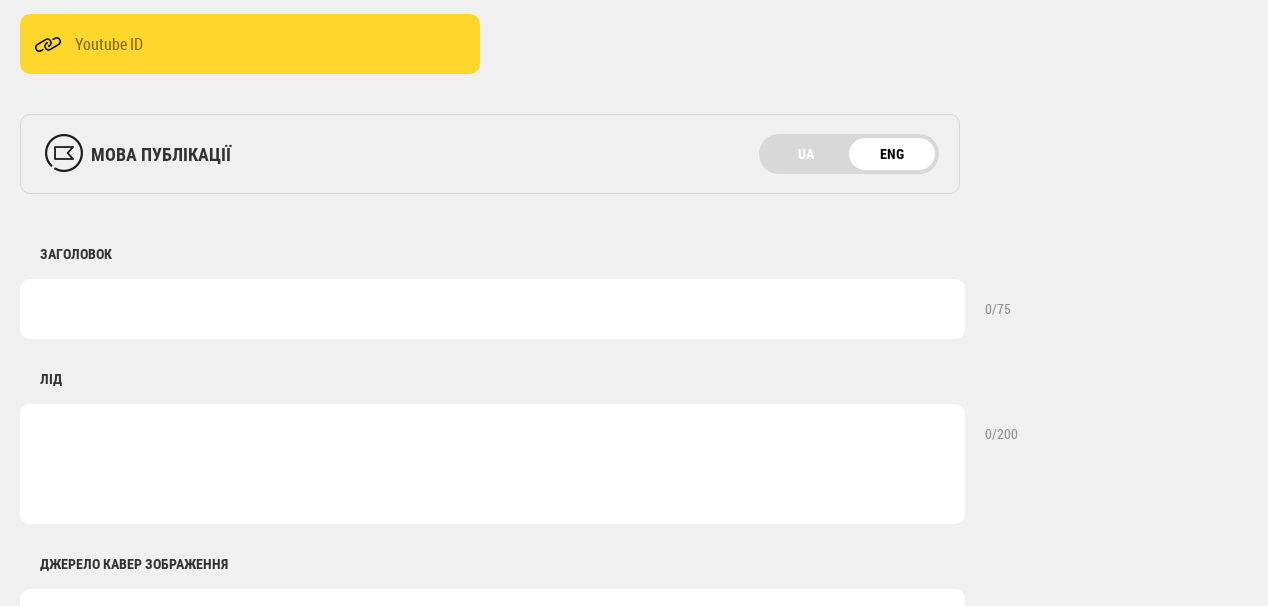 click at bounding box center (492, 309) 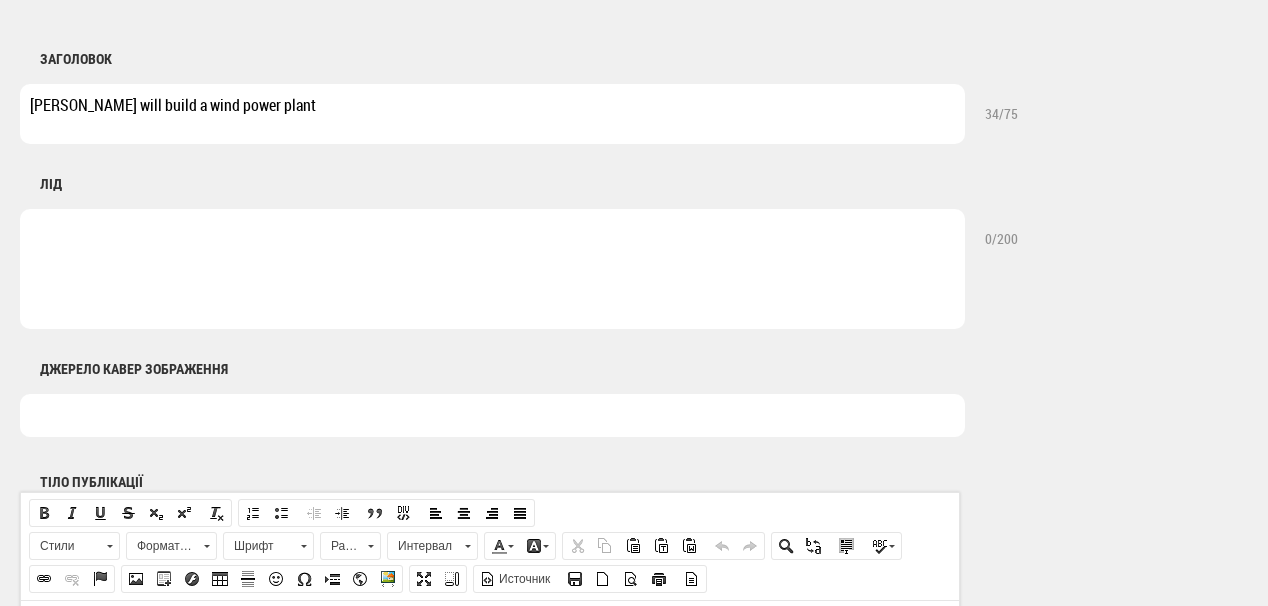 scroll, scrollTop: 880, scrollLeft: 0, axis: vertical 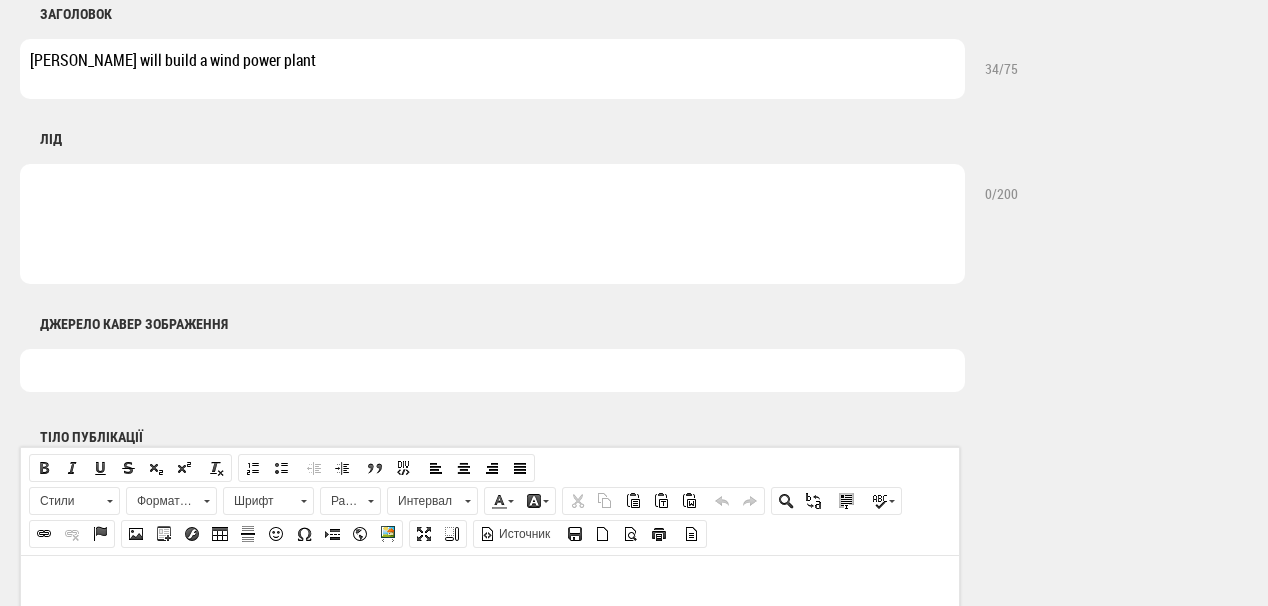 type on "[PERSON_NAME] will build a wind power plant" 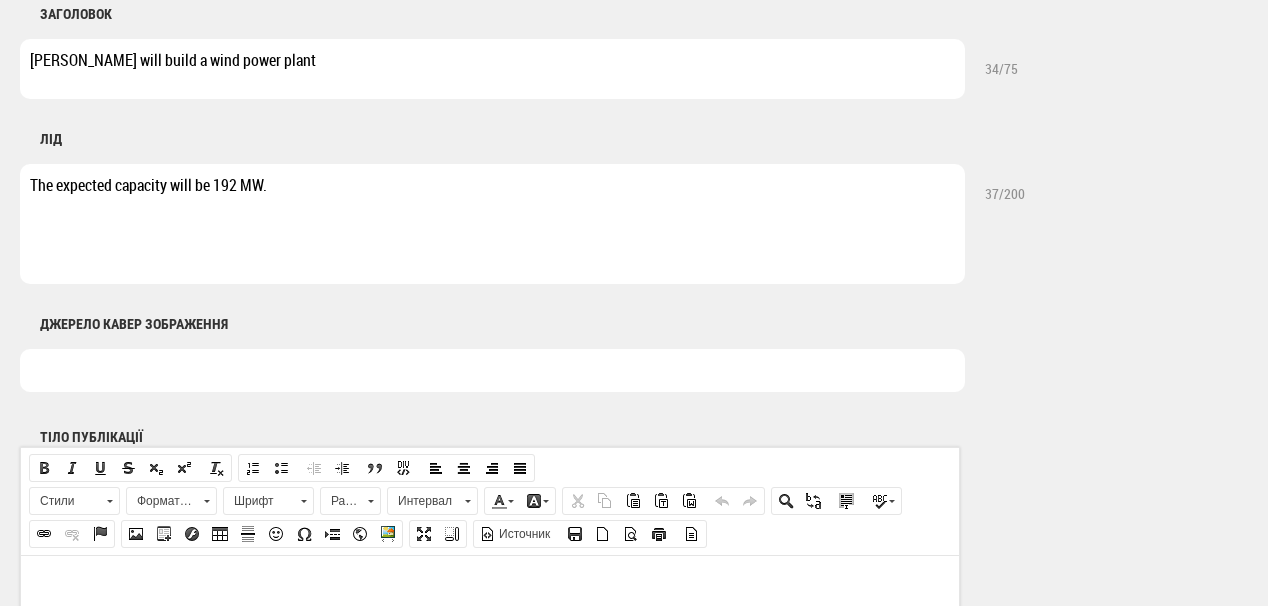 type on "The expected capacity will be 192 MW." 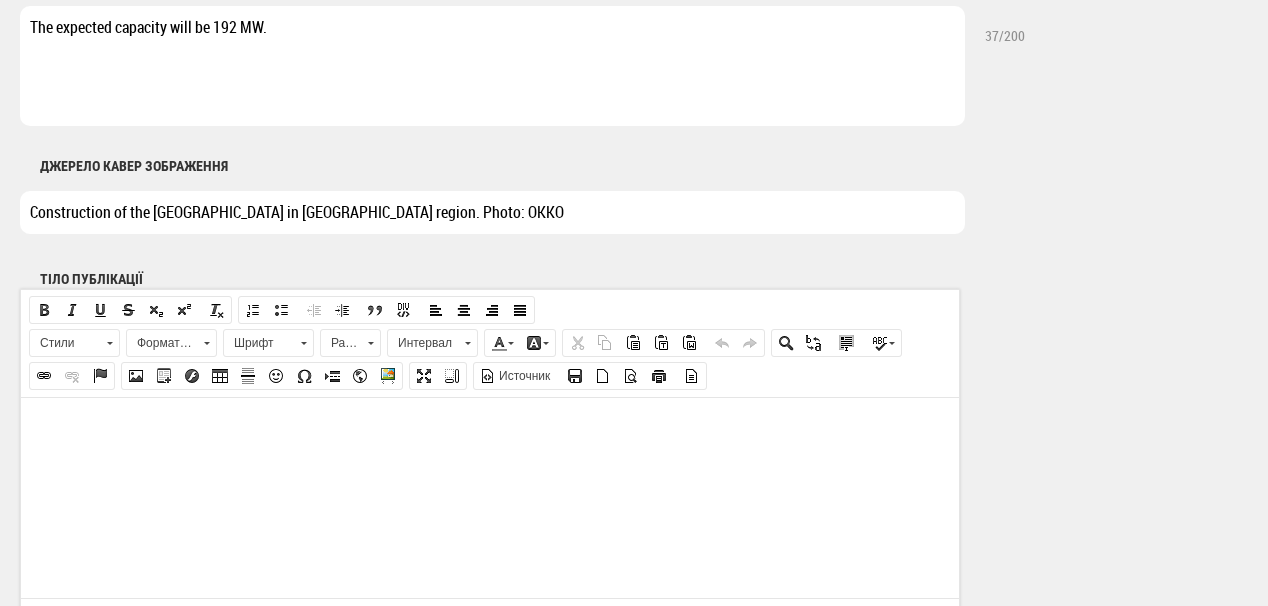 scroll, scrollTop: 1120, scrollLeft: 0, axis: vertical 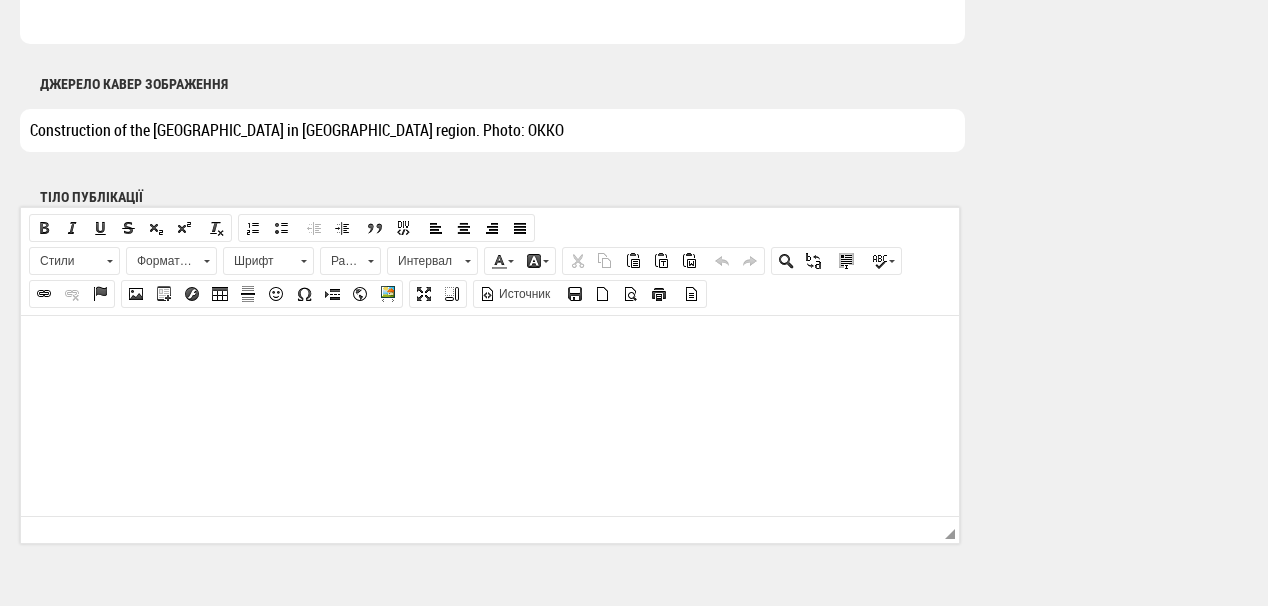 type on "Construction of the [GEOGRAPHIC_DATA] in [GEOGRAPHIC_DATA] region. Photo: OKKO" 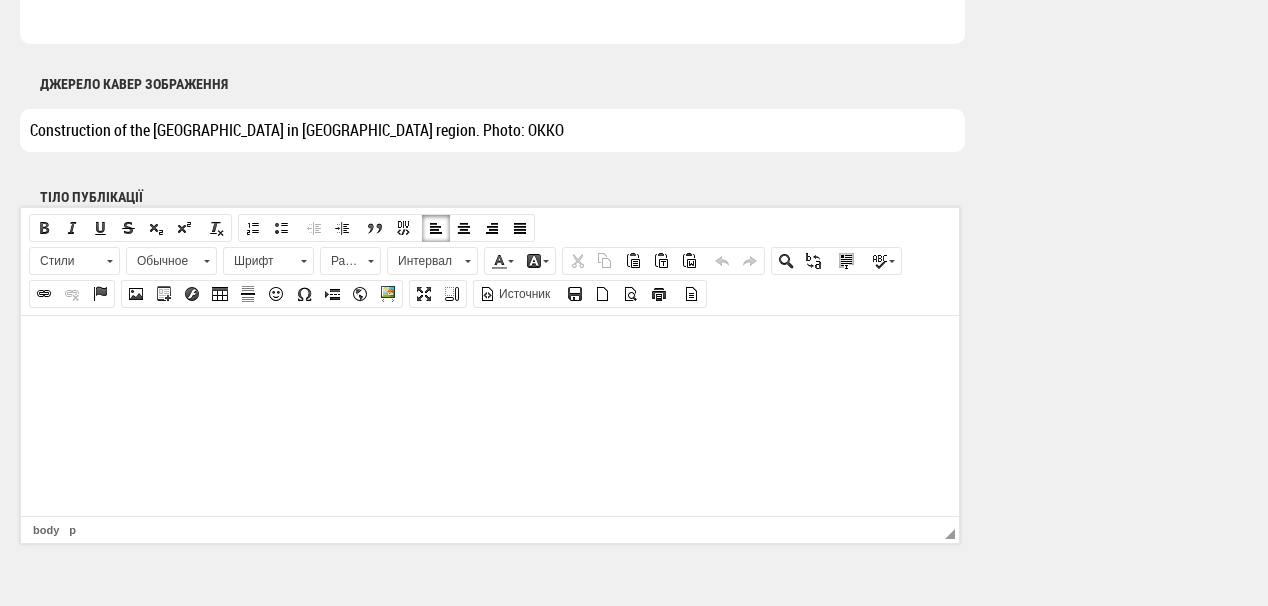 scroll, scrollTop: 0, scrollLeft: 0, axis: both 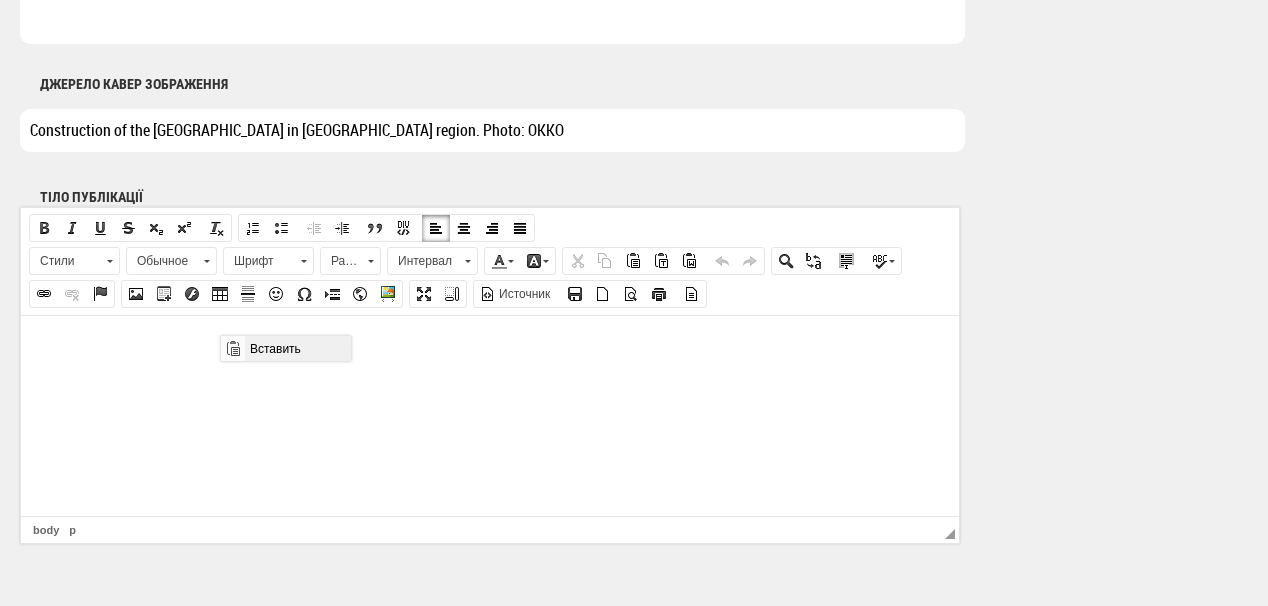drag, startPoint x: 284, startPoint y: 341, endPoint x: 486, endPoint y: 363, distance: 203.19449 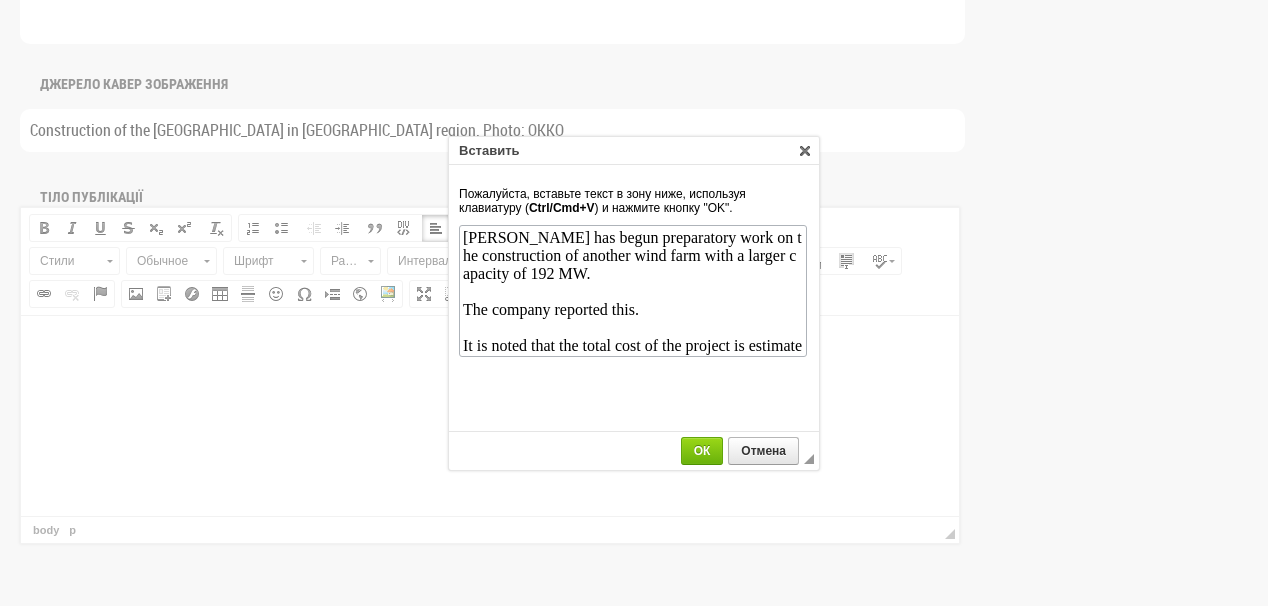 scroll, scrollTop: 19, scrollLeft: 0, axis: vertical 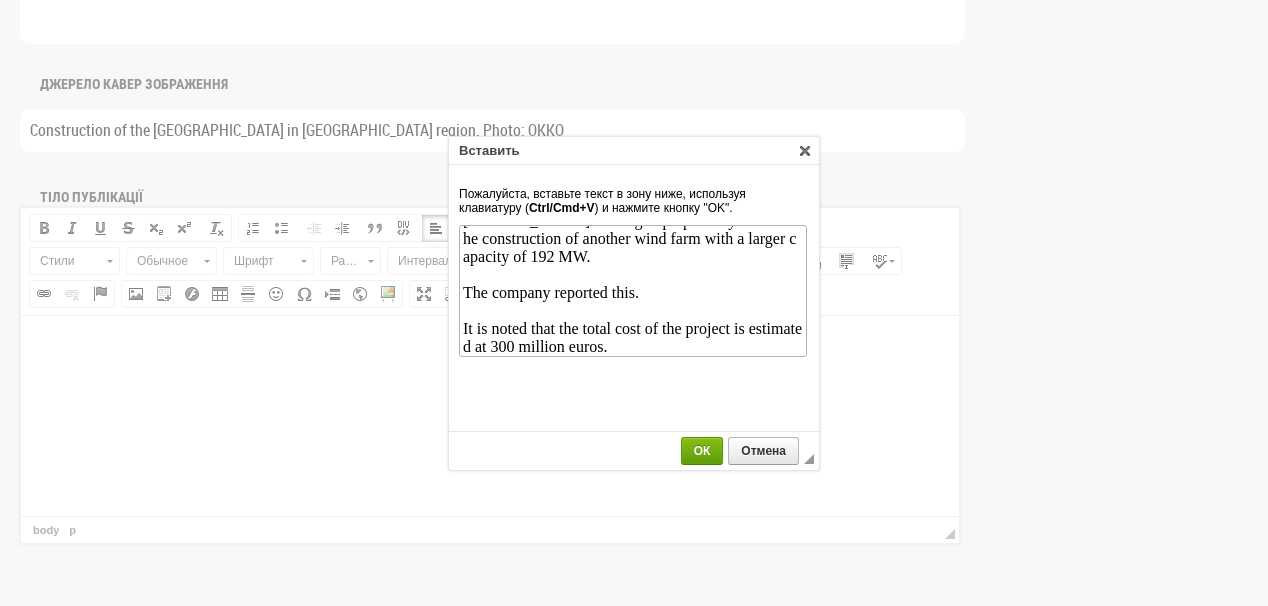 click on "ОК" at bounding box center (702, 451) 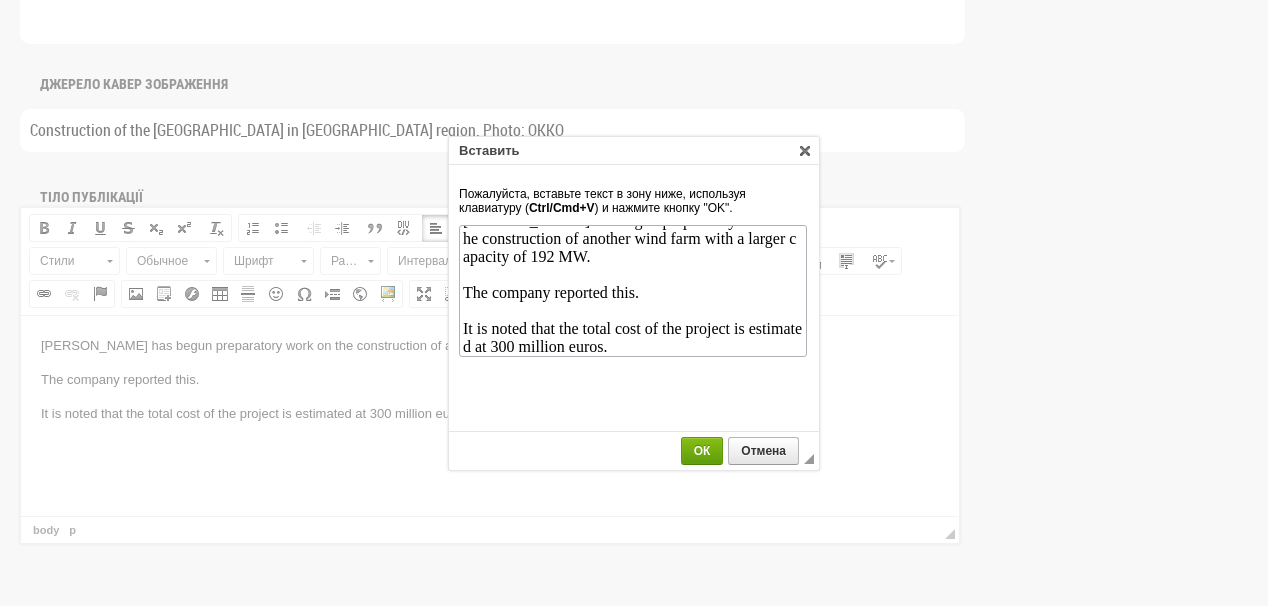 scroll, scrollTop: 0, scrollLeft: 0, axis: both 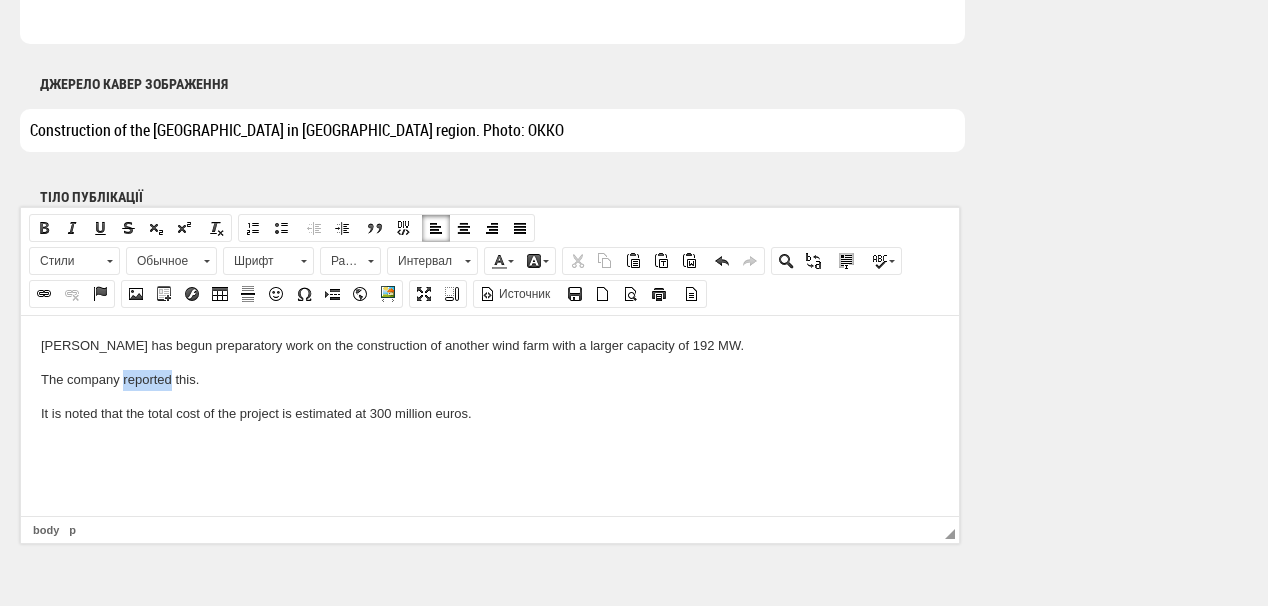drag, startPoint x: 124, startPoint y: 377, endPoint x: 166, endPoint y: 369, distance: 42.755116 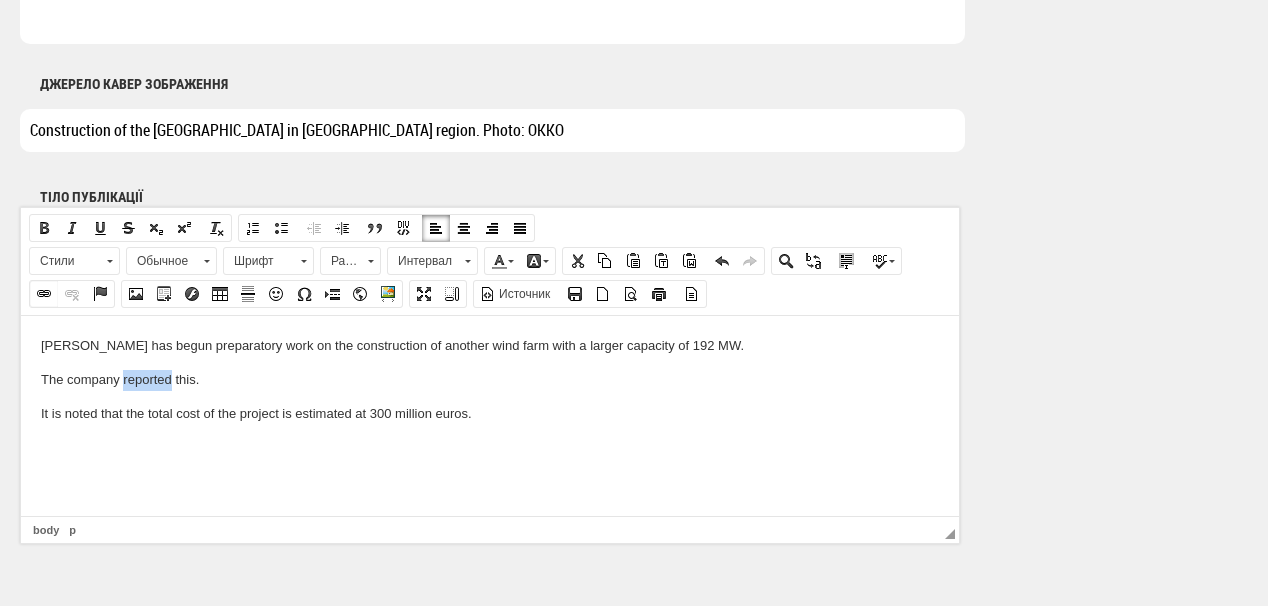 click at bounding box center (44, 294) 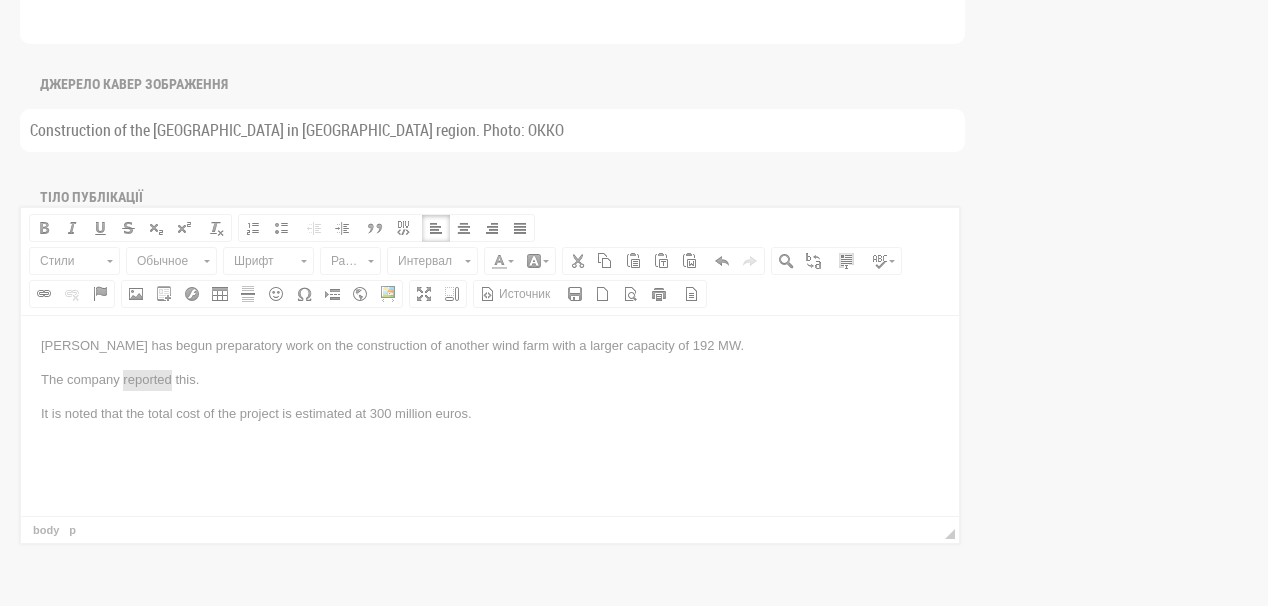 scroll, scrollTop: 0, scrollLeft: 0, axis: both 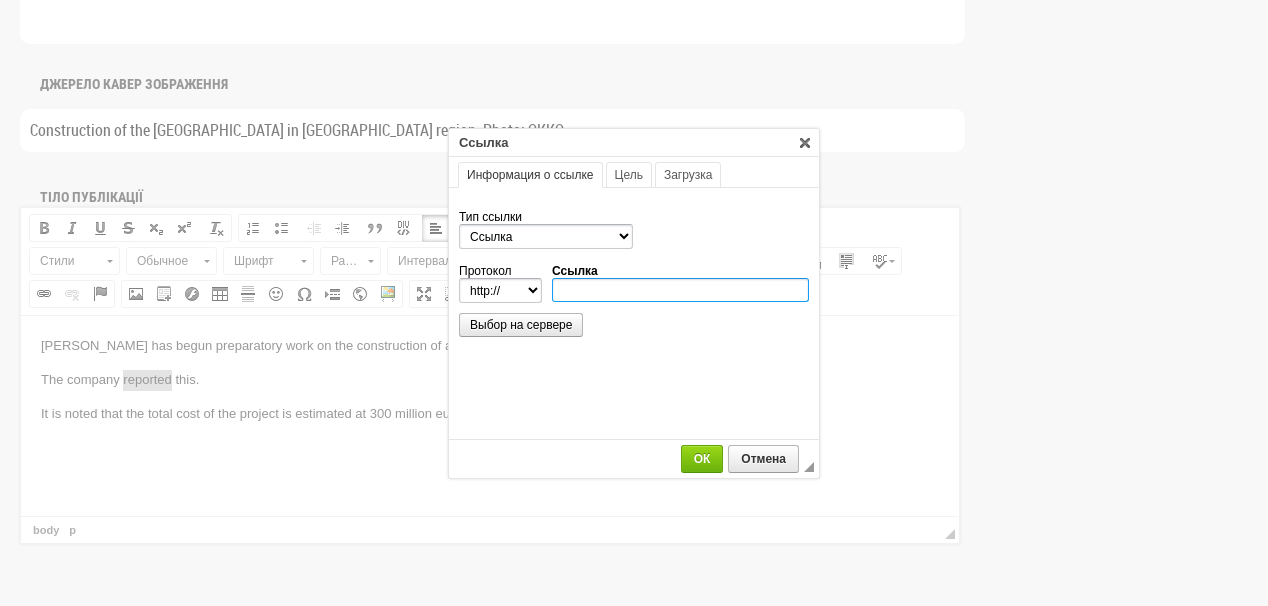 click on "Ссылка" at bounding box center (680, 290) 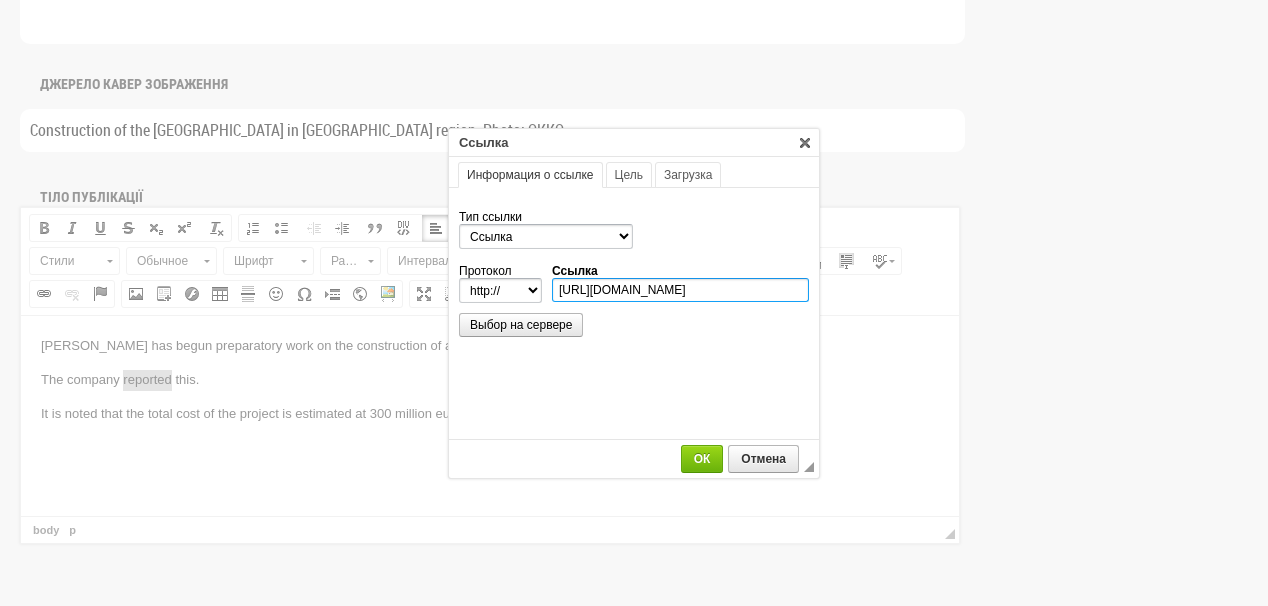 scroll, scrollTop: 0, scrollLeft: 468, axis: horizontal 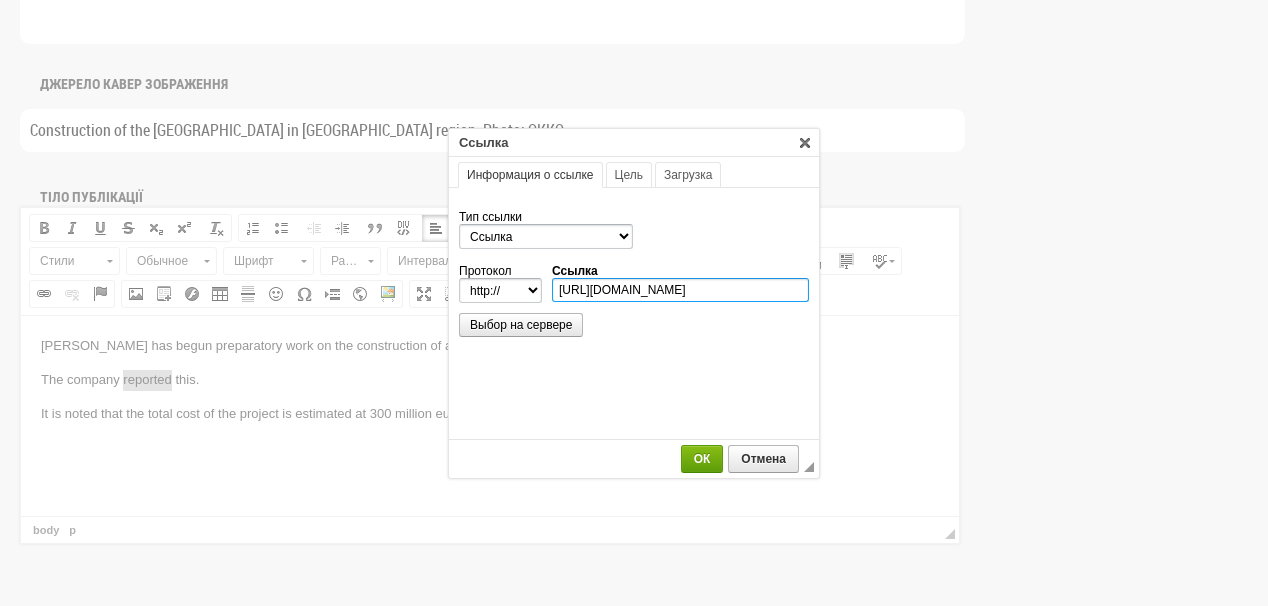 type on "[URL][DOMAIN_NAME]" 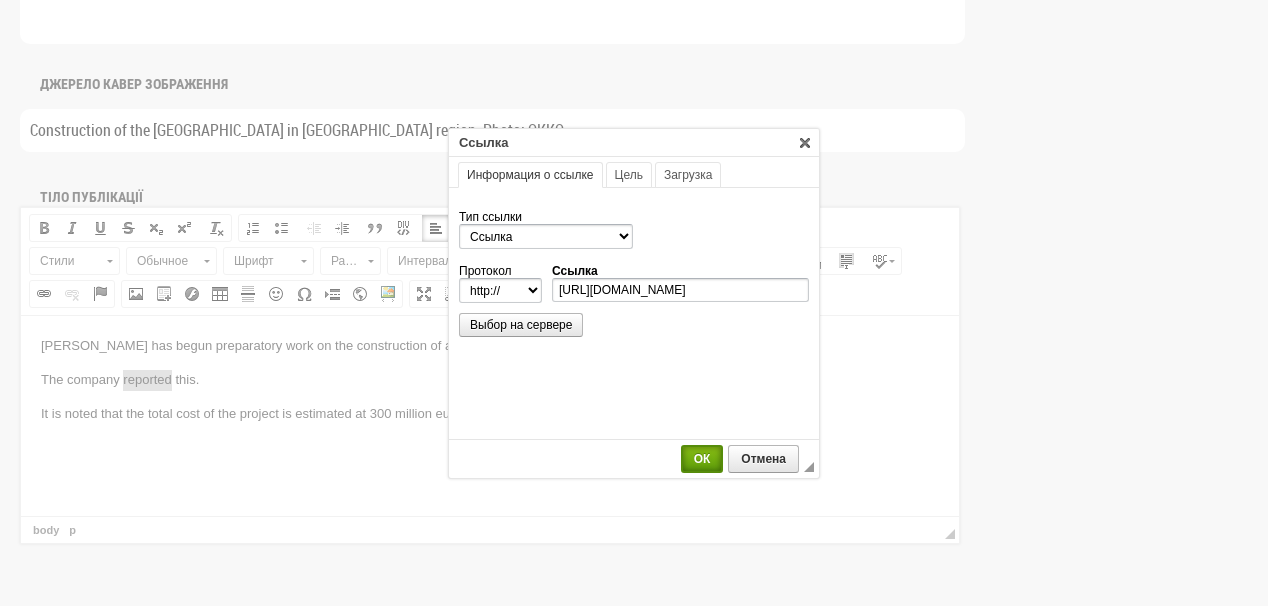 select on "https://" 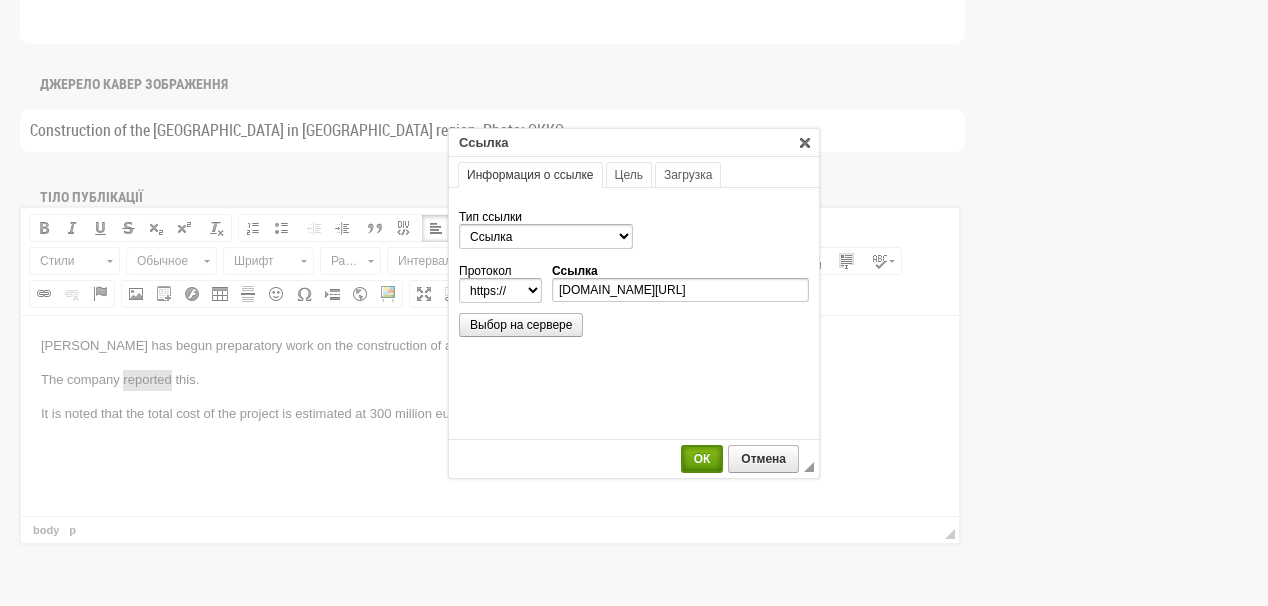 scroll, scrollTop: 0, scrollLeft: 0, axis: both 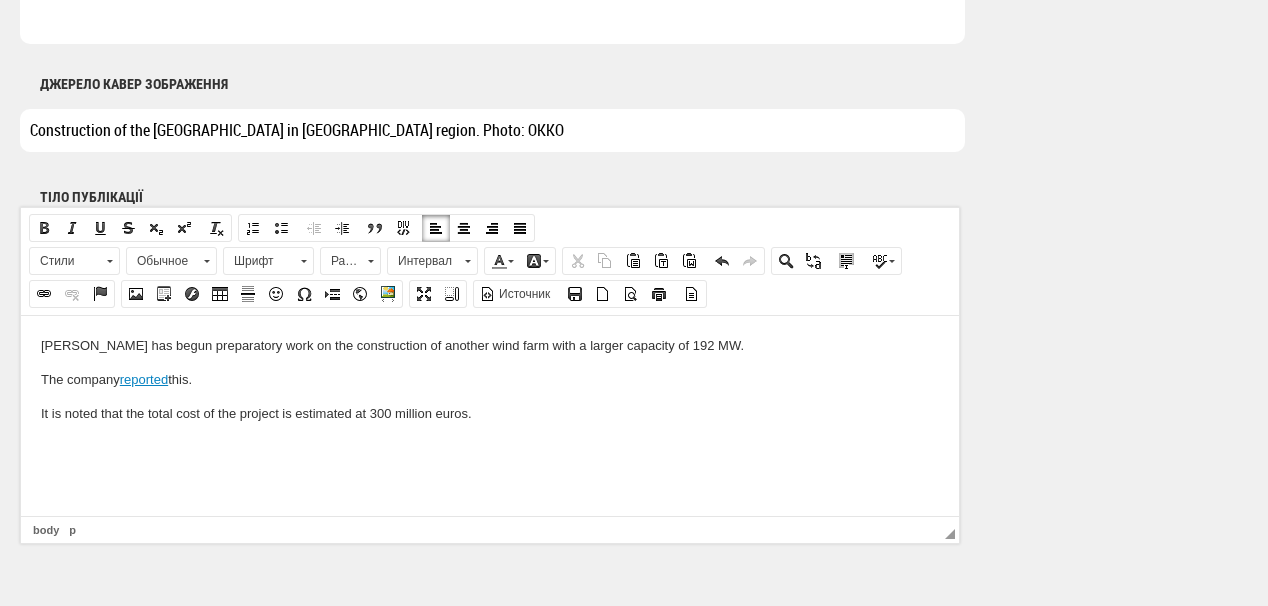 click on "[PERSON_NAME] has begun preparatory work on the construction of another wind farm with a larger capacity of 192 MW. The company  reported  this. It is noted that the total cost of the project is estimated at 300 million euros." at bounding box center [490, 379] 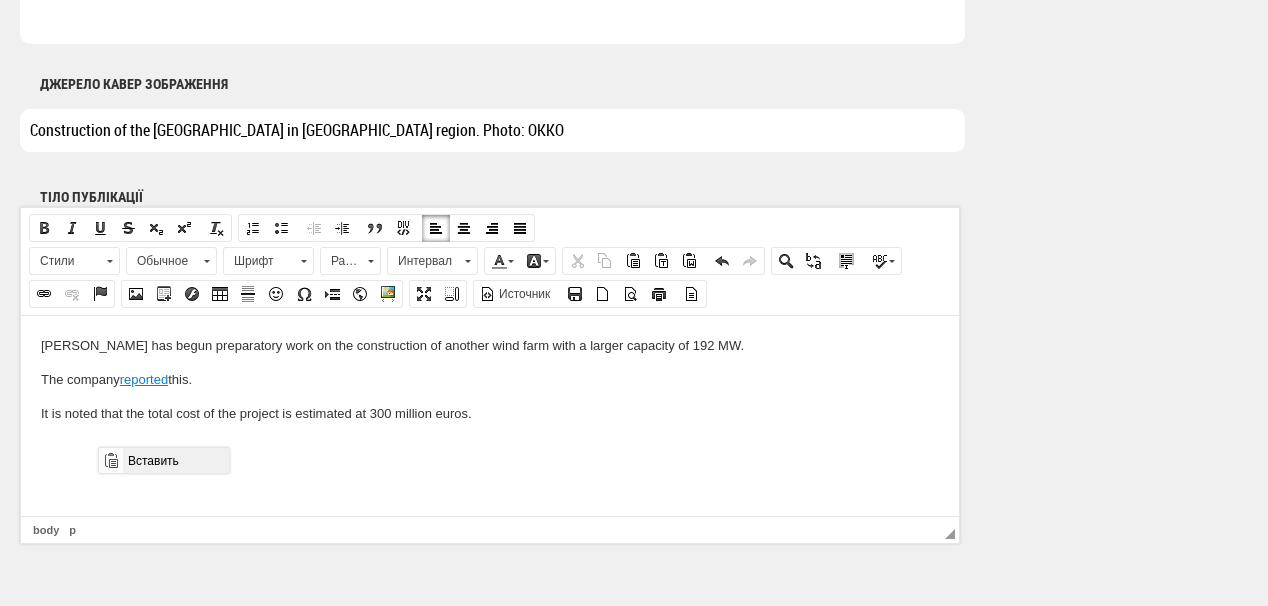 click on "Вставить" at bounding box center [175, 460] 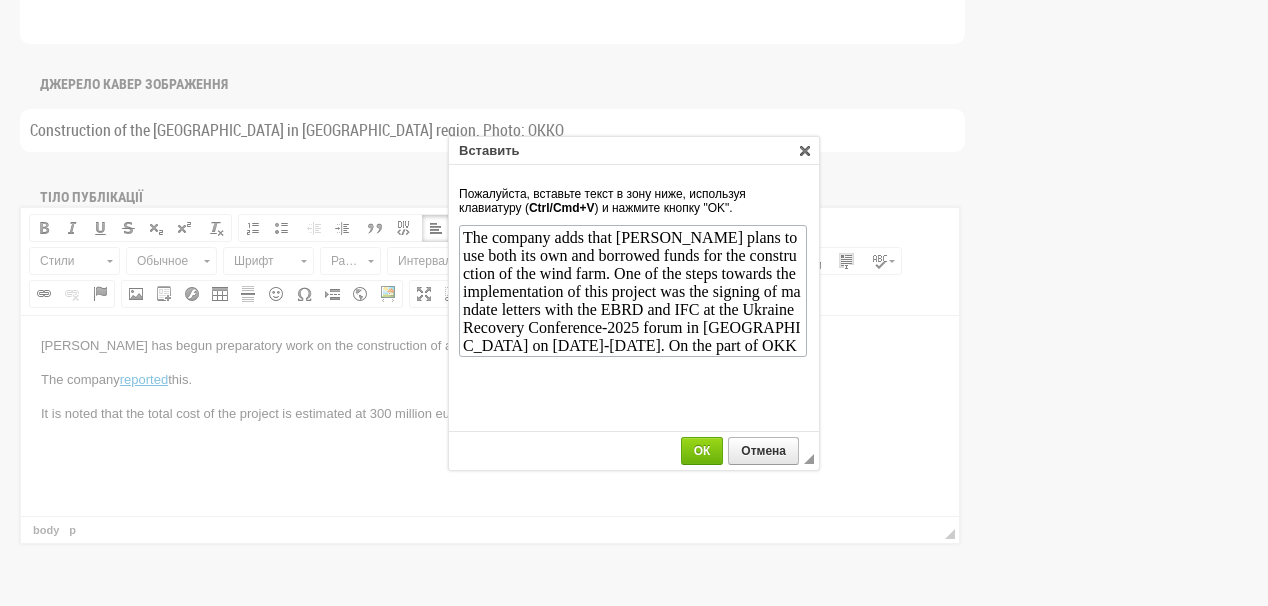 scroll, scrollTop: 74, scrollLeft: 0, axis: vertical 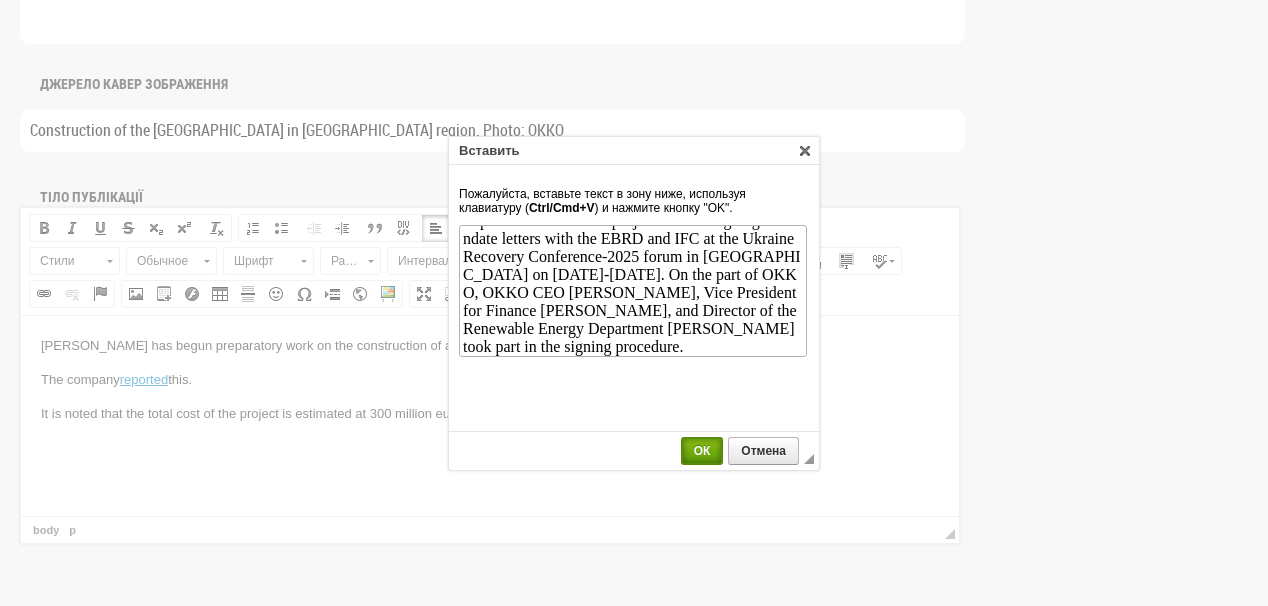 click on "ОК" at bounding box center (702, 451) 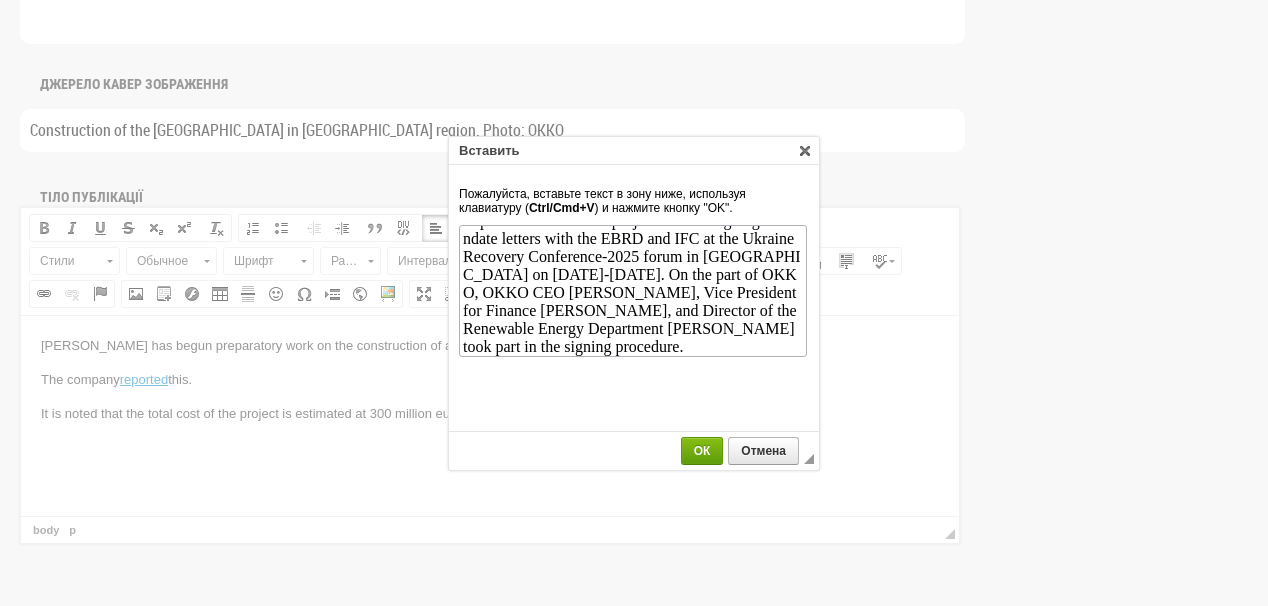 scroll, scrollTop: 0, scrollLeft: 0, axis: both 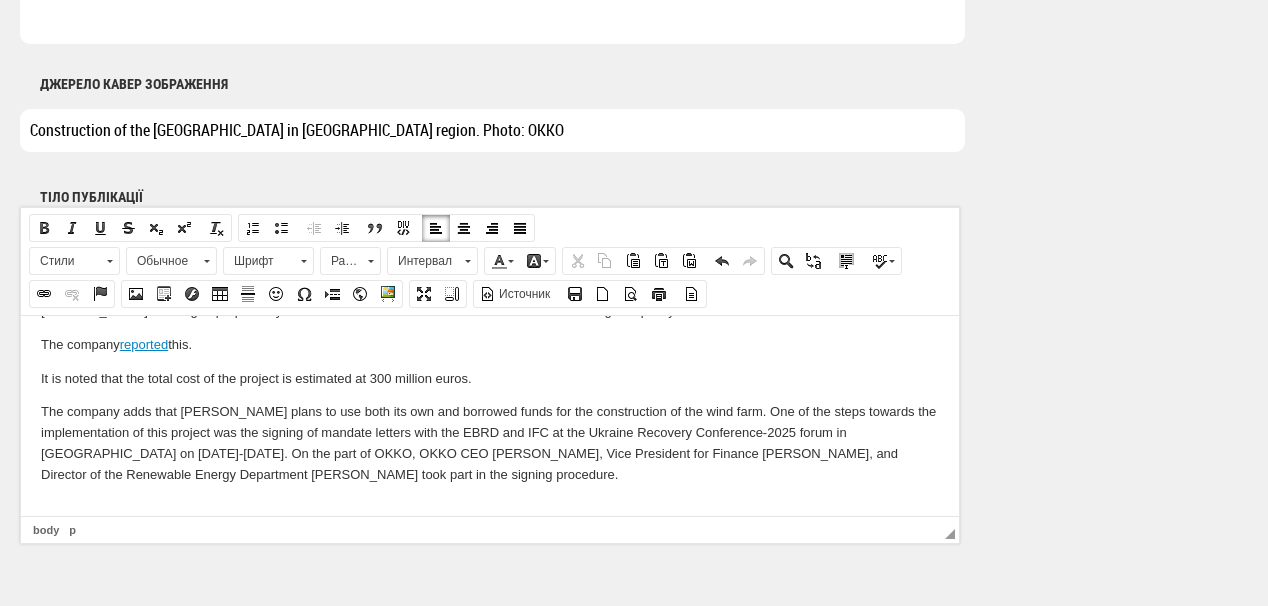 click at bounding box center [490, 508] 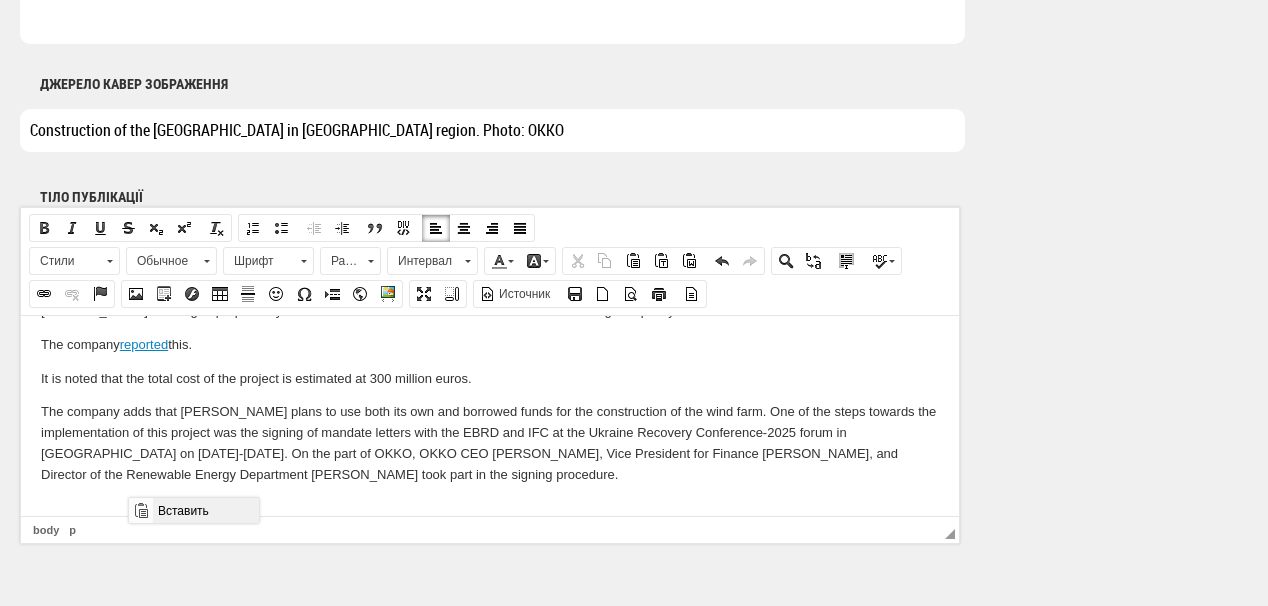 click on "Вставить" at bounding box center (205, 510) 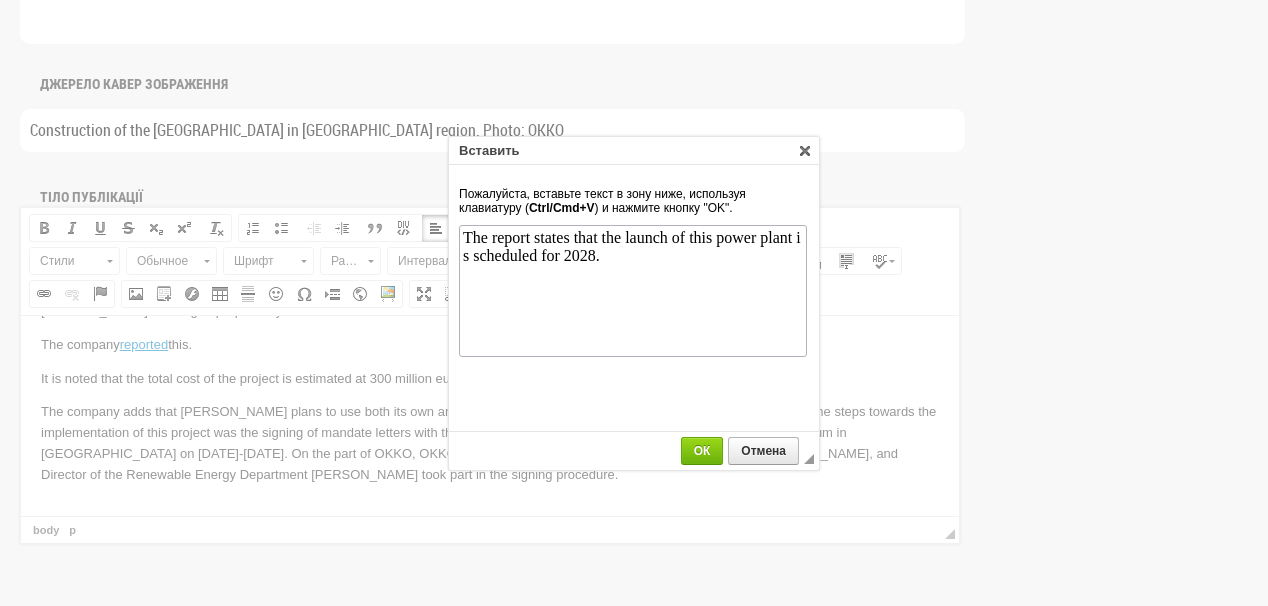 scroll, scrollTop: 0, scrollLeft: 0, axis: both 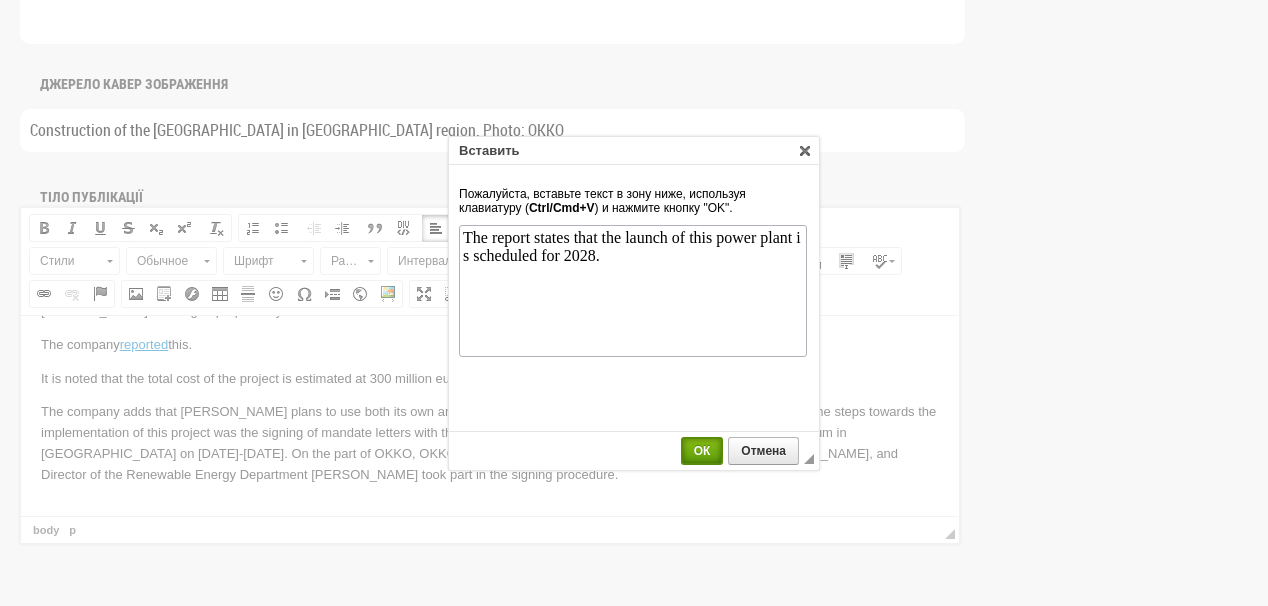 click on "ОК" at bounding box center [702, 451] 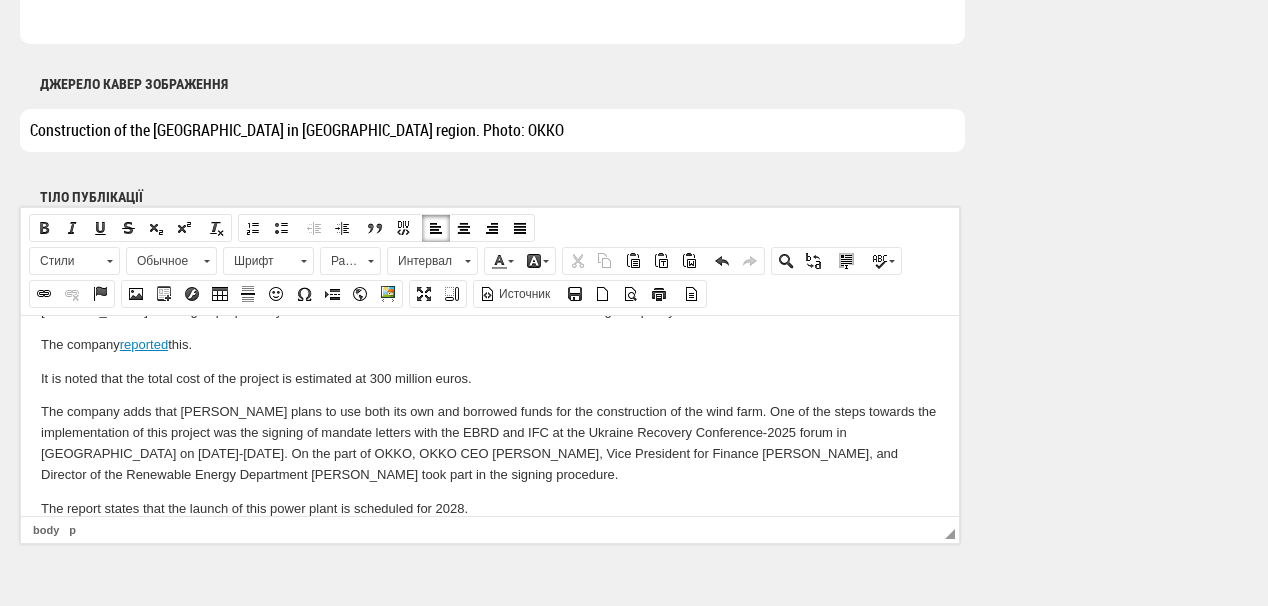 scroll, scrollTop: 68, scrollLeft: 0, axis: vertical 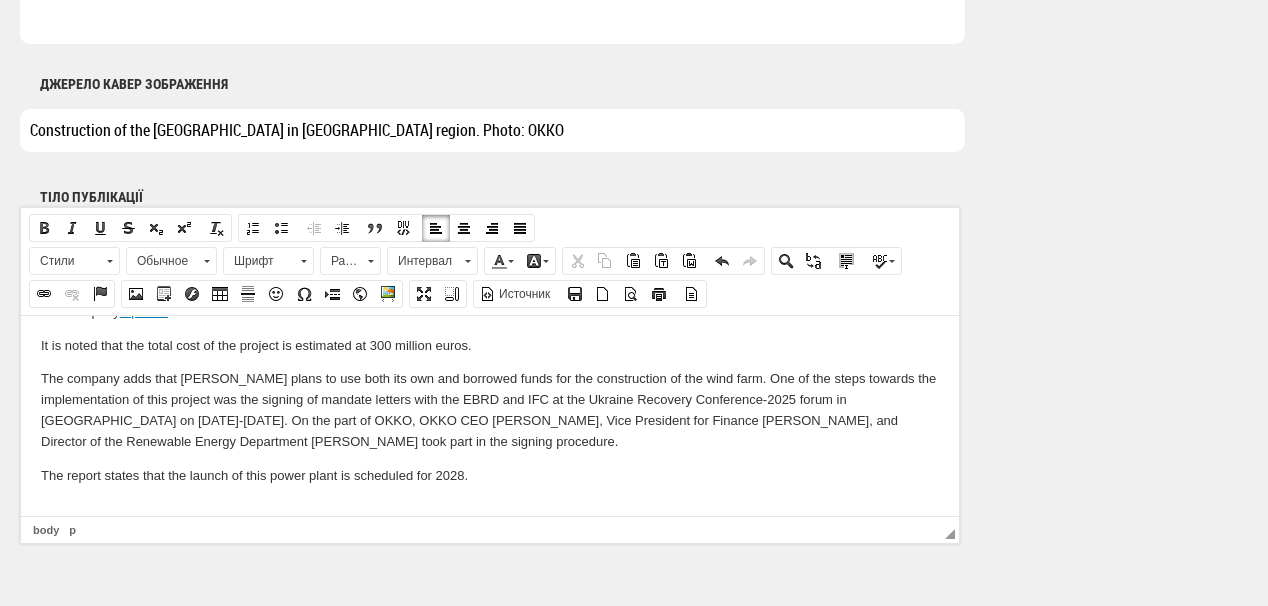 click at bounding box center [490, 508] 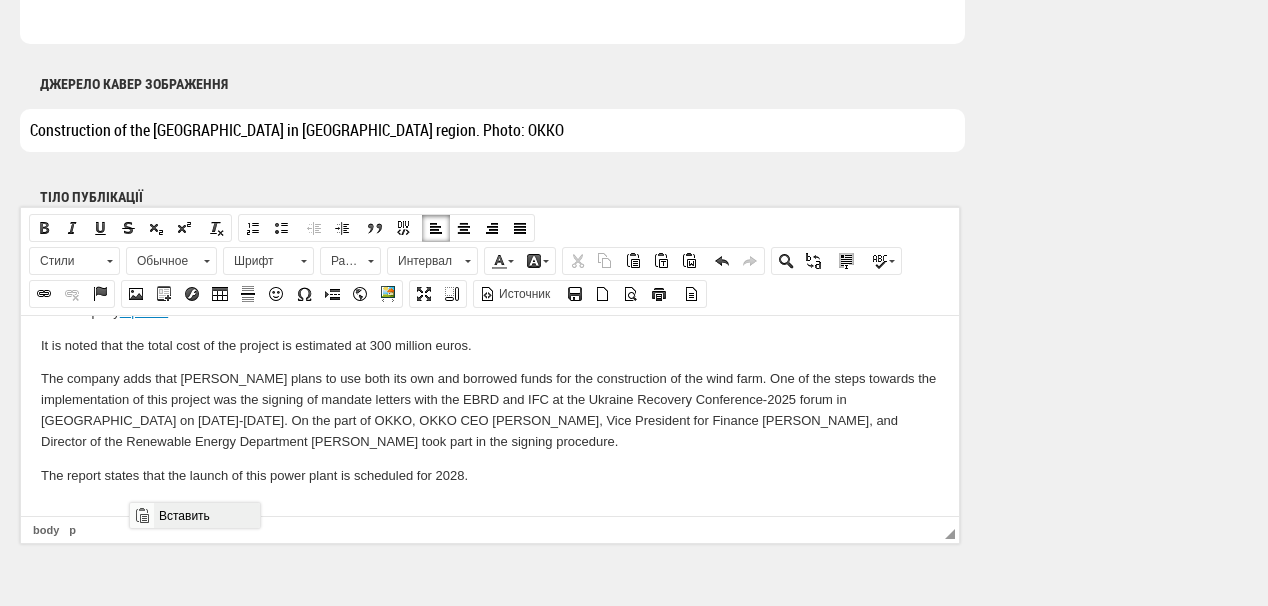 click on "Вставить" at bounding box center (206, 515) 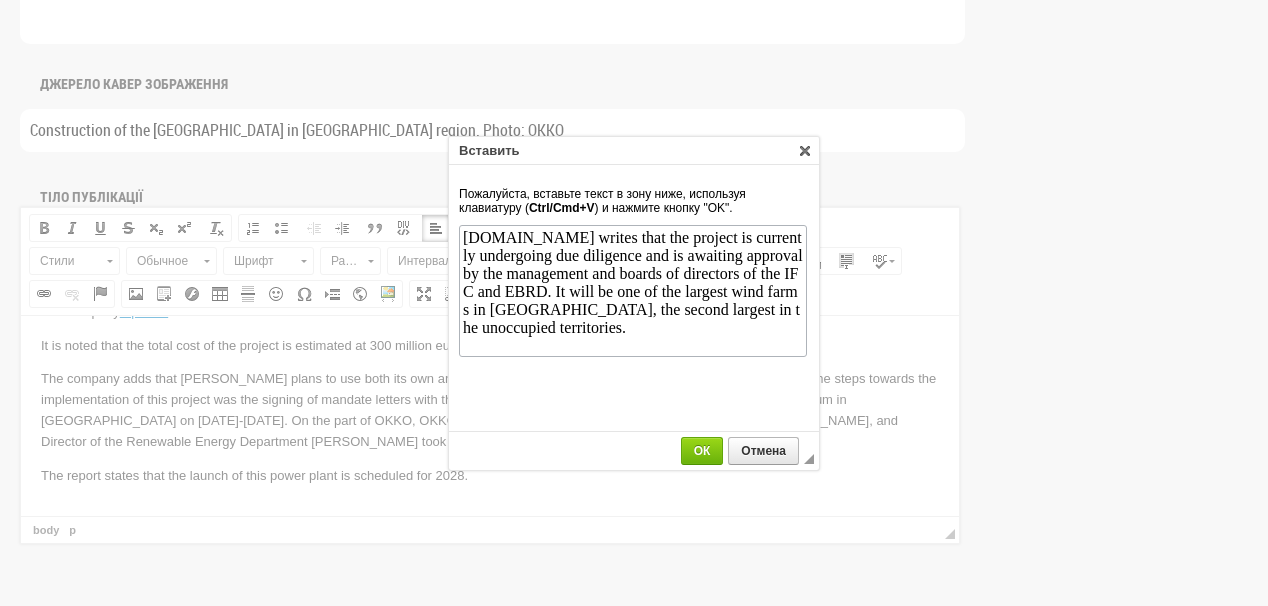 scroll, scrollTop: 0, scrollLeft: 0, axis: both 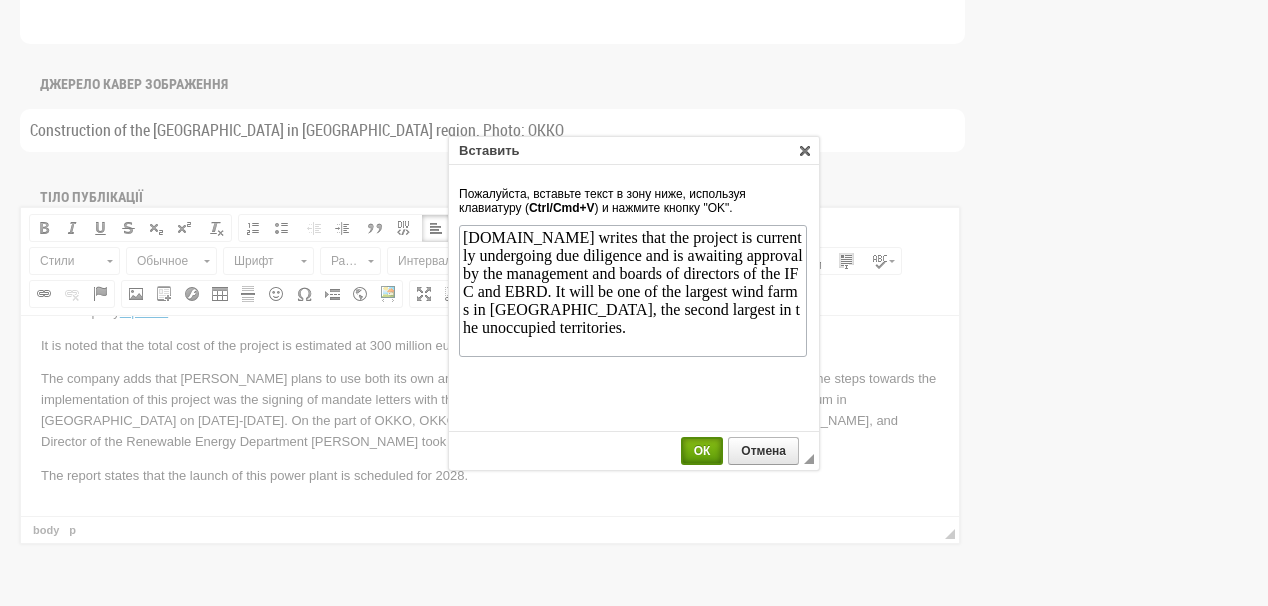 drag, startPoint x: 698, startPoint y: 448, endPoint x: 678, endPoint y: 134, distance: 314.6363 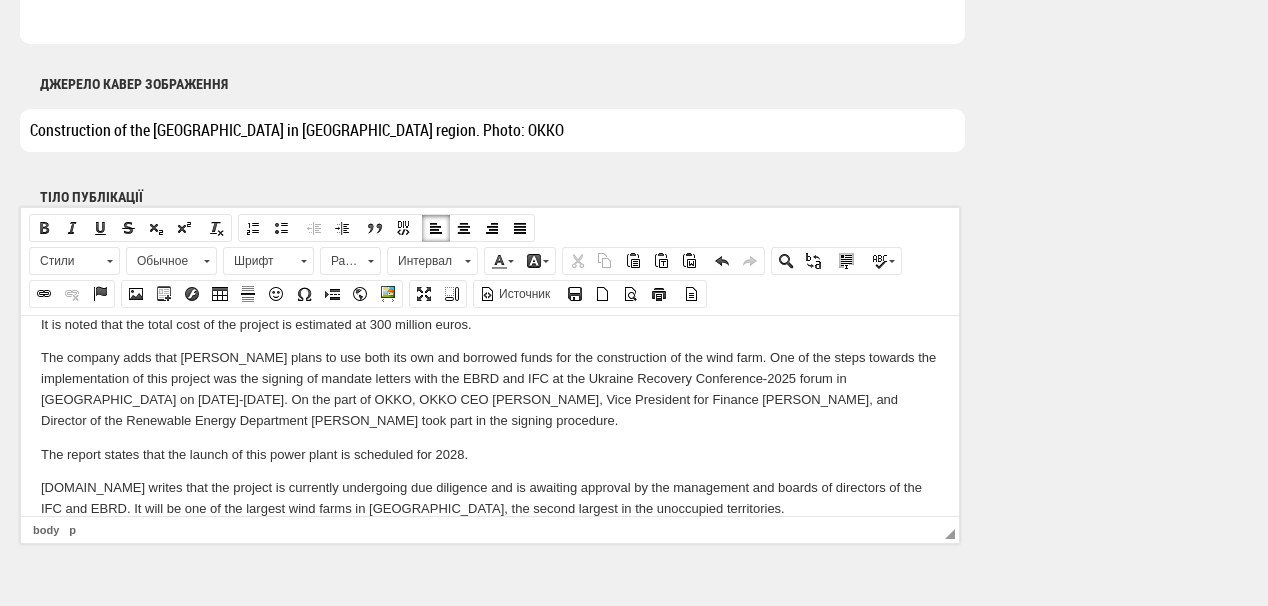 scroll, scrollTop: 123, scrollLeft: 0, axis: vertical 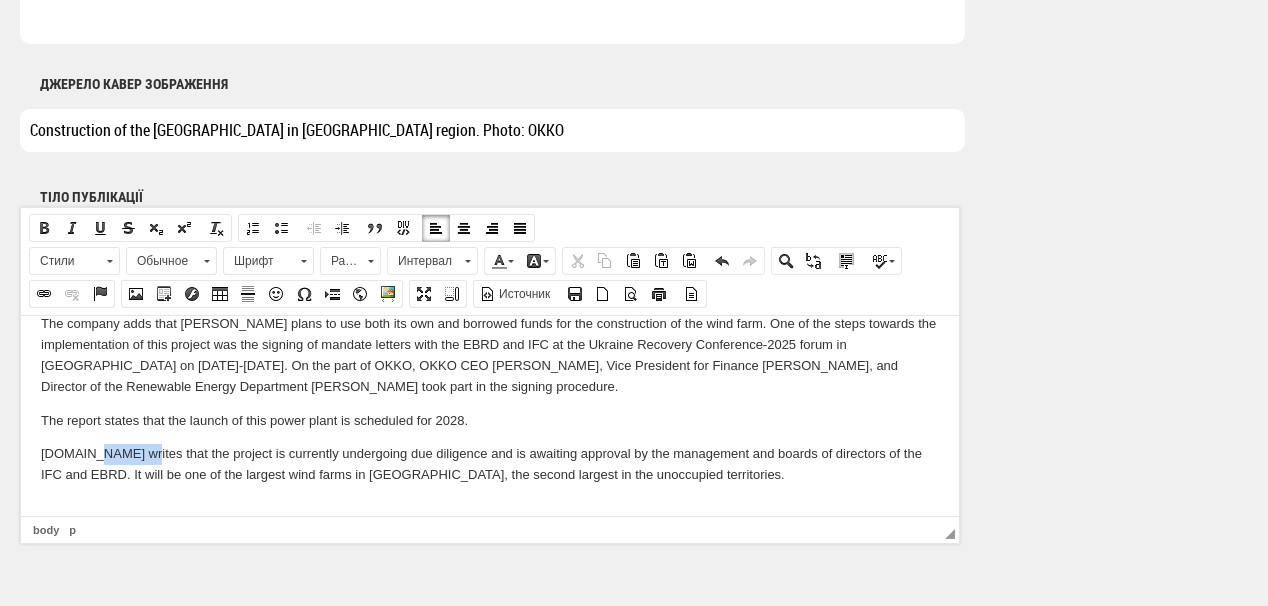 drag, startPoint x: 93, startPoint y: 451, endPoint x: 133, endPoint y: 453, distance: 40.04997 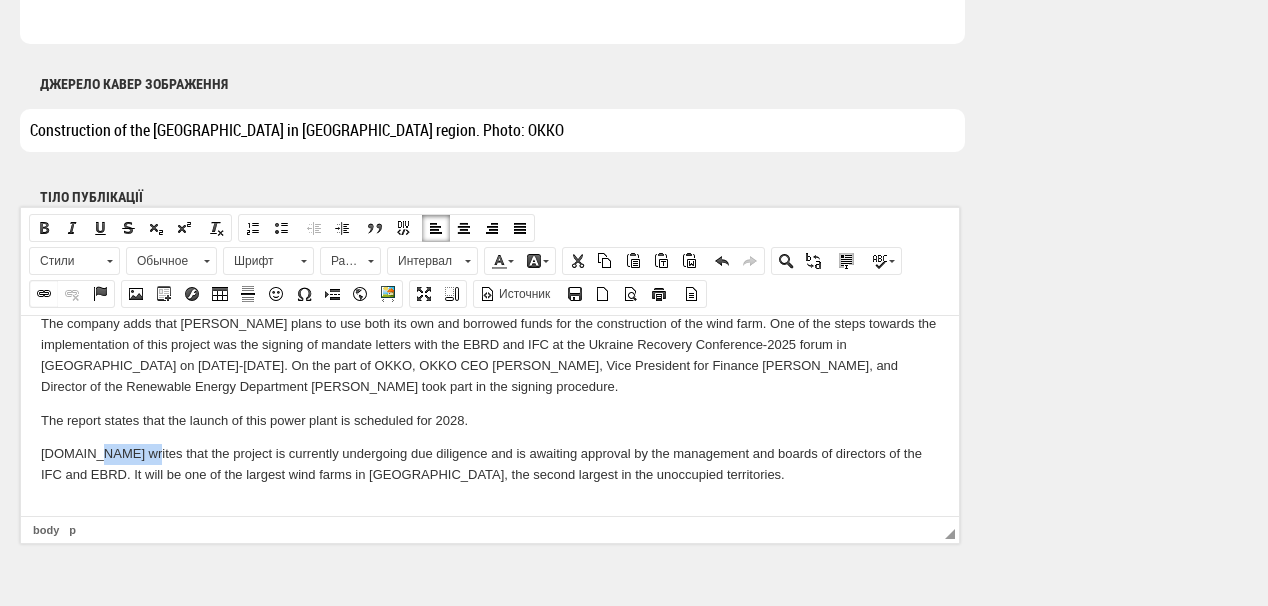 click at bounding box center (44, 294) 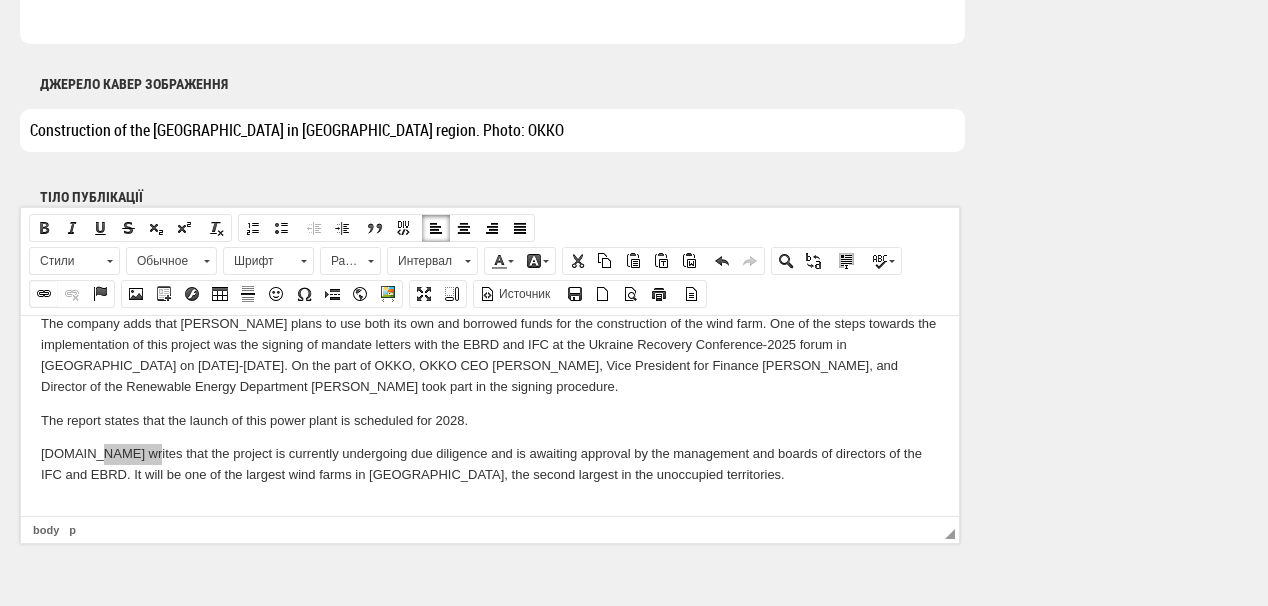 select on "http://" 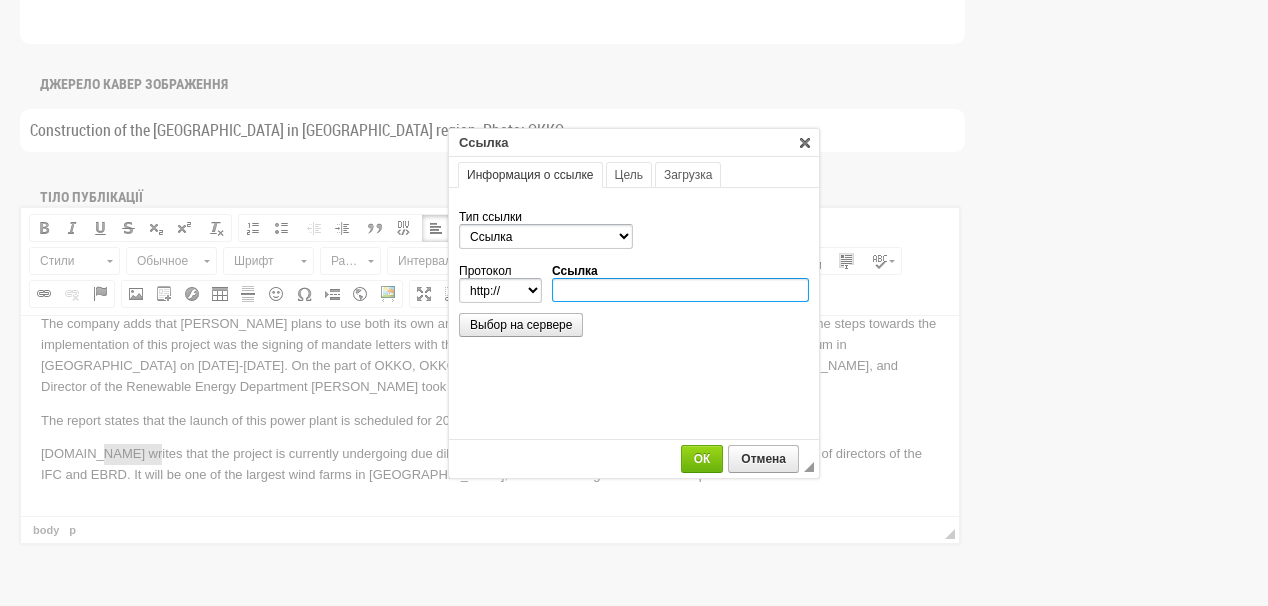 click on "Ссылка" at bounding box center (680, 290) 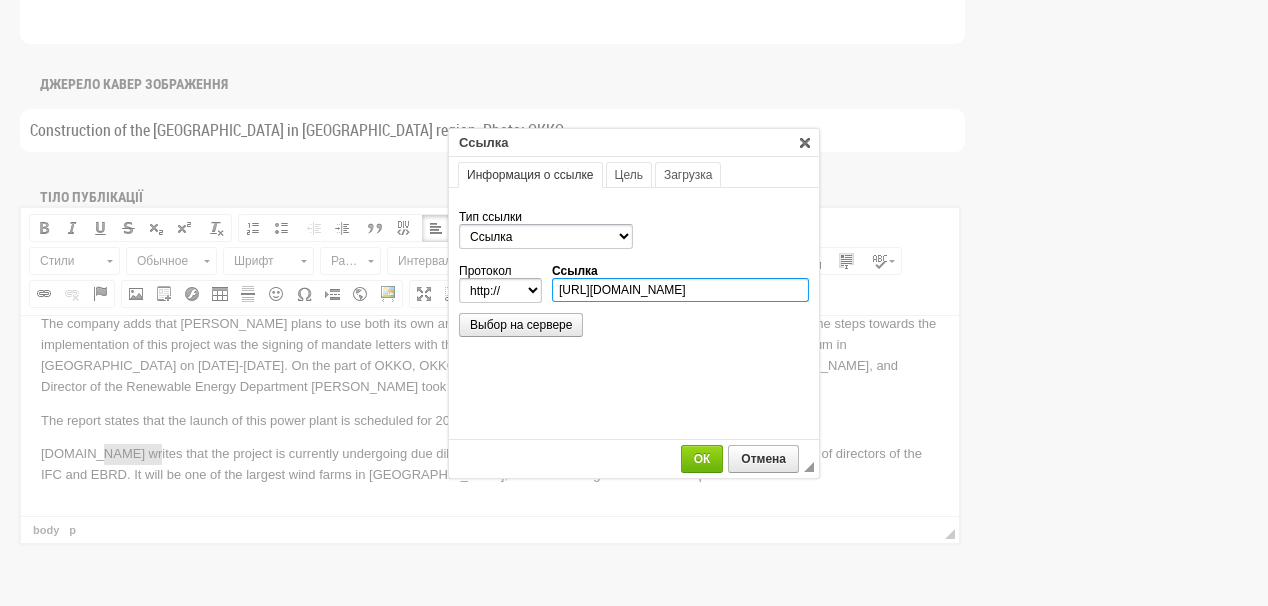 scroll, scrollTop: 0, scrollLeft: 466, axis: horizontal 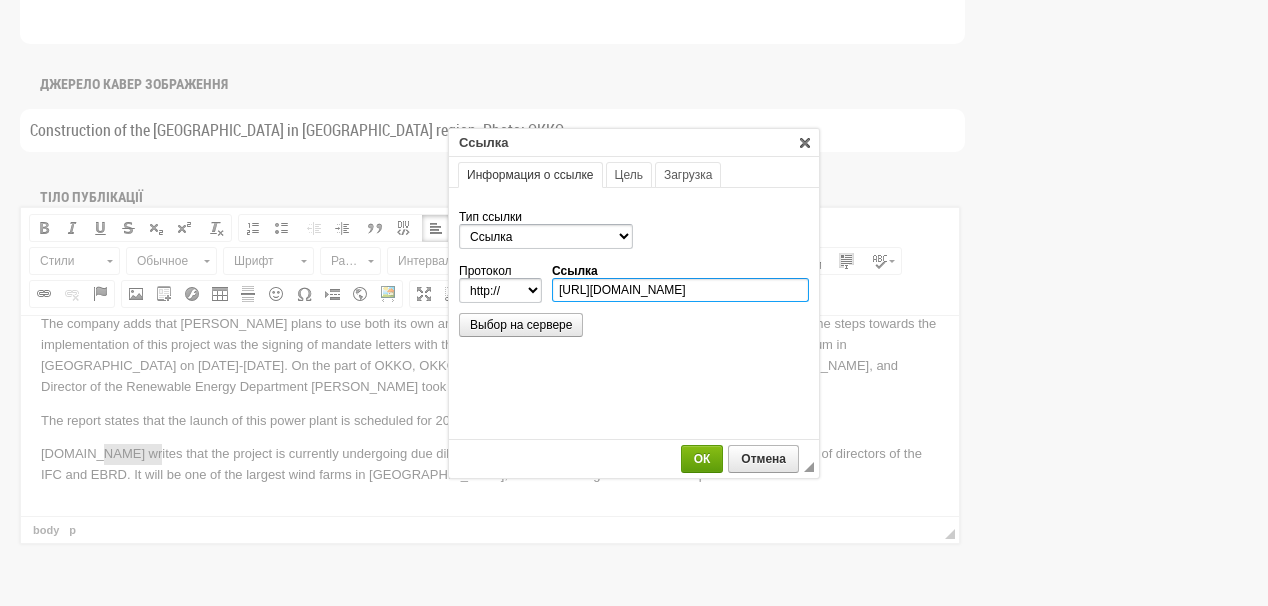type on "https://biz.liga.net/ua/all/tek/novosti/okko-v-2026-rotsi-pochne-buduvaty-vitrovu-elektrostantsiiu-potuzhnistiu-192-mvt-za-300-mln-ievro" 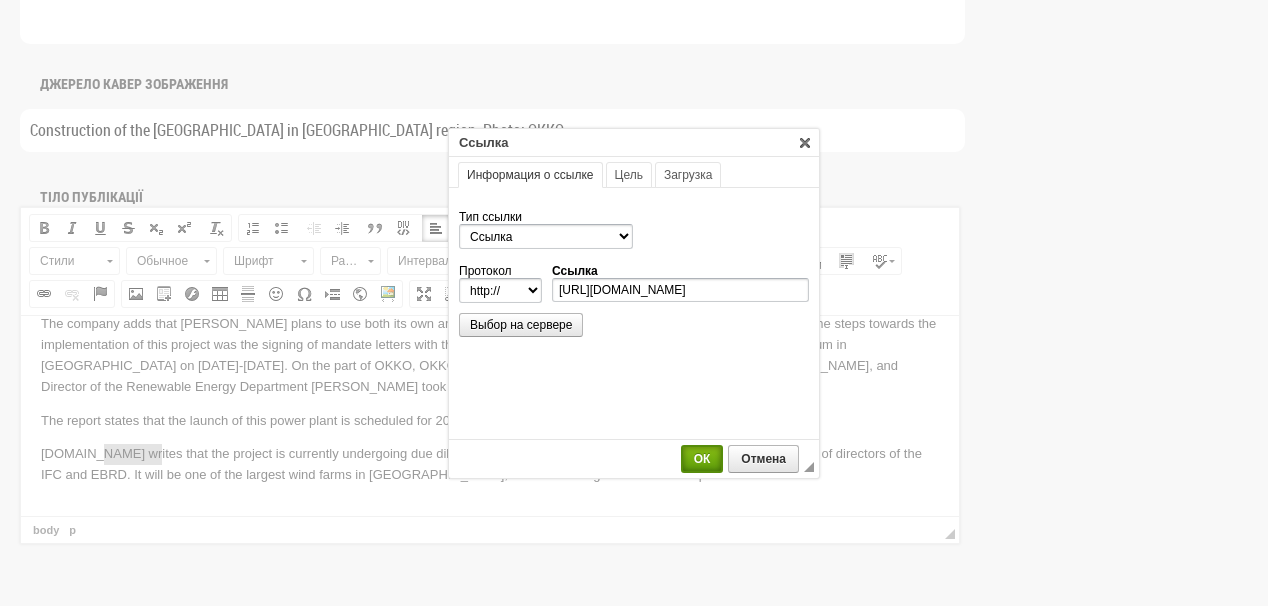 select on "https://" 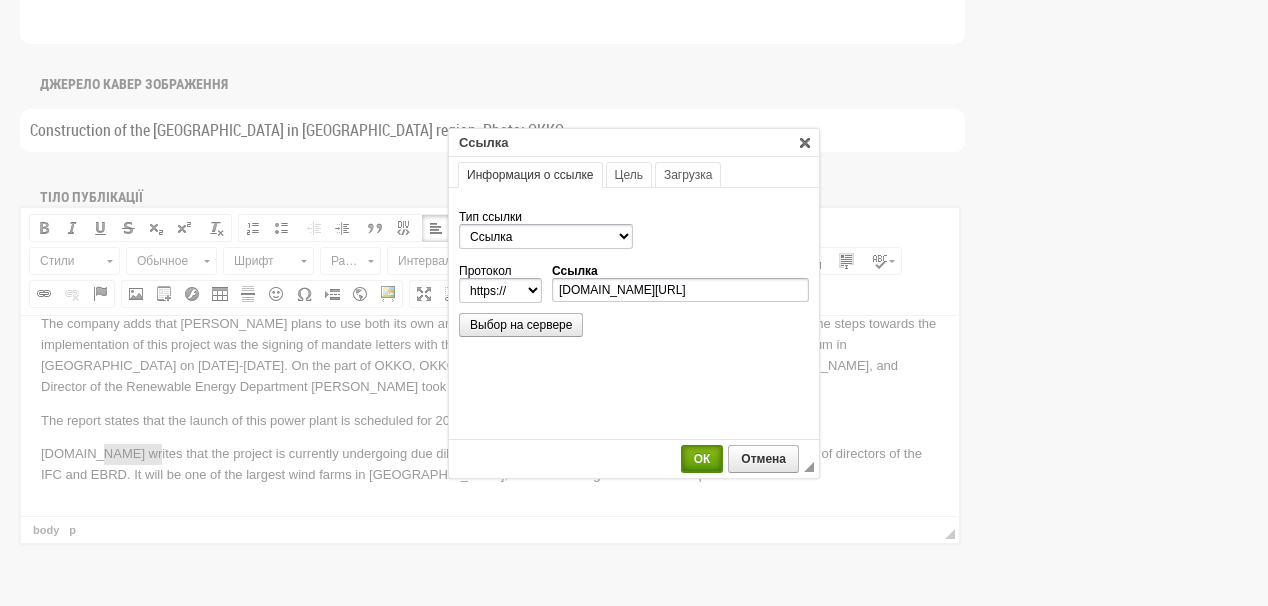 scroll, scrollTop: 0, scrollLeft: 0, axis: both 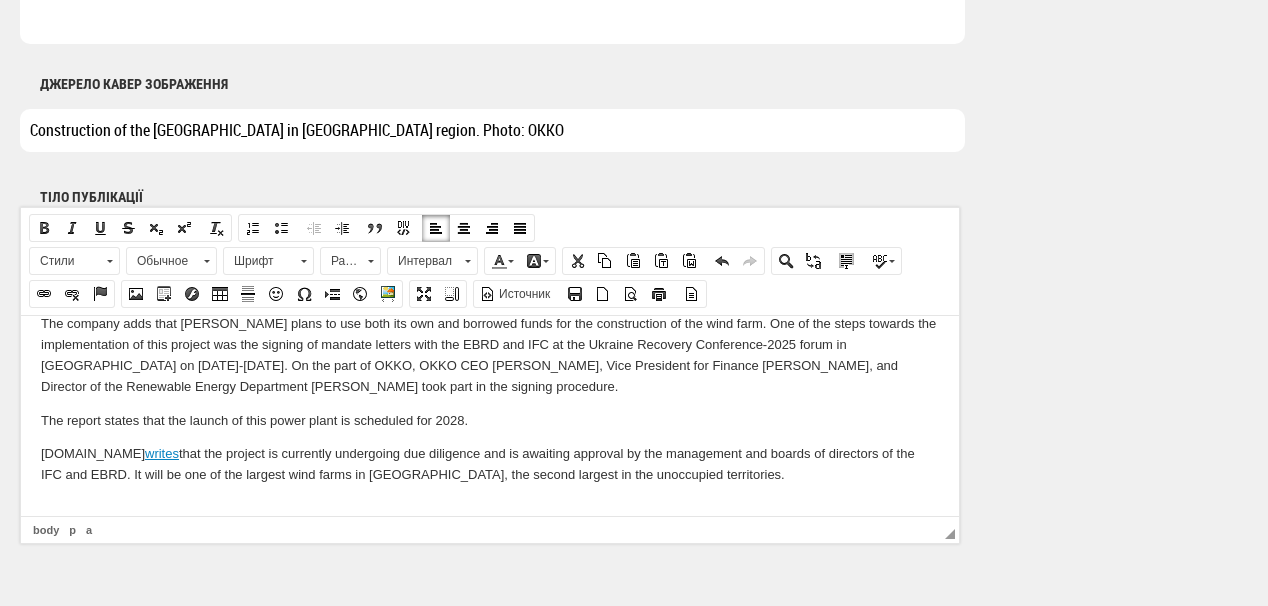 click on "LIGA.net  writes  that the project is currently undergoing due diligence and is awaiting approval by the management and boards of directors of the IFC and EBRD. It will be one of the largest wind farms in Ukraine, the second largest in the unoccupied territories." at bounding box center [490, 464] 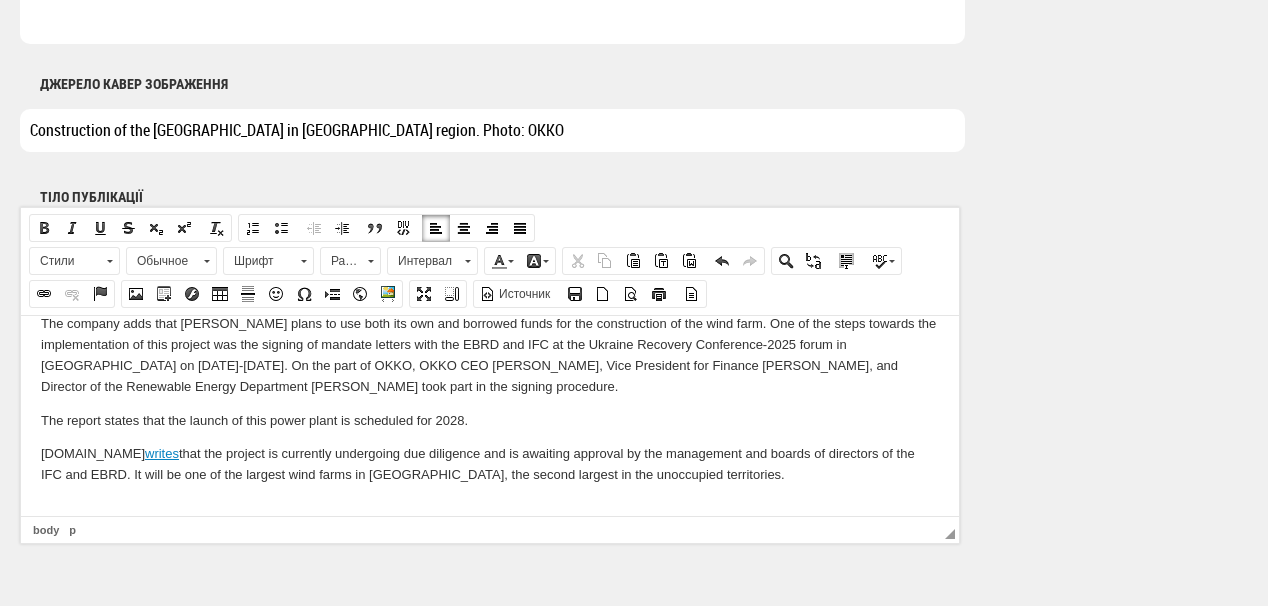 click at bounding box center (490, 508) 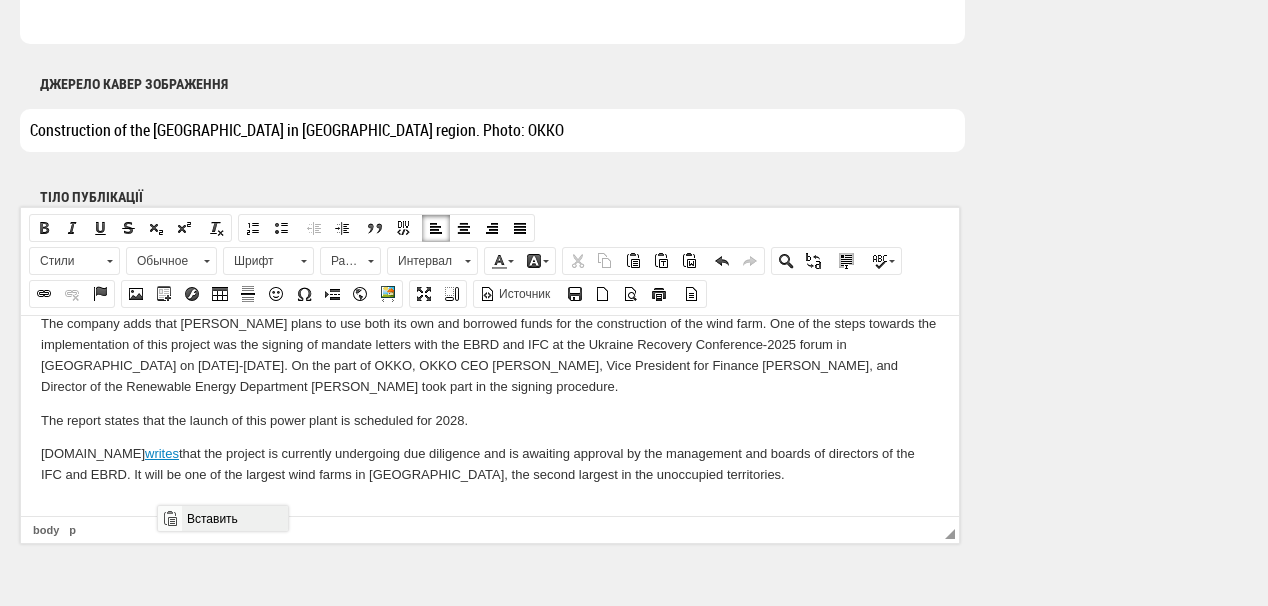 click on "Вставить" at bounding box center [234, 518] 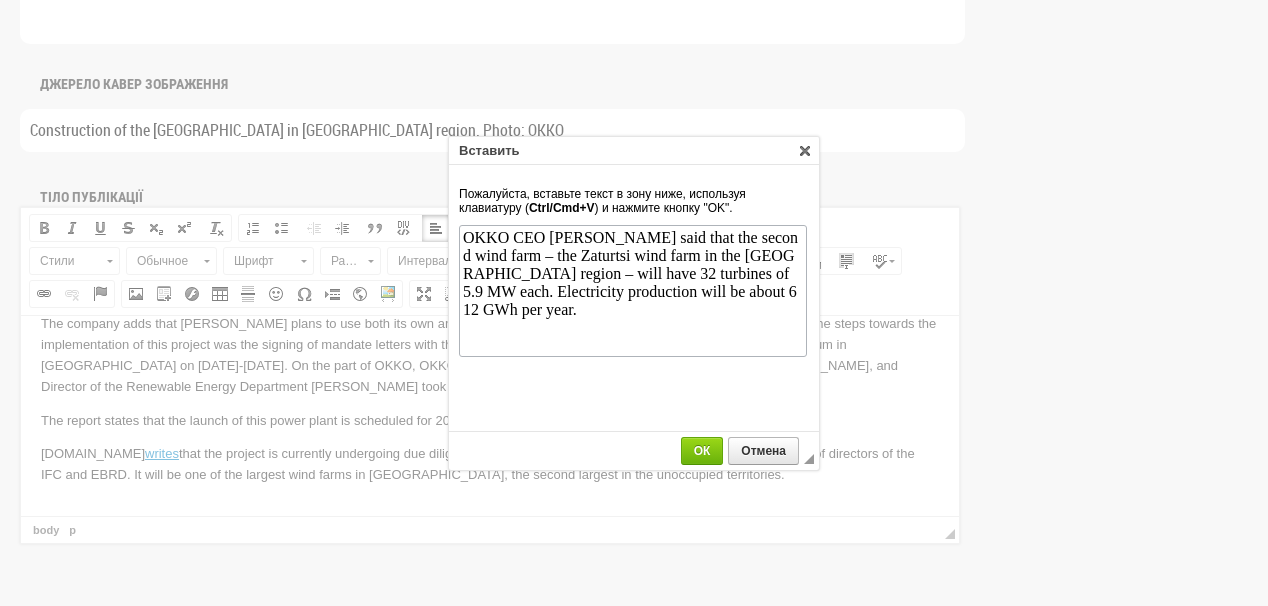 scroll, scrollTop: 0, scrollLeft: 0, axis: both 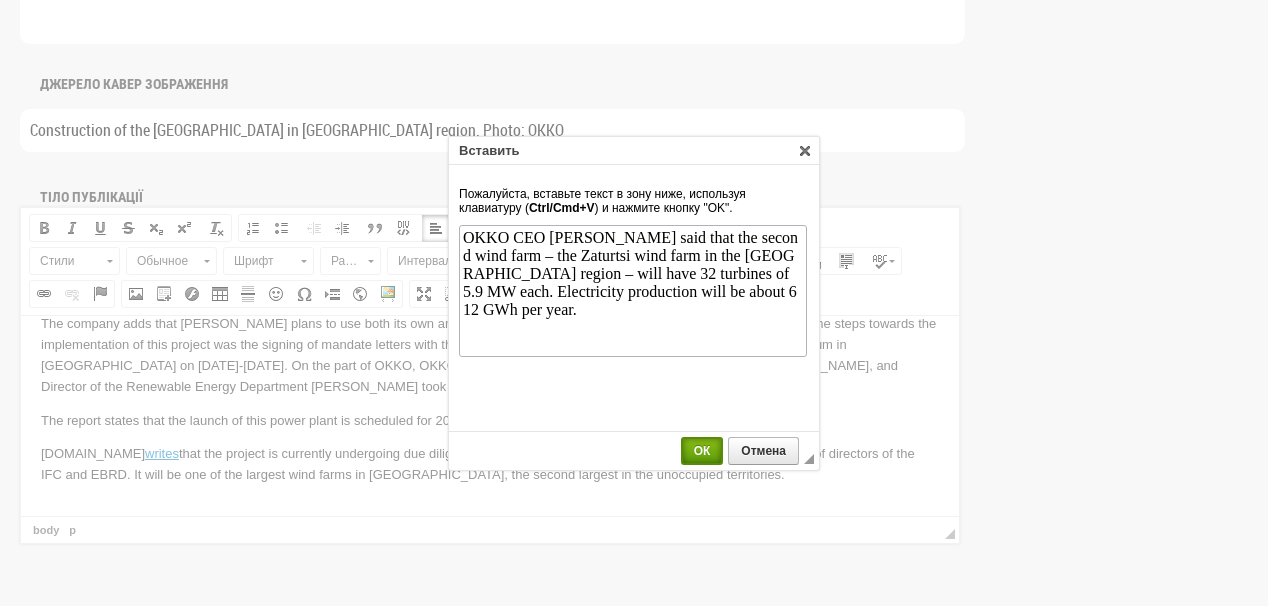 click on "ОК" at bounding box center [702, 451] 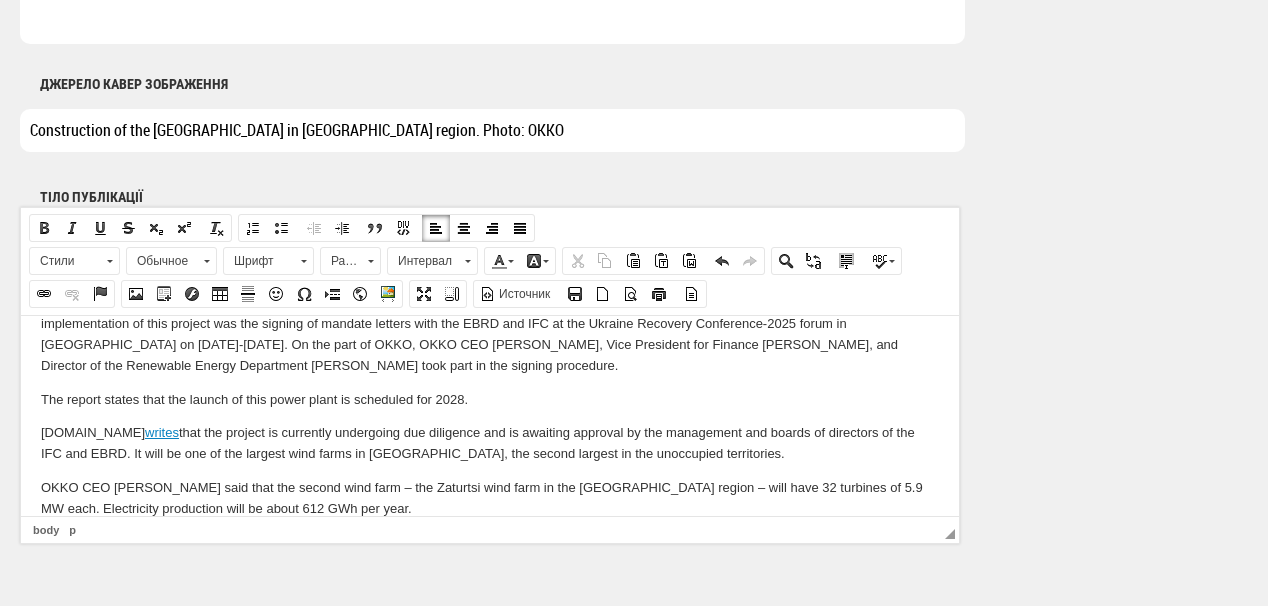 scroll, scrollTop: 177, scrollLeft: 0, axis: vertical 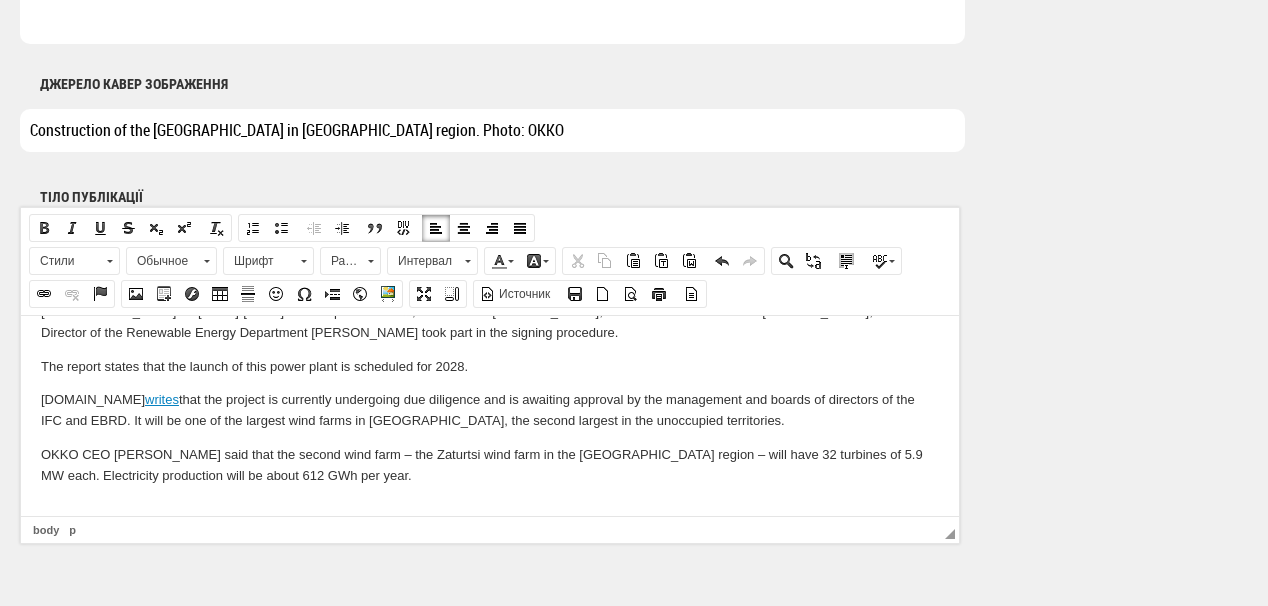 click on "OKKO has begun preparatory work on the construction of another wind farm with a larger capacity of 192 MW. The company  reported  this. It is noted that the total cost of the project is estimated at 300 million euros. The company adds that OKKO plans to use both its own and borrowed funds for the construction of the wind farm. One of the steps towards the implementation of this project was the signing of mandate letters with the EBRD and IFC at the Ukraine Recovery Conference-2025 forum in Rome on July 10-11. On the part of OKKO, OKKO CEO Vasyl Danylyak, Vice President for Finance Nazar Kupibida, and Director of the Renewable Energy Department Oleksa Konenko took part in the signing procedure. The report states that the launch of this power plant is scheduled for 2028. LIGA.net  writes  OKKO CEO Vasyl Danylyak said that the second wind farm – the Zaturtsi wind farm in the Volyn region – will have 32 turbines of 5.9 MW each. Electricity production will be about 612 GWh per year." at bounding box center [490, 355] 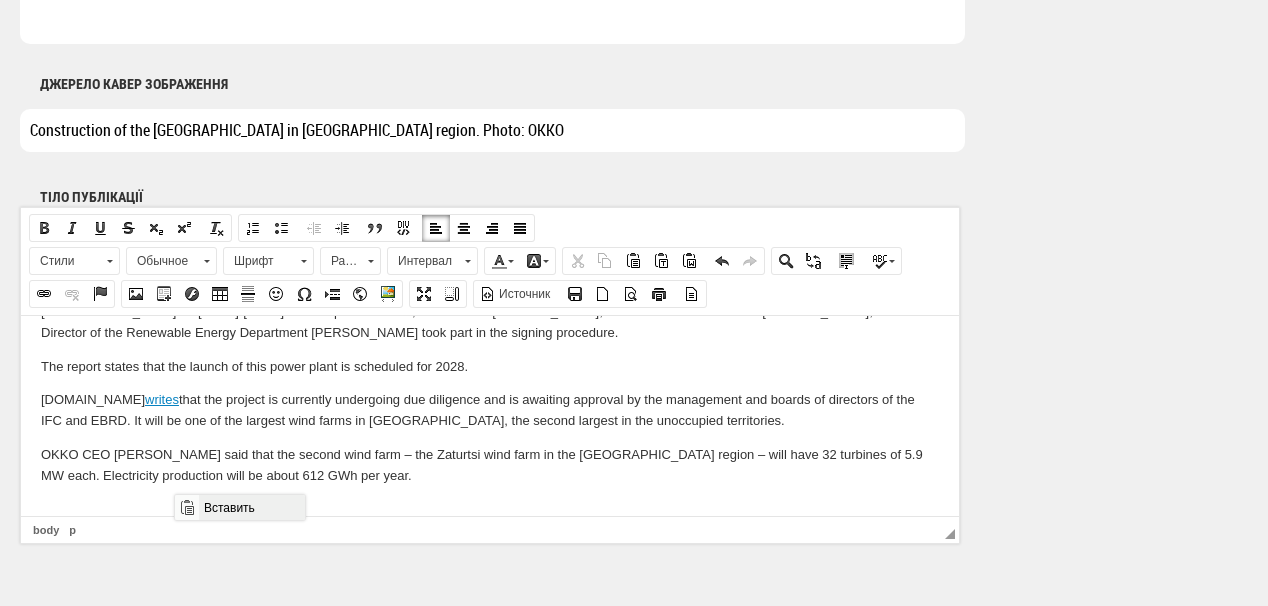 click on "Вставить" at bounding box center [251, 507] 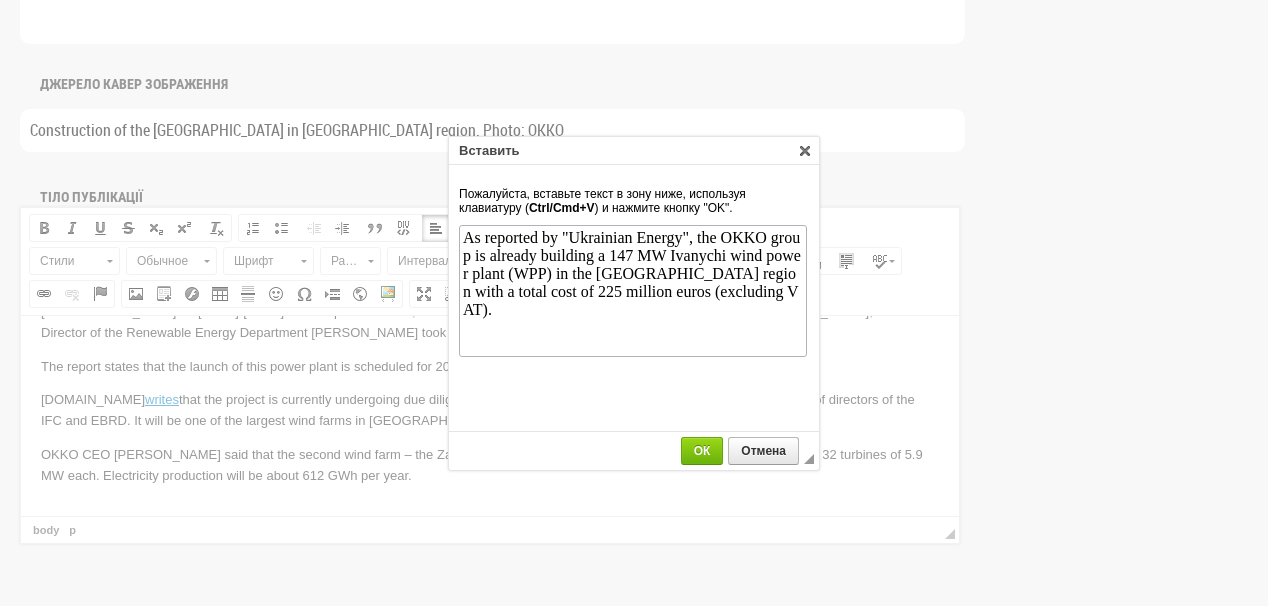 scroll, scrollTop: 0, scrollLeft: 0, axis: both 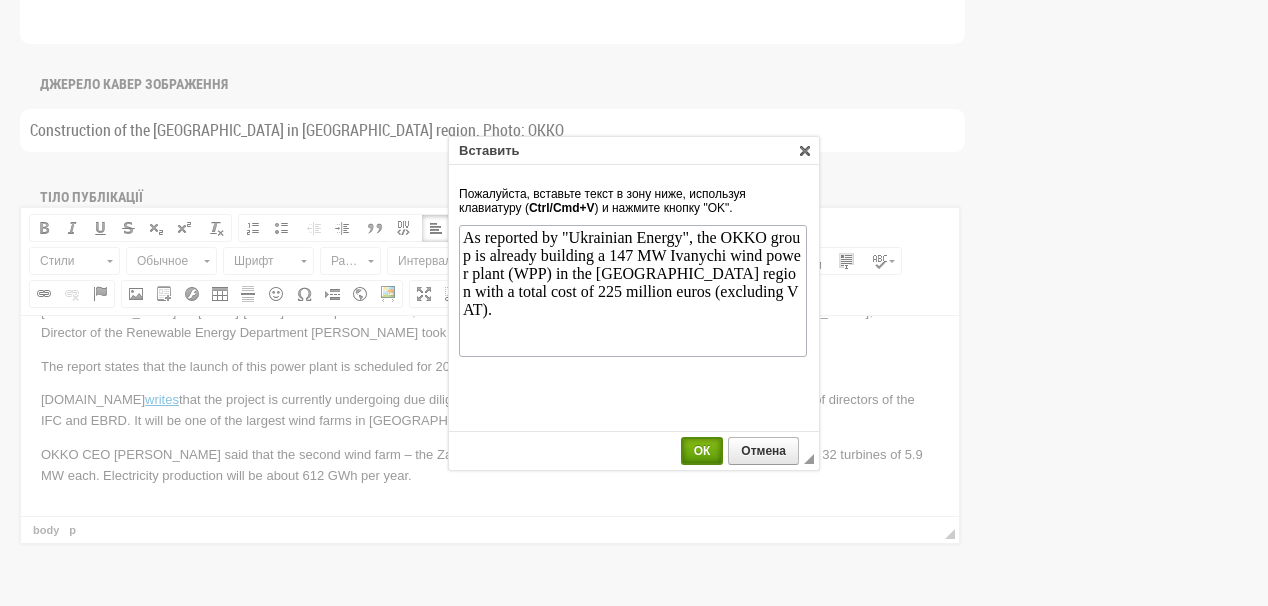 click on "ОК" at bounding box center [702, 451] 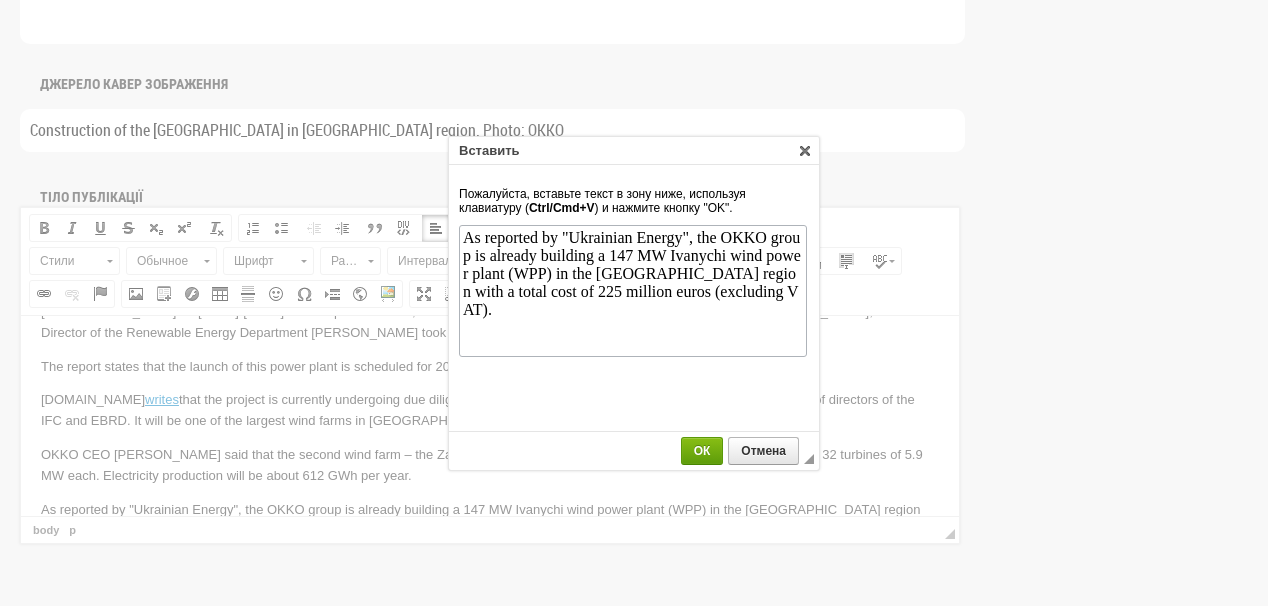 scroll, scrollTop: 198, scrollLeft: 0, axis: vertical 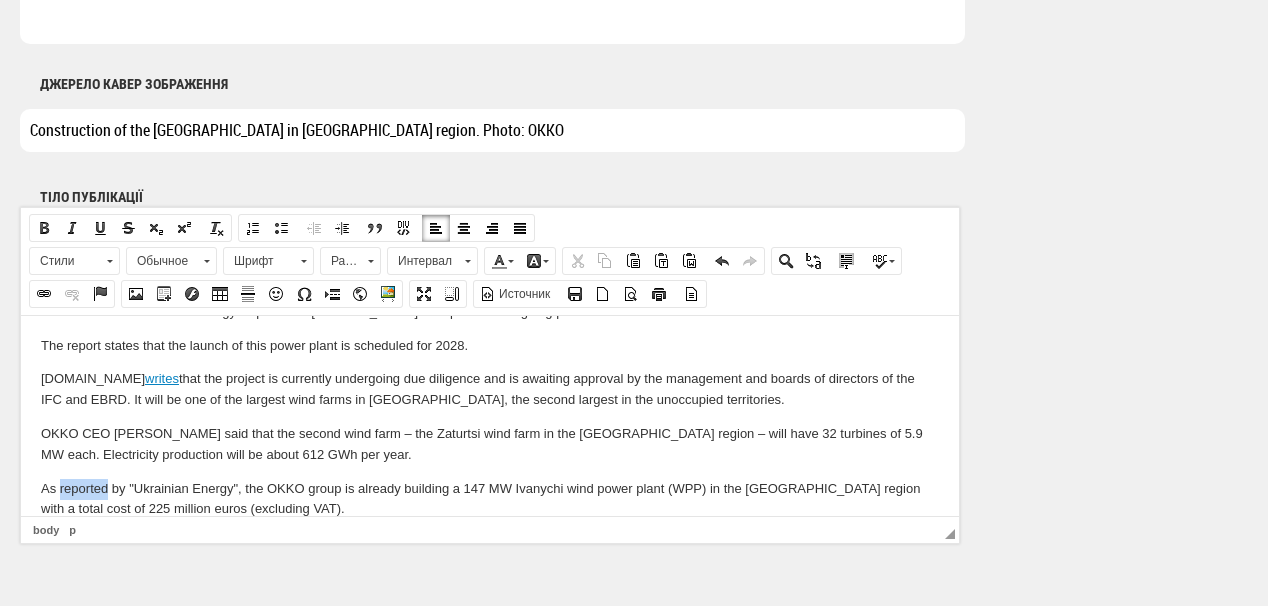 drag, startPoint x: 61, startPoint y: 486, endPoint x: 107, endPoint y: 486, distance: 46 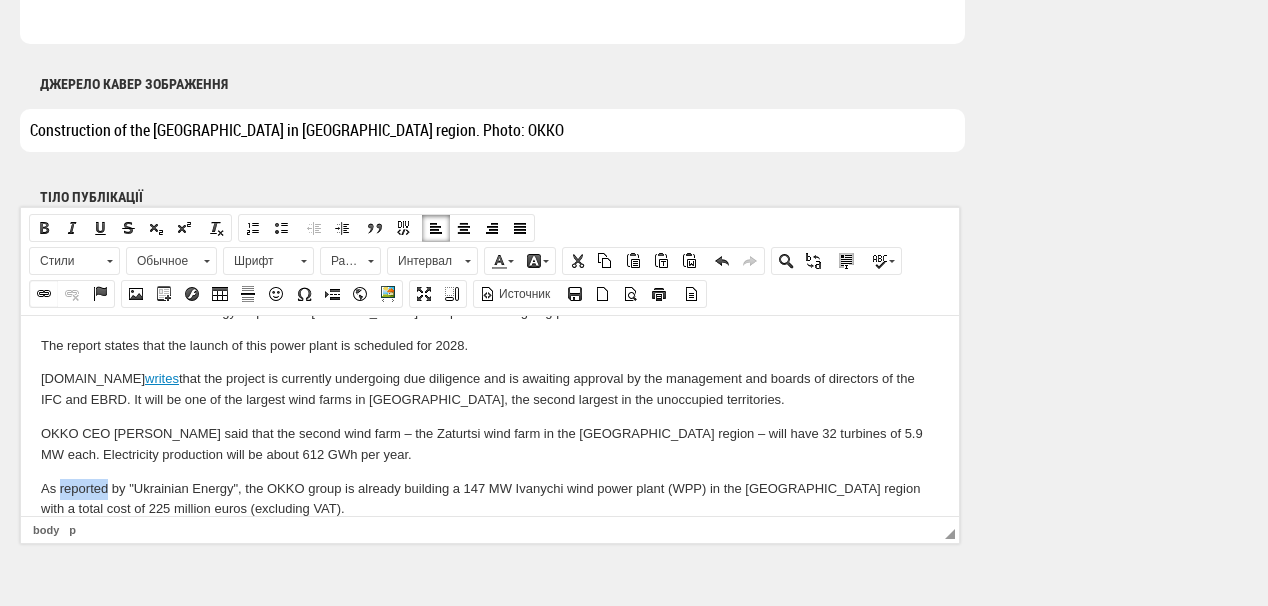 click at bounding box center (44, 294) 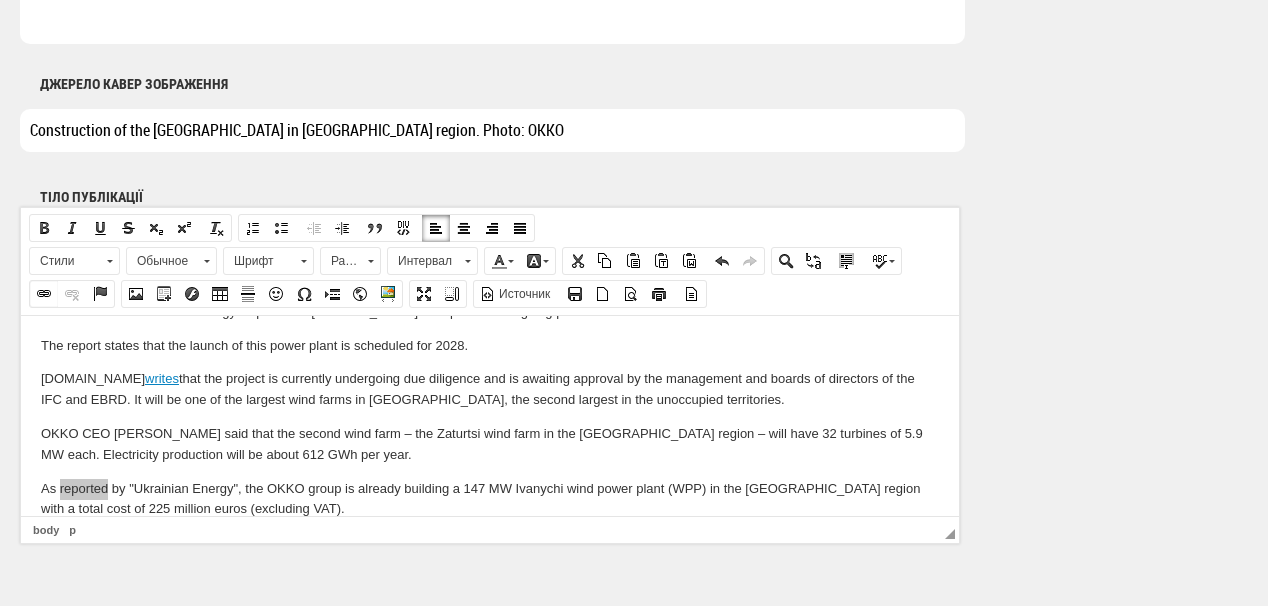 select on "http://" 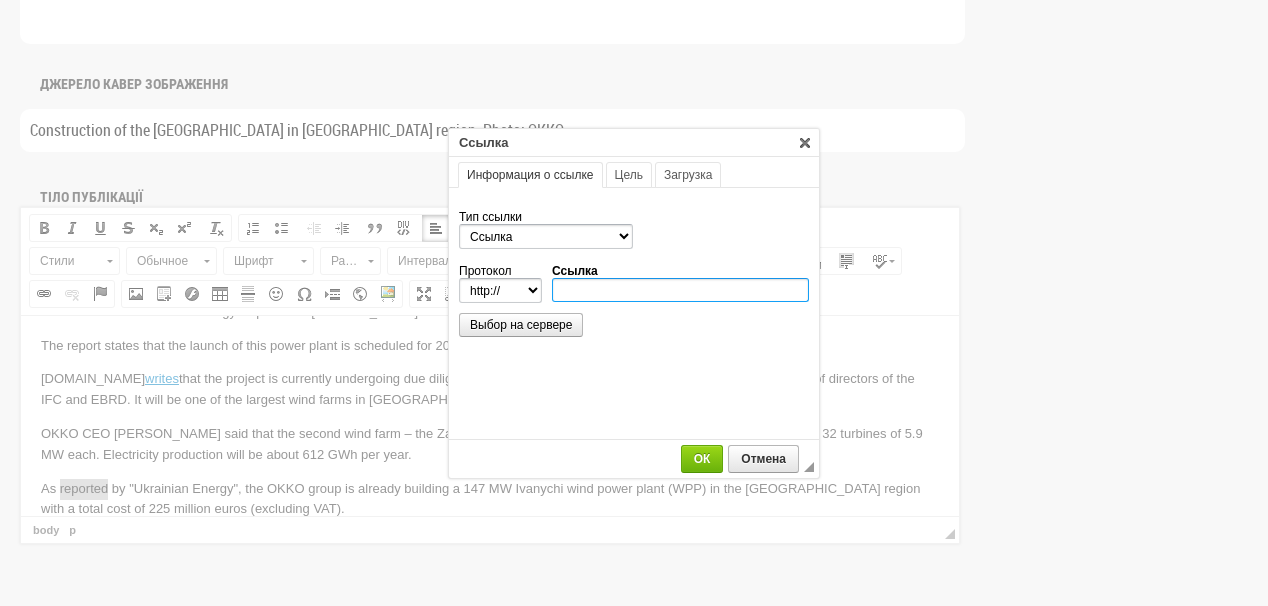 click on "Ссылка" at bounding box center (680, 290) 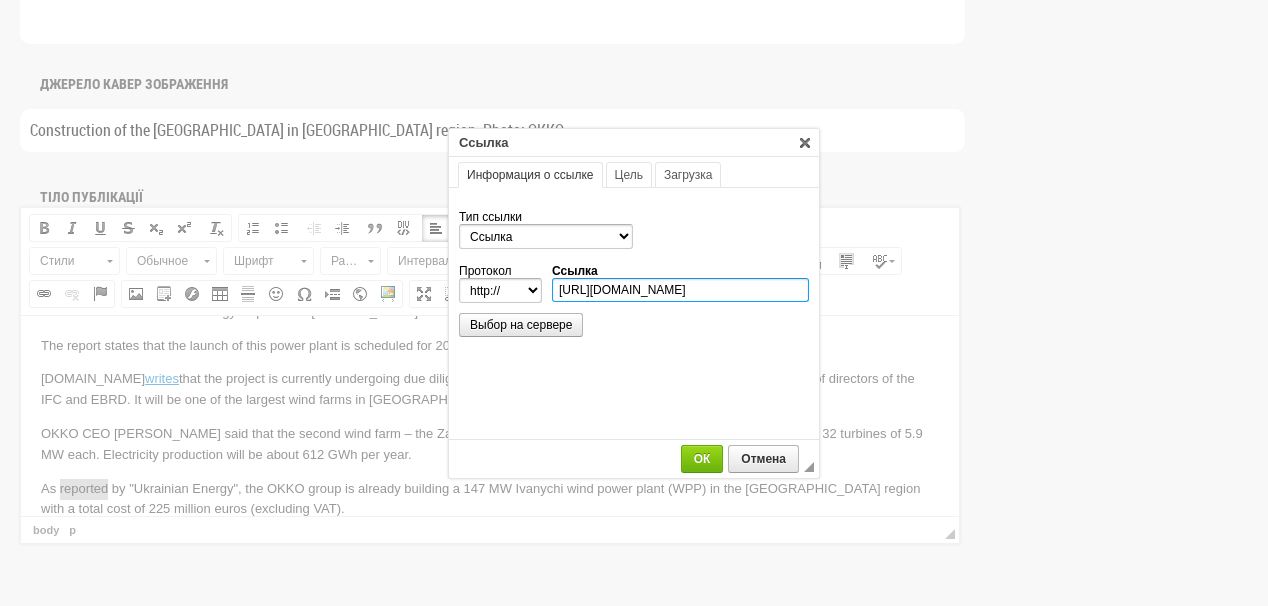 scroll, scrollTop: 0, scrollLeft: 202, axis: horizontal 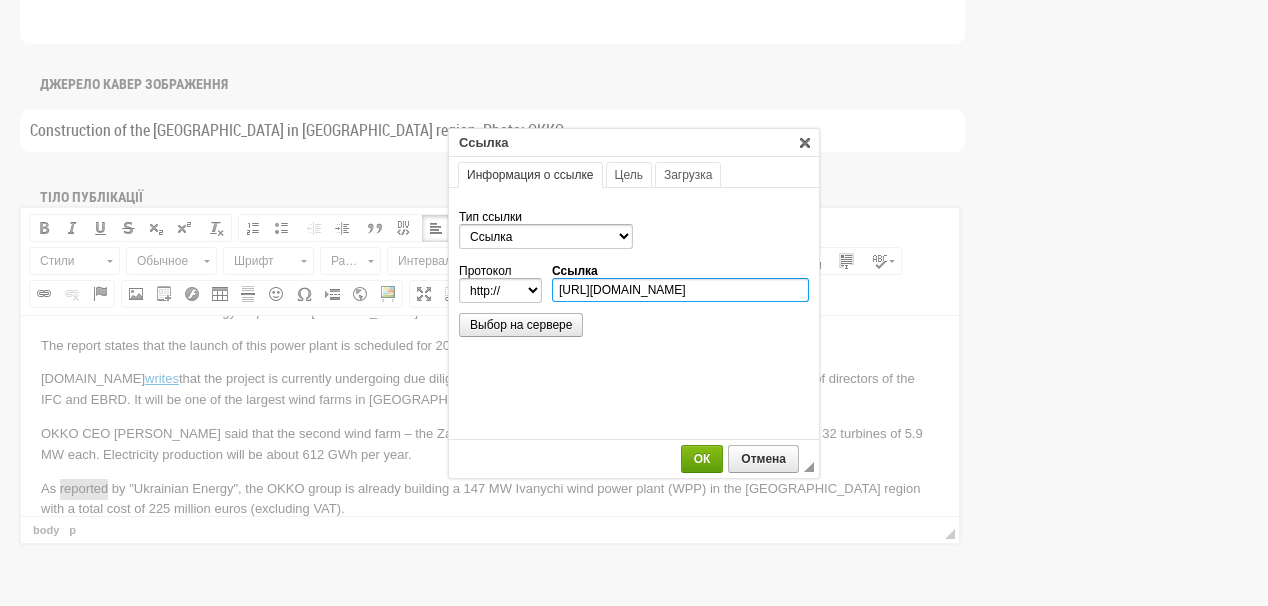 type on "https://ua-energy.org/en/posts/01-11-2024-c7365e0e-5657-4882-bf9f-61cd570834bc" 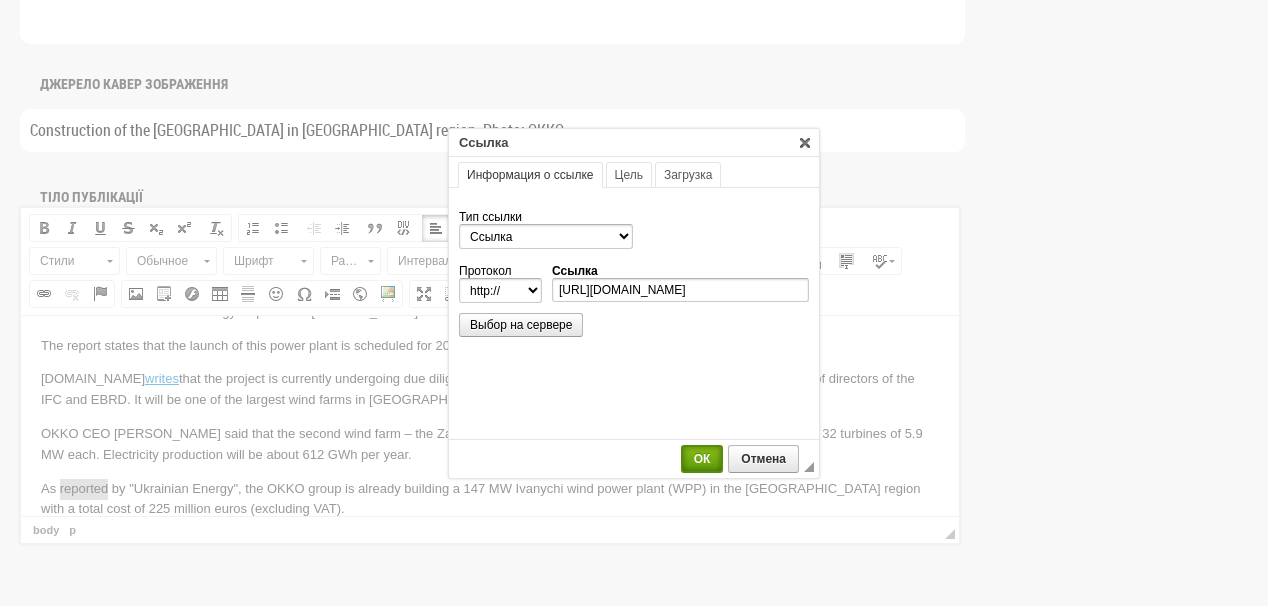select on "https://" 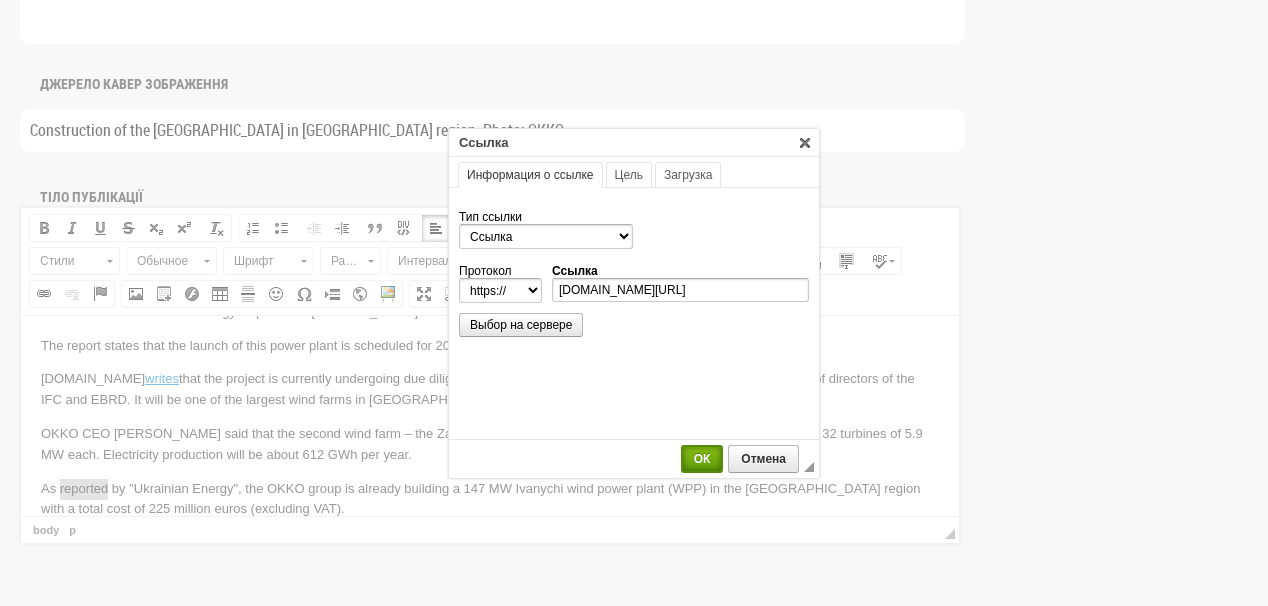 scroll, scrollTop: 0, scrollLeft: 0, axis: both 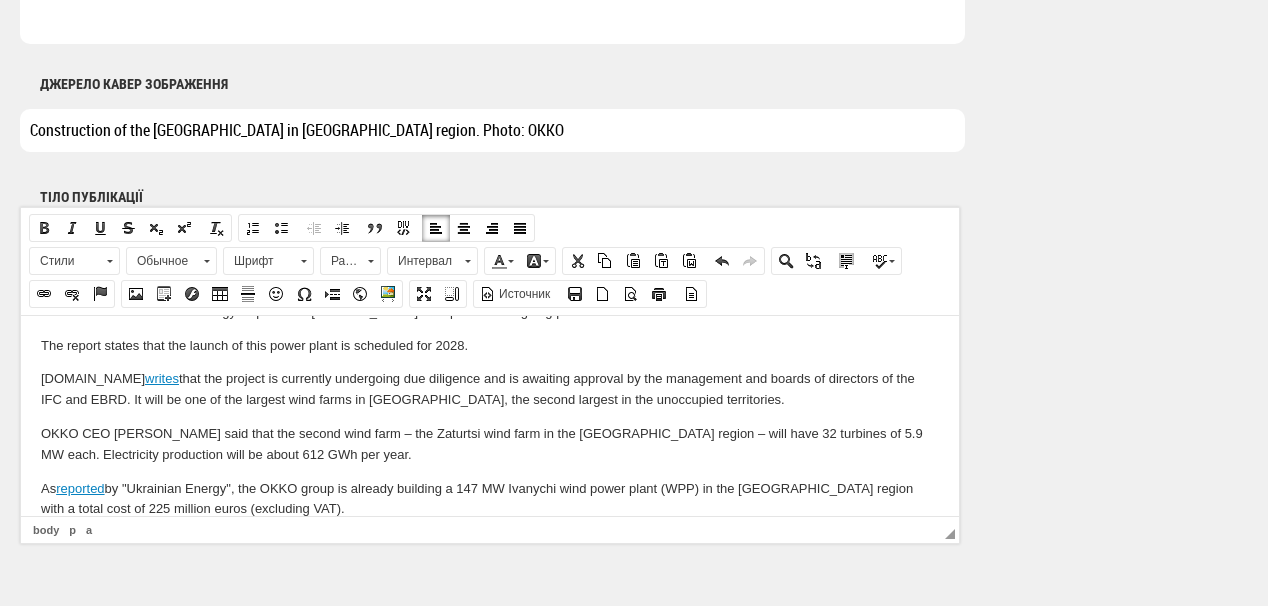 click on "As  reported  by "Ukrainian Energy", the OKKO group is already building a 147 MW Ivanychi wind power plant (WPP) in the Volyn region with a total cost of 225 million euros (excluding VAT)." at bounding box center (490, 499) 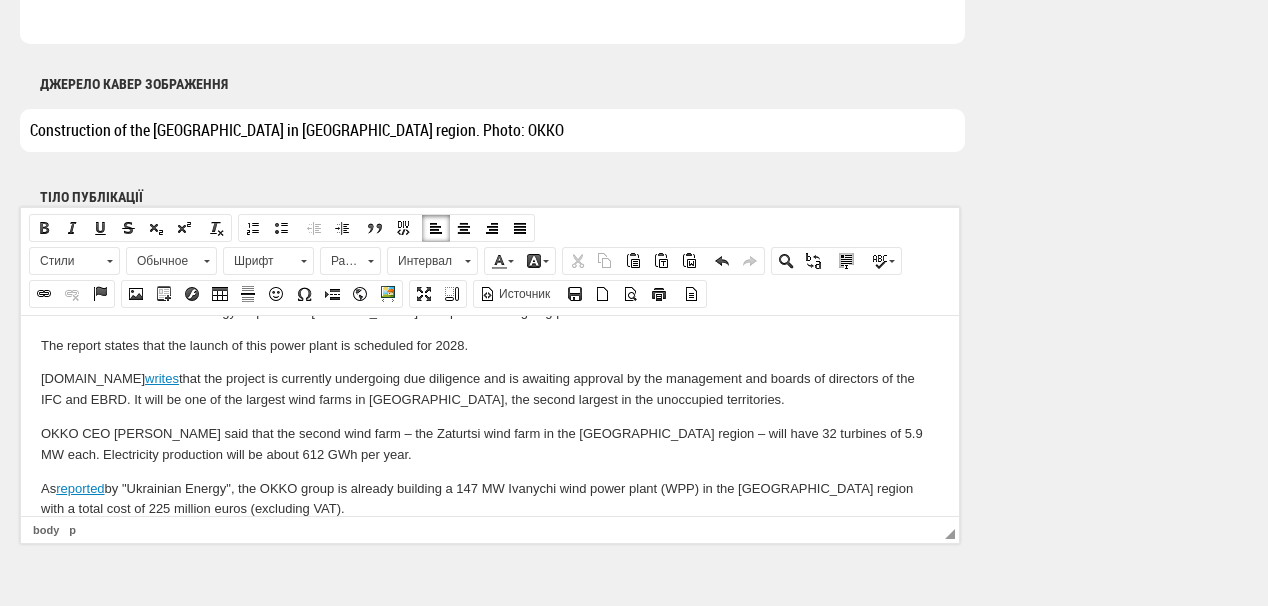 scroll, scrollTop: 232, scrollLeft: 0, axis: vertical 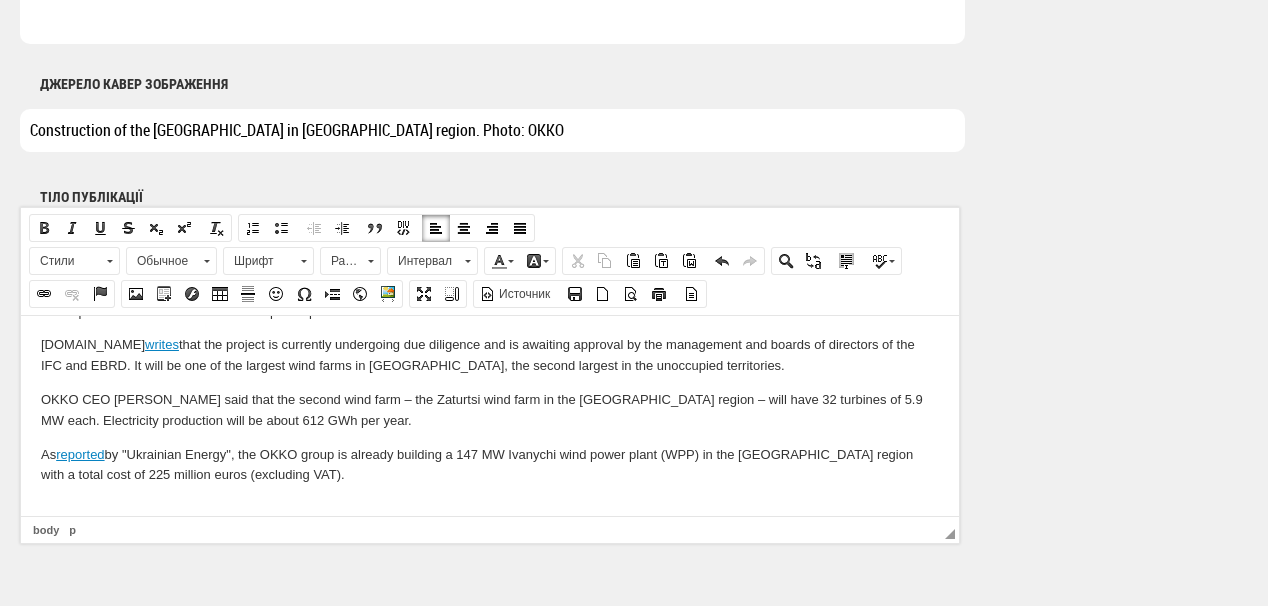 click at bounding box center (490, 508) 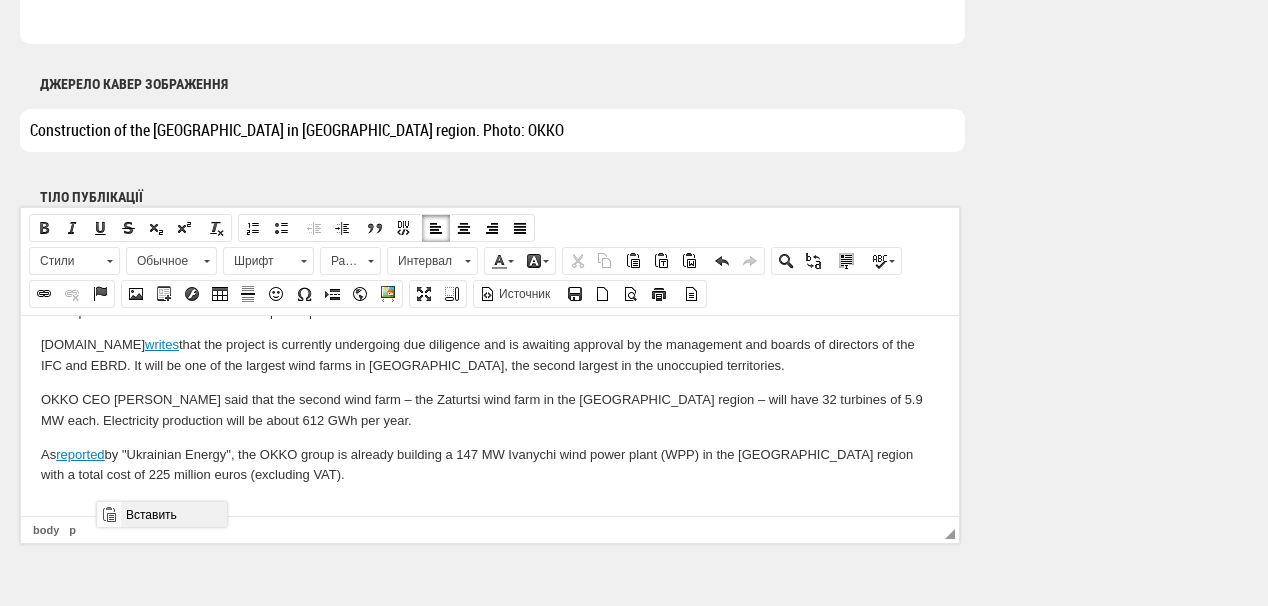 click on "Вставить" at bounding box center (173, 514) 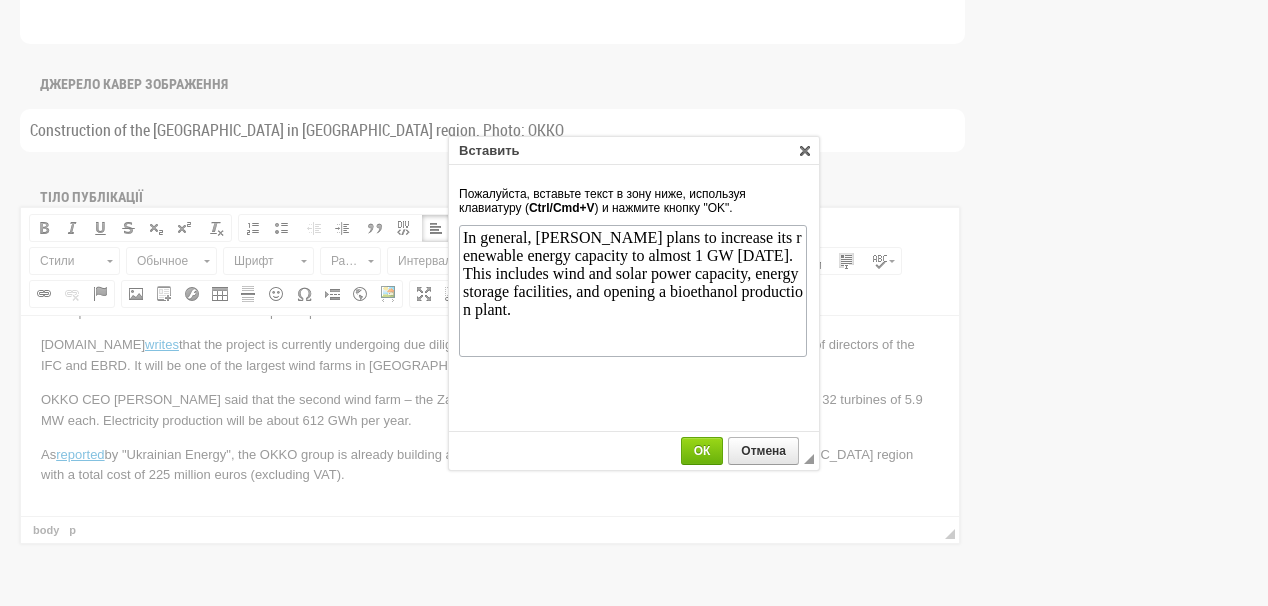scroll, scrollTop: 0, scrollLeft: 0, axis: both 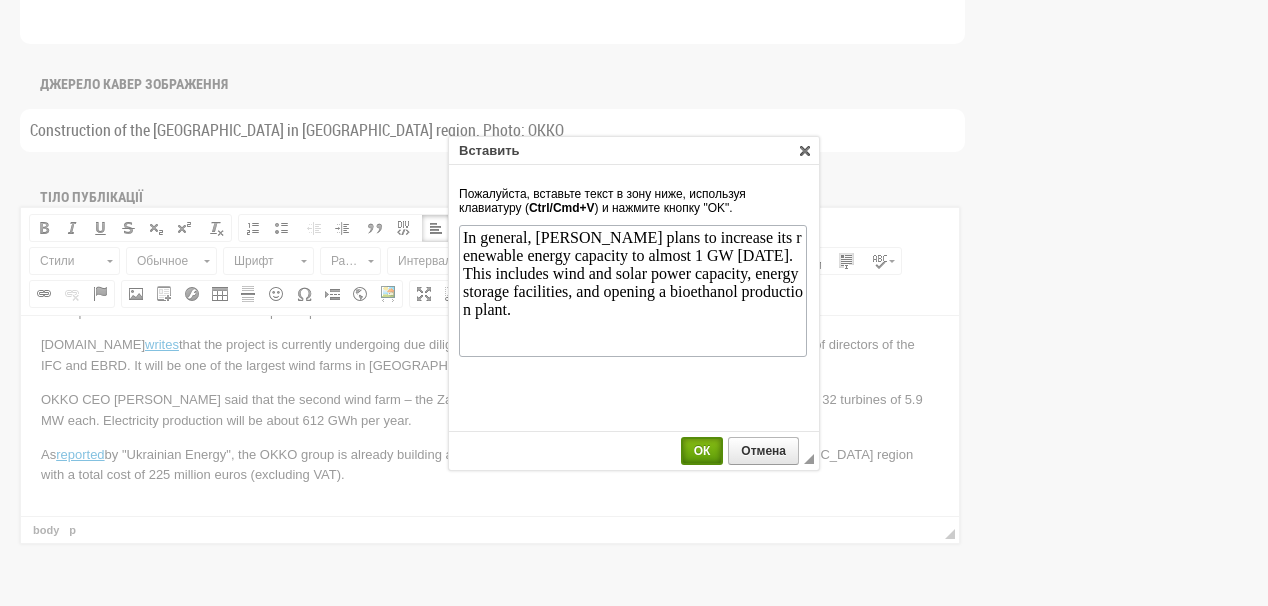 click on "ОК" at bounding box center (702, 451) 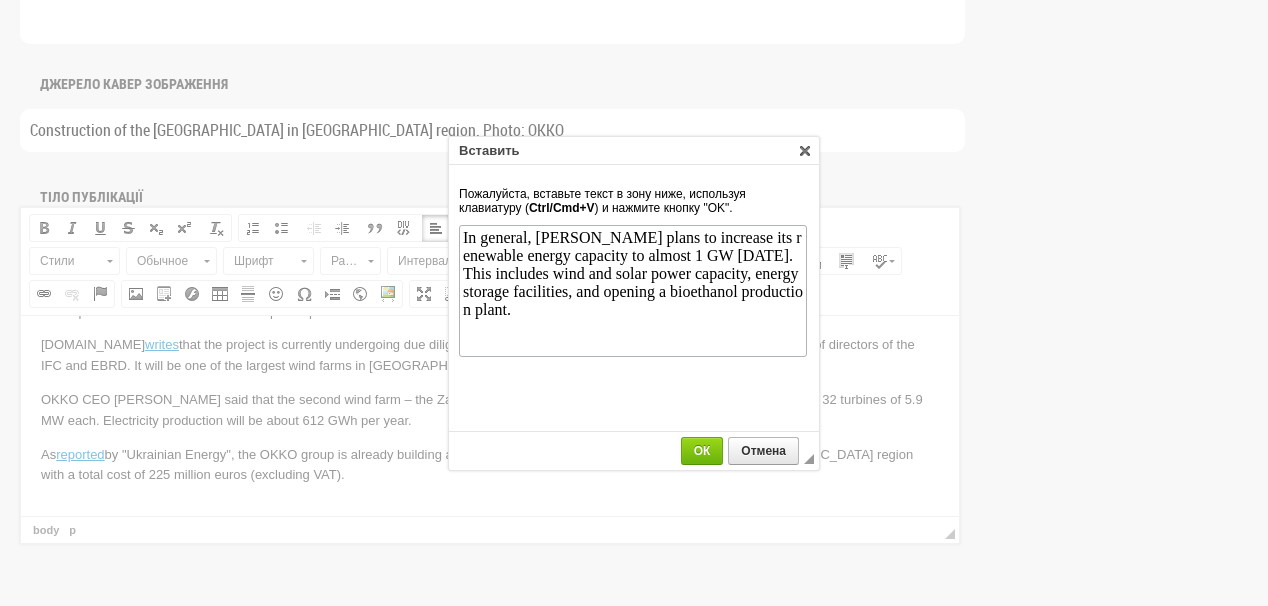 scroll, scrollTop: 253, scrollLeft: 0, axis: vertical 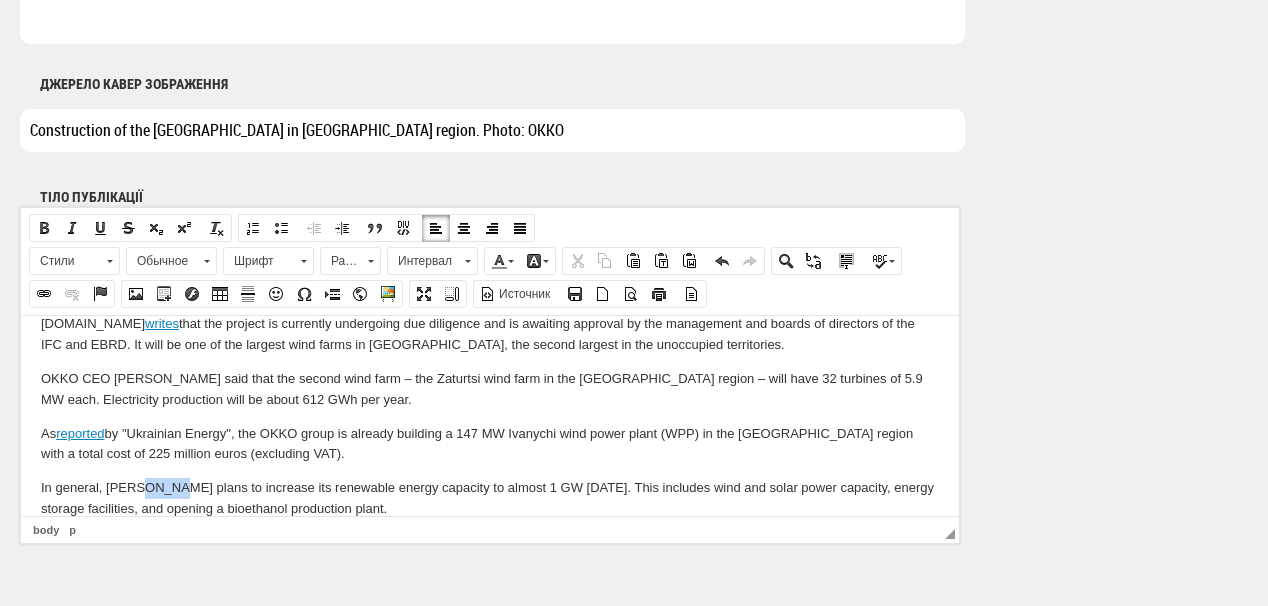 drag, startPoint x: 145, startPoint y: 488, endPoint x: 177, endPoint y: 489, distance: 32.01562 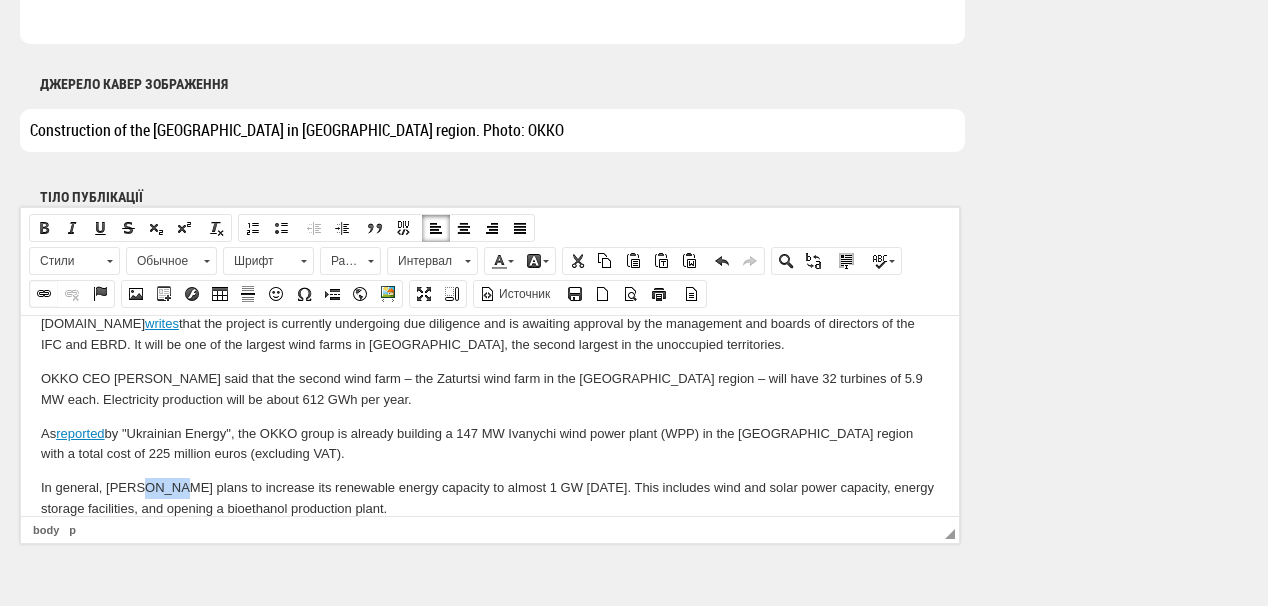 click at bounding box center (44, 294) 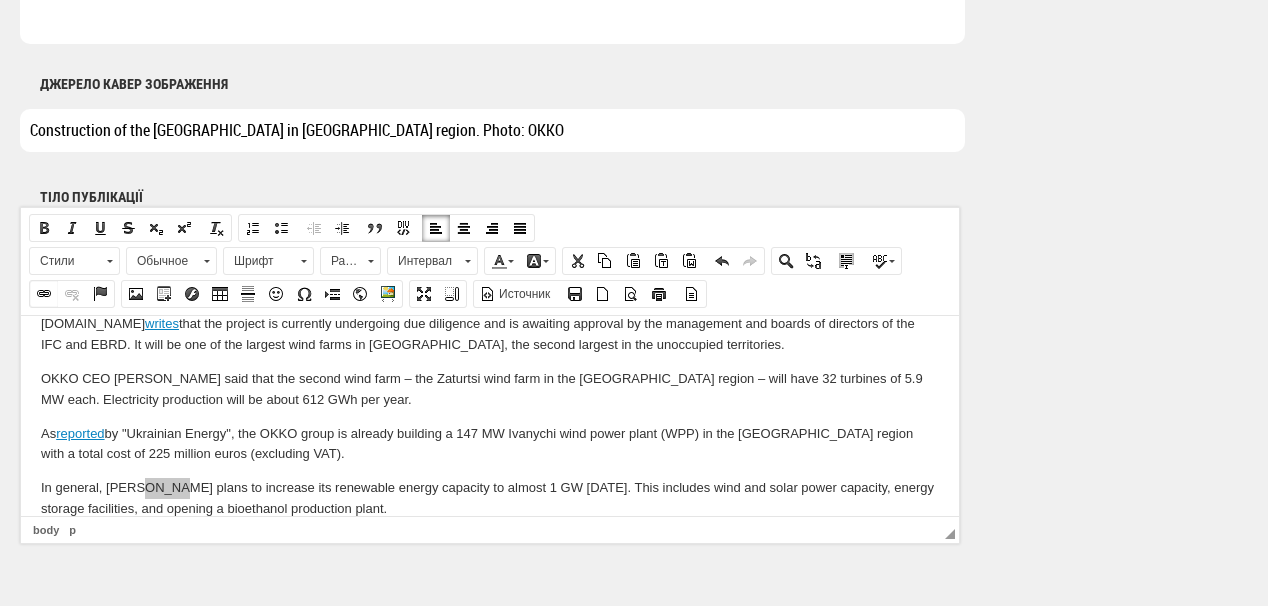select on "http://" 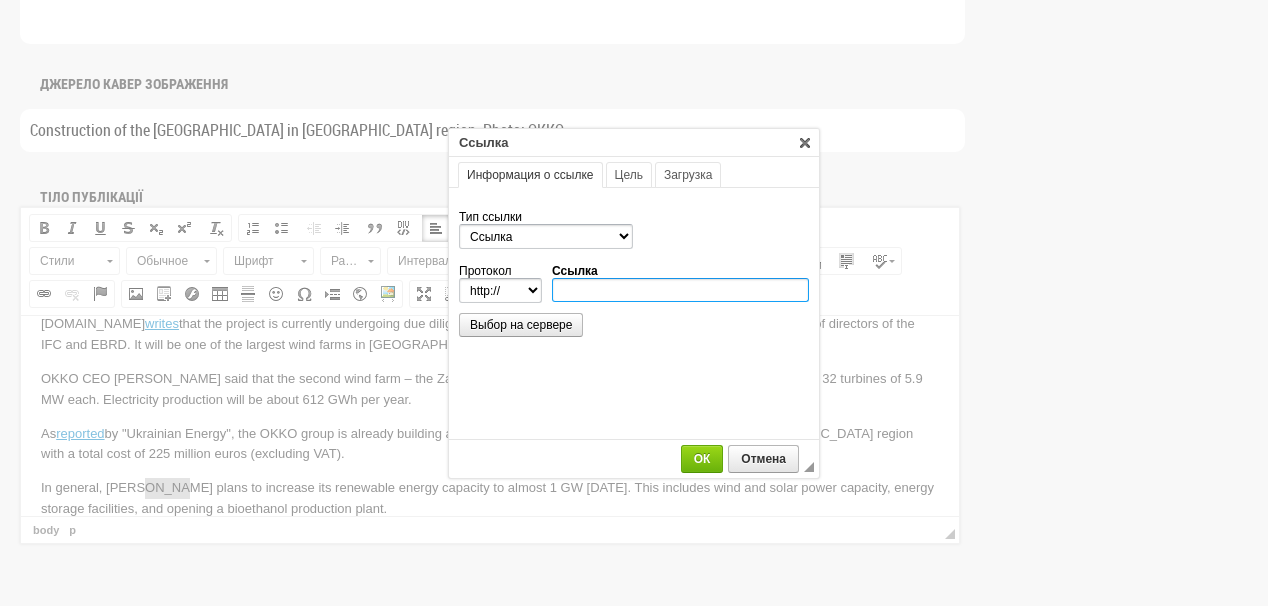 click on "Ссылка" at bounding box center (680, 290) 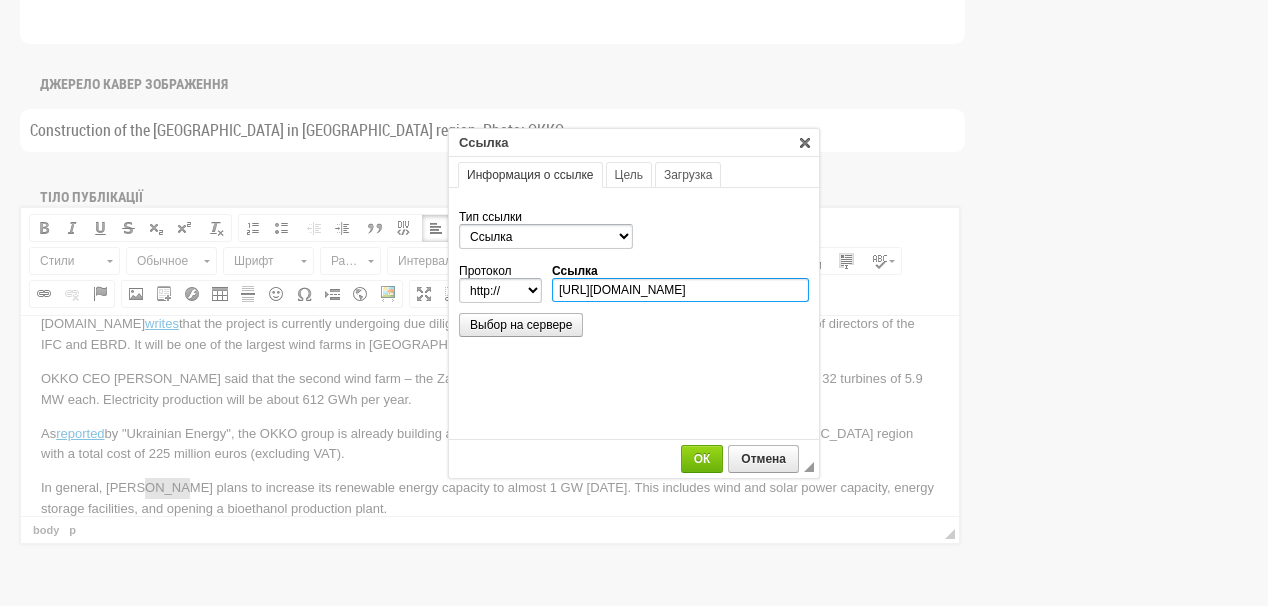 scroll, scrollTop: 0, scrollLeft: 298, axis: horizontal 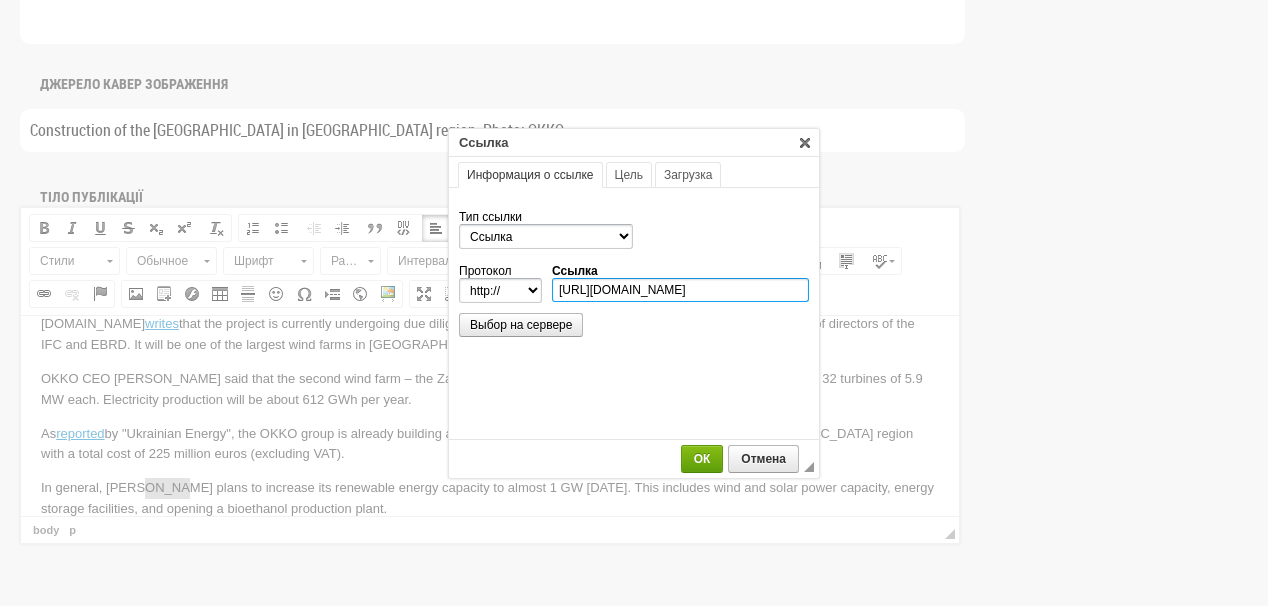 type on "https://ua-energy.org/uk/posts/okko-planuie-za-5-rokiv-narostyty-svoi-potuzhnosti-vde-do-maizhe-1-hvt" 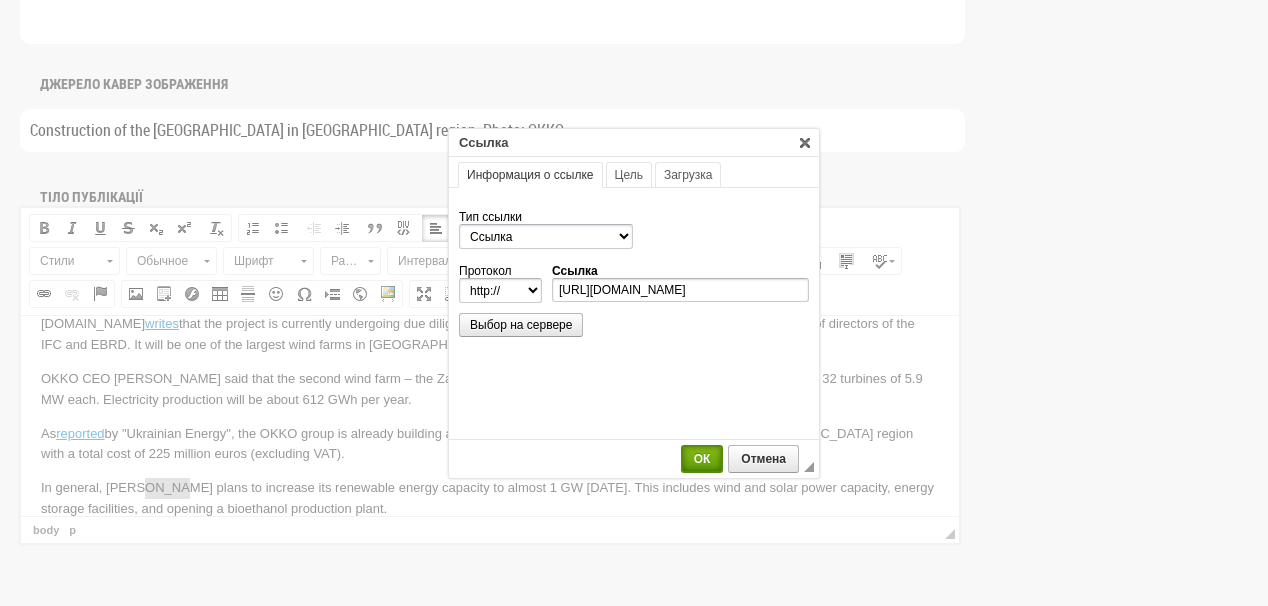 select on "https://" 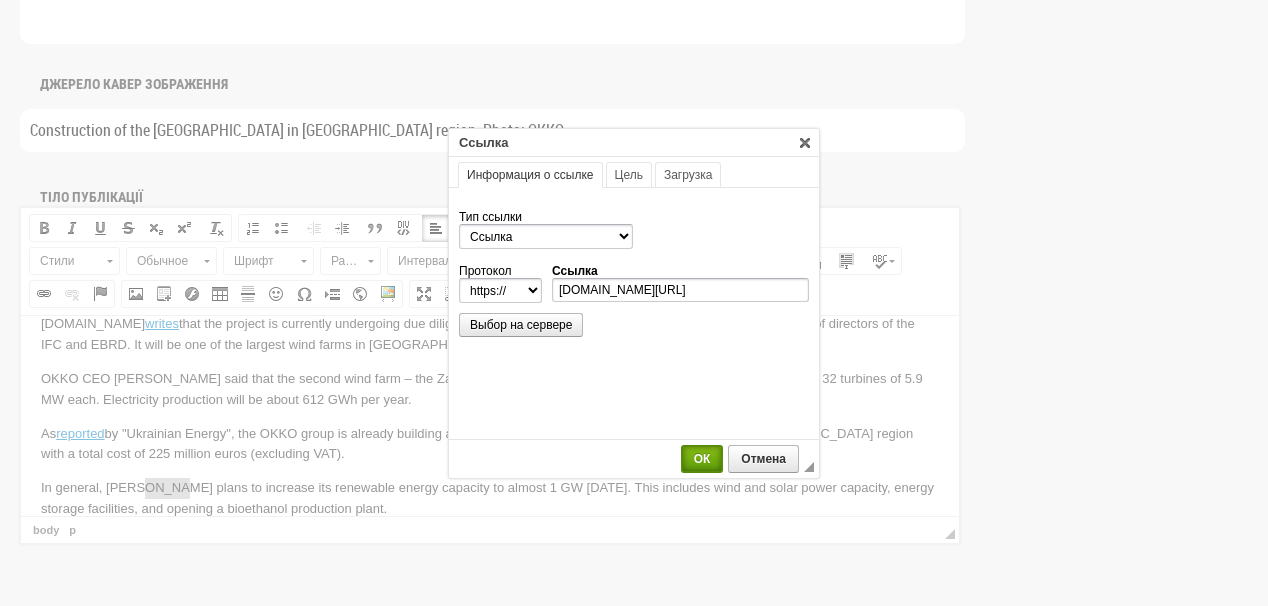 scroll, scrollTop: 0, scrollLeft: 0, axis: both 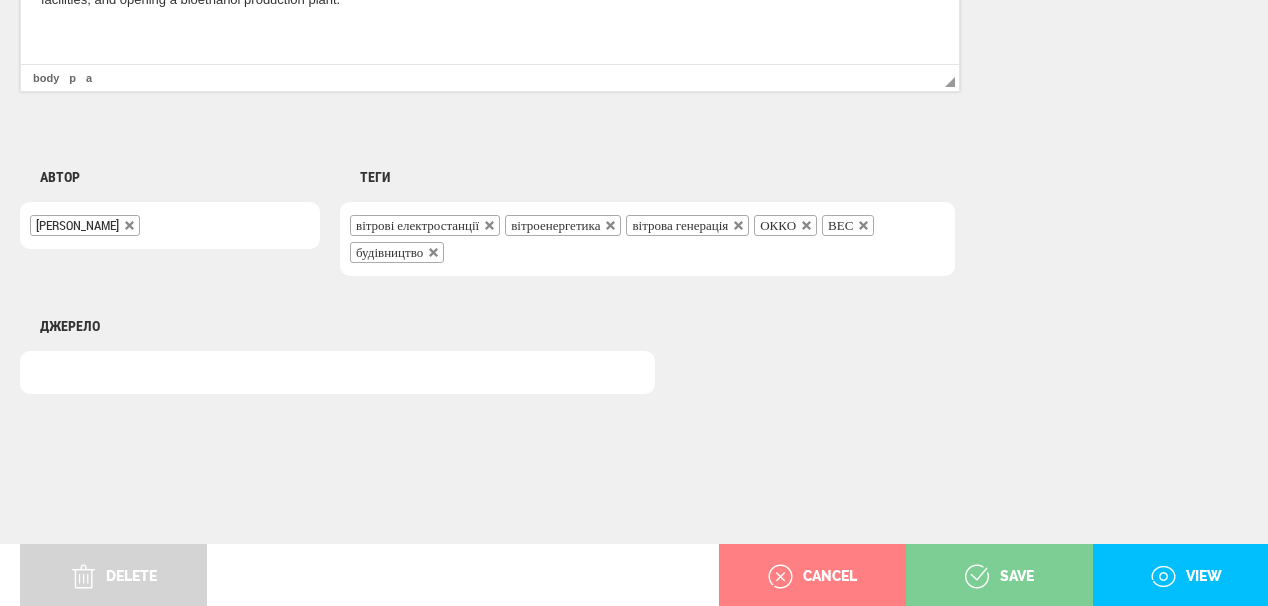 click on "save" at bounding box center (999, 577) 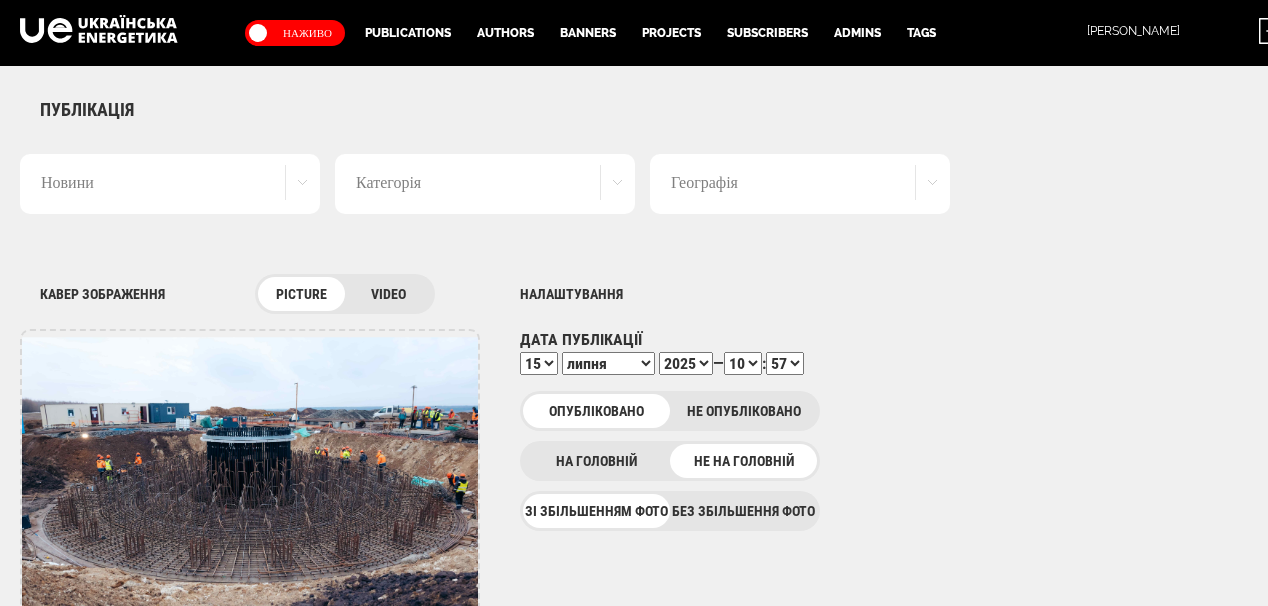 scroll, scrollTop: 0, scrollLeft: 0, axis: both 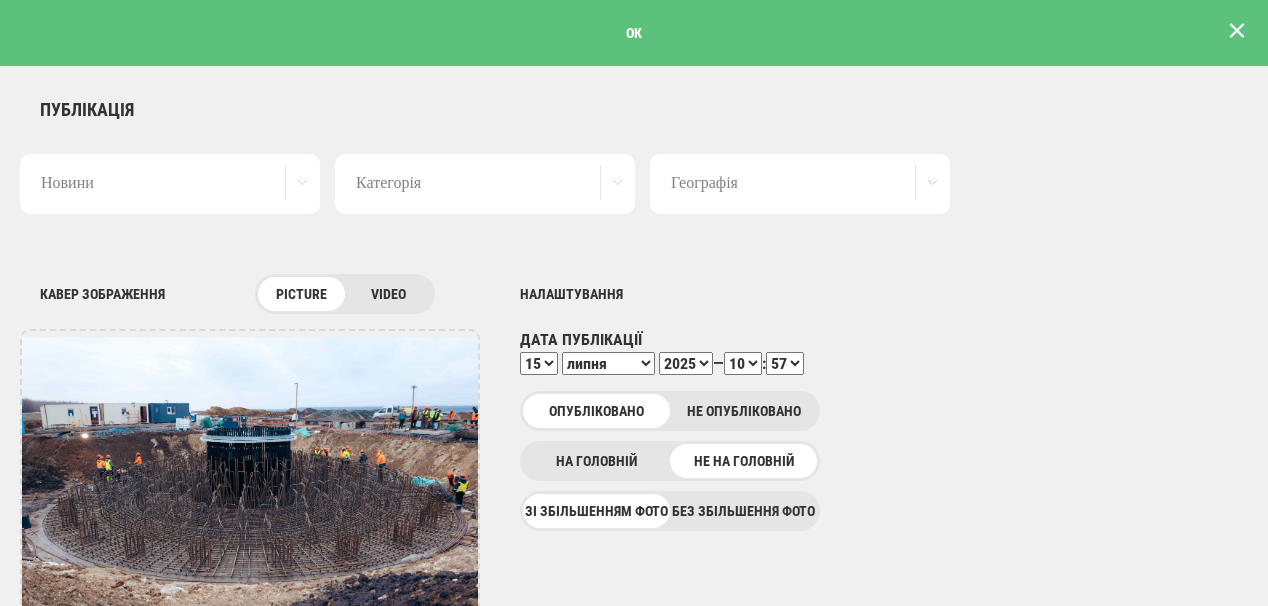 click at bounding box center (1237, 31) 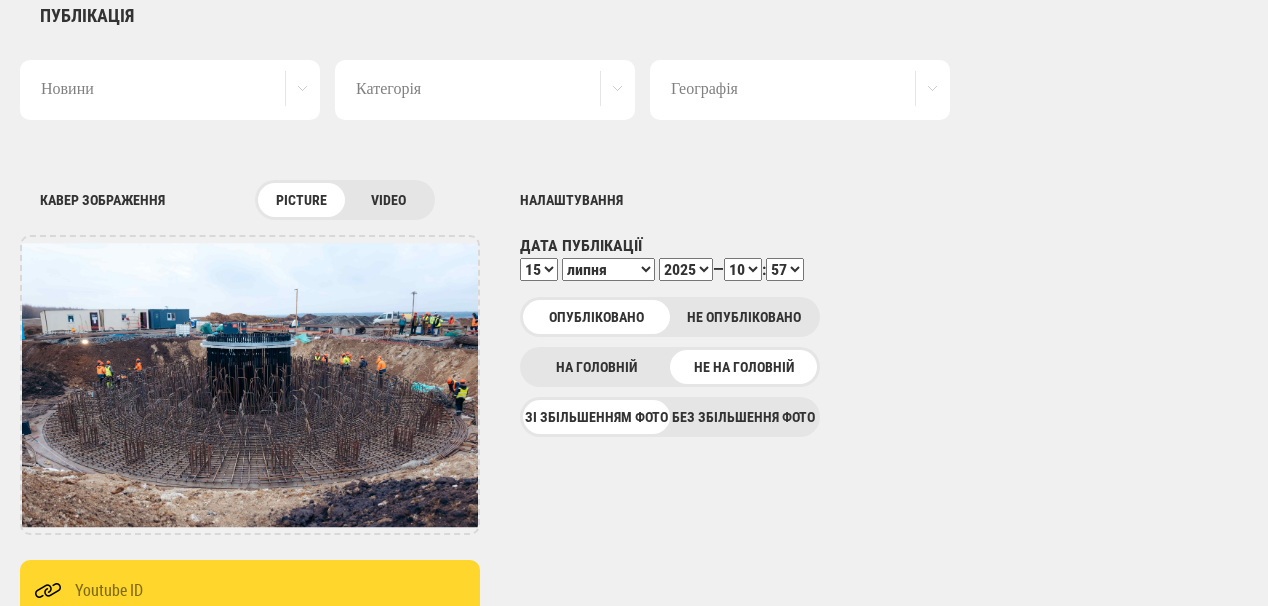 scroll, scrollTop: 240, scrollLeft: 0, axis: vertical 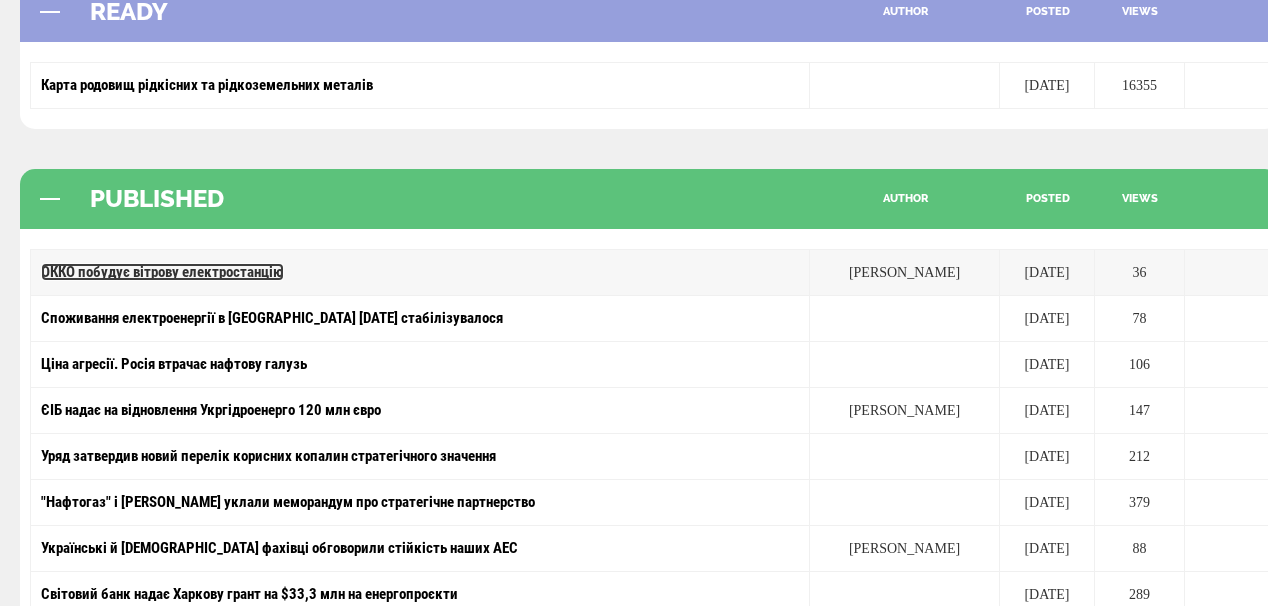 click on "ОККО побудує вітрову електростанцію" at bounding box center (162, 272) 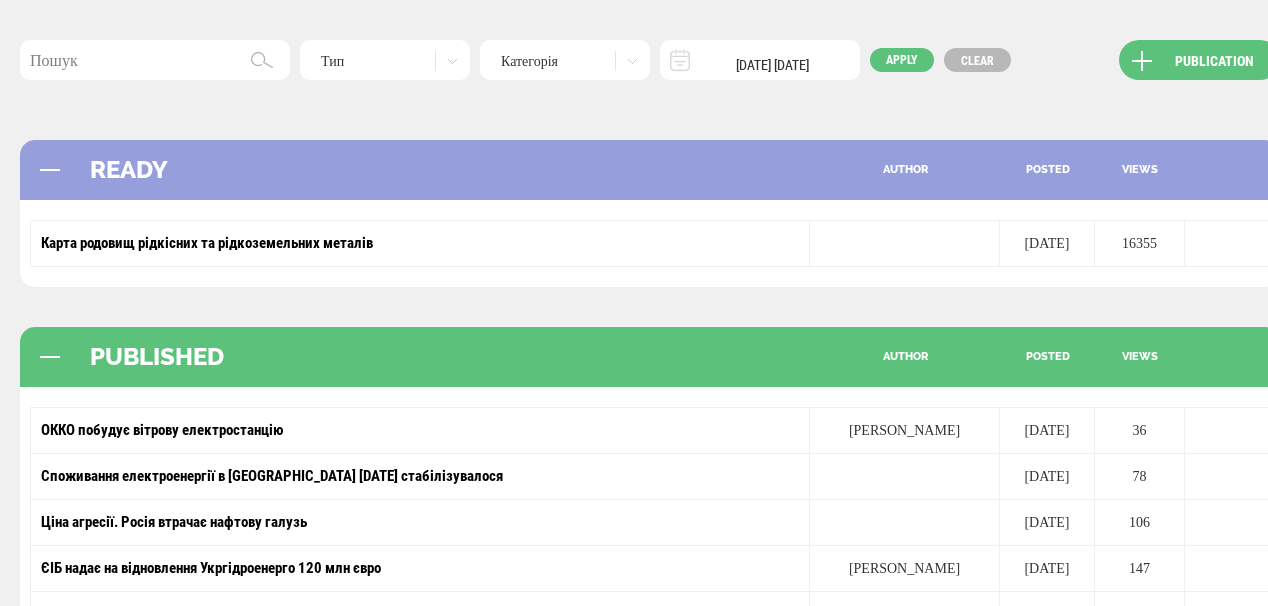 scroll, scrollTop: 64, scrollLeft: 0, axis: vertical 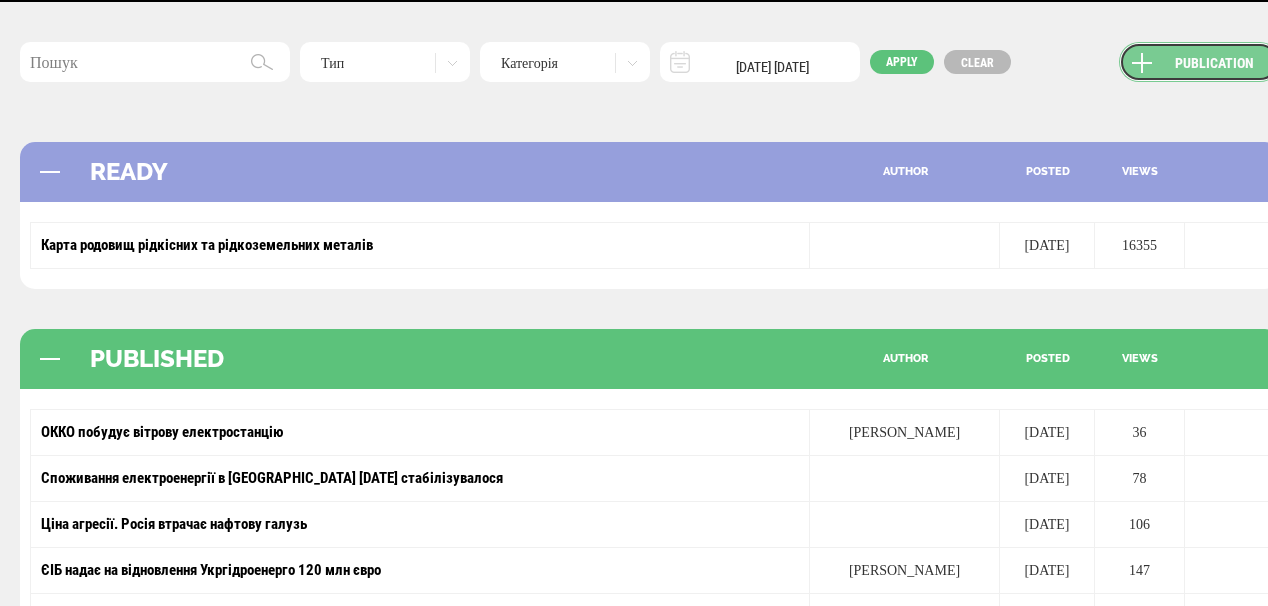 click on "Publication" at bounding box center [1199, 62] 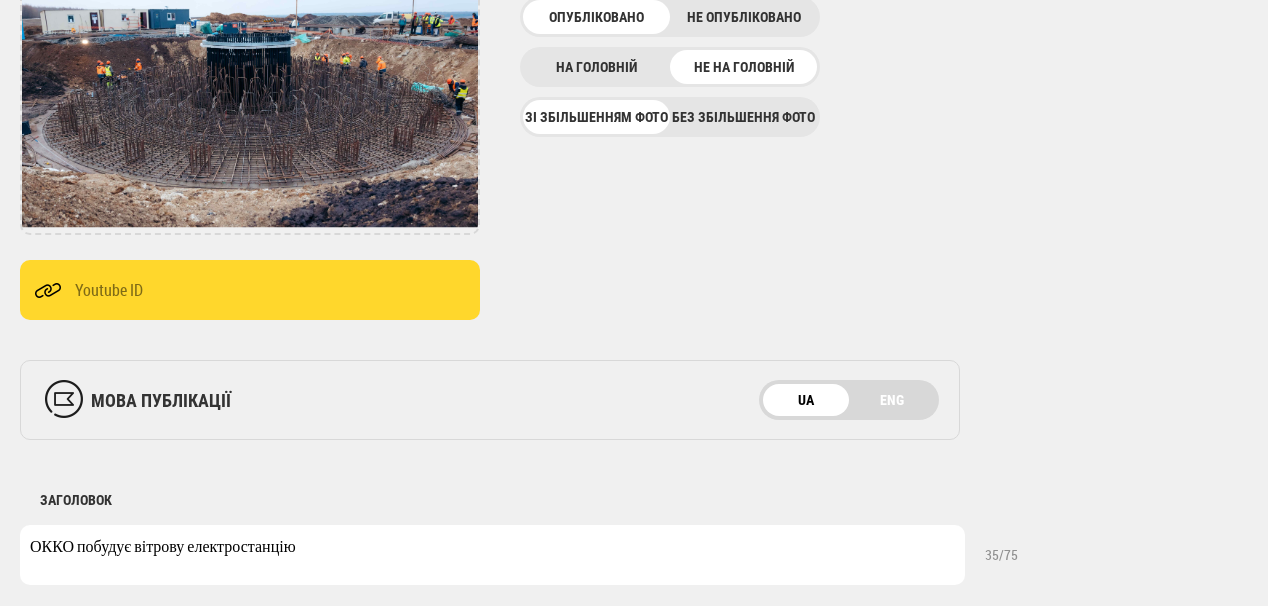 scroll, scrollTop: 400, scrollLeft: 0, axis: vertical 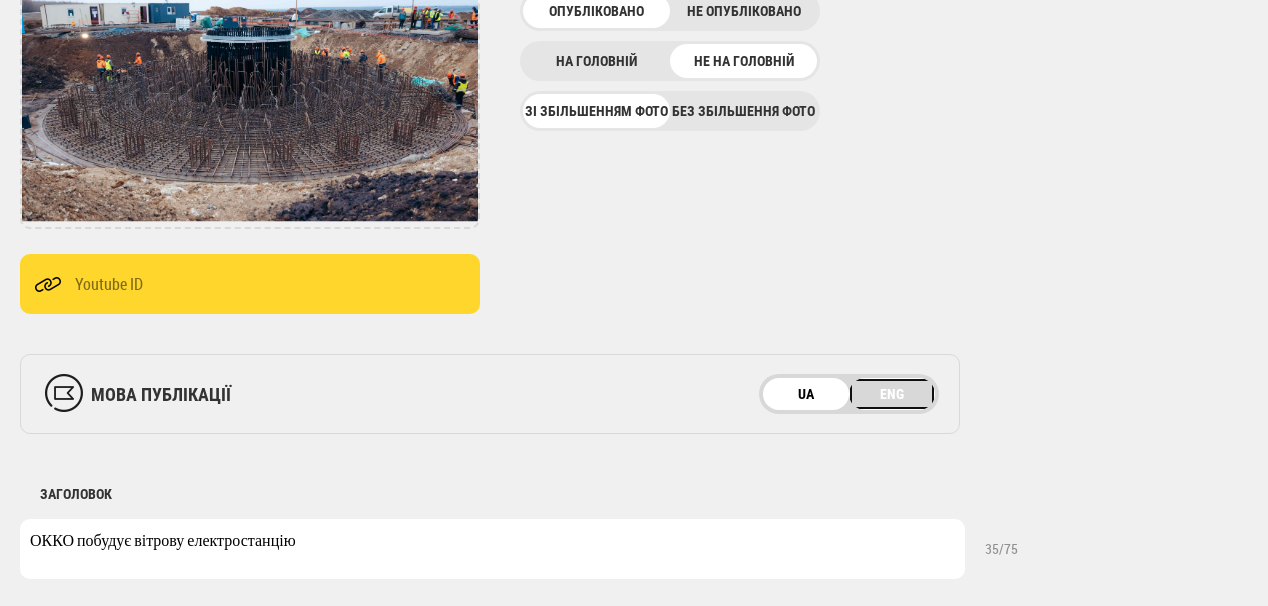 click on "ENG" at bounding box center [892, 394] 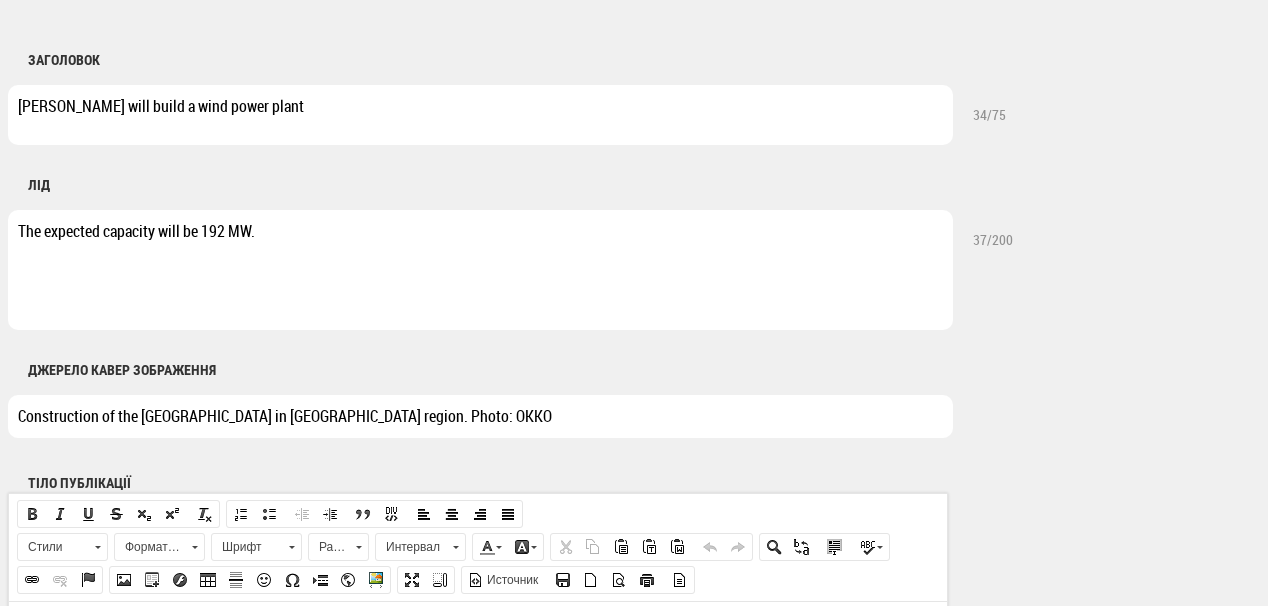 scroll, scrollTop: 0, scrollLeft: 0, axis: both 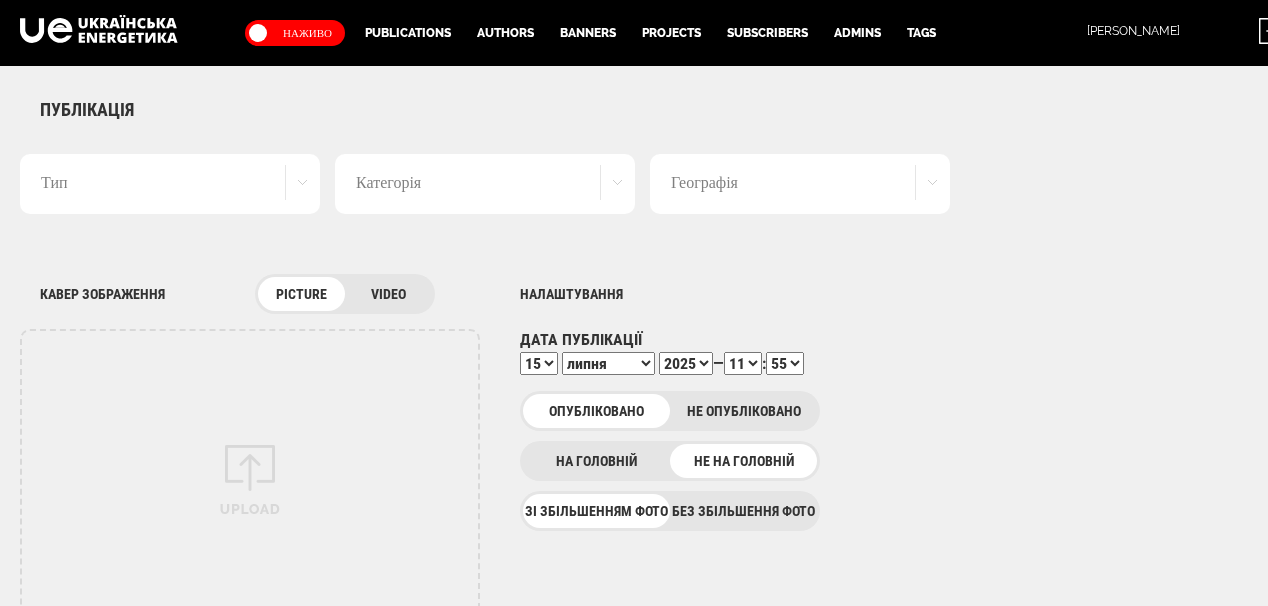 click on "Тип" at bounding box center [170, 184] 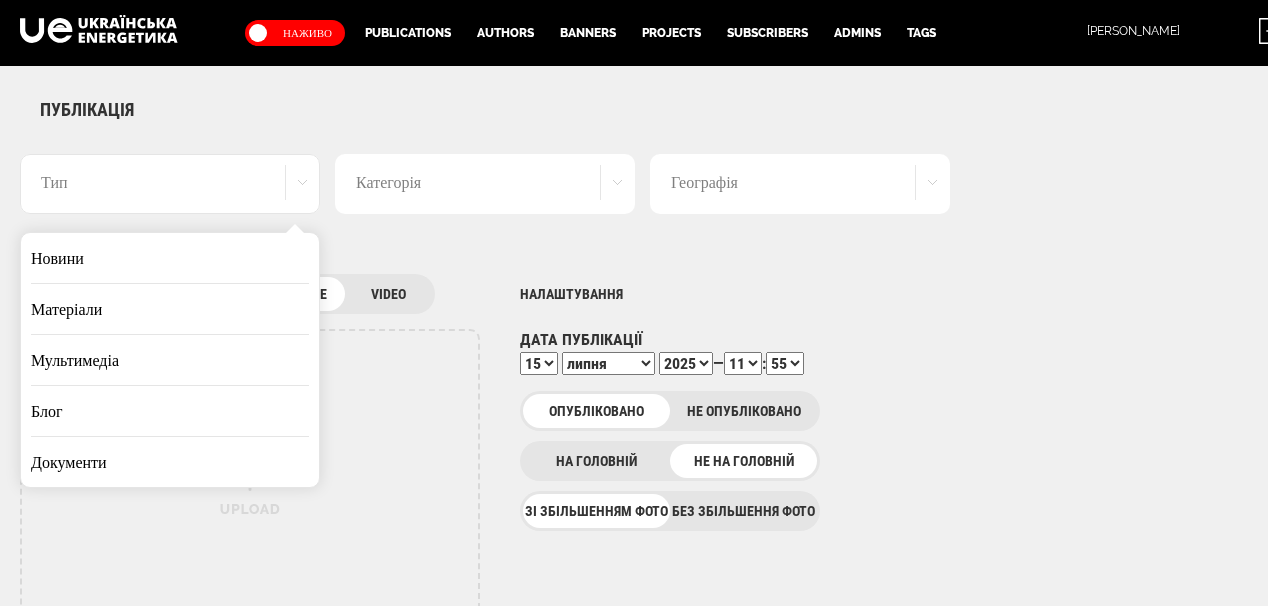 click on "Новини" at bounding box center (170, 258) 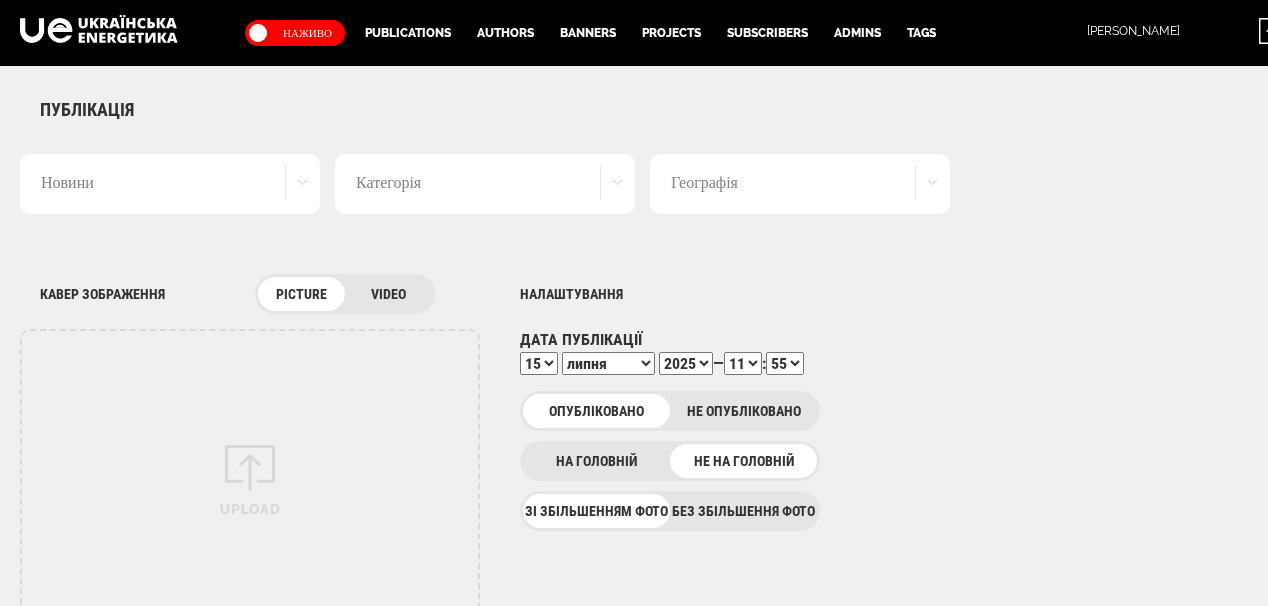 click on "Географія" at bounding box center (800, 184) 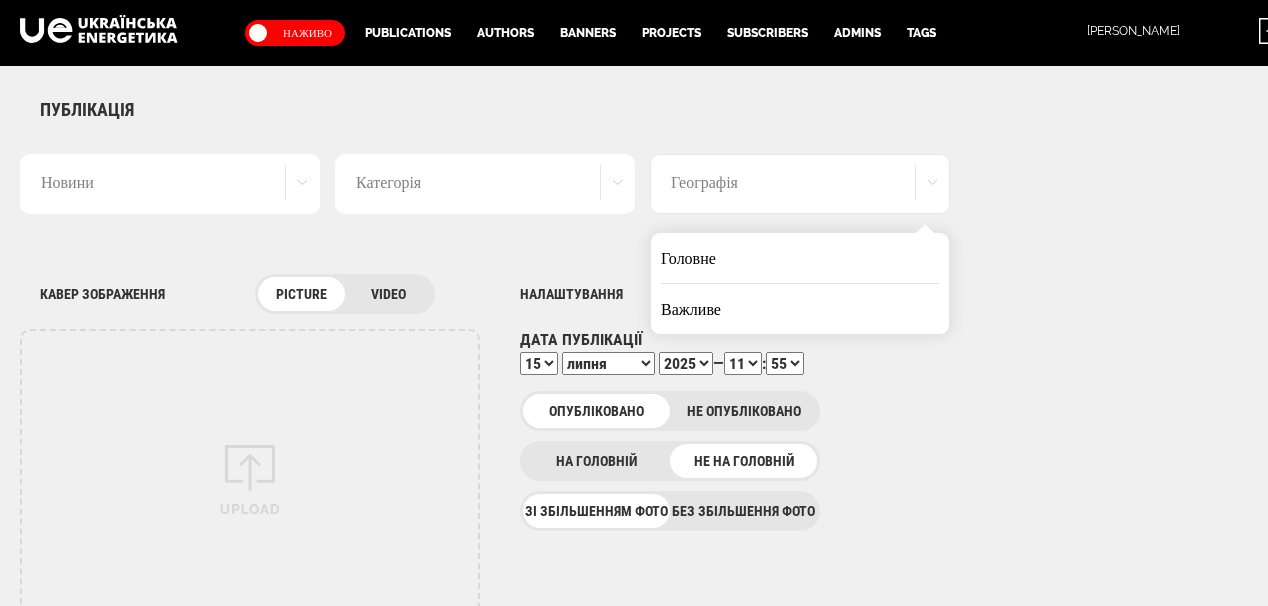 drag, startPoint x: 729, startPoint y: 257, endPoint x: 789, endPoint y: 276, distance: 62.936478 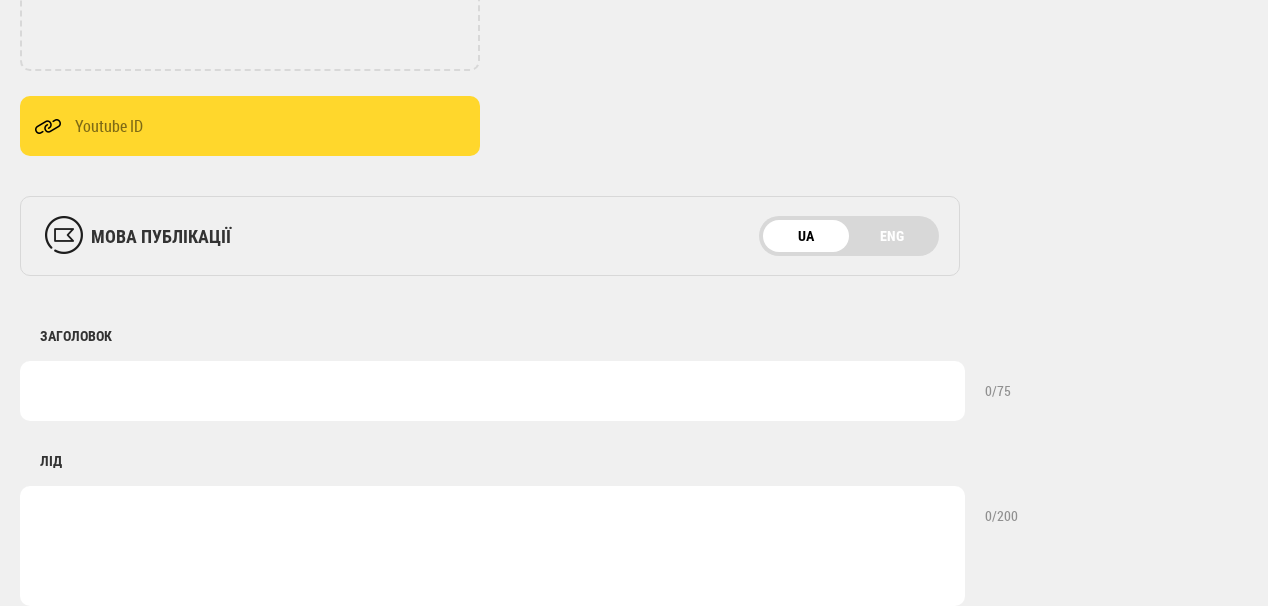 scroll, scrollTop: 560, scrollLeft: 0, axis: vertical 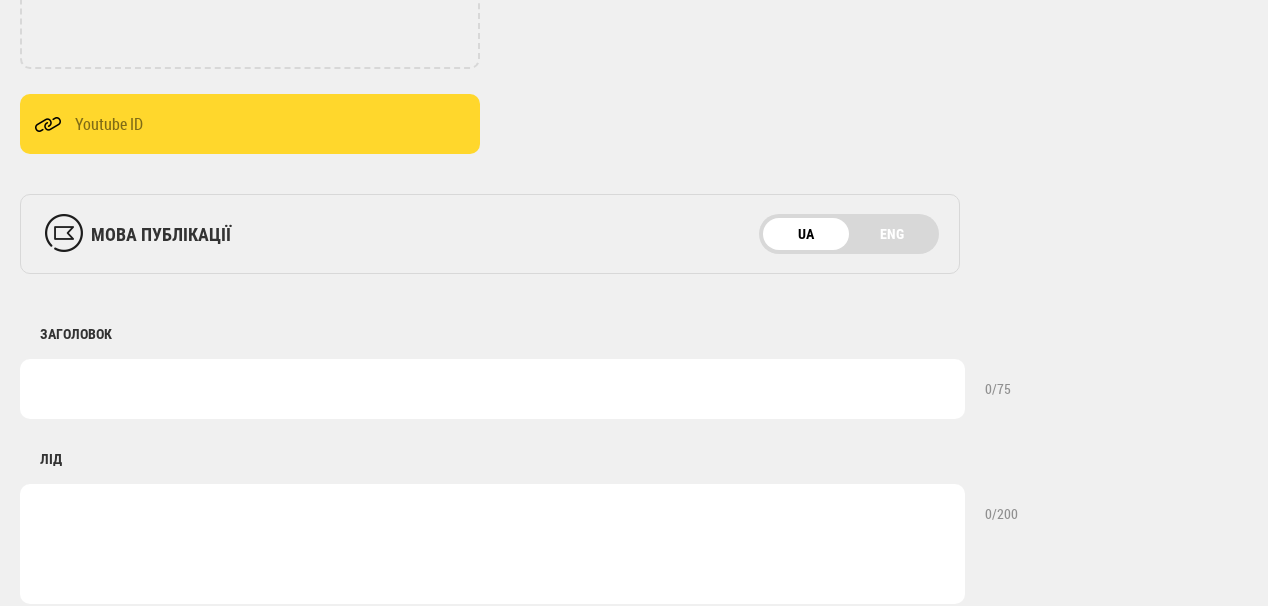 click at bounding box center (492, 389) 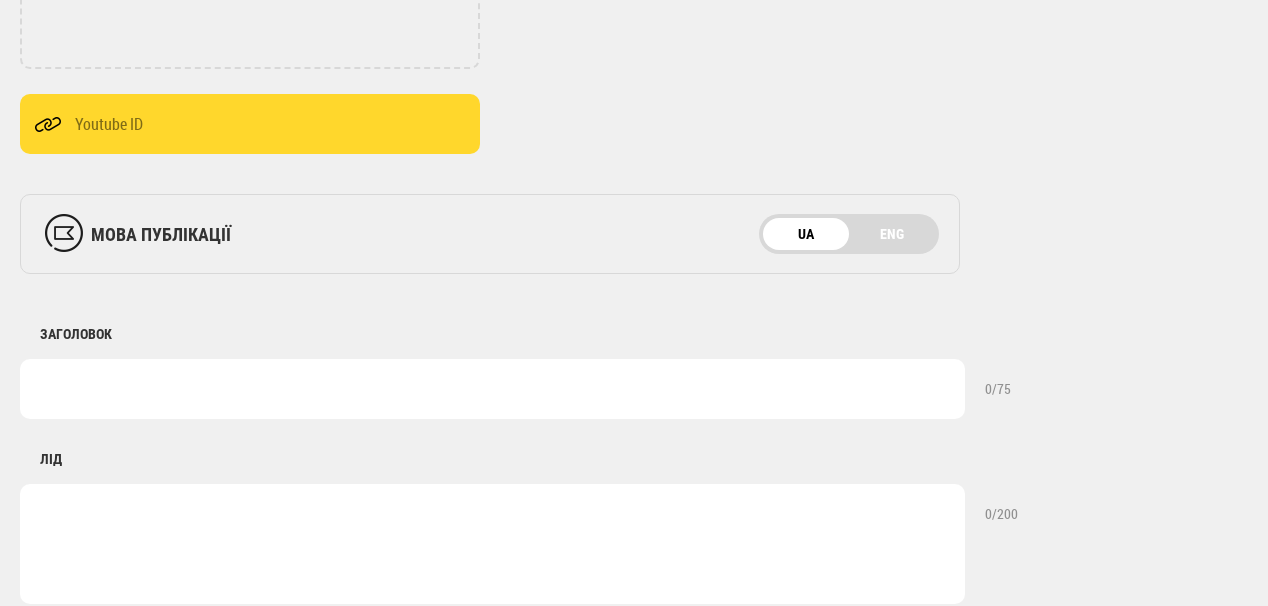 click at bounding box center (492, 389) 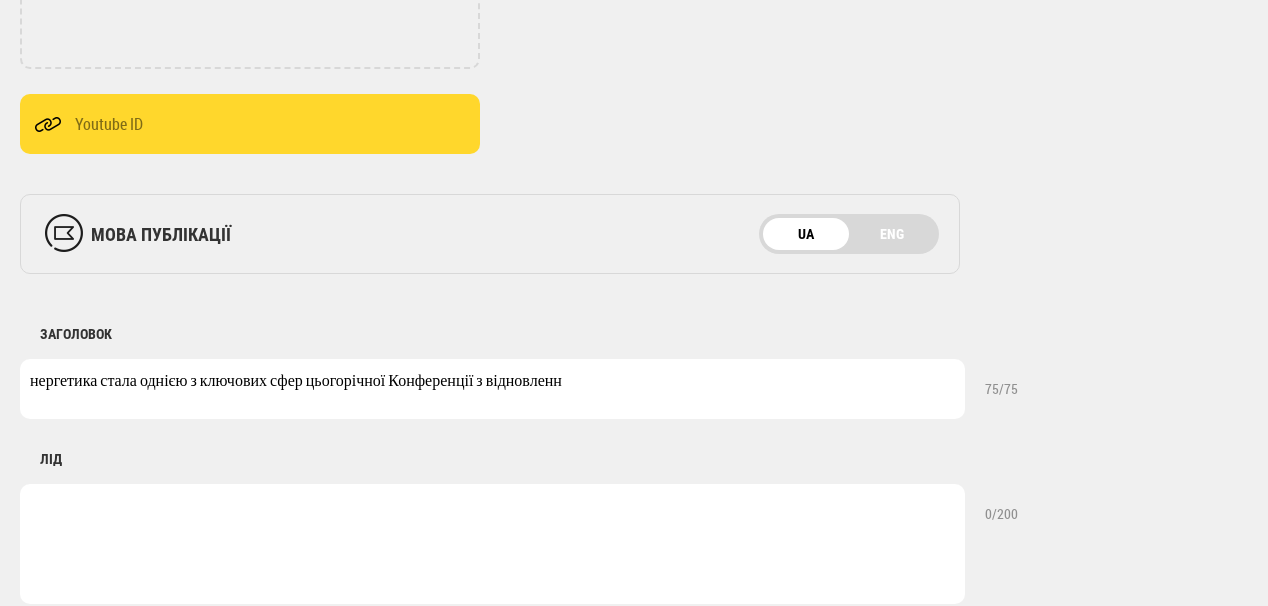drag, startPoint x: 625, startPoint y: 385, endPoint x: 12, endPoint y: 342, distance: 614.5063 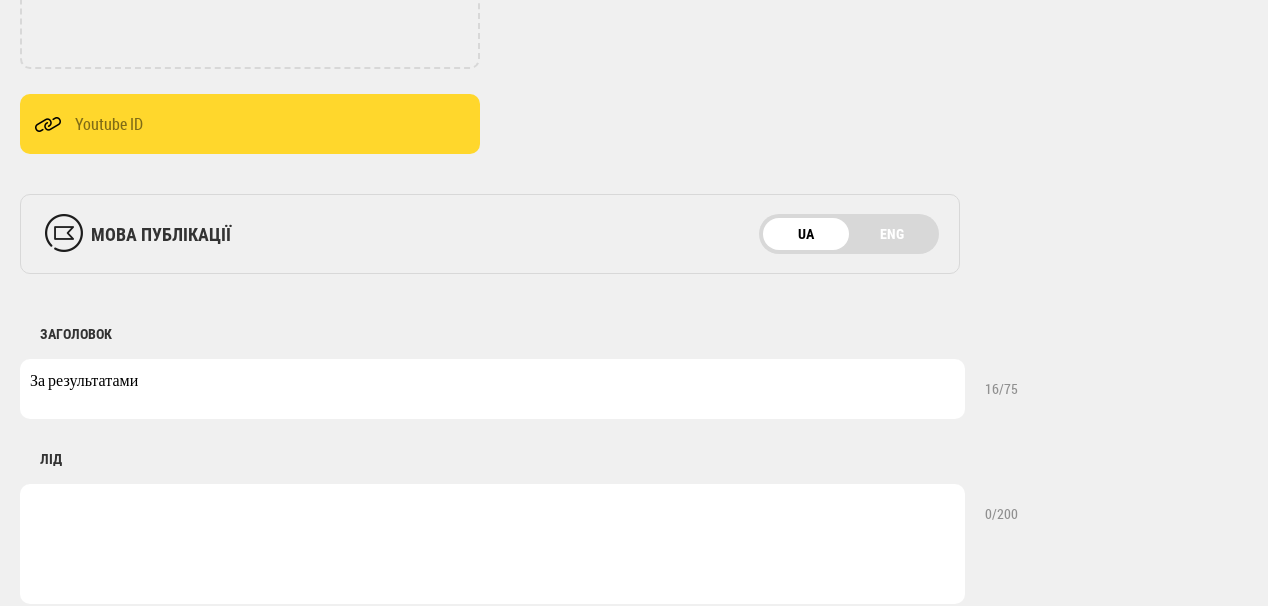 click on "За результатами" at bounding box center [492, 389] 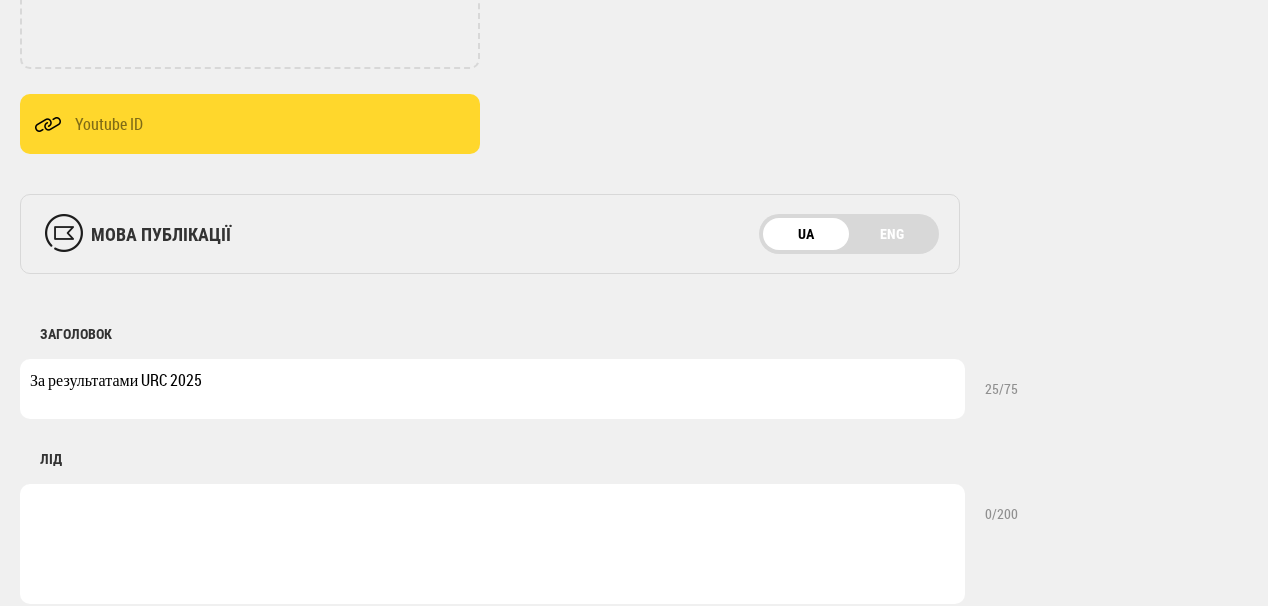 click on "За результатами URC 2025" at bounding box center [492, 389] 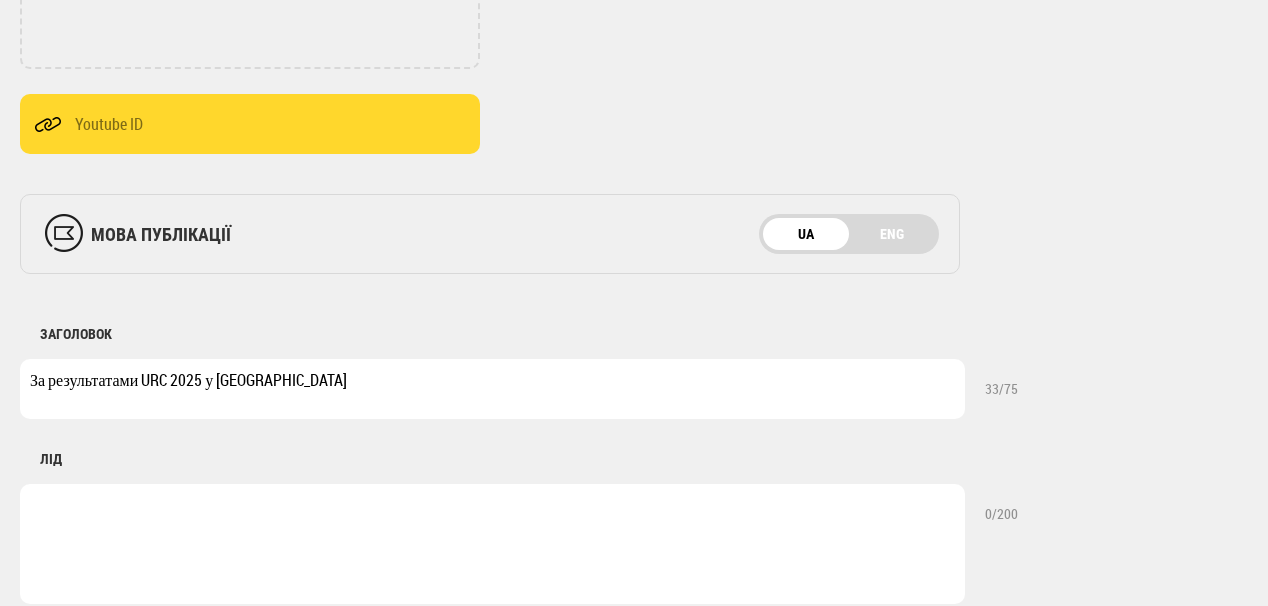 drag, startPoint x: 260, startPoint y: 385, endPoint x: 209, endPoint y: 383, distance: 51.0392 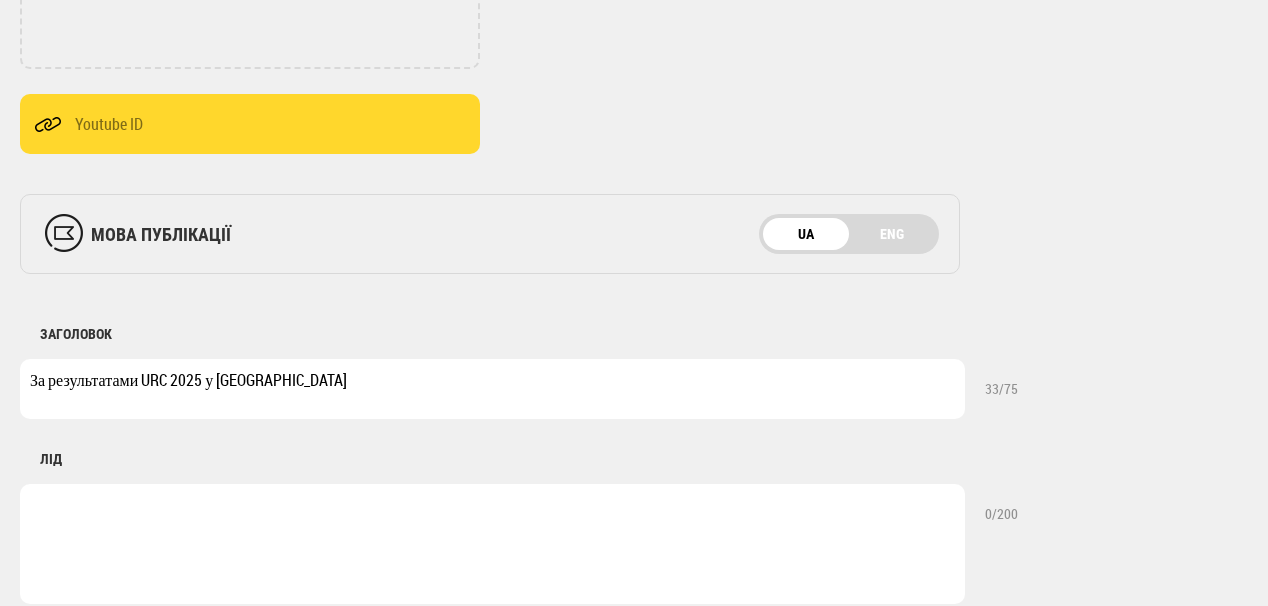 click on "За результатами URC 2025 у Римі" at bounding box center (492, 389) 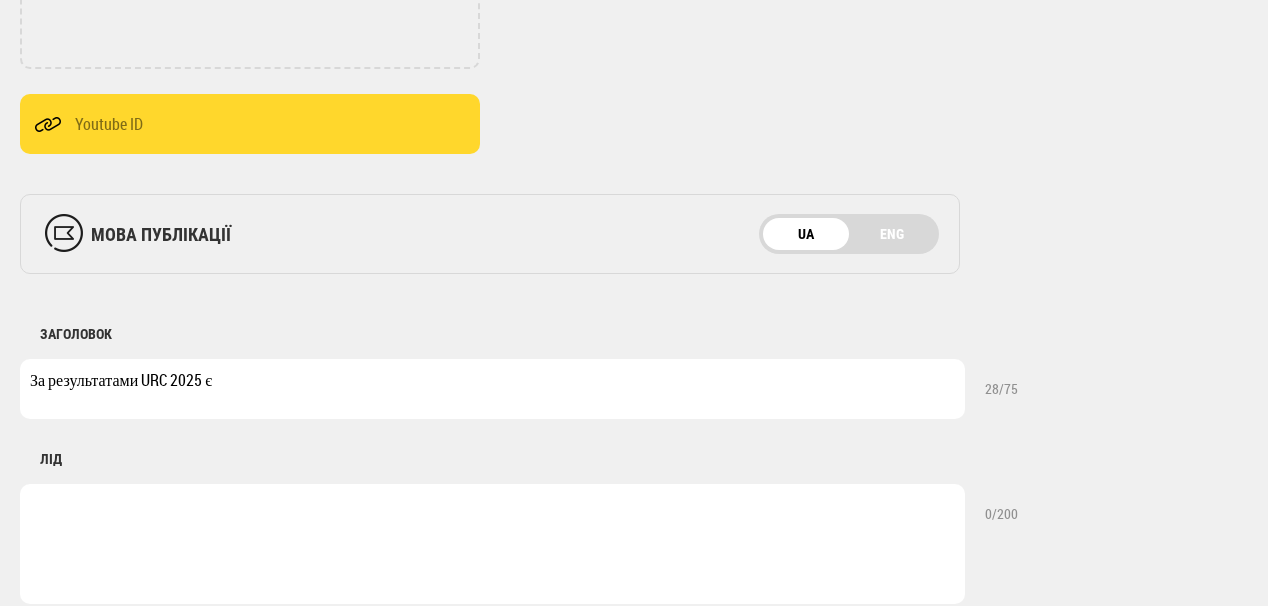 click on "За результатами URC 2025 є" at bounding box center [492, 389] 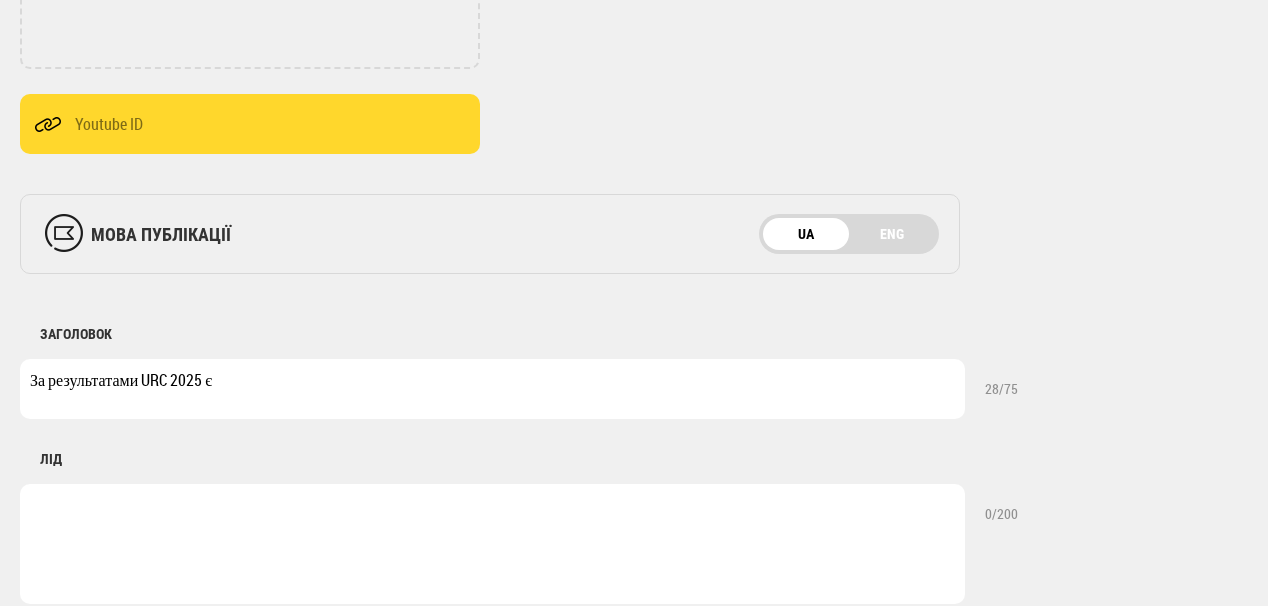 paste on "фінансові домовленості у сфері енергетики – на" 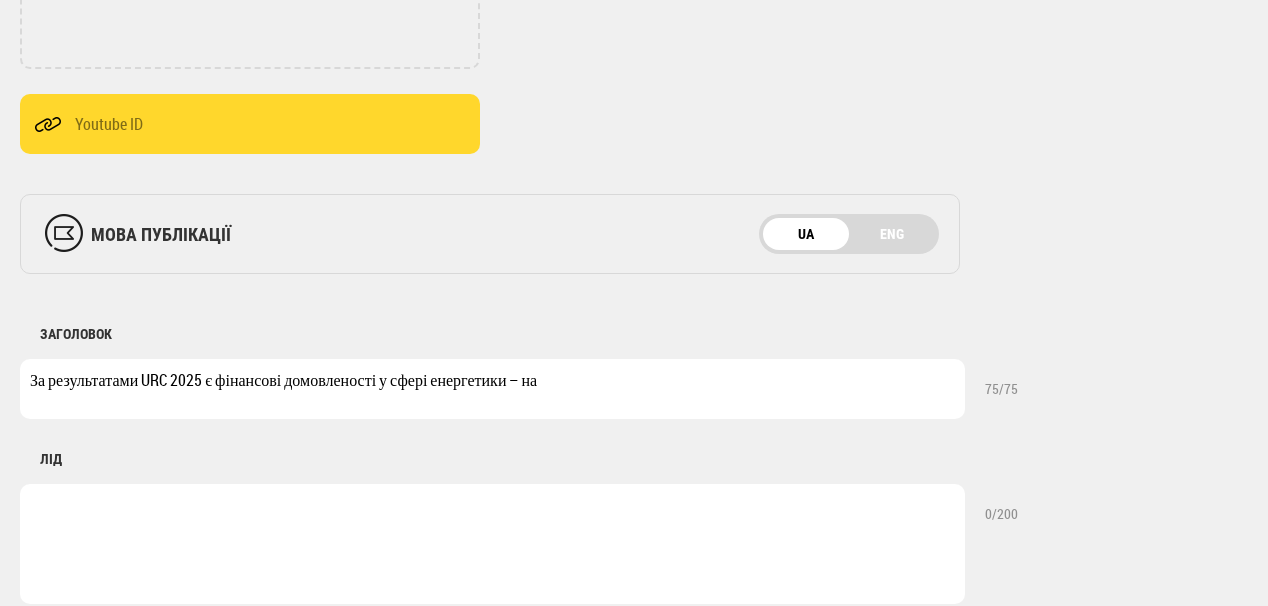 click on "За результатами URC 2025 є фінансові домовленості у сфері енергетики – на" at bounding box center (492, 389) 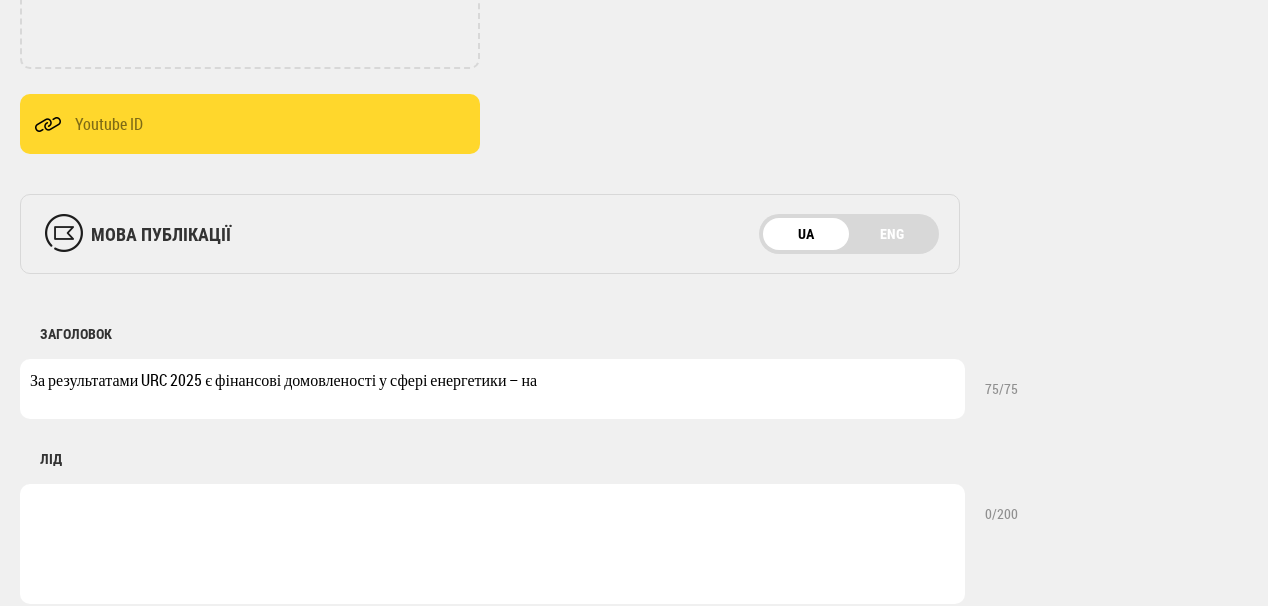 drag, startPoint x: 382, startPoint y: 380, endPoint x: 432, endPoint y: 379, distance: 50.01 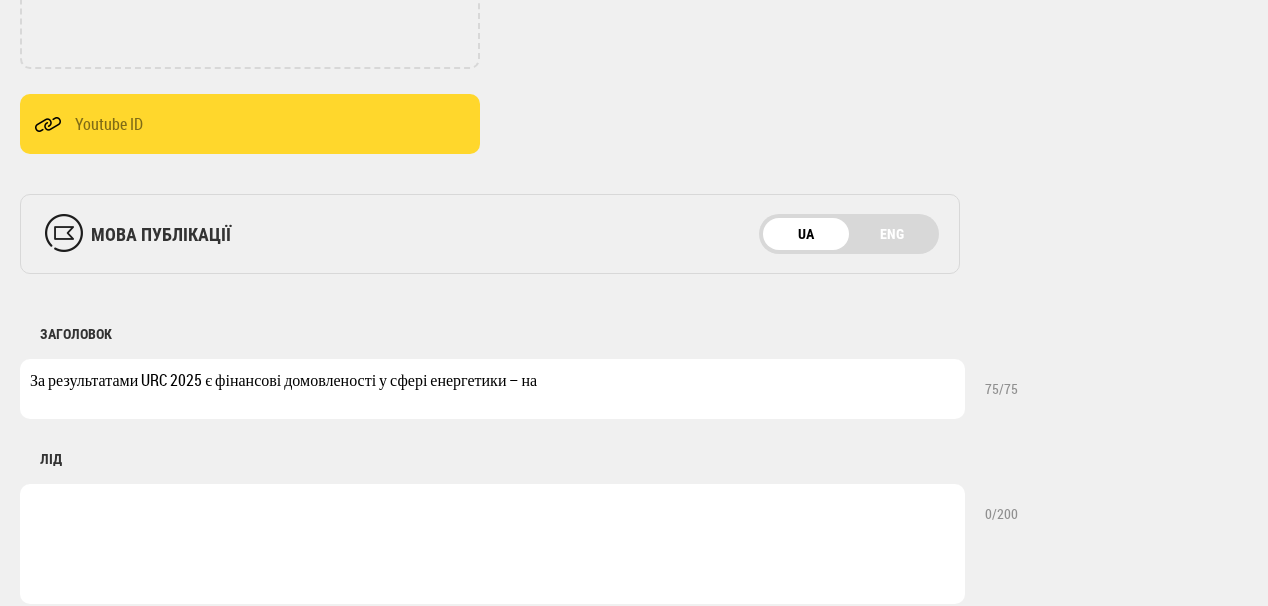 click on "За результатами URC 2025 є фінансові домовленості у сфері енергетики – на" at bounding box center [492, 389] 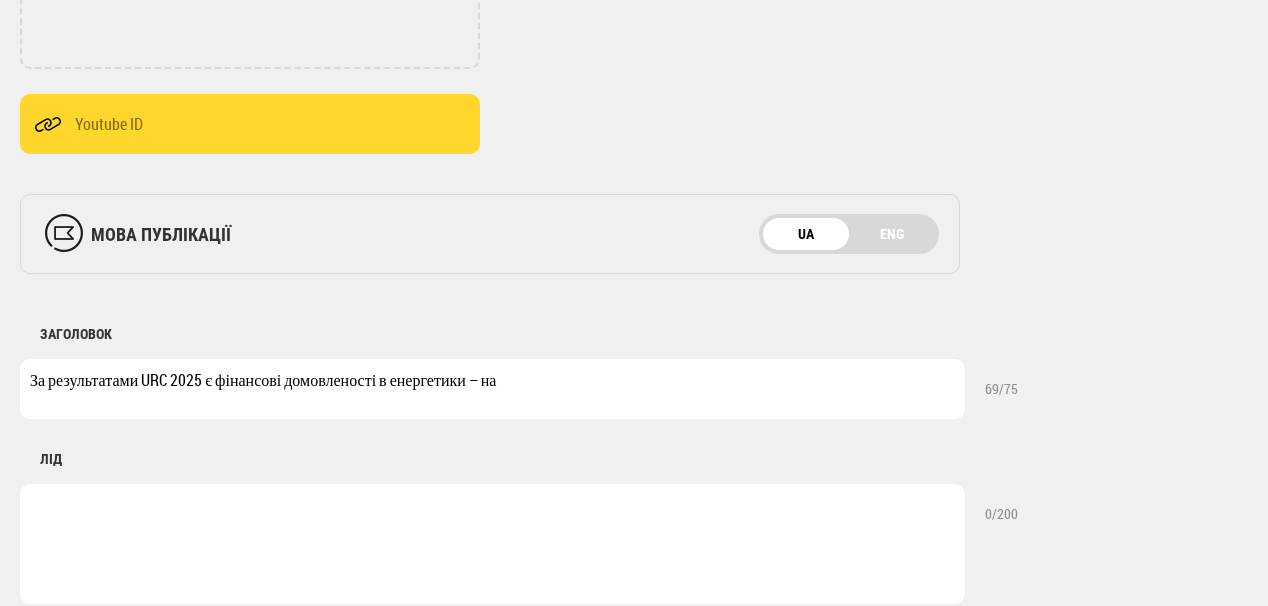 click on "За результатами URC 2025 є фінансові домовленості в енергетики – на" at bounding box center (492, 389) 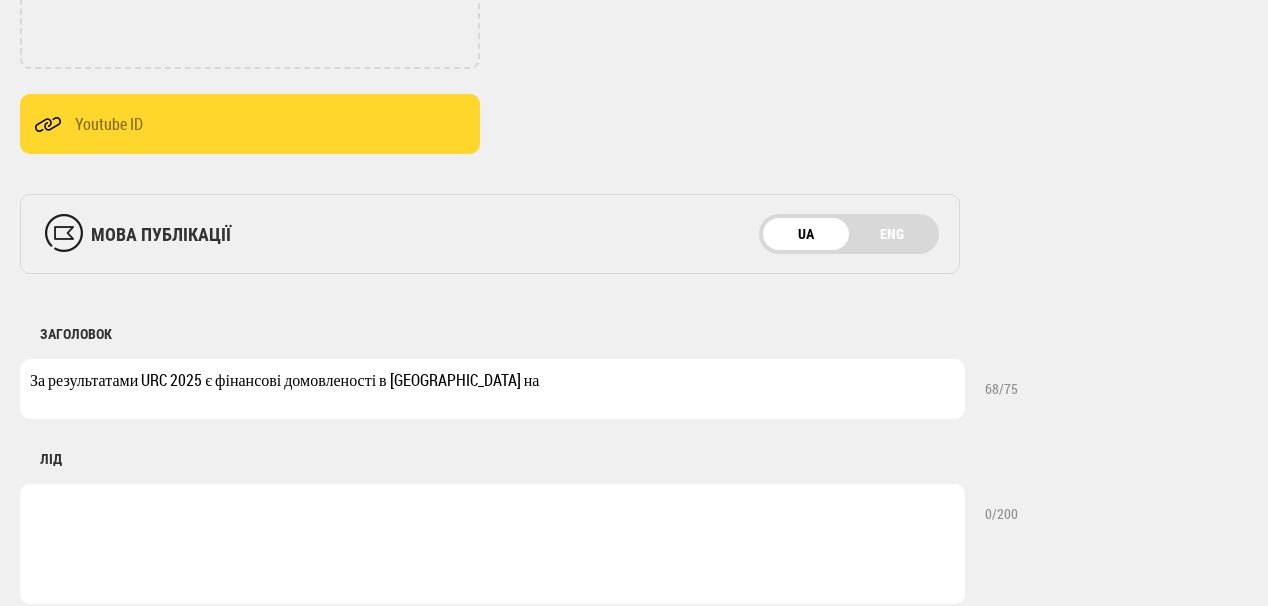 click on "За результатами URC 2025 є фінансові домовленості в енергетиці на" at bounding box center (492, 389) 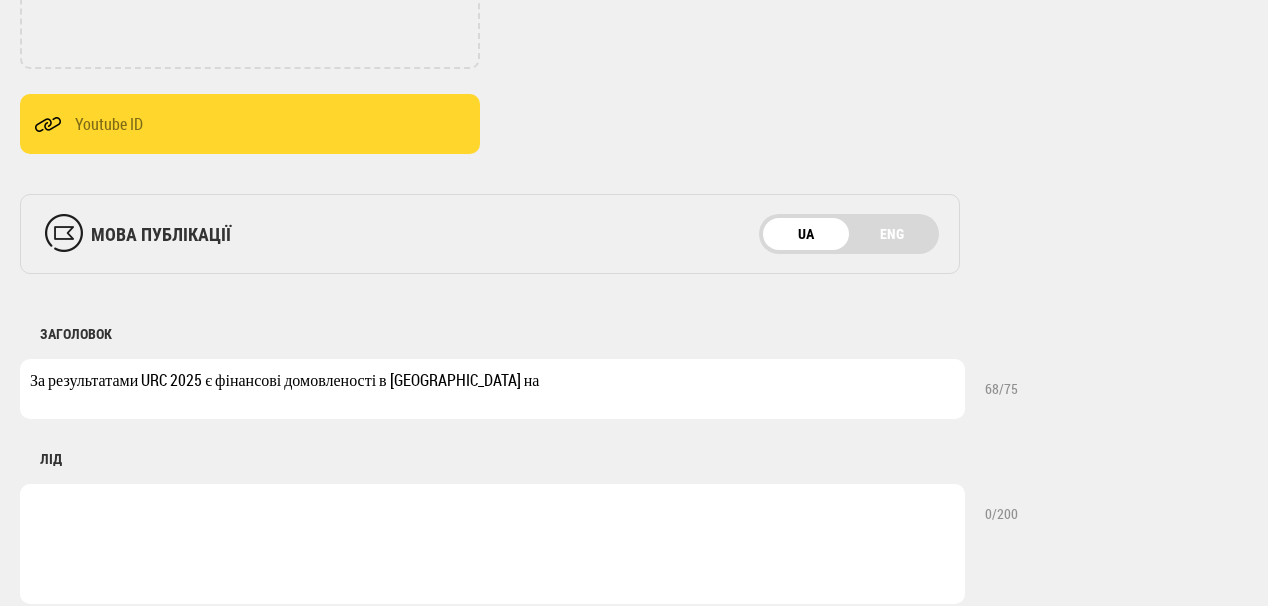 paste on "понад 1" 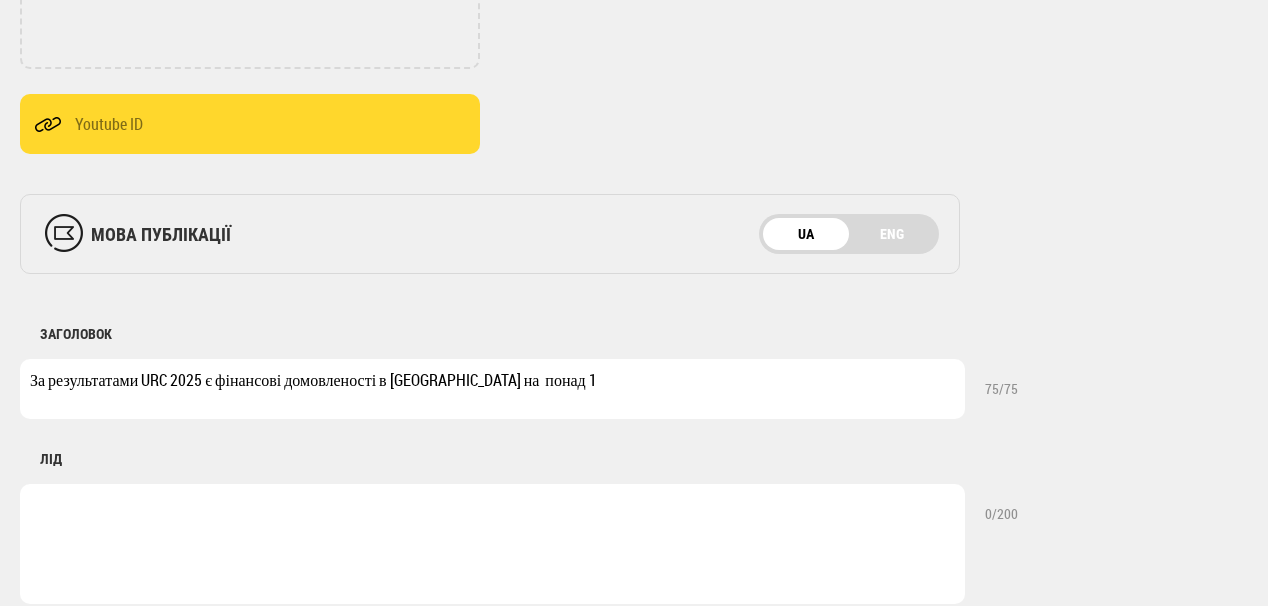 click on "За результатами URC 2025 є фінансові домовленості в енергетиці на  понад 1" at bounding box center [492, 389] 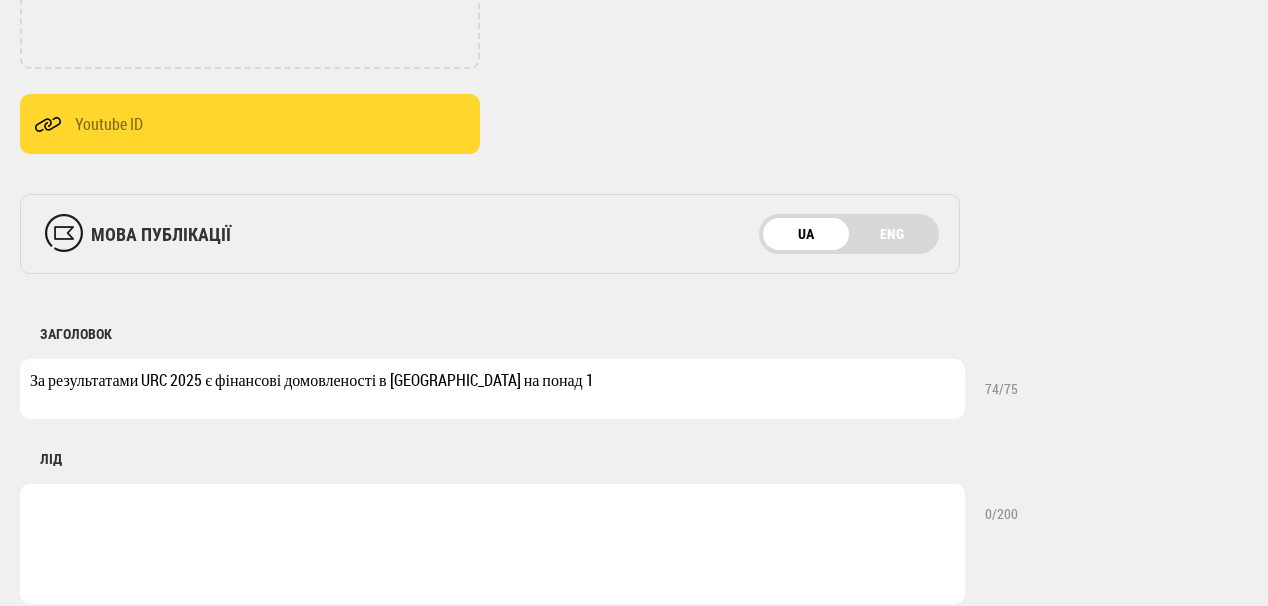 click on "За результатами URC 2025 є фінансові домовленості в енергетиці на понад 1" at bounding box center (492, 389) 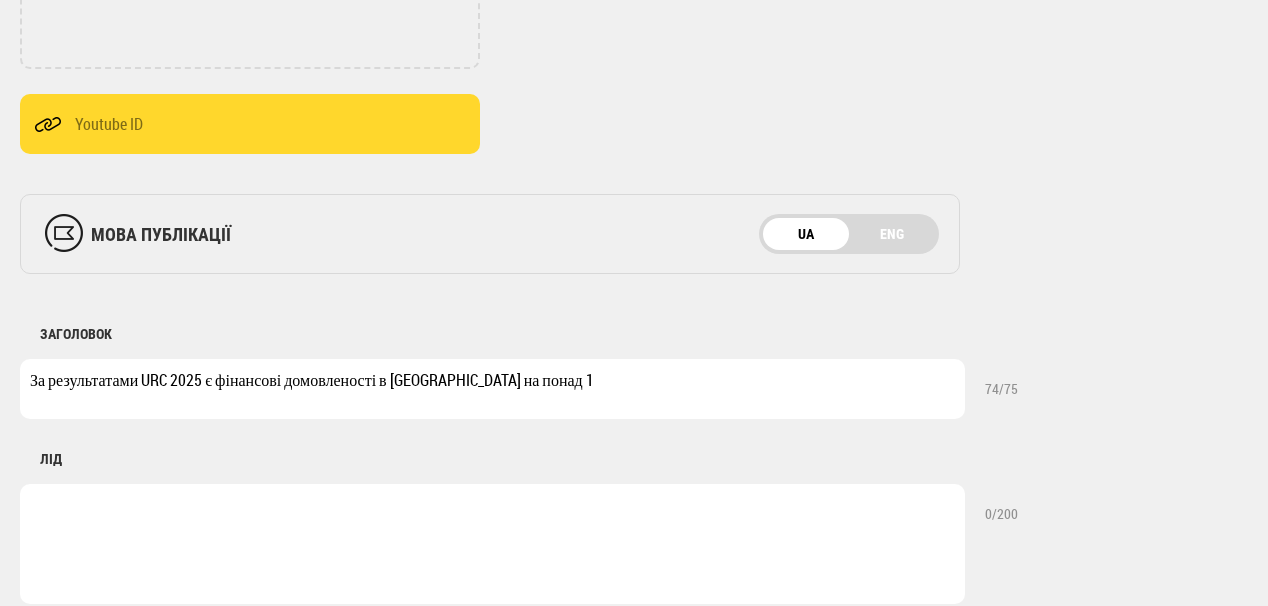 drag, startPoint x: 28, startPoint y: 379, endPoint x: 146, endPoint y: 389, distance: 118.42297 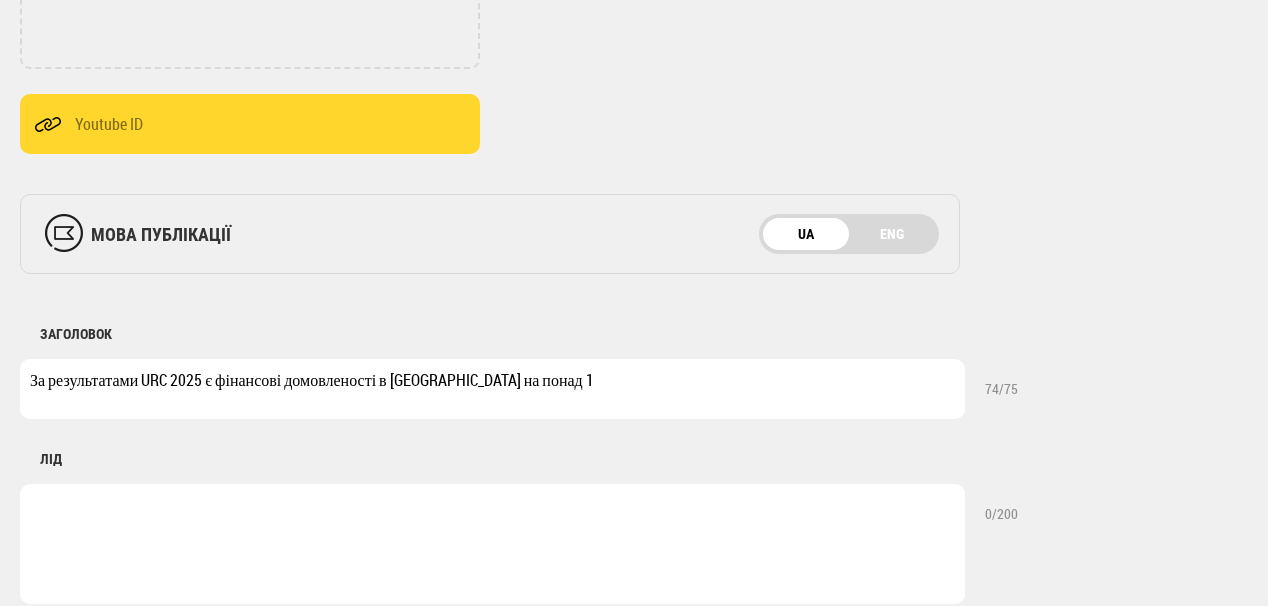 click on "За результатами URC 2025 є фінансові домовленості в енергетиці на понад 1" at bounding box center (492, 389) 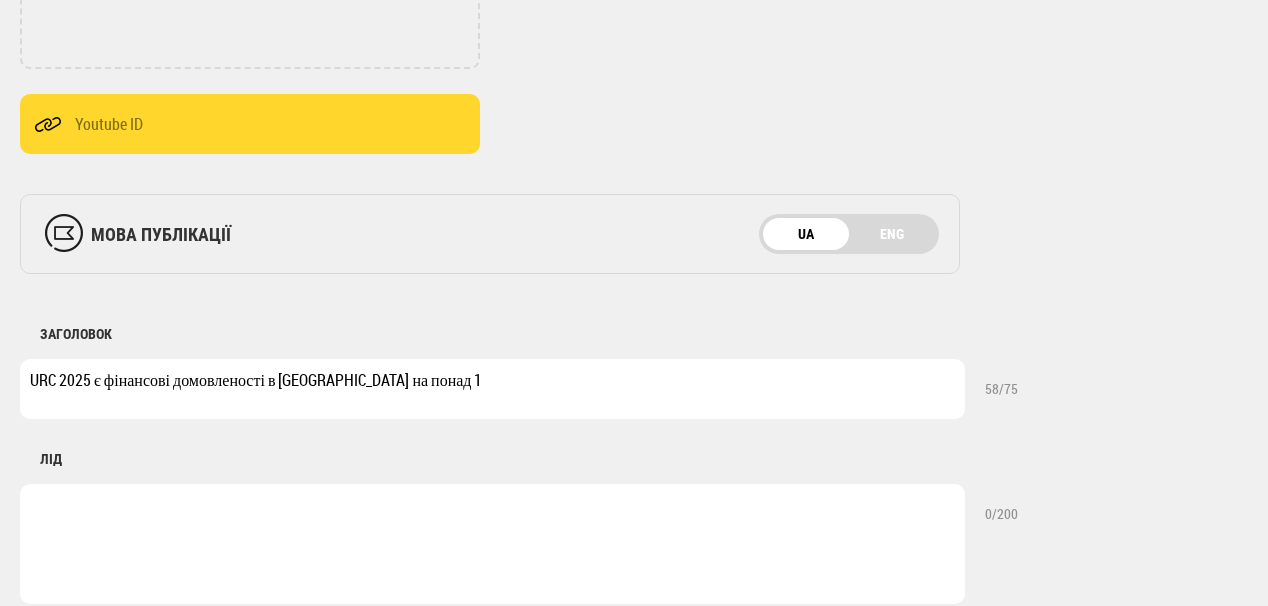 click on "URC 2025 є фінансові домовленості в енергетиці на понад 1" at bounding box center [492, 389] 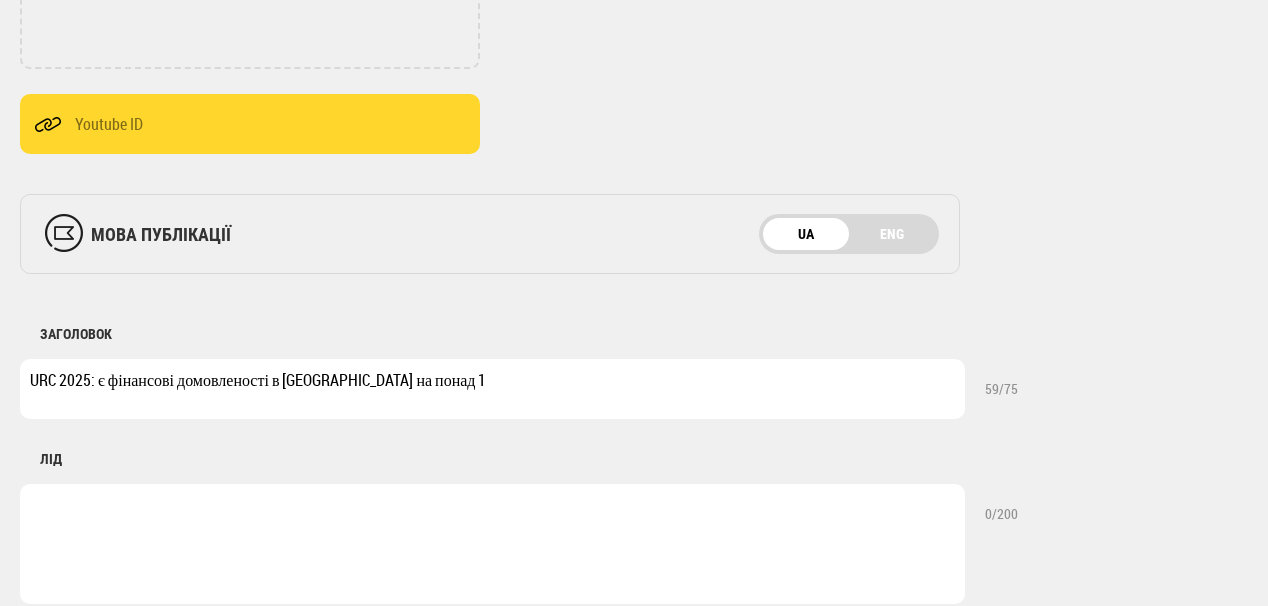 click on "URC 2025: є фінансові домовленості в енергетиці на понад 1" at bounding box center [492, 389] 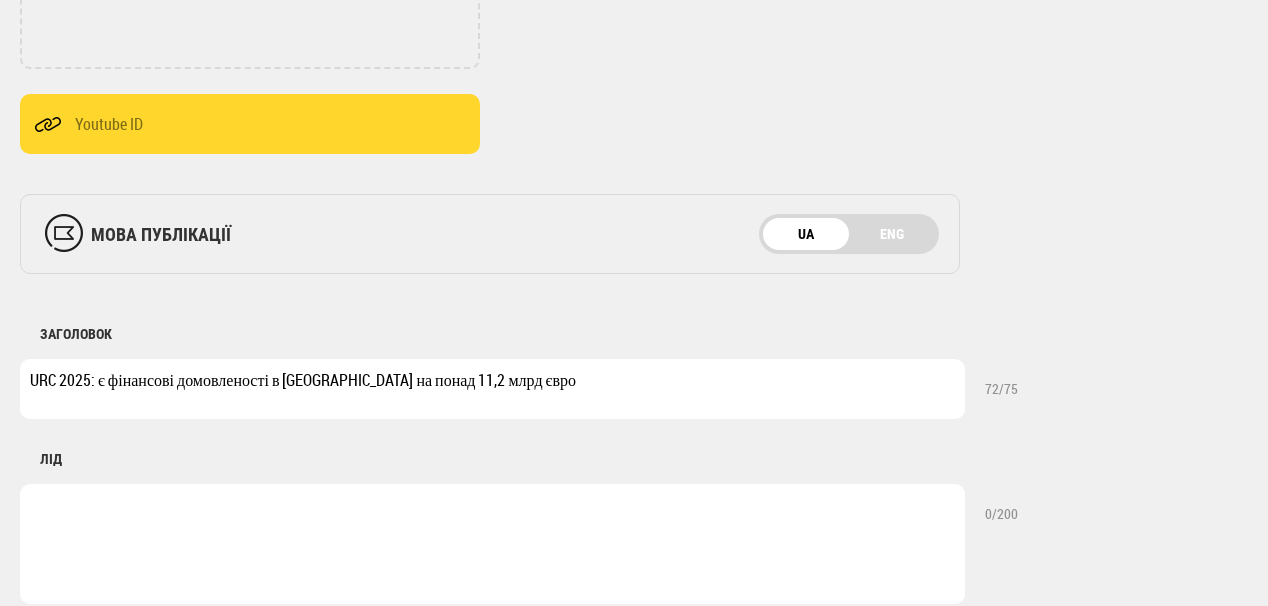 click on "URC 2025: є фінансові домовленості в енергетиці на понад 11,2 млрд євро" at bounding box center [492, 389] 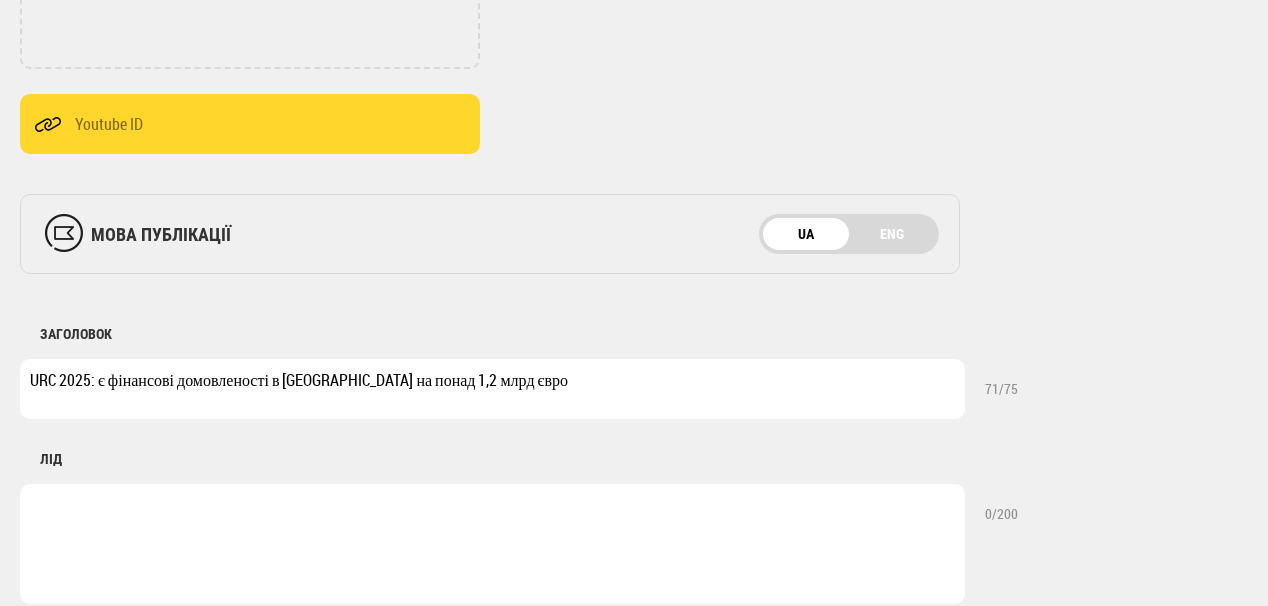 type on "URC 2025: є фінансові домовленості в [GEOGRAPHIC_DATA] на понад 1,2 млрд євро" 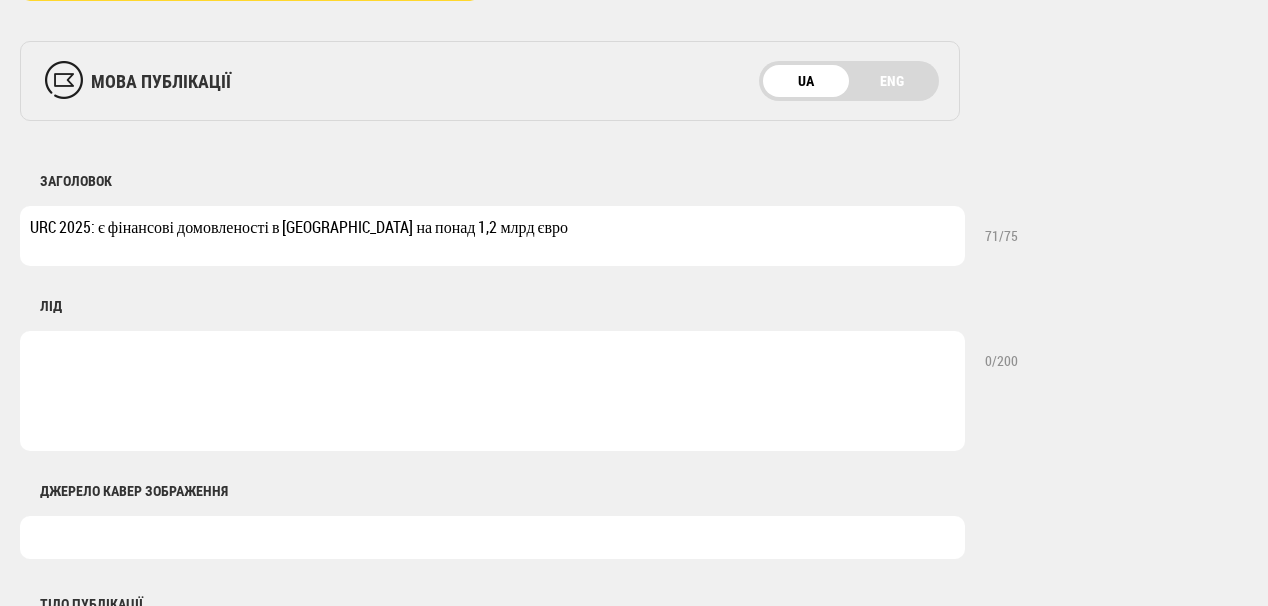 scroll, scrollTop: 720, scrollLeft: 0, axis: vertical 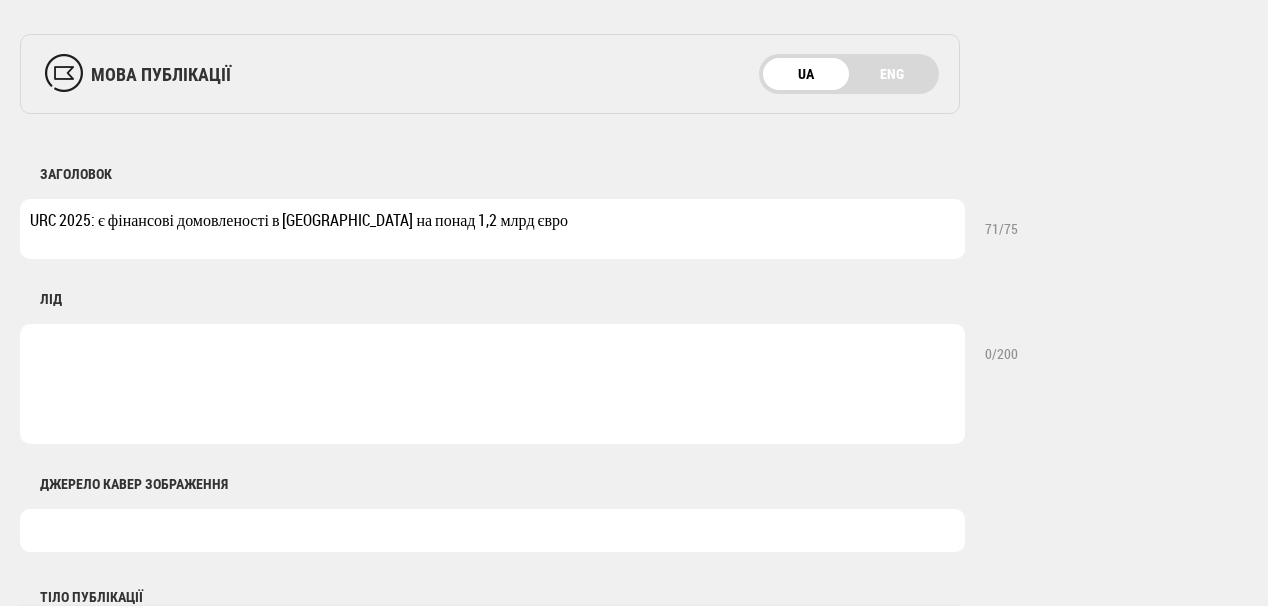 click at bounding box center (492, 384) 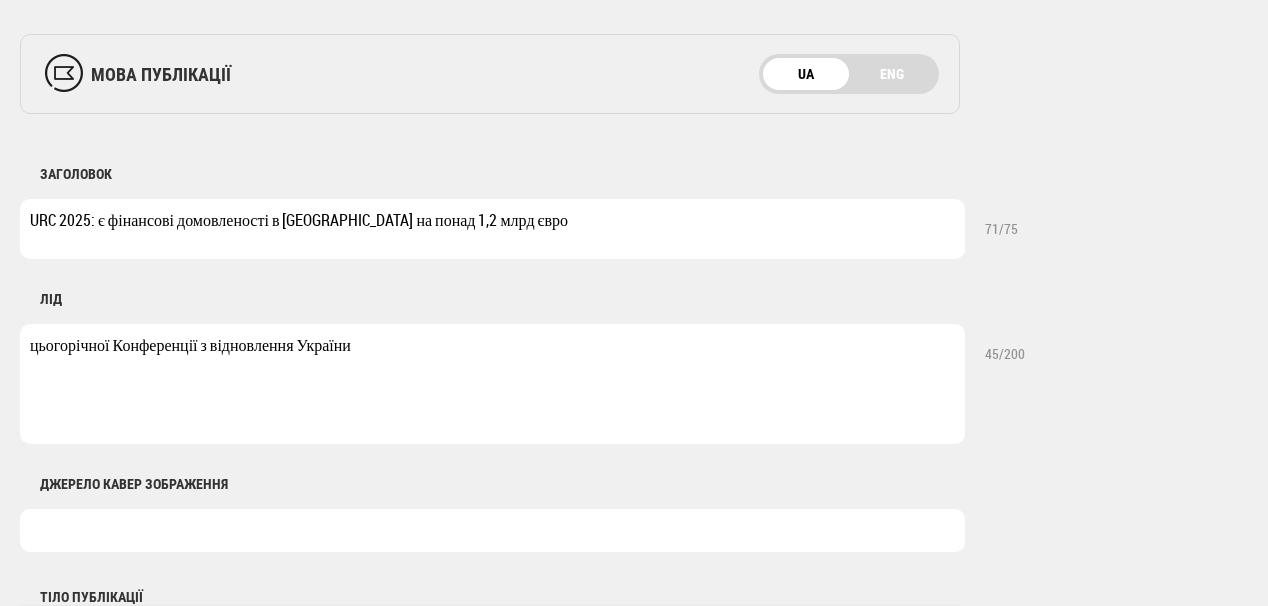 click on "цьогорічної Конференції з відновлення України" at bounding box center [492, 384] 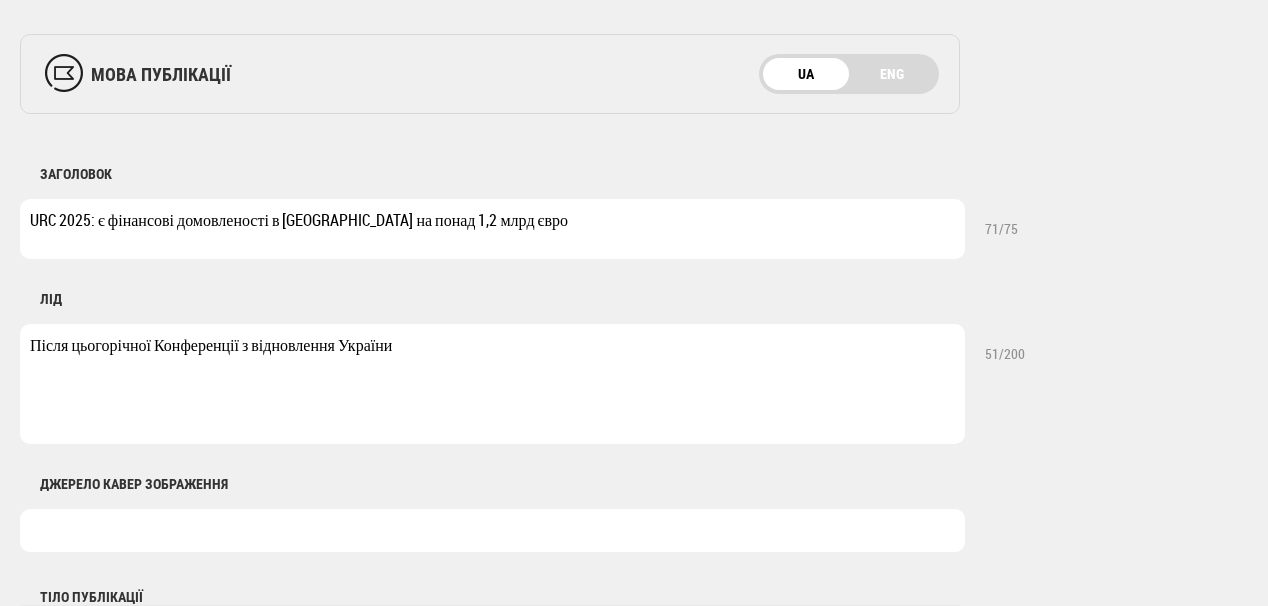 click on "Після цьогорічної Конференції з відновлення України" at bounding box center [492, 384] 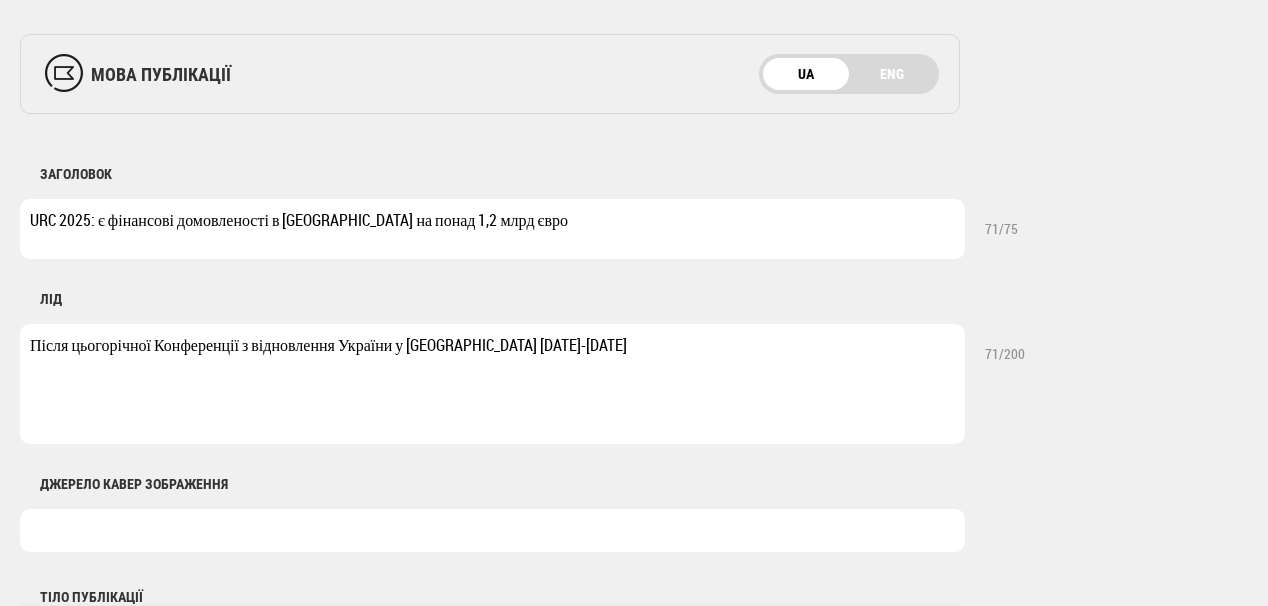 click on "Після цьогорічної Конференції з відновлення України у Римі 10-11 липня" at bounding box center [492, 384] 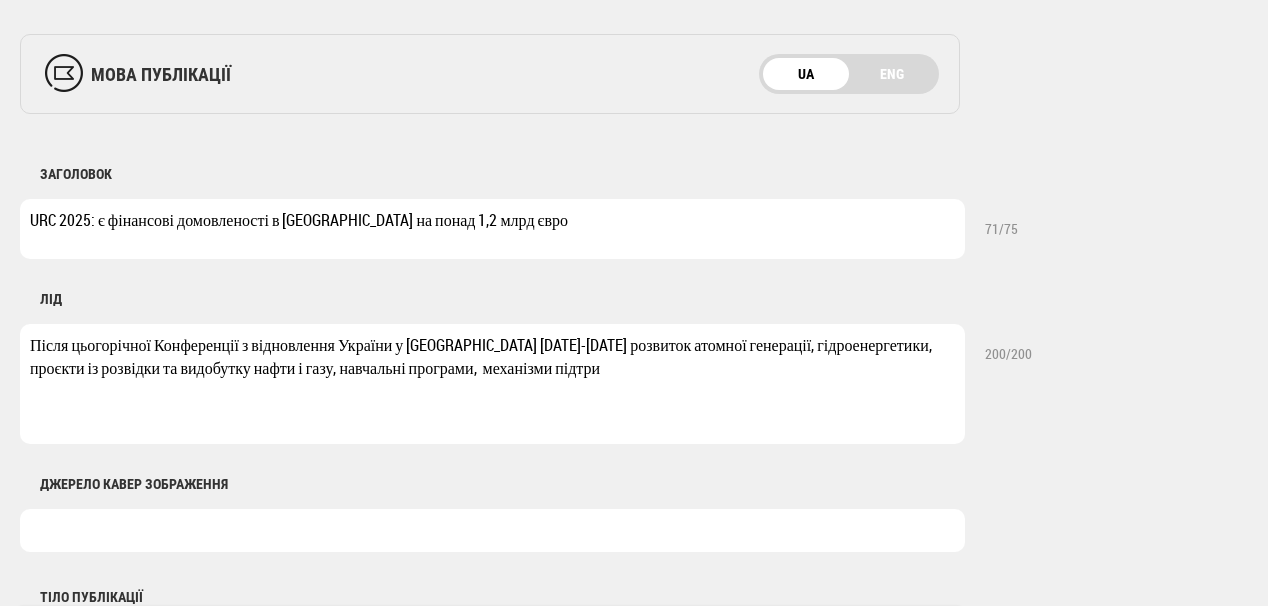 drag, startPoint x: 528, startPoint y: 348, endPoint x: 532, endPoint y: 367, distance: 19.416489 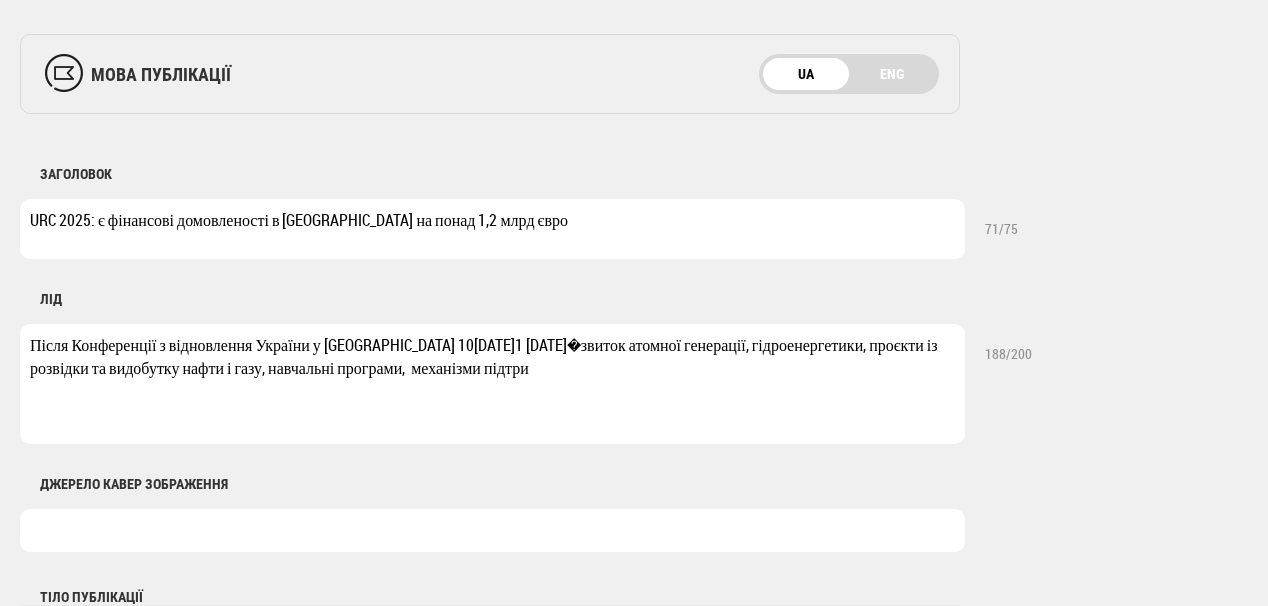 click on "Після Конференції з відновлення України у Римі 10-11 липня розвиток атомної генерації, гідроенергетики, проєкти із розвідки та видобутку нафти і газу, навчальні програми,  механізми підтри" at bounding box center [492, 384] 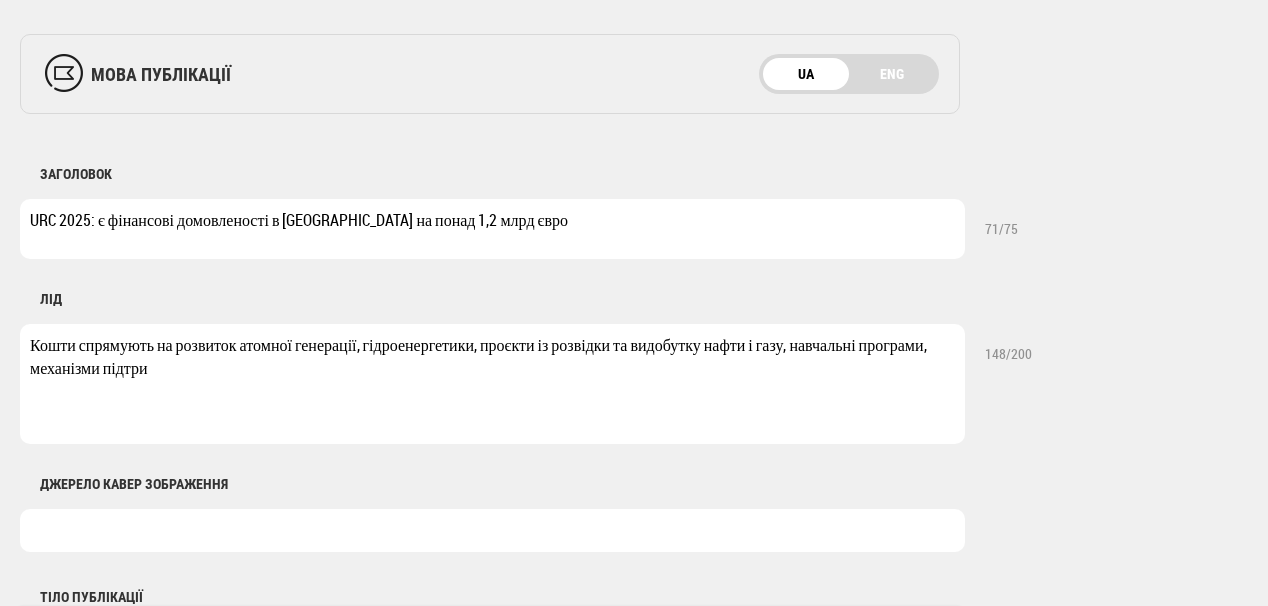 click on "Кошти спрямують на розвиток атомної генерації, гідроенергетики, проєкти із розвідки та видобутку нафти і газу, навчальні програми,  механізми підтри" at bounding box center [492, 384] 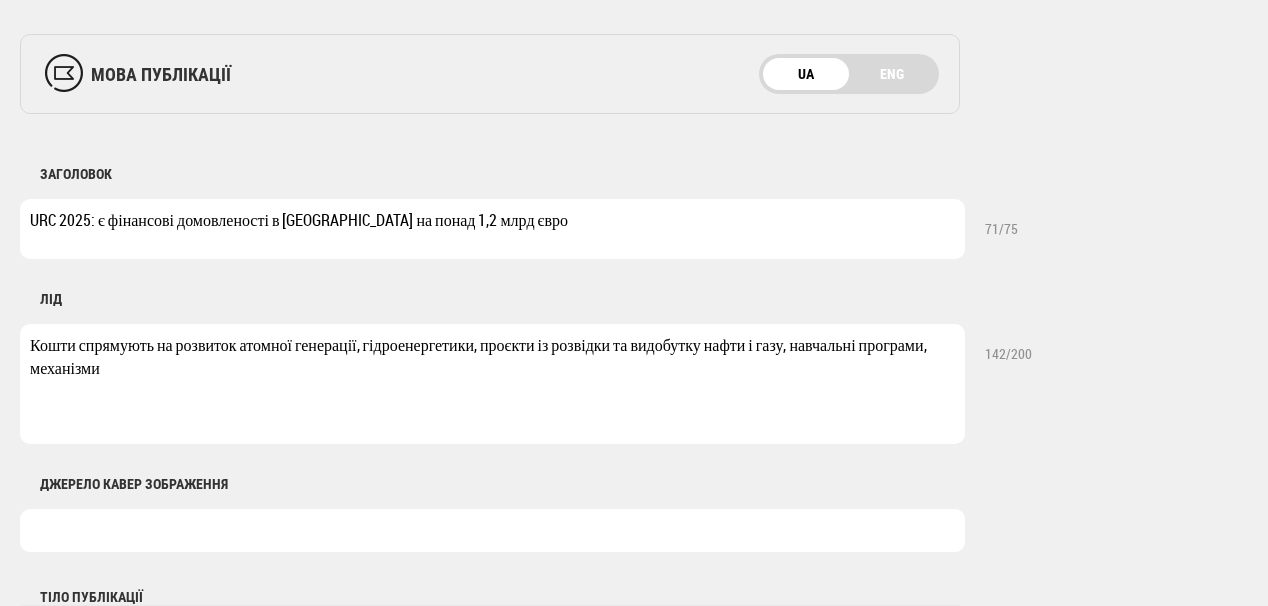 click on "Кошти спрямують на розвиток атомної генерації, гідроенергетики, проєкти із розвідки та видобутку нафти і газу, навчальні програми,  механізми" at bounding box center [492, 384] 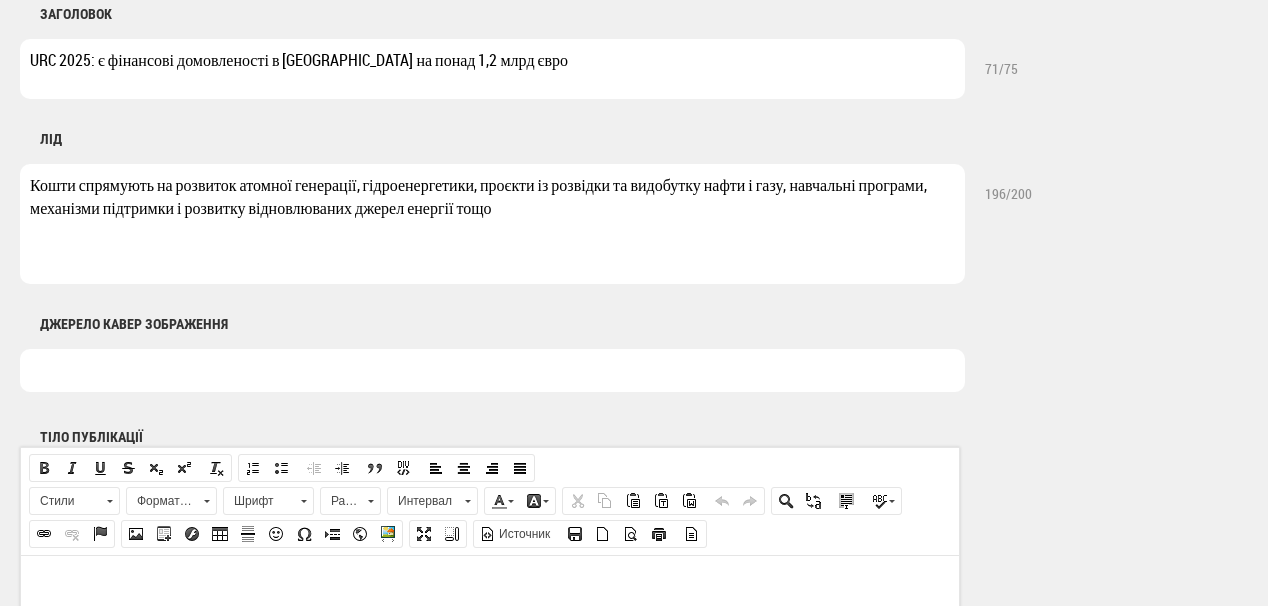 scroll, scrollTop: 960, scrollLeft: 0, axis: vertical 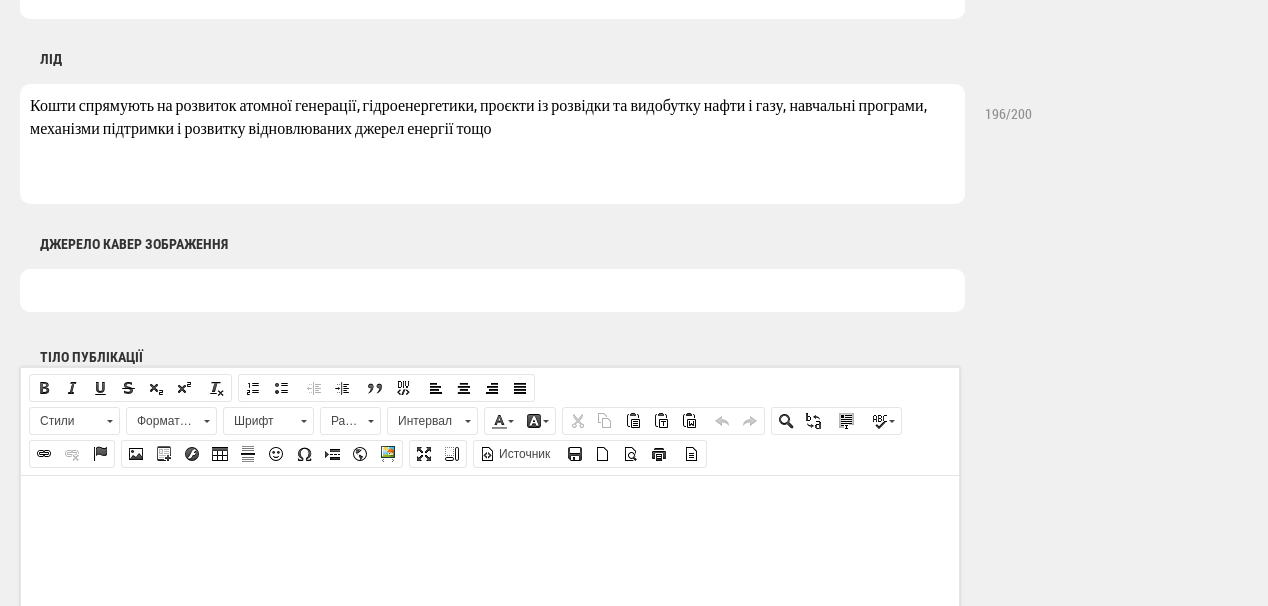 type on "Кошти спрямують на розвиток атомної генерації, гідроенергетики, проєкти із розвідки та видобутку нафти і газу, навчальні програми,  механізми підтримки і розвитку відновлюваних джерел енергії тощо" 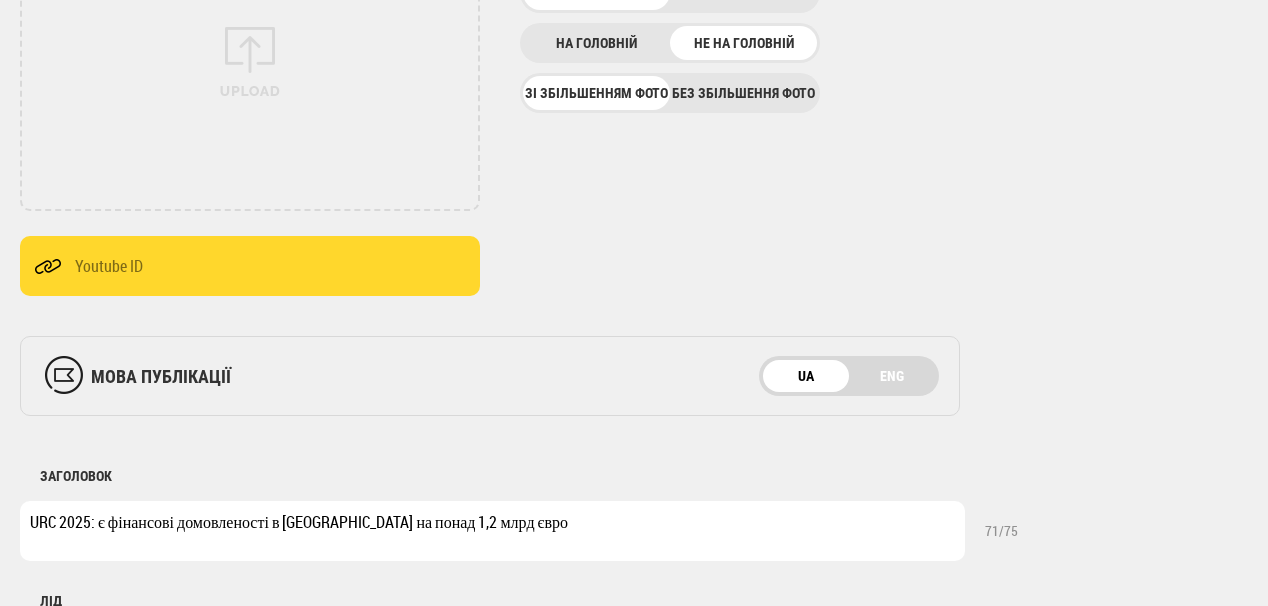 scroll, scrollTop: 320, scrollLeft: 0, axis: vertical 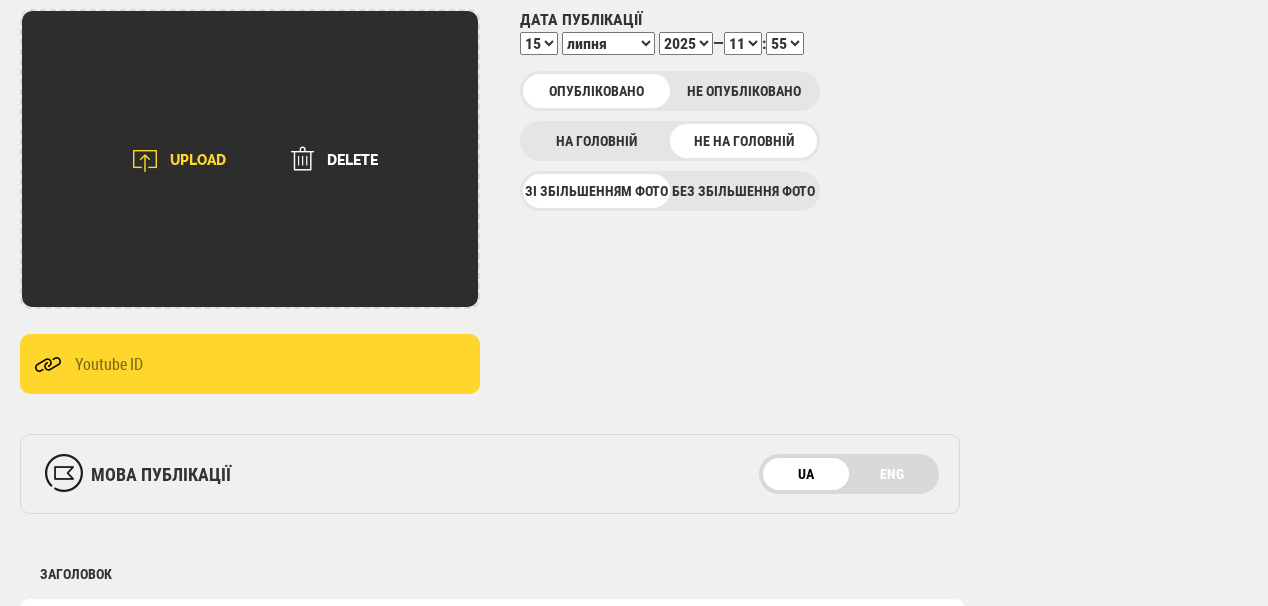 type on "Фото: Міненерго" 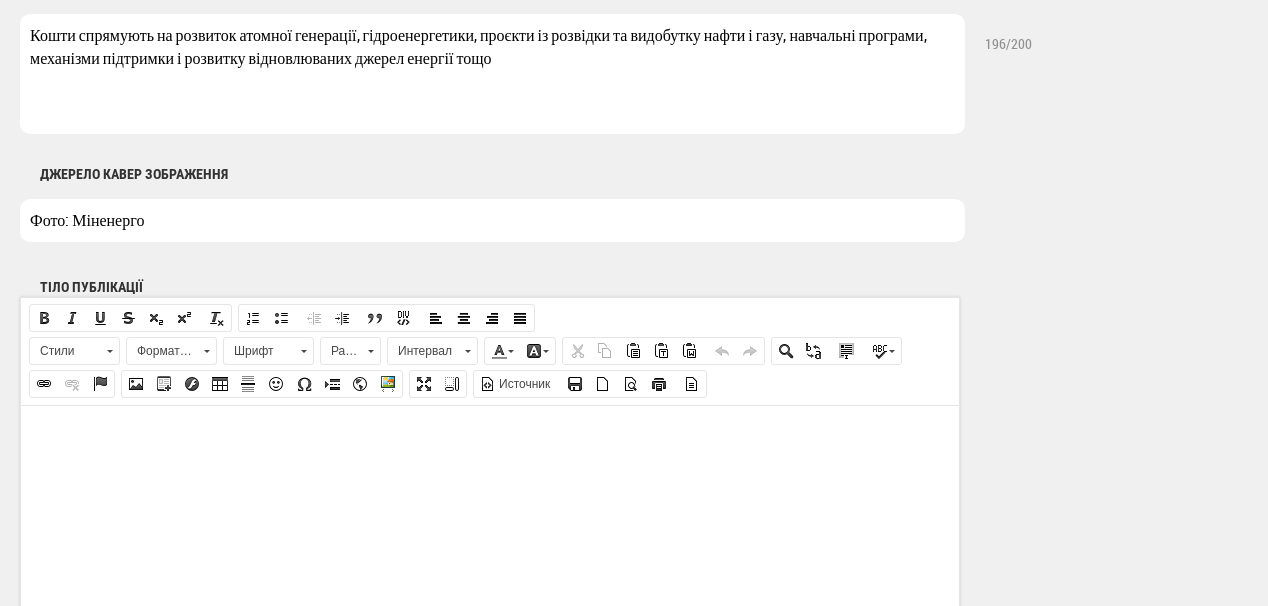 scroll, scrollTop: 1040, scrollLeft: 0, axis: vertical 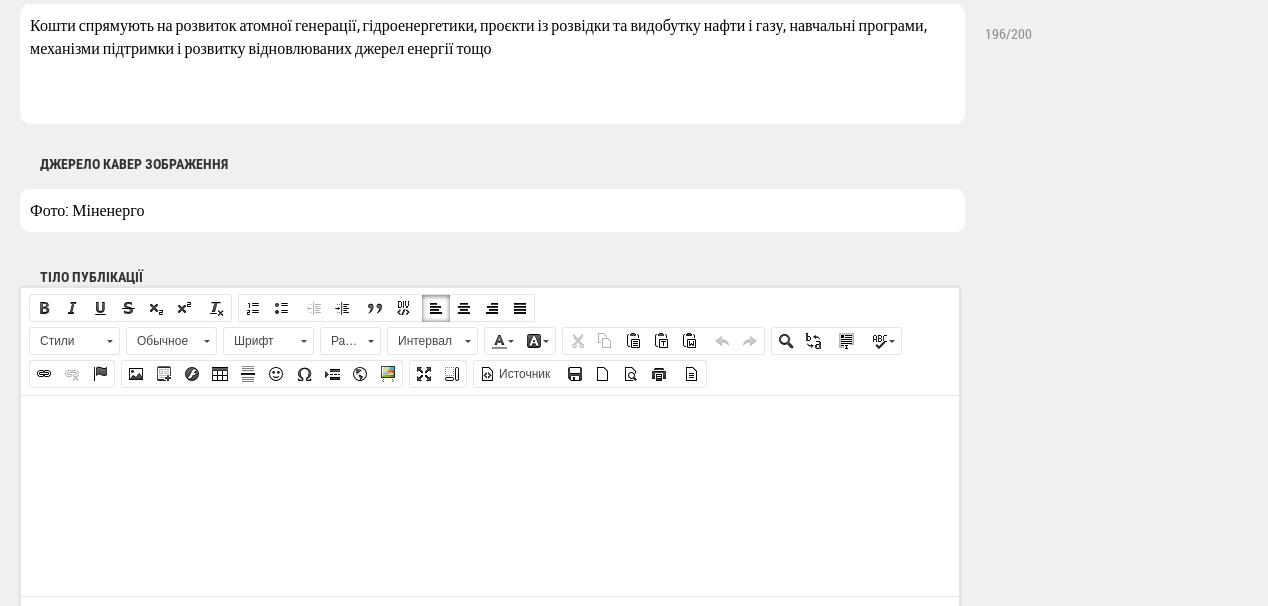 click at bounding box center (490, 425) 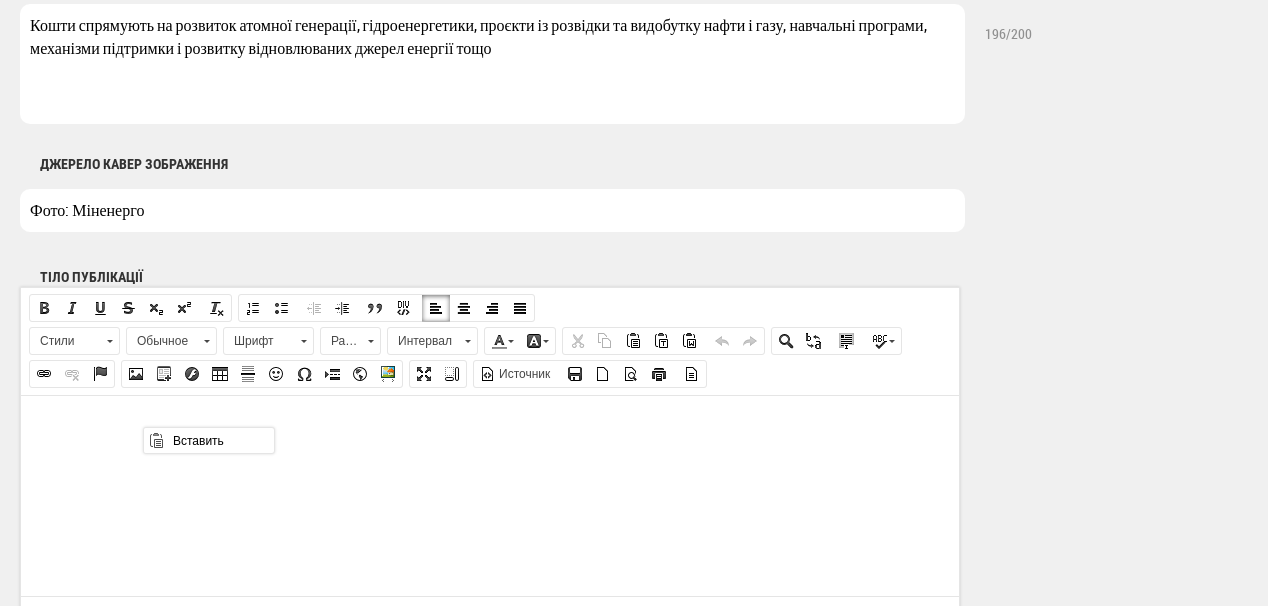 scroll, scrollTop: 0, scrollLeft: 0, axis: both 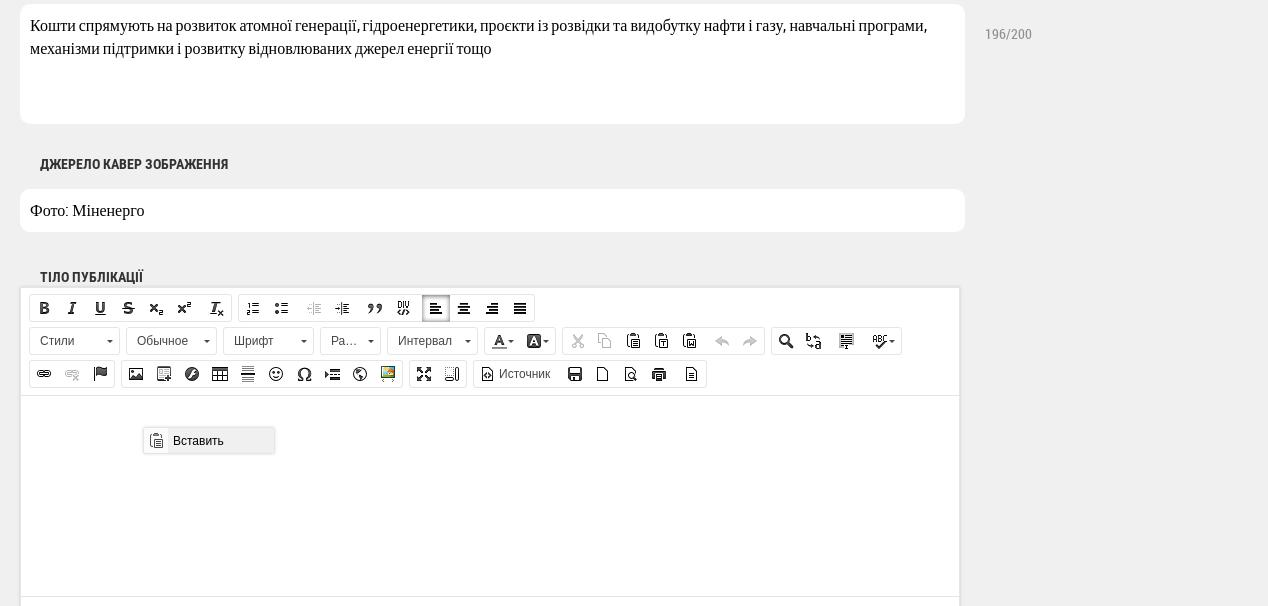 click on "Вставить" at bounding box center (220, 440) 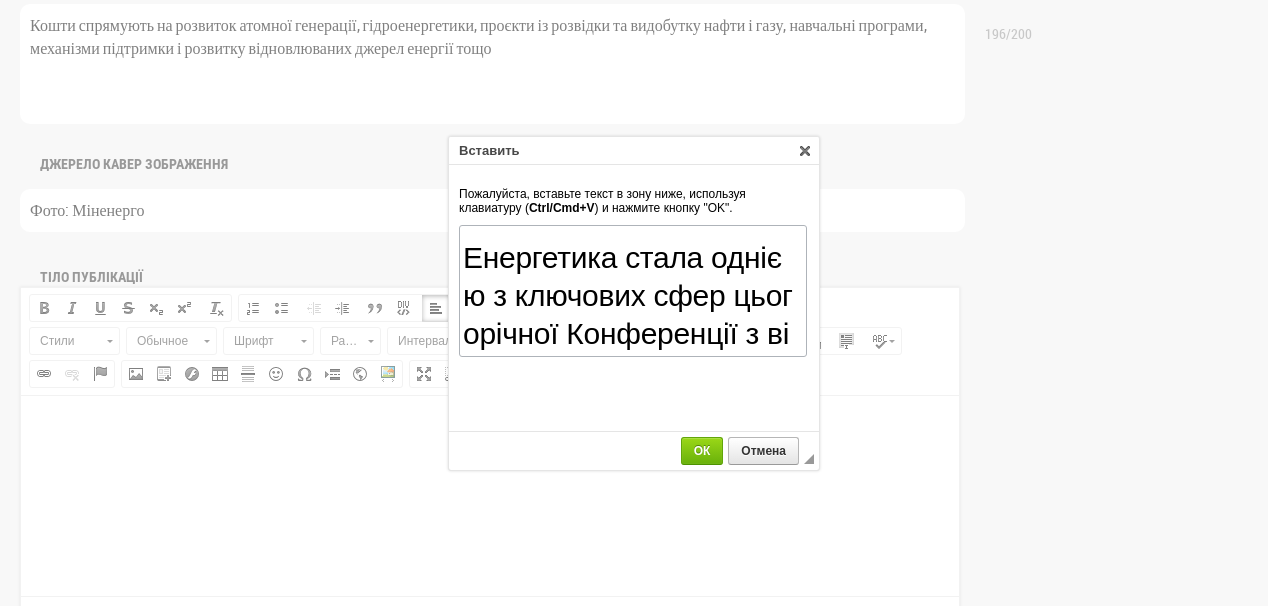 scroll, scrollTop: 70, scrollLeft: 0, axis: vertical 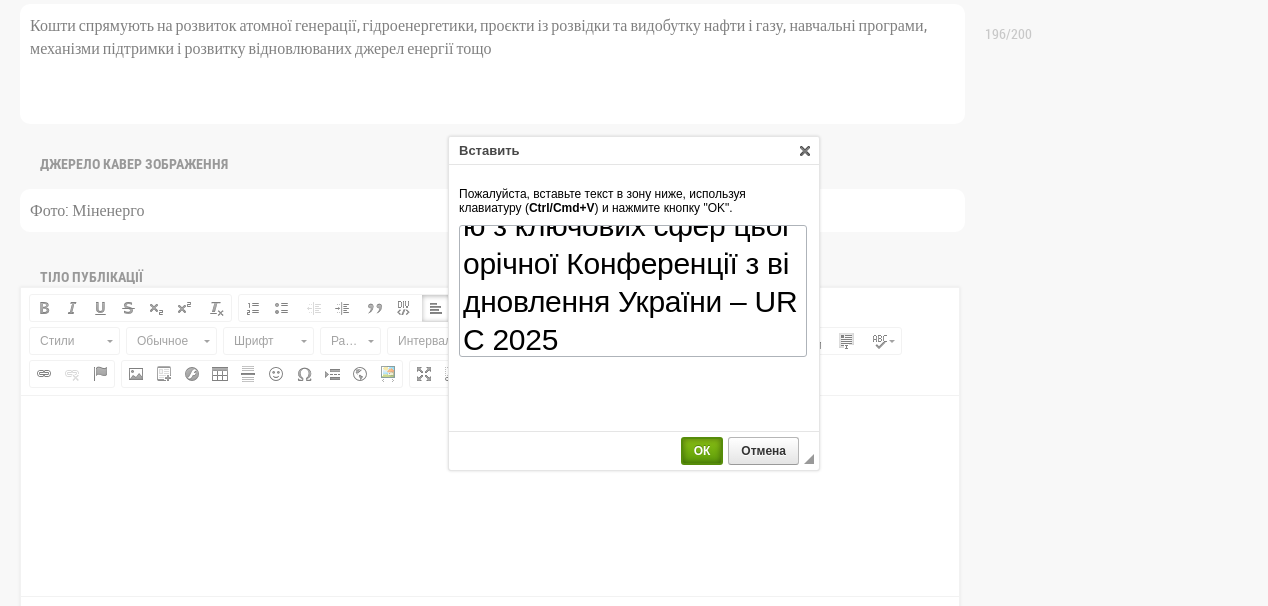 click on "ОК" at bounding box center (702, 451) 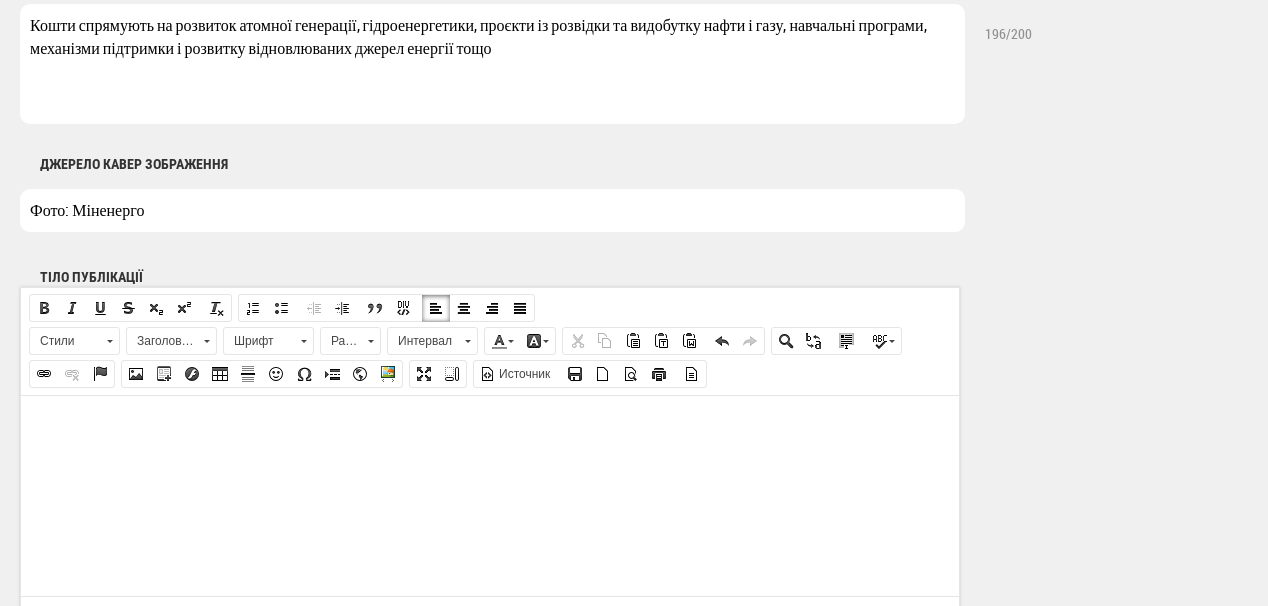 scroll, scrollTop: 0, scrollLeft: 0, axis: both 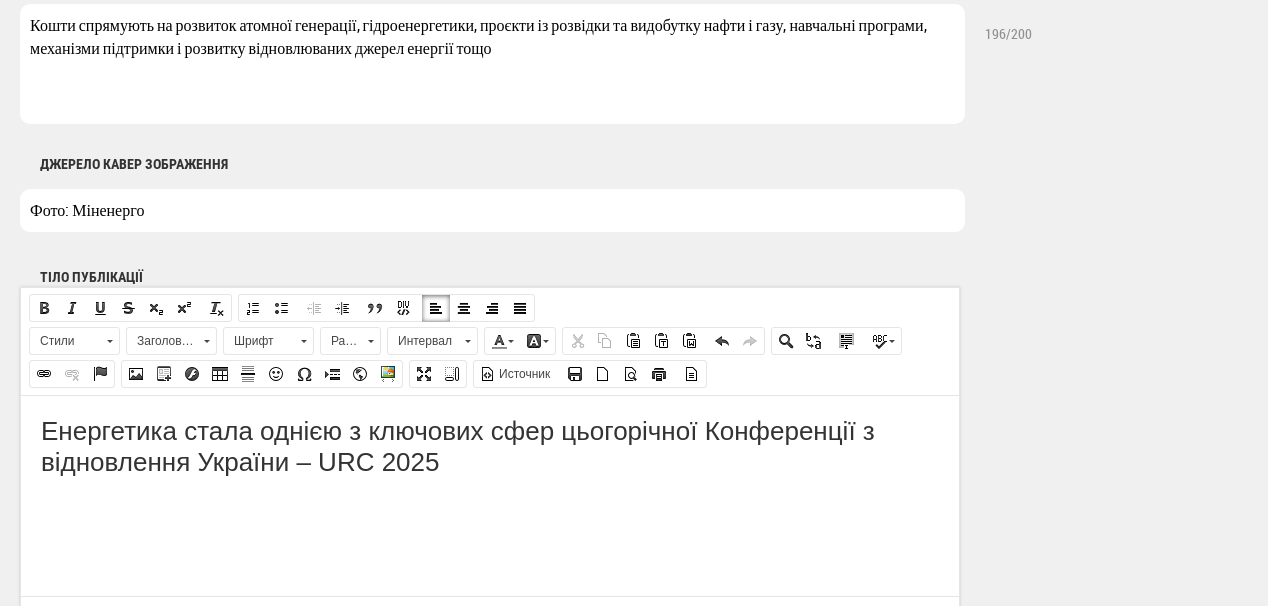 click on "Заголовок 1" at bounding box center (162, 341) 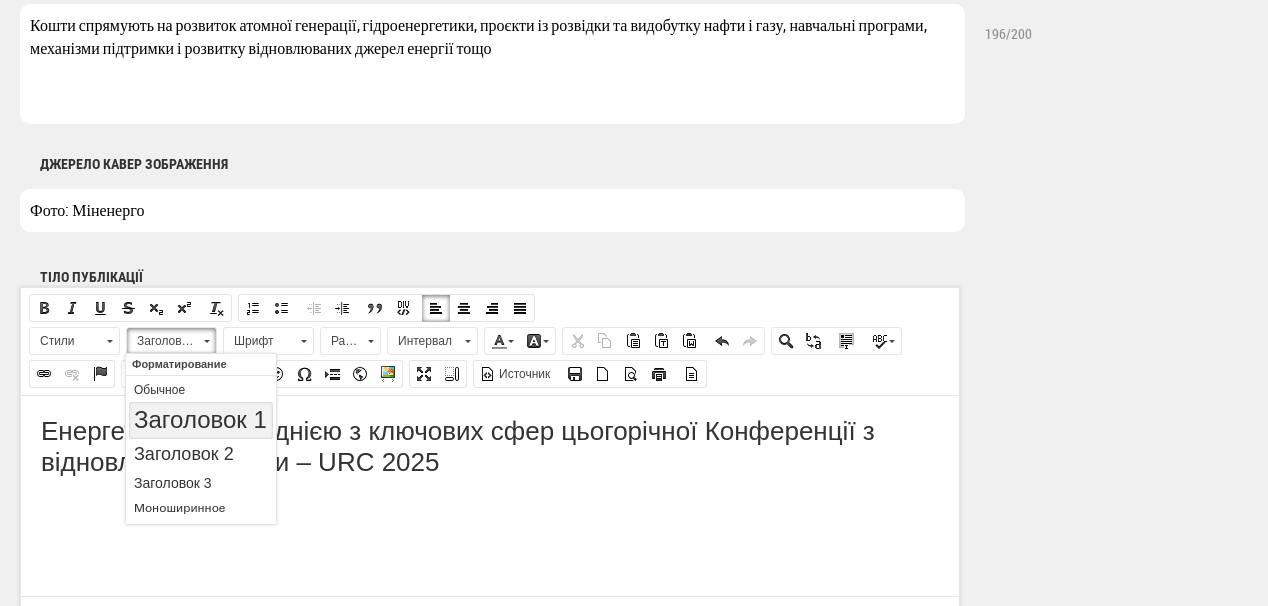 scroll, scrollTop: 0, scrollLeft: 0, axis: both 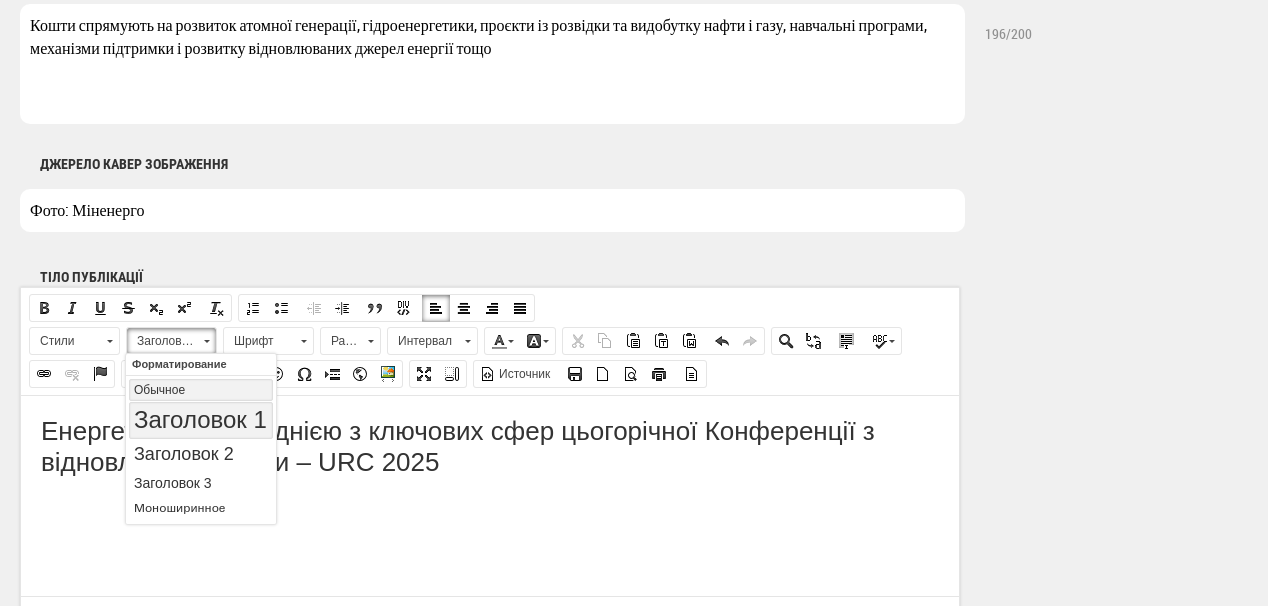 drag, startPoint x: 175, startPoint y: 383, endPoint x: 302, endPoint y: 738, distance: 377.03314 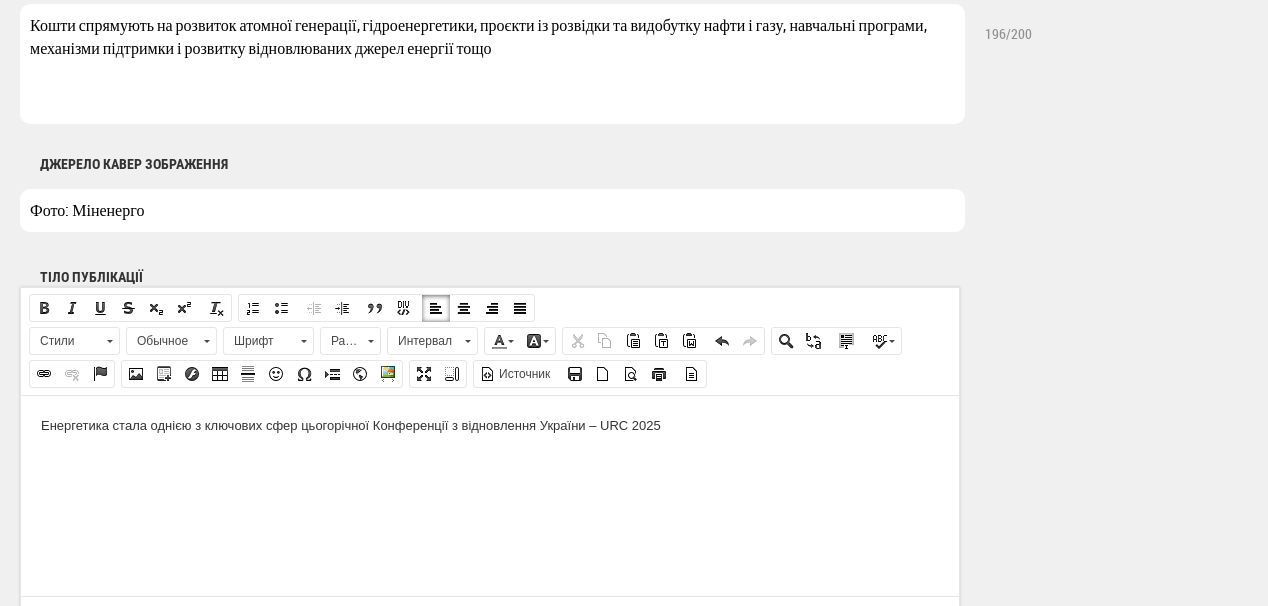 click on "Енергетика стала однією з ключових сфер цьогорічної Конференції з відновлення України – URC 2025" at bounding box center [490, 425] 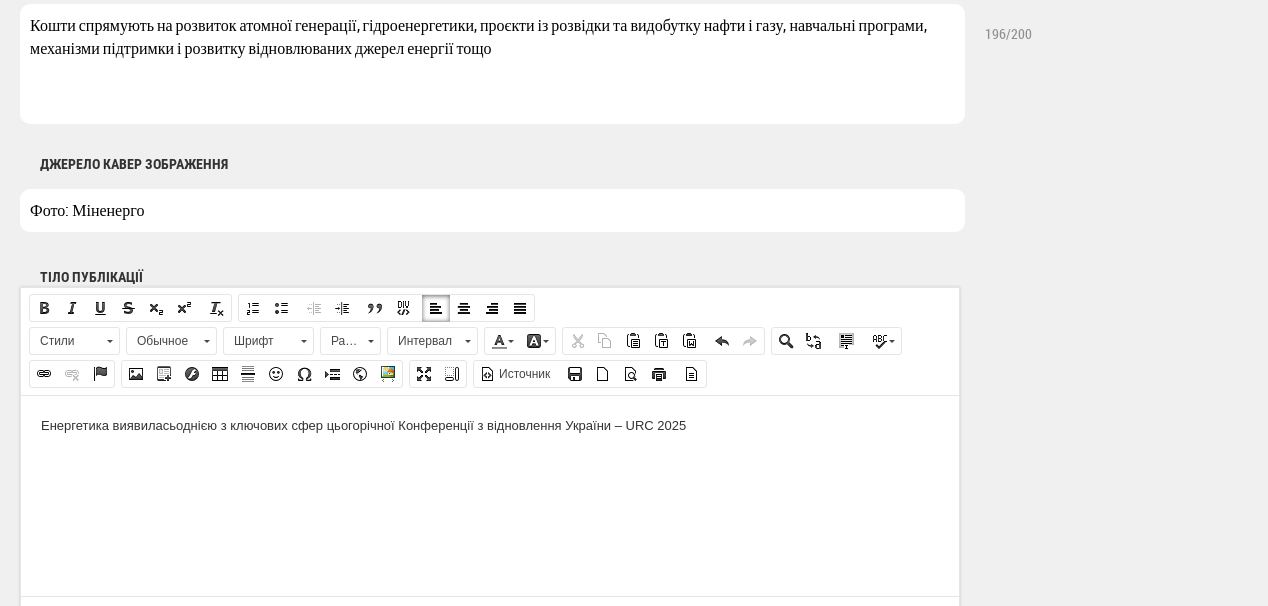 click on "Енергетика виявилась  однією з ключових сфер цьогорічної Конференції з відновлення України – URC 2025" at bounding box center (490, 425) 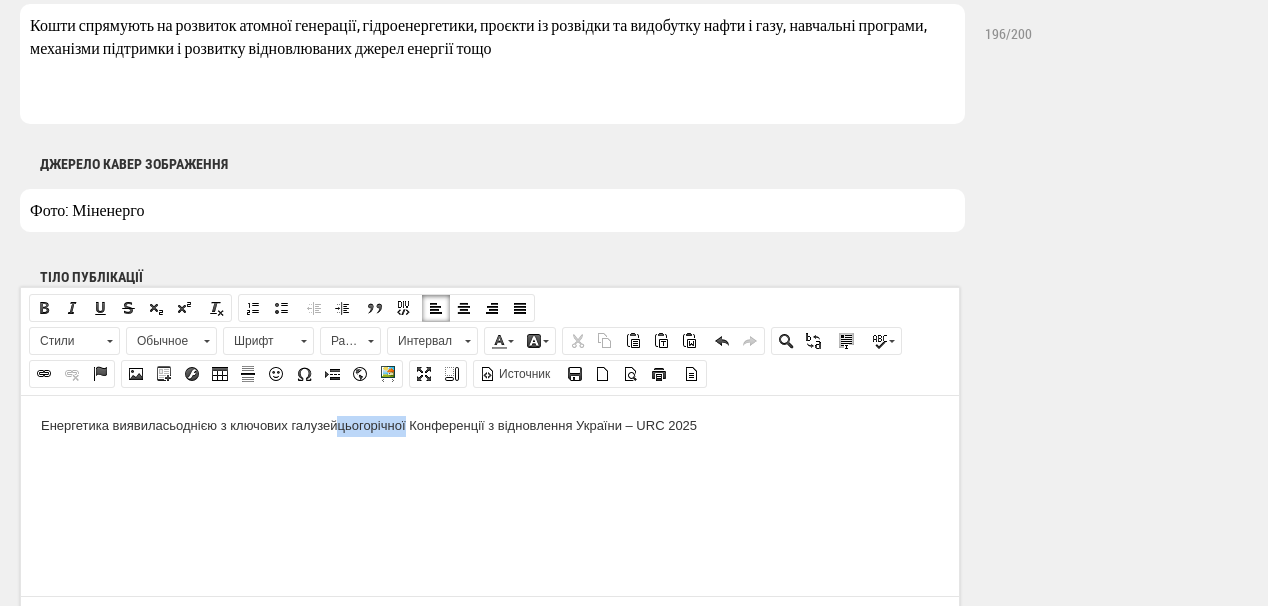 drag, startPoint x: 411, startPoint y: 425, endPoint x: 357, endPoint y: 421, distance: 54.147945 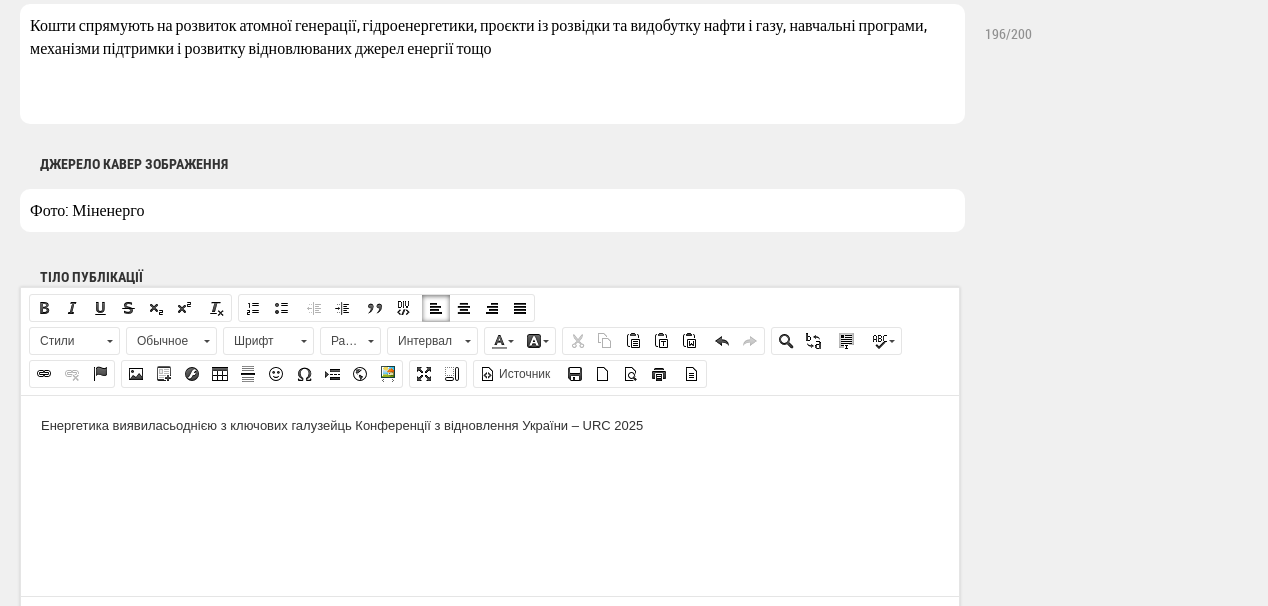click on "Енергетика виявилась  однією з ключових галузей  ць Конференції з відновлення України – URC 2025" at bounding box center [490, 425] 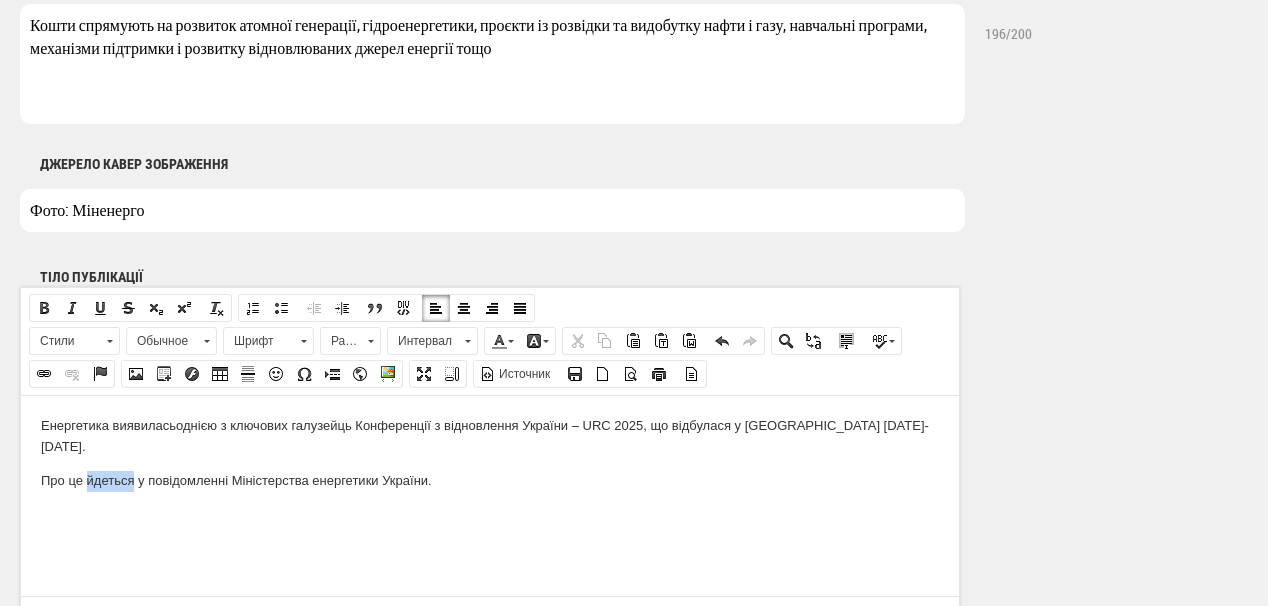 drag, startPoint x: 85, startPoint y: 456, endPoint x: 136, endPoint y: 457, distance: 51.009804 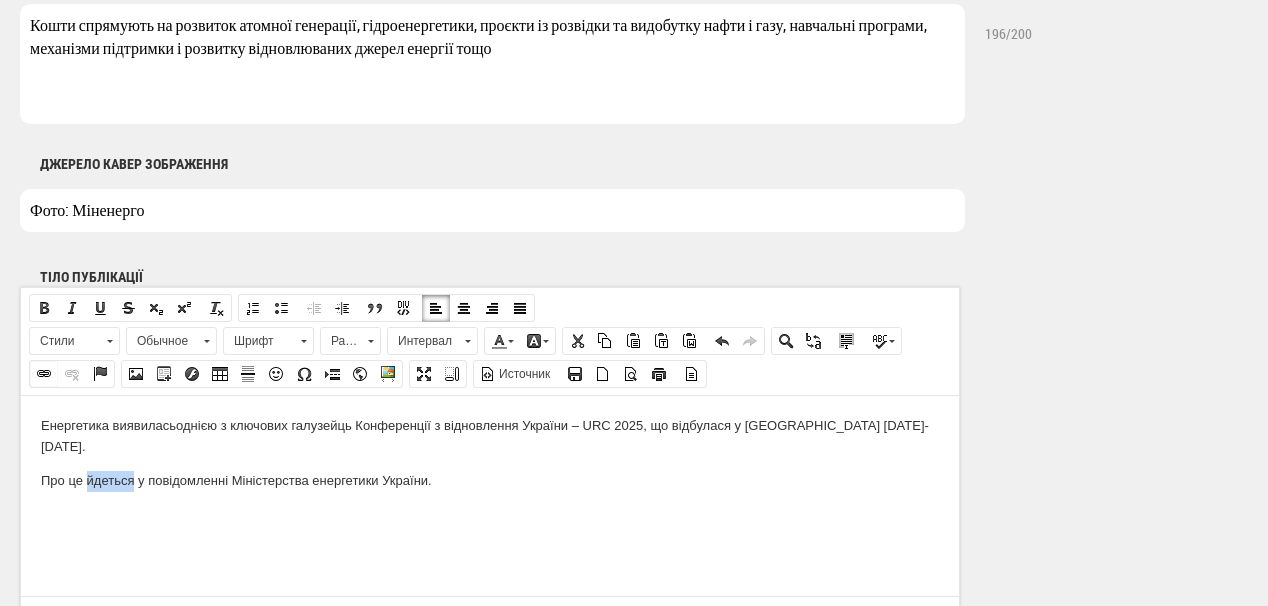 click at bounding box center (44, 374) 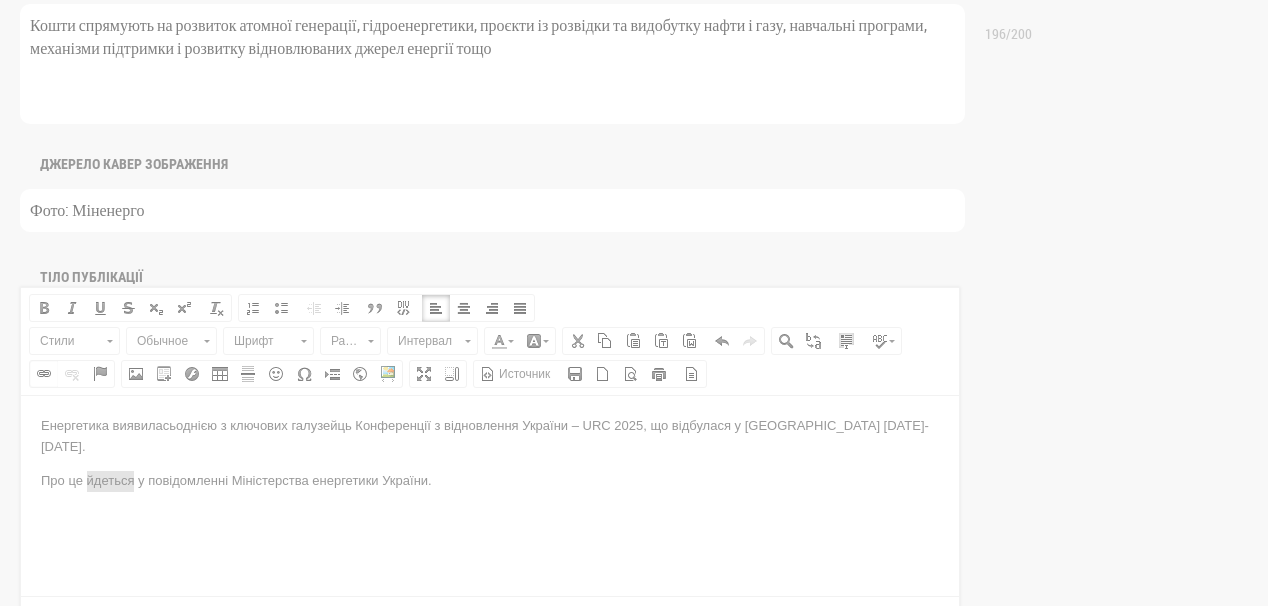 scroll, scrollTop: 0, scrollLeft: 0, axis: both 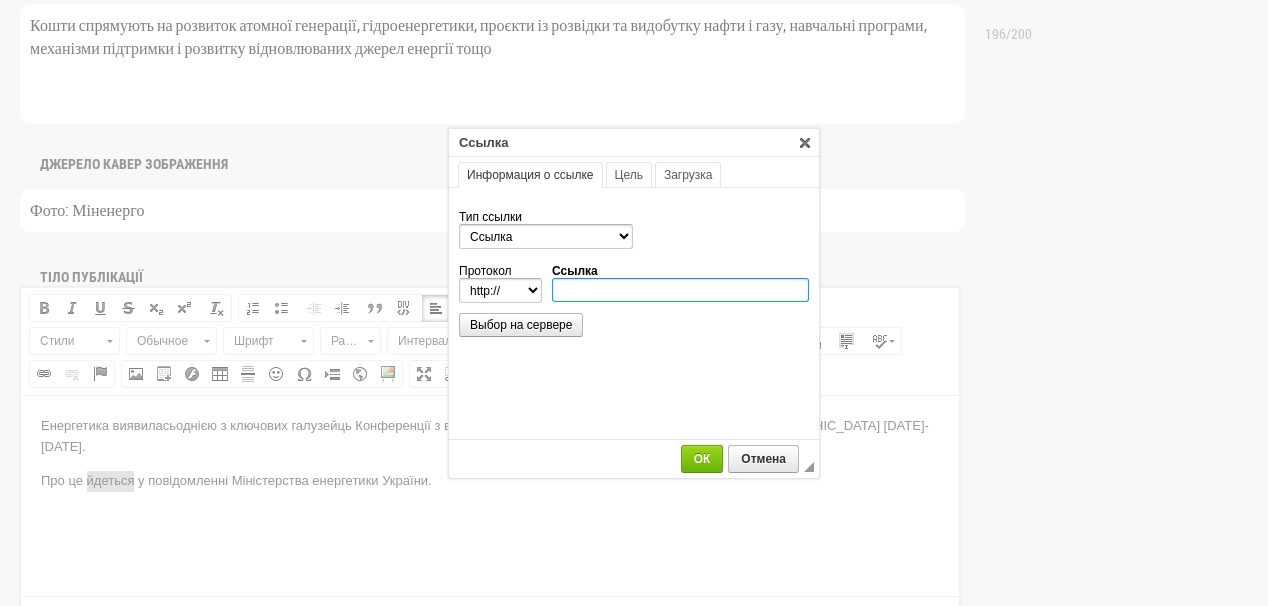 click on "Ссылка" at bounding box center [680, 290] 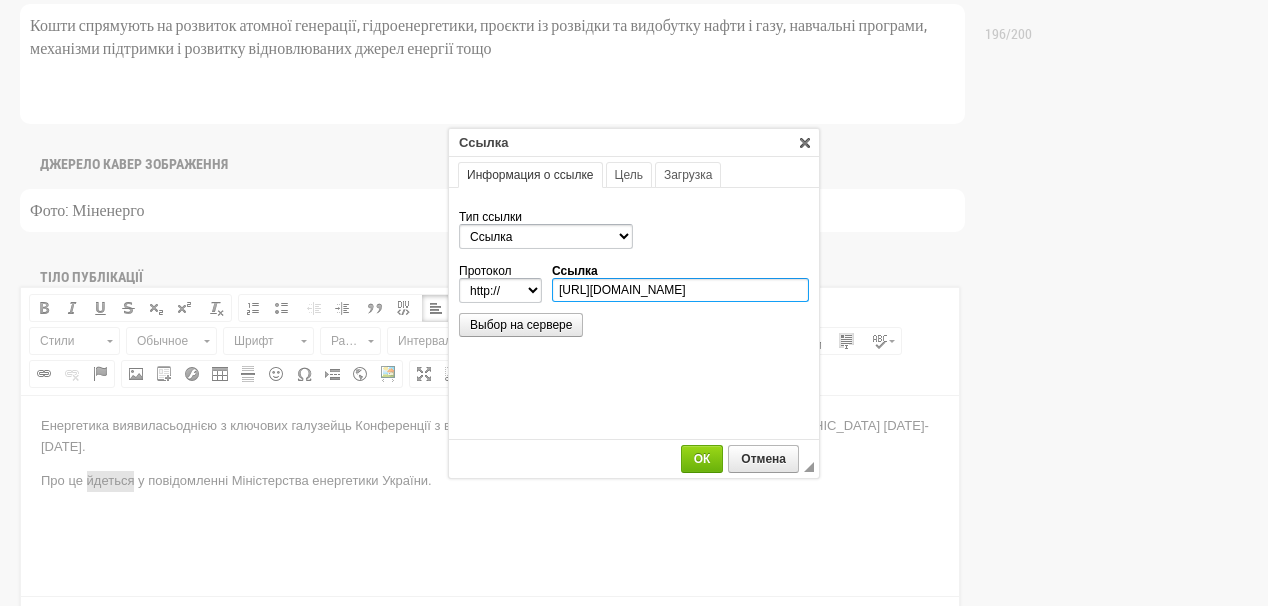 scroll, scrollTop: 0, scrollLeft: 400, axis: horizontal 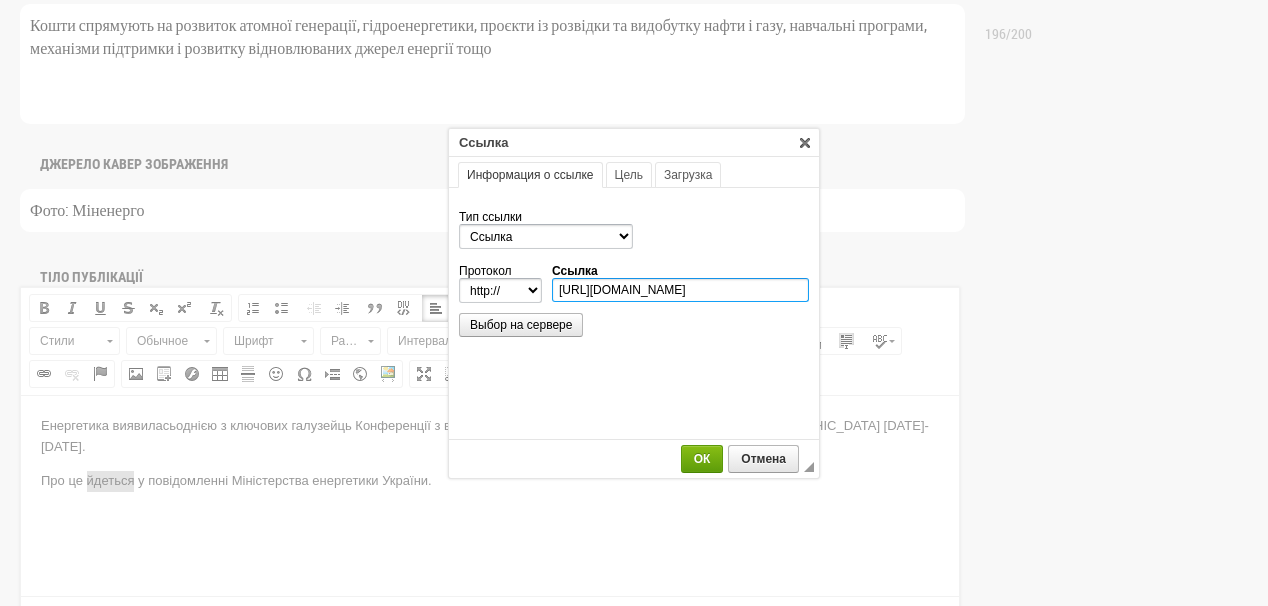 type on "https://www.mev.gov.ua/novyna/enerhetyka-stala-odniyeyu-z-klyuchovykh-sfer-tsohorichnoyi-konferentsiyi-z-vidnovlennya" 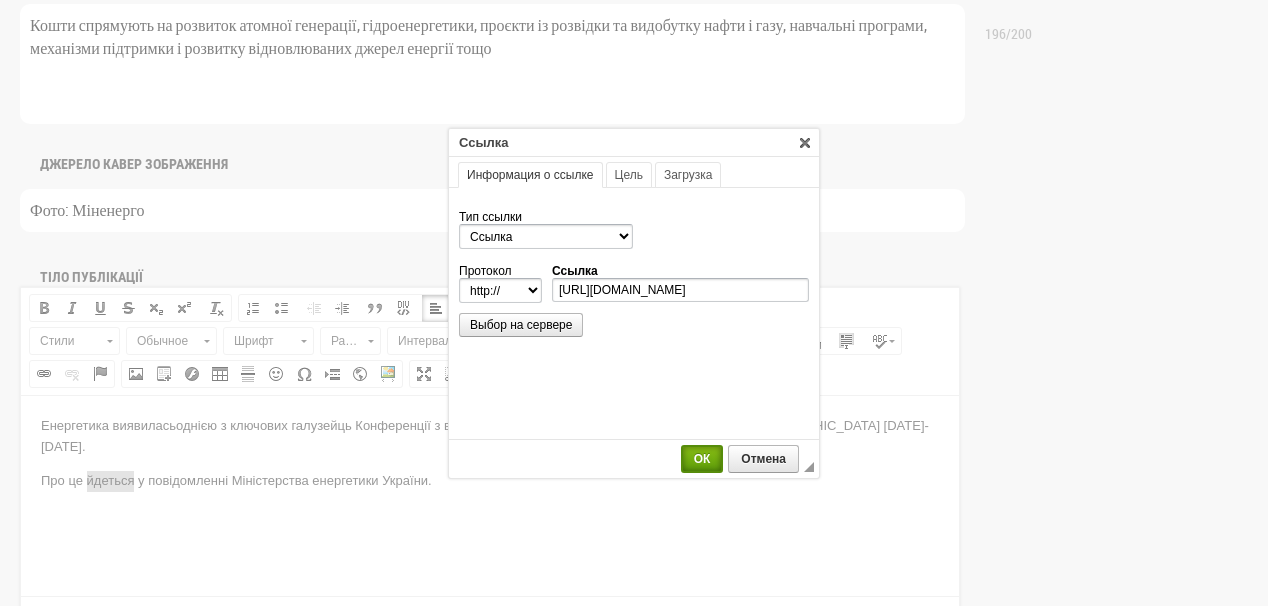 select on "https://" 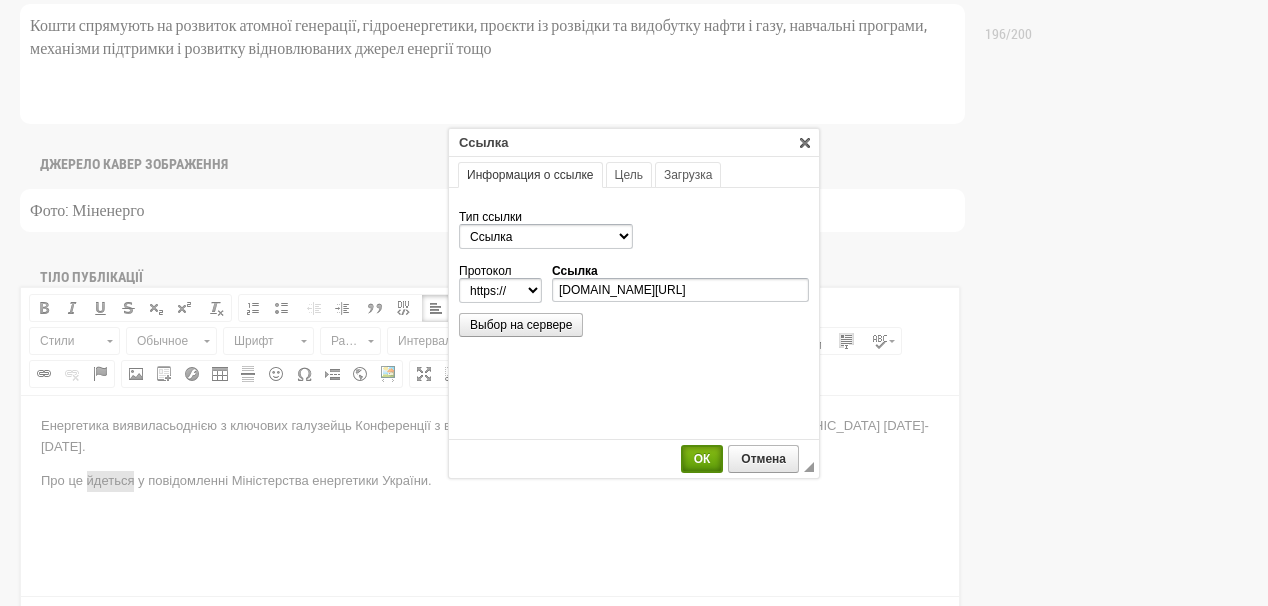 scroll, scrollTop: 0, scrollLeft: 0, axis: both 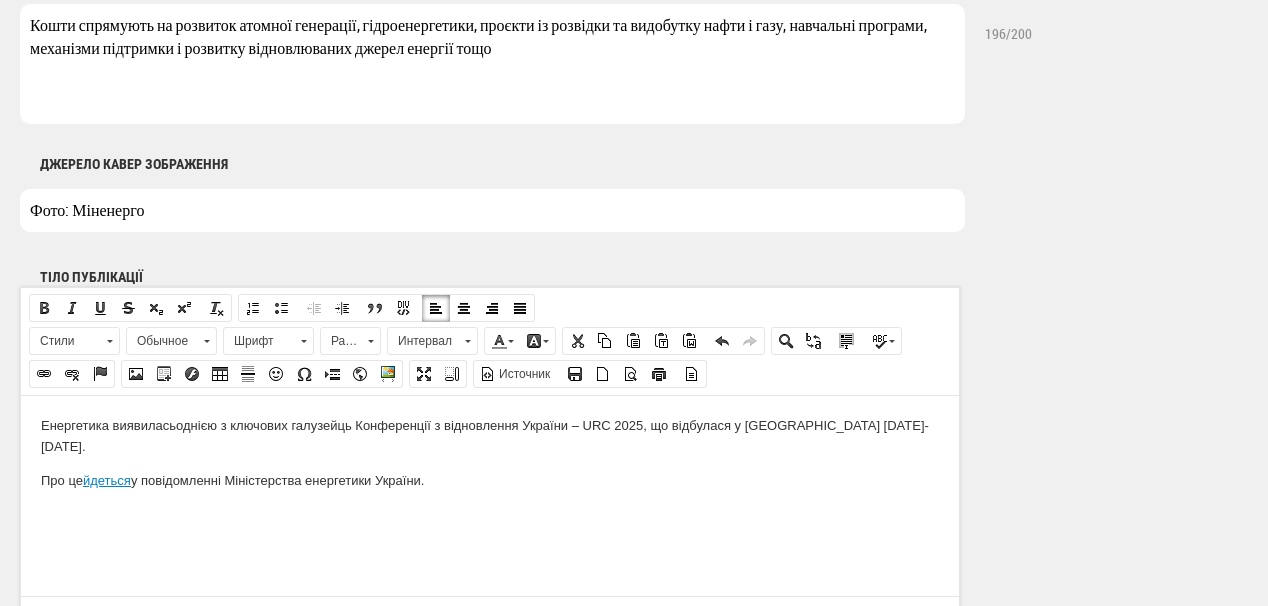 click on "Про це  йдеться  у повідомленні Міністерства енергетики України." at bounding box center (490, 480) 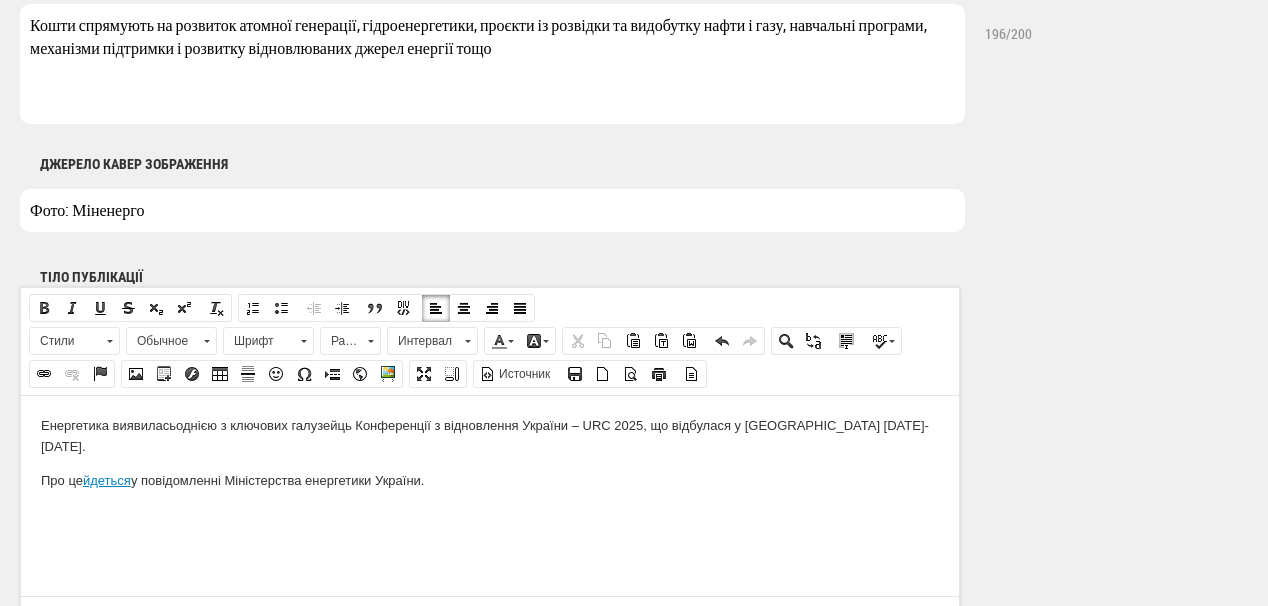click on "Енергетика виявилась  однією з ключових галузей  ць Конференції з відновлення України – URC 2025, що відбулася у Римі 10-11 липня." at bounding box center [490, 436] 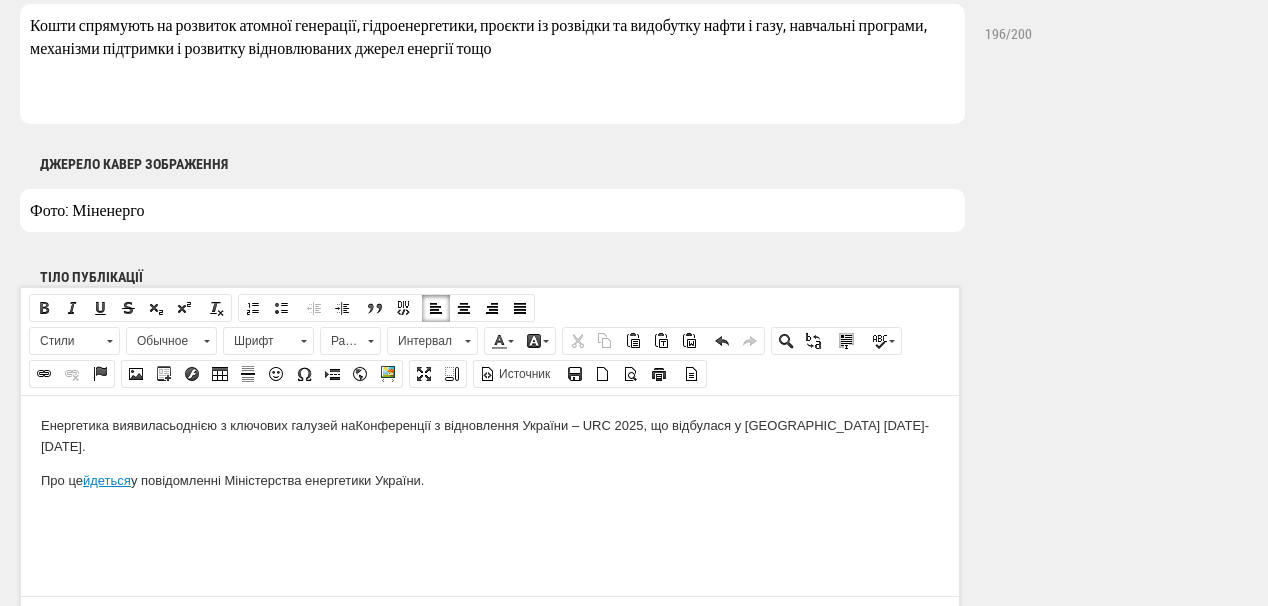 click at bounding box center (490, 513) 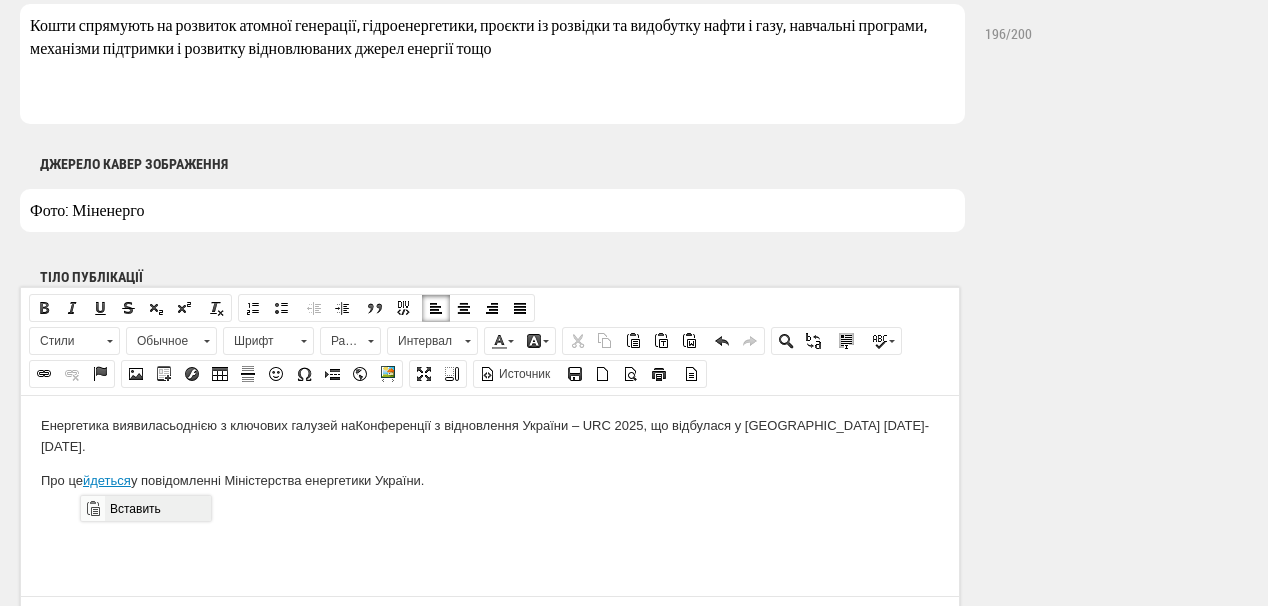 drag, startPoint x: 127, startPoint y: 509, endPoint x: 440, endPoint y: 901, distance: 501.63034 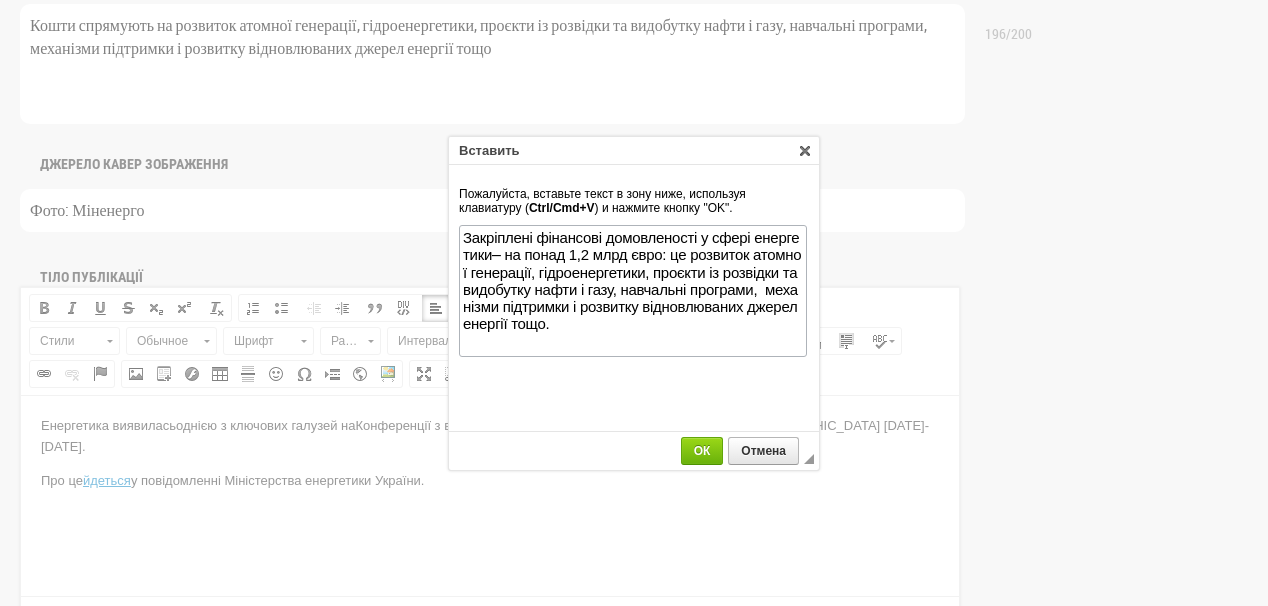 scroll, scrollTop: 0, scrollLeft: 0, axis: both 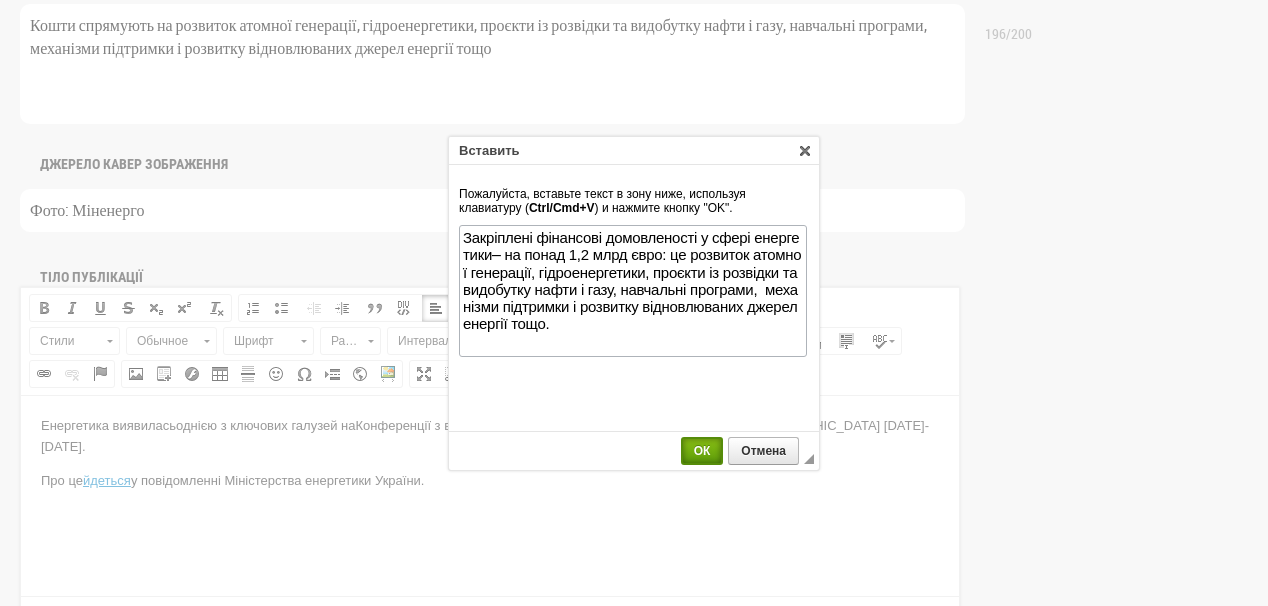 click on "ОК" at bounding box center (702, 451) 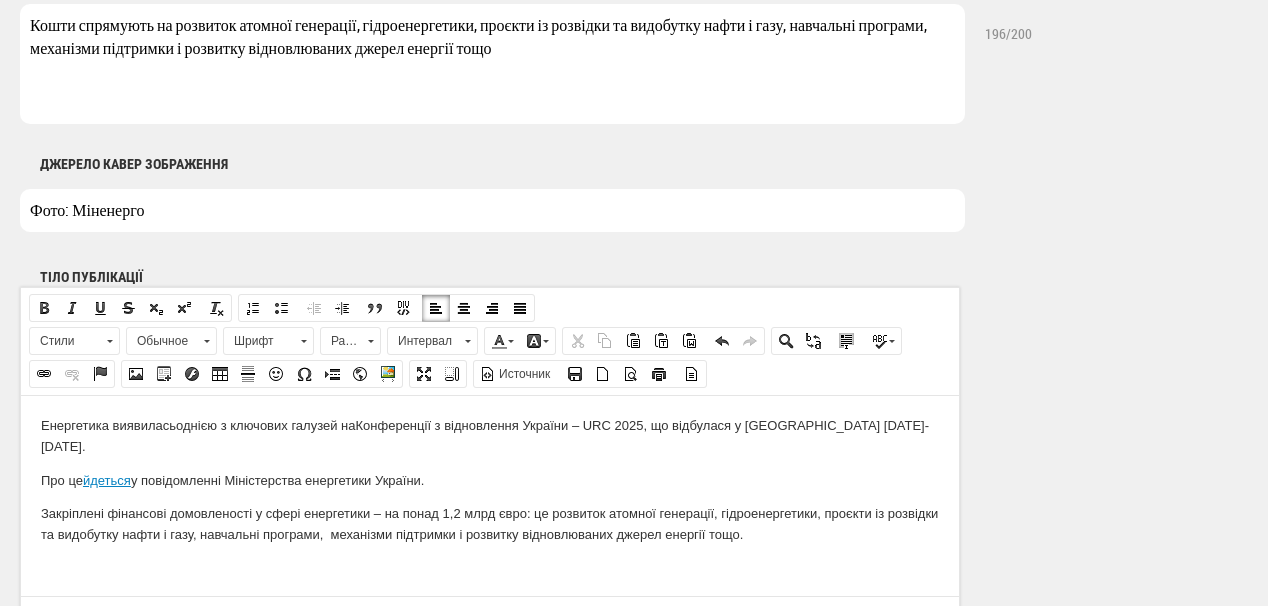 click on "Закріплені фінансові домовленості у сфері енергетики – на понад 1,2 млрд євро: це розвиток атомної генерації, гідроенергетики, проєкти із розвідки та видобутку нафти і газу, навчальні програми,  механізми підтримки і розвитку відновлюваних джерел енергії тощо." at bounding box center (490, 524) 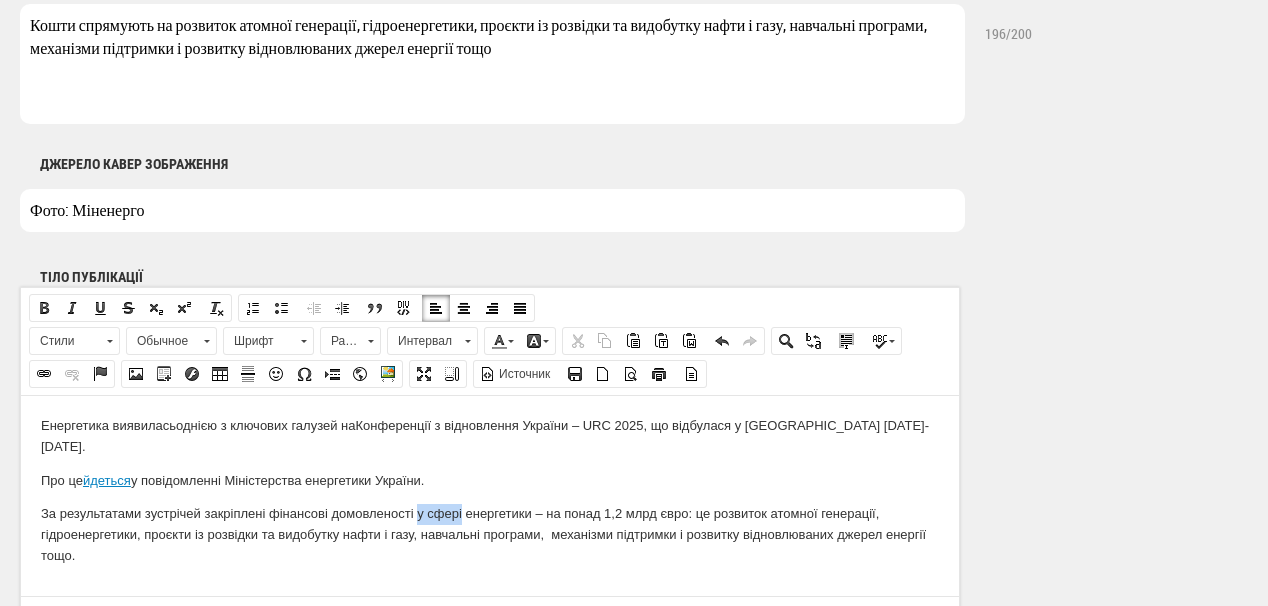 drag, startPoint x: 417, startPoint y: 491, endPoint x: 461, endPoint y: 491, distance: 44 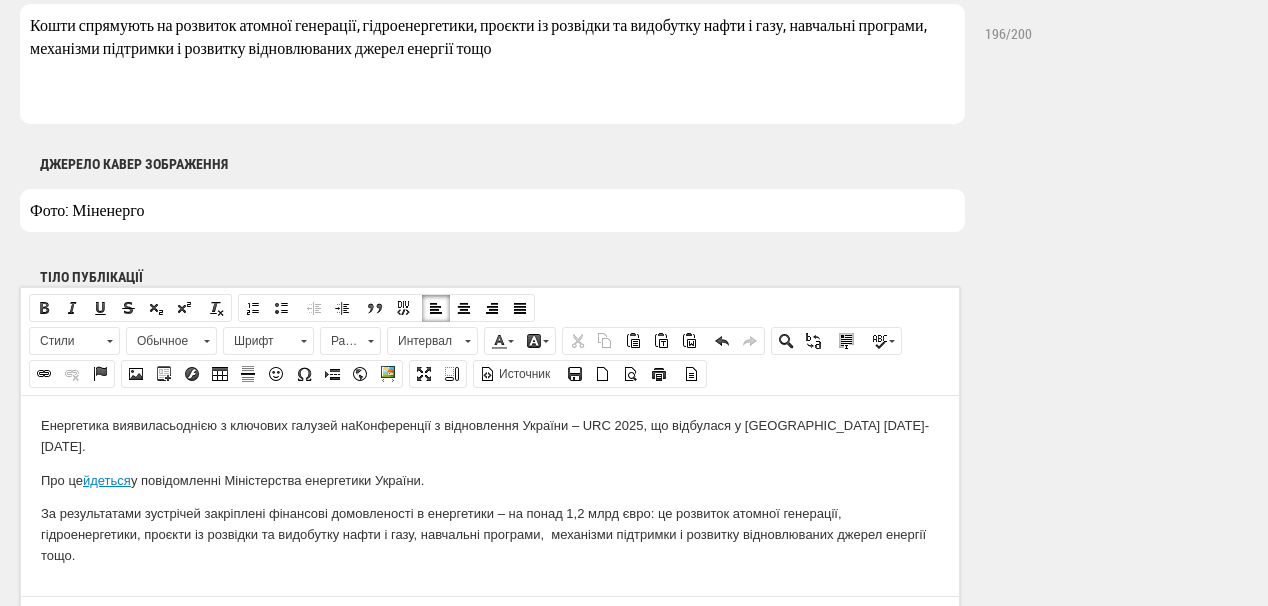 click on "За результатами зустрічей закріплені фінансові домовленості в енергетики – на понад 1,2 млрд євро: це розвиток атомної генерації, гідроенергетики, проєкти із розвідки та видобутку нафти і газу, навчальні програми,  механізми підтримки і розвитку відновлюваних джерел енергії тощо." at bounding box center [490, 534] 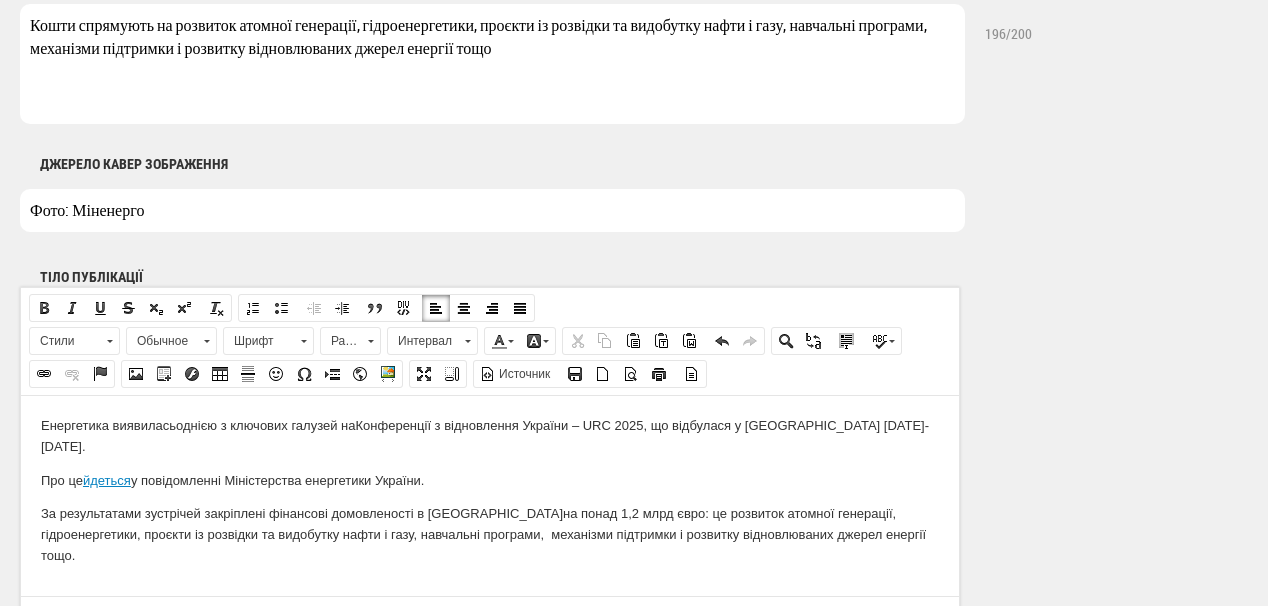 click on "За результатами зустрічей закріплені фінансові домовленості в енергетиці  на понад 1,2 млрд євро: це розвиток атомної генерації, гідроенергетики, проєкти із розвідки та видобутку нафти і газу, навчальні програми,  механізми підтримки і розвитку відновлюваних джерел енергії тощо." at bounding box center [490, 534] 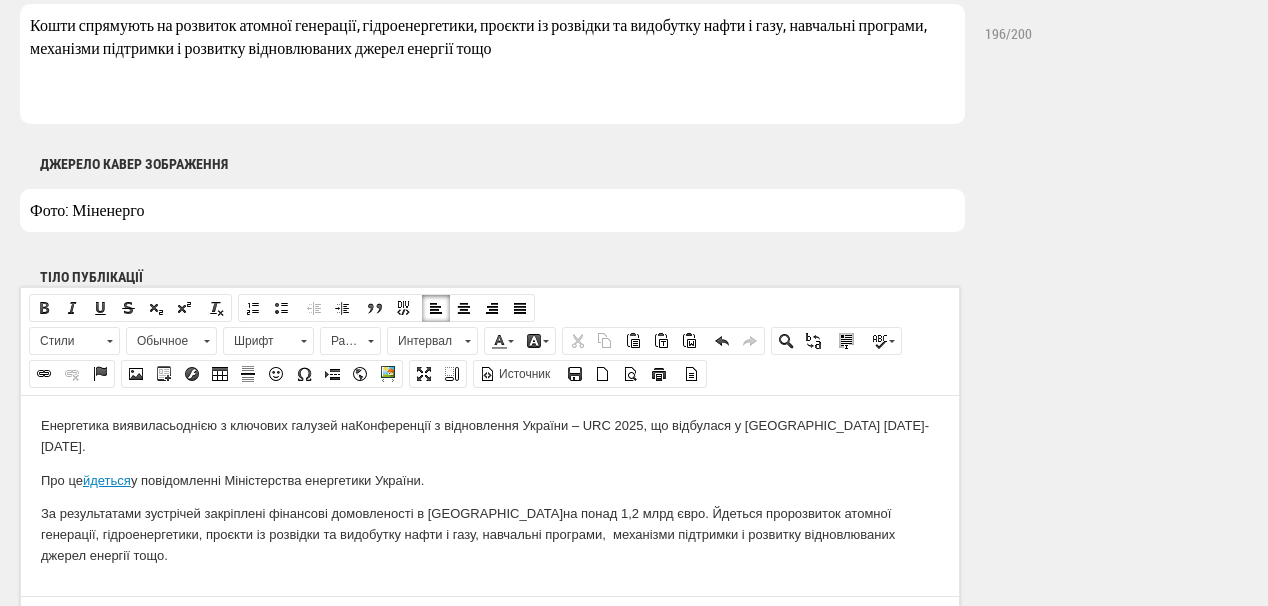 scroll, scrollTop: 1120, scrollLeft: 0, axis: vertical 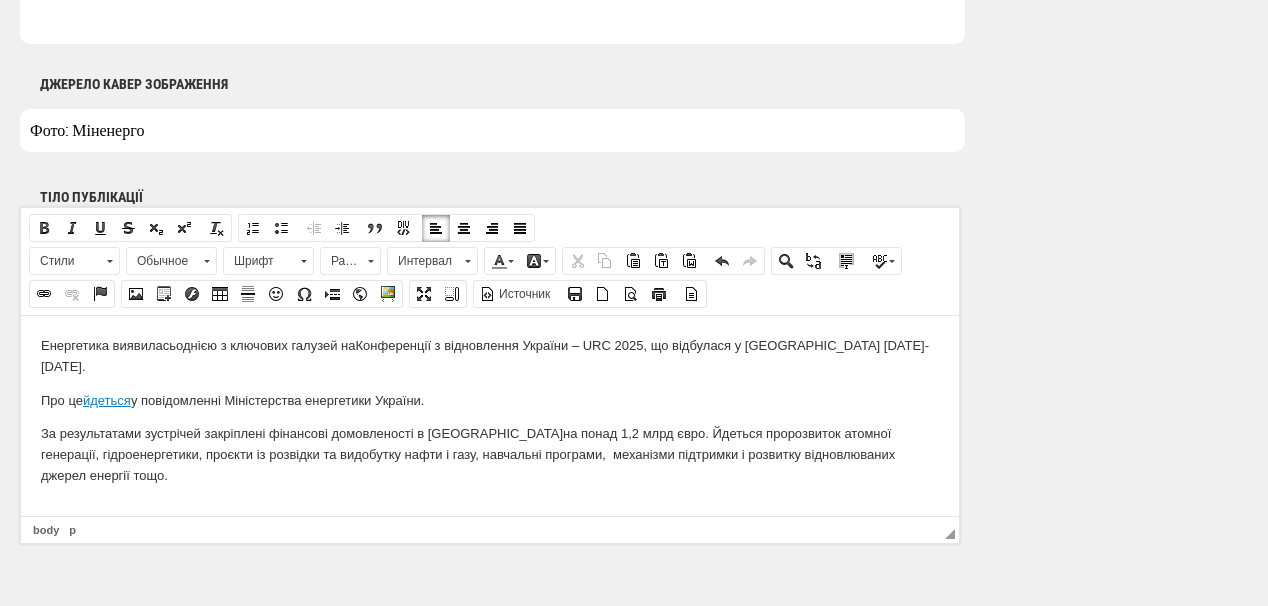 click on "За результатами зустрічей закріплені фінансові домовленості в енергетиці  на понад 1,2 млрд євро. Йдеться про  розвиток атомної генерації, гідроенергетики, проєкти із розвідки та видобутку нафти і газу, навчальні програми,  механізми підтримки і розвитку відновлюваних джерел енергії тощо." at bounding box center (490, 454) 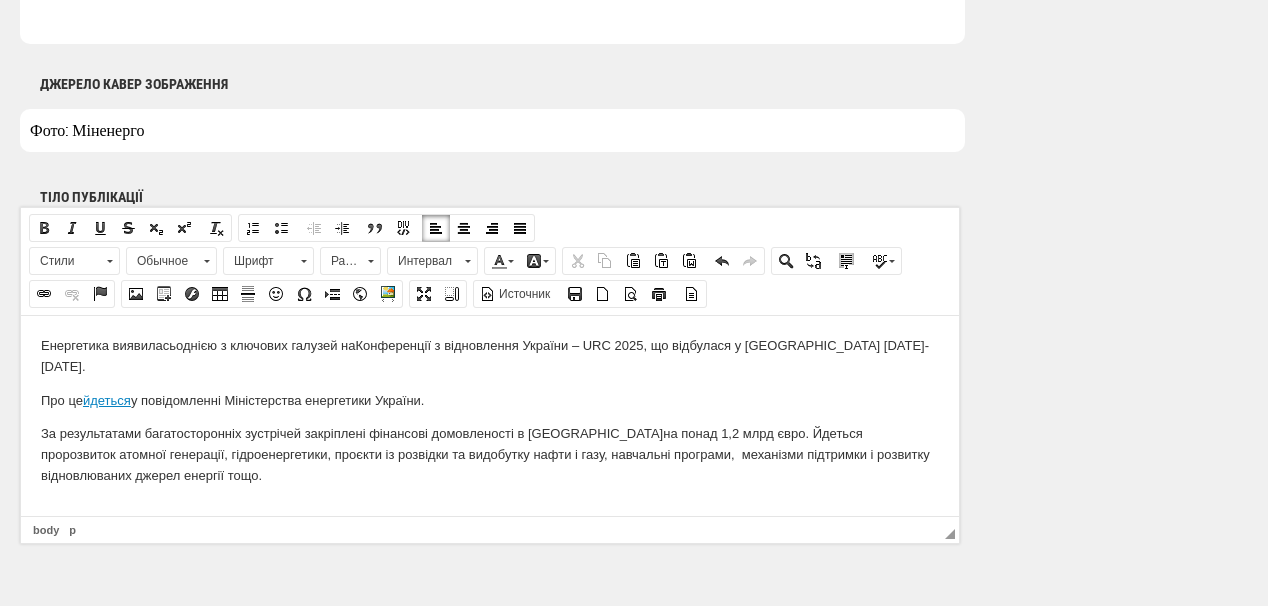 click on "За результатами багатосторонніх зустрічей закріплені фінансові домовленості в енергетиці  на понад 1,2 млрд євро. Йдеться про  розвиток атомної генерації, гідроенергетики, проєкти із розвідки та видобутку нафти і газу, навчальні програми,  механізми підтримки і розвитку відновлюваних джерел енергії тощо." at bounding box center [490, 454] 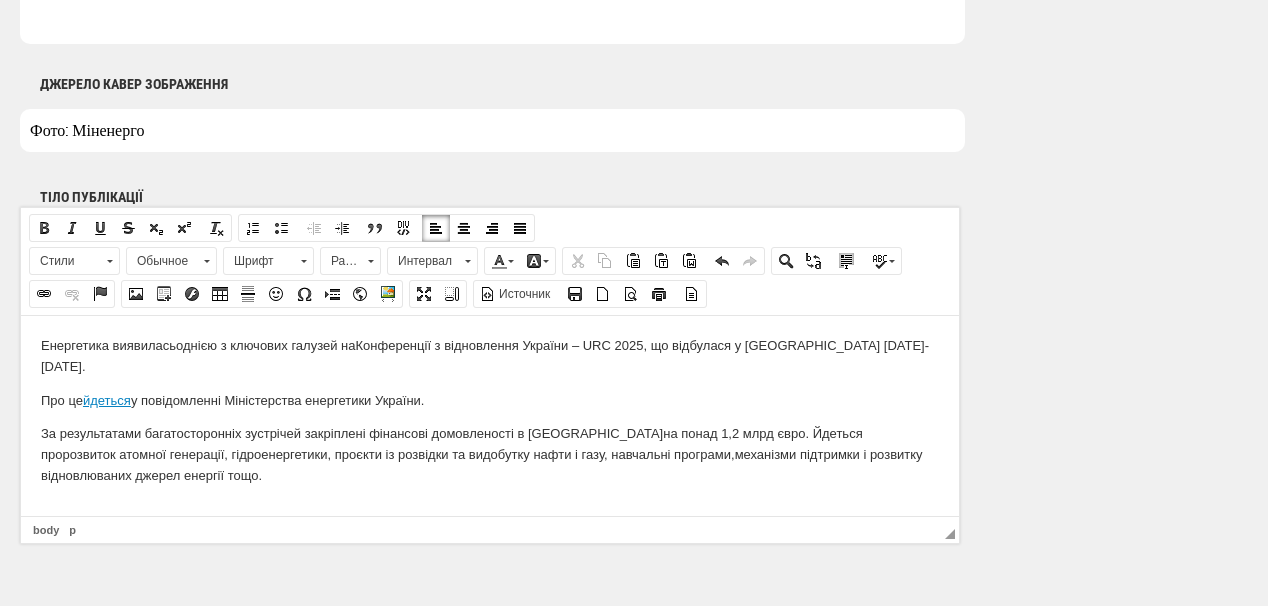 click on "За результатами багатосторонніх зустрічей закріплені фінансові домовленості в енергетиці  на понад 1,2 млрд євро. Йдеться про  розвиток атомної генерації, гідроенергетики, проєкти із розвідки та видобутку нафти і газу, навчальні програми,  механізми підтримки і розвитку відновлюваних джерел енергії тощо." at bounding box center [490, 454] 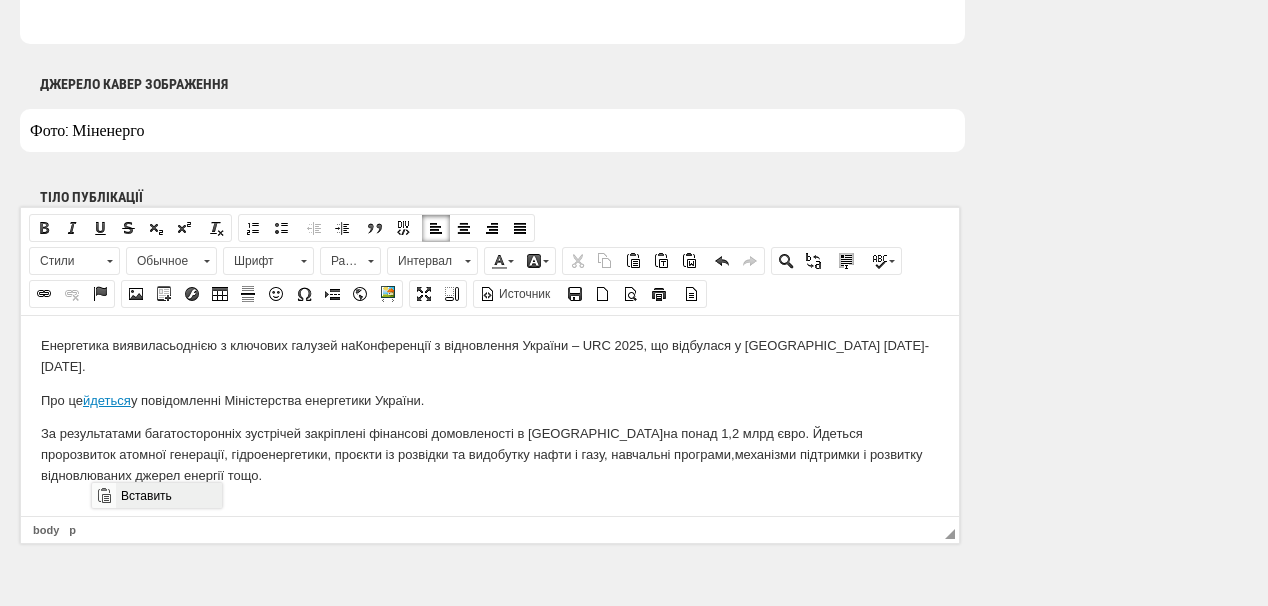 click on "Вставить" at bounding box center [168, 495] 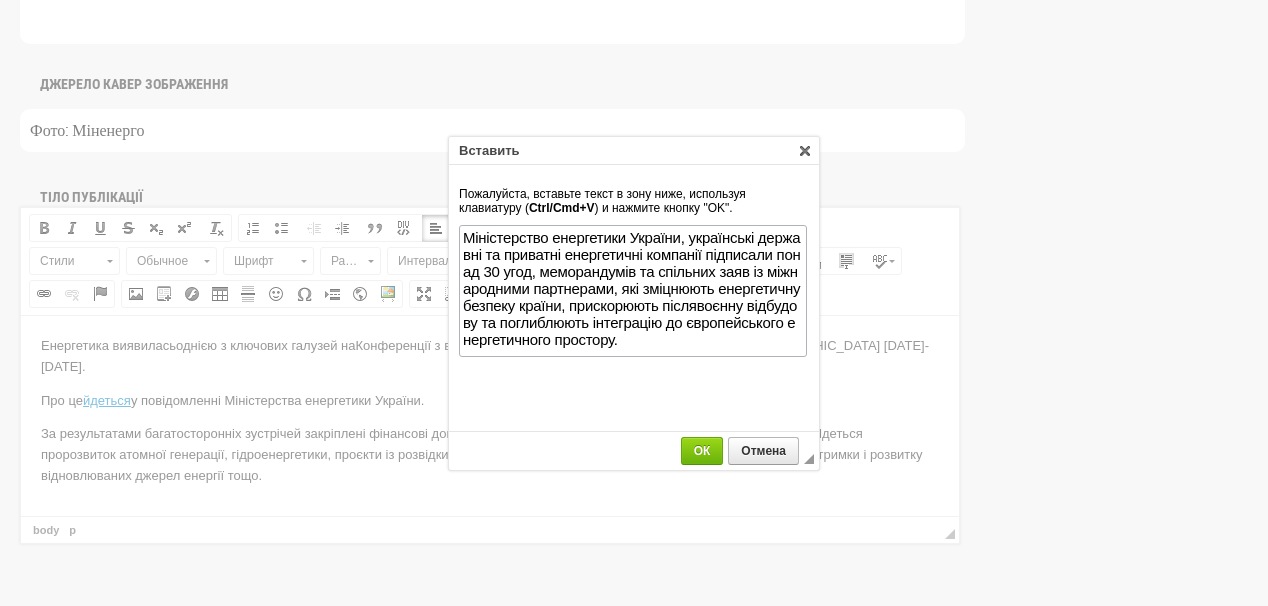 scroll, scrollTop: 0, scrollLeft: 0, axis: both 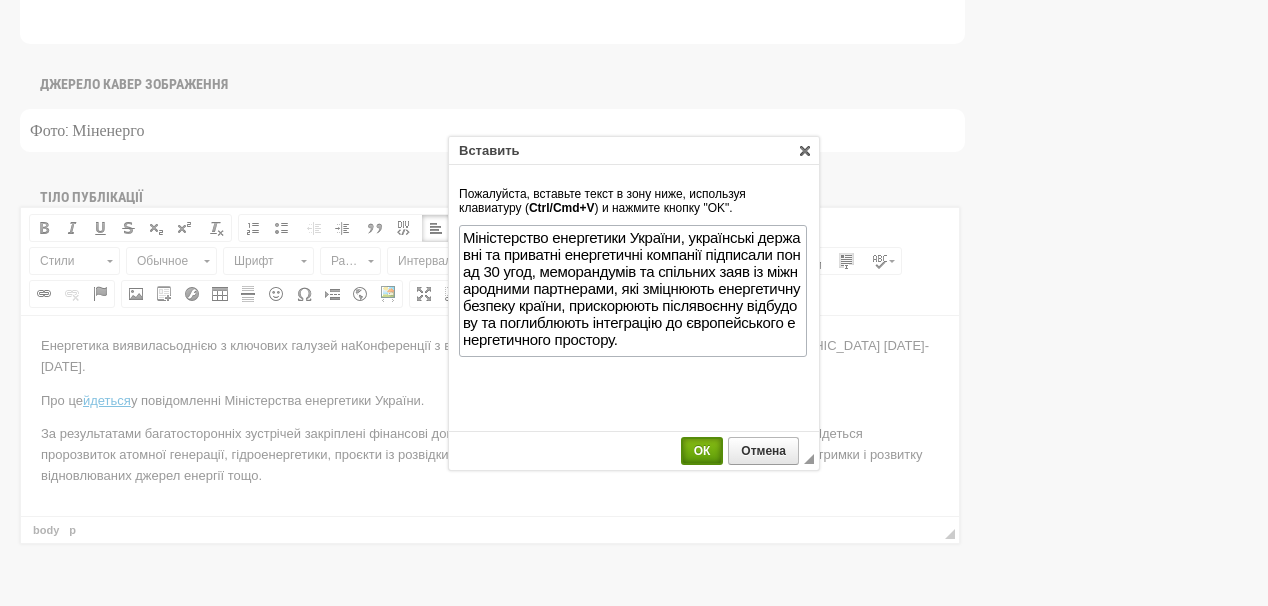 click on "ОК" at bounding box center (702, 451) 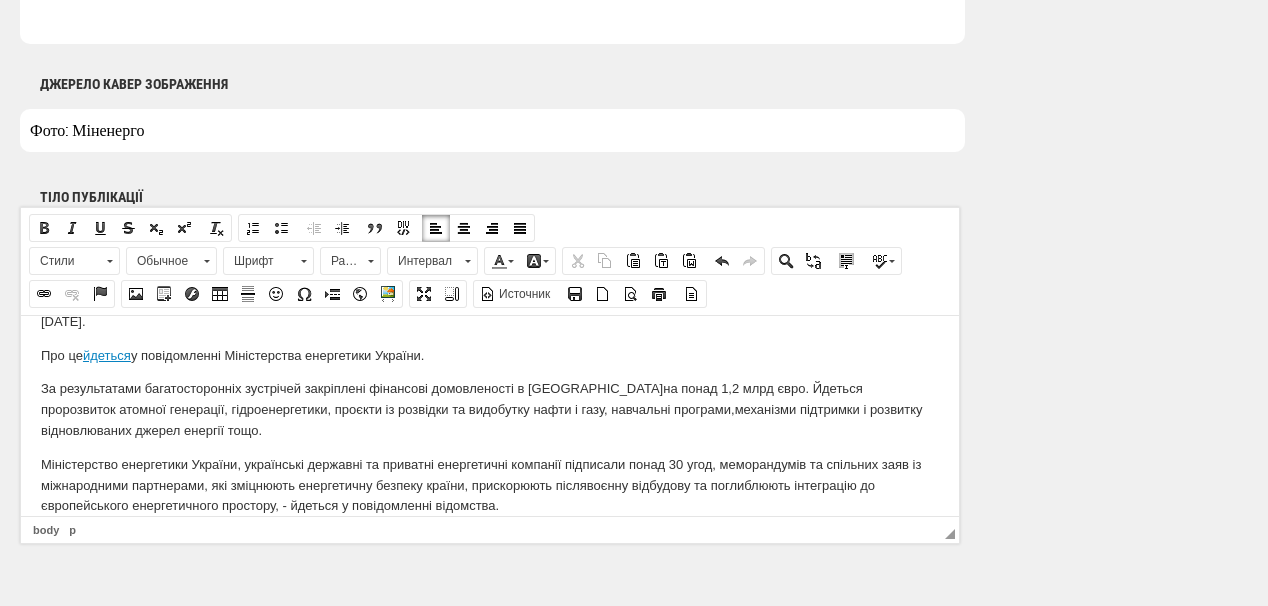 scroll, scrollTop: 56, scrollLeft: 0, axis: vertical 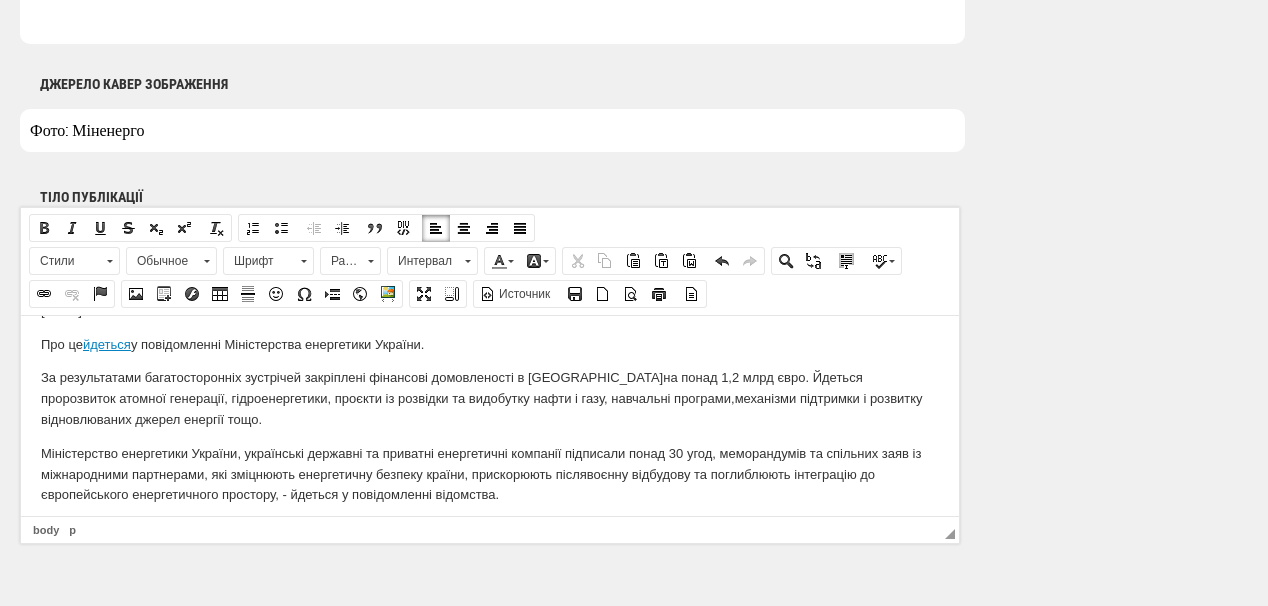 click at bounding box center (490, 528) 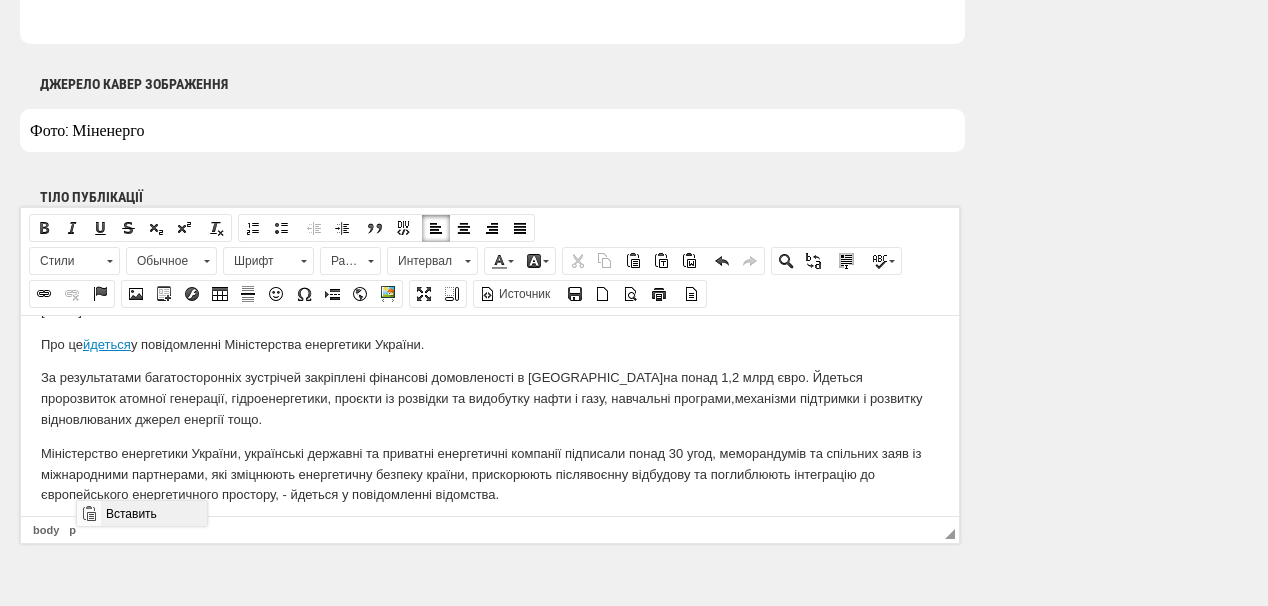 click on "Вставить" at bounding box center (153, 513) 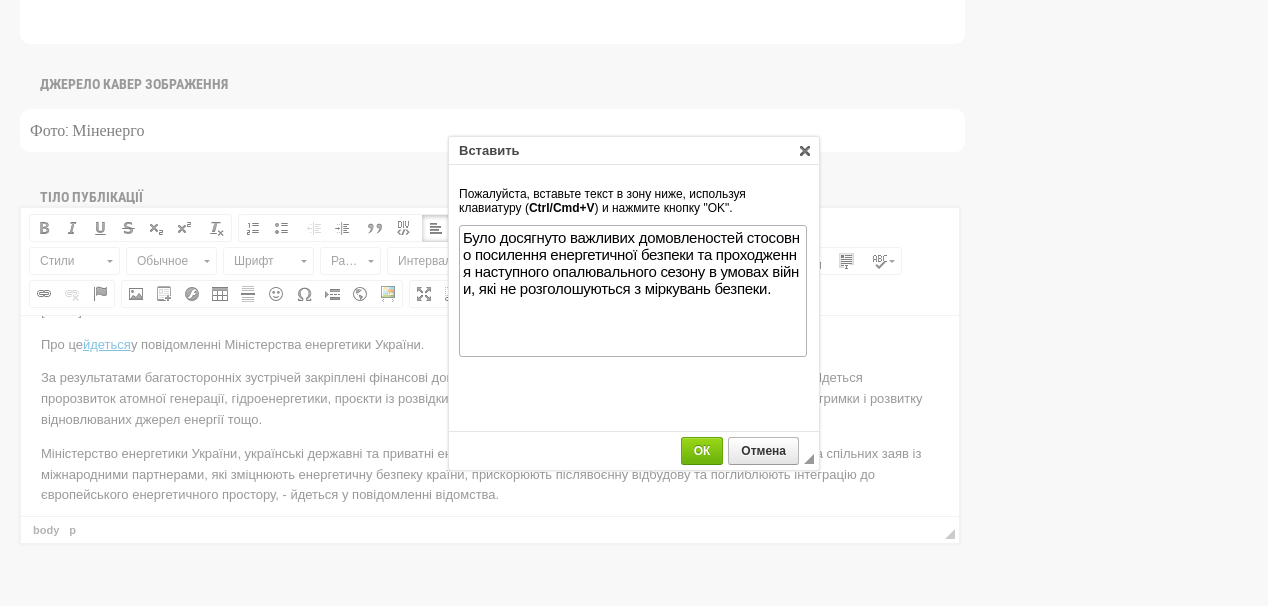 scroll, scrollTop: 0, scrollLeft: 0, axis: both 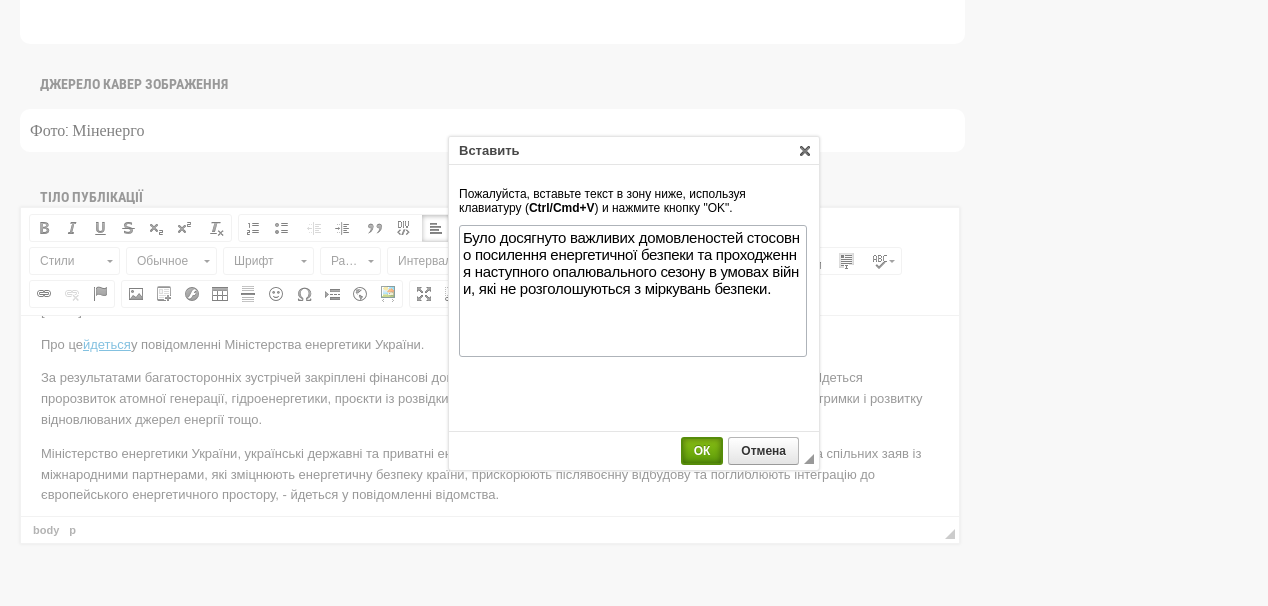 click on "ОК" at bounding box center (702, 451) 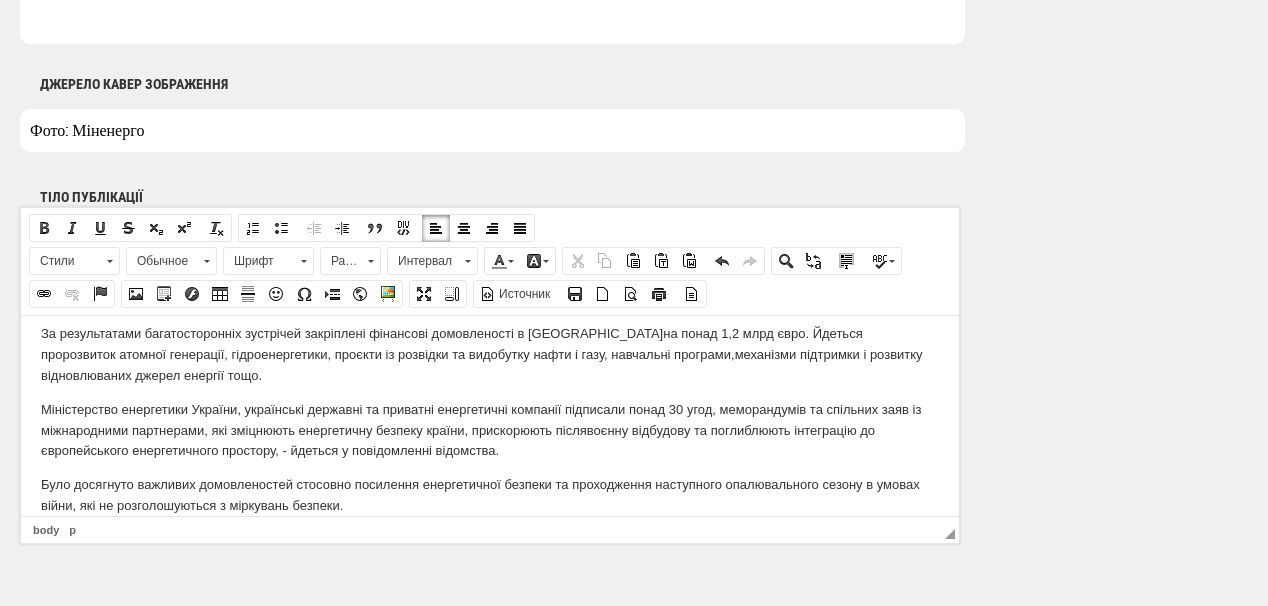 scroll, scrollTop: 110, scrollLeft: 0, axis: vertical 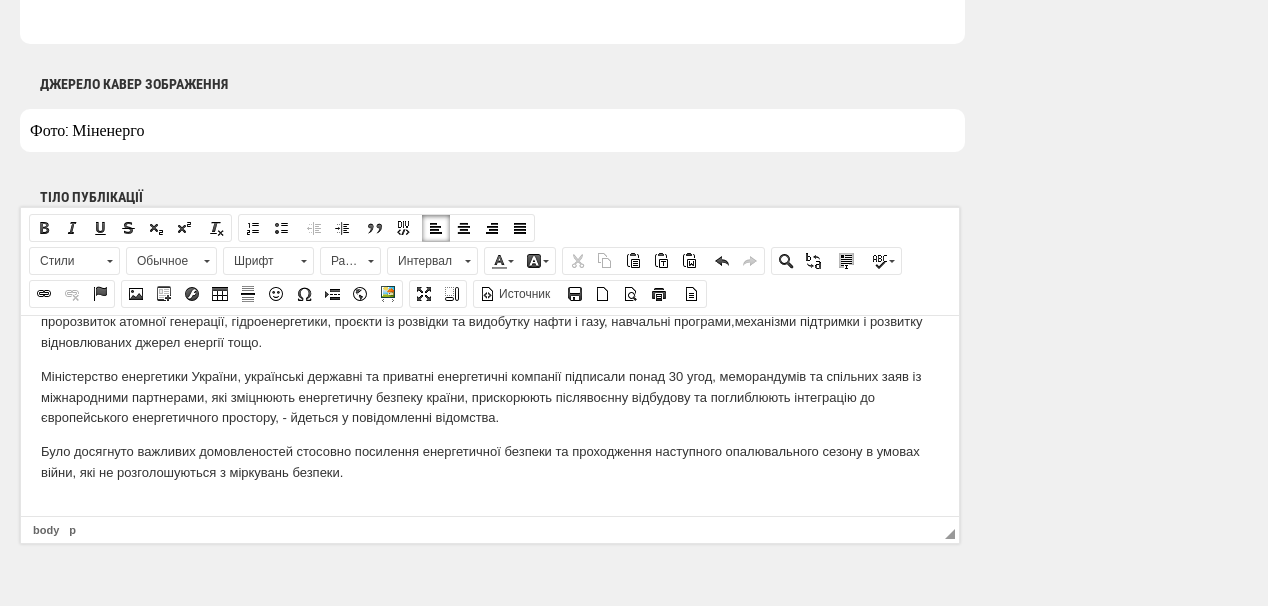 click at bounding box center (490, 506) 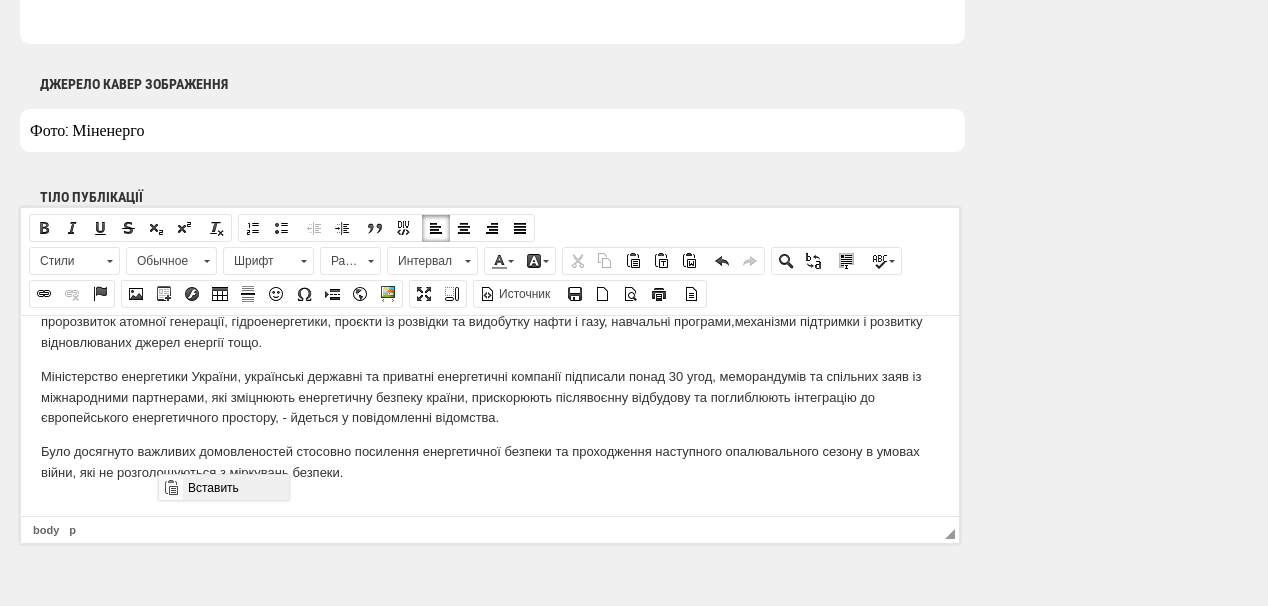 click on "Вставить" at bounding box center (235, 487) 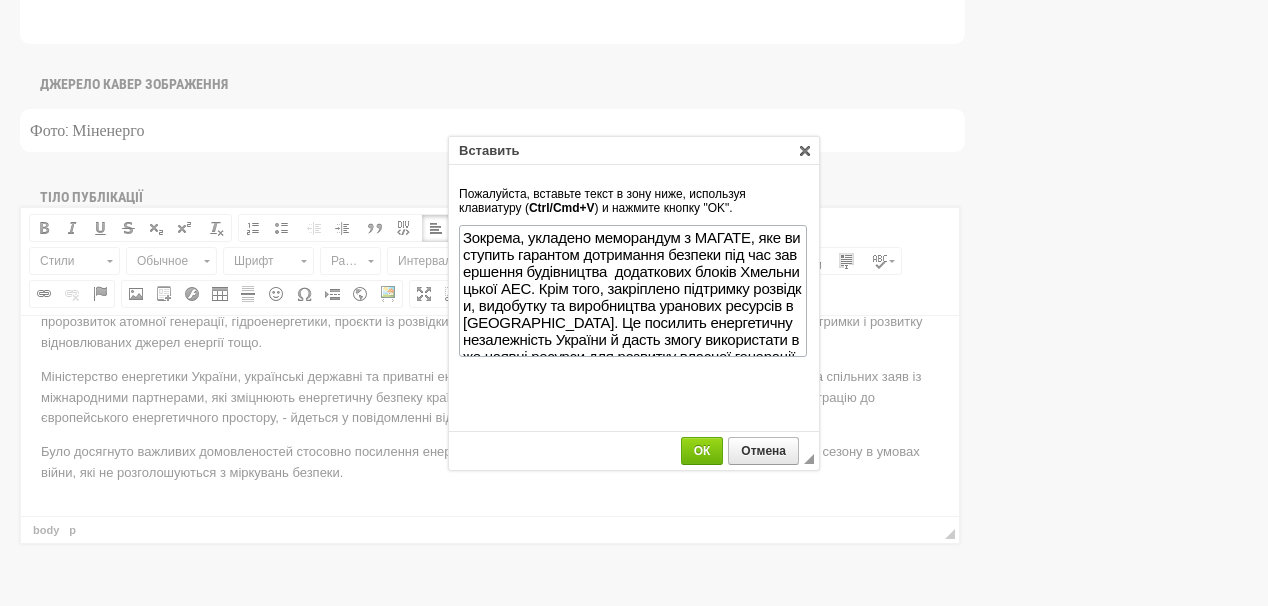 scroll, scrollTop: 1076, scrollLeft: 0, axis: vertical 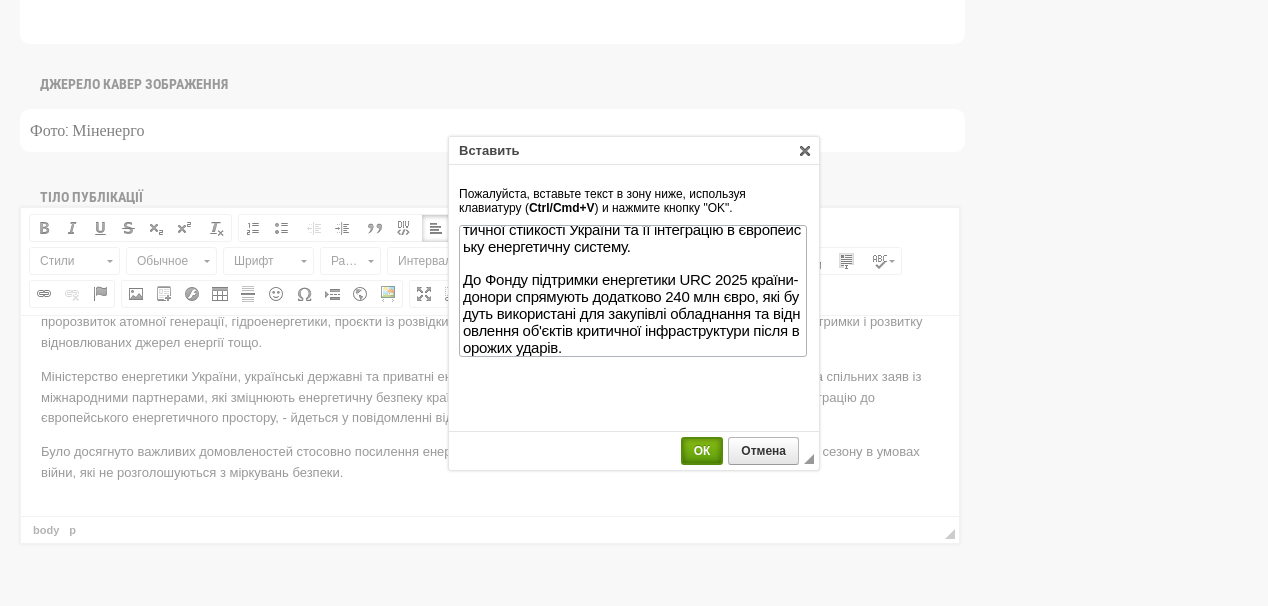 click on "ОК" at bounding box center [702, 451] 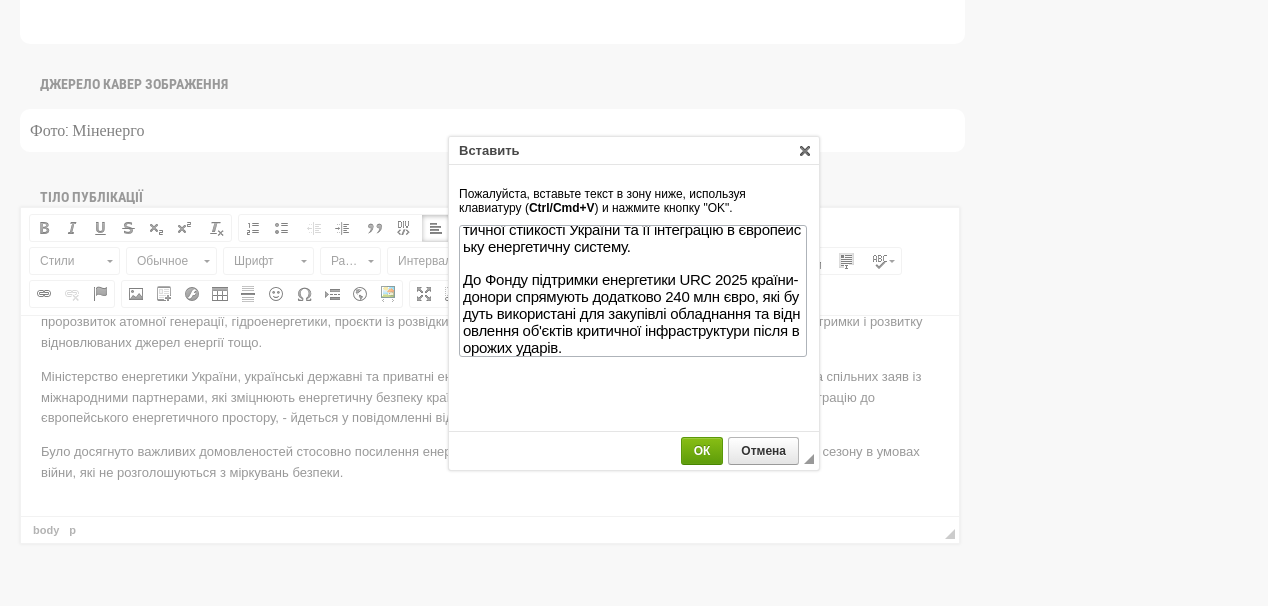 scroll, scrollTop: 0, scrollLeft: 0, axis: both 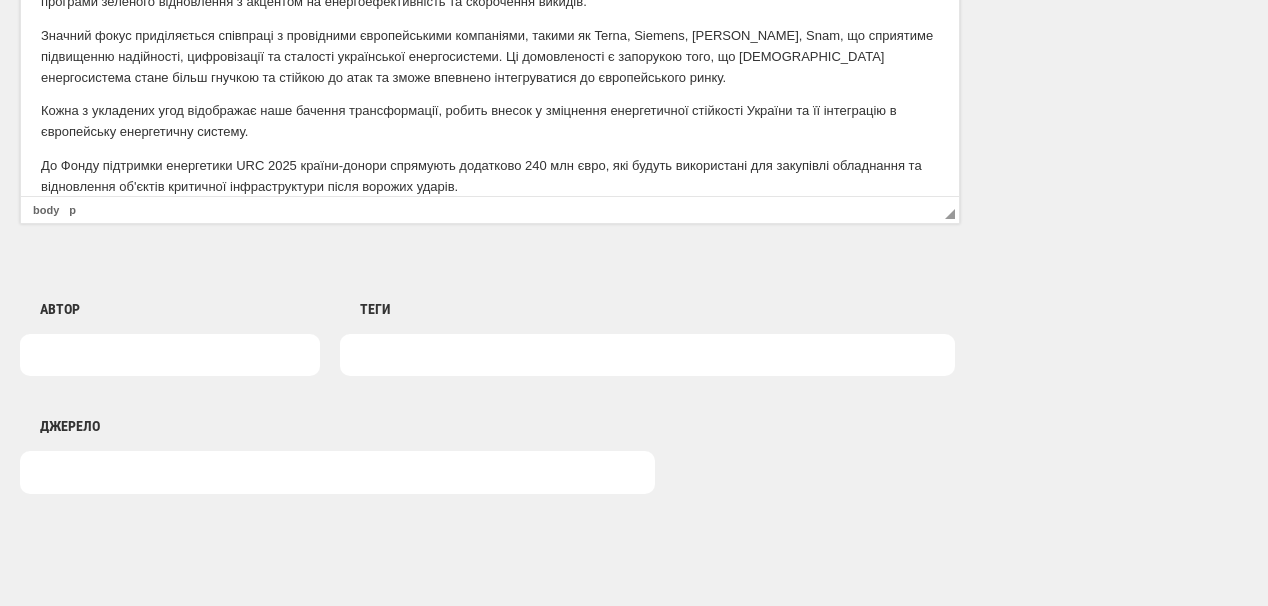 drag, startPoint x: 39, startPoint y: 142, endPoint x: 456, endPoint y: 165, distance: 417.63382 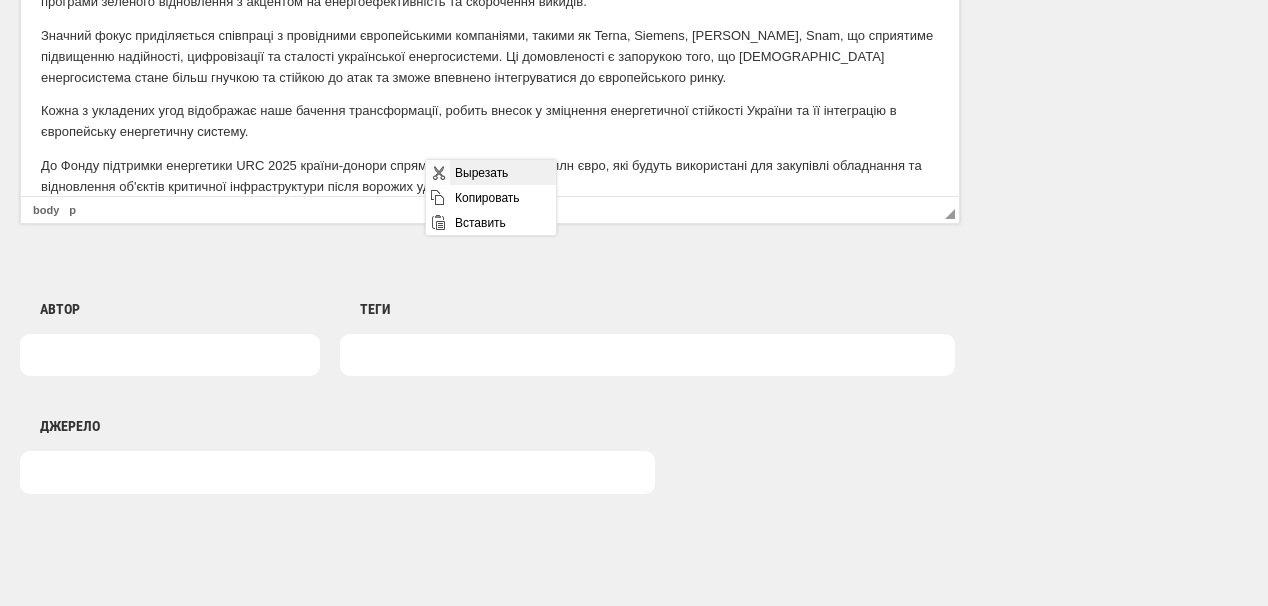 click on "Вырезать" at bounding box center (502, 172) 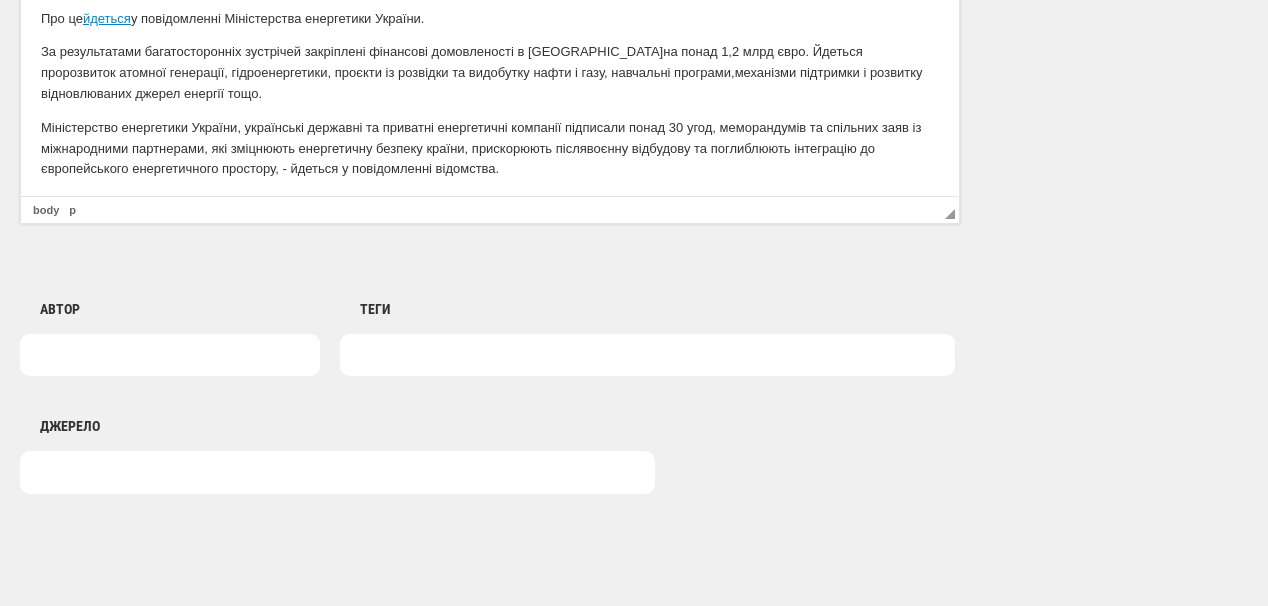 scroll, scrollTop: 84, scrollLeft: 0, axis: vertical 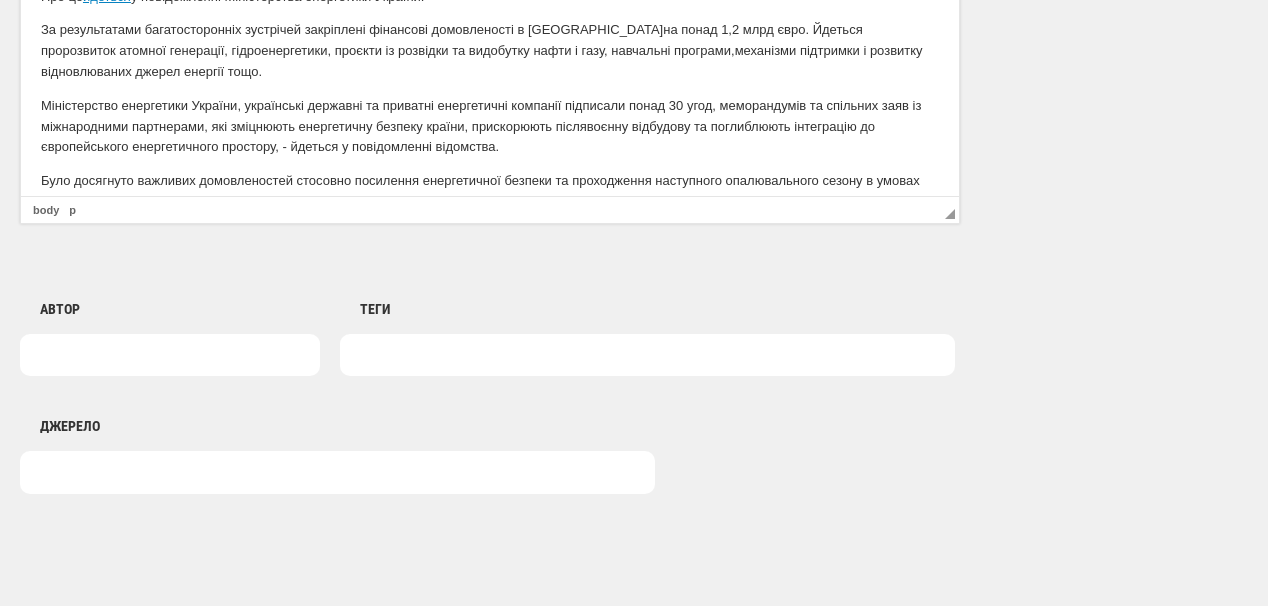 click on "Енергетика виявилась  однією з ключових галузей на  Конференції з відновлення України – URC 2025, що відбулася у Римі 10-11 липня.  Про це  йдеться  у повідомленні Міністерства енергетики України.  За результатами багатосторонніх зустрічей закріплені фінансові домовленості в енергетиці  на понад 1,2 млрд євро. Йдеться про  розвиток атомної генерації, гідроенергетики, проєкти із розвідки та видобутку нафти і газу, навчальні програми,  механізми підтримки і розвитку відновлюваних джерел енергії тощо." at bounding box center (490, 384) 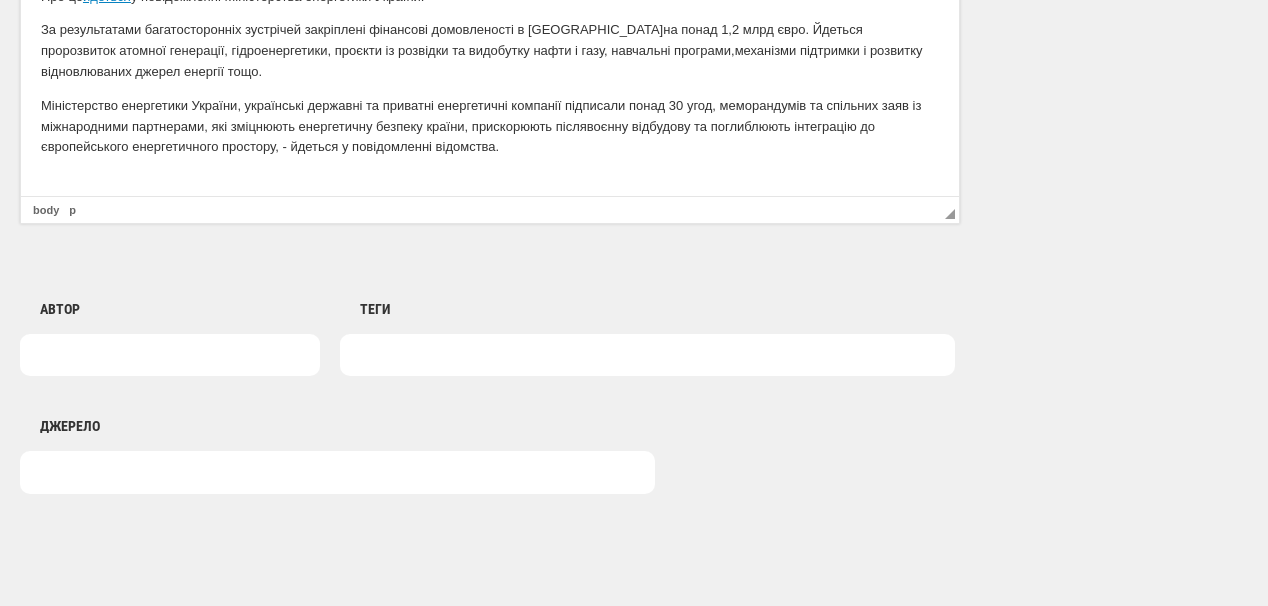 click at bounding box center [490, 181] 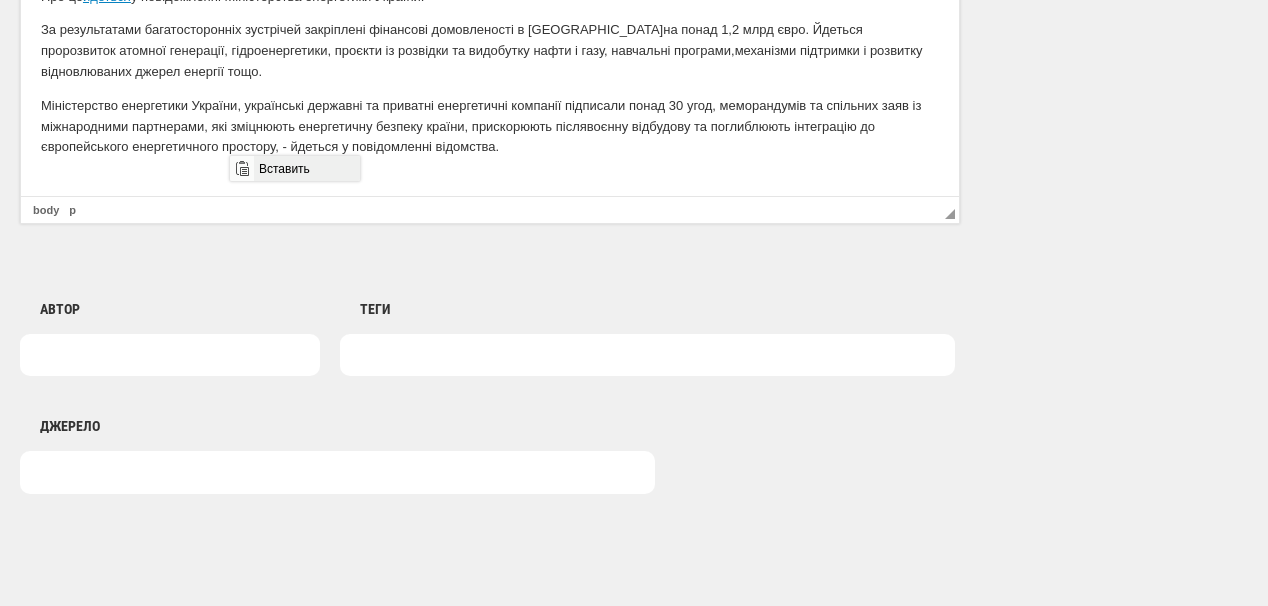 click on "Вставить" at bounding box center [306, 168] 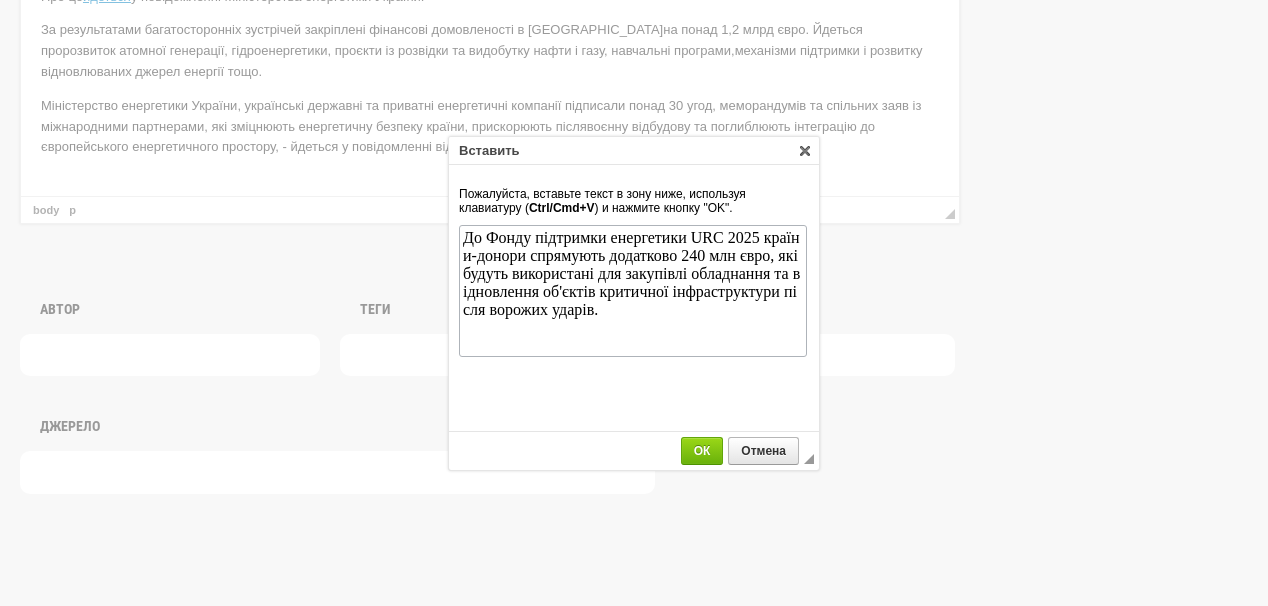 scroll, scrollTop: 0, scrollLeft: 0, axis: both 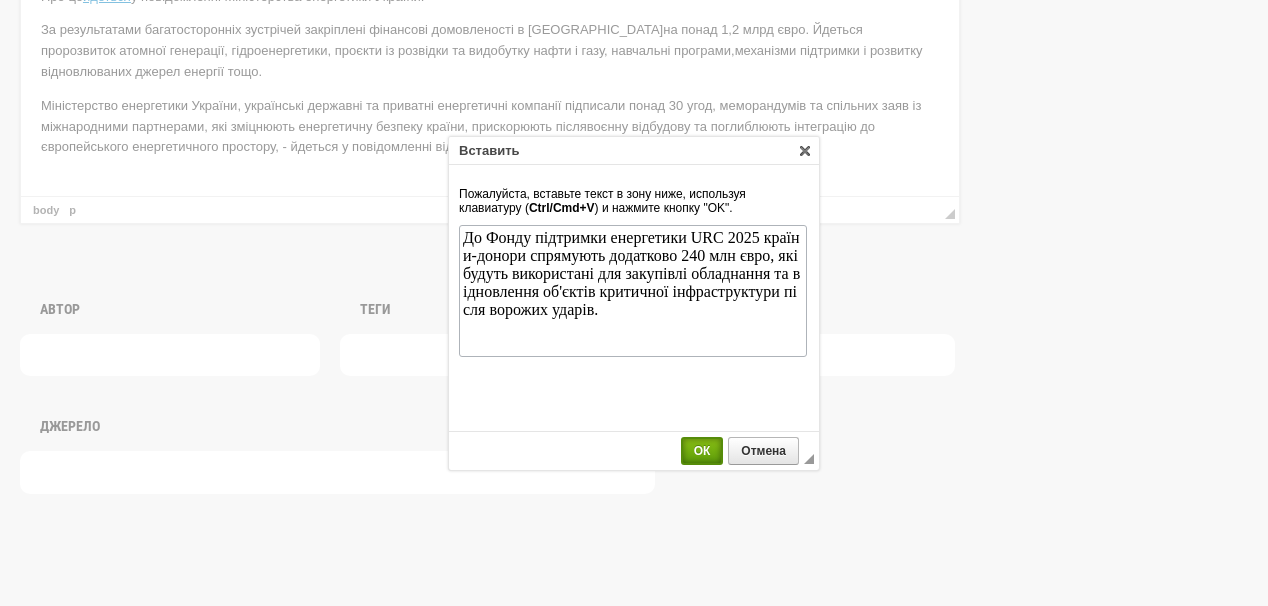 click on "ОК" at bounding box center [702, 451] 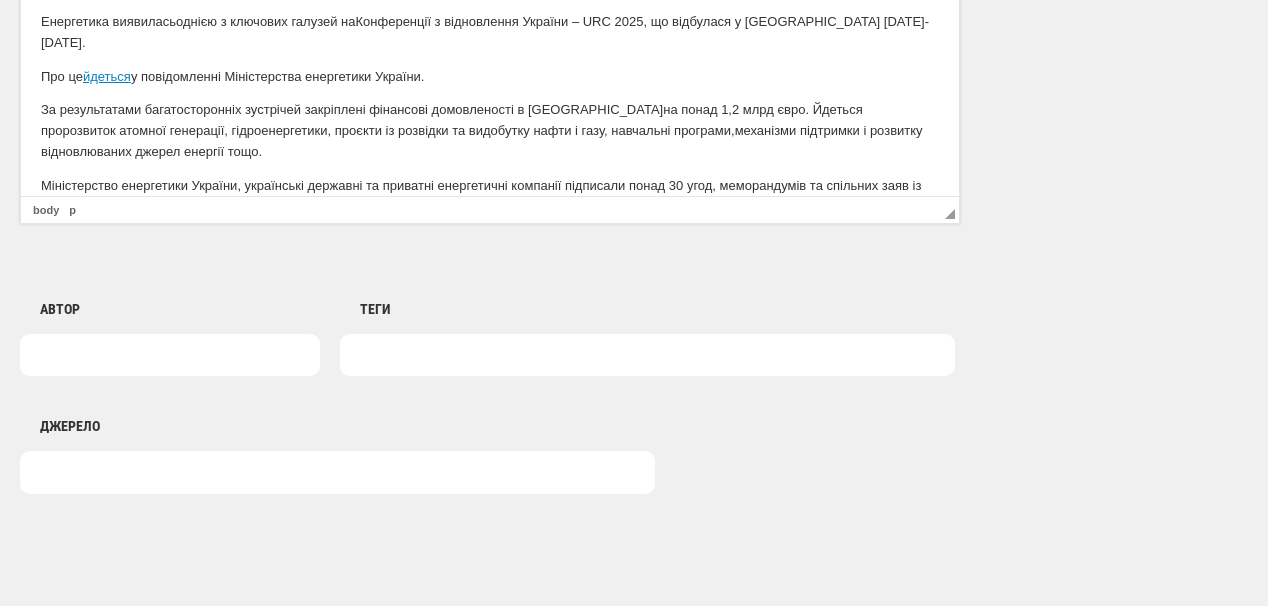 scroll, scrollTop: 84, scrollLeft: 0, axis: vertical 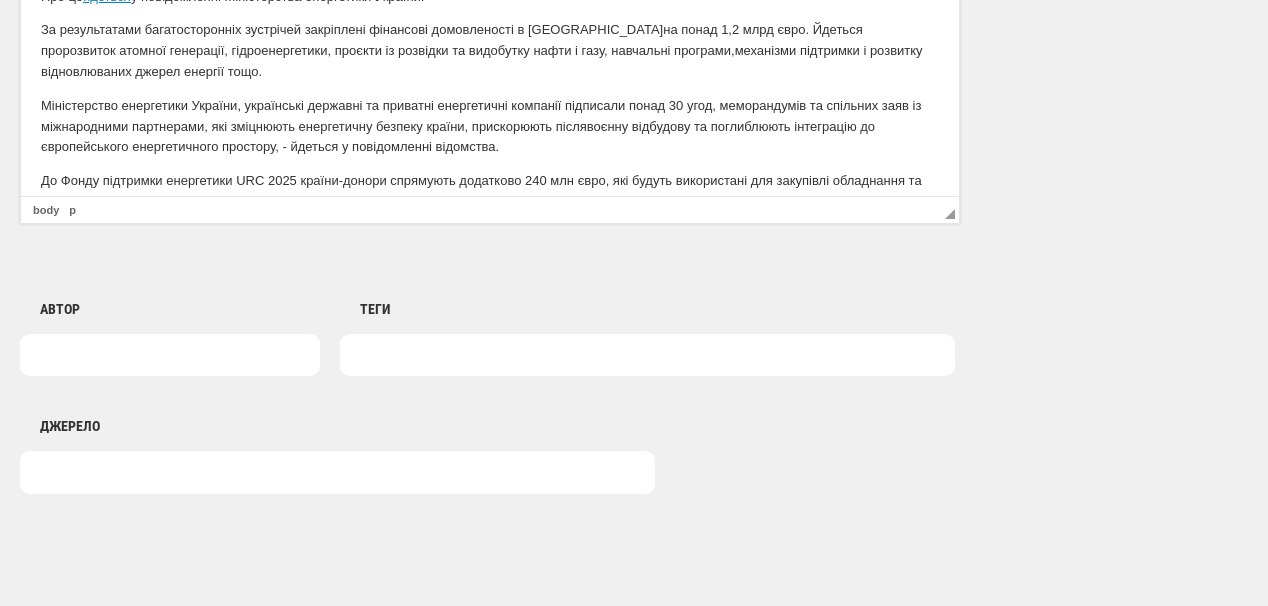 drag, startPoint x: 41, startPoint y: 160, endPoint x: 416, endPoint y: 176, distance: 375.3412 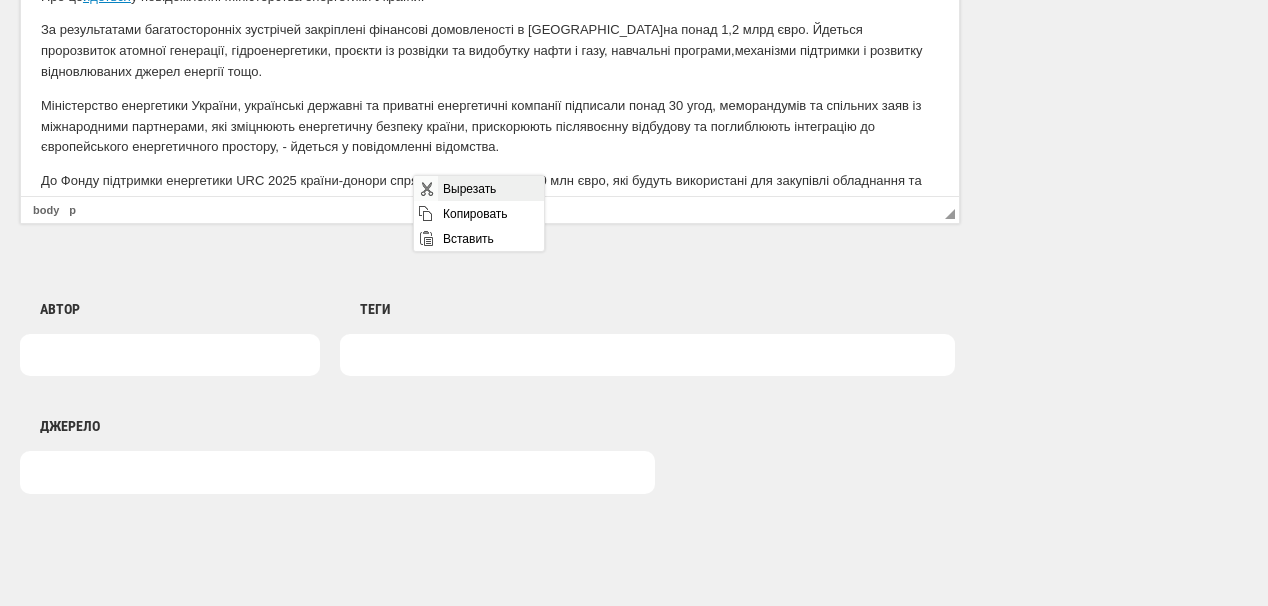 click on "Вырезать" at bounding box center (490, 188) 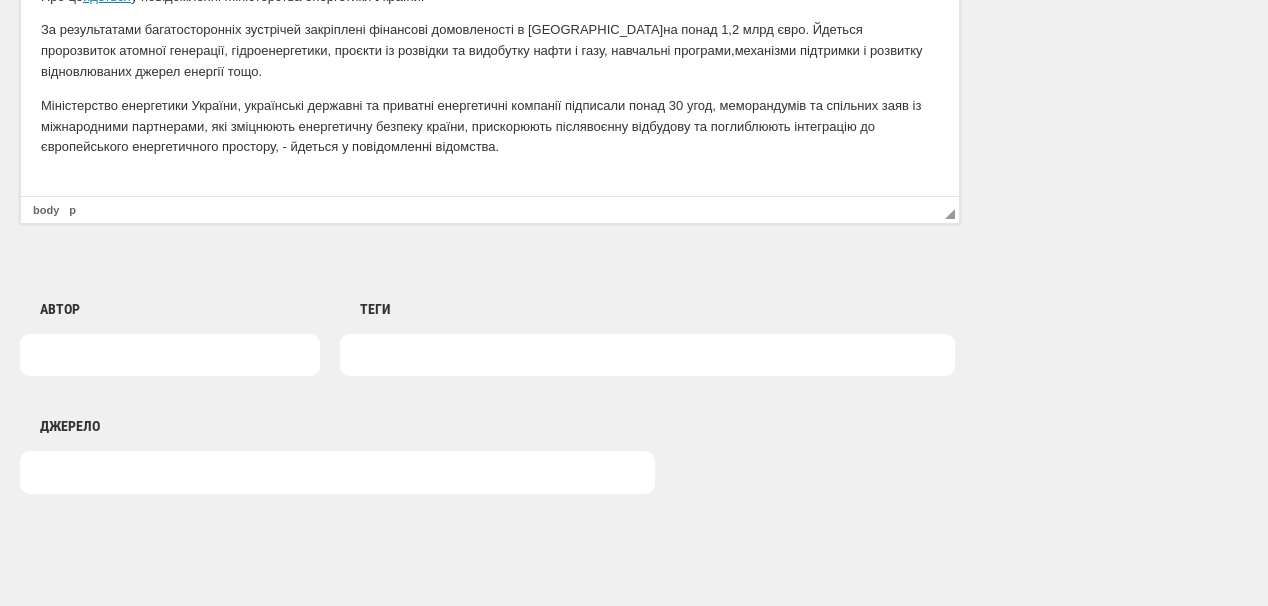 click on "Енергетика виявилась  однією з ключових галузей на  Конференції з відновлення України – URC 2025, що відбулася у Римі 10-11 липня.  Про це  йдеться  у повідомленні Міністерства енергетики України.  За результатами багатосторонніх зустрічей закріплені фінансові домовленості в енергетиці  на понад 1,2 млрд євро. Йдеться про  розвиток атомної генерації, гідроенергетики, проєкти із розвідки та видобутку нафти і газу, навчальні програми,  механізми підтримки і розвитку відновлюваних джерел енергії тощо." at bounding box center [490, 401] 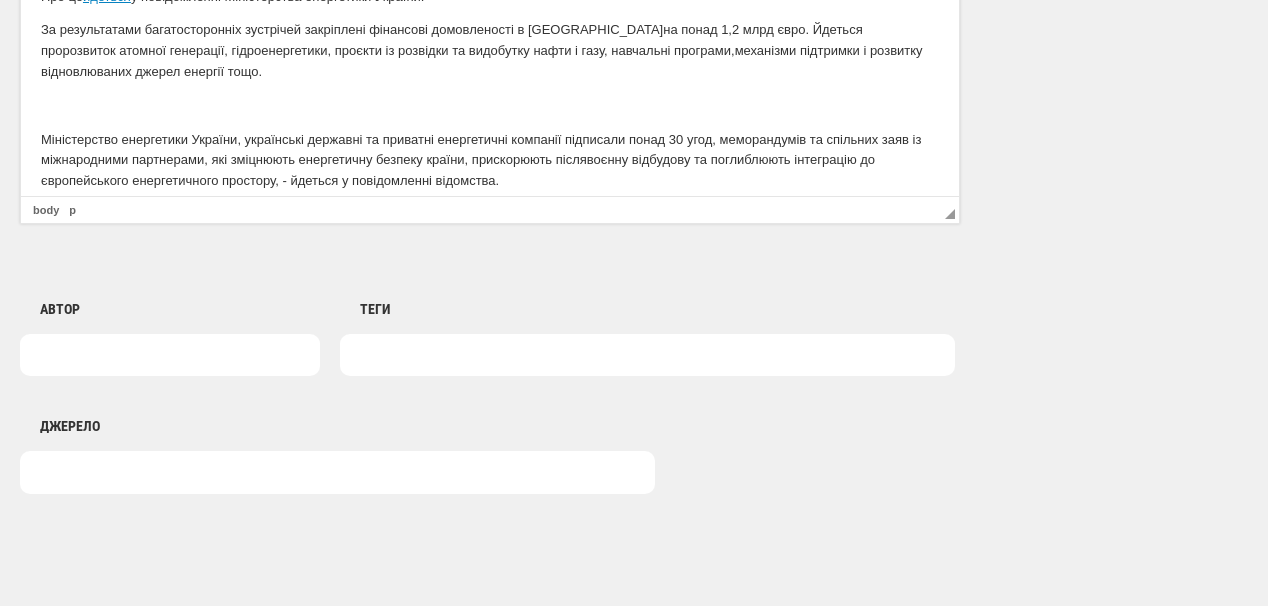 click at bounding box center [490, 106] 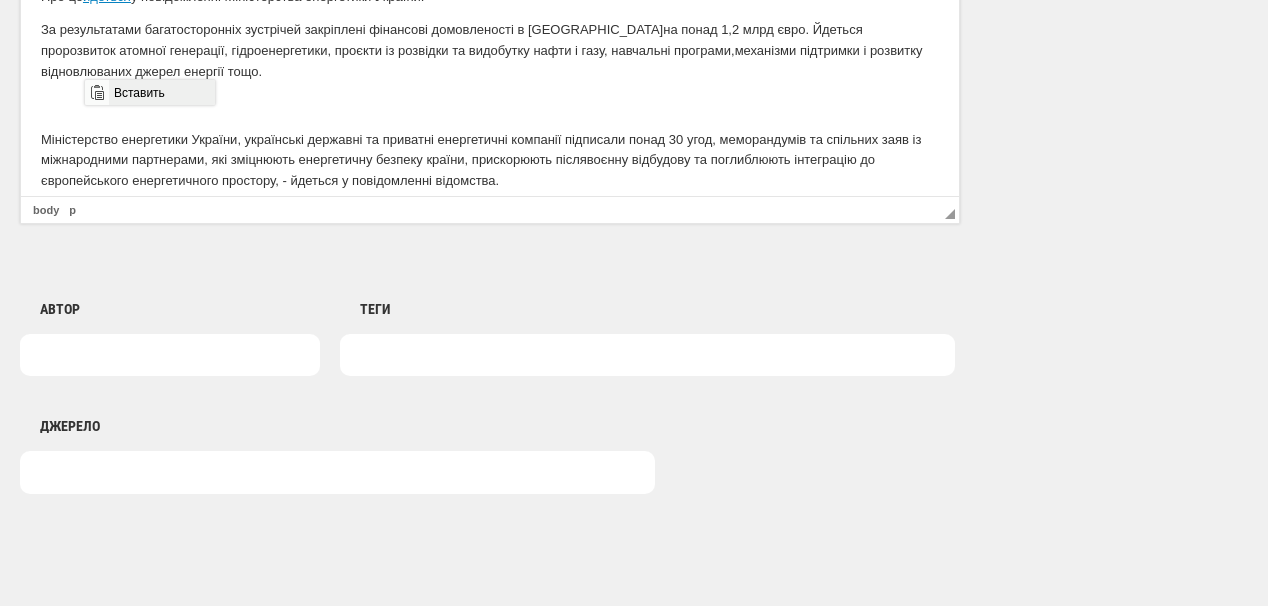 click on "Вставить" at bounding box center [161, 92] 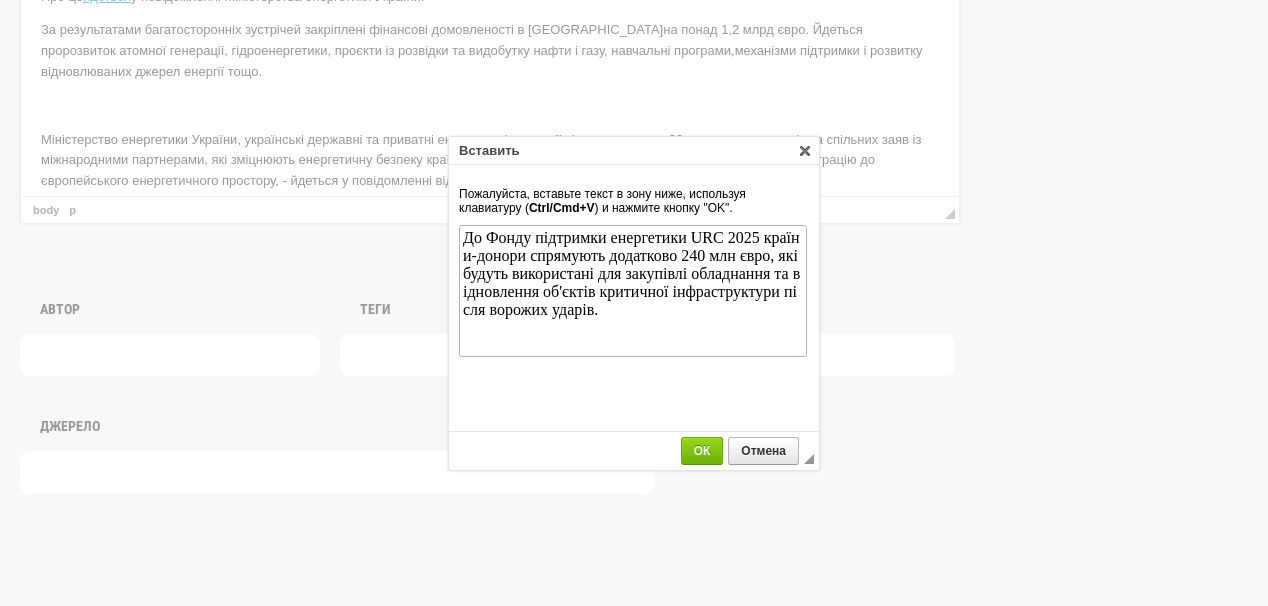 scroll, scrollTop: 0, scrollLeft: 0, axis: both 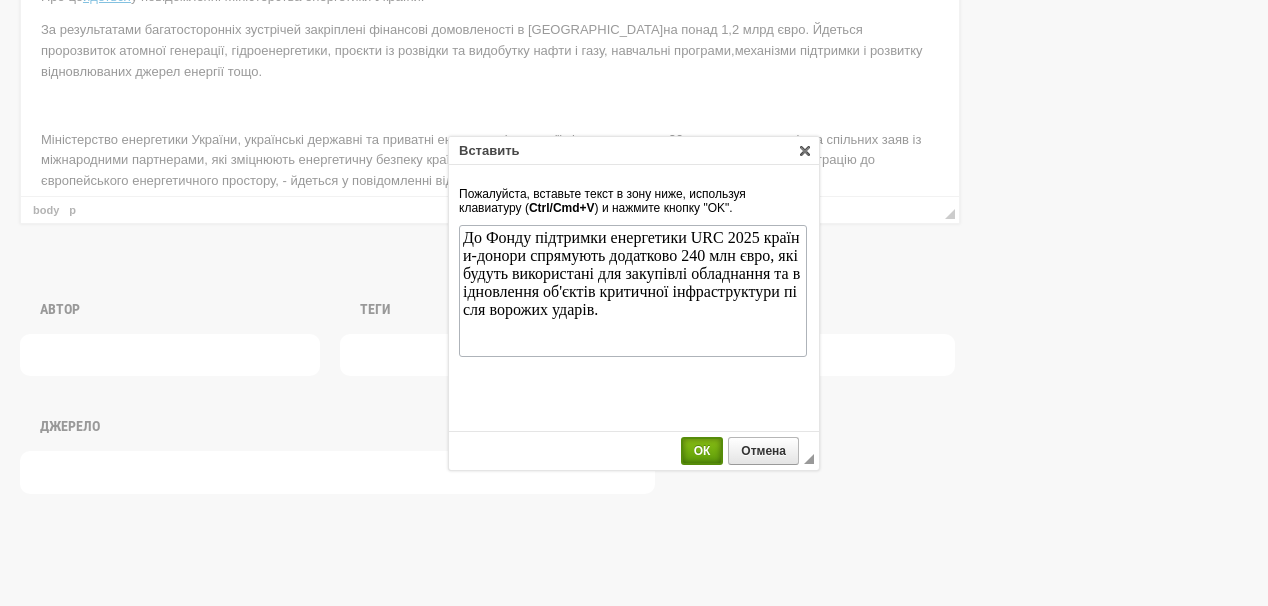 click on "ОК" at bounding box center (702, 451) 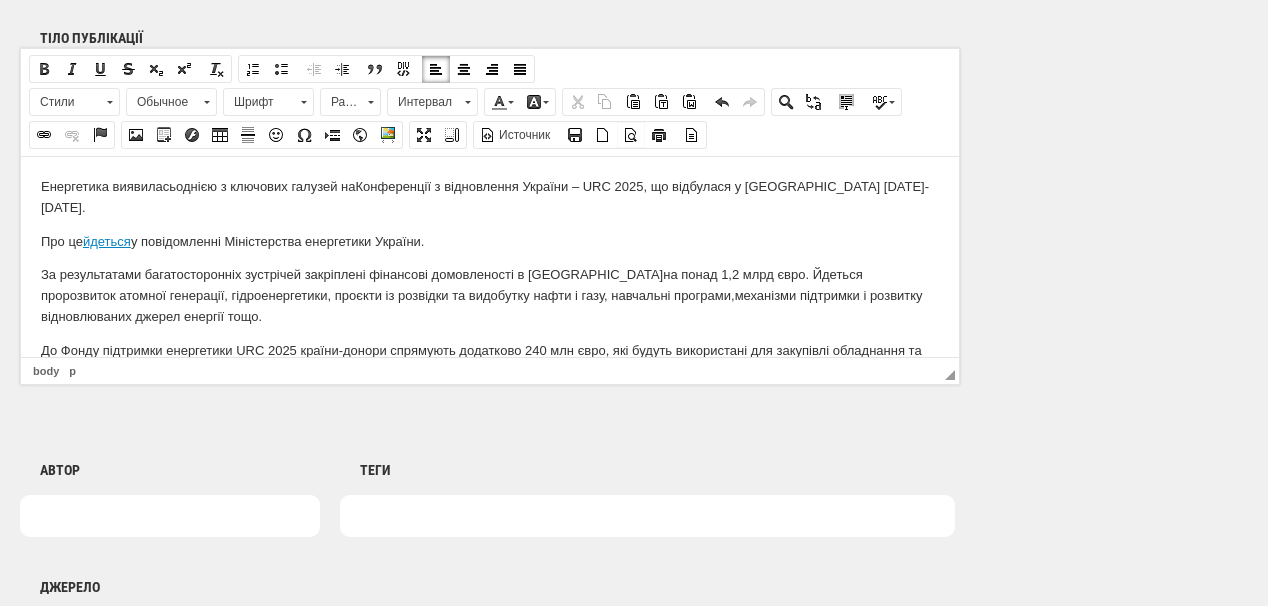 scroll, scrollTop: 1280, scrollLeft: 0, axis: vertical 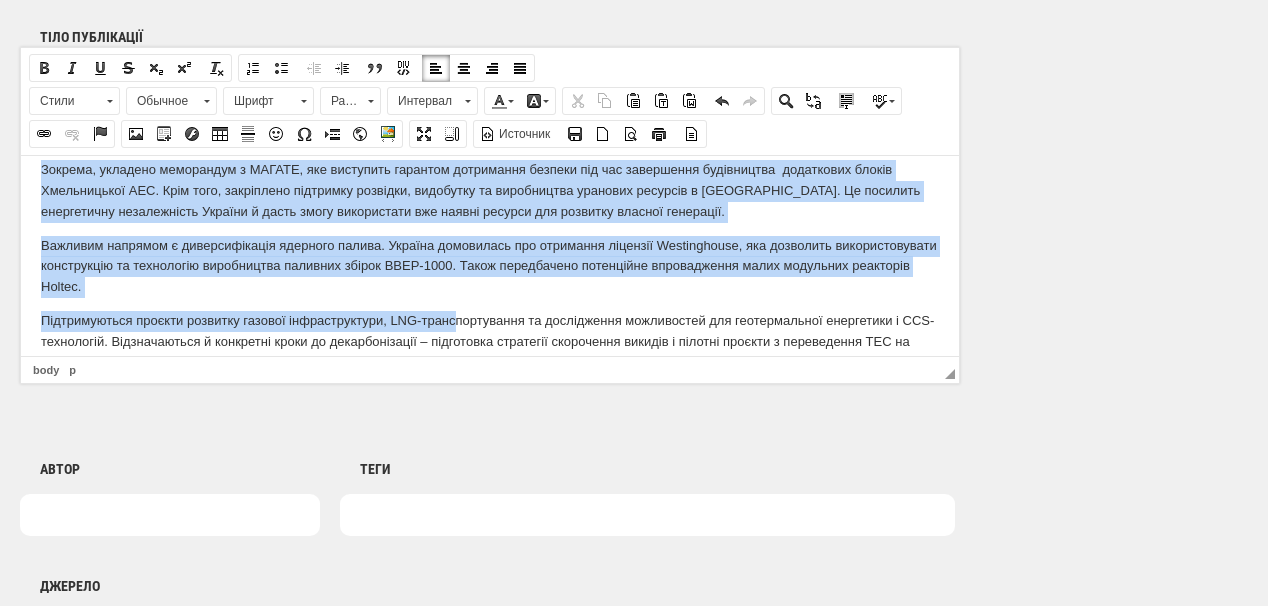 drag, startPoint x: 57, startPoint y: 328, endPoint x: 463, endPoint y: 263, distance: 411.1703 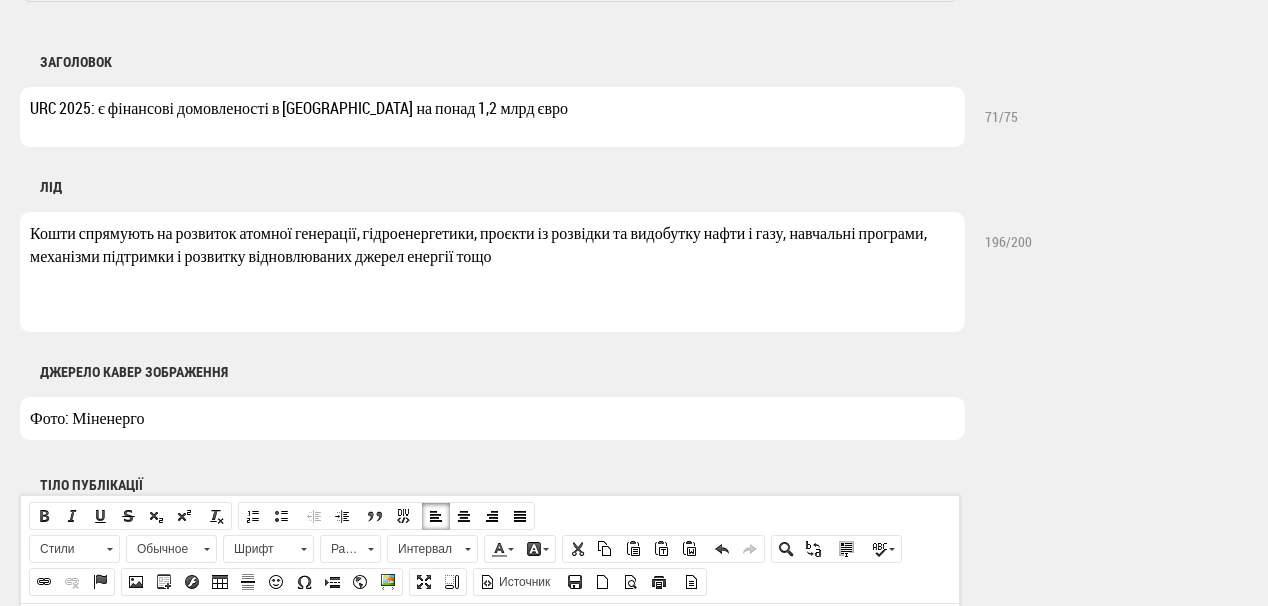 scroll, scrollTop: 800, scrollLeft: 0, axis: vertical 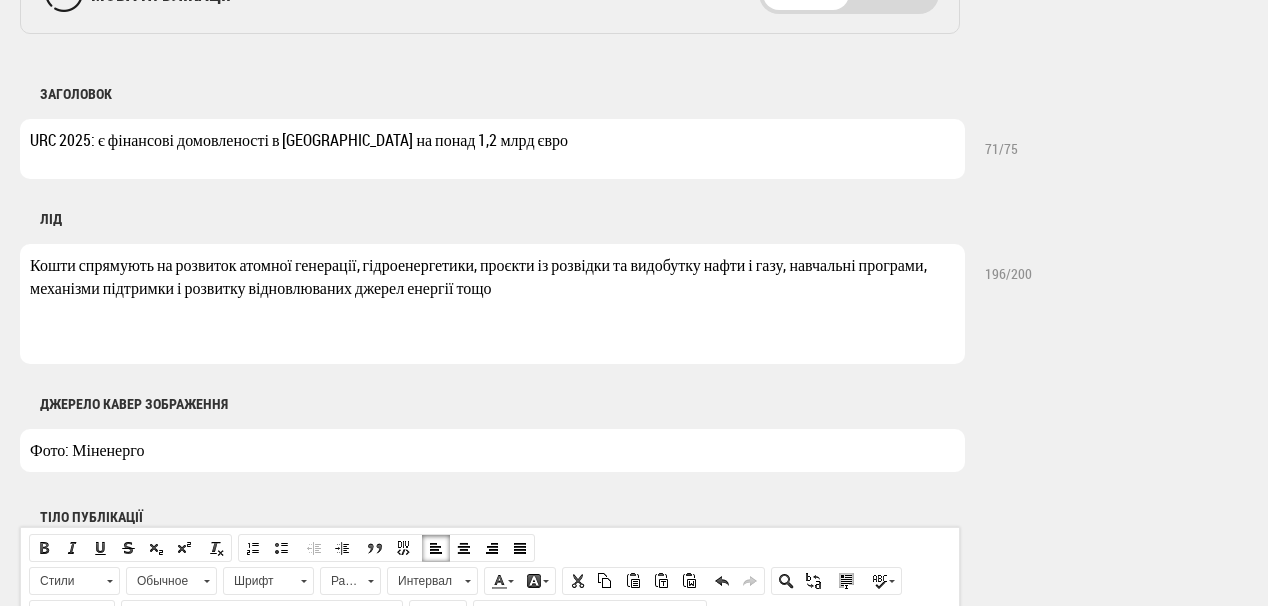 drag, startPoint x: 497, startPoint y: 291, endPoint x: 14, endPoint y: 266, distance: 483.64658 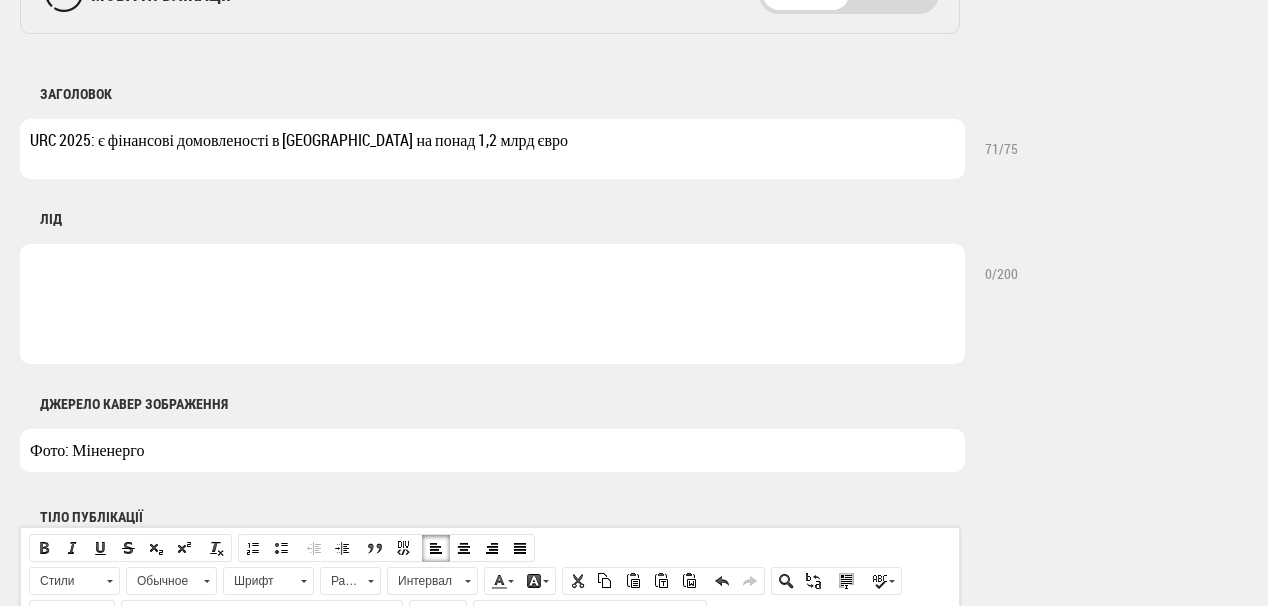 click at bounding box center (492, 304) 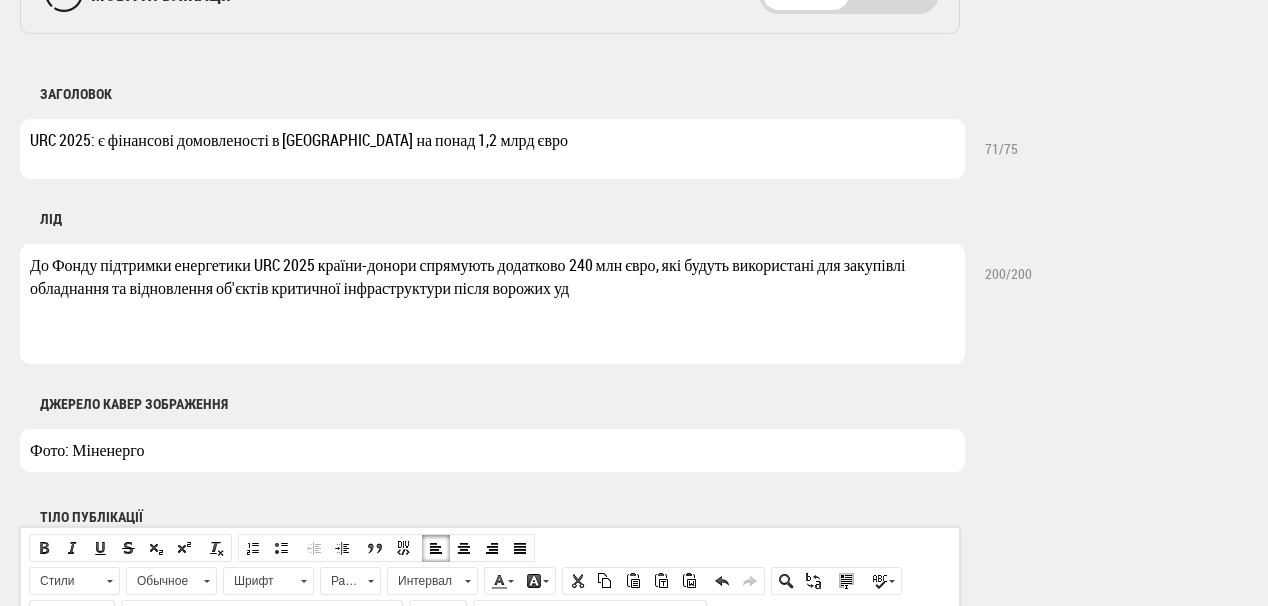 click on "До Фонду підтримки енергетики URC 2025 країни-донори спрямують додатково 240 млн євро, які будуть використані для закупівлі обладнання та відновлення об'єктів критичної інфраструктури після ворожих уд" at bounding box center (492, 304) 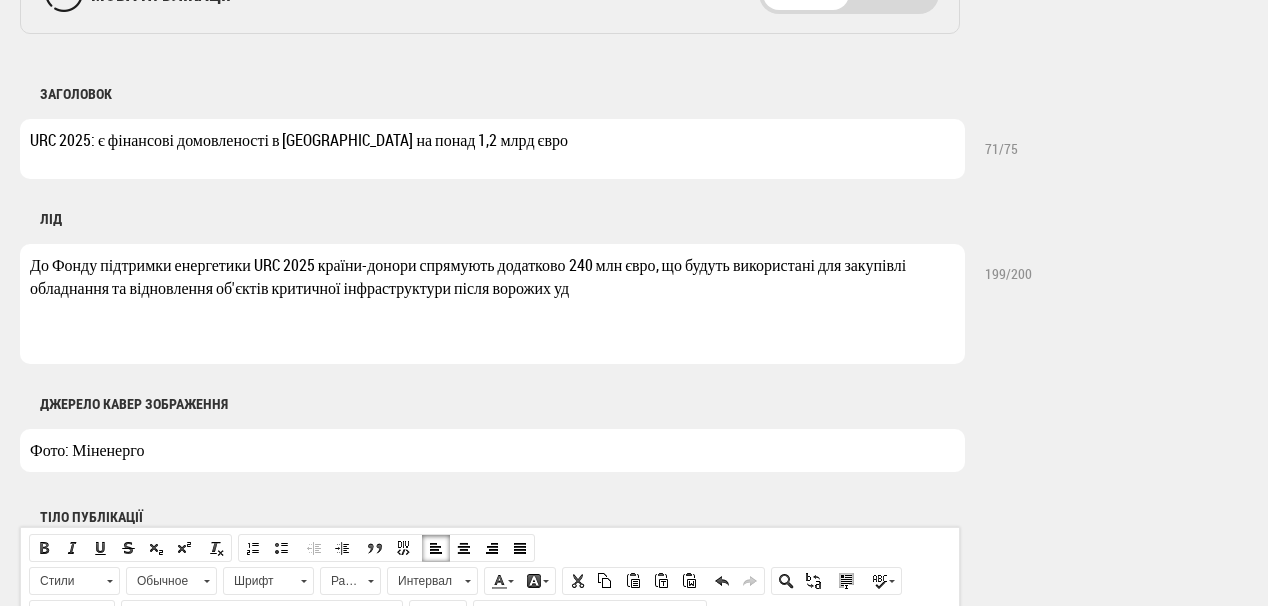 drag, startPoint x: 576, startPoint y: 286, endPoint x: 527, endPoint y: 279, distance: 49.497475 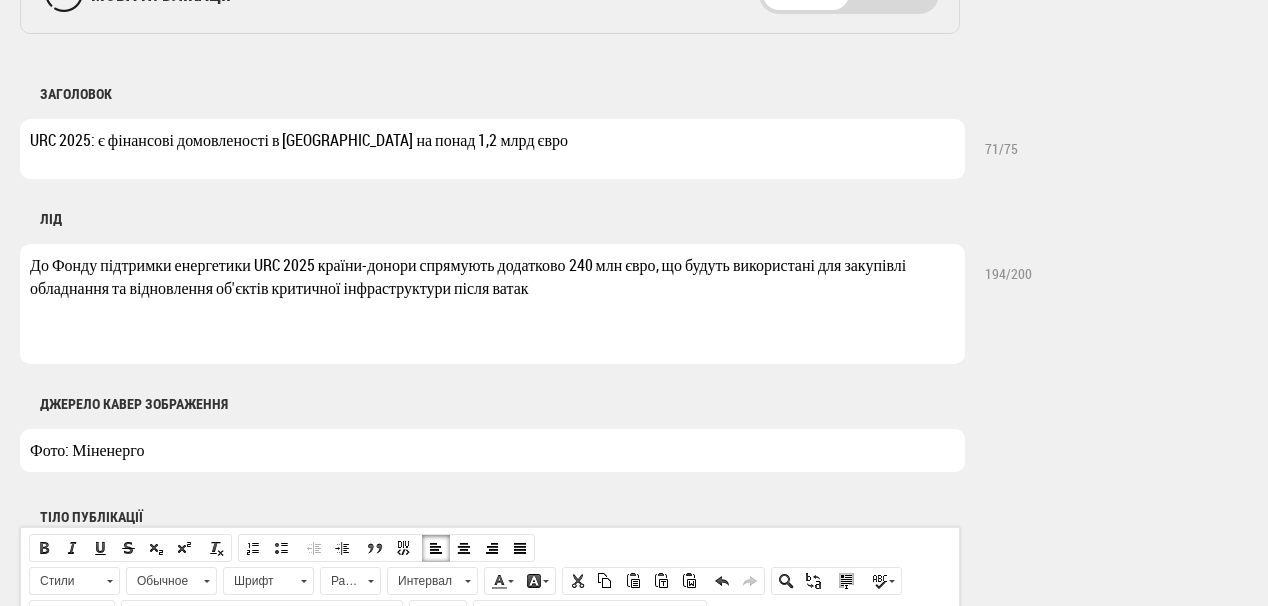 click on "До Фонду підтримки енергетики URC 2025 країни-донори спрямують додатково 240 млн євро, що будуть використані для закупівлі обладнання та відновлення об'єктів критичної інфраструктури після ватак" at bounding box center (492, 304) 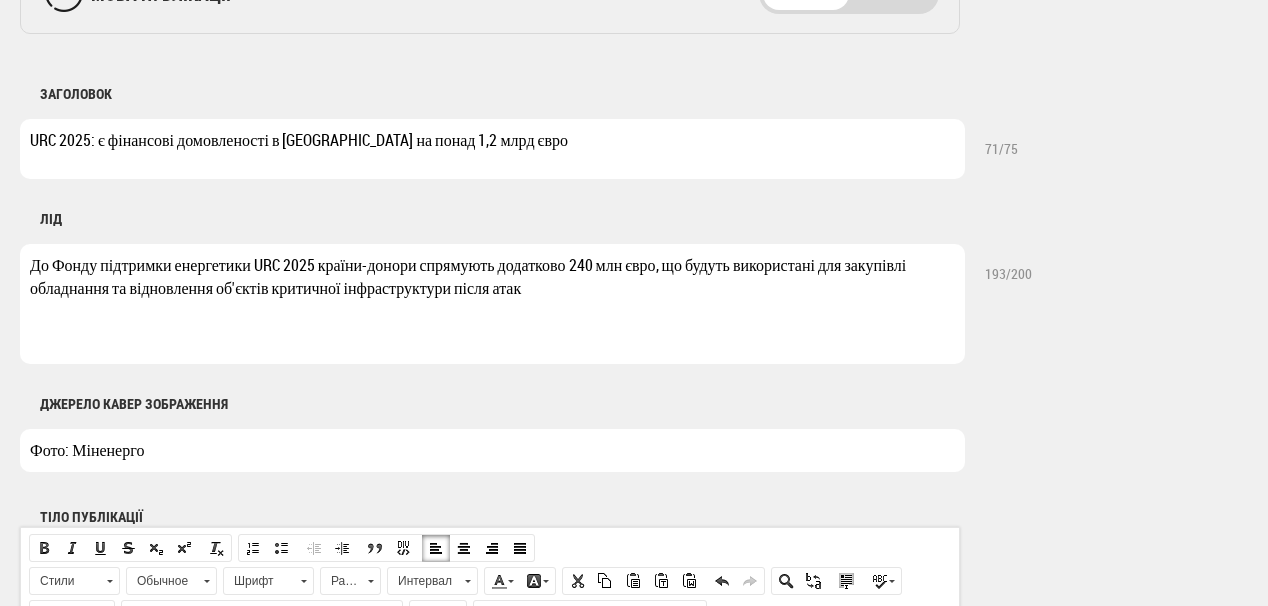 drag, startPoint x: 421, startPoint y: 264, endPoint x: 500, endPoint y: 263, distance: 79.00633 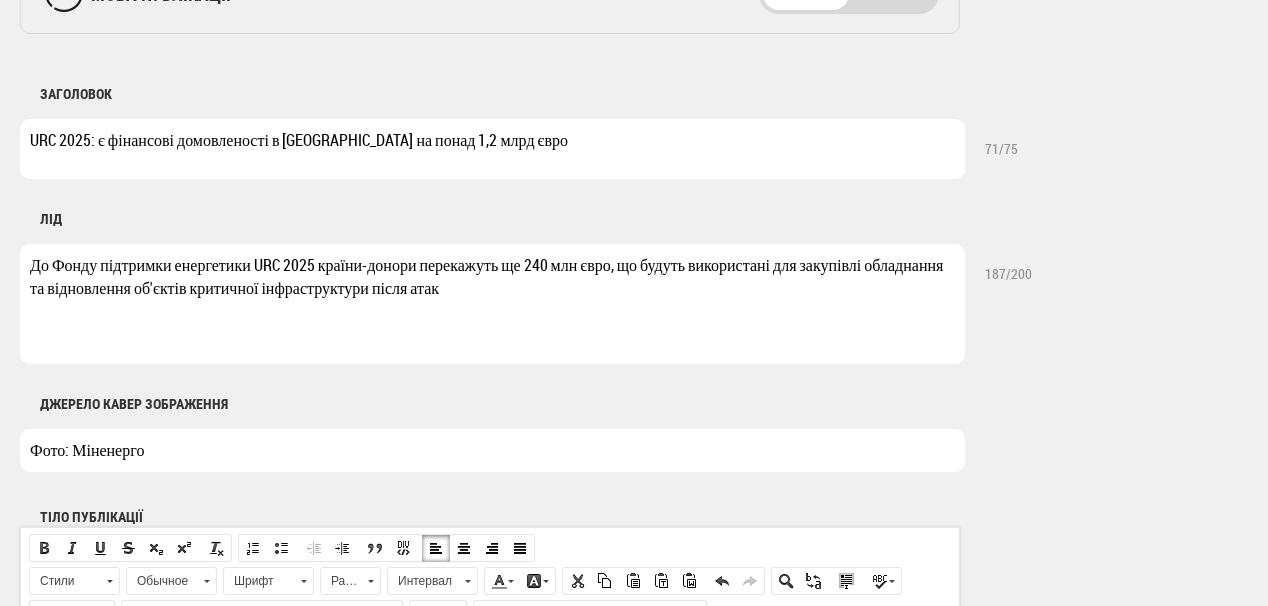 click on "До Фонду підтримки енергетики URC 2025 країни-донори перекажуть ще 240 млн євро, що будуть використані для закупівлі обладнання та відновлення об'єктів критичної інфраструктури після атак" at bounding box center (492, 304) 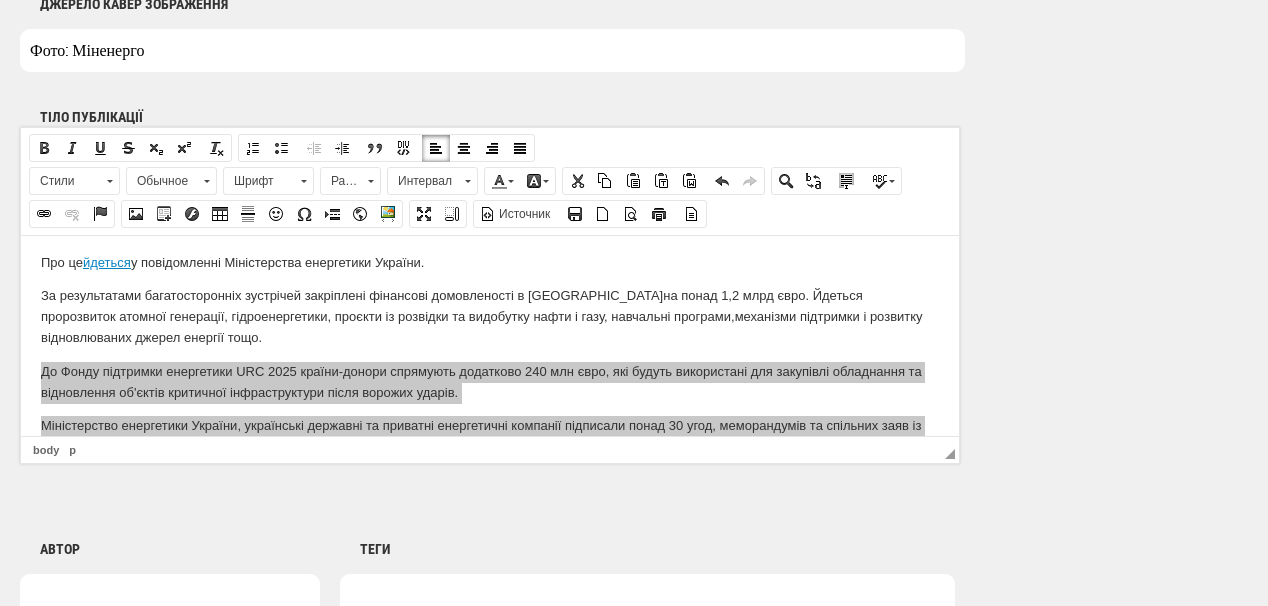 scroll, scrollTop: 80, scrollLeft: 0, axis: vertical 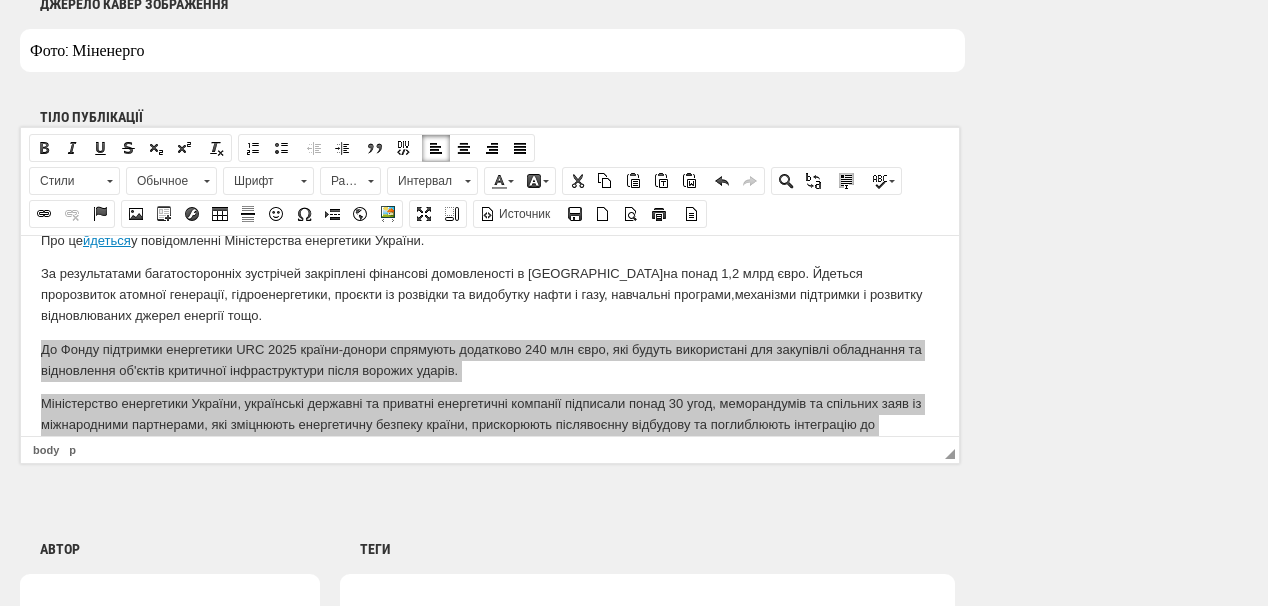 type on "До Фонду підтримки енергетики URC 2025 країни-донори перекажуть ще 240 млн євро, що будуть використані для закупівлі обладнання та відновлення об'єктів критичної інфраструктури після атак" 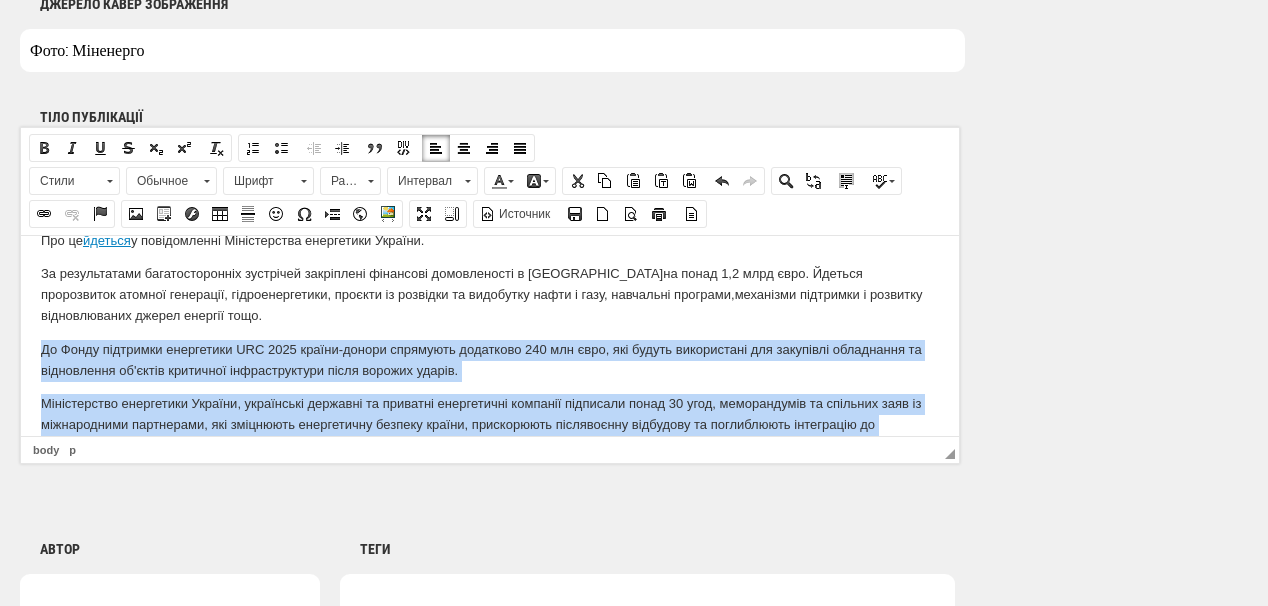 click on "Міністерство енергетики України, українські державні та приватні енергетичні компанії підписали понад 30 угод, меморандумів та спільних заяв із міжнародними партнерами, які зміцнюють енергетичну безпеку країни, прискорюють післявоєнну відбудову та поглиблюють інтеграцію до європейського енергетичного простору, - йдеться у повідомленні відомства." at bounding box center [490, 424] 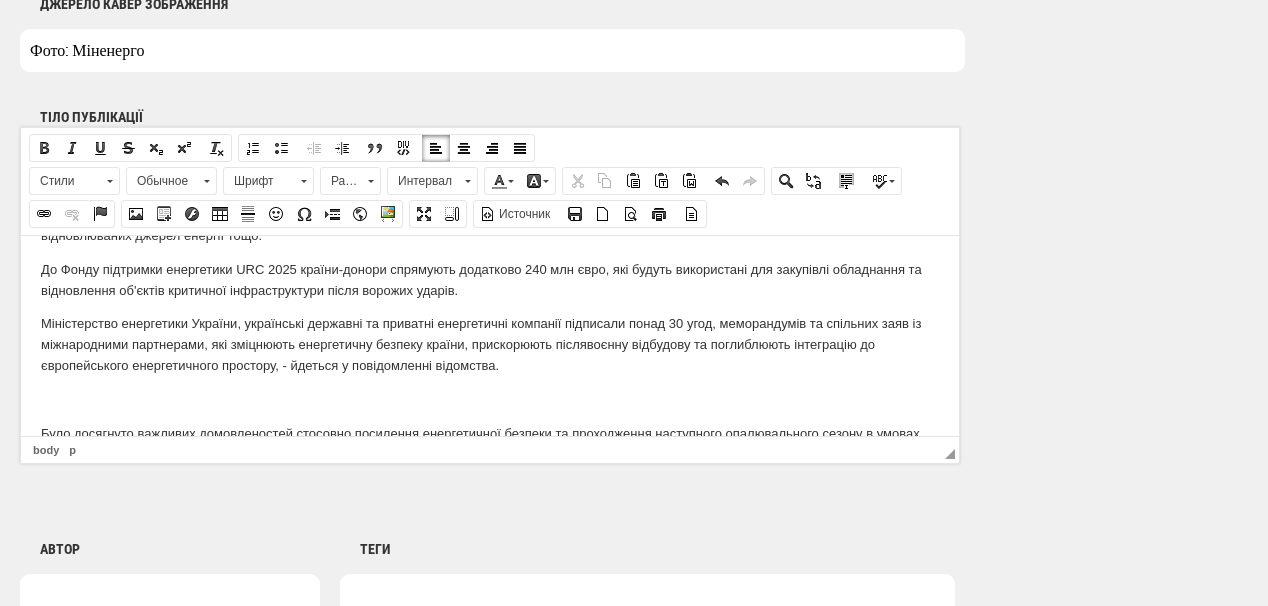 scroll, scrollTop: 240, scrollLeft: 0, axis: vertical 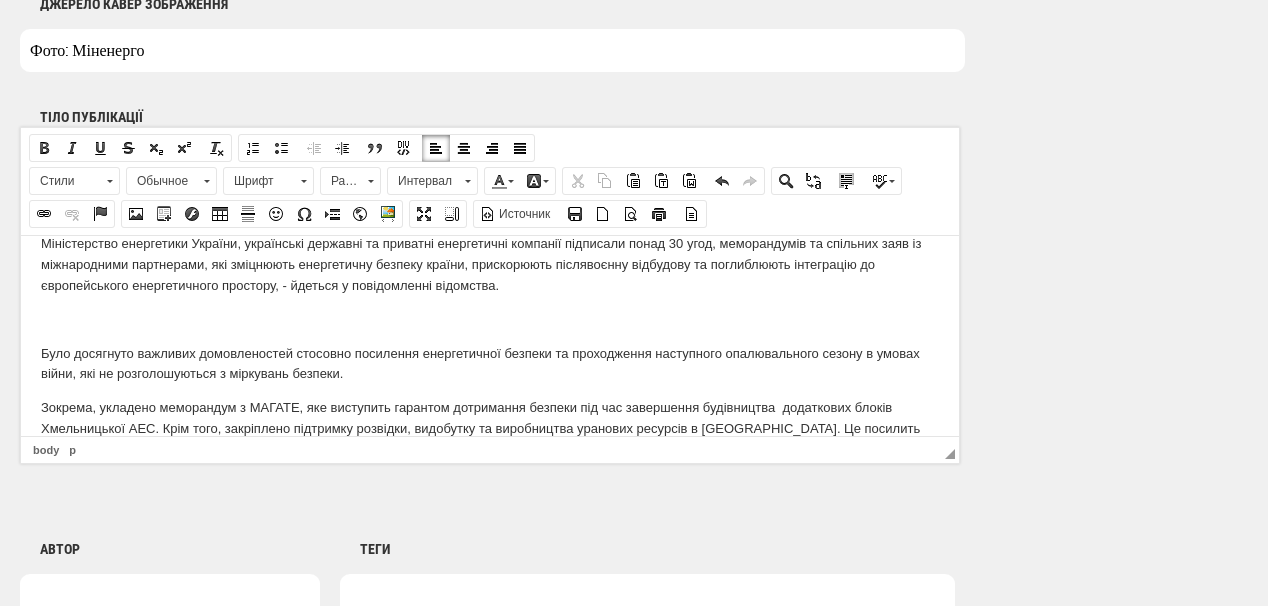 click at bounding box center (490, 319) 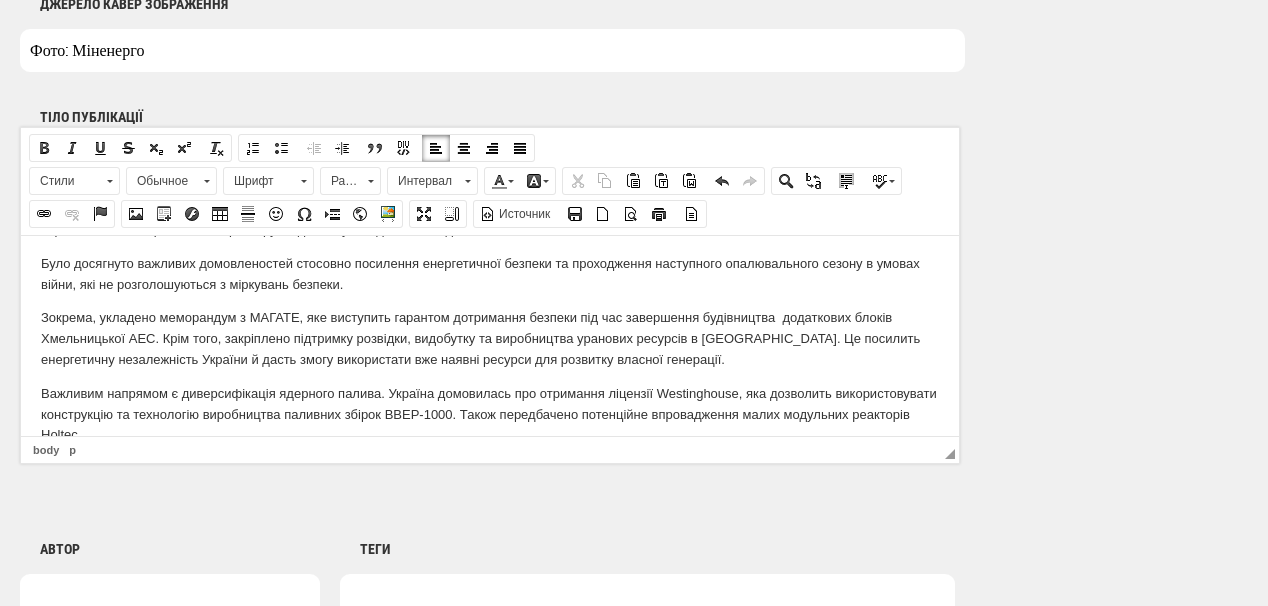 scroll, scrollTop: 320, scrollLeft: 0, axis: vertical 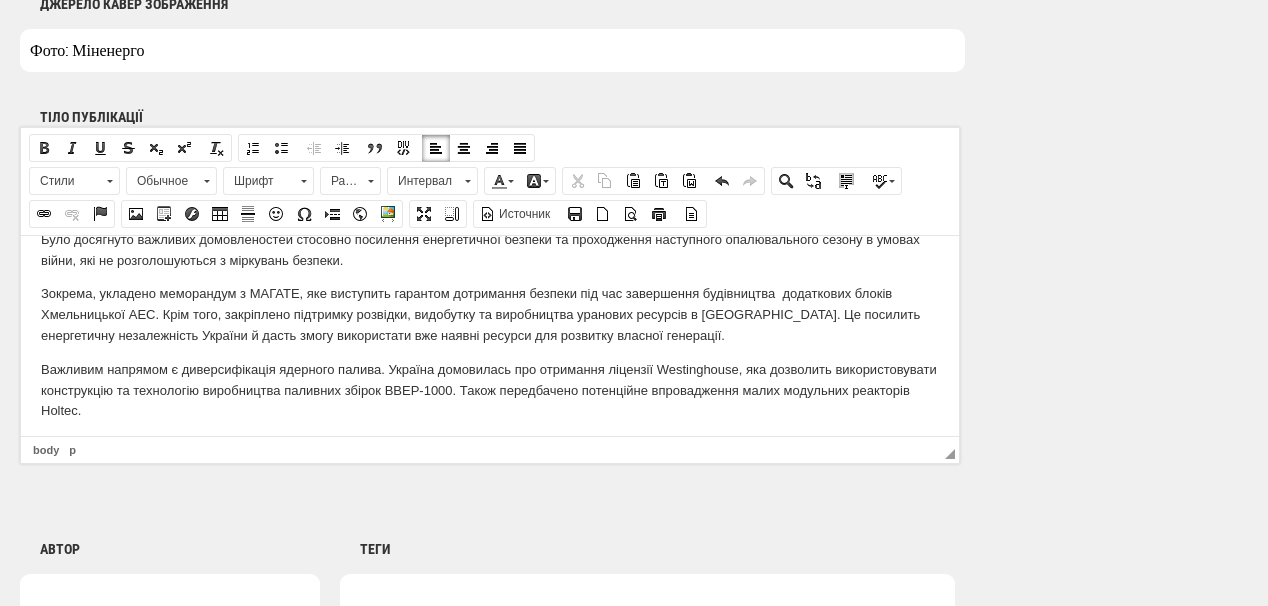 click on "Зокрема, укладено меморандум з МАГАТЕ, яке виступить гарантом дотримання безпеки під час завершення будівництва  додаткових блоків Хмельницької АЕС. Крім того, закріплено підтримку розвідки, видобутку та виробництва уранових ресурсів в Україні. Це посилить енергетичну незалежність України й дасть змогу використати вже наявні ресурси для розвитку власної генерації." at bounding box center [490, 314] 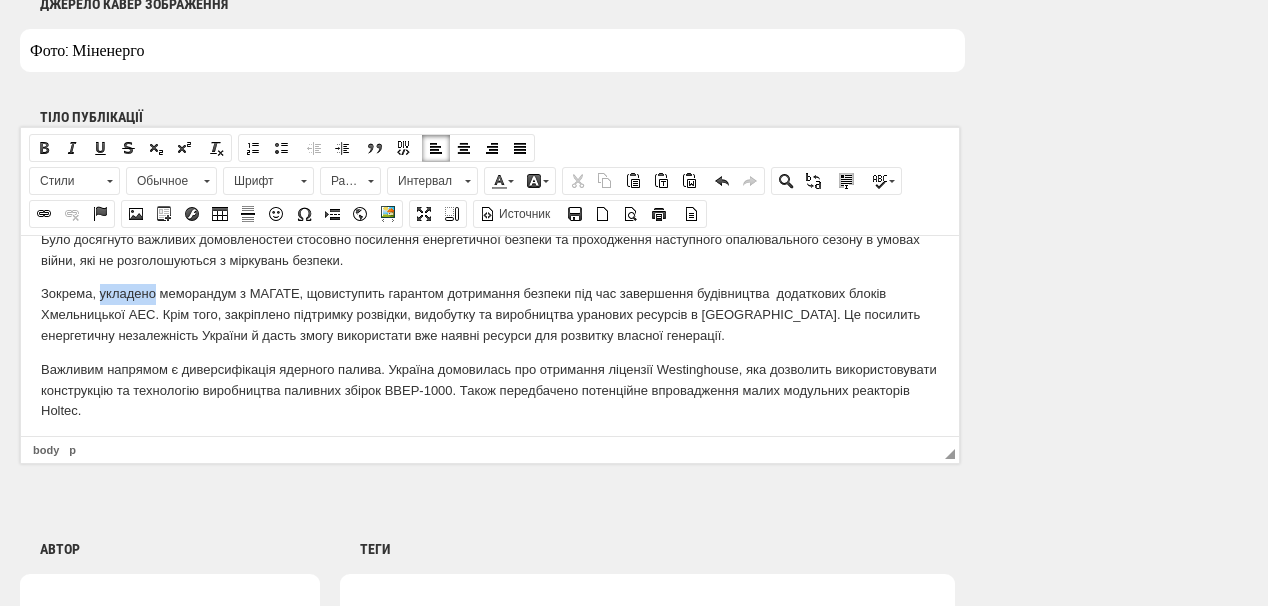 drag, startPoint x: 101, startPoint y: 272, endPoint x: 153, endPoint y: 274, distance: 52.03845 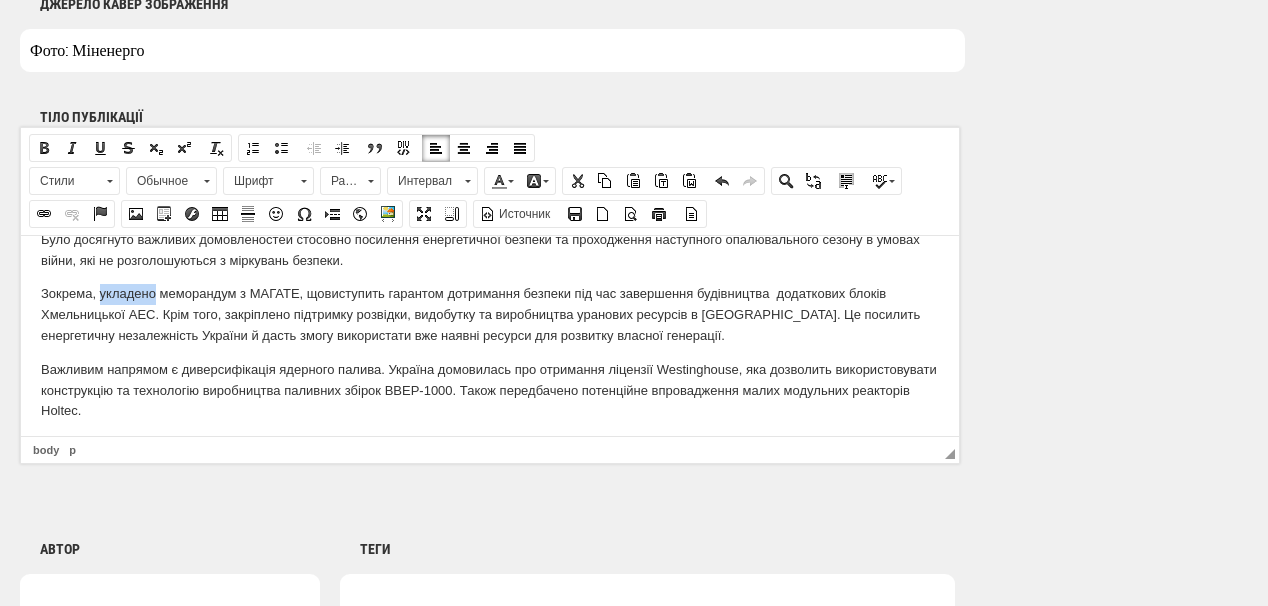 click at bounding box center (44, 214) 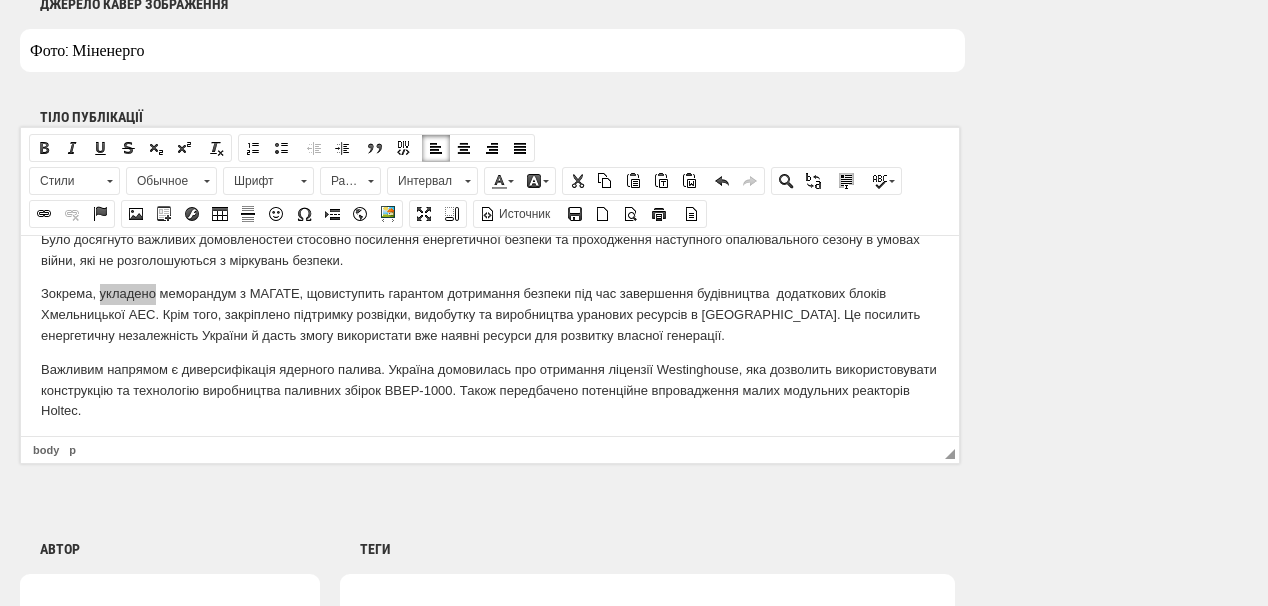 select on "http://" 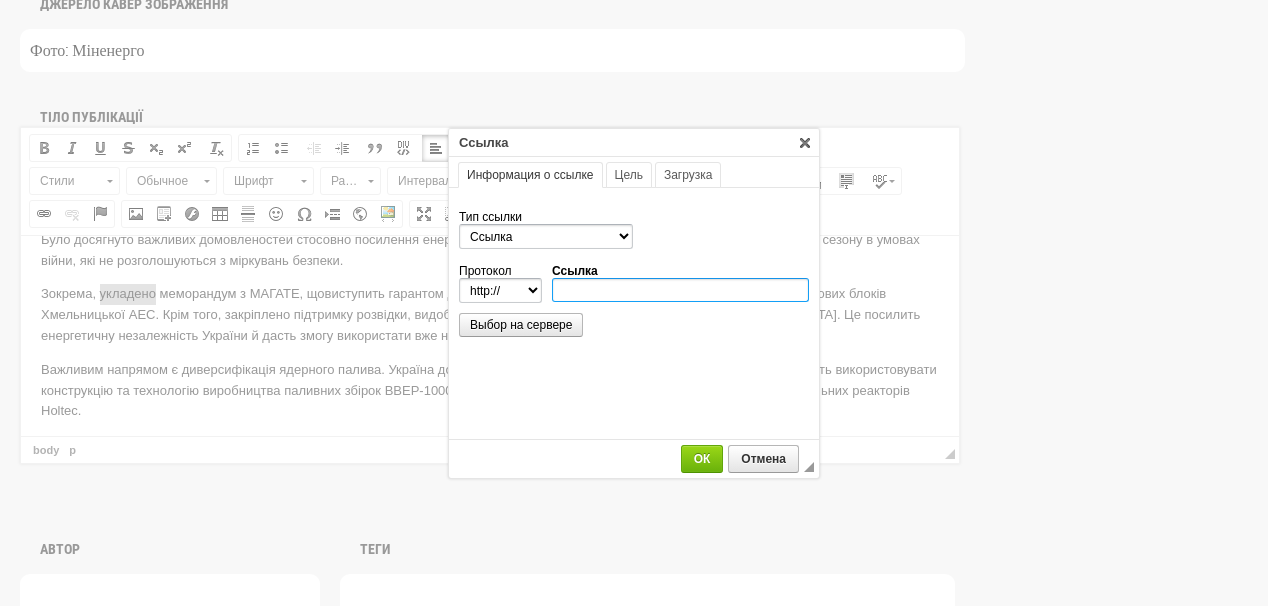click on "Ссылка" at bounding box center [680, 290] 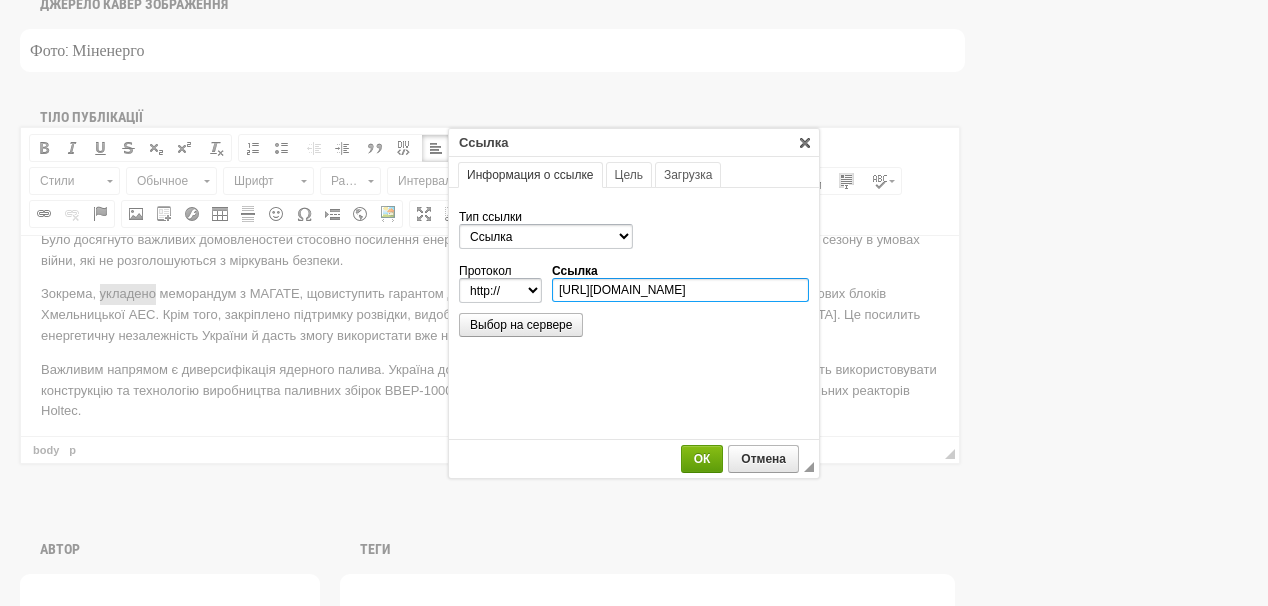 scroll, scrollTop: 0, scrollLeft: 340, axis: horizontal 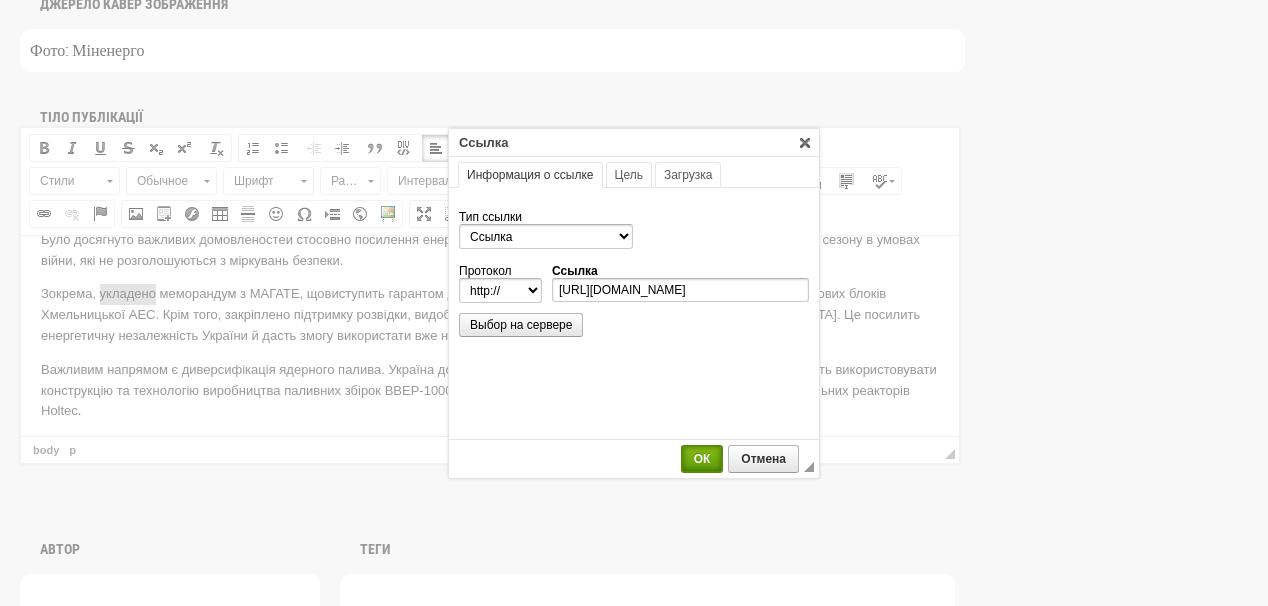 select on "https://" 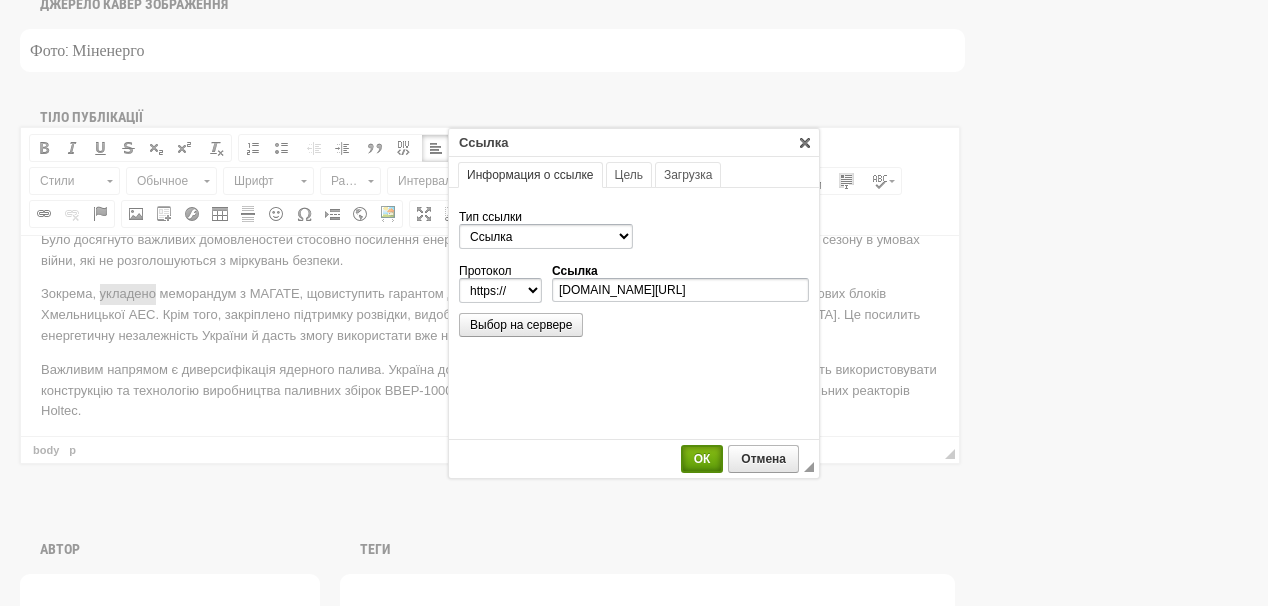 scroll, scrollTop: 0, scrollLeft: 0, axis: both 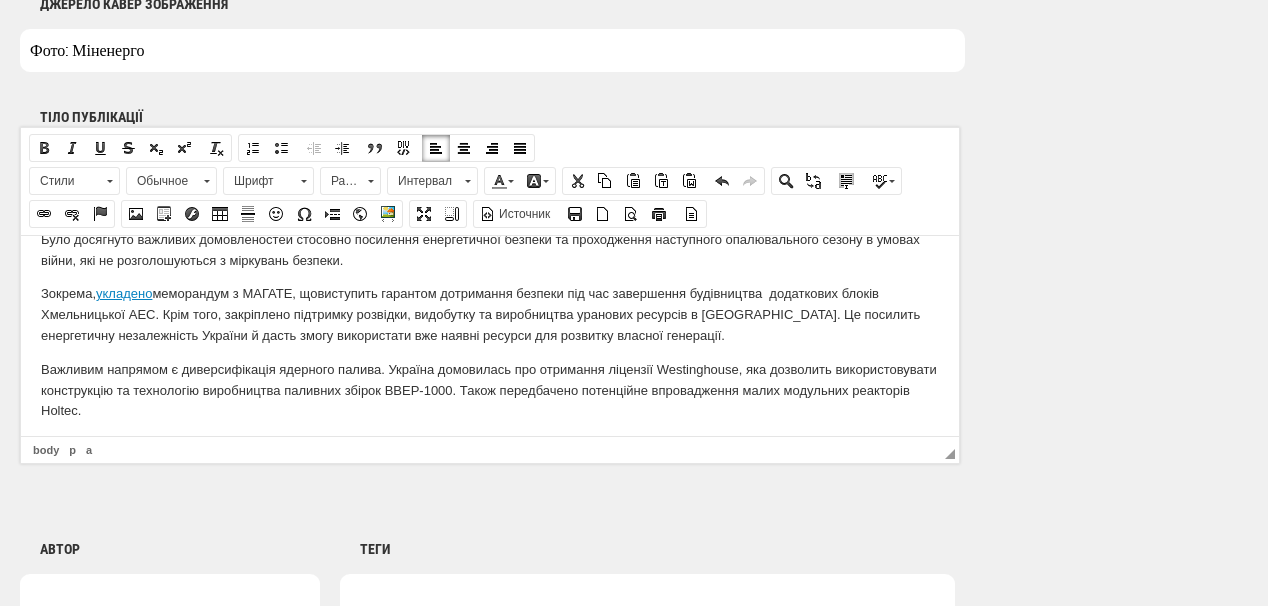 click on "Важливим напрямом є диверсифікація ядерного палива. Україна домовилась про отримання ліцензії Westinghouse, яка дозволить використовувати конструкцію та технологію виробництва паливних збірок ВВЕР-1000. Також передбачено потенційне впровадження малих модульних реакторів Holtec." at bounding box center [490, 390] 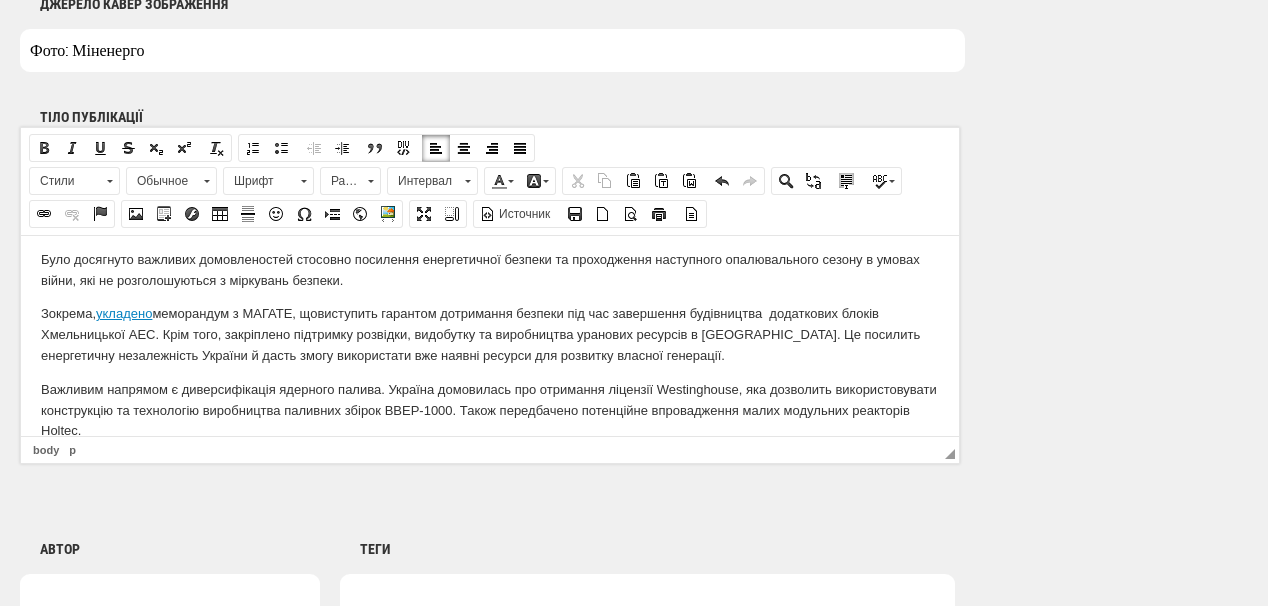 scroll, scrollTop: 400, scrollLeft: 0, axis: vertical 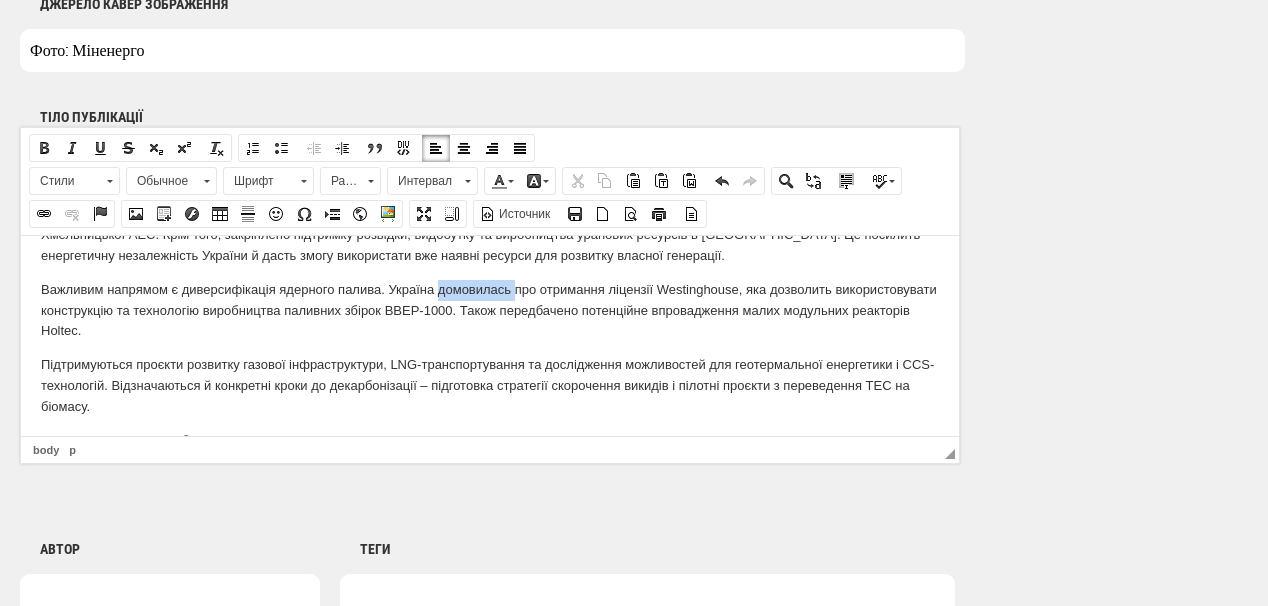 drag, startPoint x: 436, startPoint y: 267, endPoint x: 356, endPoint y: 236, distance: 85.79627 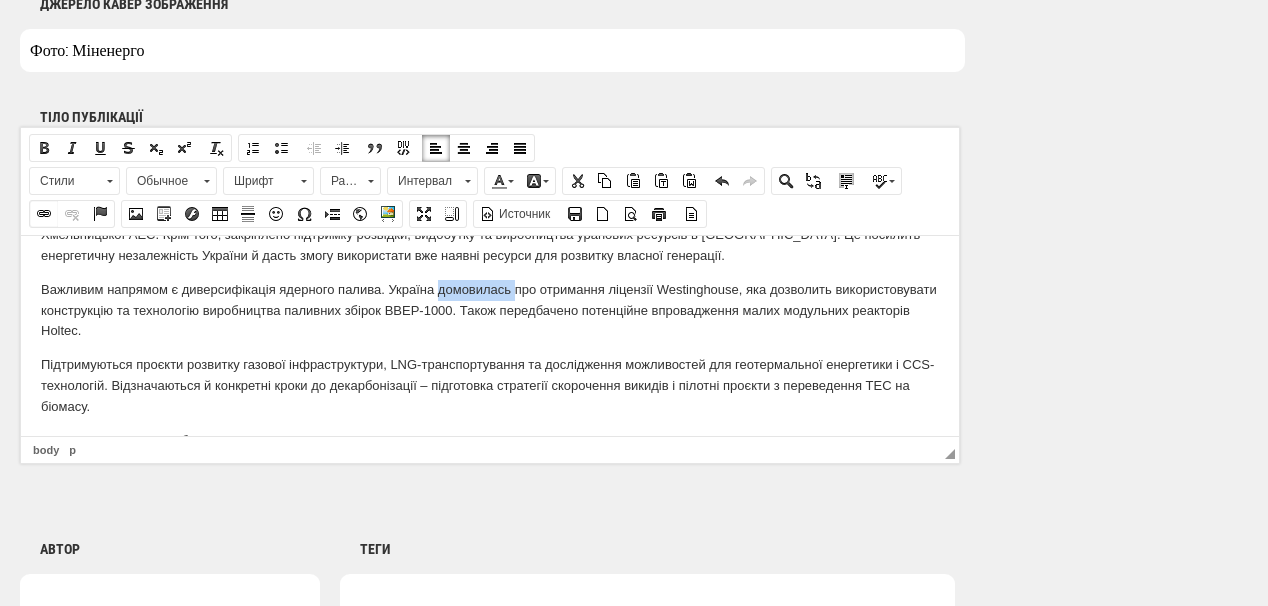 click at bounding box center [44, 214] 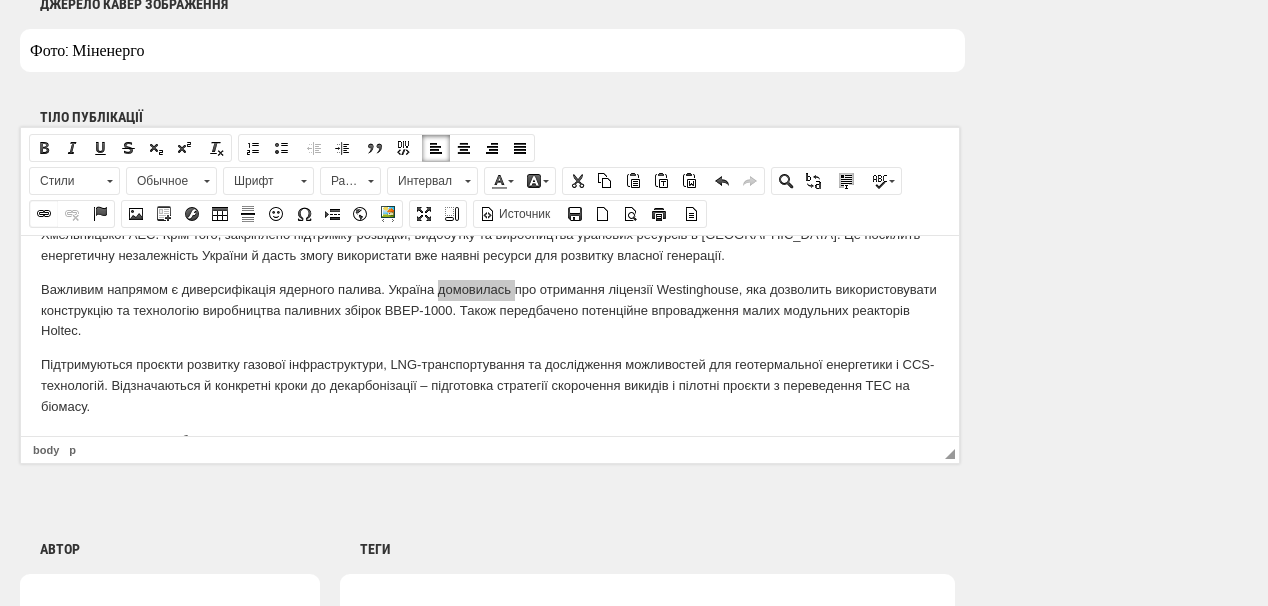 select on "http://" 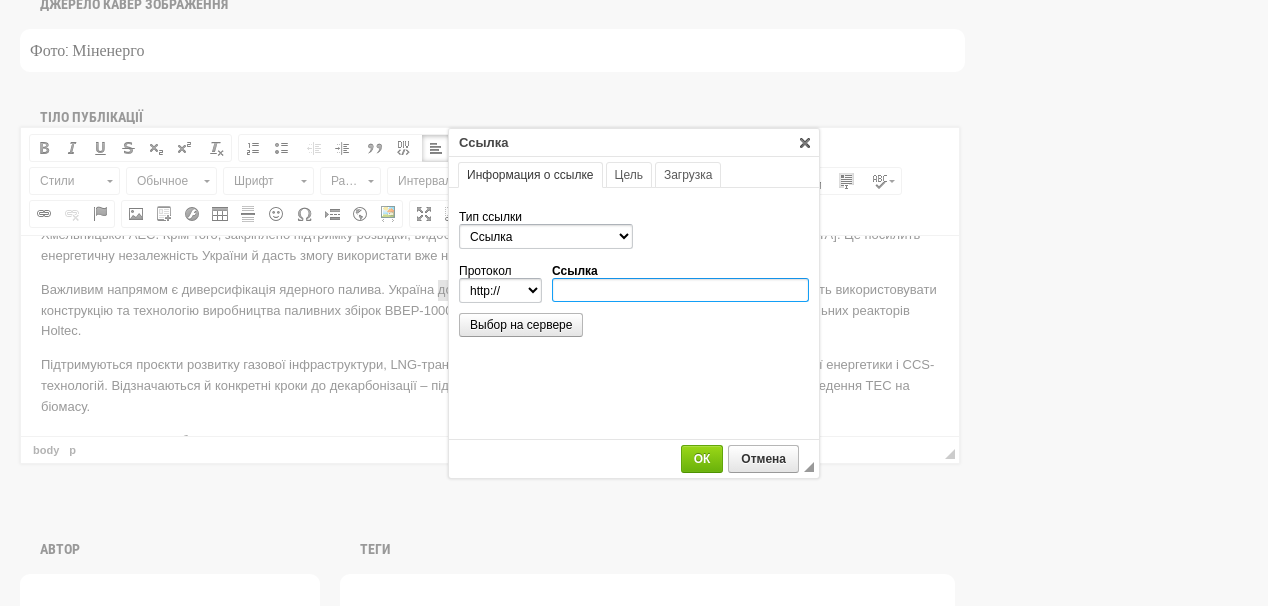 click on "Ссылка" at bounding box center (680, 290) 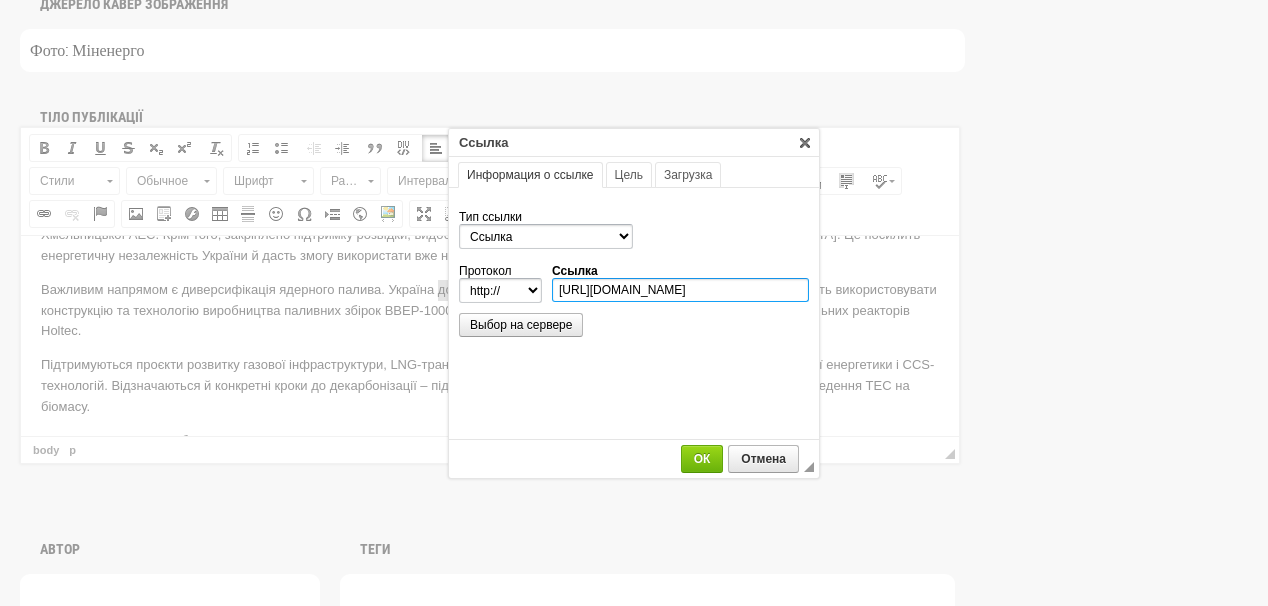 scroll, scrollTop: 0, scrollLeft: 264, axis: horizontal 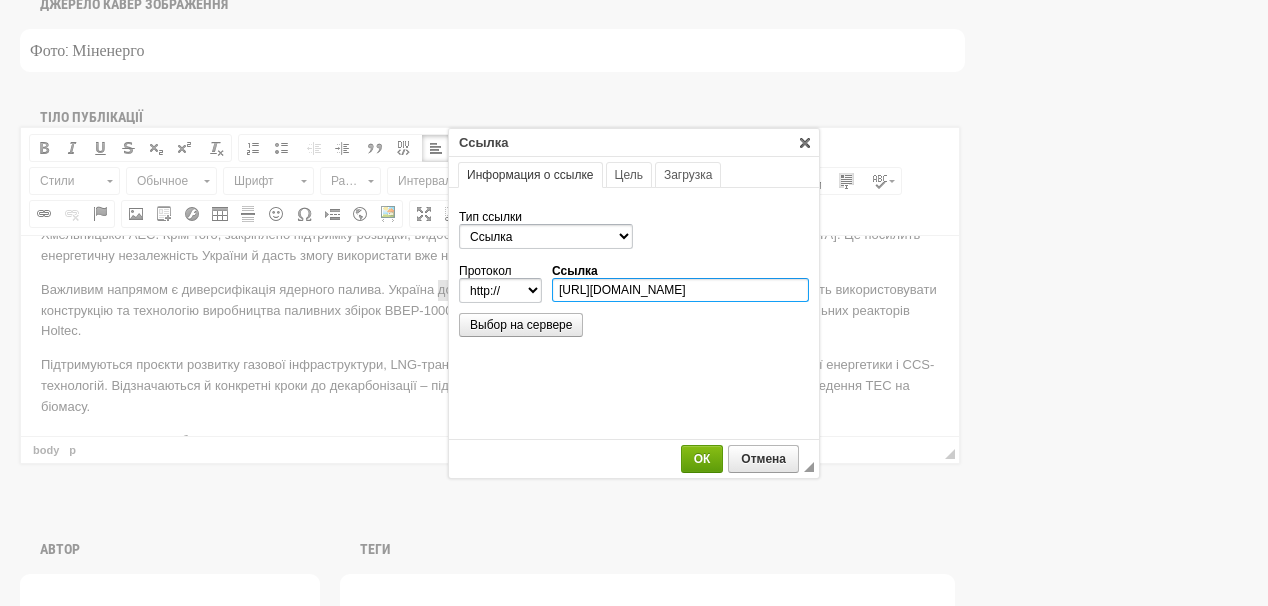 type on "https://ua-energy.org/uk/posts/westinghouse-ta-enerhoatom-spilno-vyrobliatymut-iaderne-palyvo" 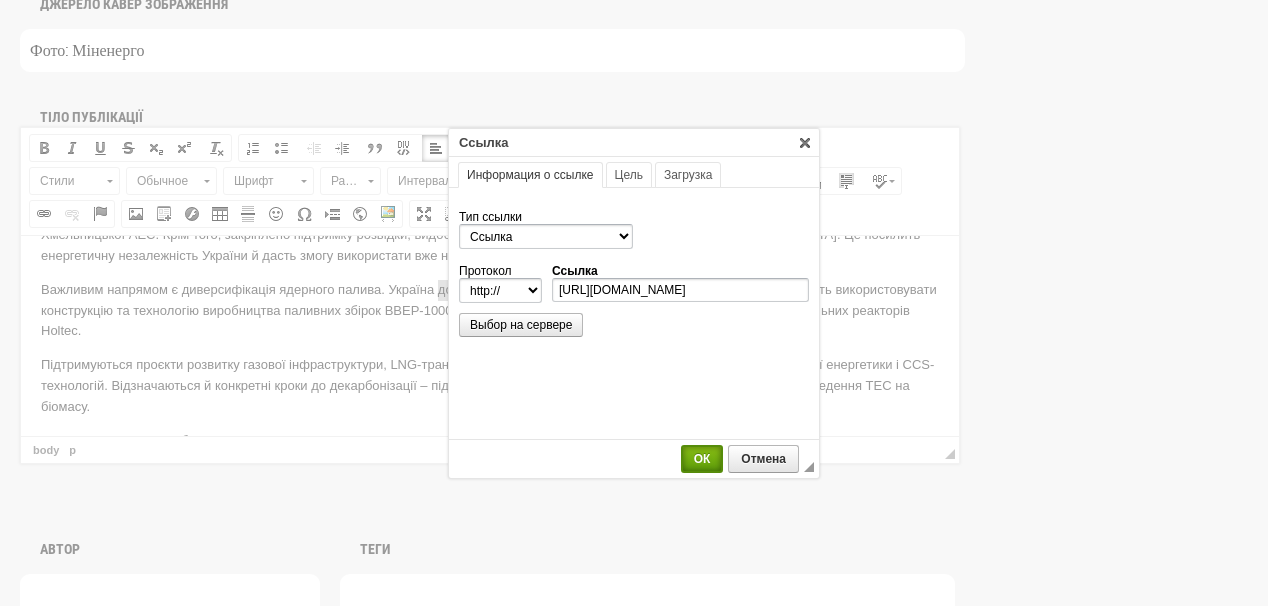 select on "https://" 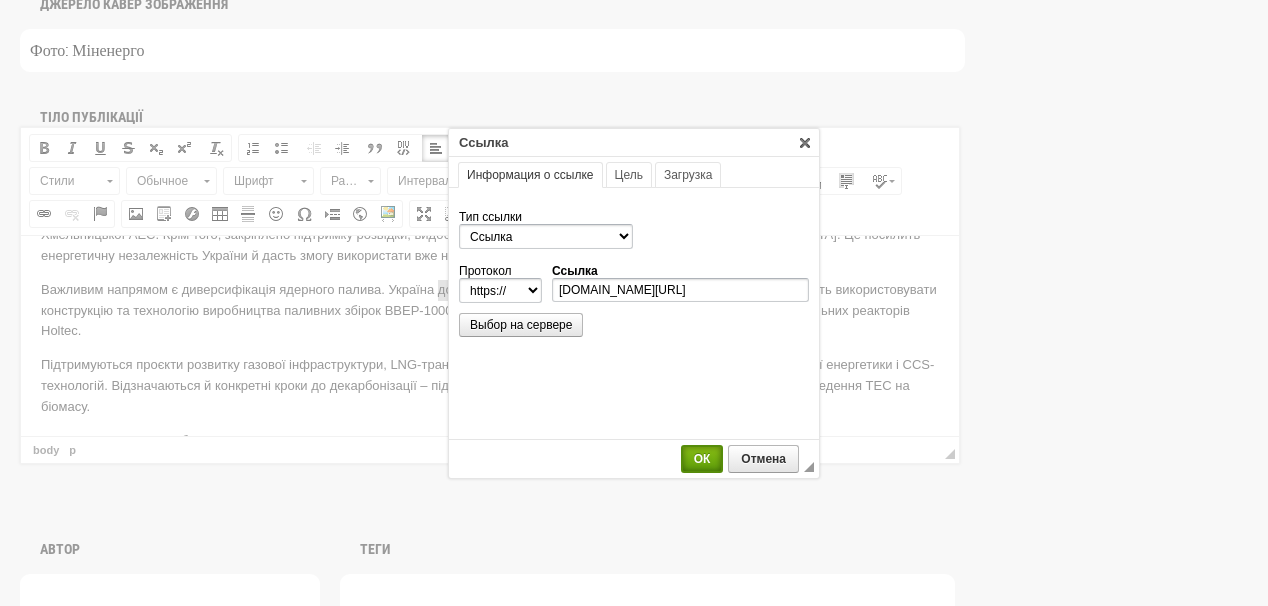 scroll, scrollTop: 0, scrollLeft: 0, axis: both 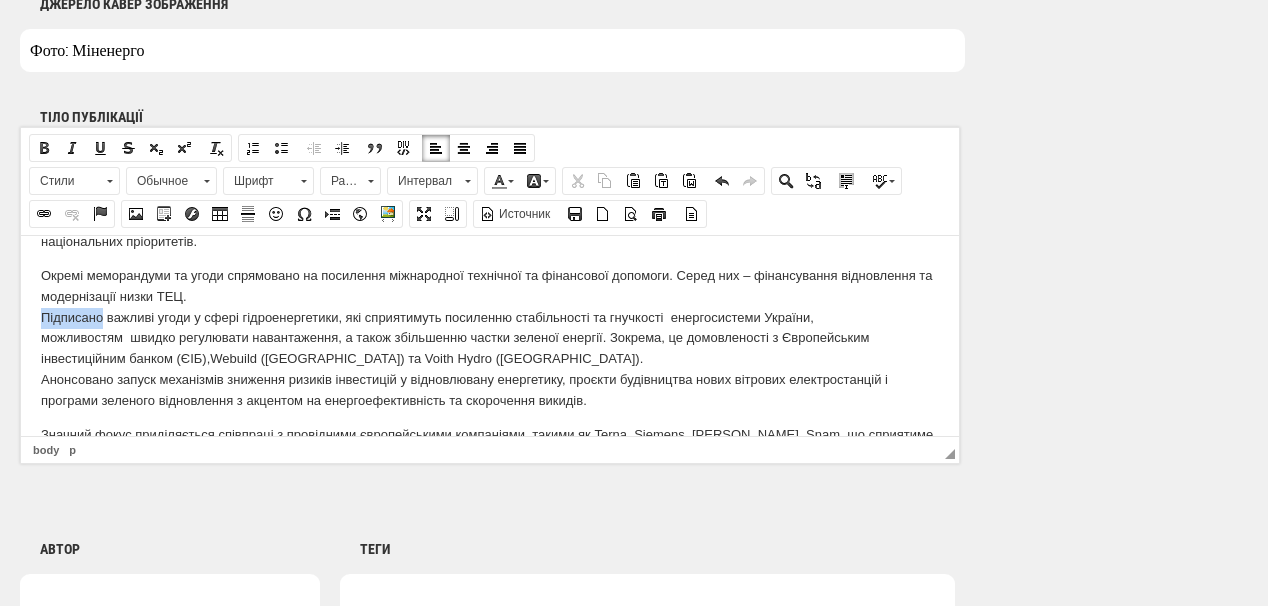 drag, startPoint x: 39, startPoint y: 294, endPoint x: 101, endPoint y: 295, distance: 62.008064 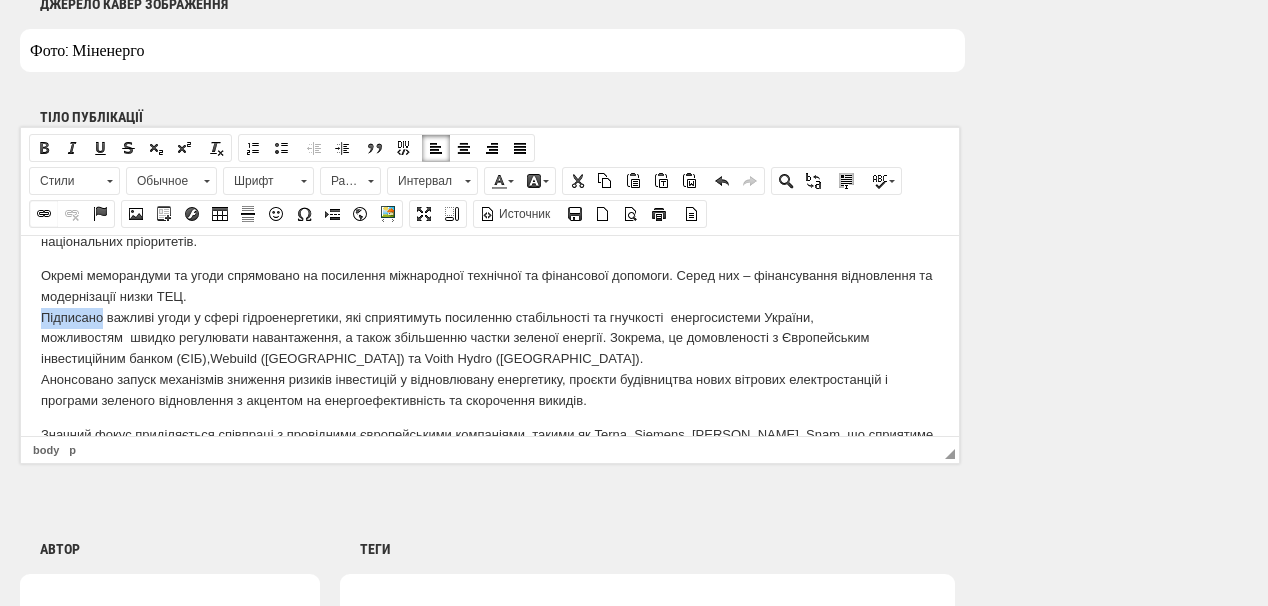 click at bounding box center [44, 214] 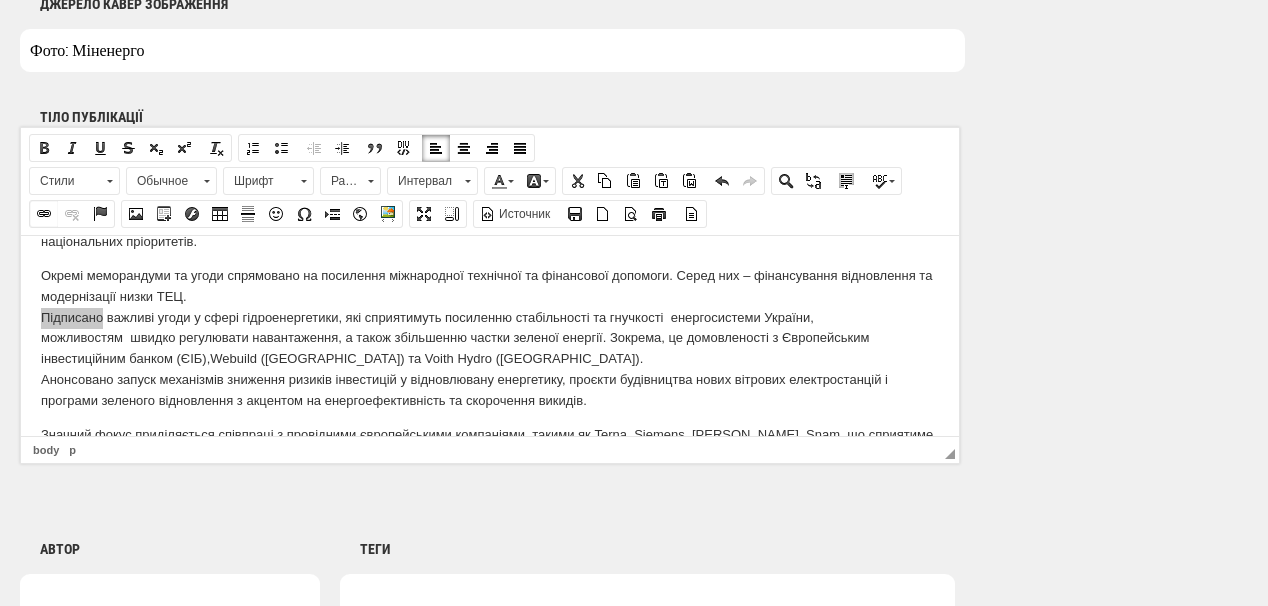 select on "http://" 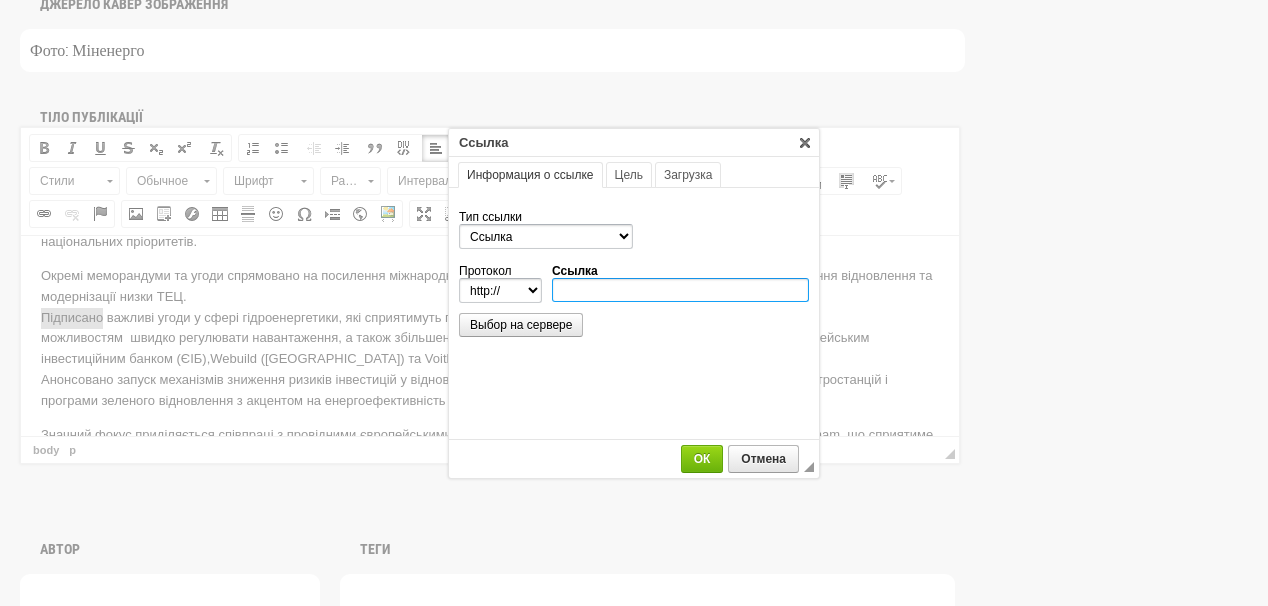 click on "Ссылка" at bounding box center [680, 290] 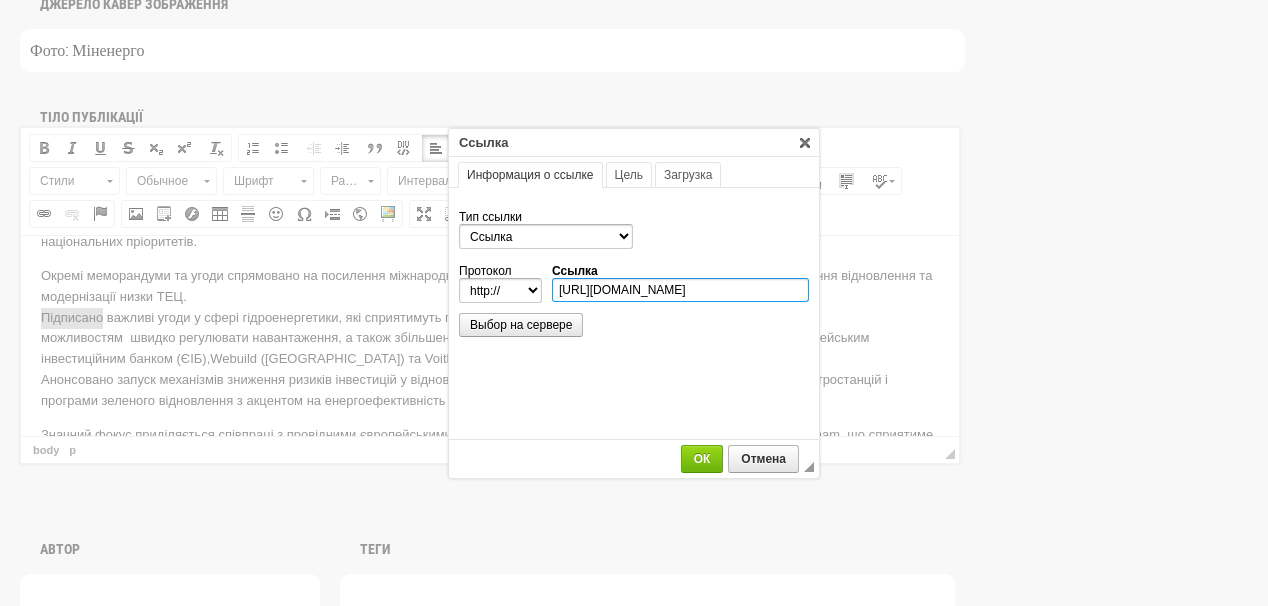 scroll, scrollTop: 0, scrollLeft: 228, axis: horizontal 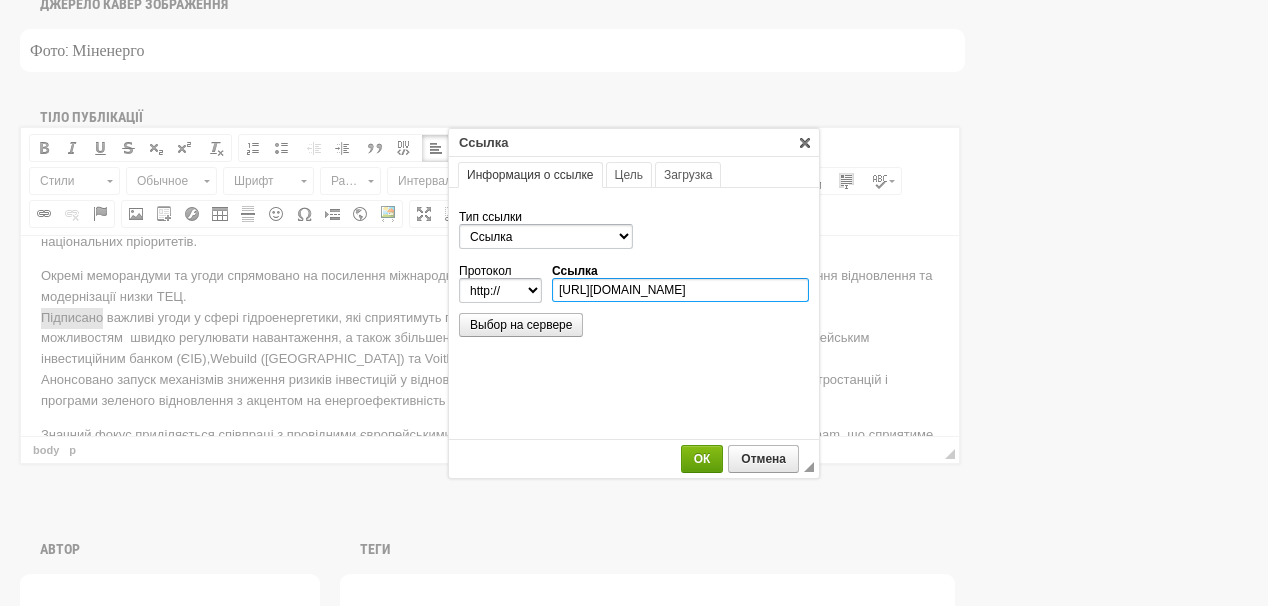 type on "https://ua-energy.org/uk/posts/yeib-nadaie-na-vidnovlennia-ukrhidroenerho-120-mln-ievro" 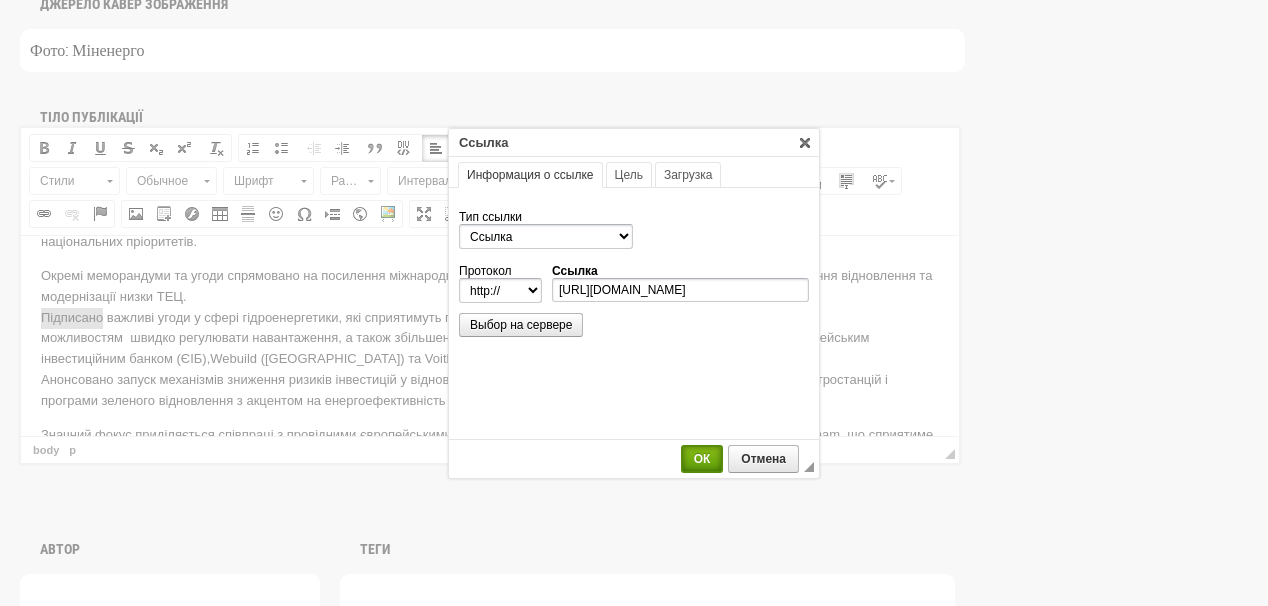 select on "https://" 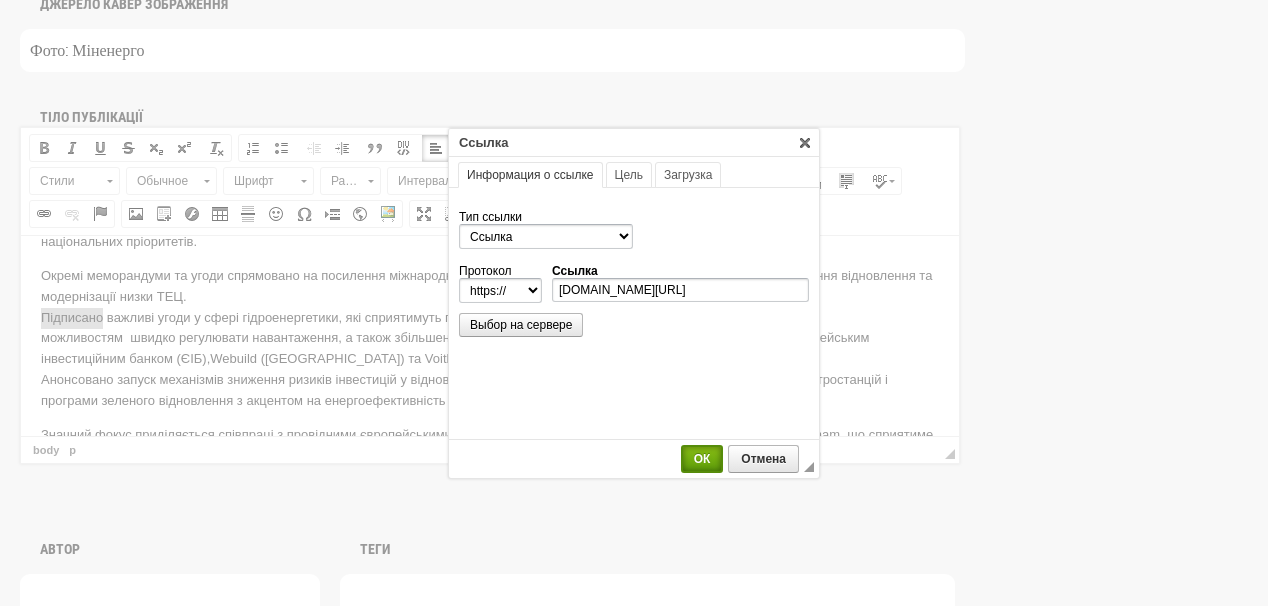 scroll, scrollTop: 0, scrollLeft: 0, axis: both 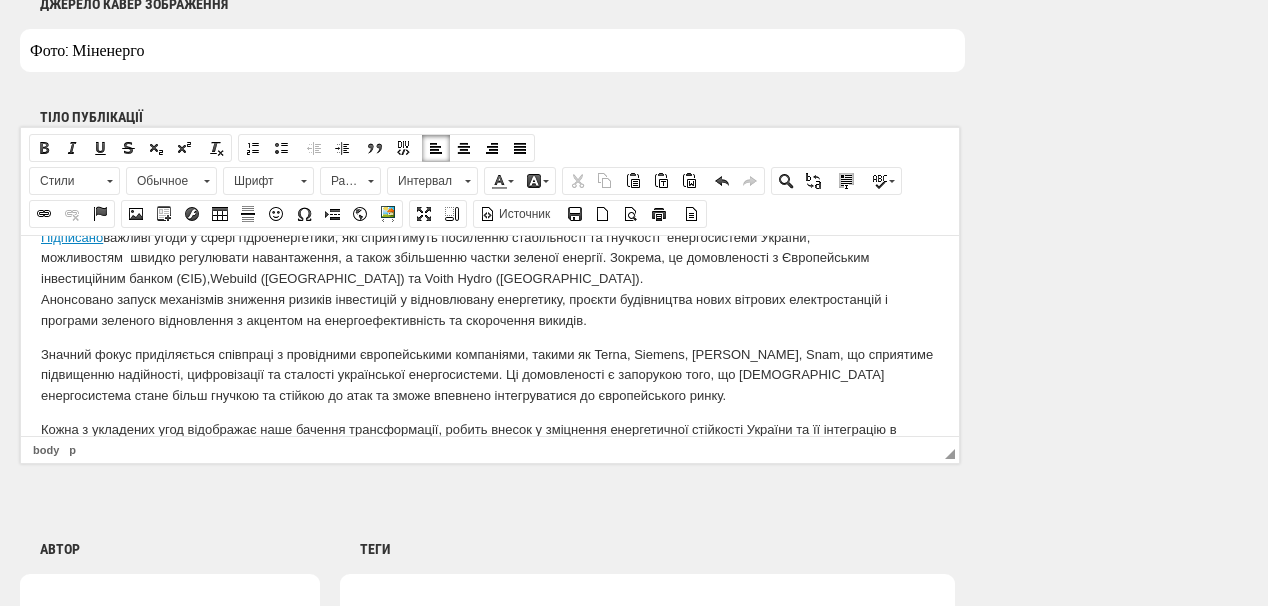 click on "Енергетика виявилась  однією з ключових галузей на  Конференції з відновлення України – URC 2025, що відбулася у Римі 10-11 липня.  Про це  йдеться  у повідомленні Міністерства енергетики України.  За результатами багатосторонніх зустрічей закріплені фінансові домовленості в енергетиці  на понад 1,2 млрд євро. Йдеться про  розвиток атомної генерації, гідроенергетики, проєкти із розвідки та видобутку нафти і газу, навчальні програми,  механізми підтримки і розвитку відновлюваних джерел енергії тощо. Зокрема,  укладено  меморандум з МАГАТЕ, що домовилась" at bounding box center (490, 14) 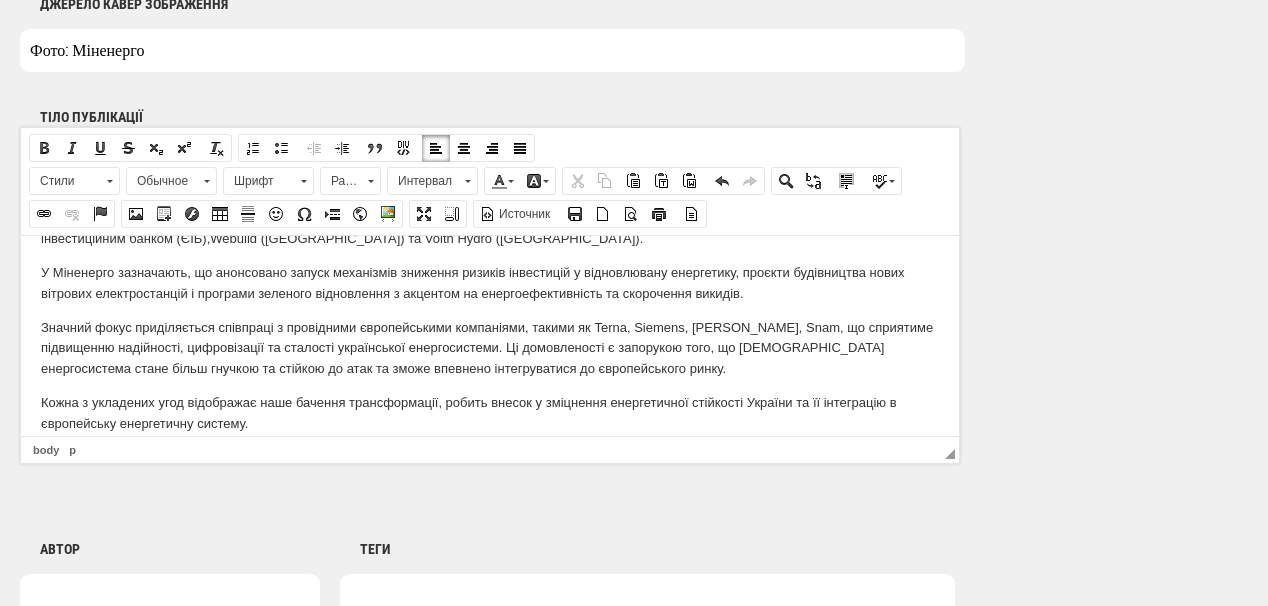 scroll, scrollTop: 792, scrollLeft: 0, axis: vertical 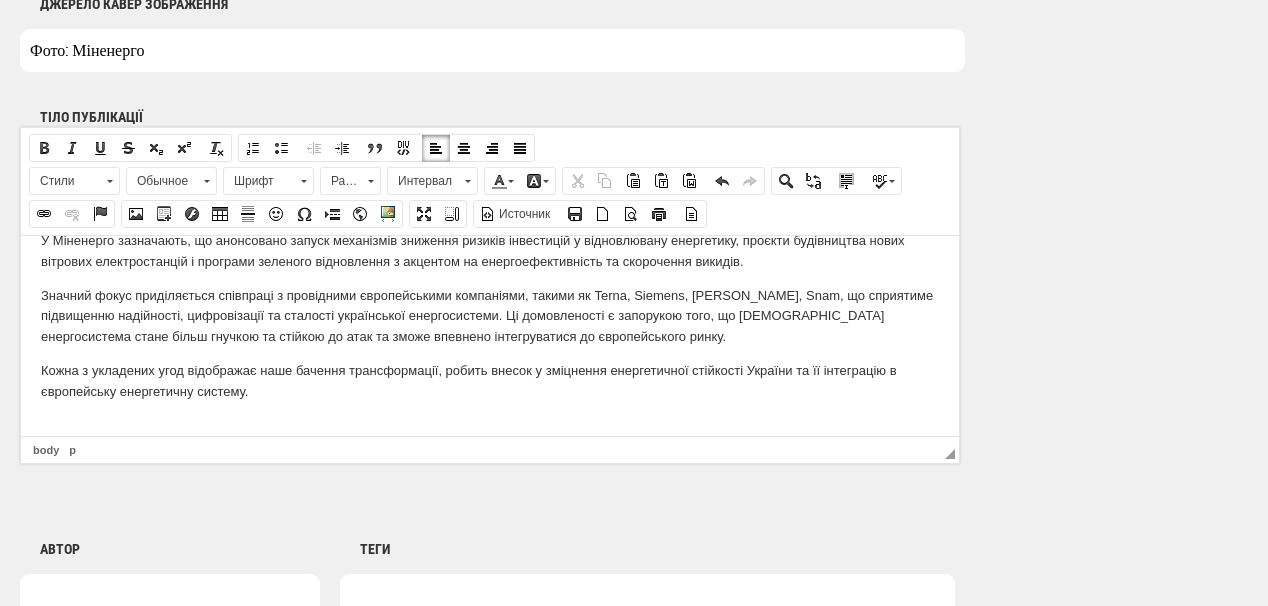 click on "Кожна з укладених угод відображає наше бачення трансформації, робить внесок у зміцнення енергетичної стійкості України та її інтеграцію в європейську енергетичну систему." at bounding box center (490, 381) 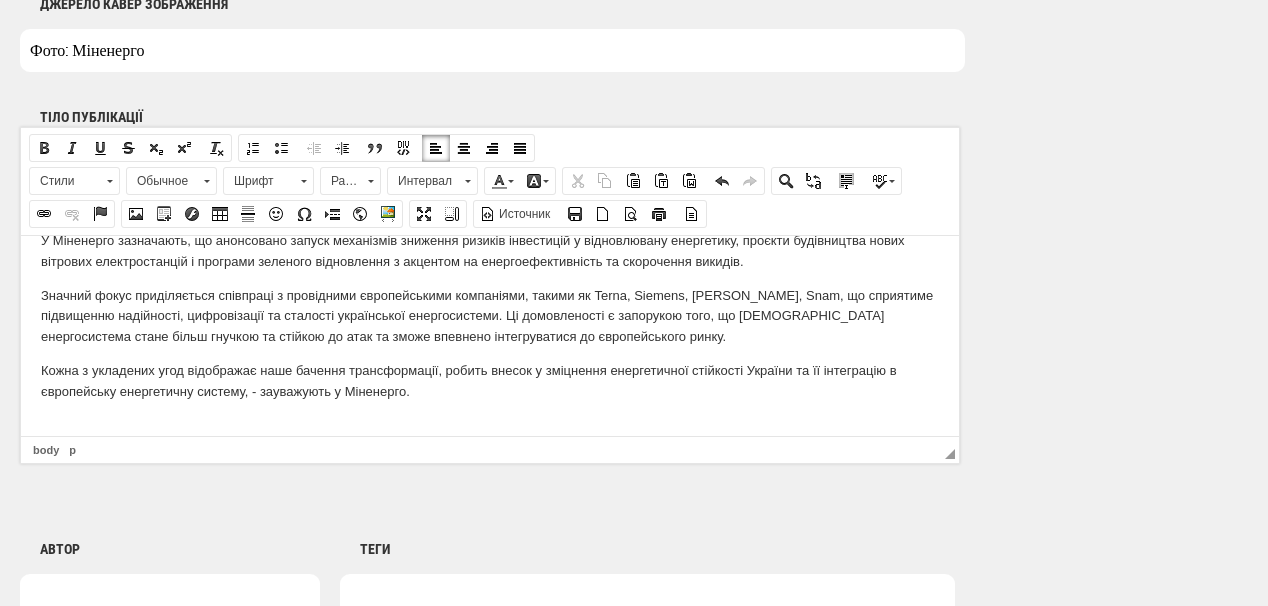 click at bounding box center (490, 424) 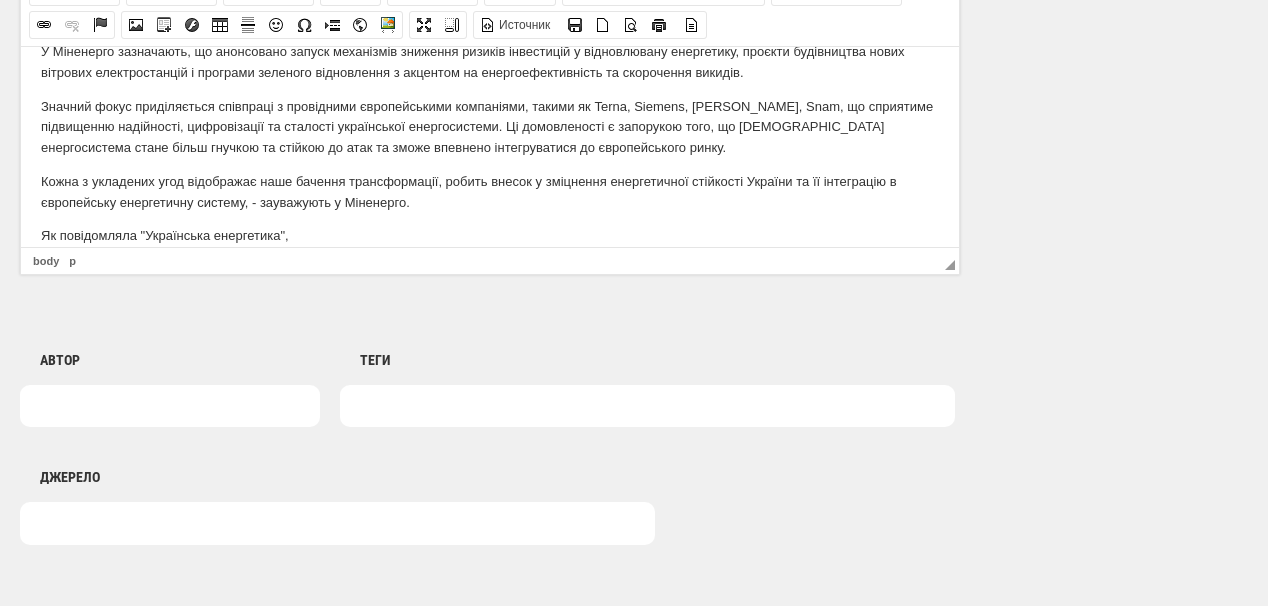 scroll, scrollTop: 1440, scrollLeft: 0, axis: vertical 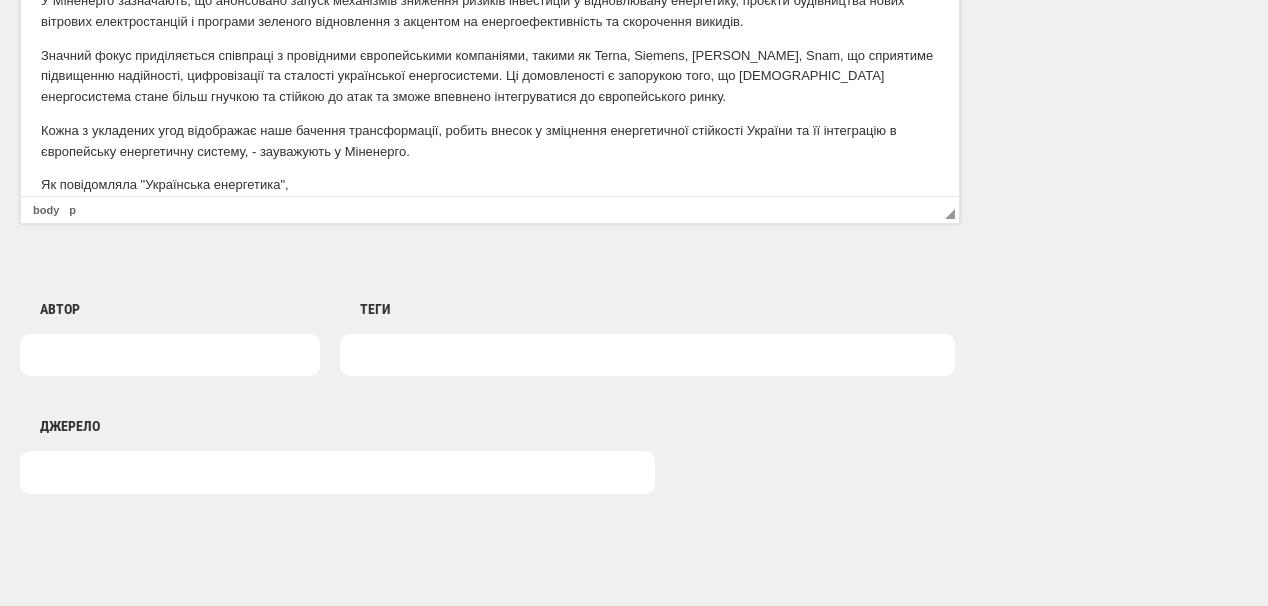 click at bounding box center [170, 355] 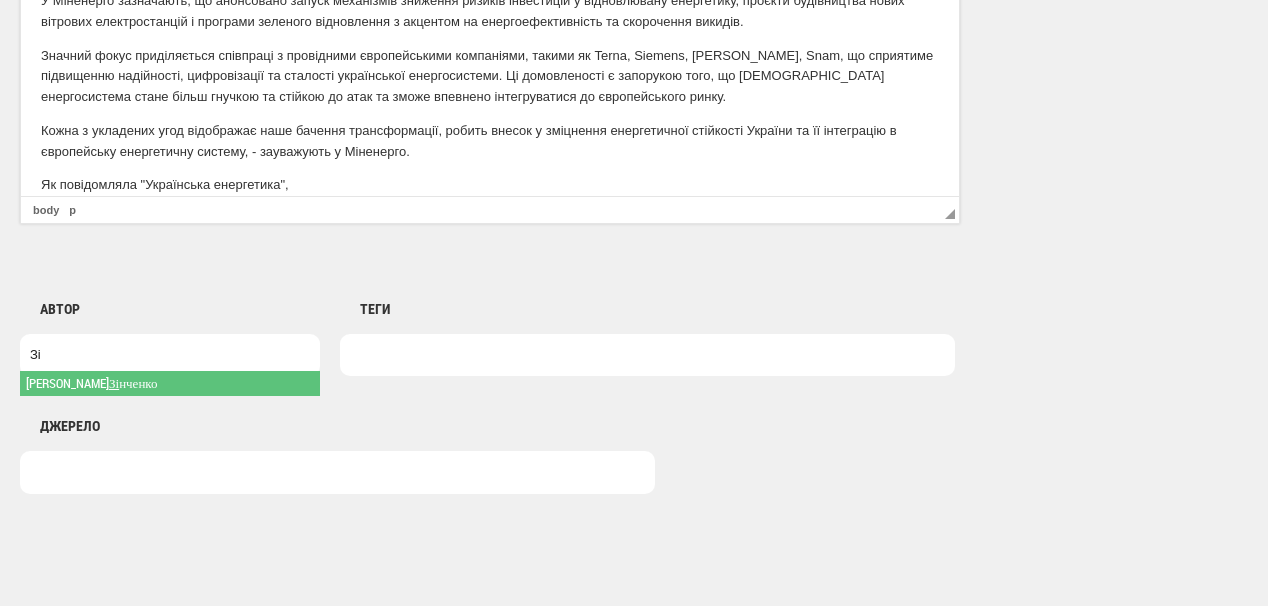 type on "Зі" 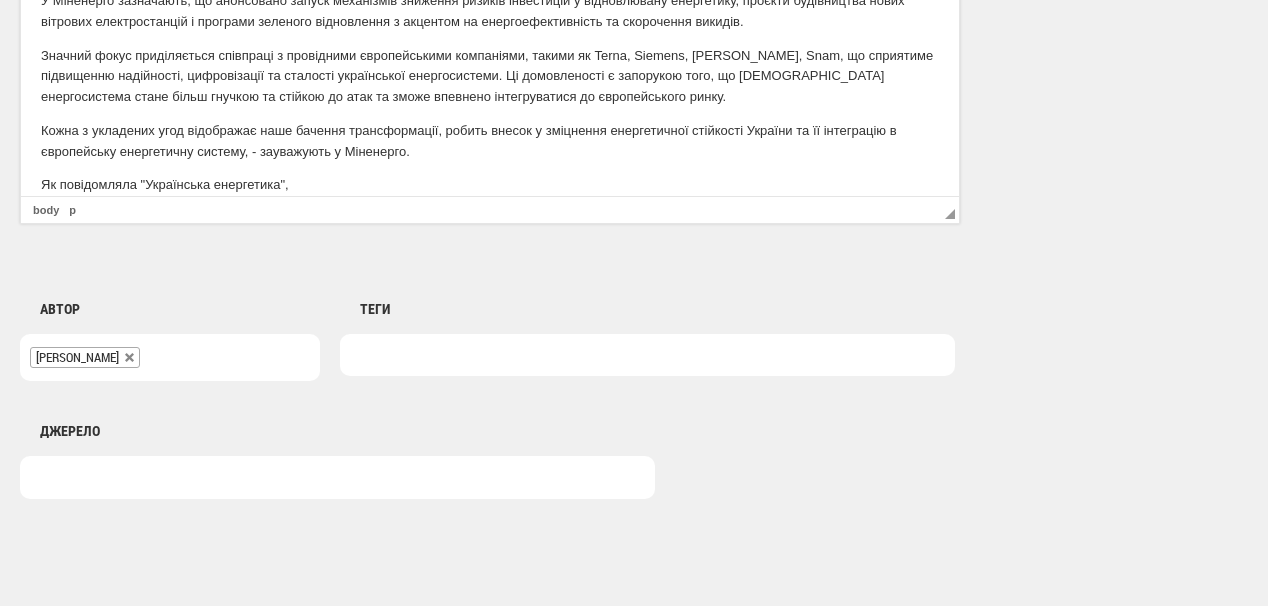 click at bounding box center (647, 355) 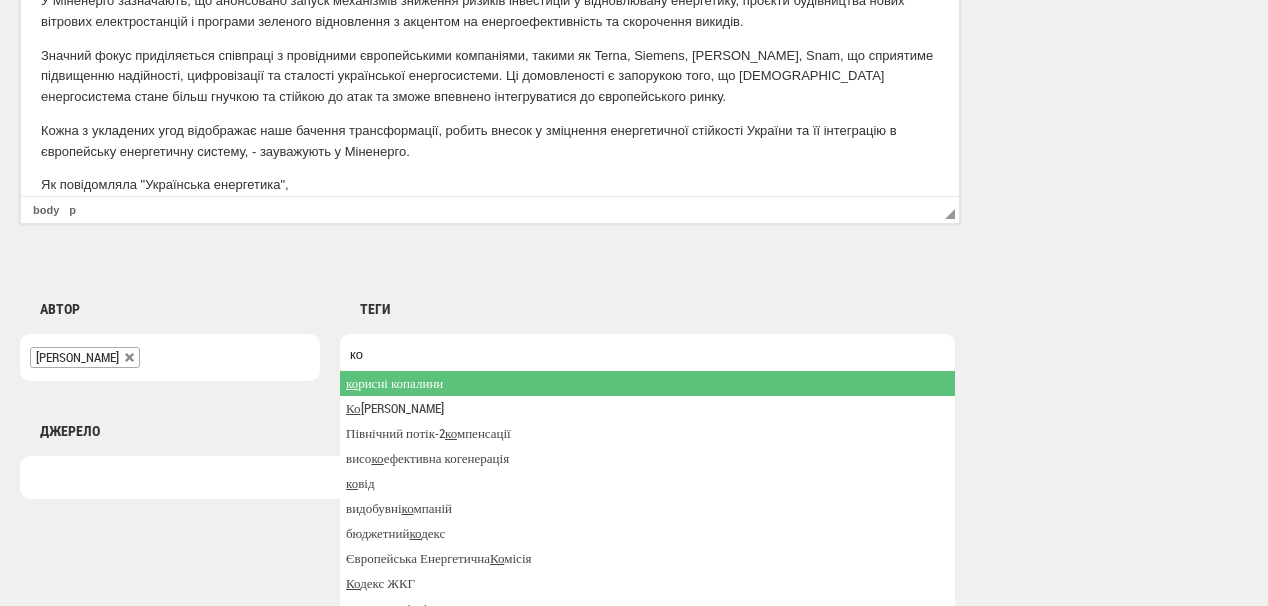 type on "к" 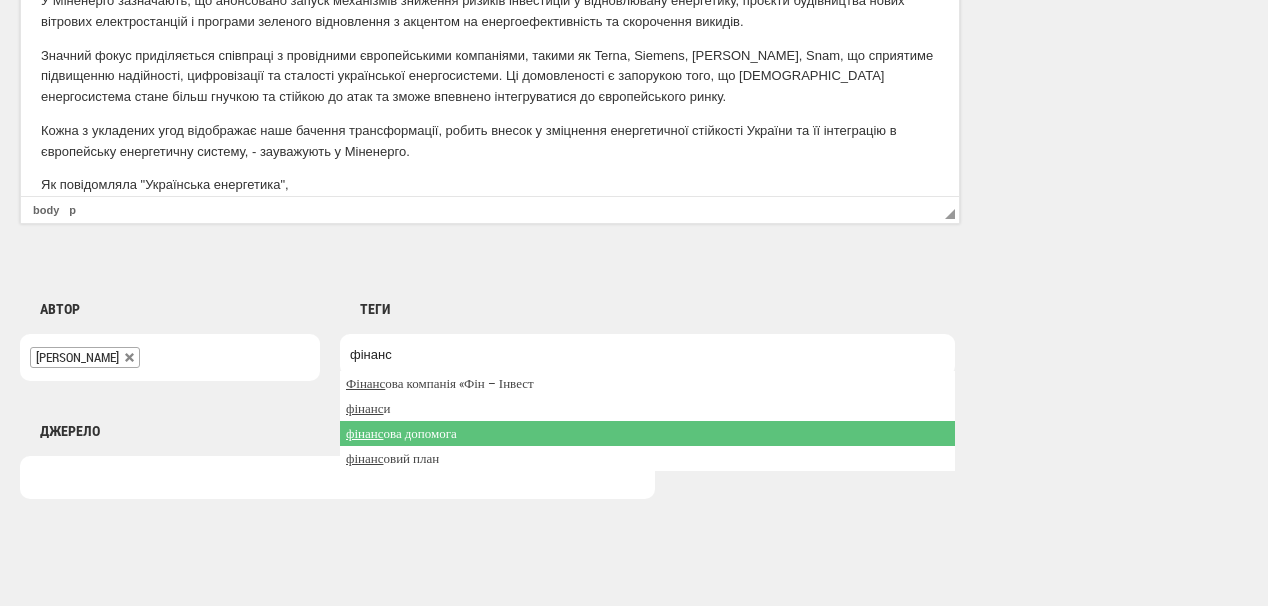 type on "фінанс" 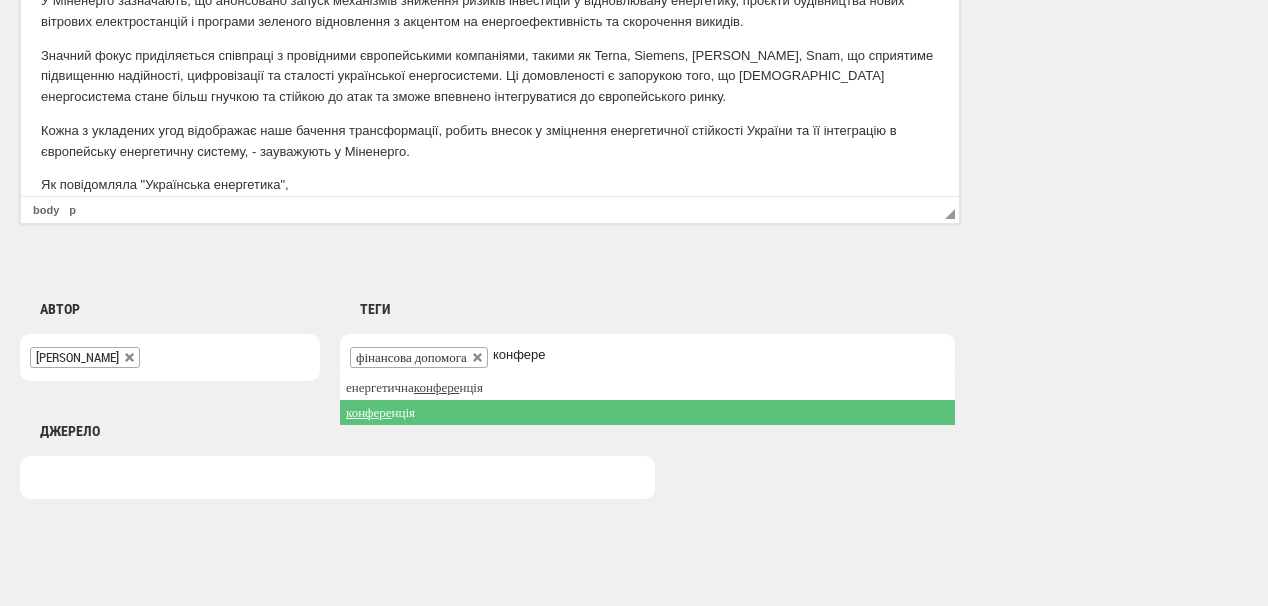 type on "конфере" 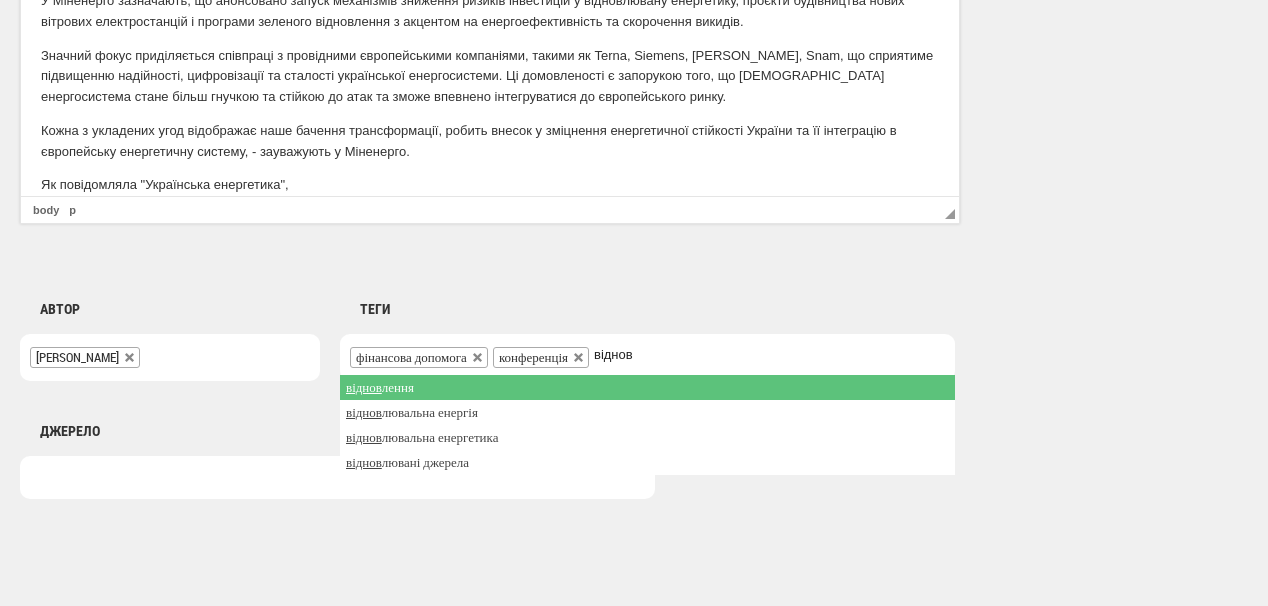 type on "віднов" 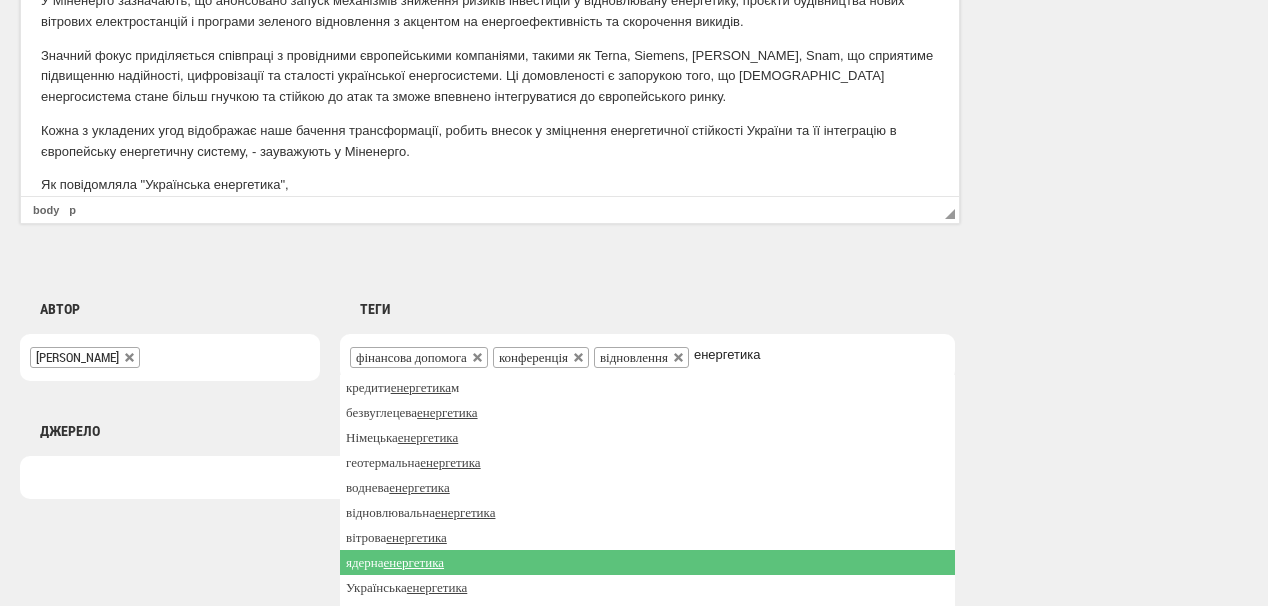 scroll, scrollTop: 135, scrollLeft: 0, axis: vertical 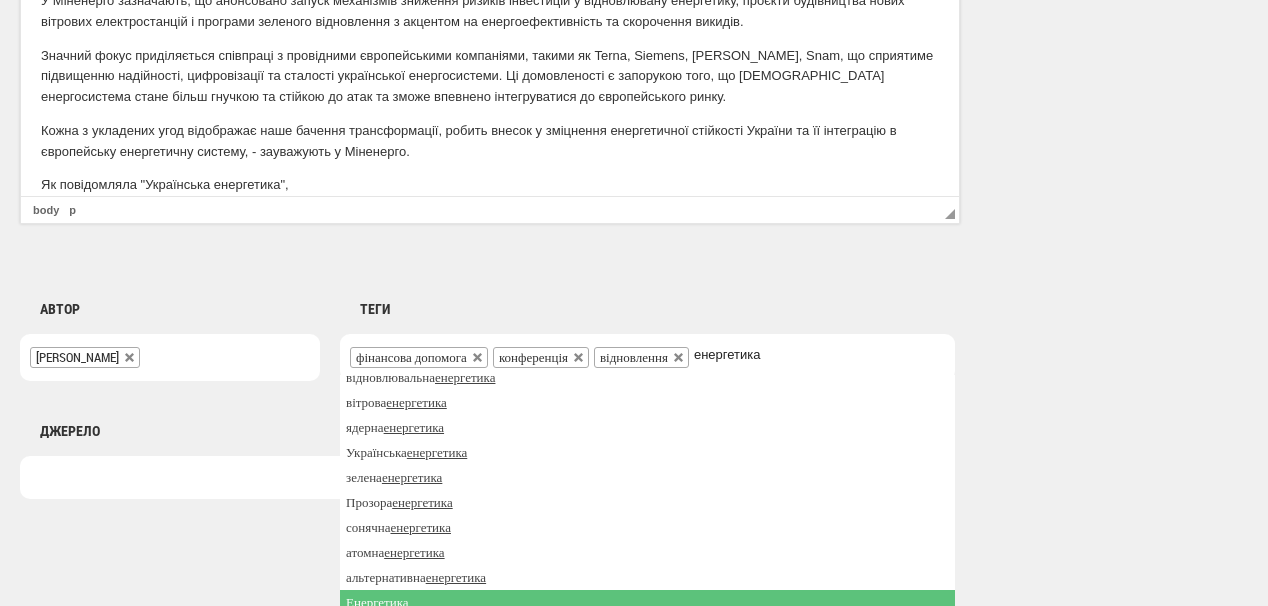 type on "енергетика" 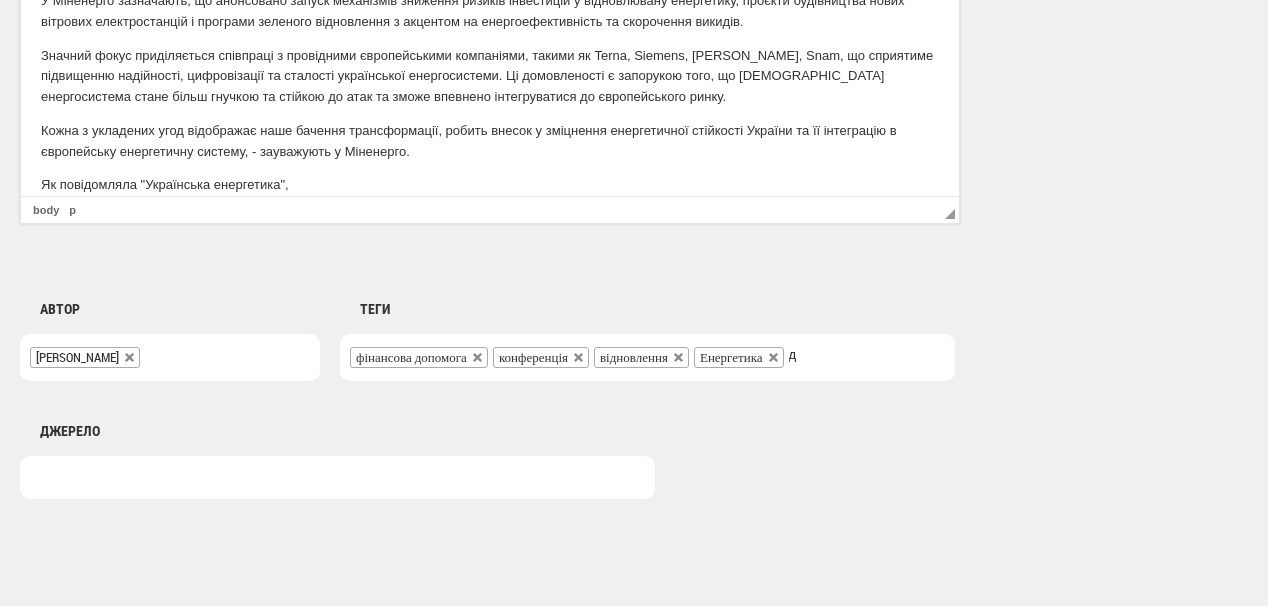 scroll, scrollTop: 0, scrollLeft: 0, axis: both 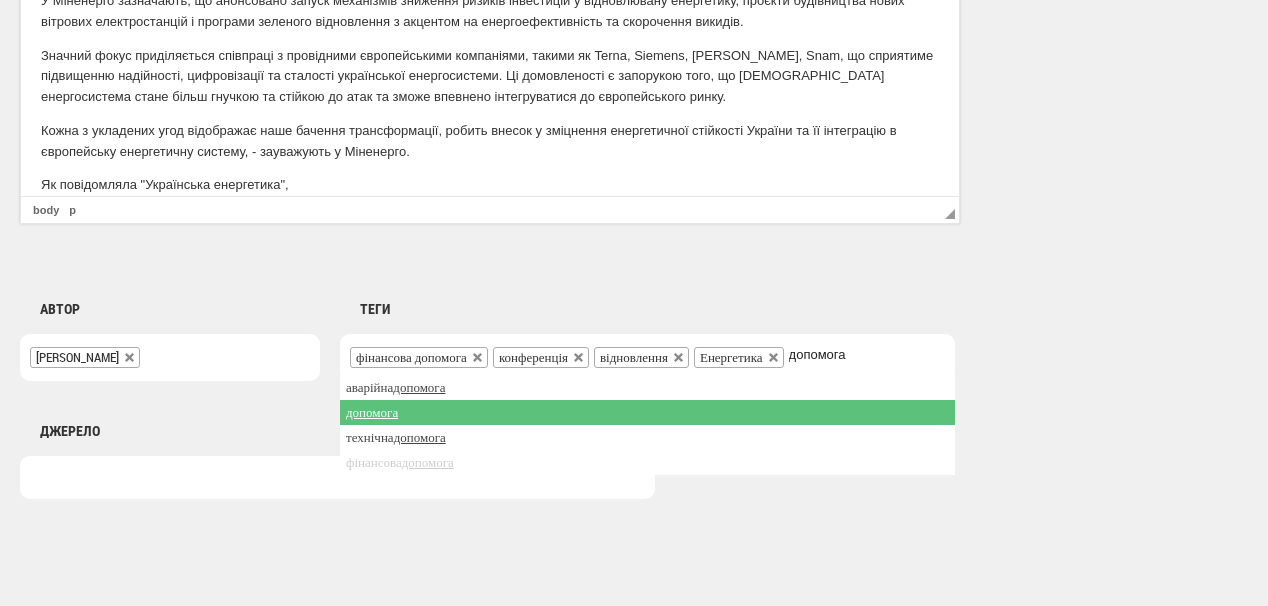 type on "допомога" 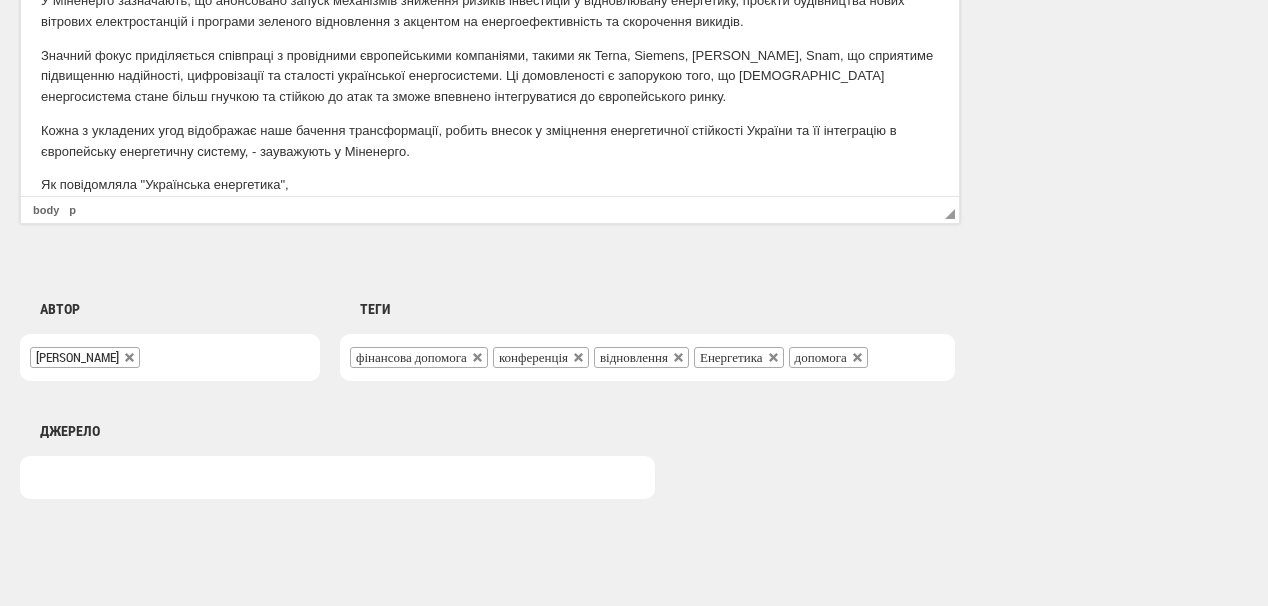 click on "Як повідомляла "Українська енергетика"," at bounding box center (490, 185) 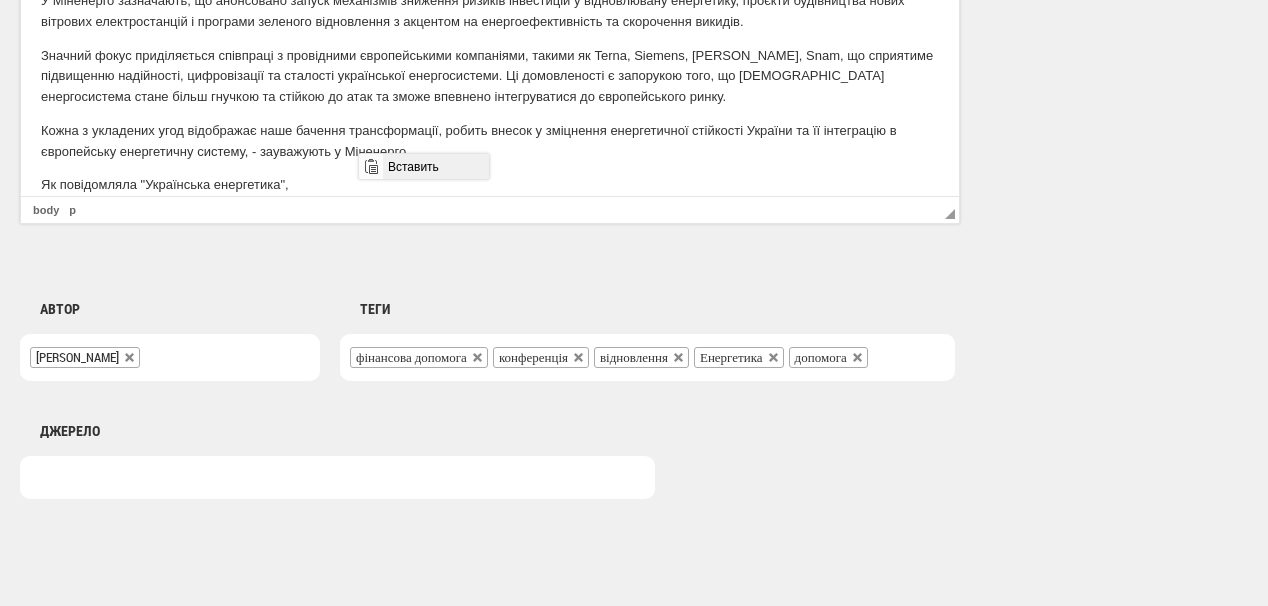 click on "Вставить" at bounding box center [435, 166] 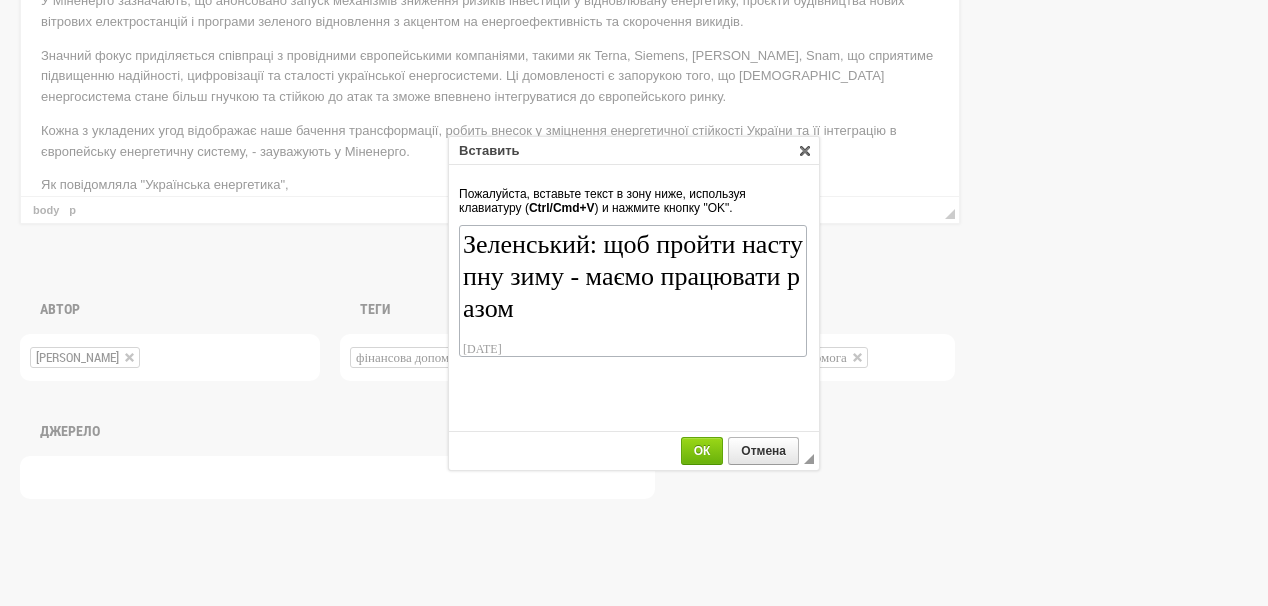 scroll, scrollTop: 134, scrollLeft: 0, axis: vertical 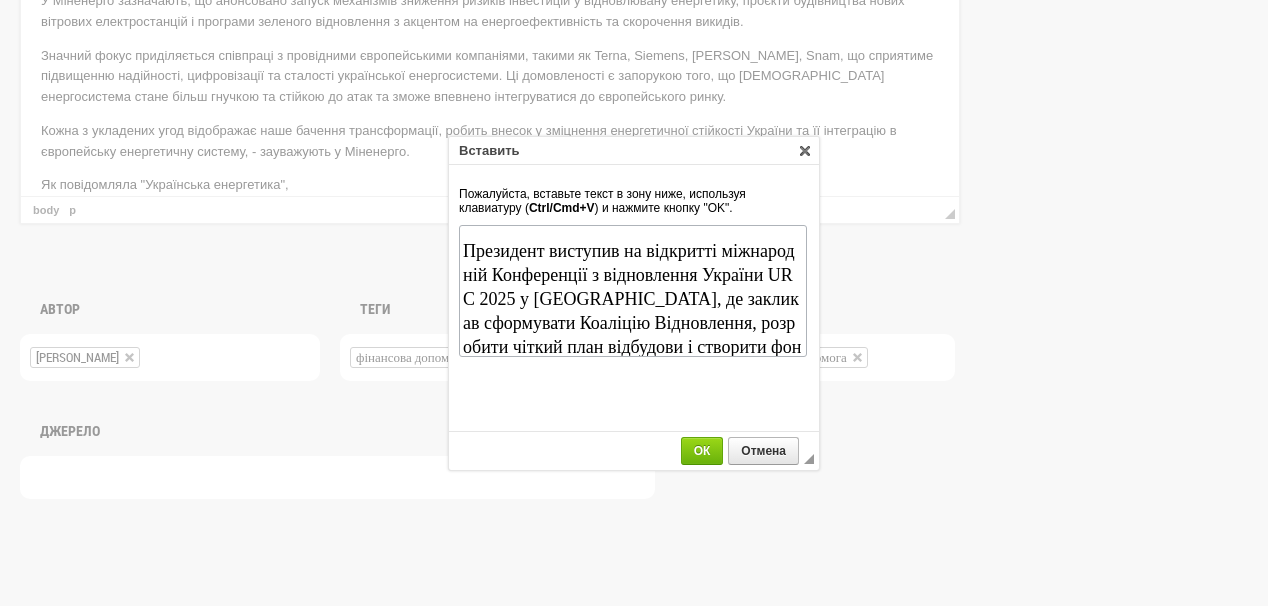 type 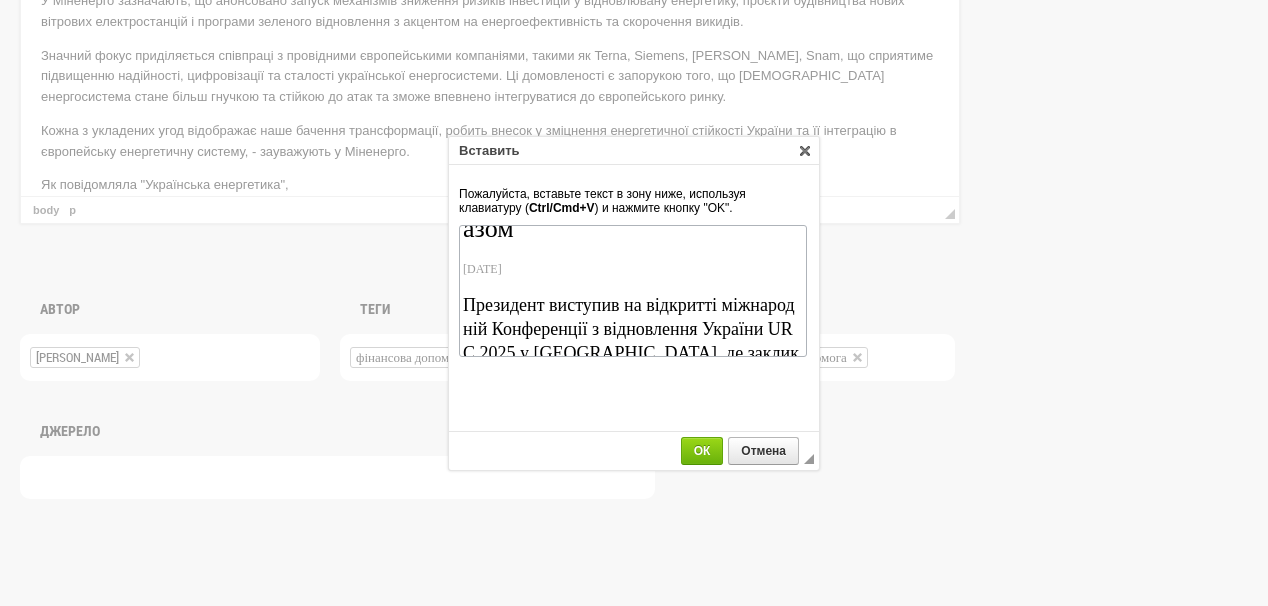 scroll, scrollTop: 54, scrollLeft: 0, axis: vertical 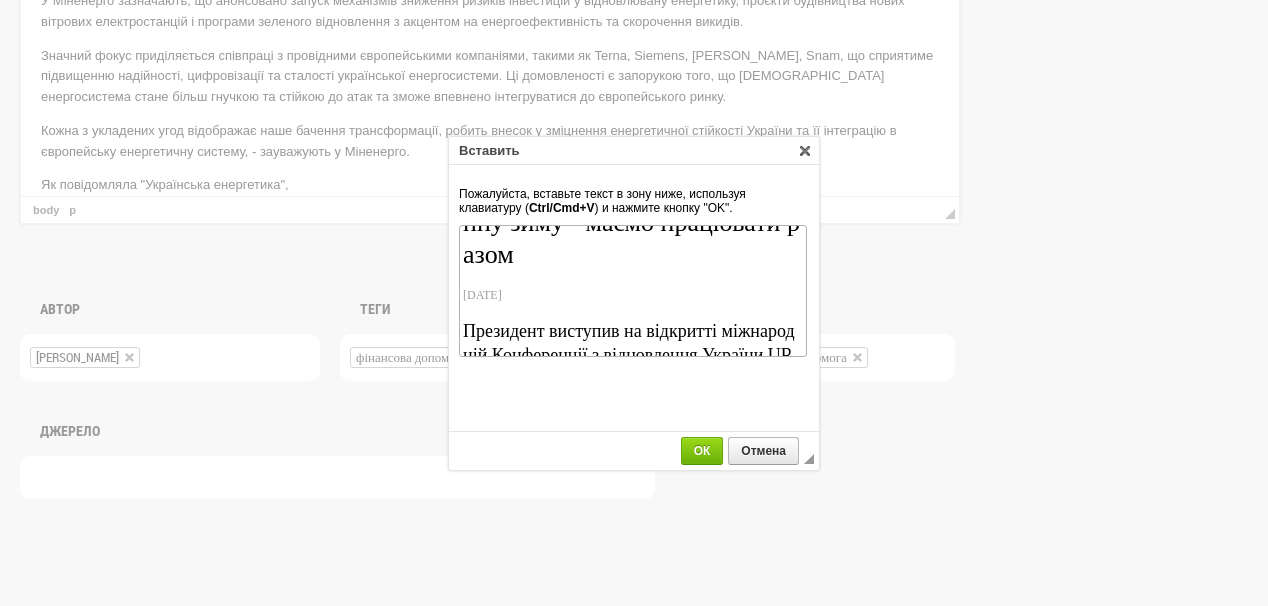 drag, startPoint x: 545, startPoint y: 289, endPoint x: 465, endPoint y: 290, distance: 80.00625 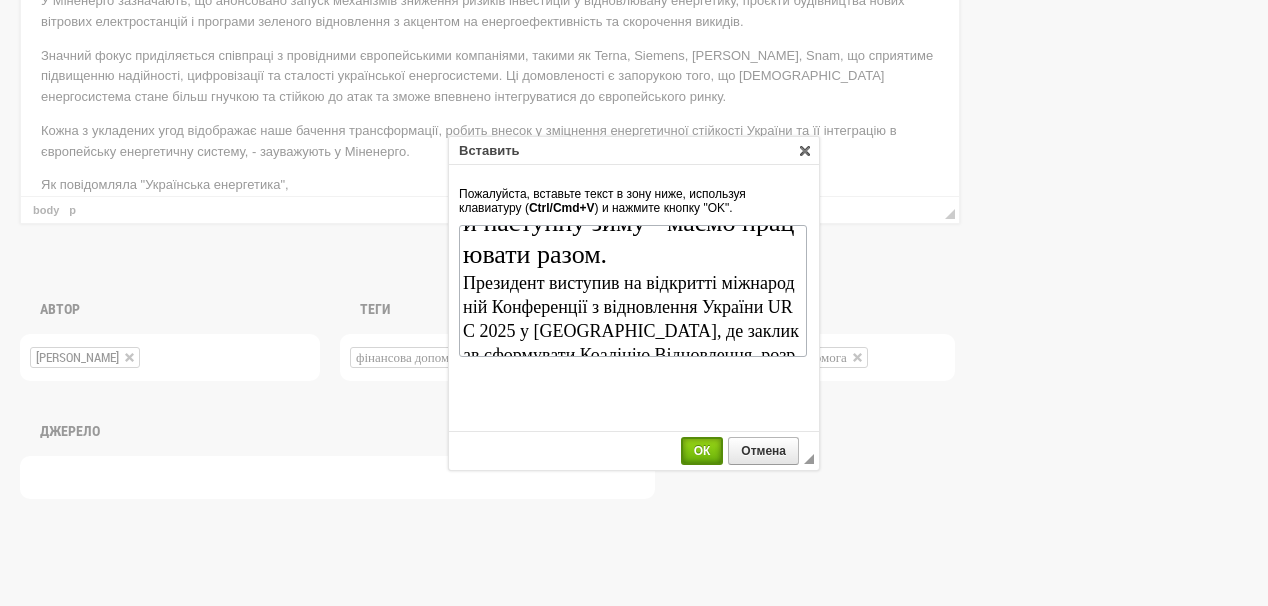 click on "ОК" at bounding box center [702, 451] 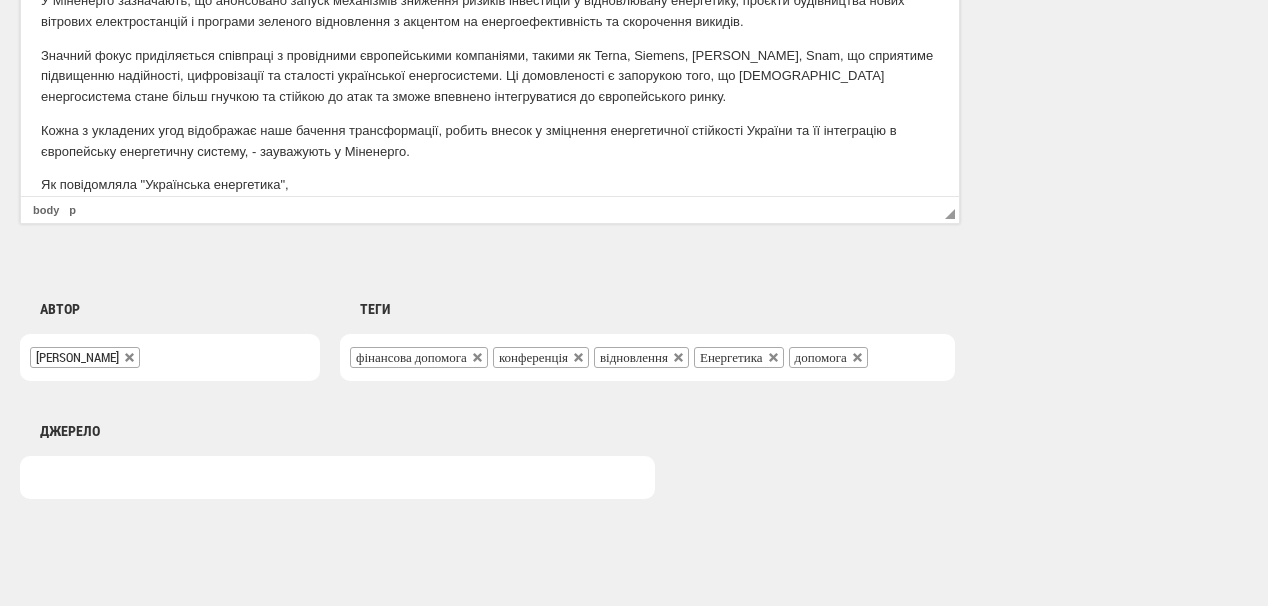 scroll, scrollTop: 876, scrollLeft: 0, axis: vertical 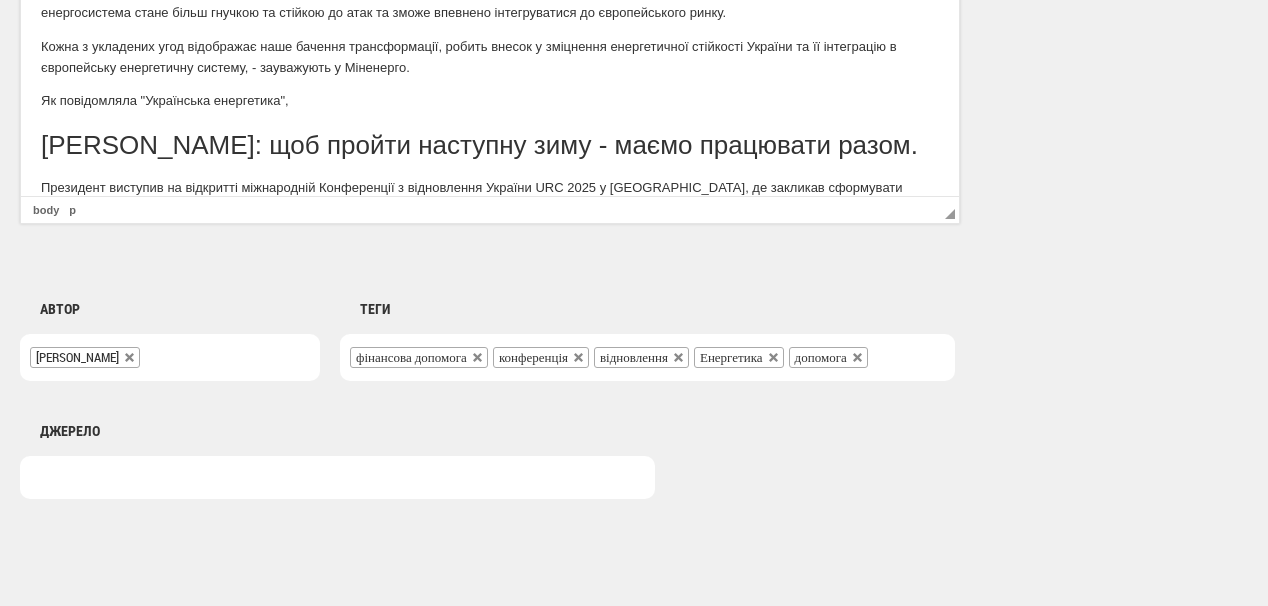 click on "Як повідомляла "Українська енергетика"," at bounding box center (490, 101) 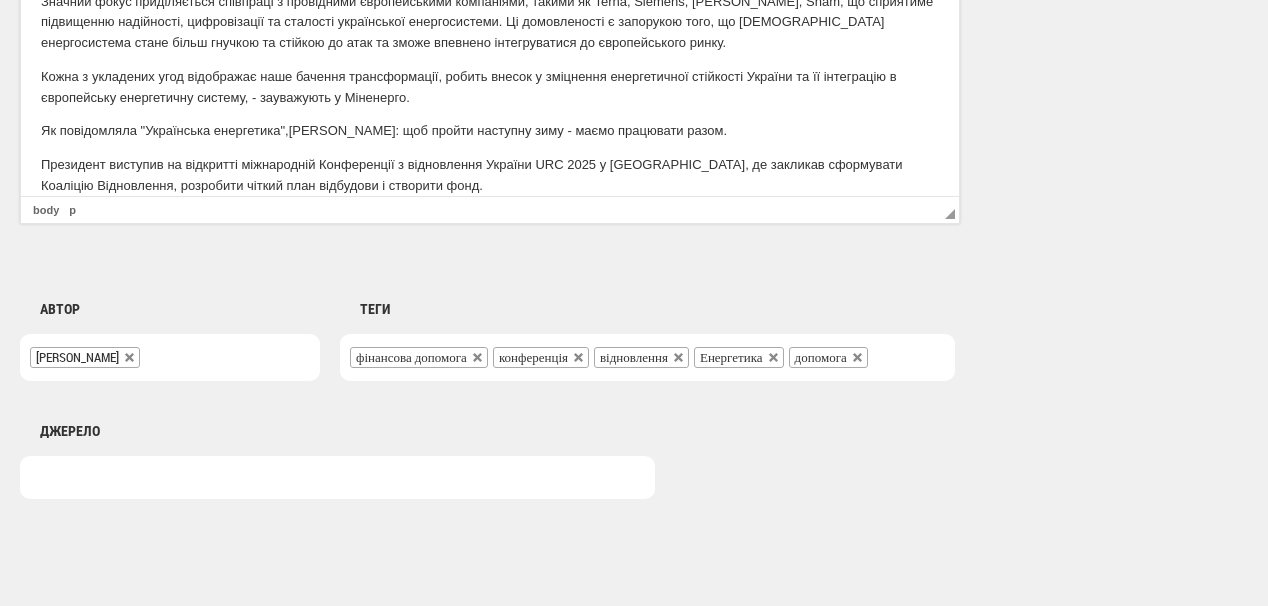 click on "Як повідомляла "Українська енергетика",  Зеленський: щоб пройти наступну зиму - маємо працювати разом." at bounding box center [490, 131] 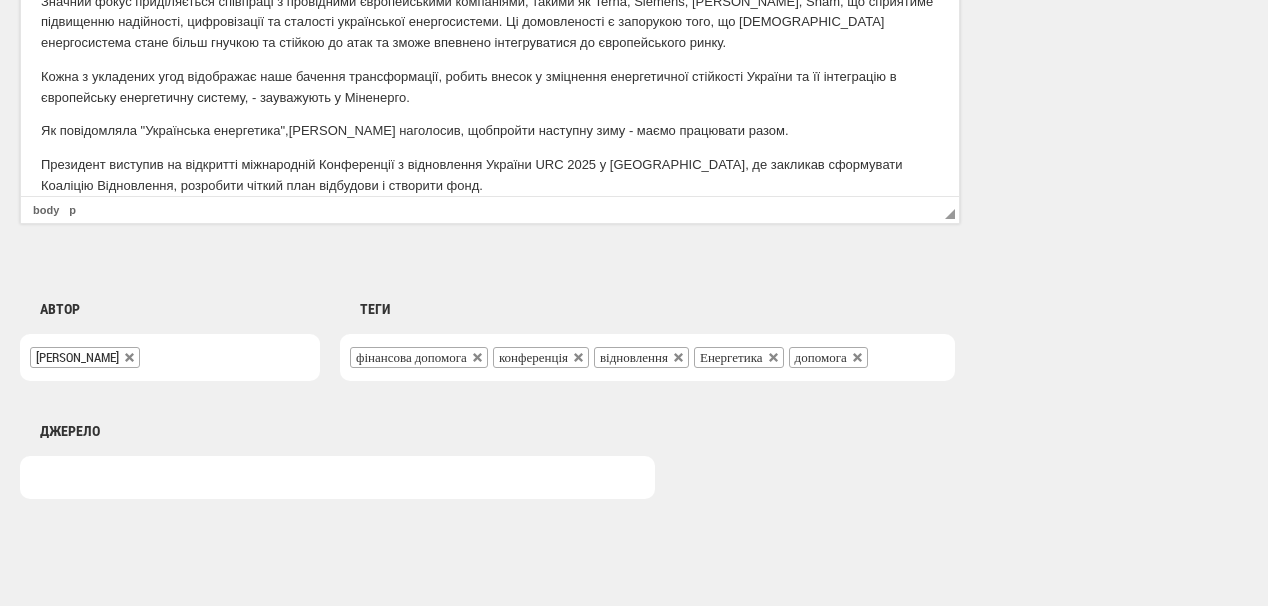 click on "Як повідомляла "Українська енергетика",  Зеленський наголосив, щоб  пройти наступну зиму - маємо працювати разом." at bounding box center [490, 131] 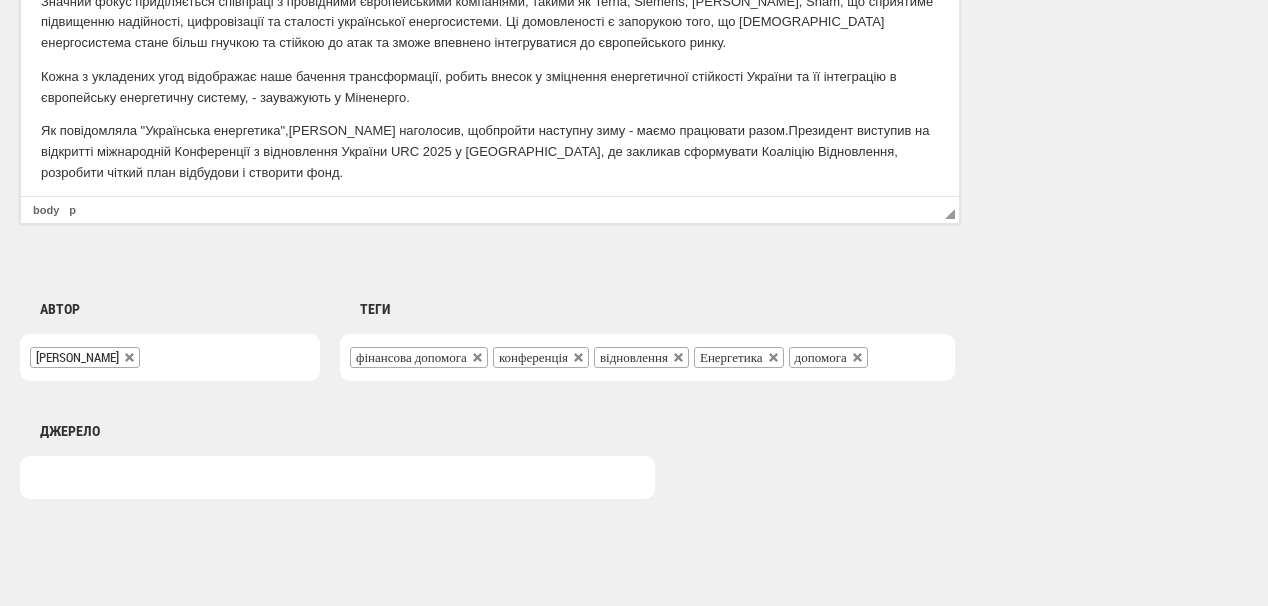 scroll, scrollTop: 833, scrollLeft: 0, axis: vertical 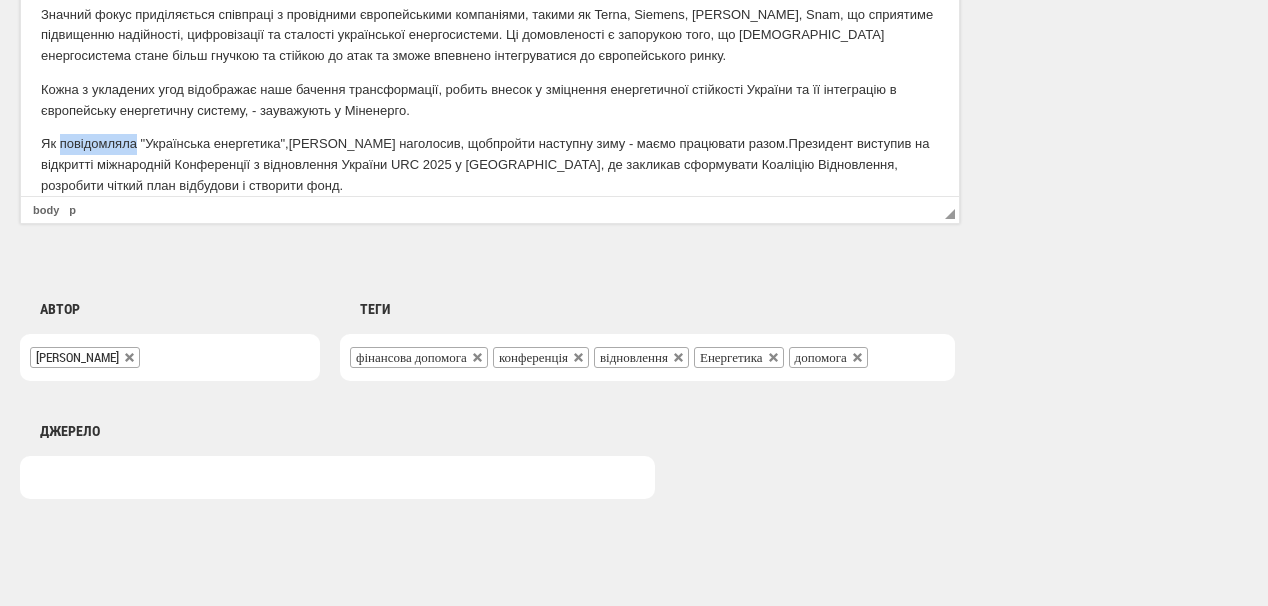 drag, startPoint x: 58, startPoint y: 120, endPoint x: 131, endPoint y: 121, distance: 73.00685 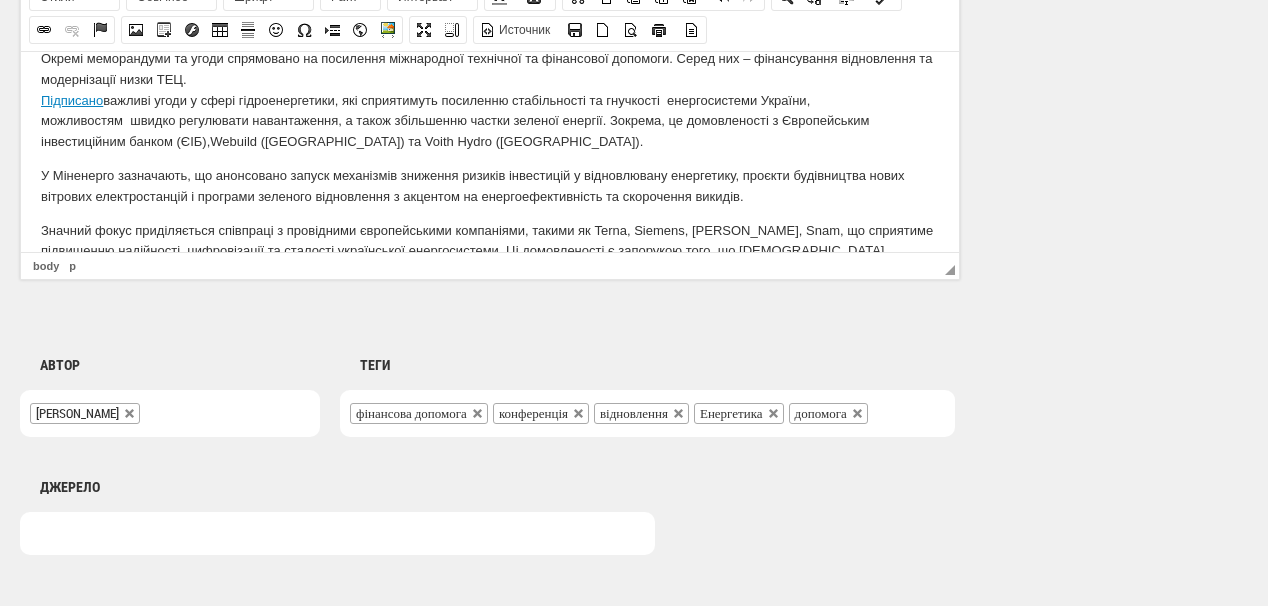 scroll, scrollTop: 1360, scrollLeft: 0, axis: vertical 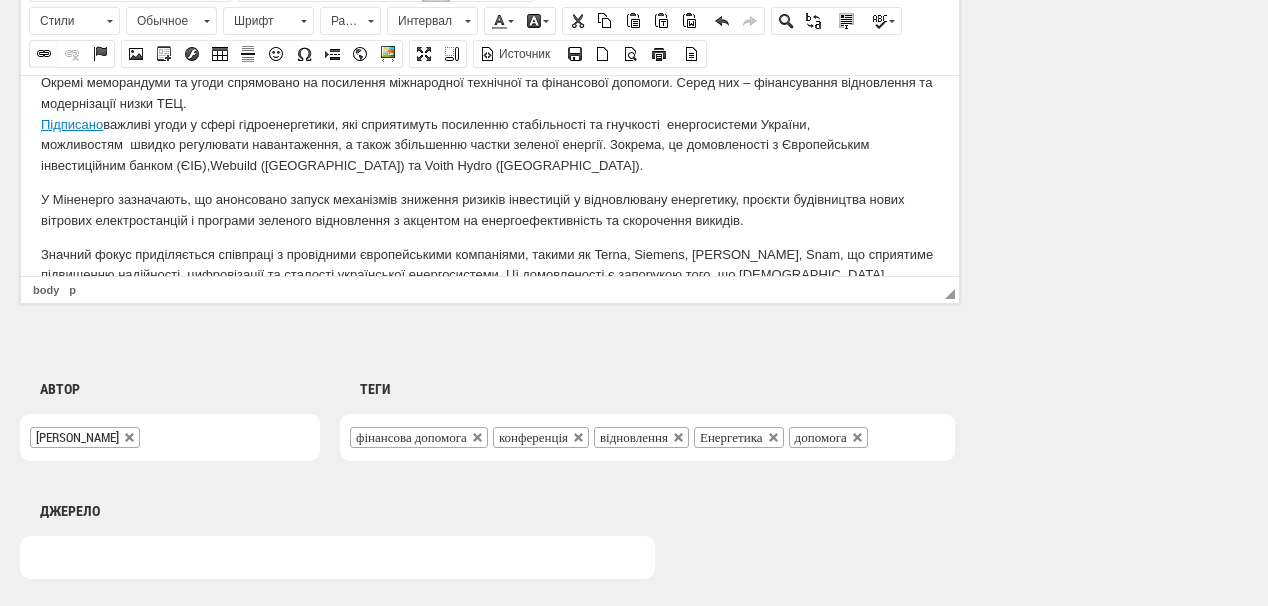 click at bounding box center (44, 54) 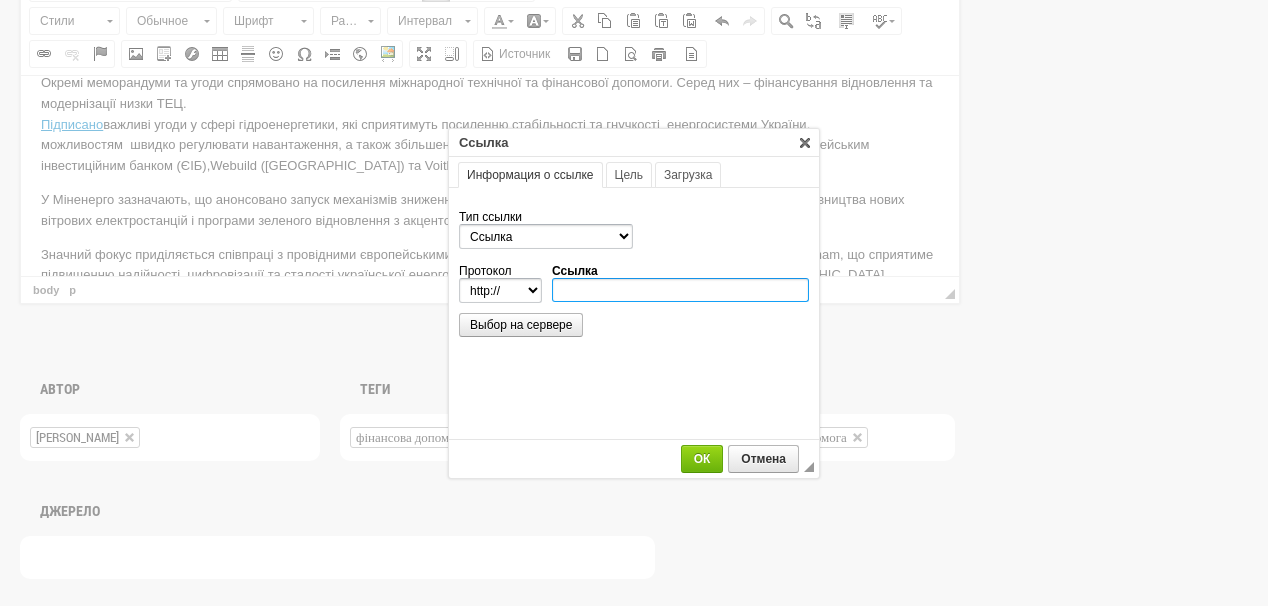 click on "Ссылка" at bounding box center [680, 290] 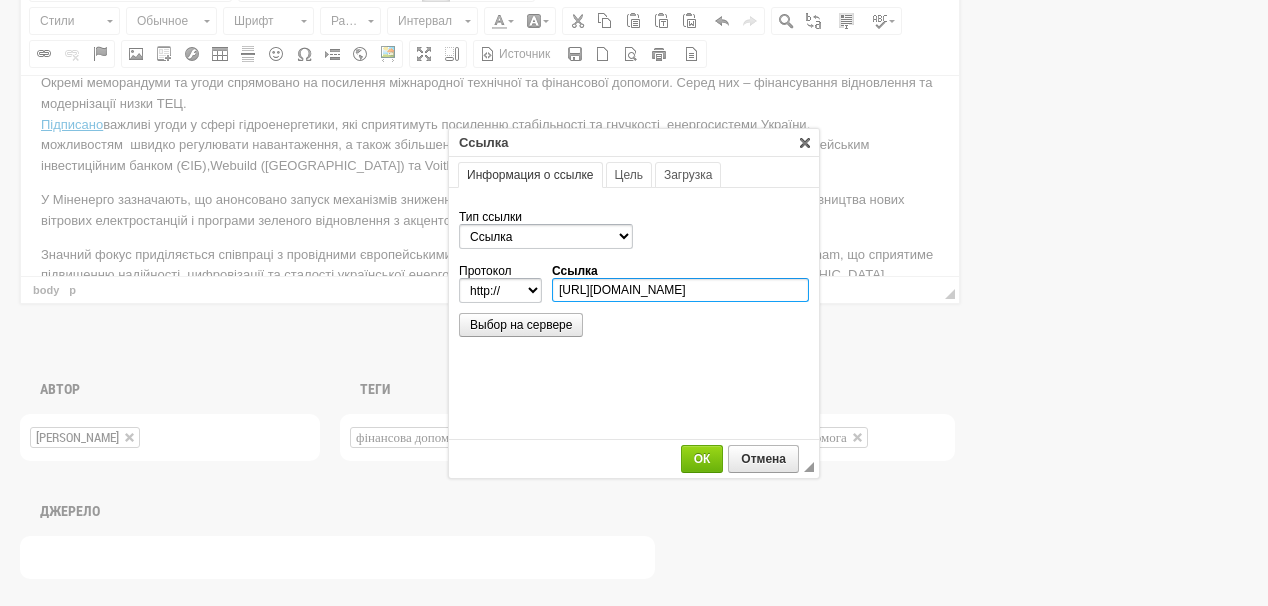 scroll, scrollTop: 0, scrollLeft: 273, axis: horizontal 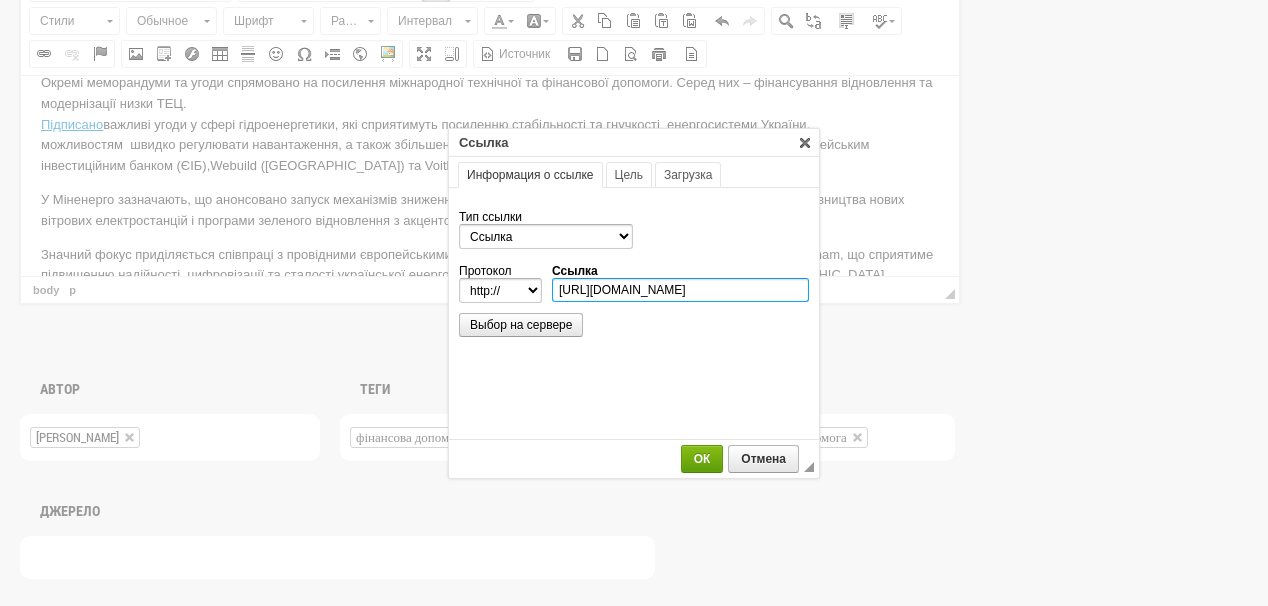 type on "https://ua-energy.org/uk/posts/zelenskyi-shchob-proity-nastupnu-zymu-maiemo-pratsiuvaty-razom" 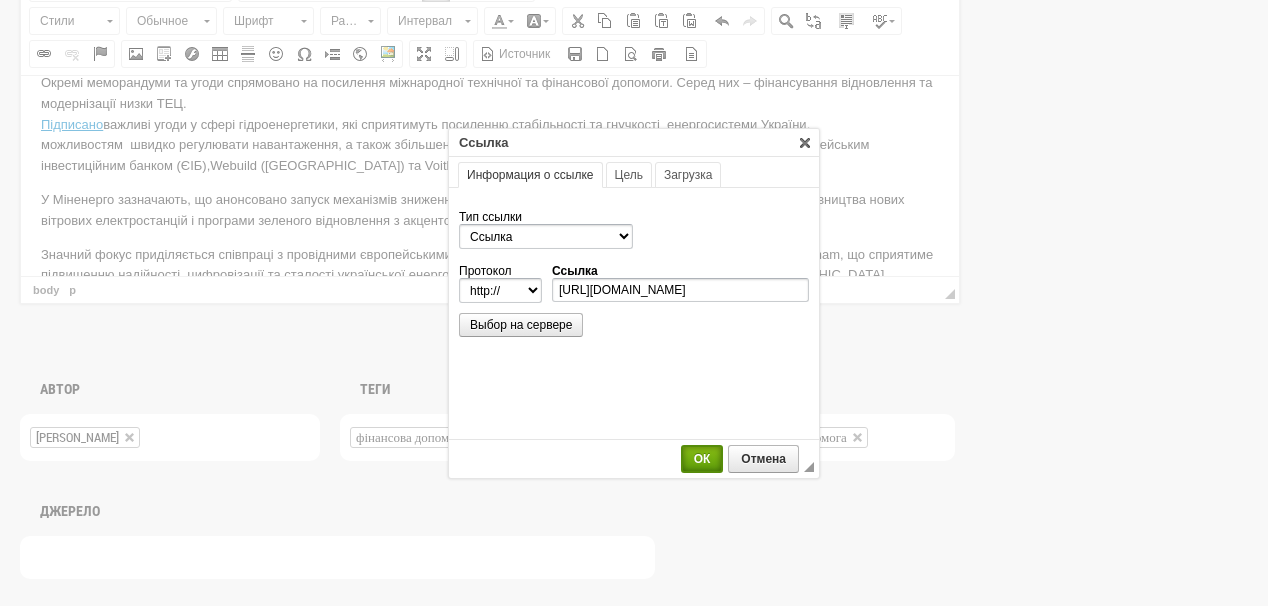 select on "https://" 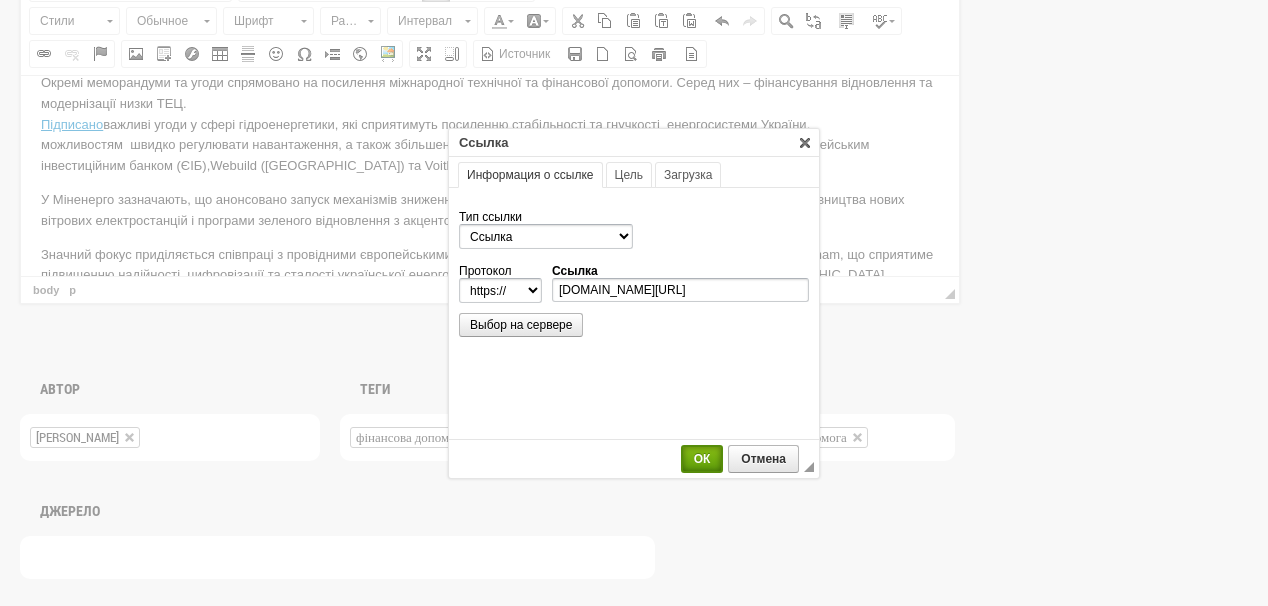 scroll, scrollTop: 0, scrollLeft: 0, axis: both 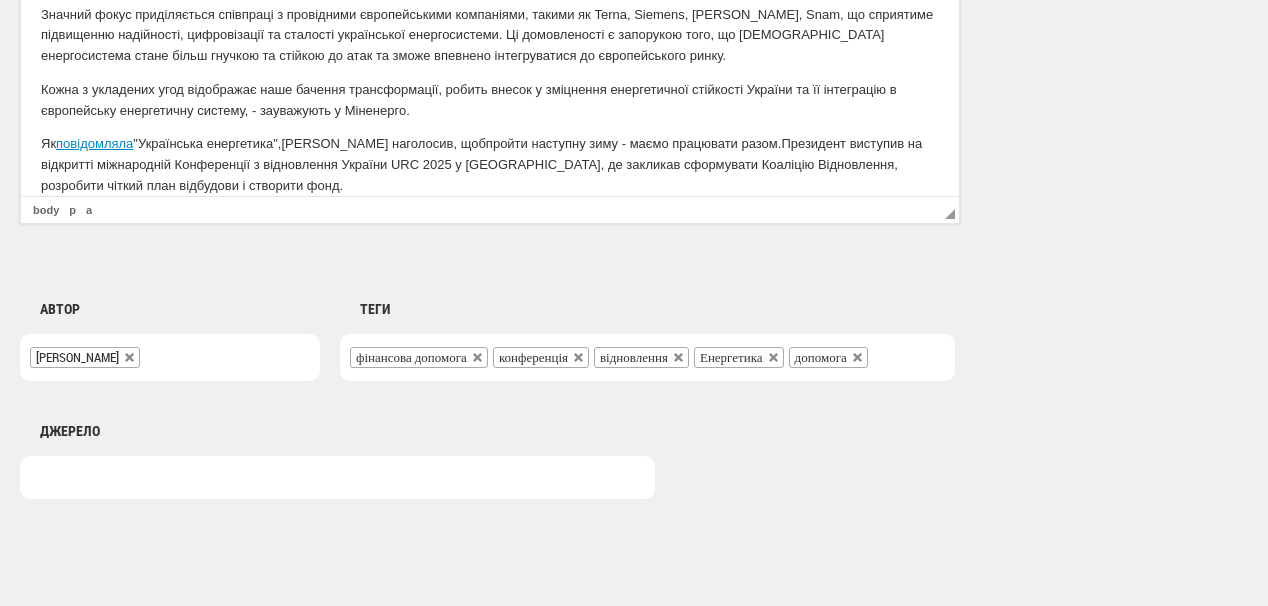 click on "Як  повідомляла  "Українська енергетика",  Зеленський наголосив, щоб  пройти наступну зиму - маємо працювати разом.  Президент виступив на відкритті міжнародній Конференції з відновлення України URC 2025 у Римі, де закликав сформувати Коаліцію Відновлення, розробити чіткий план відбудови і створити фонд." at bounding box center (490, 165) 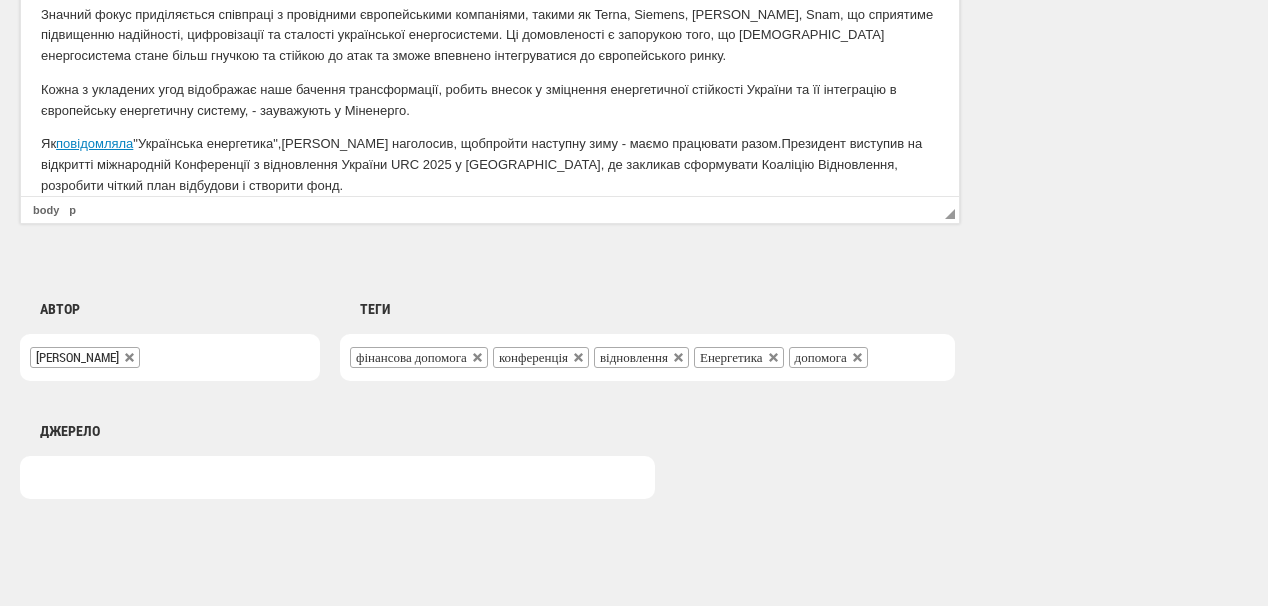 scroll, scrollTop: 843, scrollLeft: 0, axis: vertical 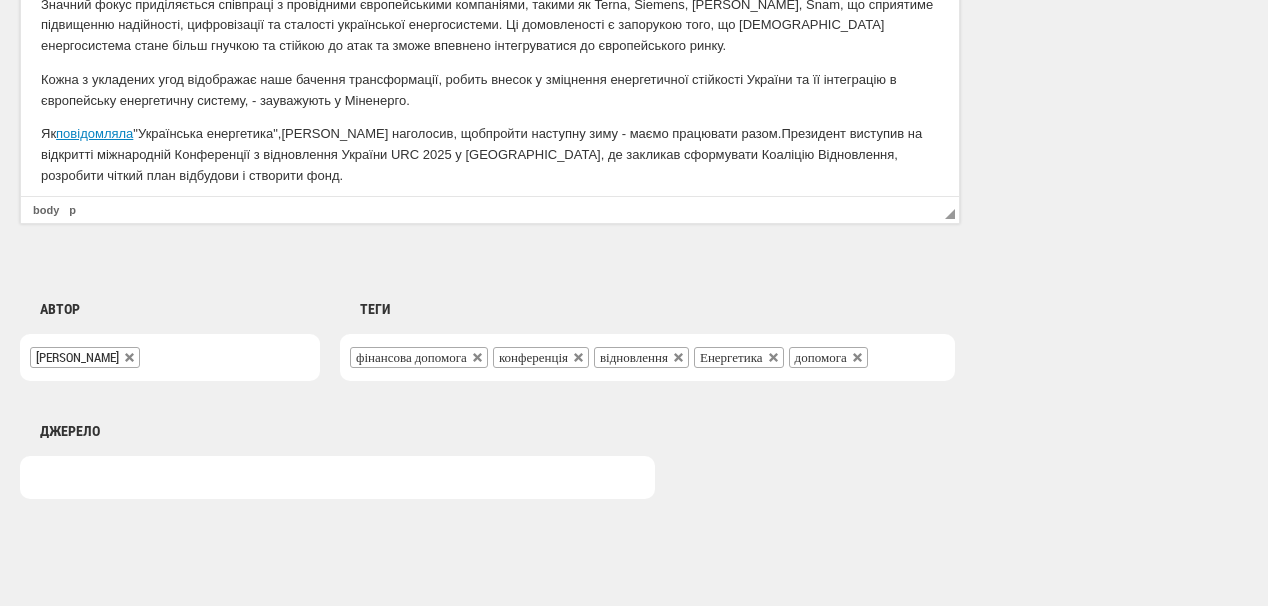 click on "Енергетика виявилась  однією з ключових галузей на  Конференції з відновлення України – URC 2025, що відбулася у Римі 10-11 липня.  Про це  йдеться  у повідомленні Міністерства енергетики України.  За результатами багатосторонніх зустрічей закріплені фінансові домовленості в енергетиці  на понад 1,2 млрд євро. Йдеться про  розвиток атомної генерації, гідроенергетики, проєкти із розвідки та видобутку нафти і газу, навчальні програми,  механізми підтримки і розвитку відновлюваних джерел енергії тощо. Зокрема,  укладено  меморандум з МАГАТЕ, що домовилась  Як" at bounding box center [490, -303] 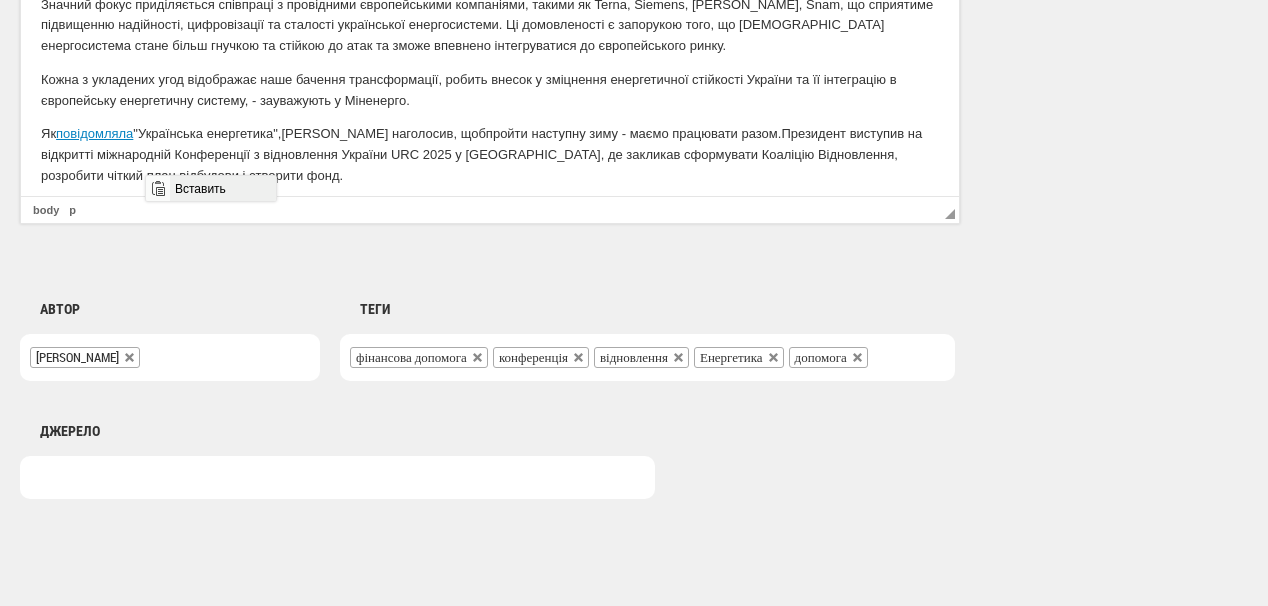click on "Вставить" at bounding box center [222, 188] 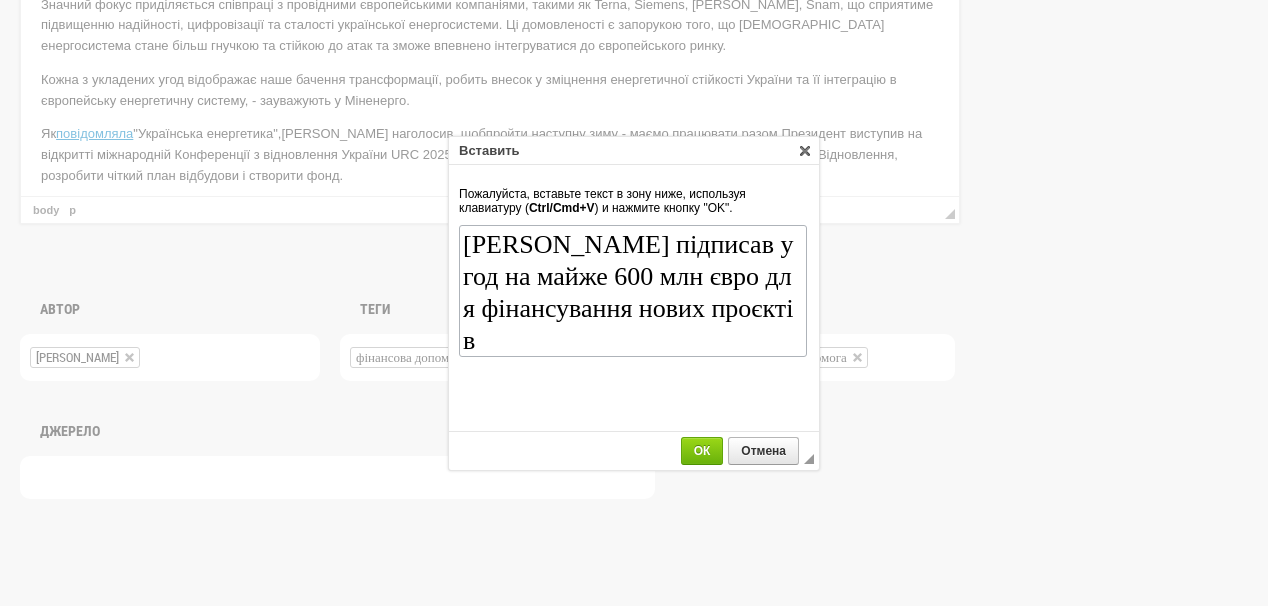 scroll, scrollTop: 110, scrollLeft: 0, axis: vertical 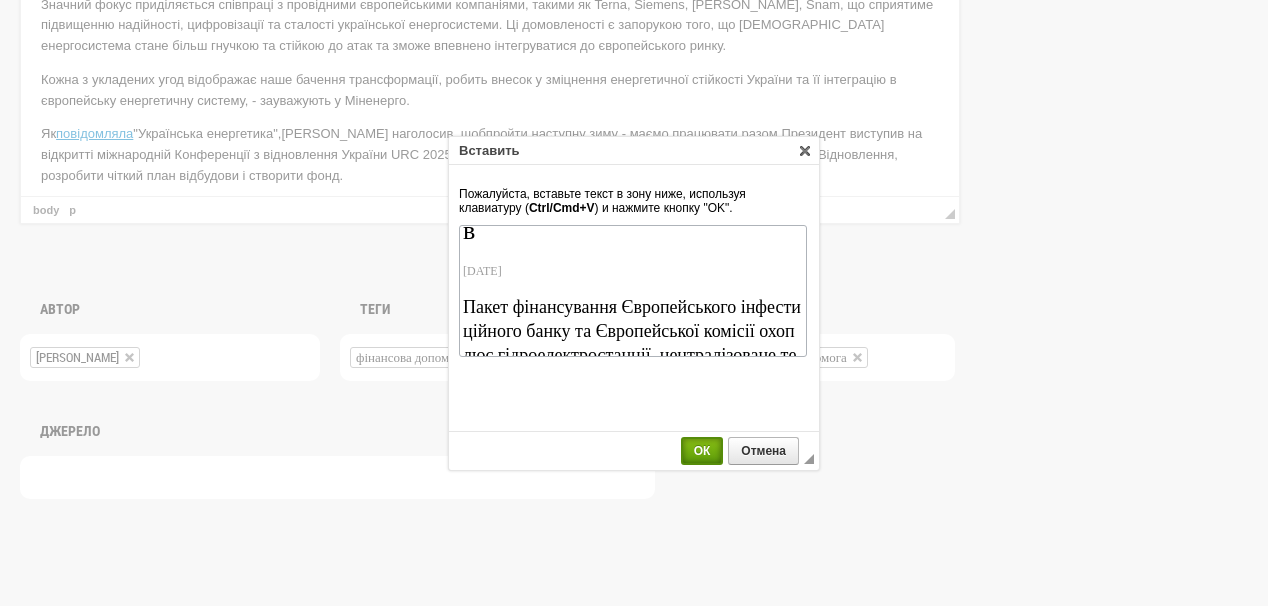 click on "ОК" at bounding box center [702, 451] 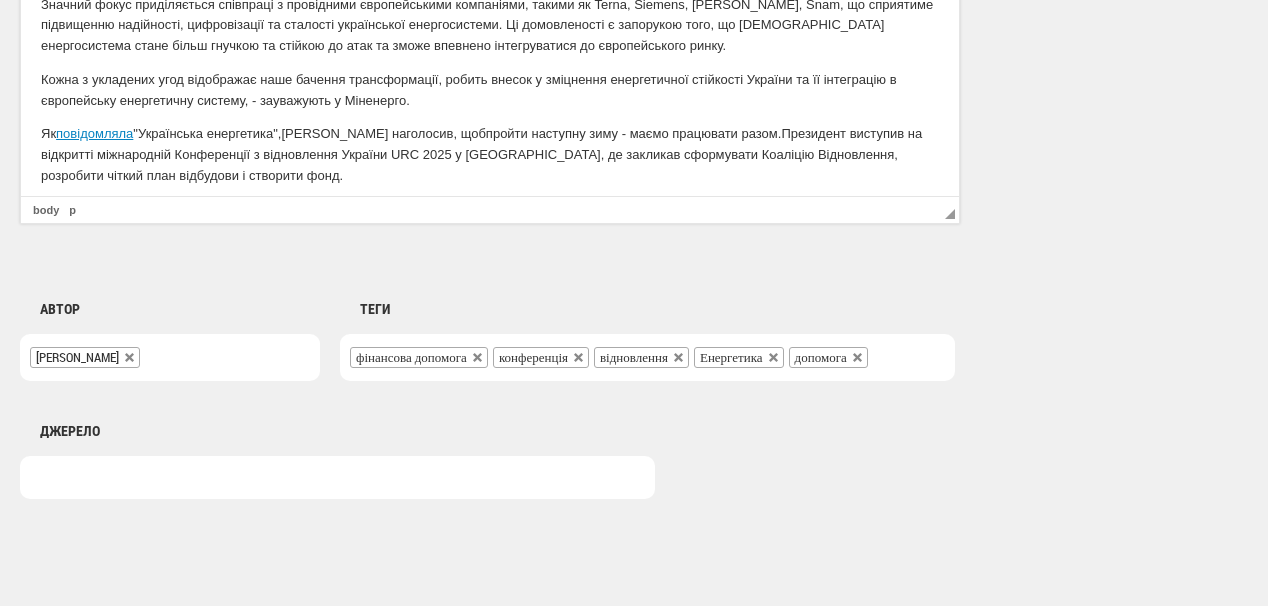 scroll, scrollTop: 982, scrollLeft: 0, axis: vertical 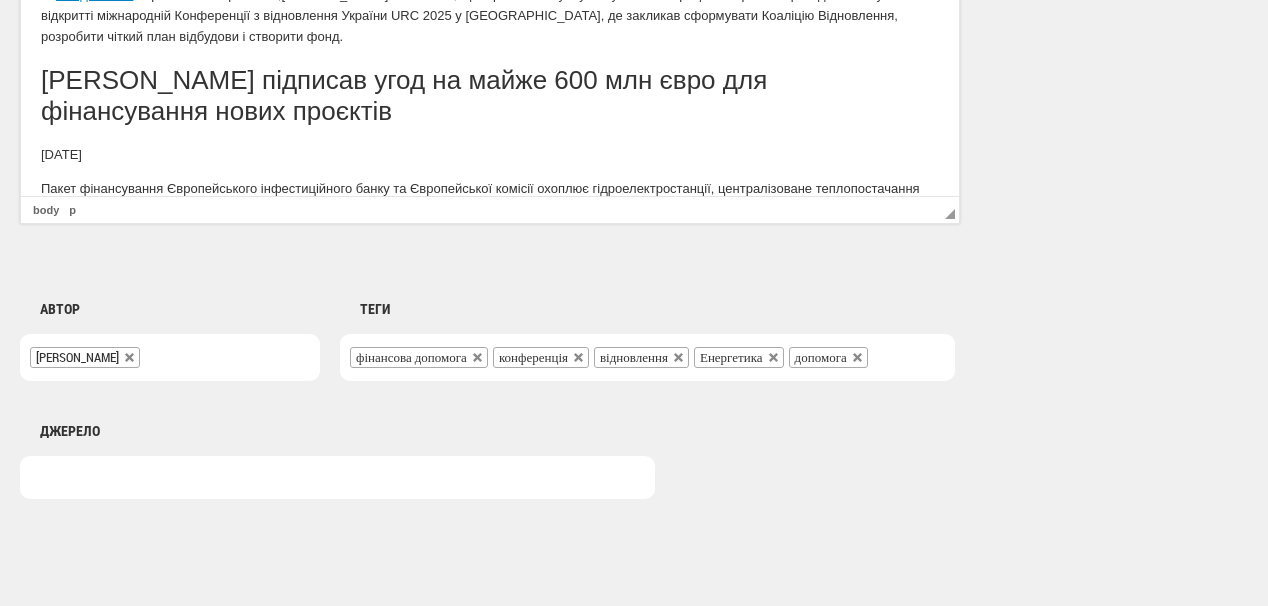 drag, startPoint x: 204, startPoint y: 132, endPoint x: 34, endPoint y: 128, distance: 170.04706 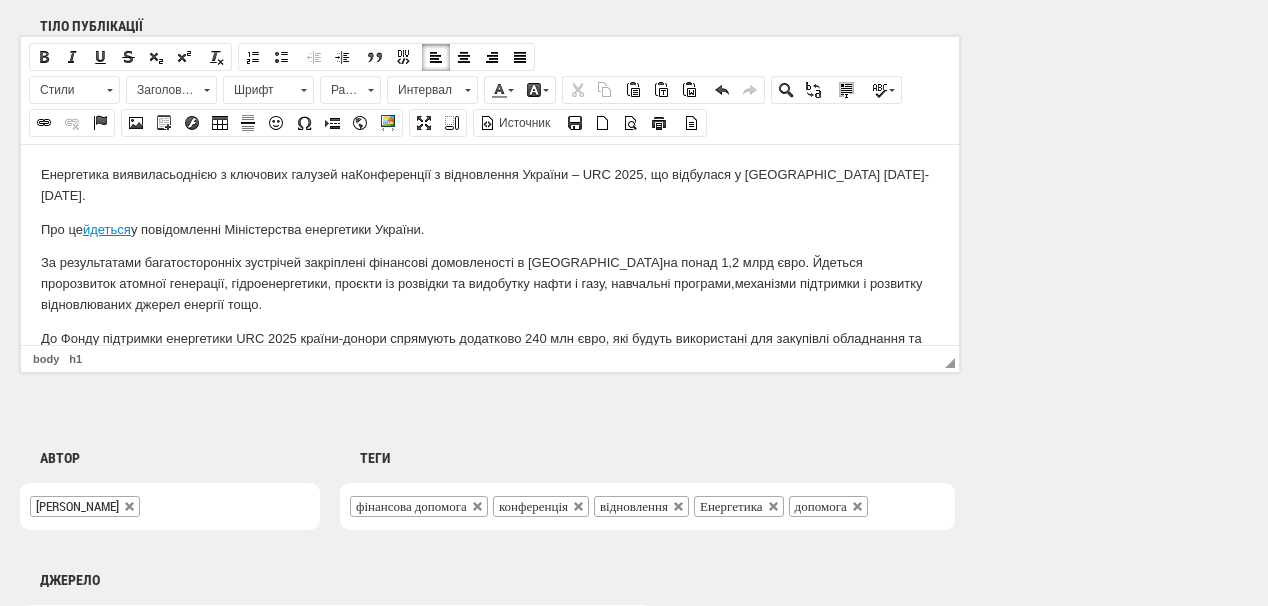 scroll, scrollTop: 1280, scrollLeft: 0, axis: vertical 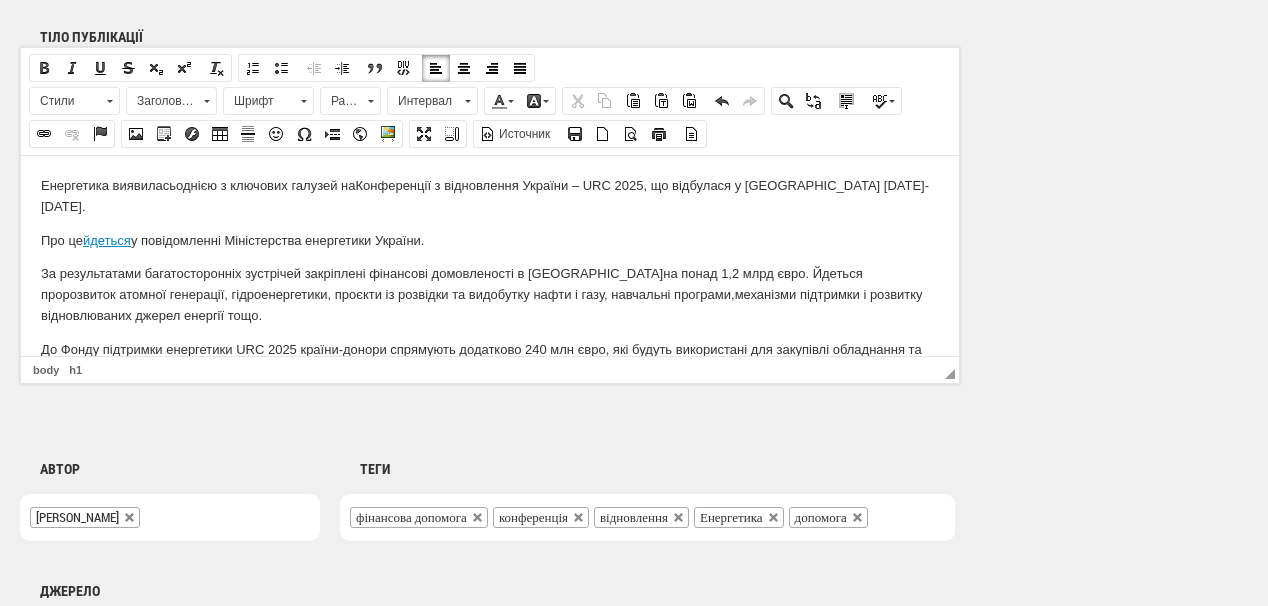 click on "Заголовок 1" at bounding box center (162, 101) 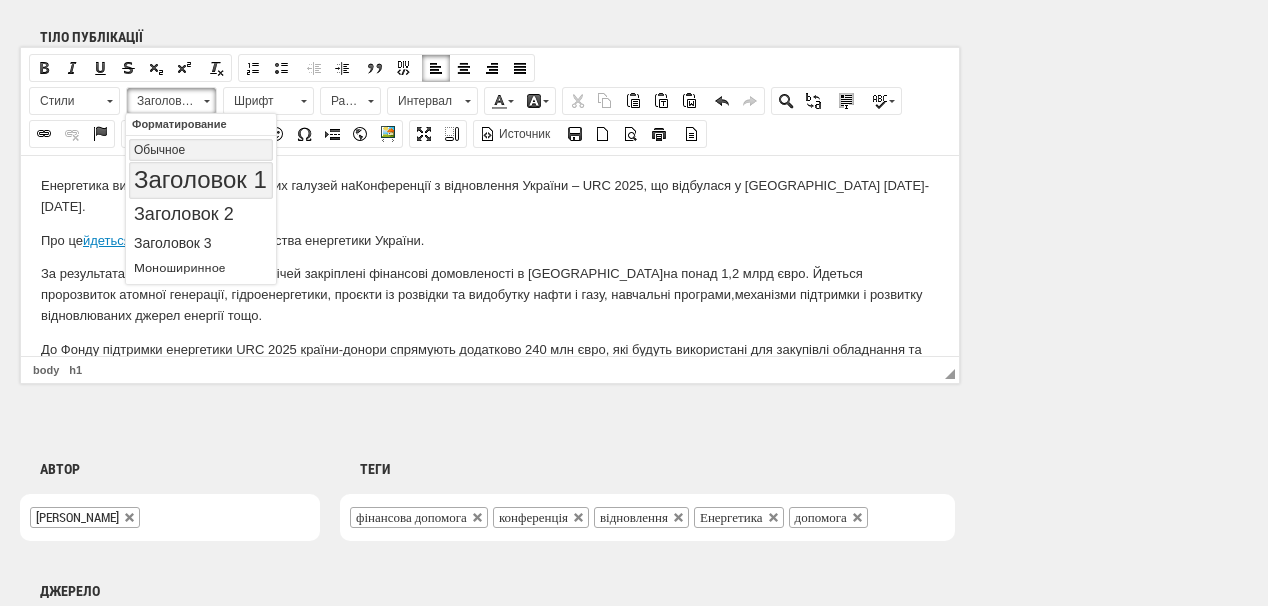 click on "Обычное" at bounding box center [201, 150] 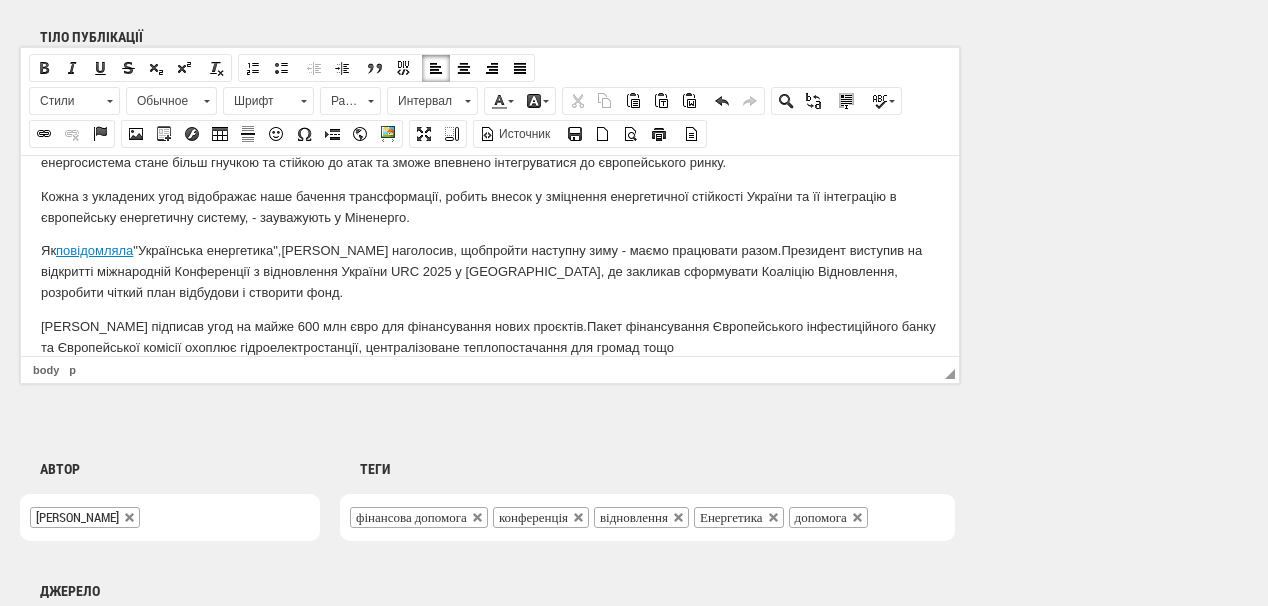 scroll, scrollTop: 888, scrollLeft: 0, axis: vertical 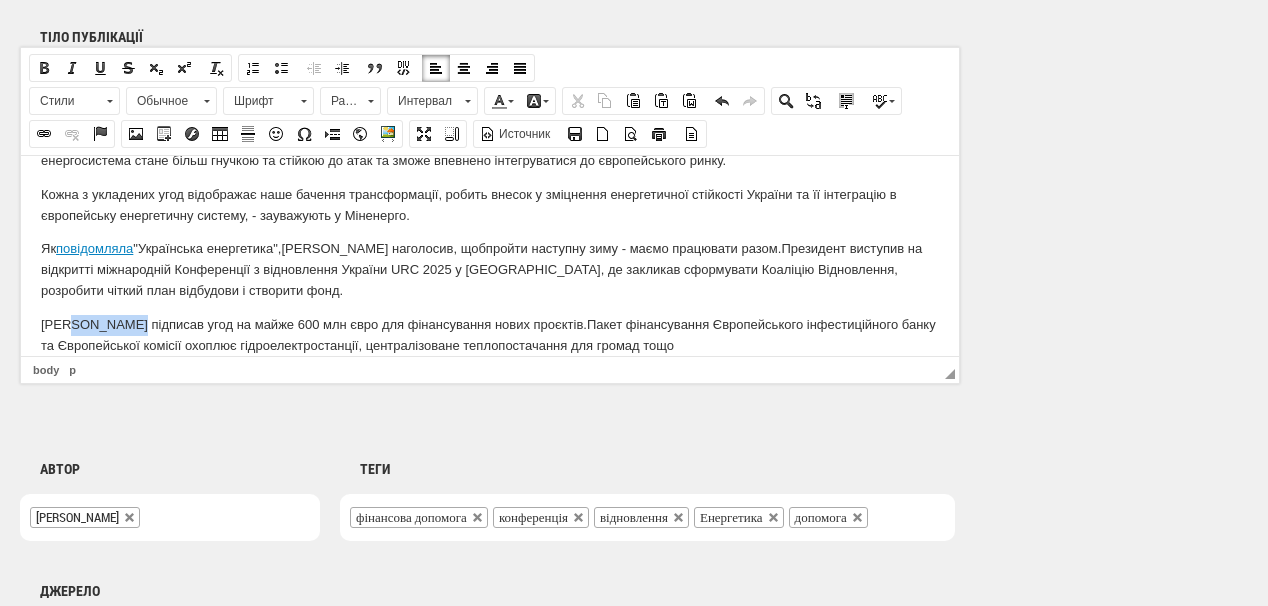 drag, startPoint x: 67, startPoint y: 305, endPoint x: 121, endPoint y: 299, distance: 54.33231 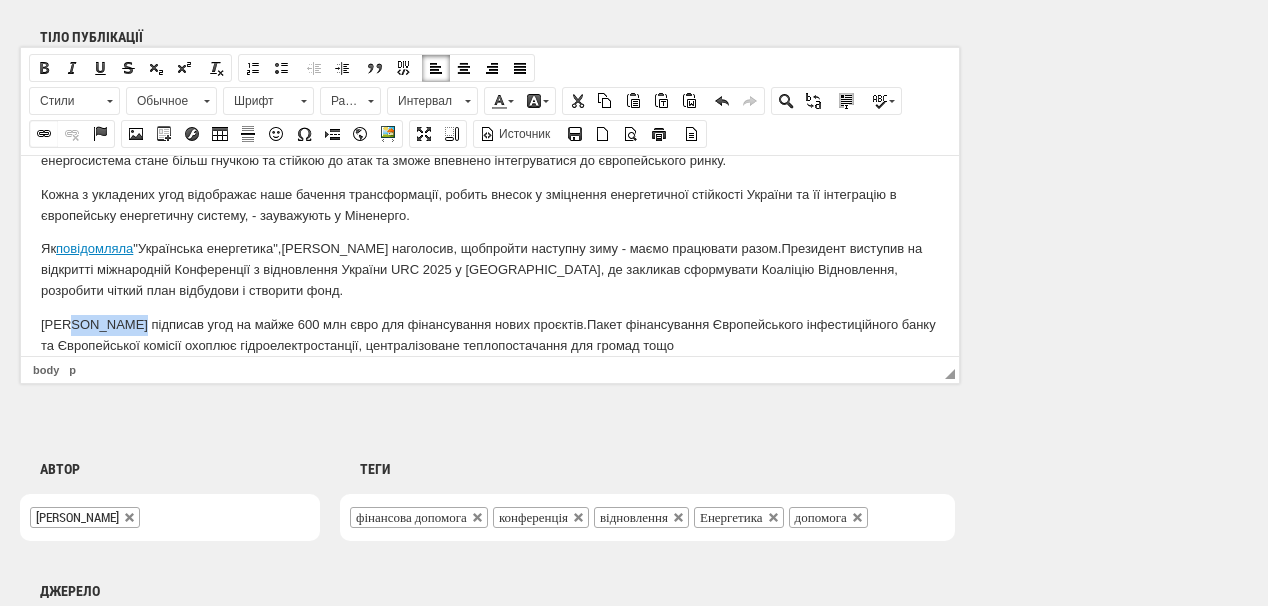 click at bounding box center (44, 134) 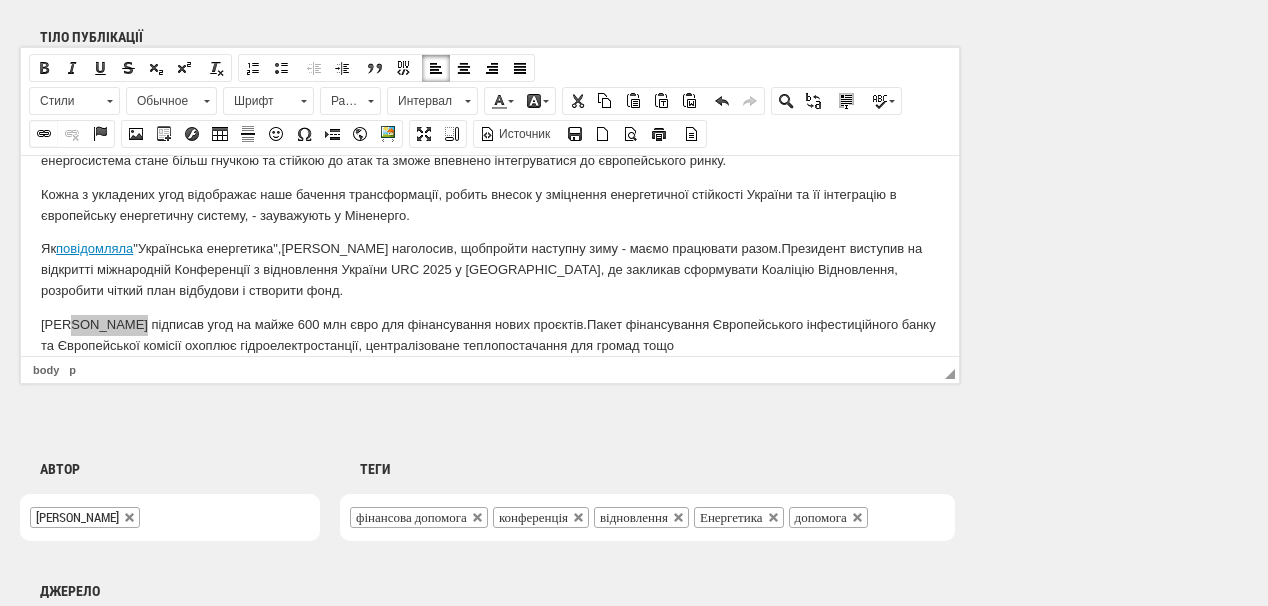select on "http://" 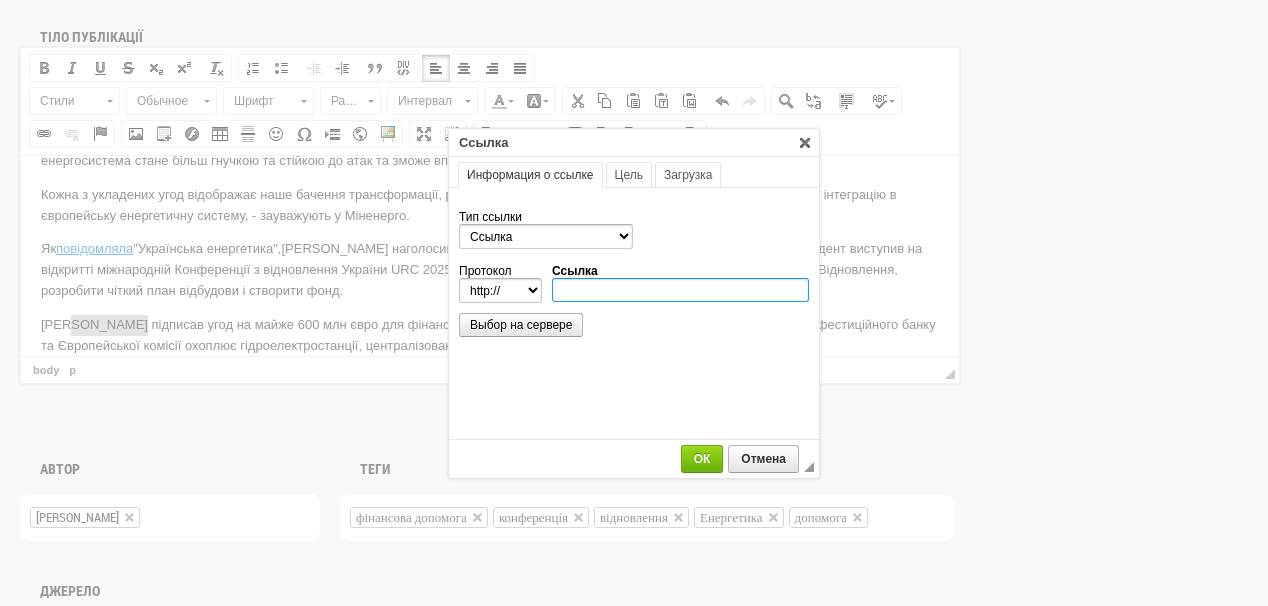 click on "Ссылка" at bounding box center [680, 290] 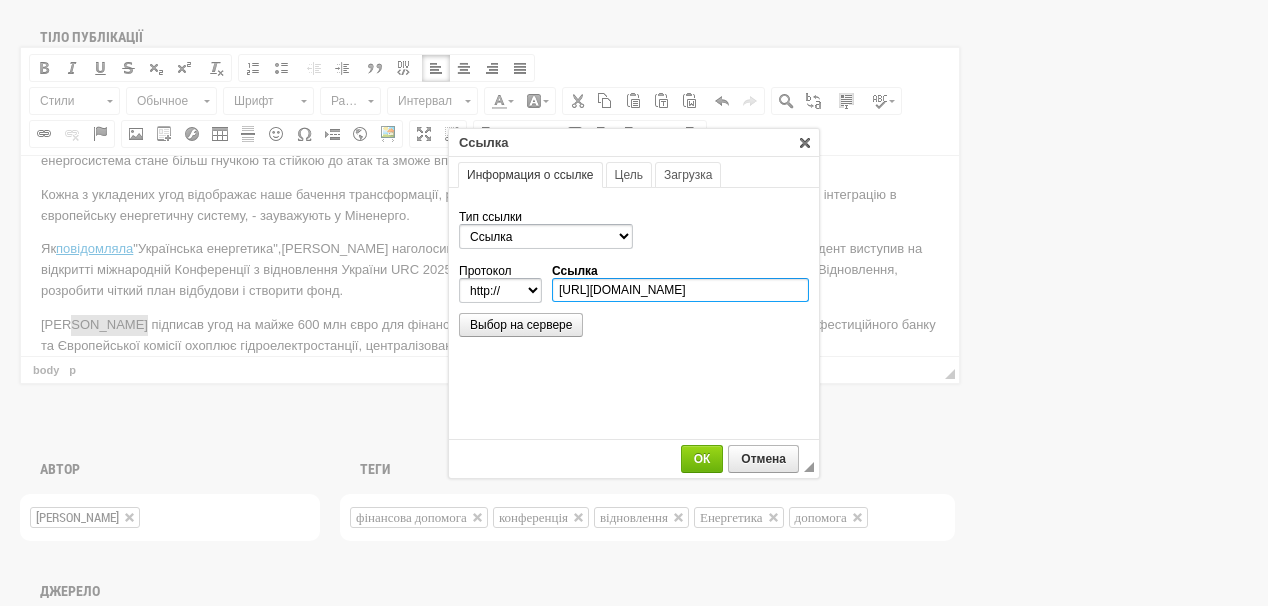 scroll, scrollTop: 0, scrollLeft: 349, axis: horizontal 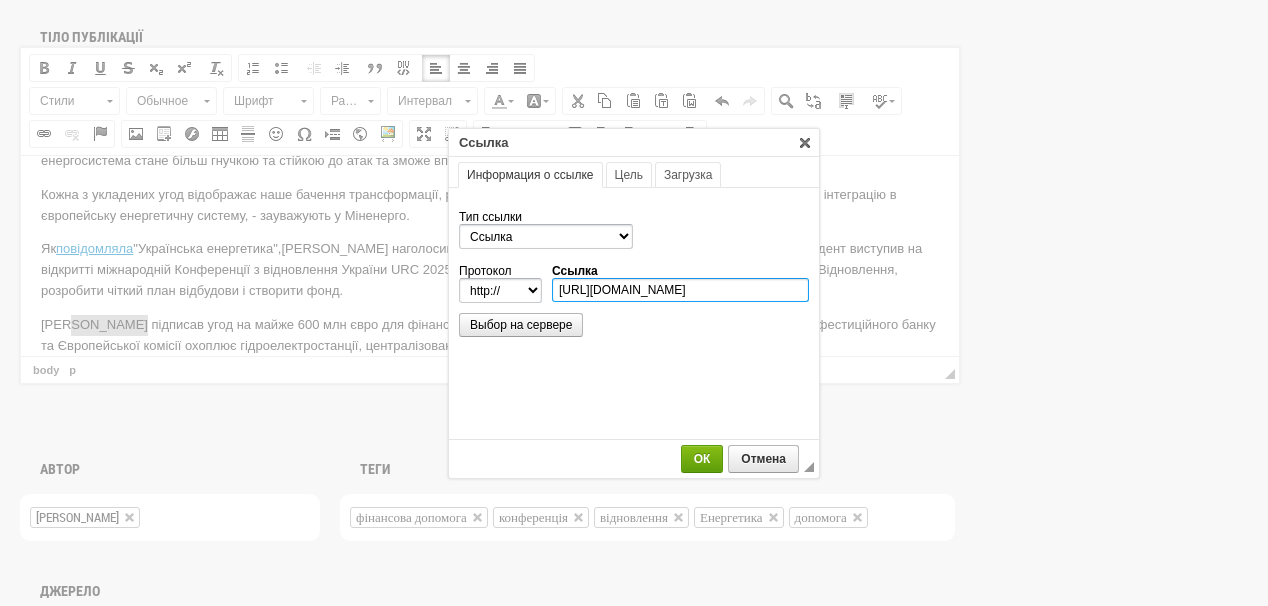 type on "https://ua-energy.org/uk/posts/yeib-pidpysav-uhod-na-maizhe-600-mln-ievro-dlia-finansuvannia-novykh-proiektiv" 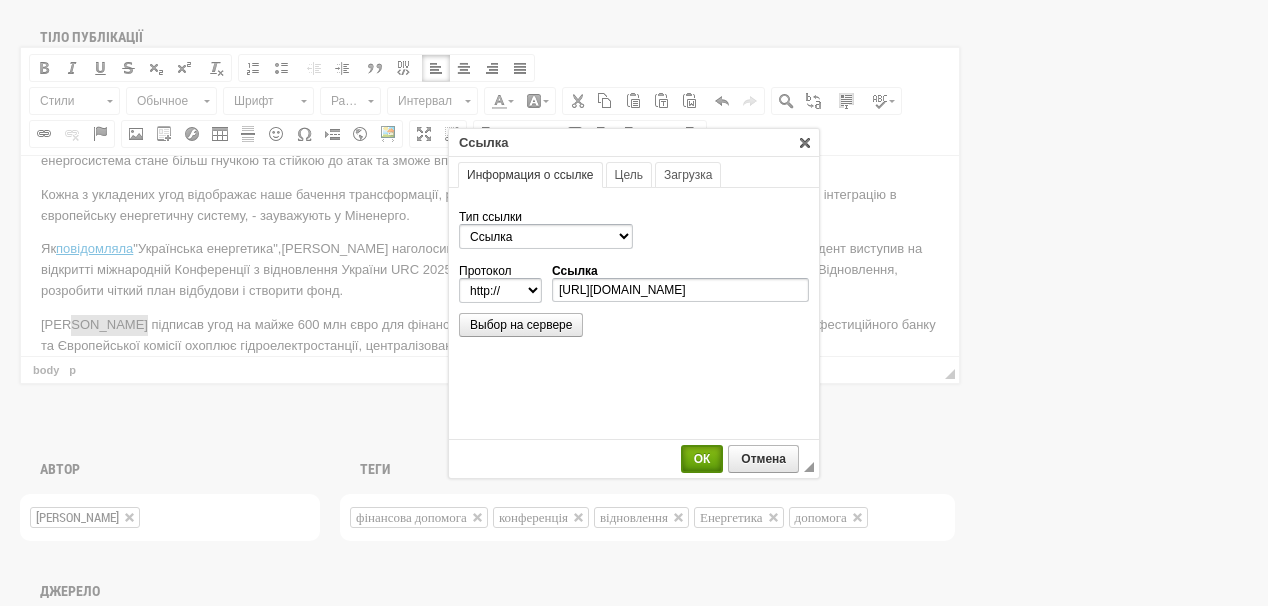 select on "https://" 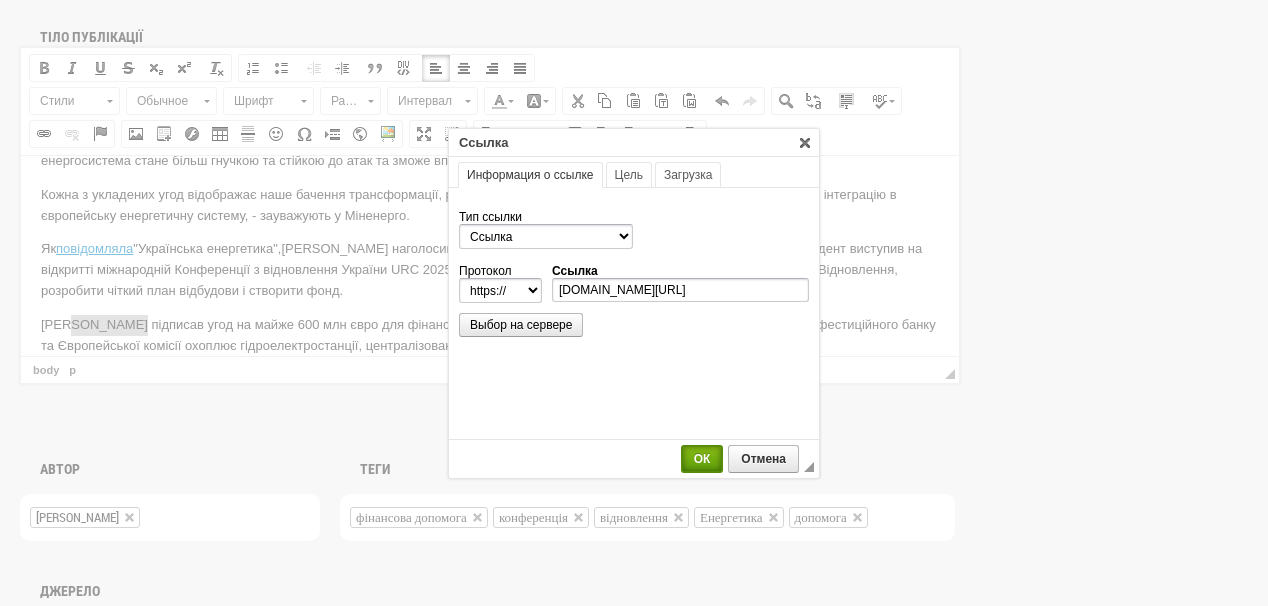 scroll, scrollTop: 0, scrollLeft: 0, axis: both 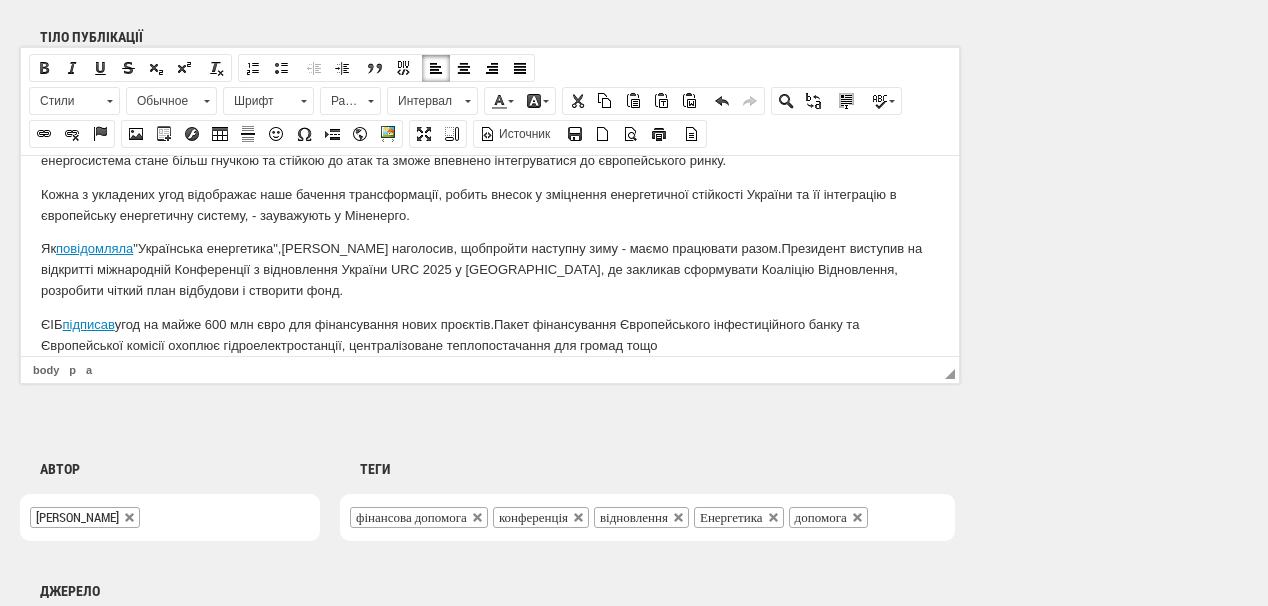 click on "ЄІБ  підписав  угод на майже 600 млн євро для фінансування нових проєктів.  Пакет фінансування Європейського інфестиційного банку та Європейської комісії охоплює гідроелектростанції, централізоване теплопостачання для громад тощо" at bounding box center (490, 335) 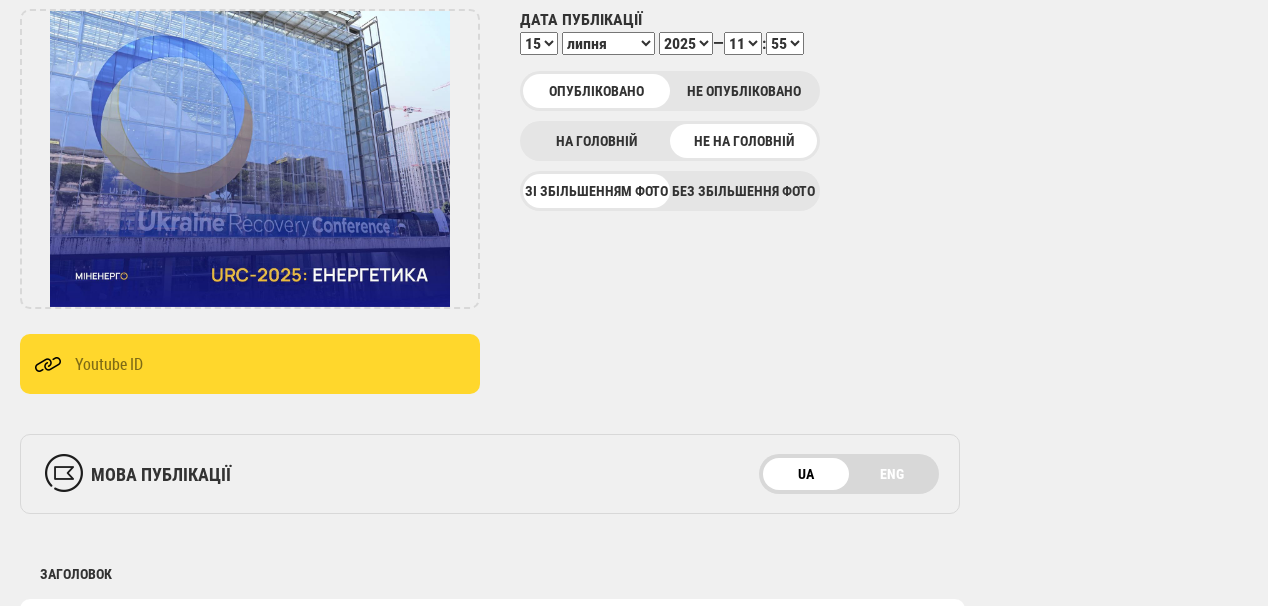 scroll, scrollTop: 240, scrollLeft: 0, axis: vertical 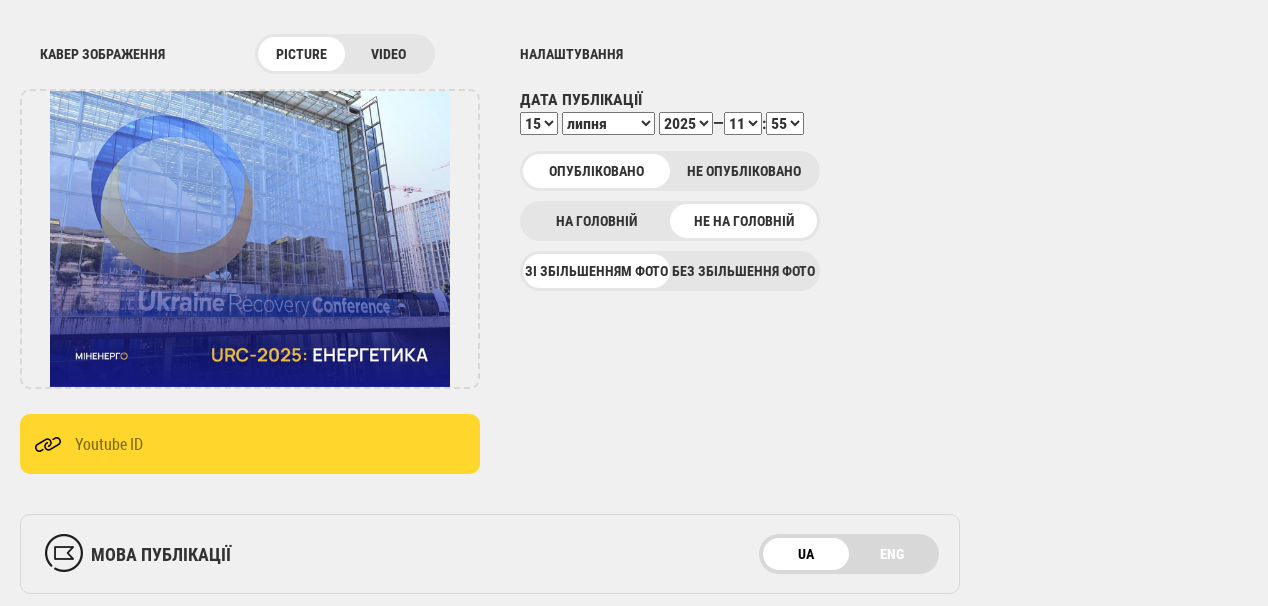 click on "00
01
02
03
04
05
06
07
08
09
10
11
12
13
14
15
16
17
18
19
20
21
22
23" at bounding box center [743, 123] 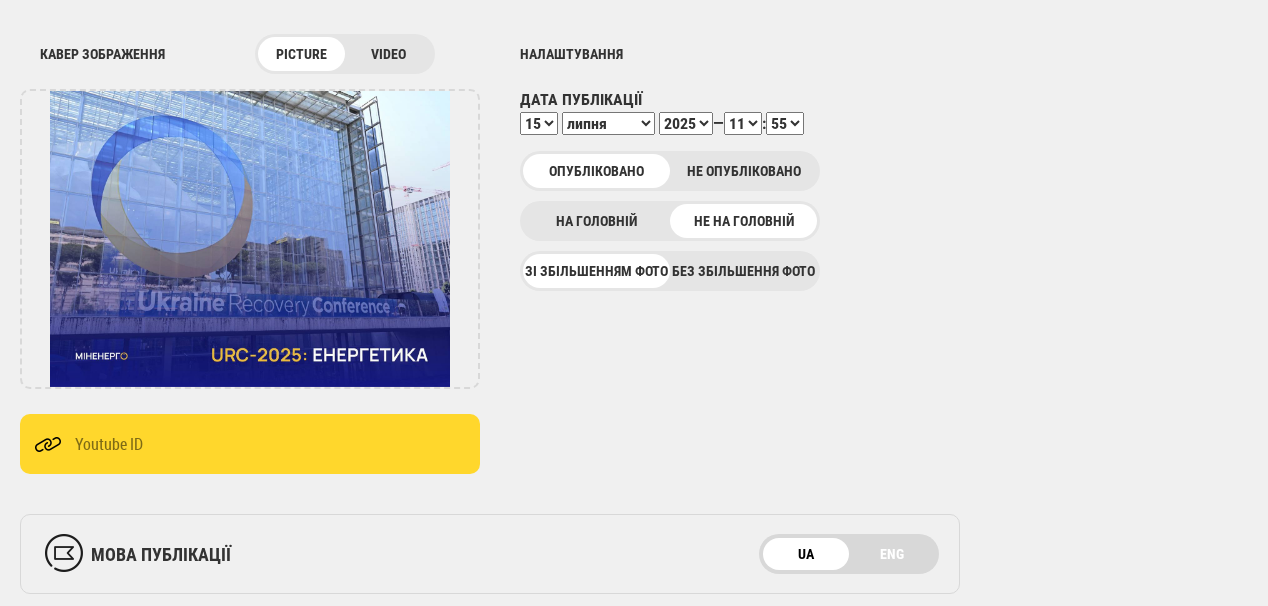 select on "12" 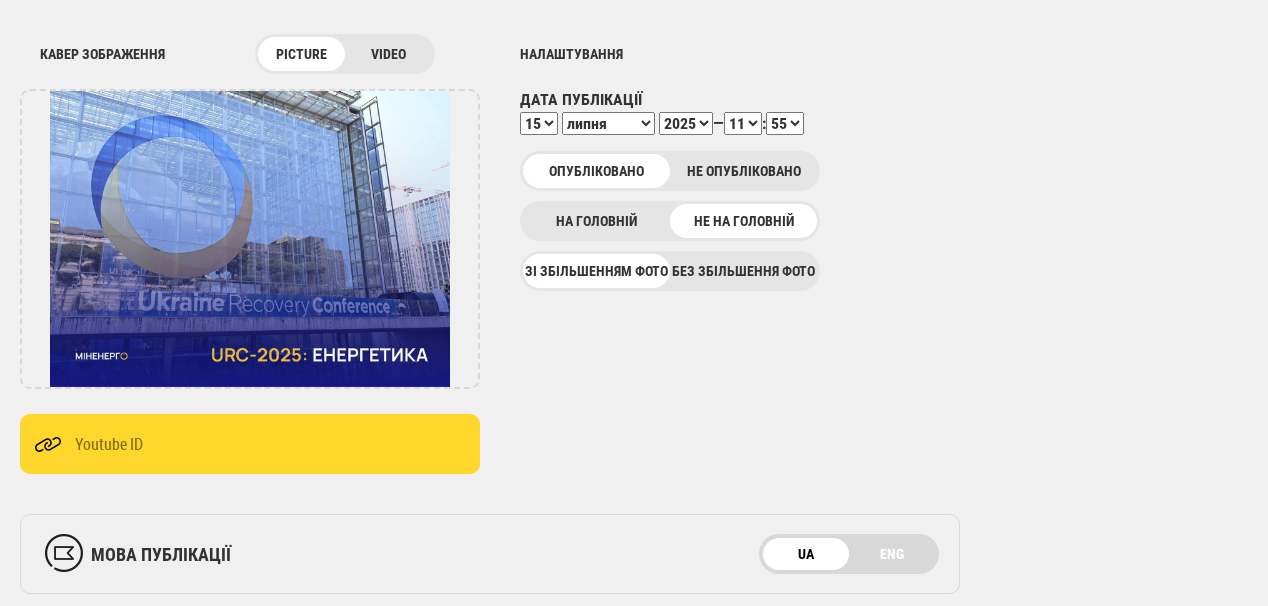 click on "00
01
02
03
04
05
06
07
08
09
10
11
12
13
14
15
16
17
18
19
20
21
22
23" at bounding box center (743, 123) 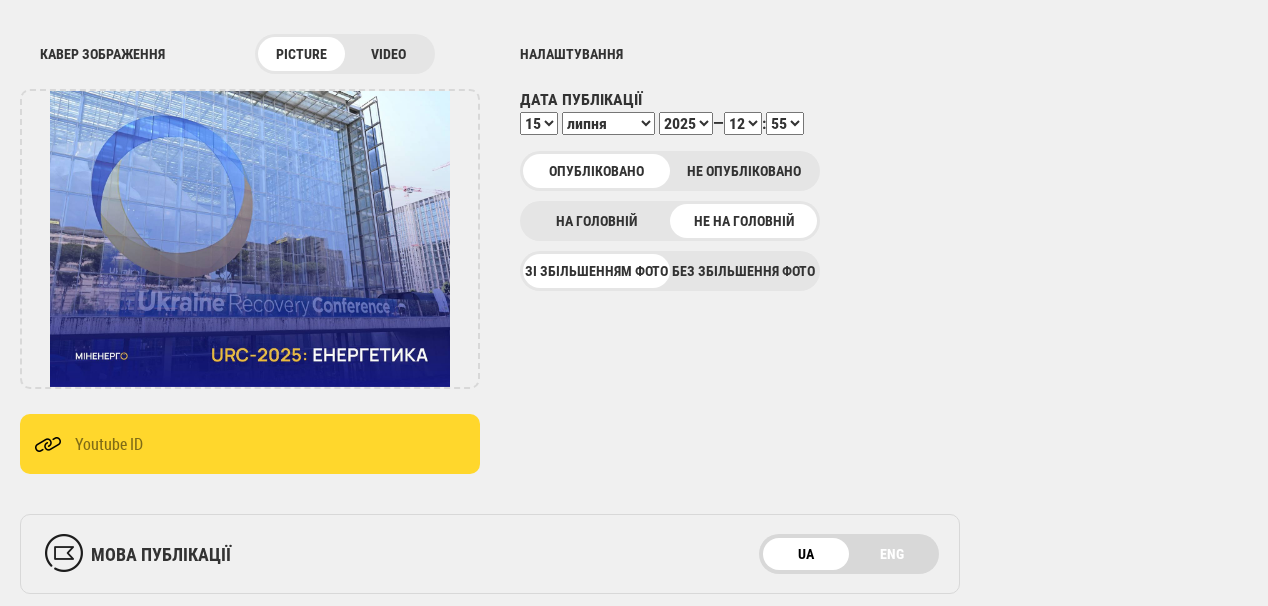 click on "00
01
02
03
04
05
06
07
08
09
10
11
12
13
14
15
16
17
18
19
20
21
22
23
24
25
26
27
28
29
30
31
32
33
34
35
36
37
38
39
40
41
42
43
44
45
46
47
48
49
50
51
52
53
54
55
56
57
58
59" at bounding box center (785, 123) 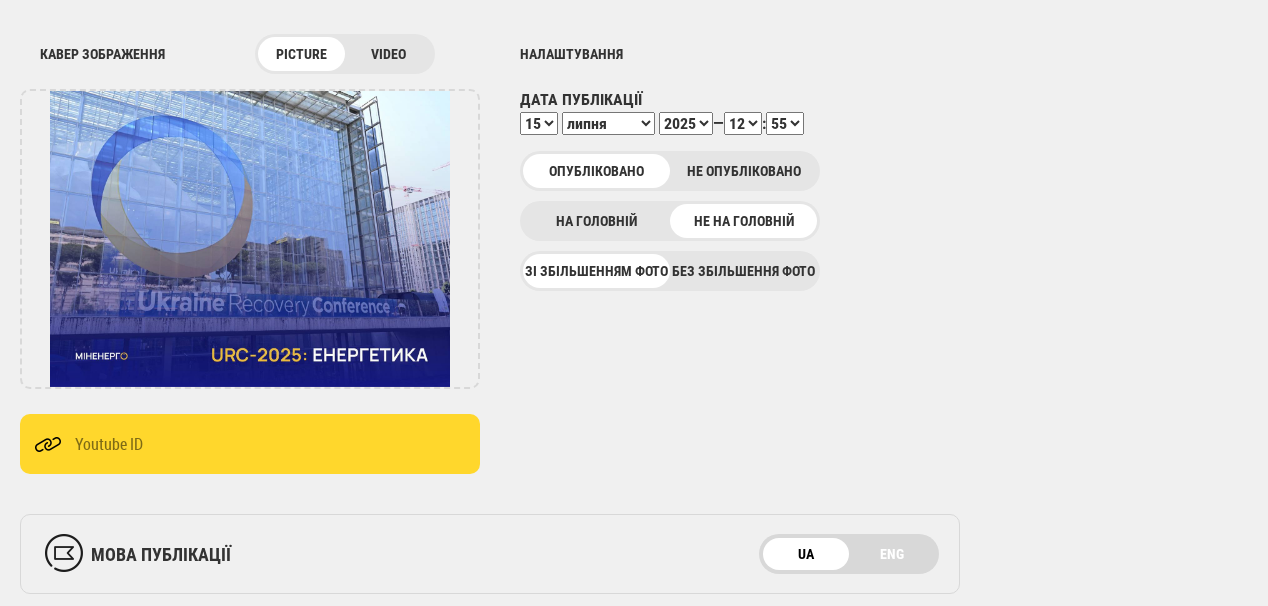 select on "32" 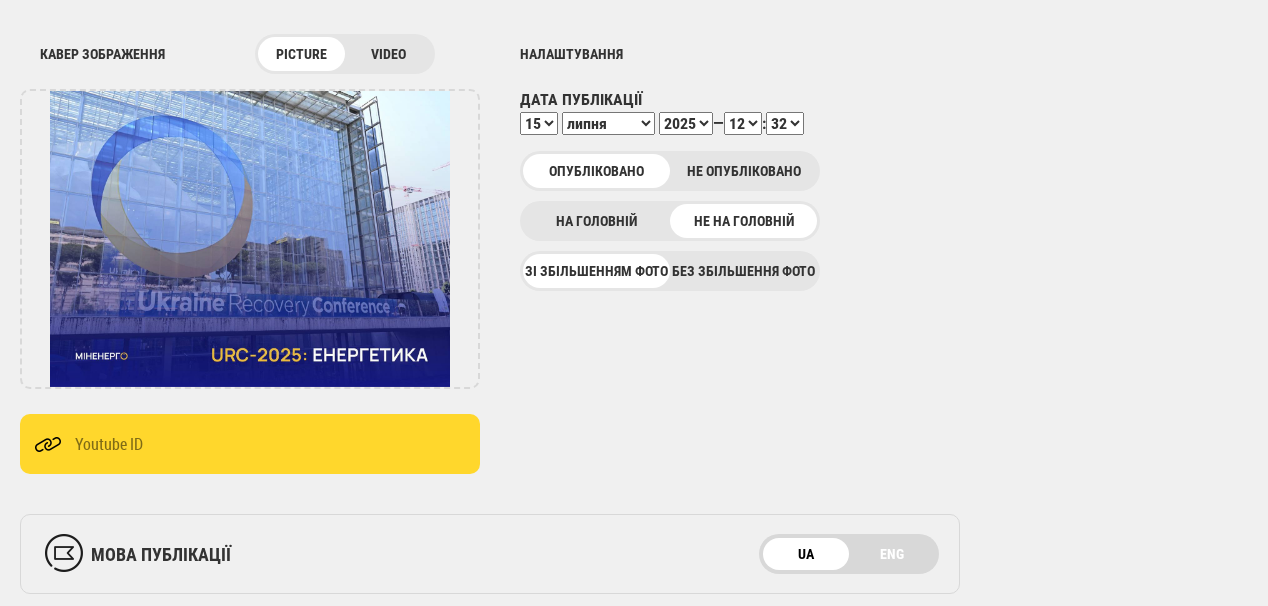 click on "00
01
02
03
04
05
06
07
08
09
10
11
12
13
14
15
16
17
18
19
20
21
22
23
24
25
26
27
28
29
30
31
32
33
34
35
36
37
38
39
40
41
42
43
44
45
46
47
48
49
50
51
52
53
54
55
56
57
58
59" at bounding box center (785, 123) 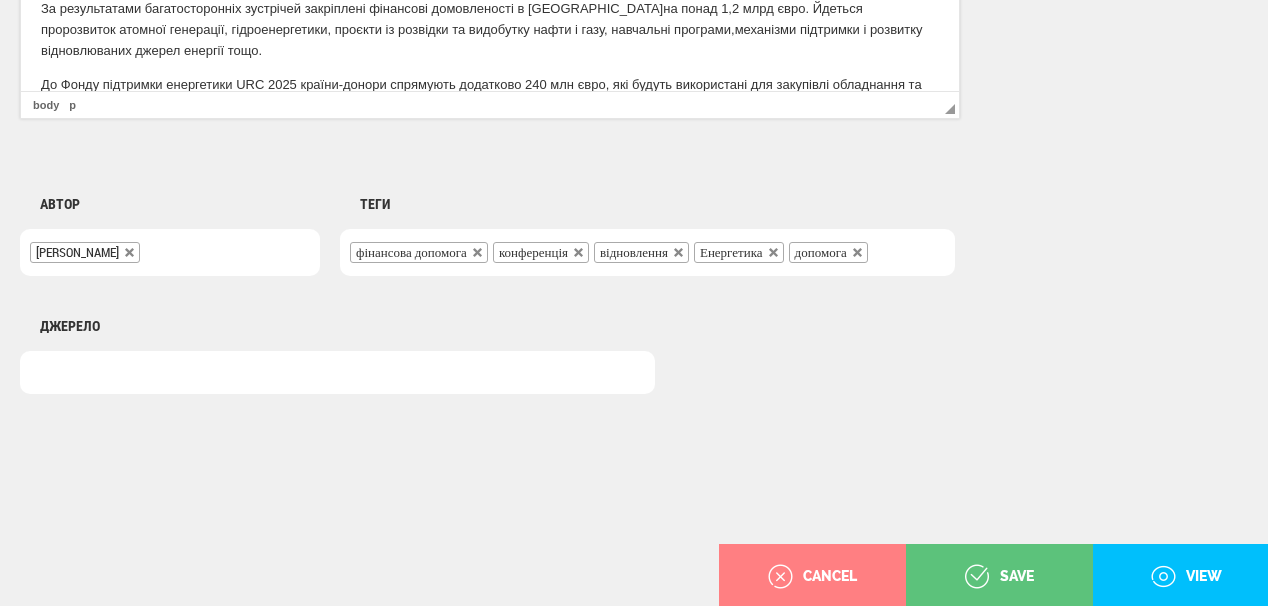 scroll, scrollTop: 1560, scrollLeft: 0, axis: vertical 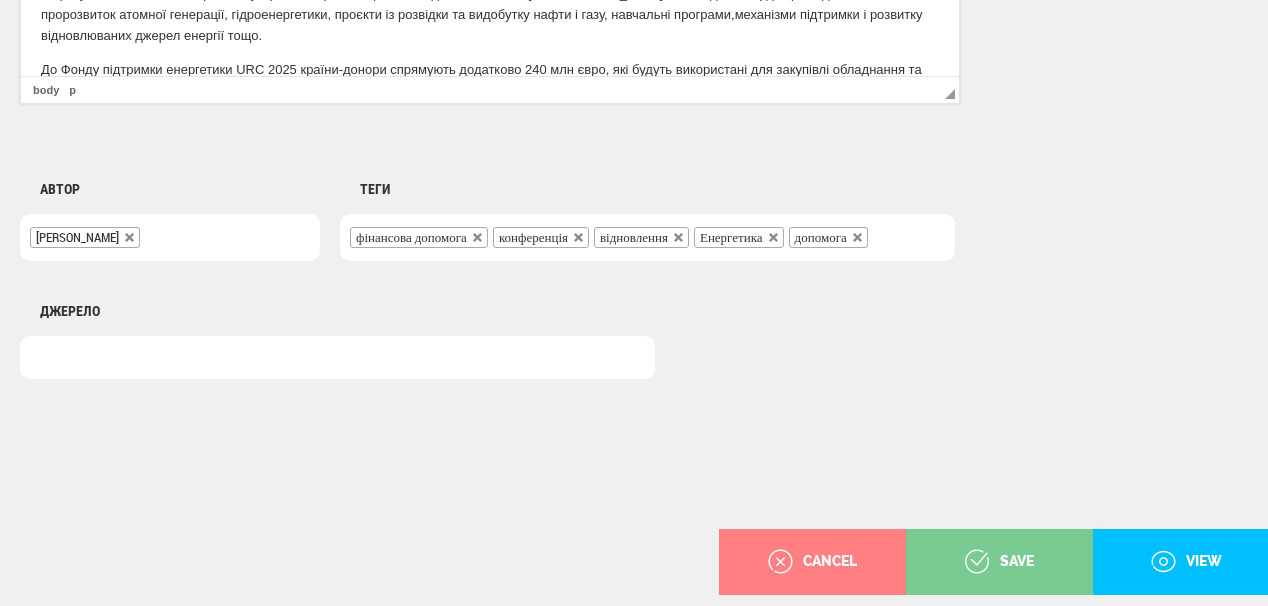 click on "save" at bounding box center [999, 562] 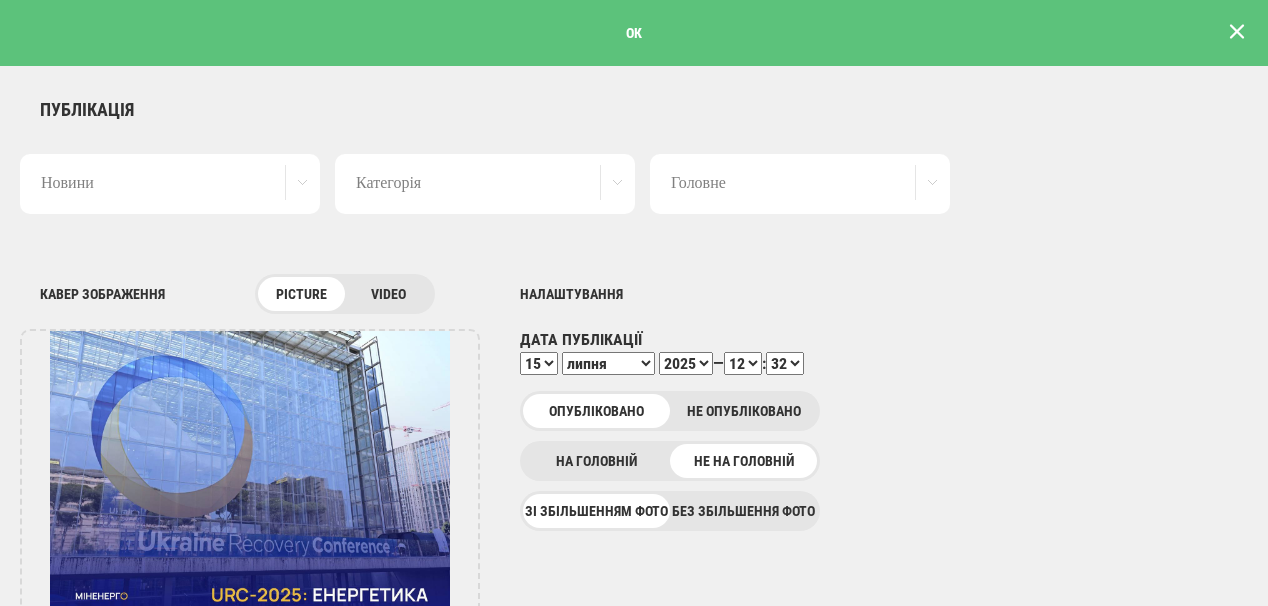 scroll, scrollTop: 0, scrollLeft: 0, axis: both 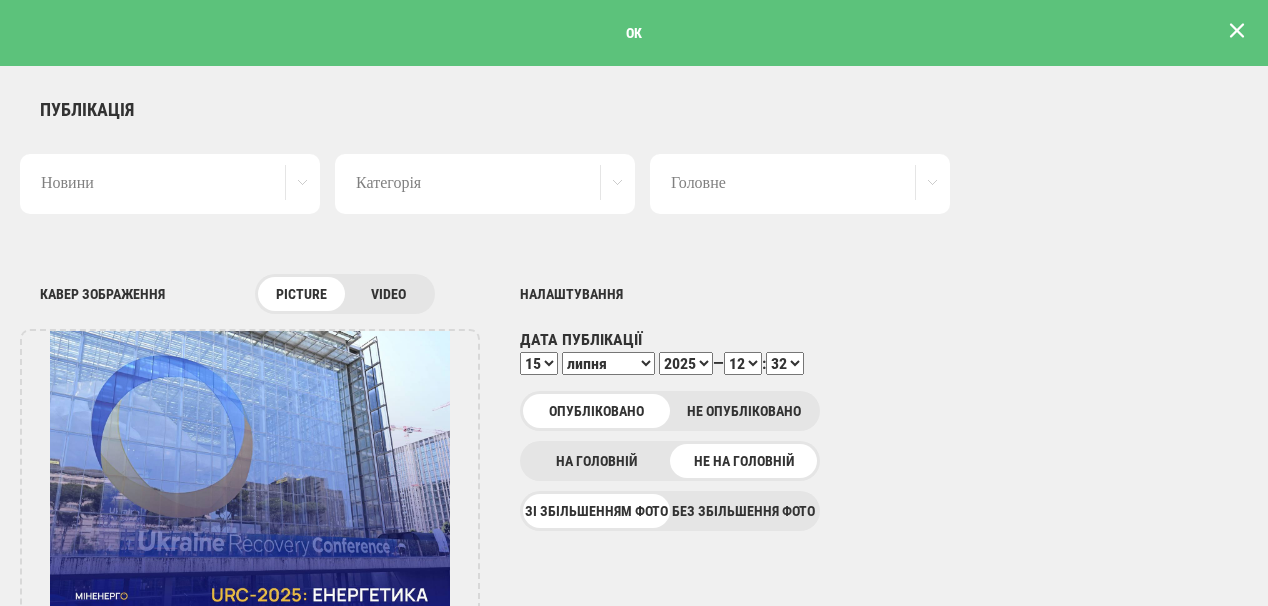 click at bounding box center [1237, 31] 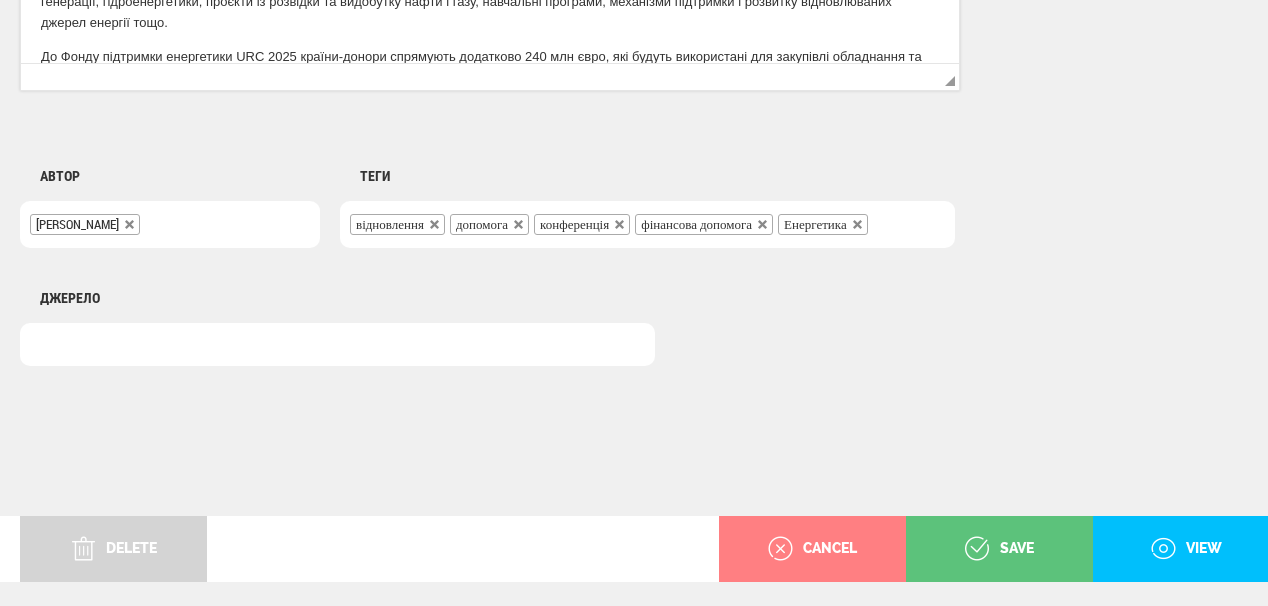 scroll, scrollTop: 1625, scrollLeft: 0, axis: vertical 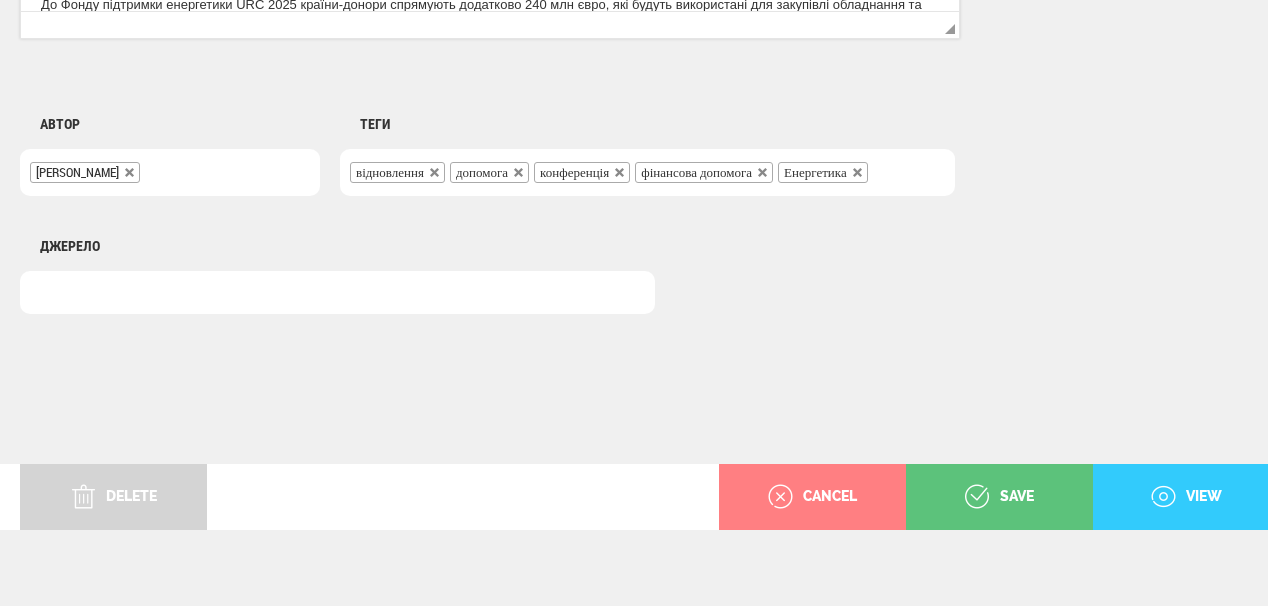 click on "view" at bounding box center (1186, 497) 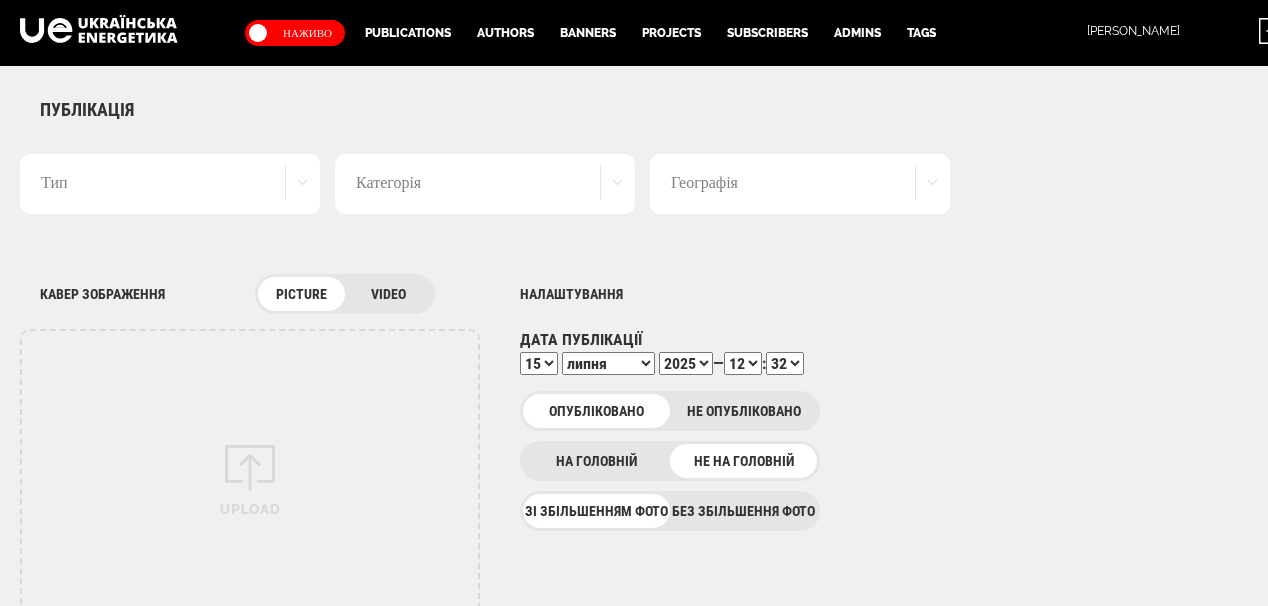 select on "12" 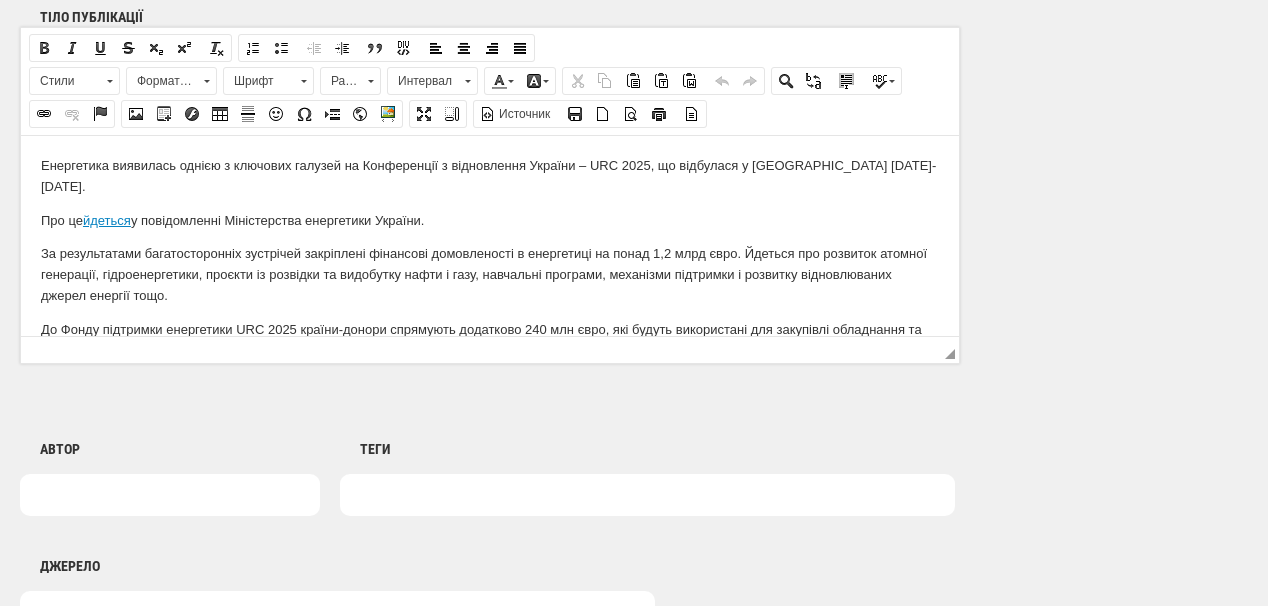 scroll, scrollTop: 0, scrollLeft: 0, axis: both 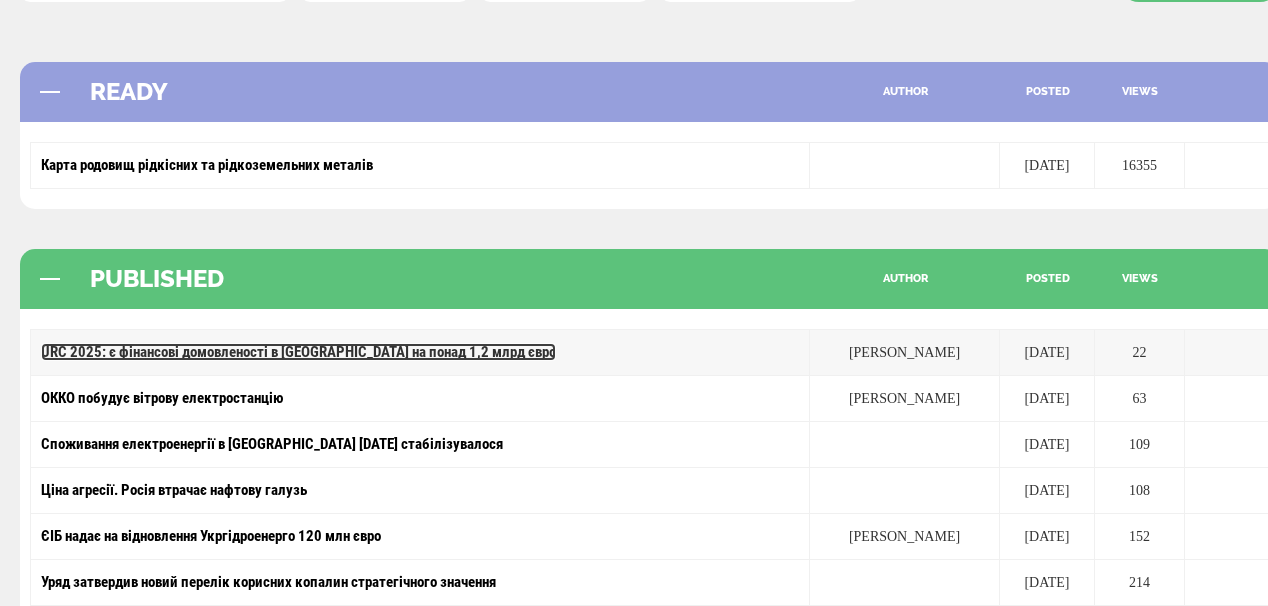 click on "URC 2025: є фінансові домовленості в [GEOGRAPHIC_DATA] на понад 1,2 млрд євро" at bounding box center [298, 352] 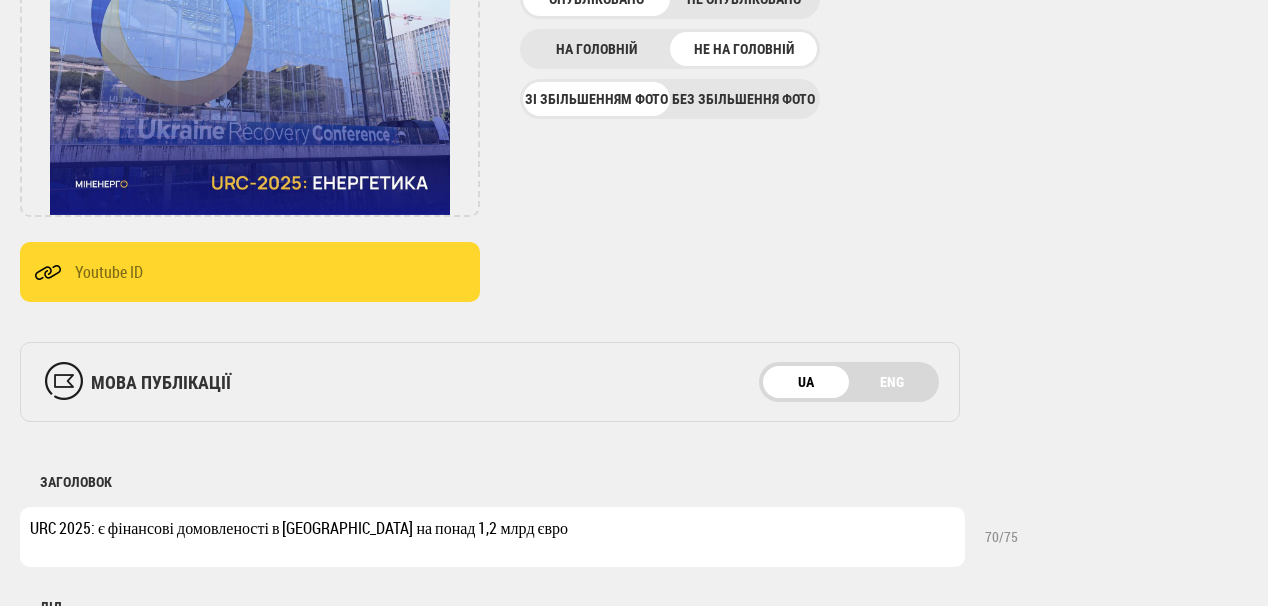 scroll, scrollTop: 560, scrollLeft: 0, axis: vertical 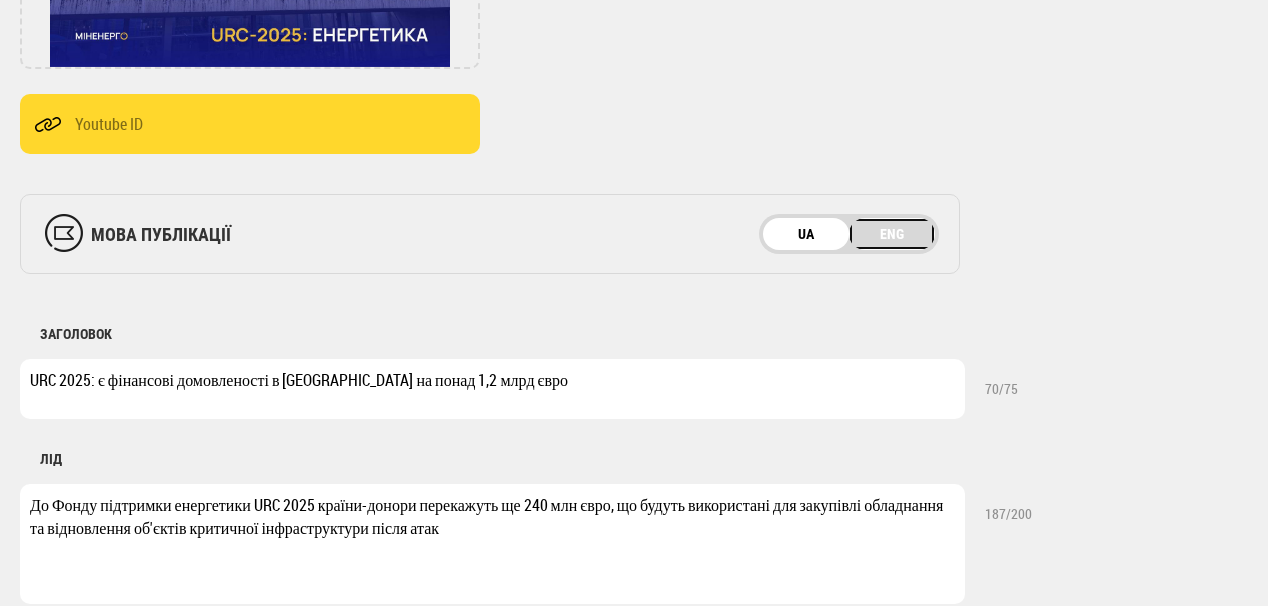 click on "ENG" at bounding box center [892, 234] 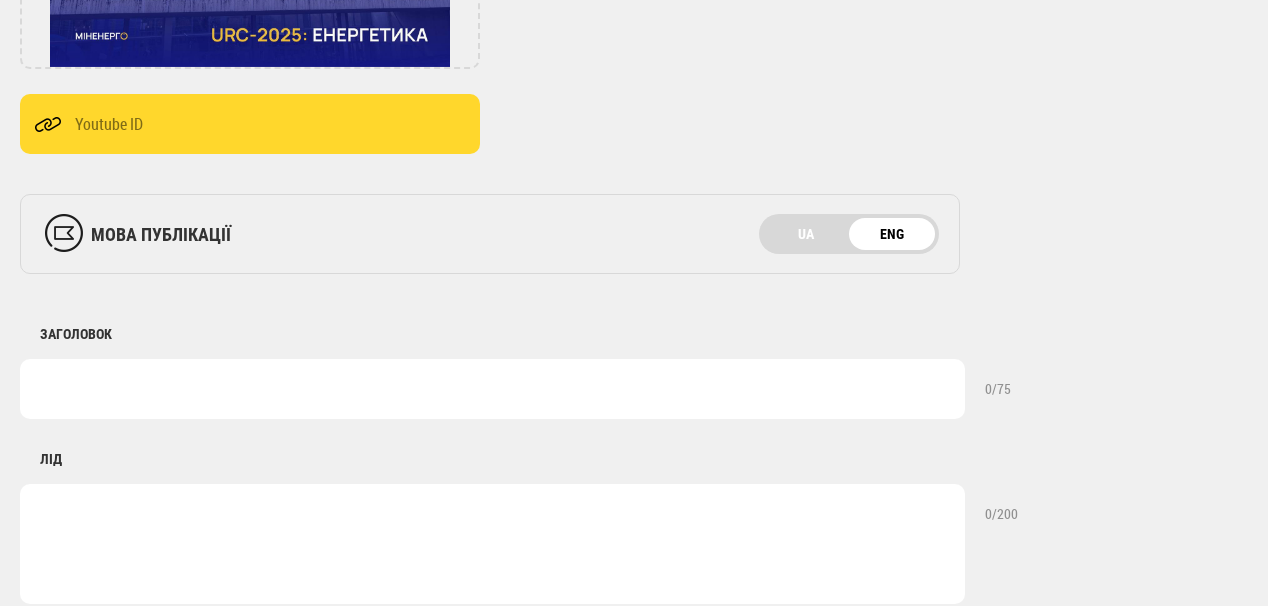 click at bounding box center (492, 389) 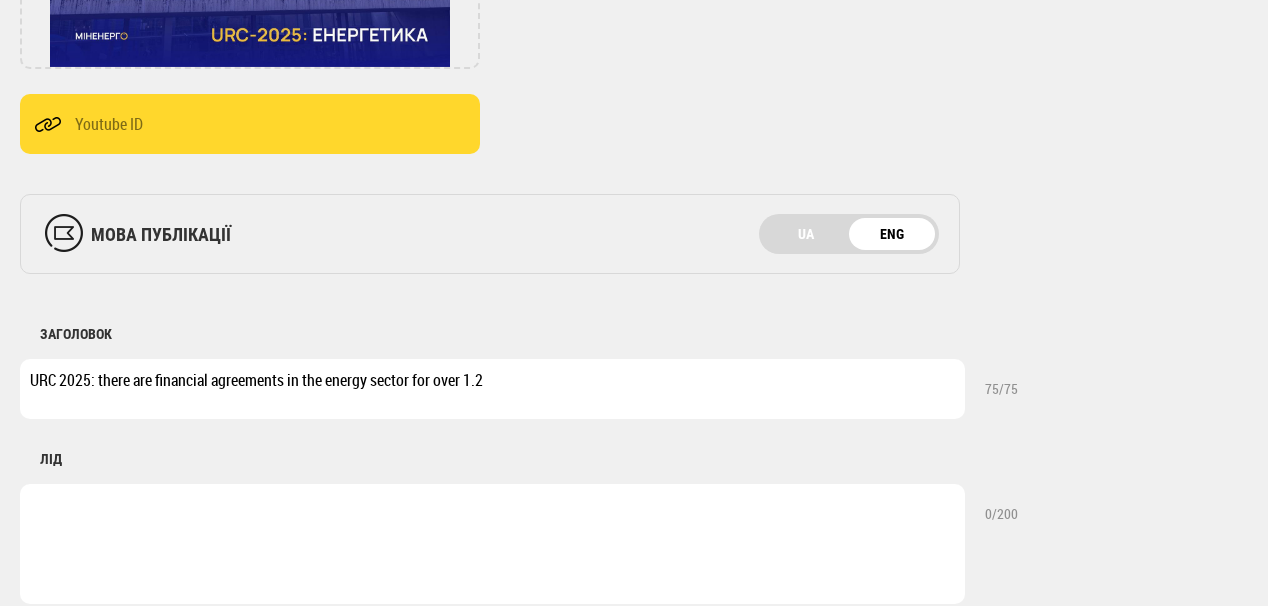 type on "URC 2025: there are financial agreements in the energy sector for over 1.2" 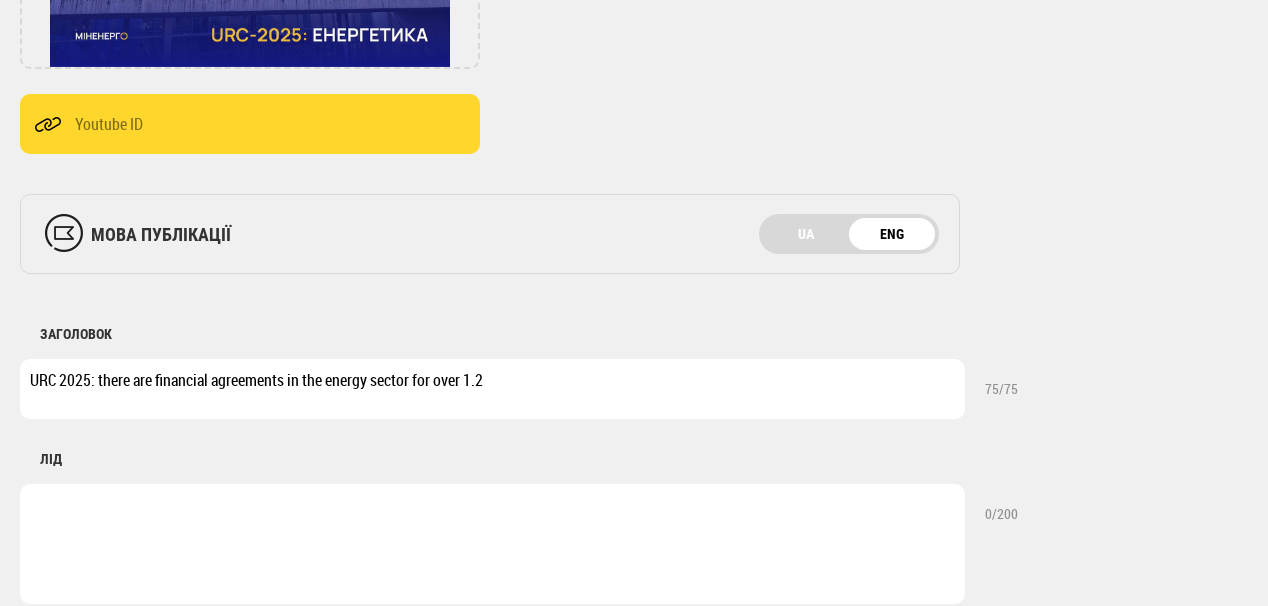 drag, startPoint x: 511, startPoint y: 392, endPoint x: 0, endPoint y: 350, distance: 512.72314 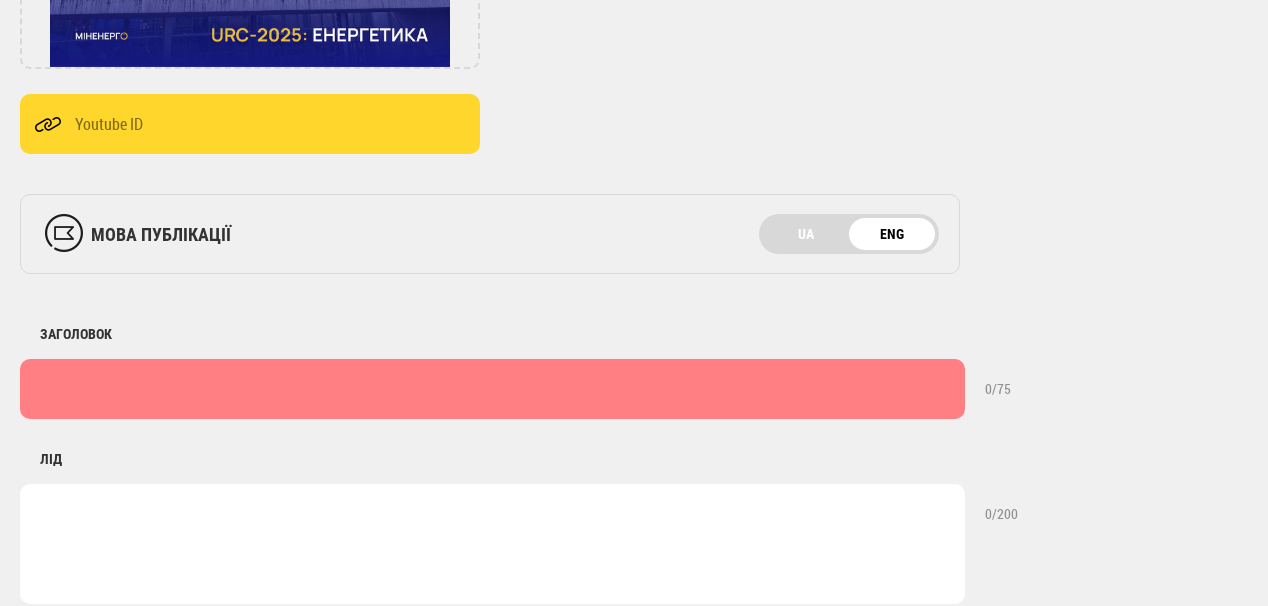 click at bounding box center [492, 389] 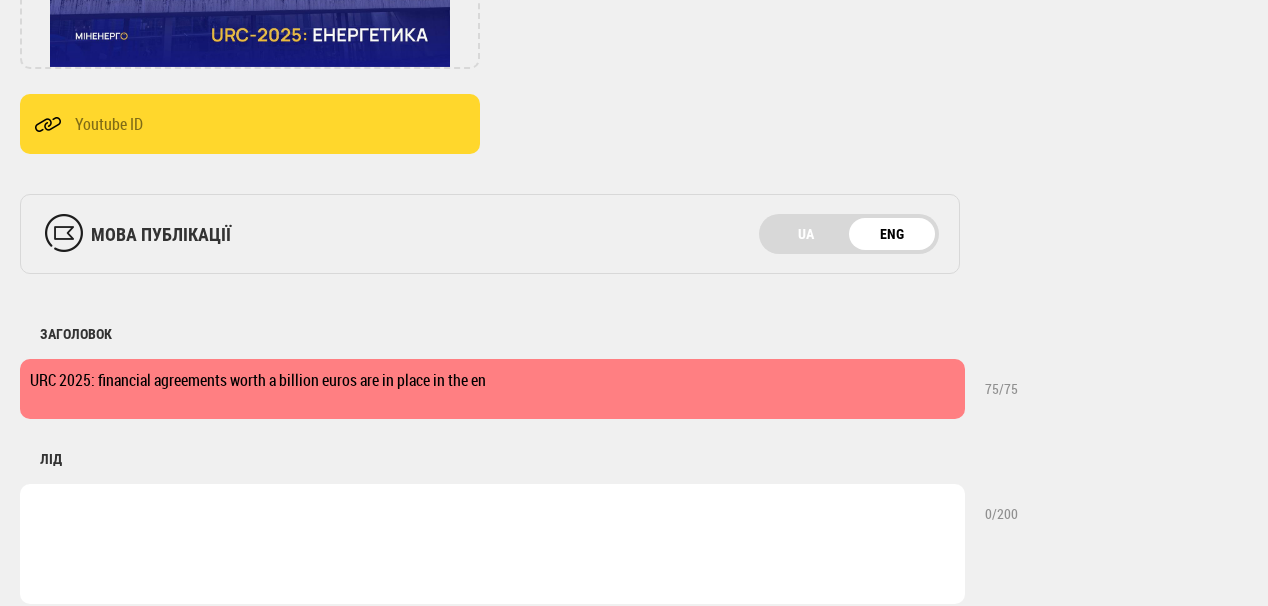 type on "URC 2025: financial agreements worth a billion euros are in place in the en" 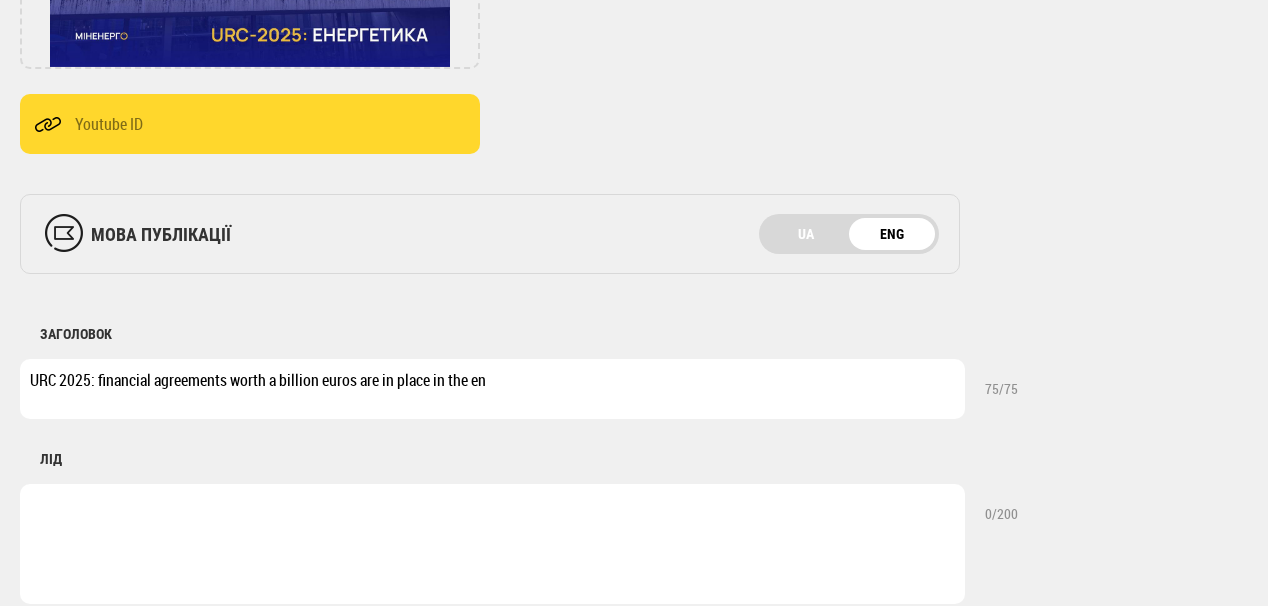 click at bounding box center [492, 544] 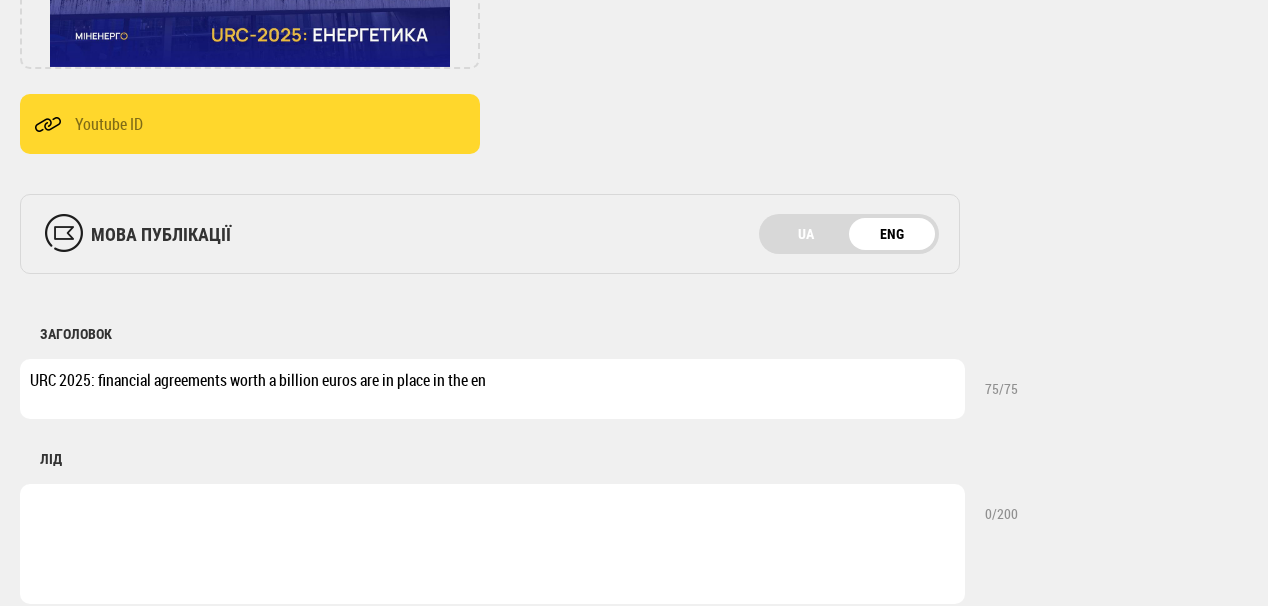 drag, startPoint x: 513, startPoint y: 376, endPoint x: 0, endPoint y: 343, distance: 514.0603 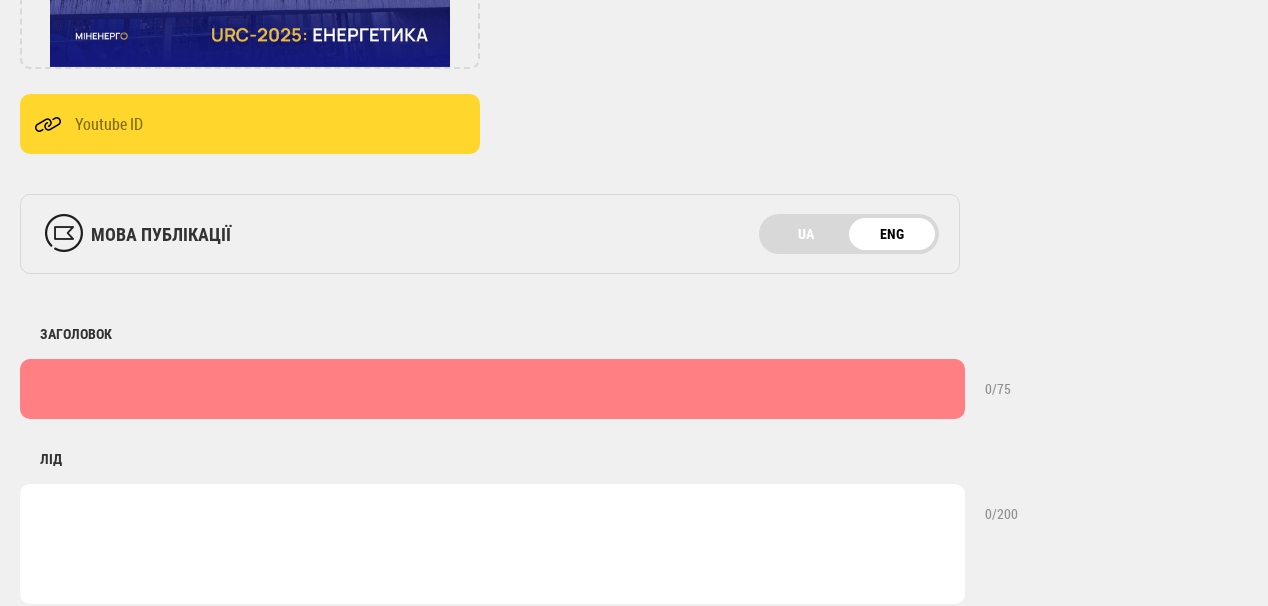 click at bounding box center [492, 389] 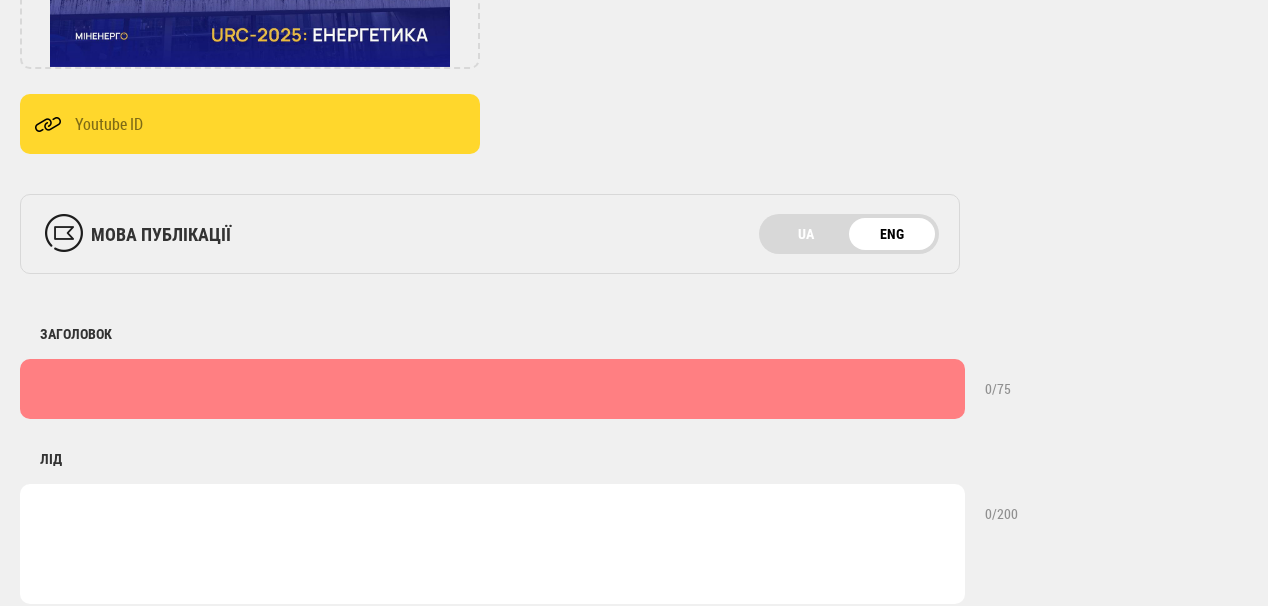 paste on "URC 2025: energy sector will receive over a billion euros" 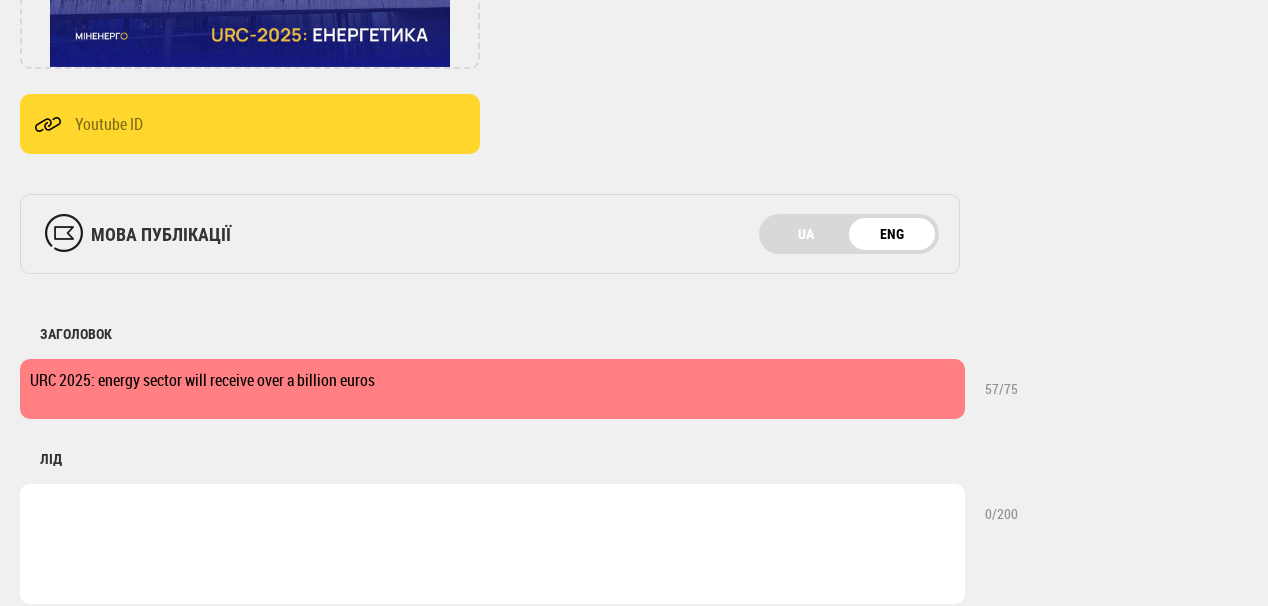 type on "URC 2025: energy sector will receive over a billion euros" 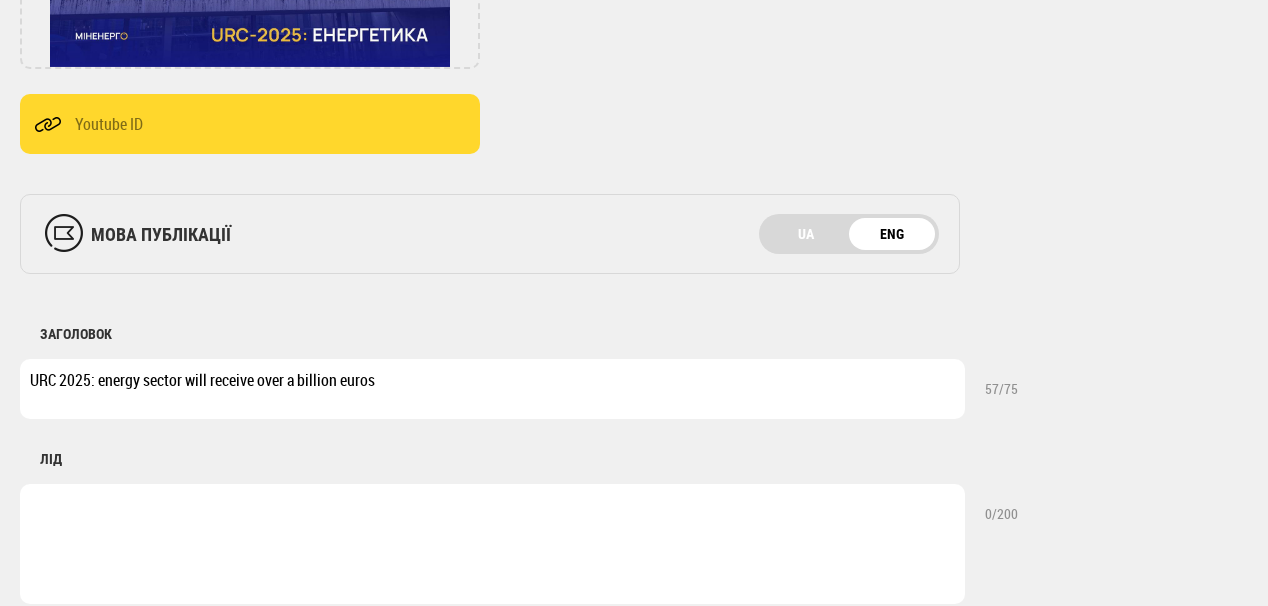 scroll, scrollTop: 640, scrollLeft: 0, axis: vertical 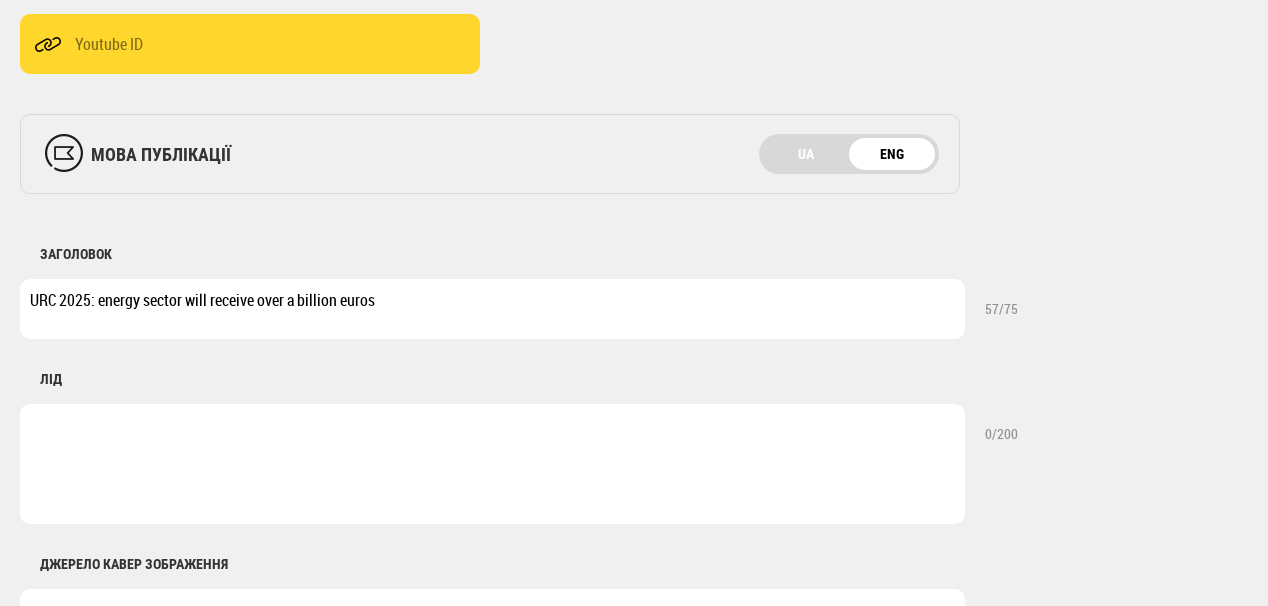 click at bounding box center [492, 464] 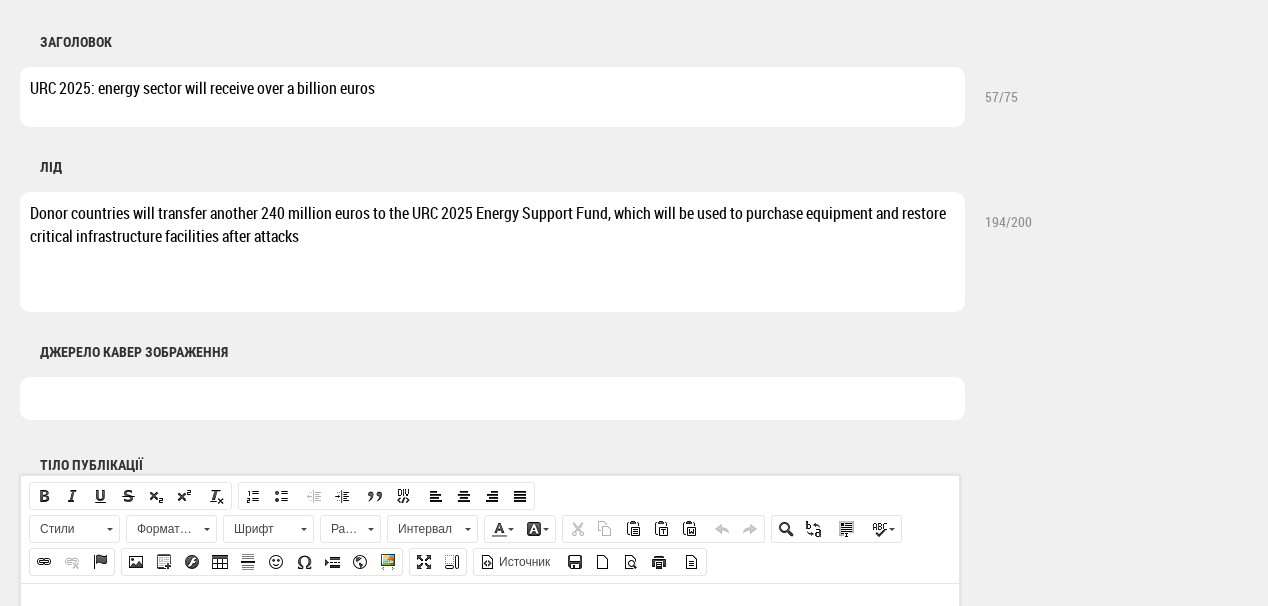 scroll, scrollTop: 880, scrollLeft: 0, axis: vertical 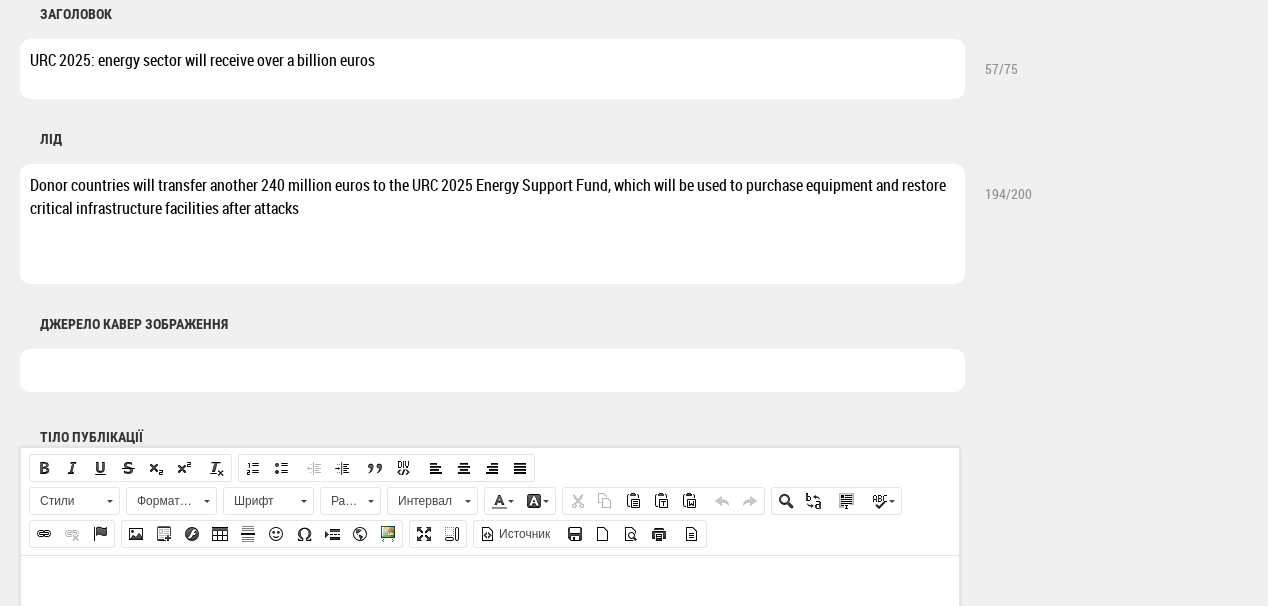 type on "Donor countries will transfer another 240 million euros to the URC 2025 Energy Support Fund, which will be used to purchase equipment and restore critical infrastructure facilities after attacks" 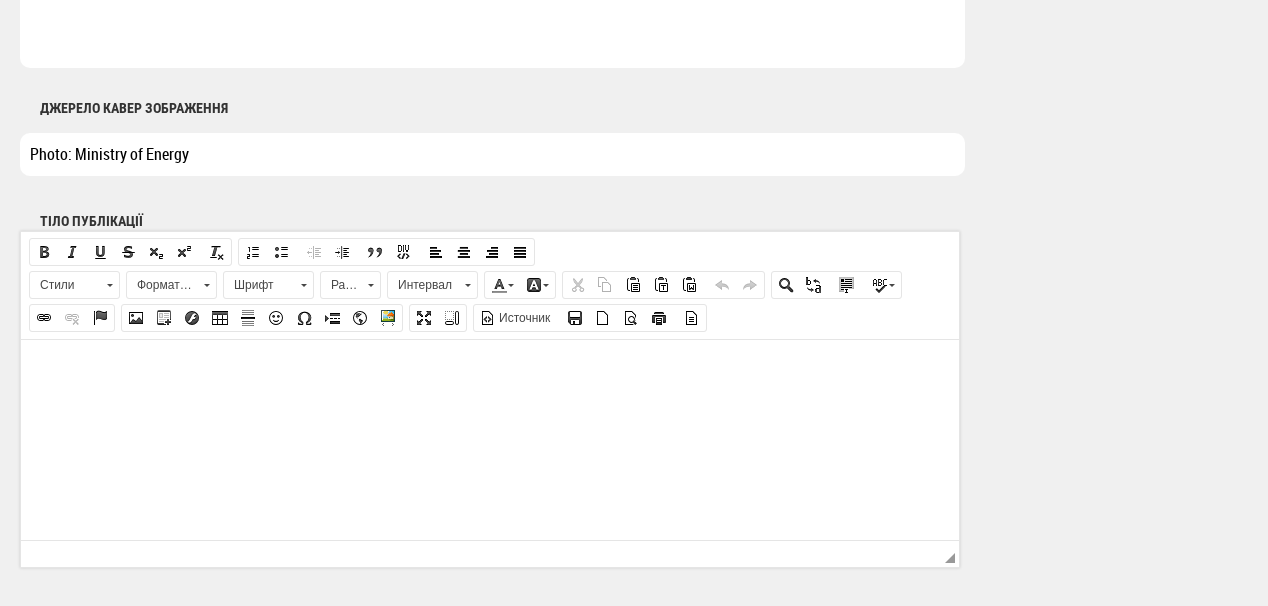 scroll, scrollTop: 1200, scrollLeft: 0, axis: vertical 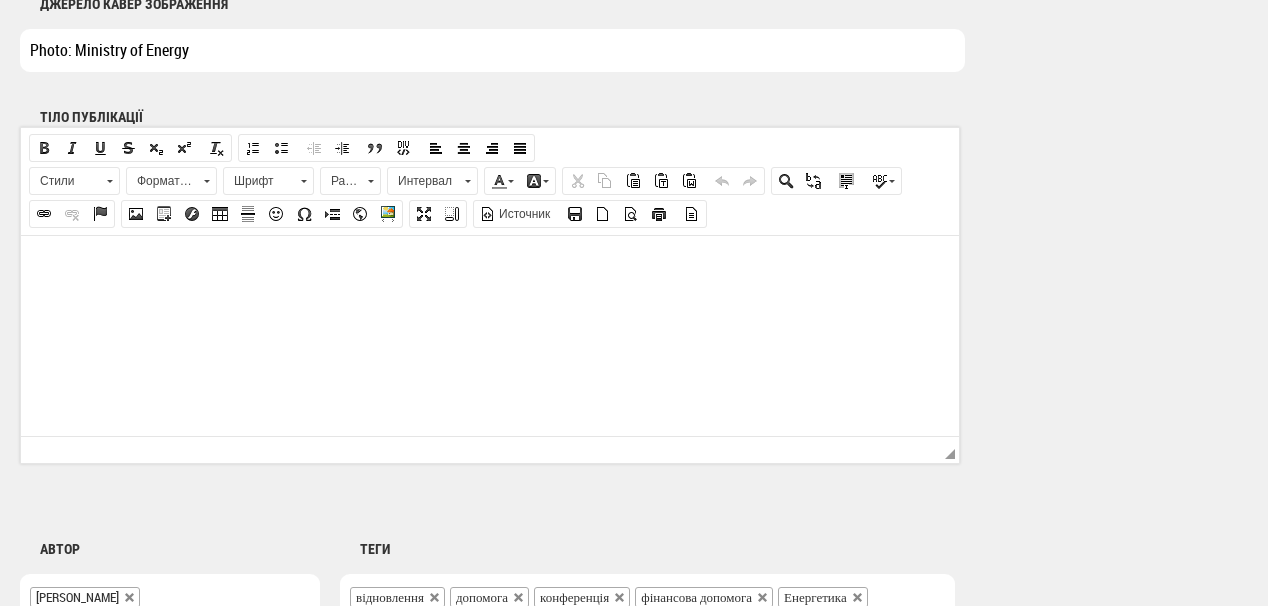 type on "Photo: Ministry of Energy" 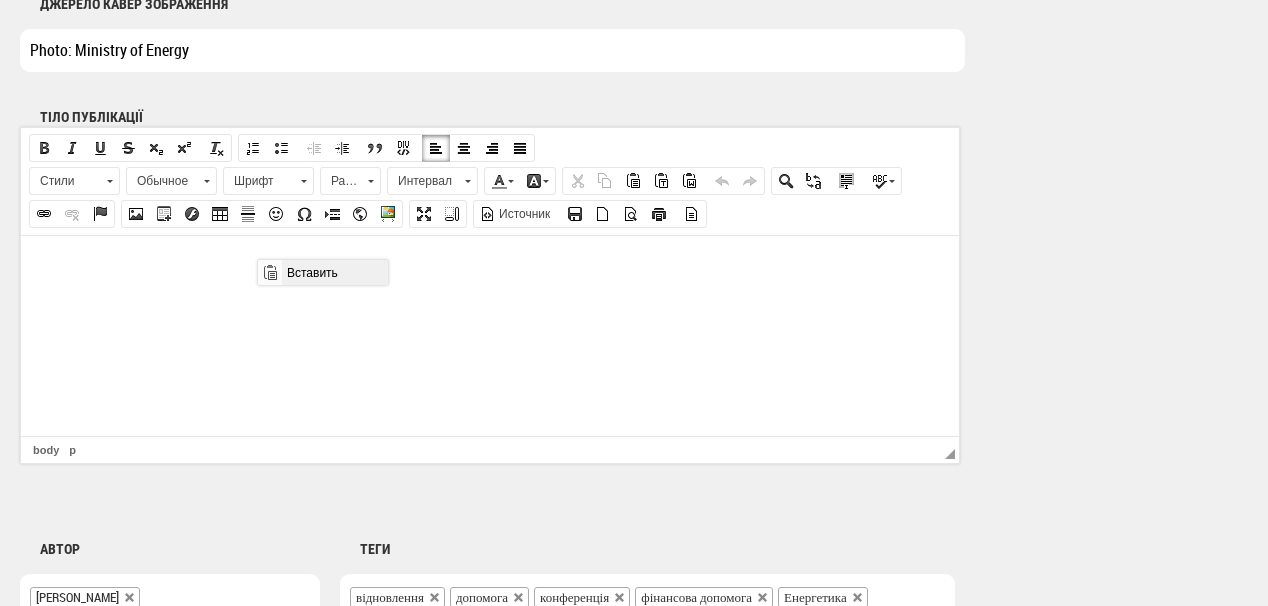 scroll, scrollTop: 0, scrollLeft: 0, axis: both 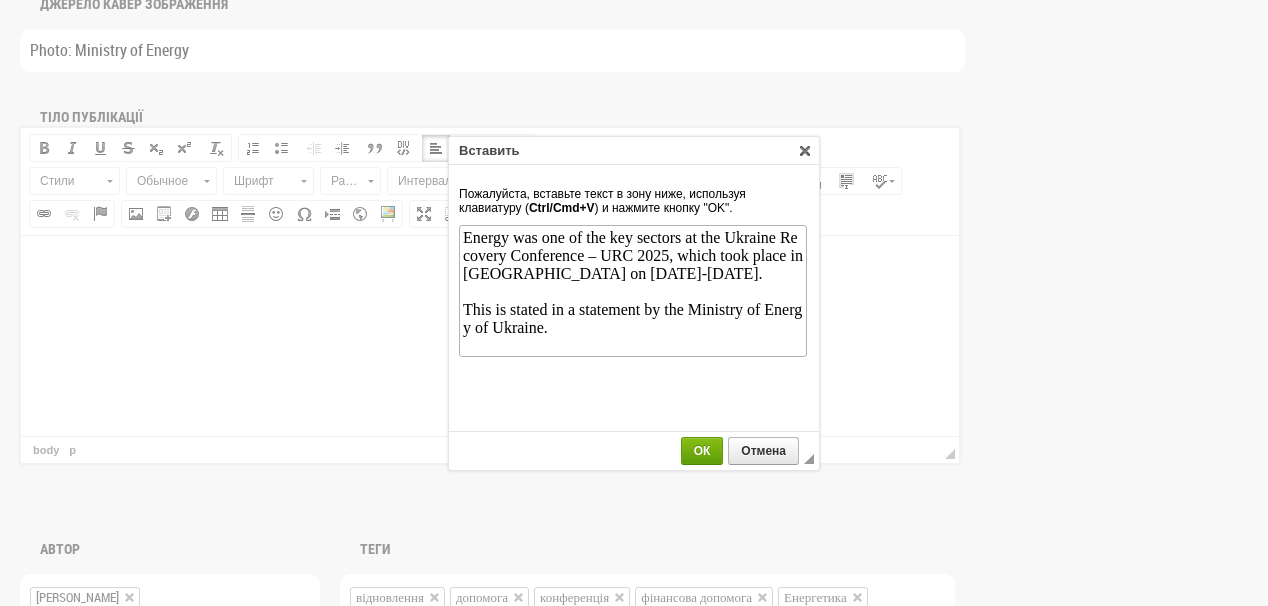click on "ОК" at bounding box center (702, 451) 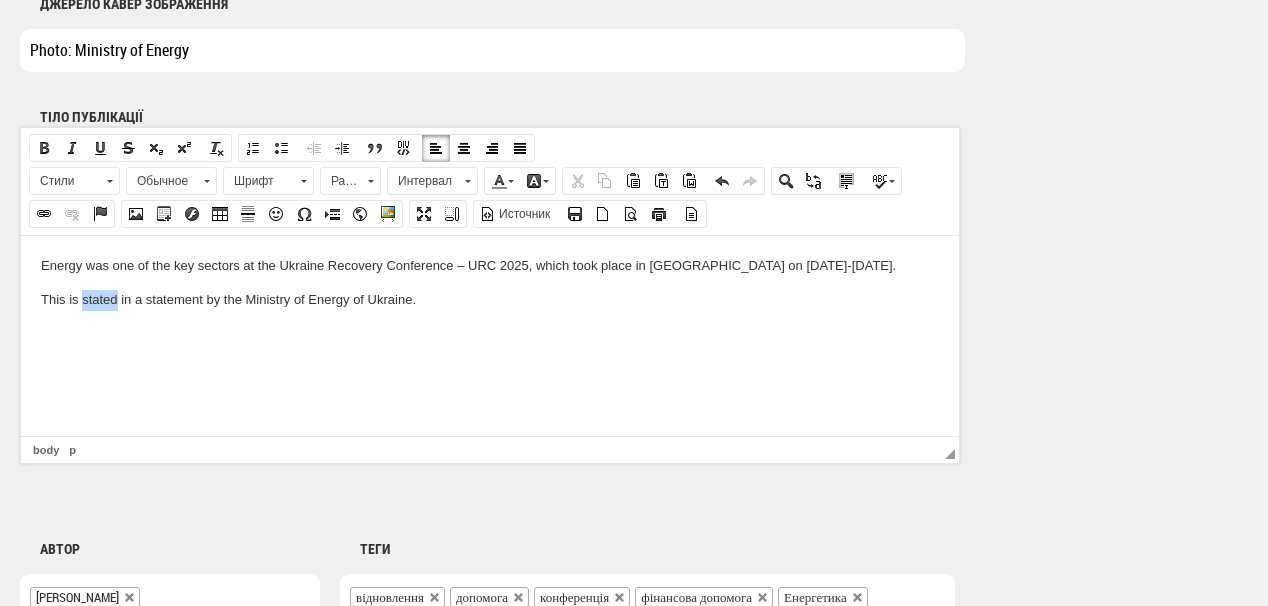 drag, startPoint x: 81, startPoint y: 298, endPoint x: 104, endPoint y: 285, distance: 26.41969 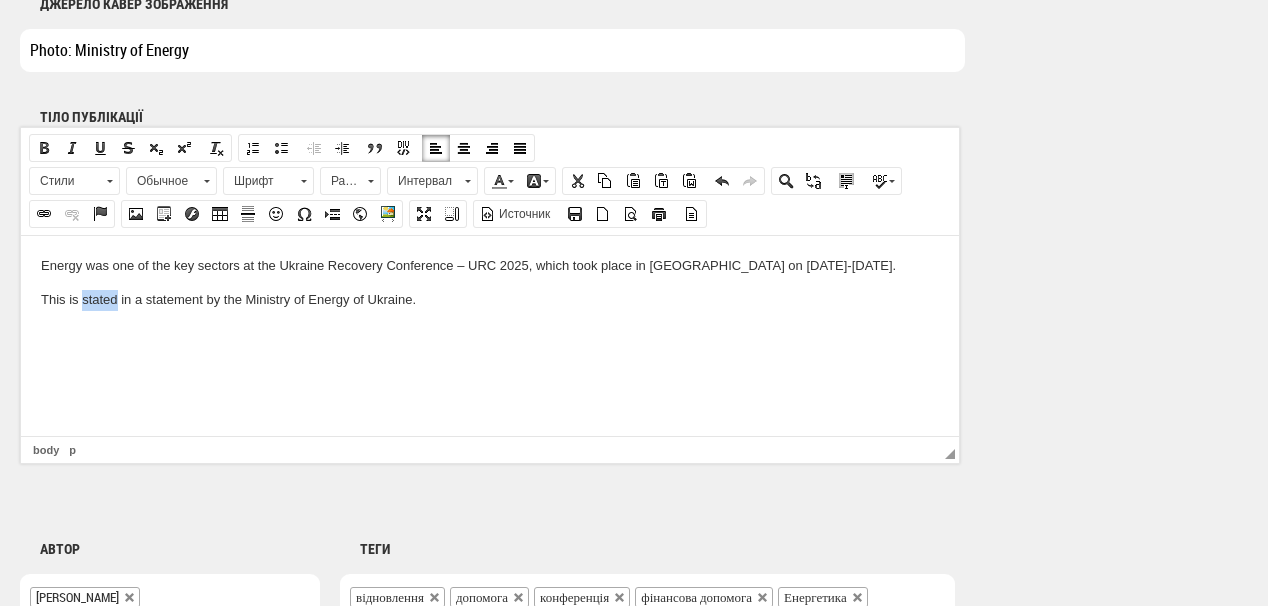 click at bounding box center (44, 214) 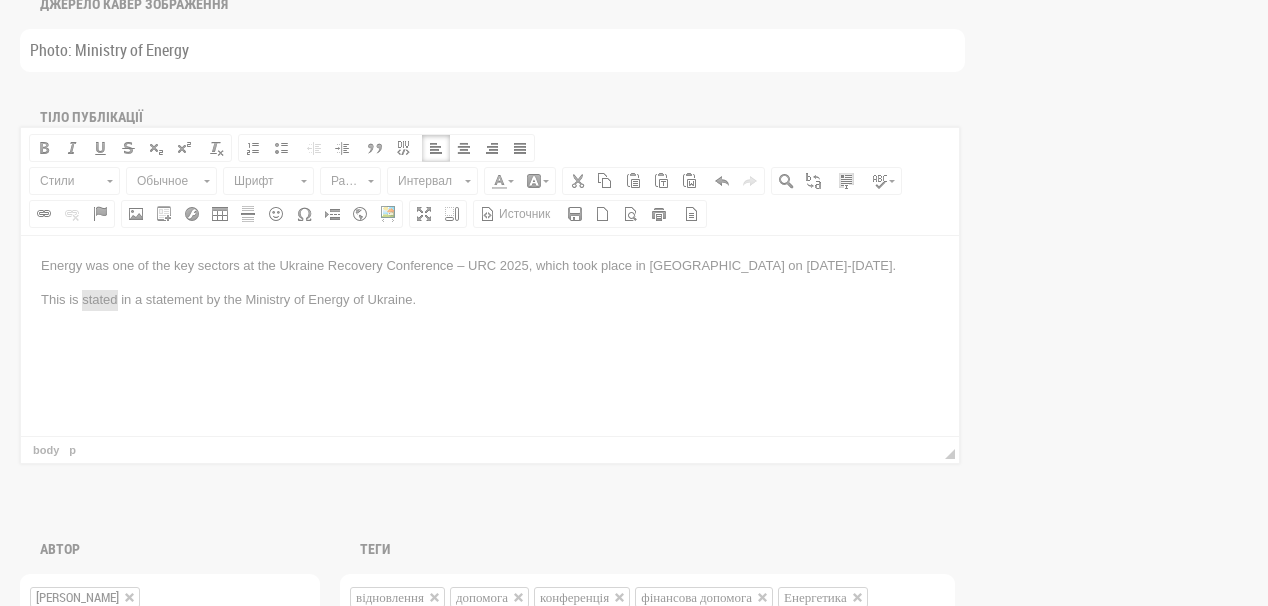 scroll, scrollTop: 0, scrollLeft: 0, axis: both 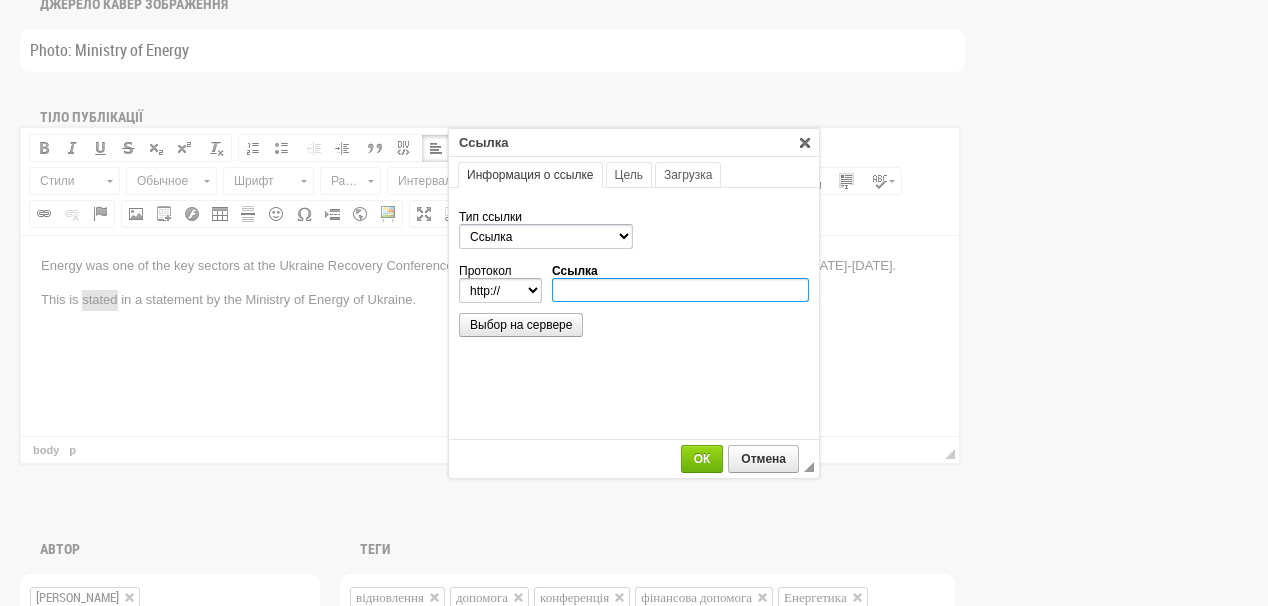 click on "Ссылка" at bounding box center [680, 290] 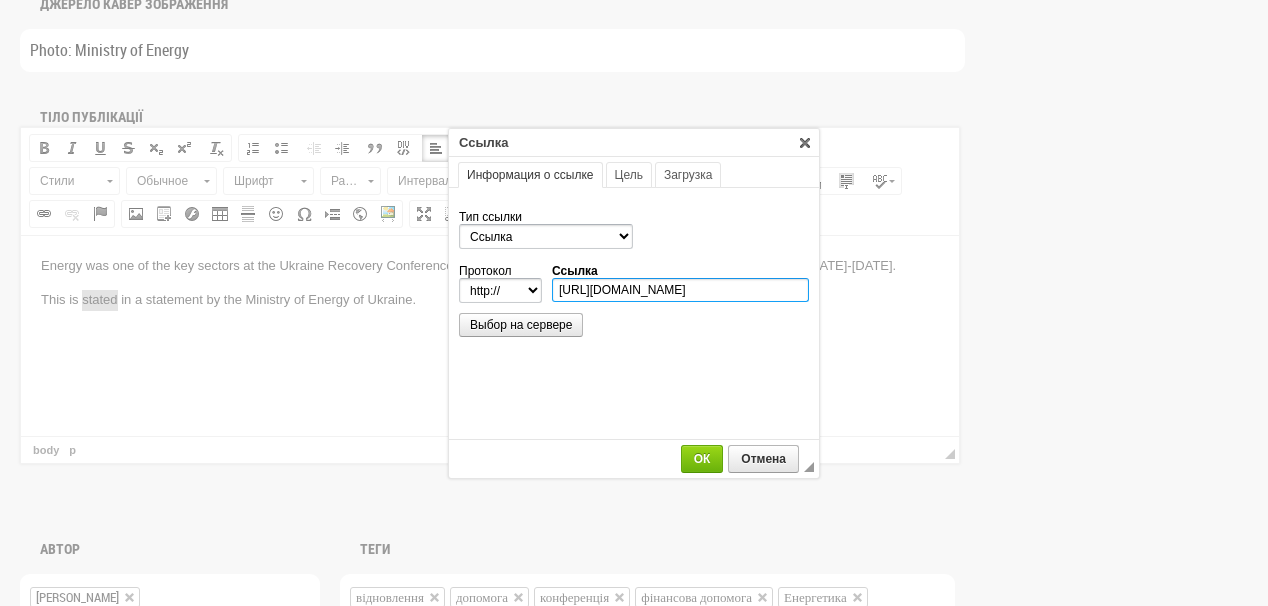 scroll, scrollTop: 0, scrollLeft: 400, axis: horizontal 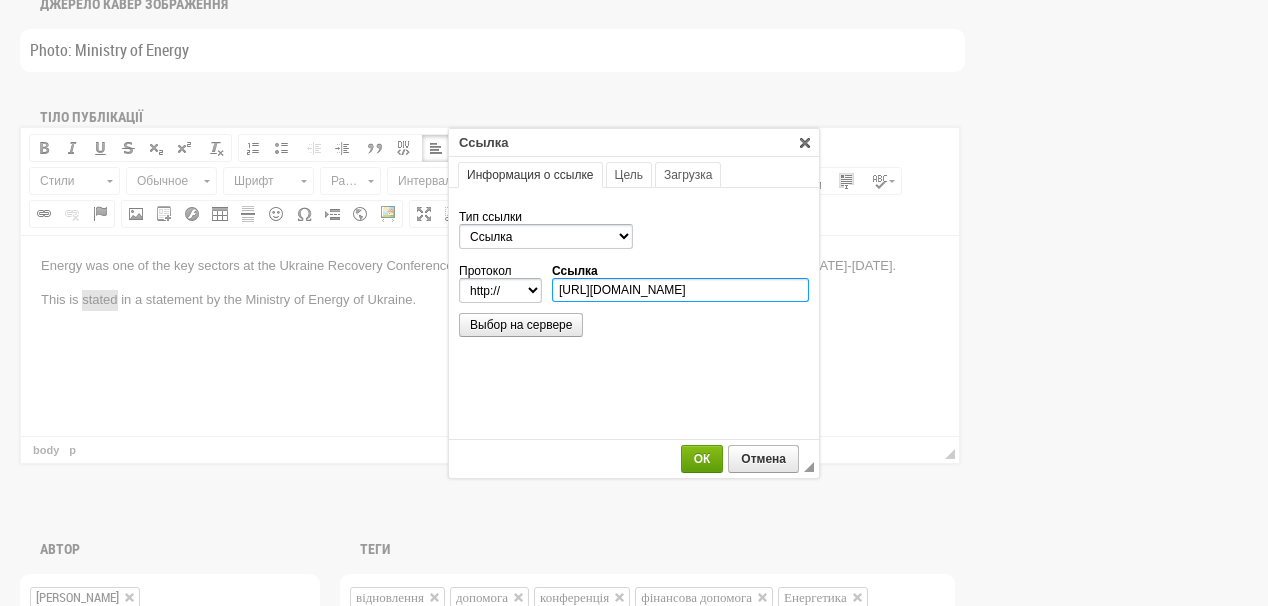 type on "https://www.mev.gov.ua/novyna/enerhetyka-stala-odniyeyu-z-klyuchovykh-sfer-tsohorichnoyi-konferentsiyi-z-vidnovlennya" 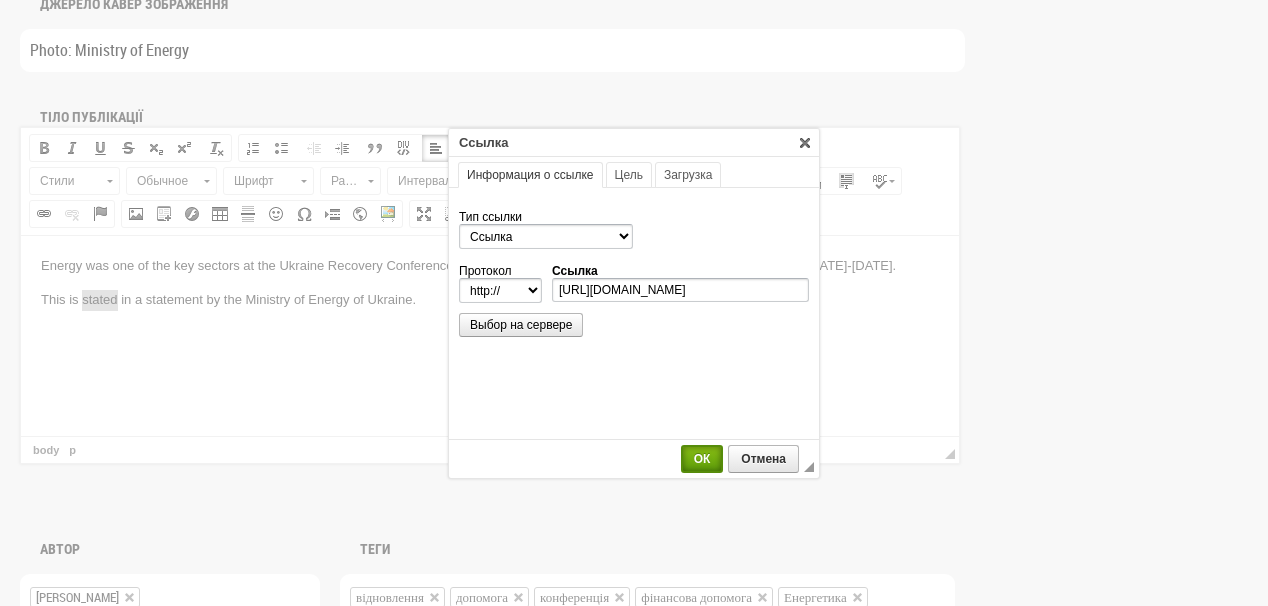 select on "https://" 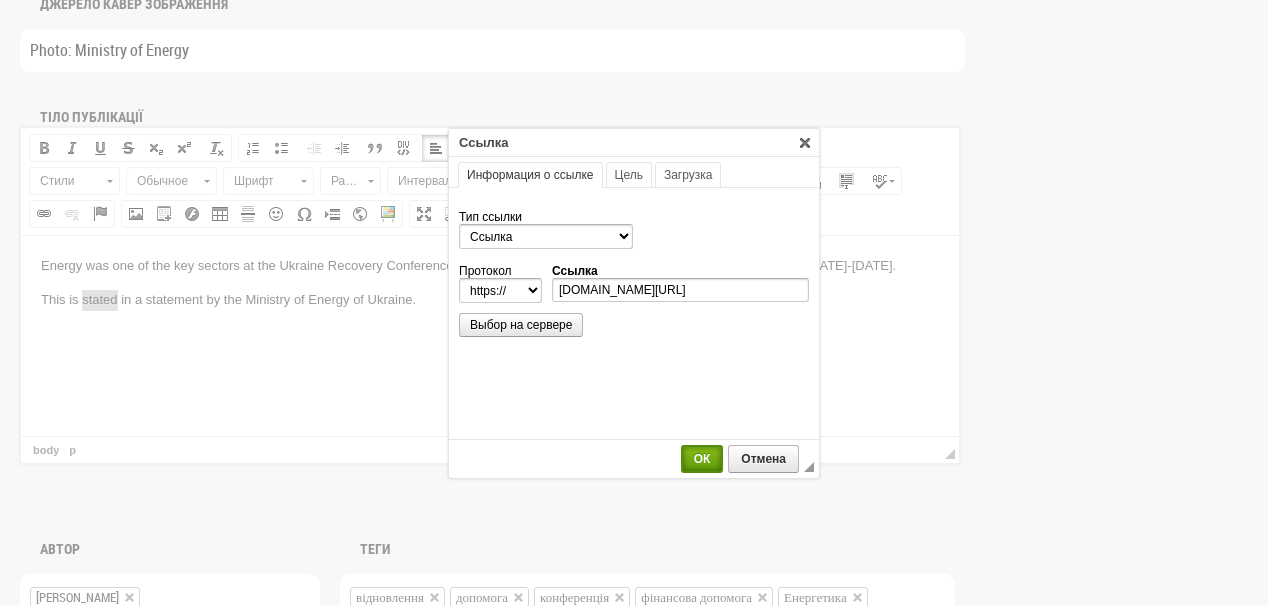 scroll, scrollTop: 0, scrollLeft: 0, axis: both 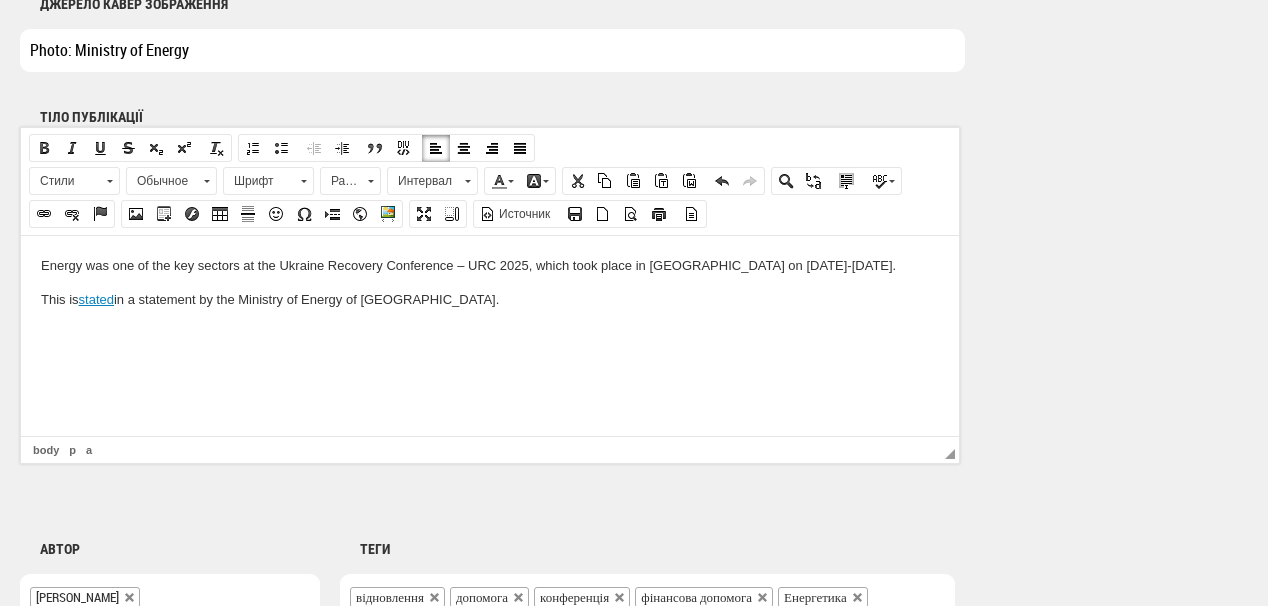 click on "This is  stated  in a statement by the Ministry of Energy of Ukraine." at bounding box center (490, 299) 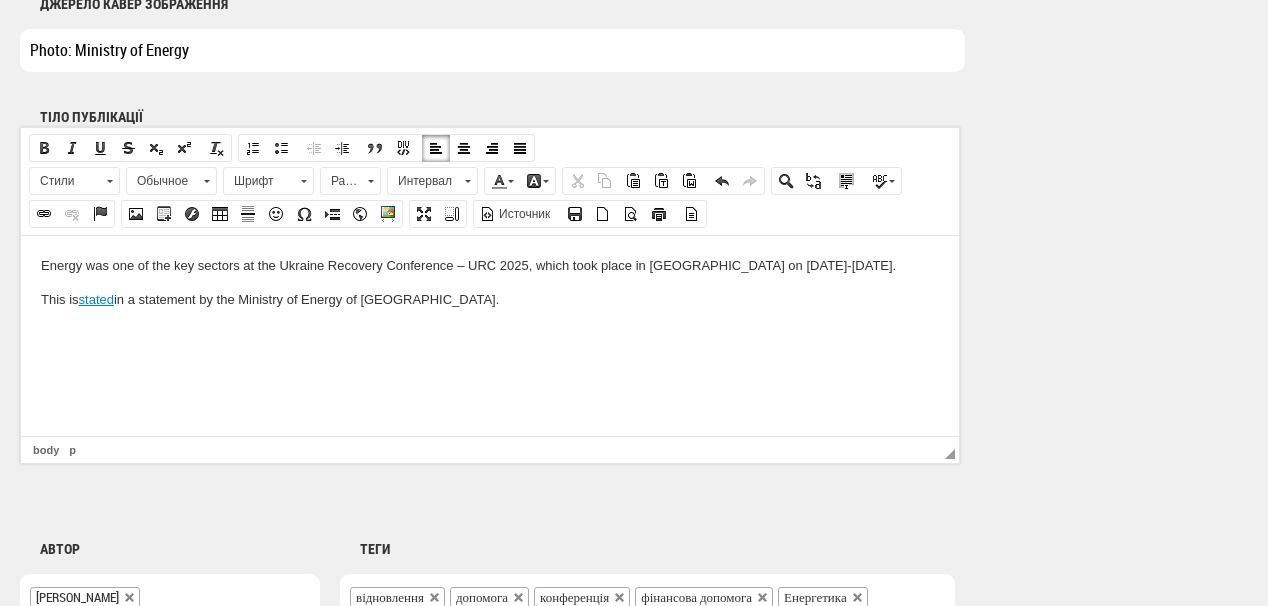 click at bounding box center [490, 333] 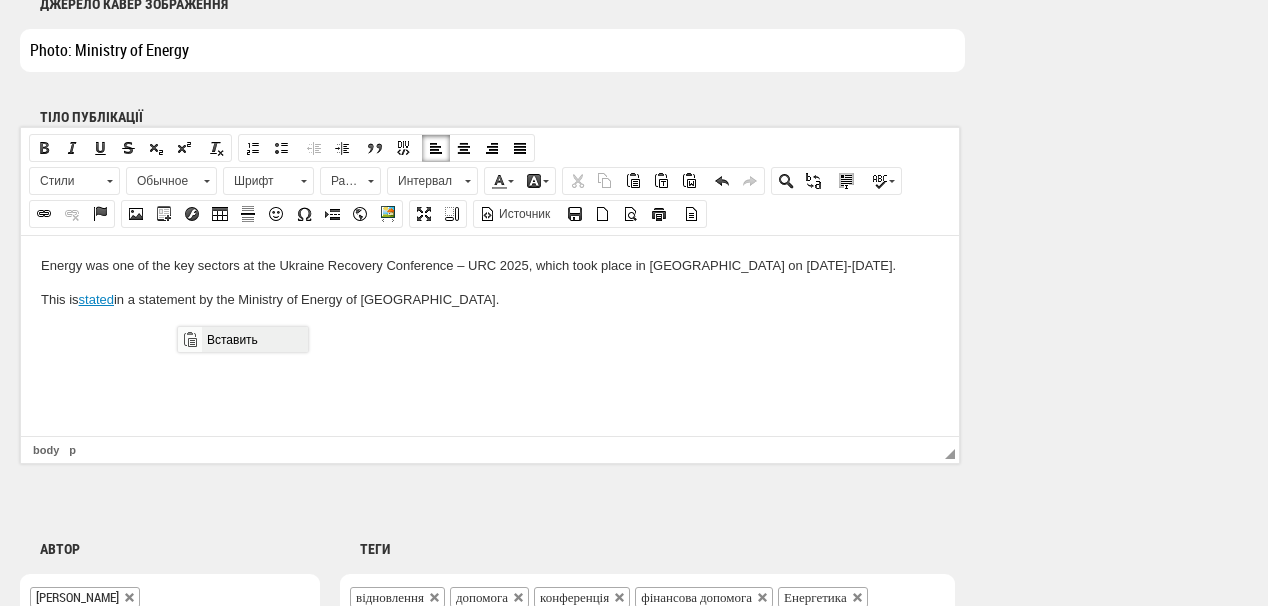 click on "Вставить" at bounding box center [254, 339] 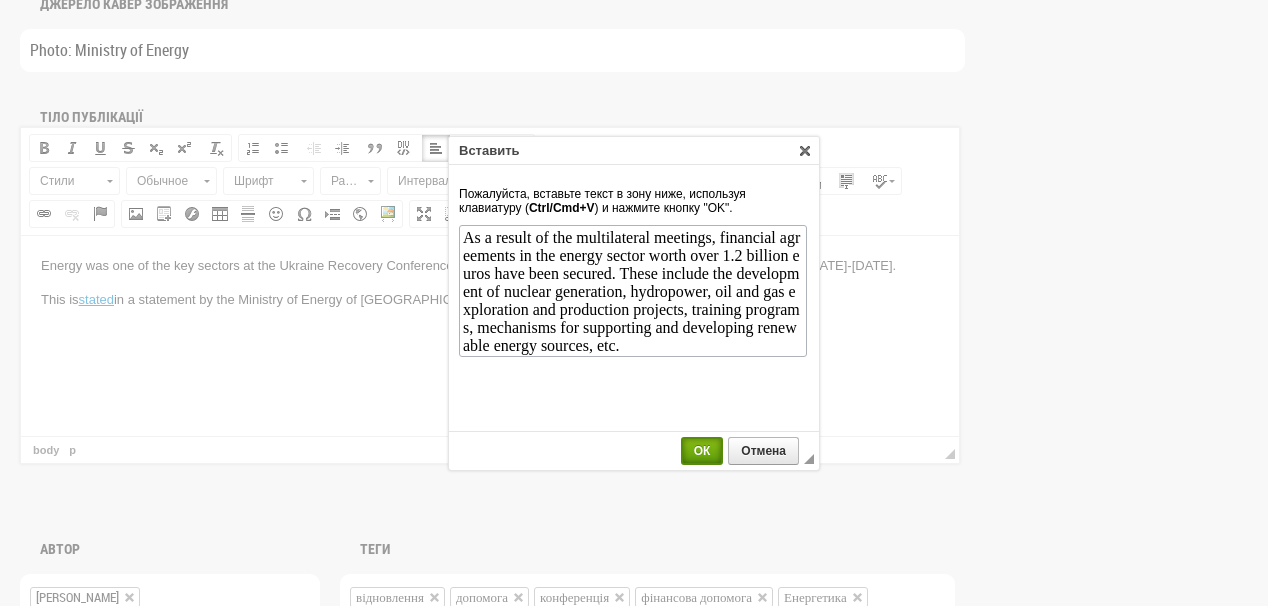 click on "ОК" at bounding box center (702, 451) 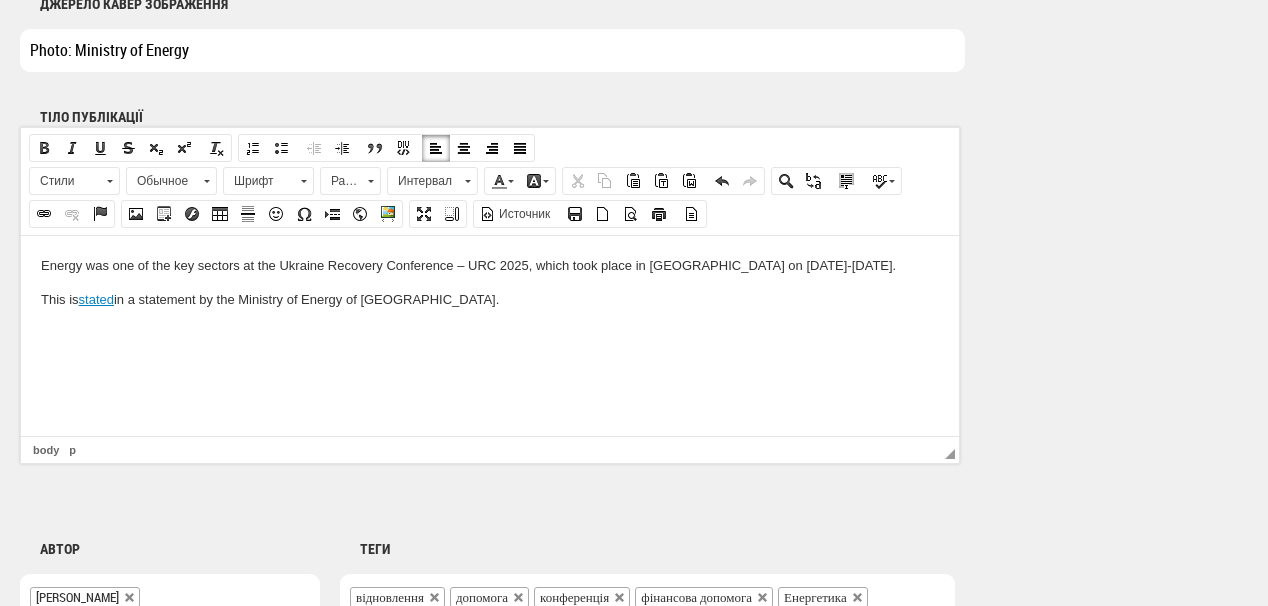 scroll, scrollTop: 0, scrollLeft: 0, axis: both 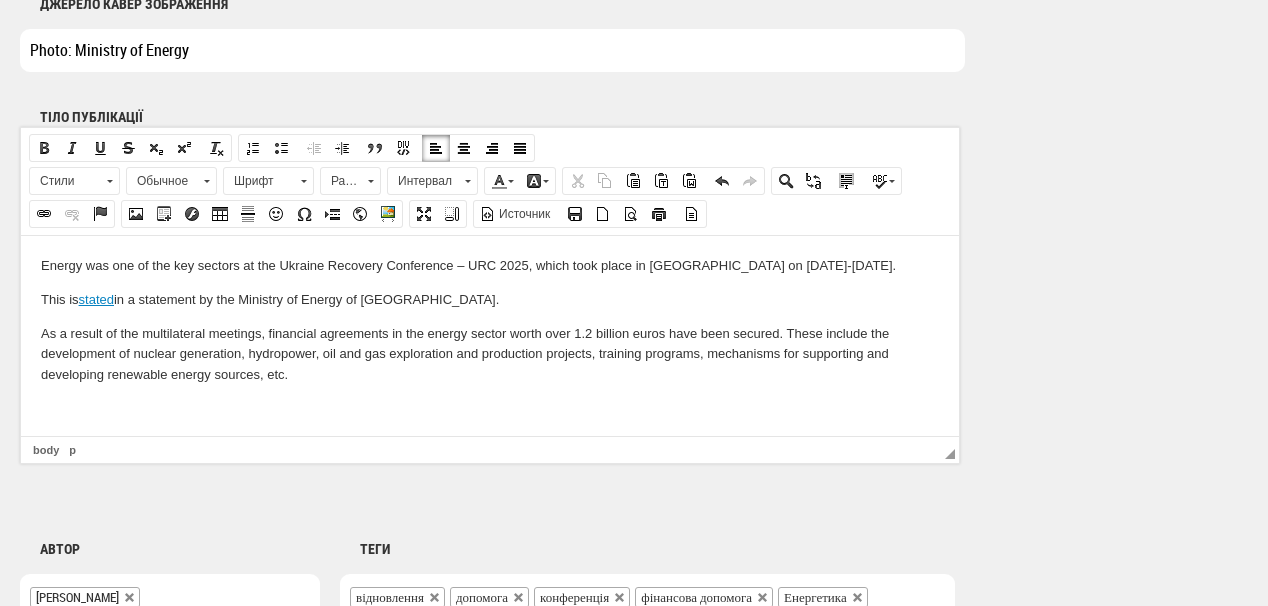 click on "Energy was one of the key sectors at the Ukraine Recovery Conference – URC 2025, which took place in Rome on July 10-11. This is  stated  in a statement by the Ministry of Energy of Ukraine. As a result of the multilateral meetings, financial agreements in the energy sector worth over 1.2 billion euros have been secured. These include the development of nuclear generation, hydropower, oil and gas exploration and production projects, training programs, mechanisms for supporting and developing renewable energy sources, etc." at bounding box center (490, 337) 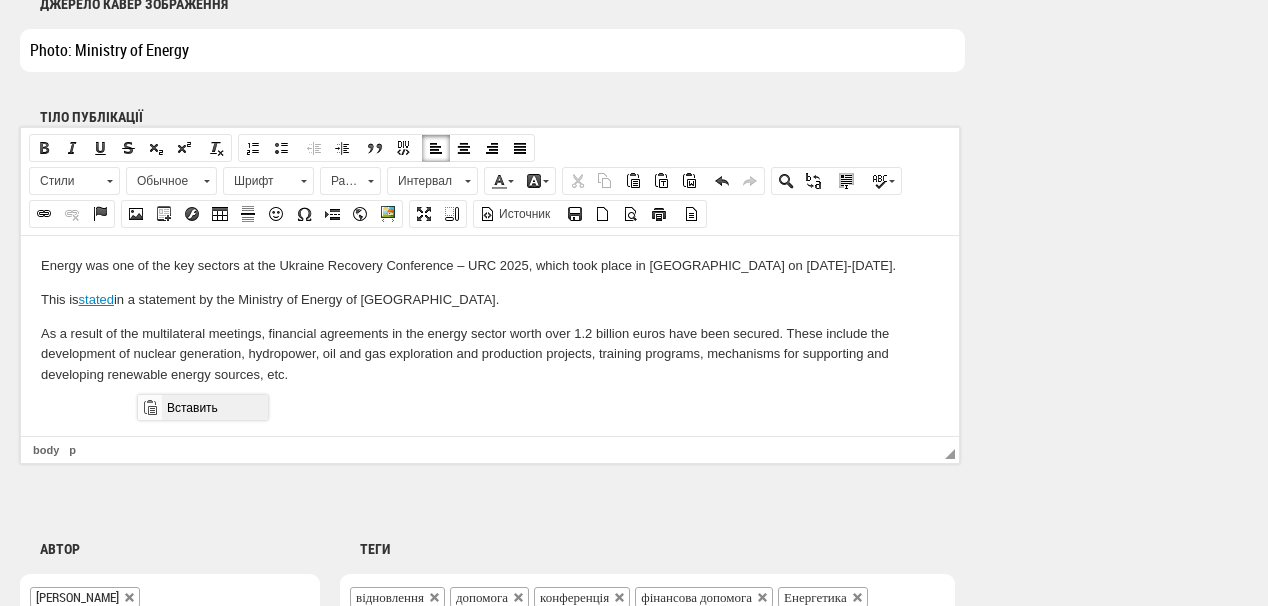 click on "Вставить" at bounding box center [214, 407] 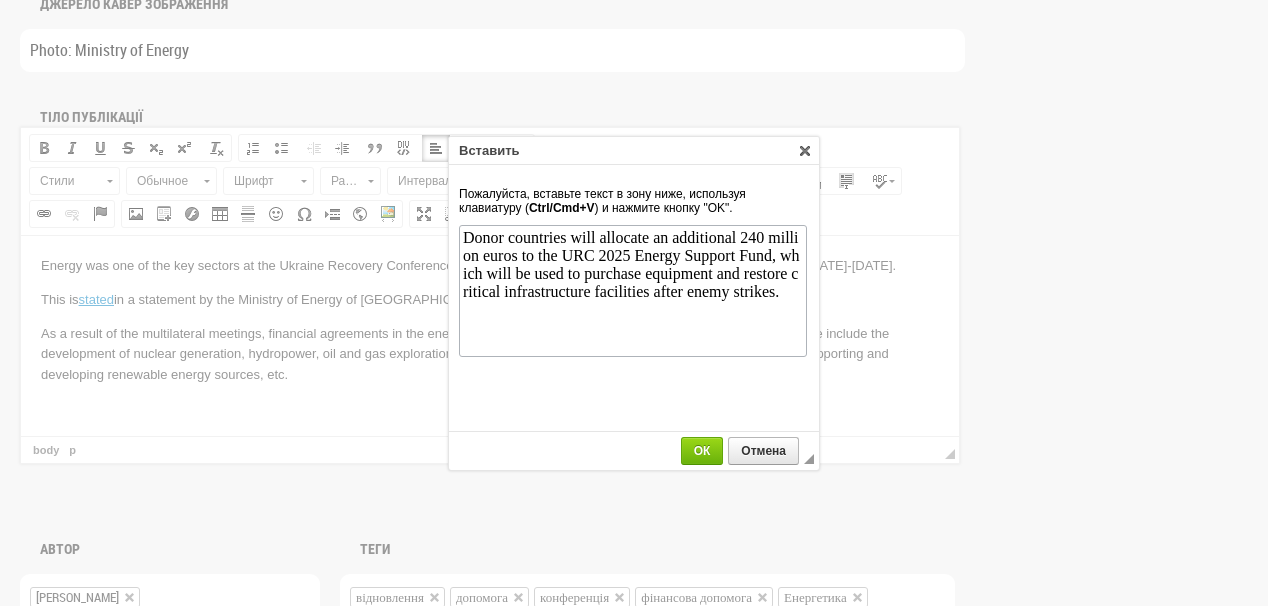 scroll, scrollTop: 0, scrollLeft: 0, axis: both 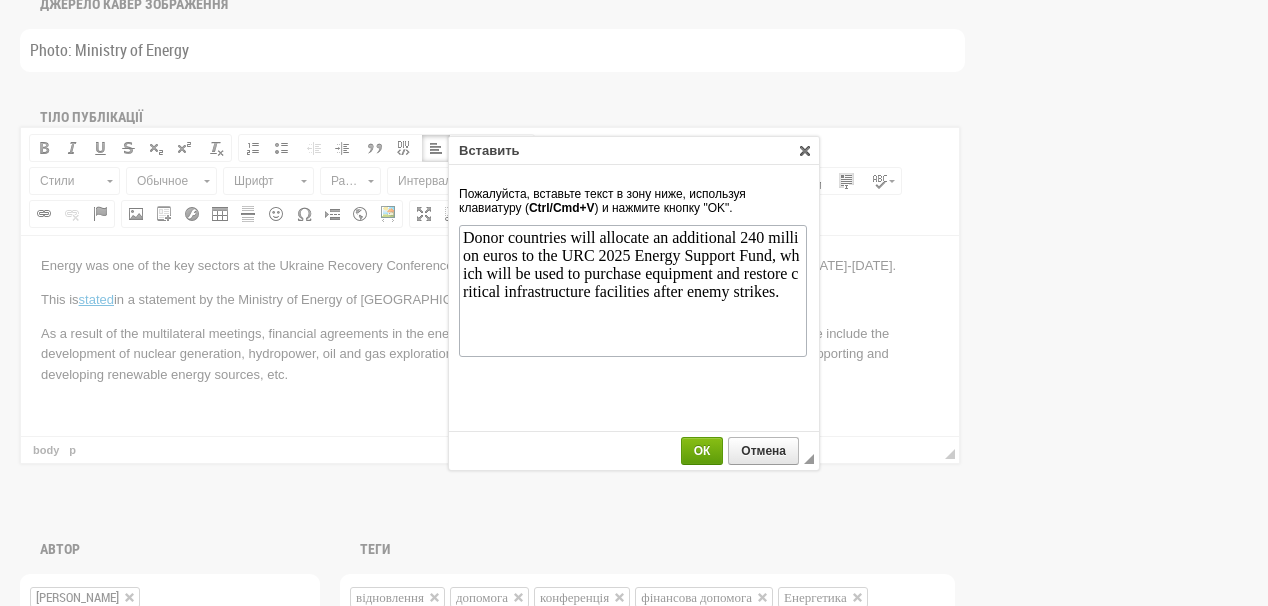 click on "ОК" at bounding box center [702, 451] 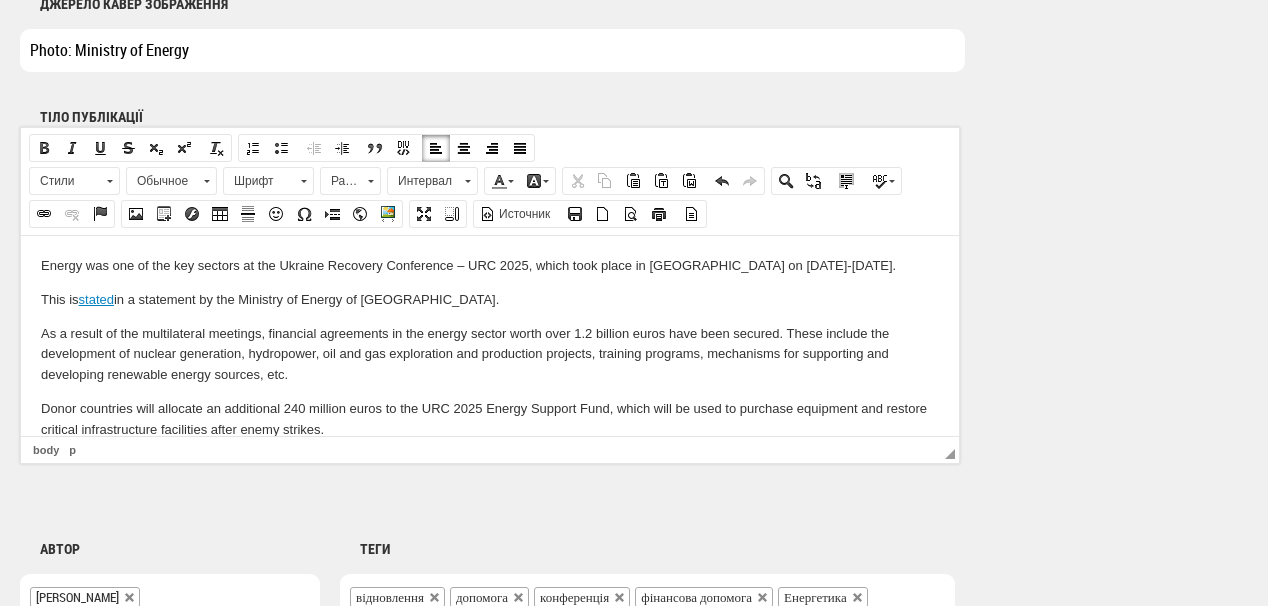 scroll, scrollTop: 35, scrollLeft: 0, axis: vertical 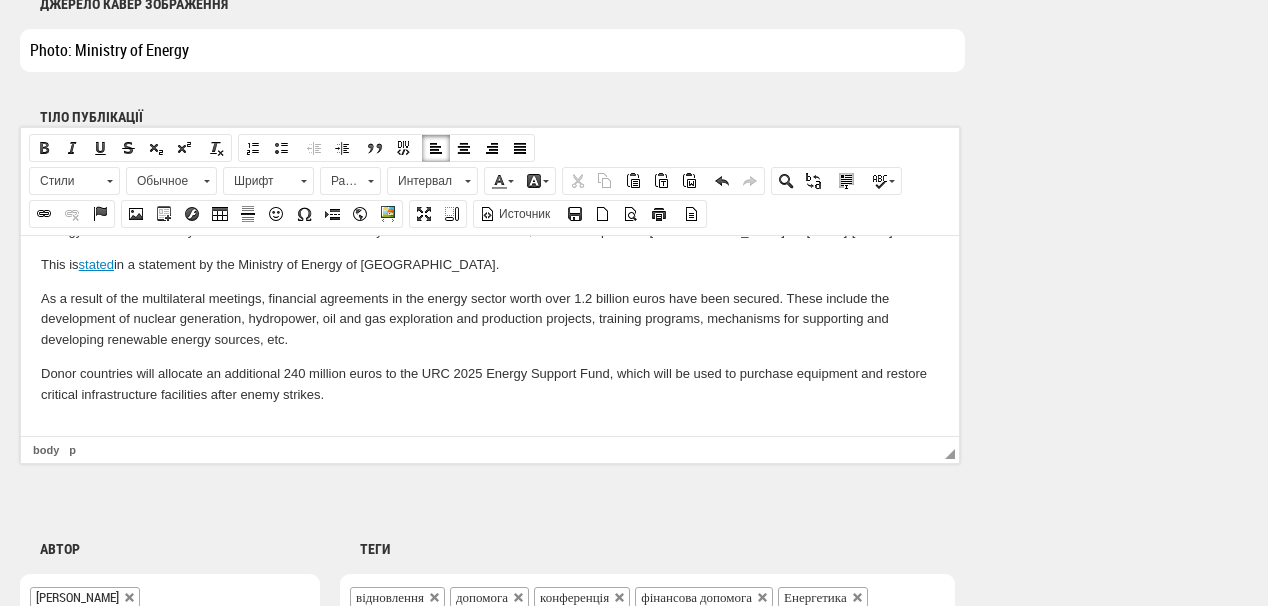 click at bounding box center [490, 428] 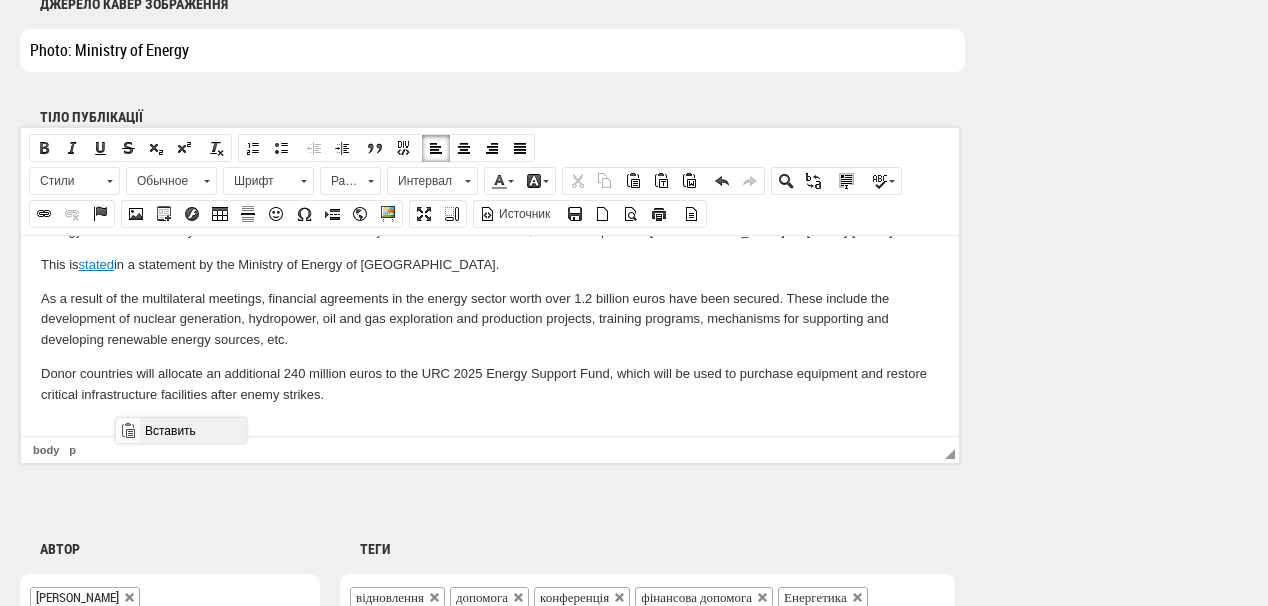 click on "Вставить" at bounding box center (192, 430) 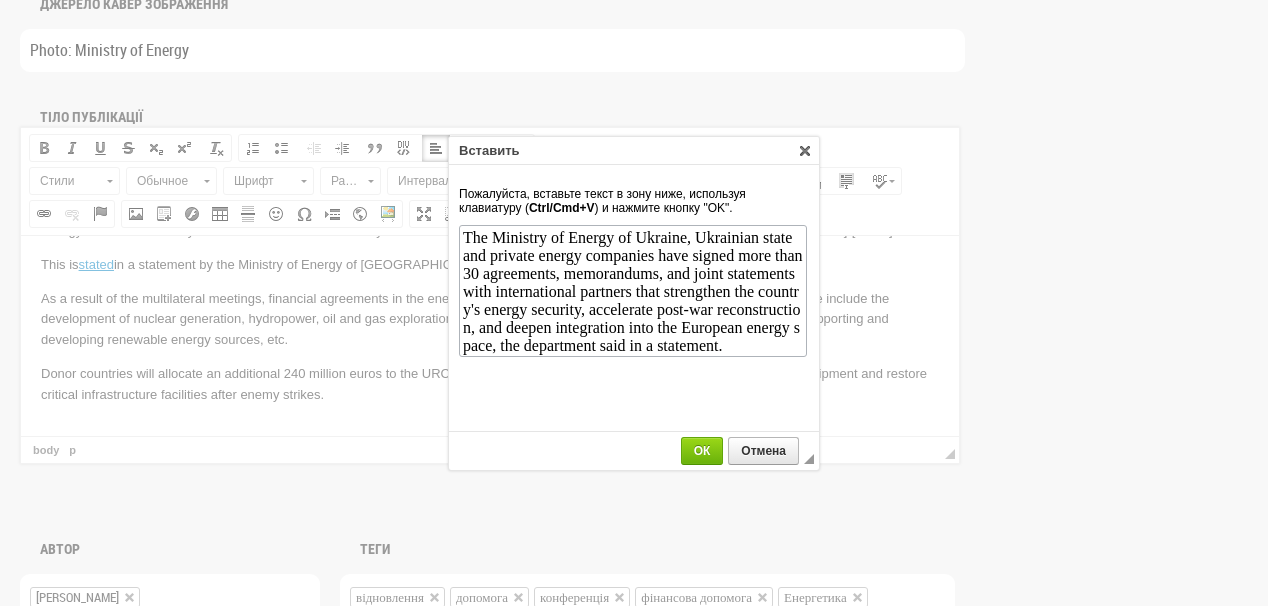 scroll, scrollTop: 19, scrollLeft: 0, axis: vertical 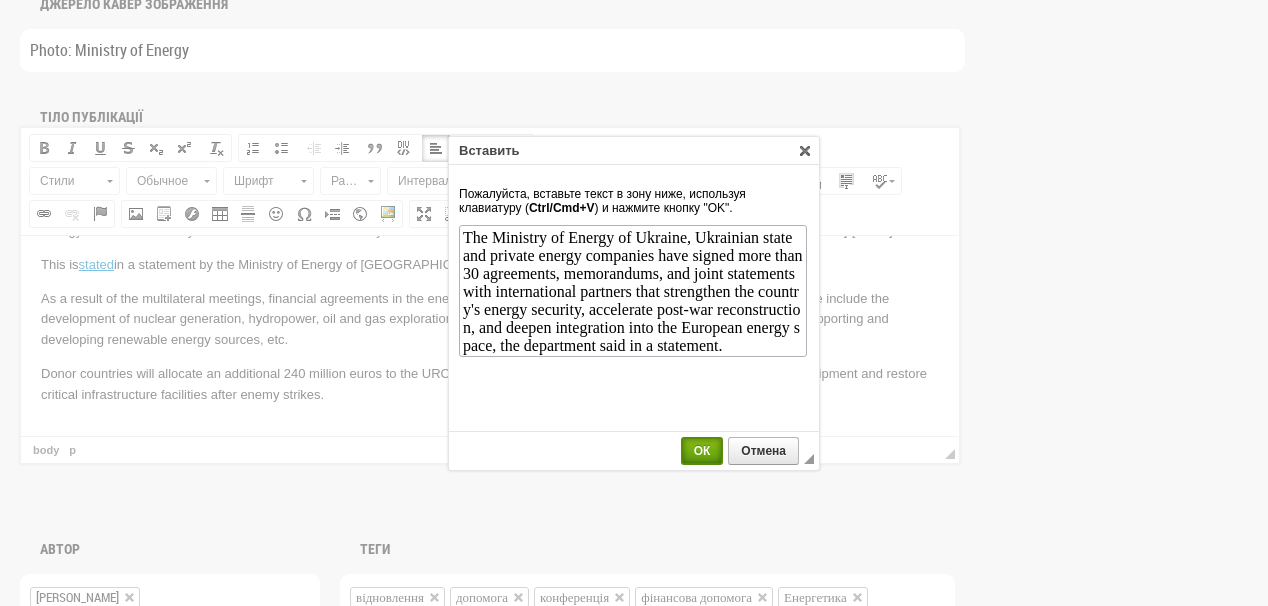 click on "ОК" at bounding box center (702, 451) 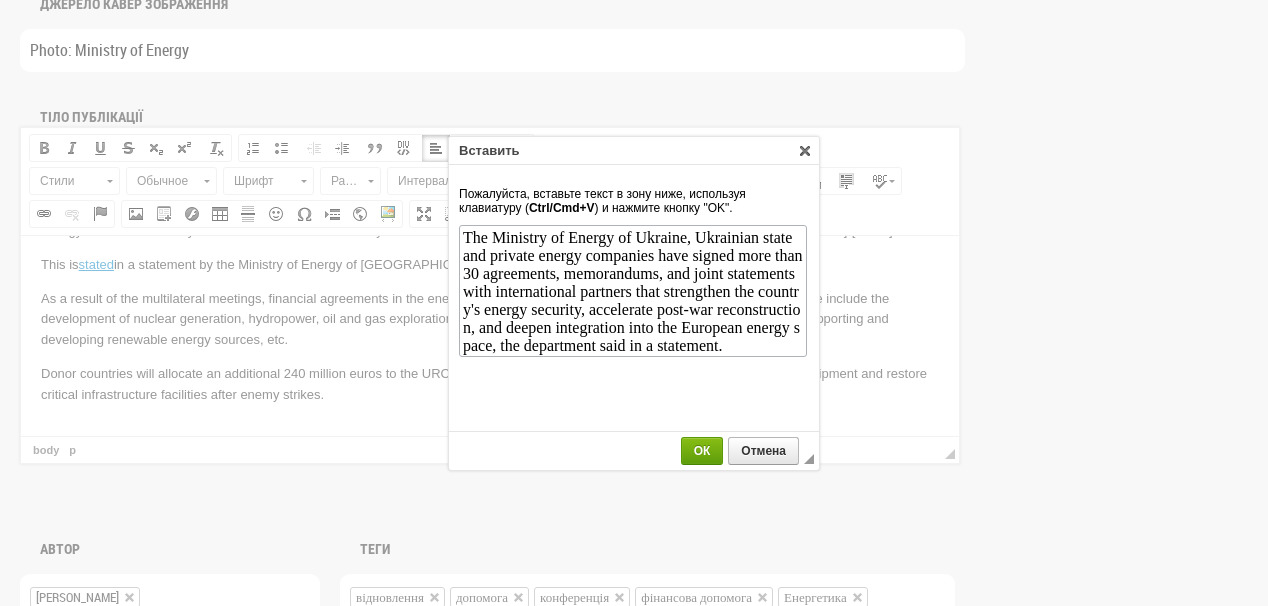 scroll, scrollTop: 0, scrollLeft: 0, axis: both 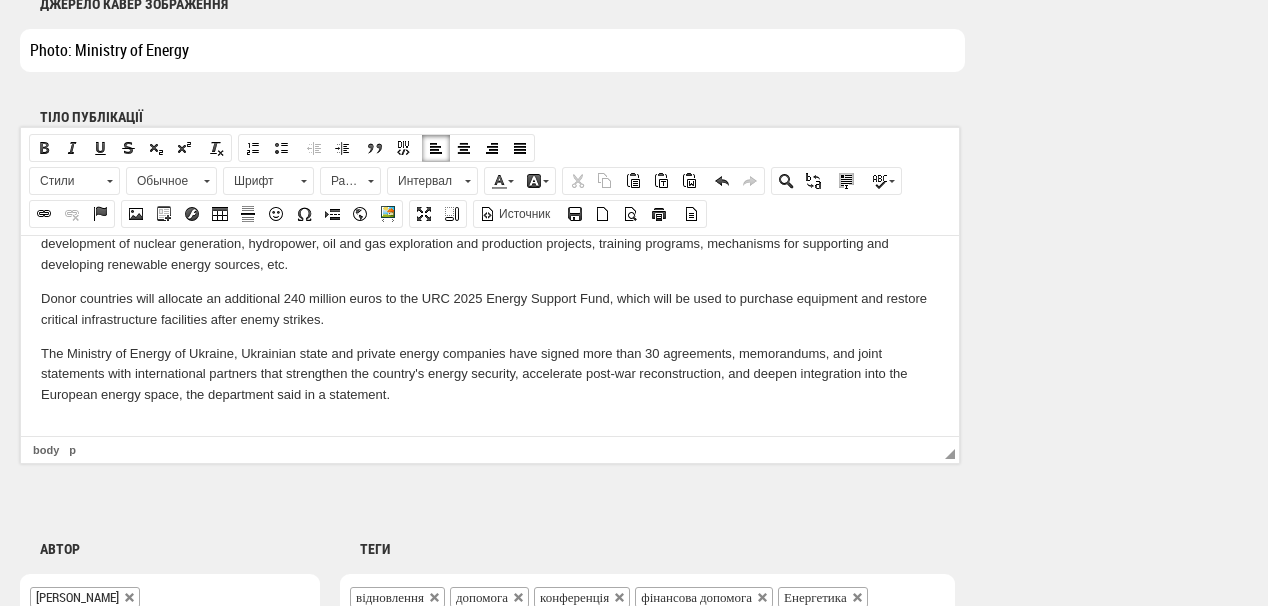 click at bounding box center (490, 428) 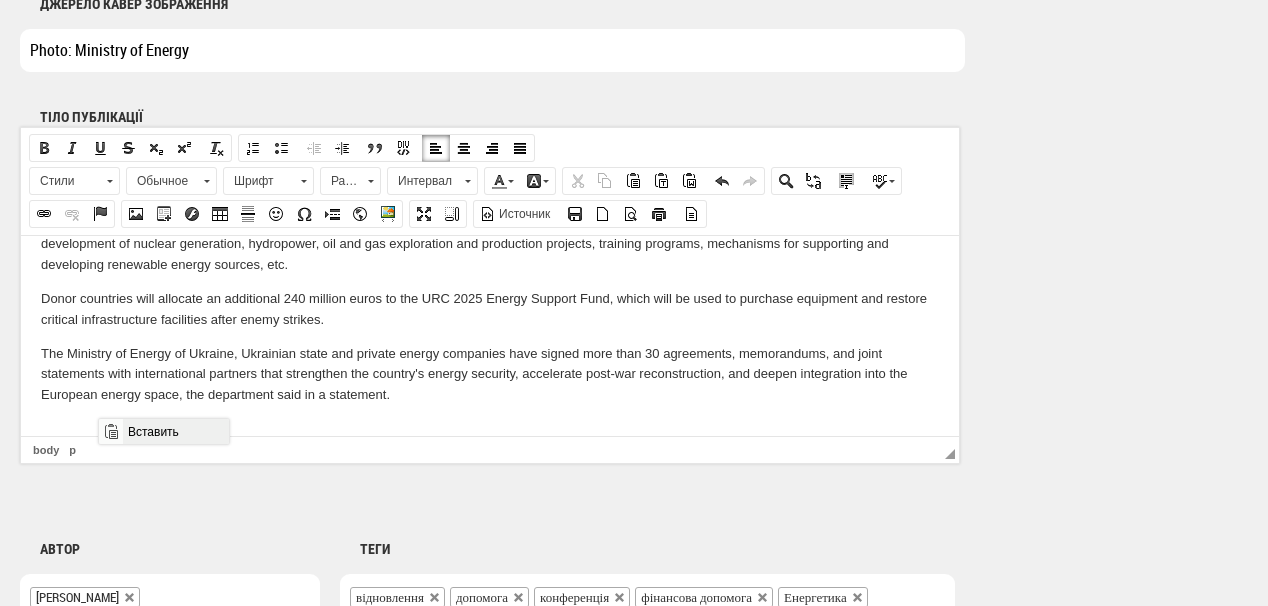 click on "Вставить" at bounding box center (175, 431) 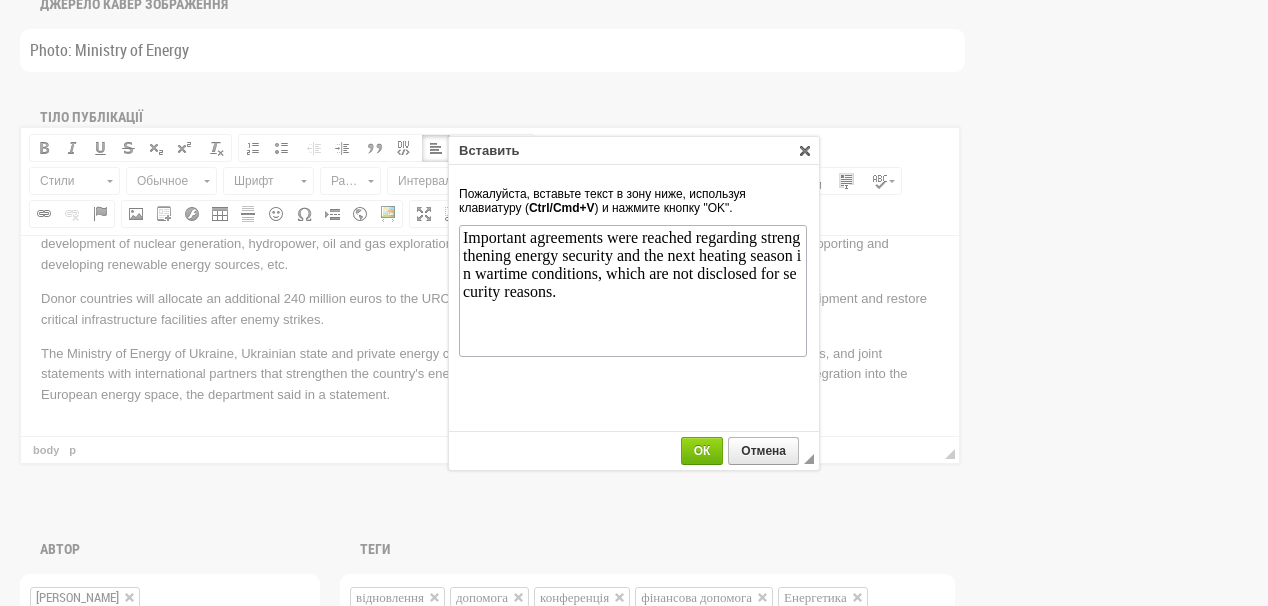 scroll, scrollTop: 0, scrollLeft: 0, axis: both 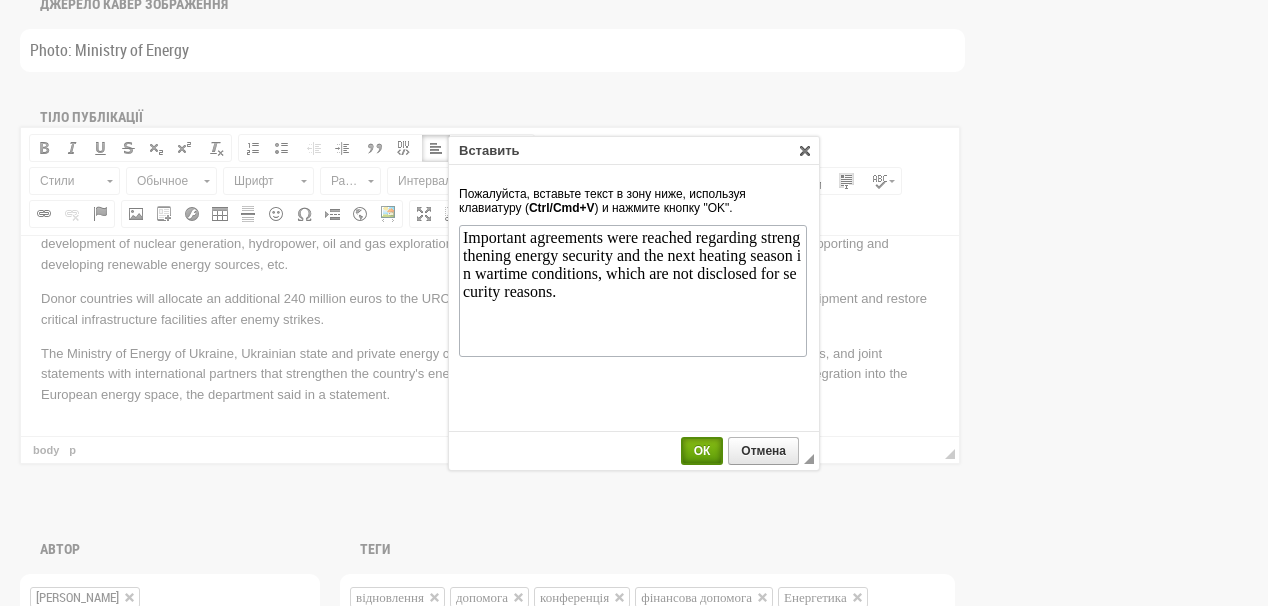 click on "ОК" at bounding box center (702, 451) 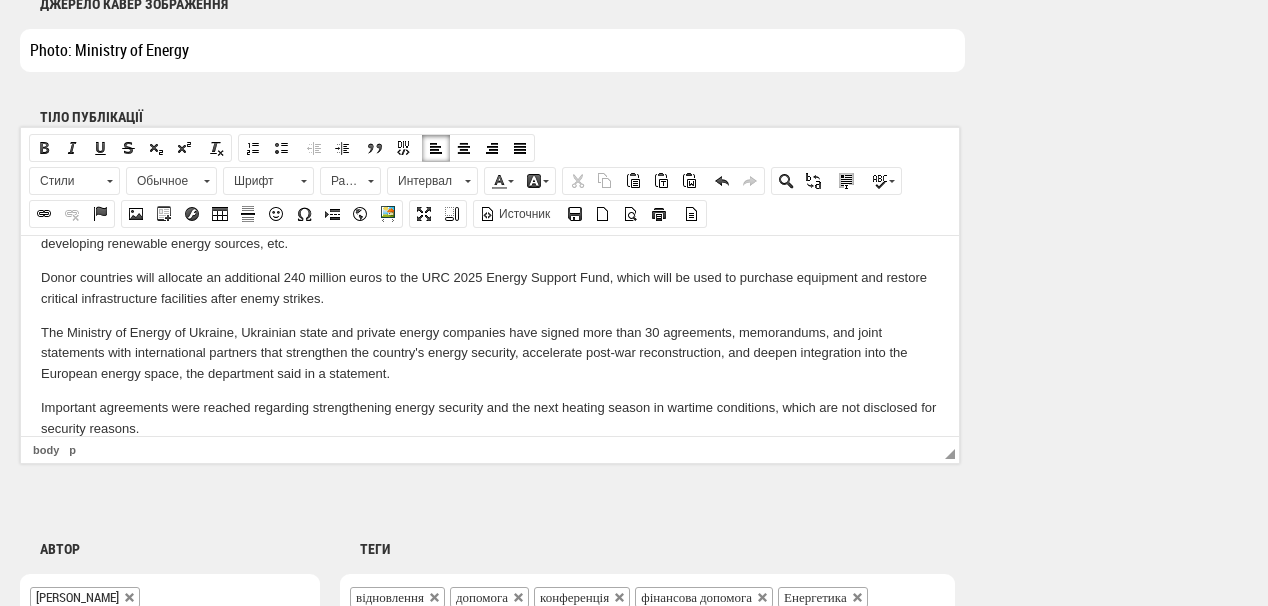 scroll, scrollTop: 164, scrollLeft: 0, axis: vertical 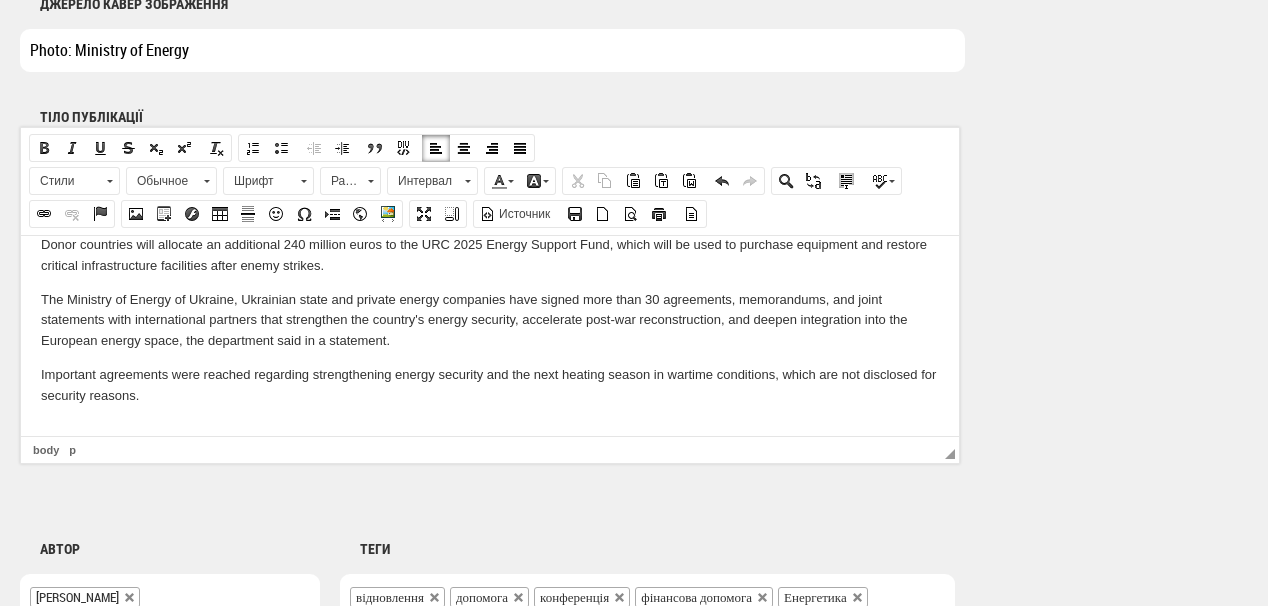 click at bounding box center (490, 429) 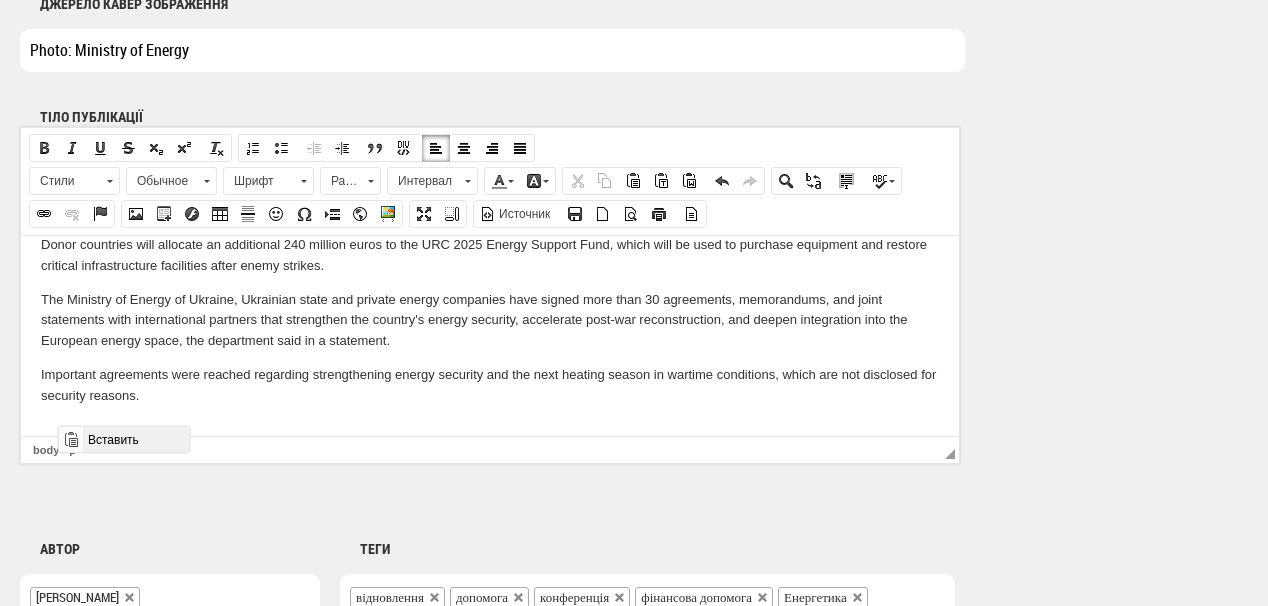 click on "Вставить" at bounding box center (135, 439) 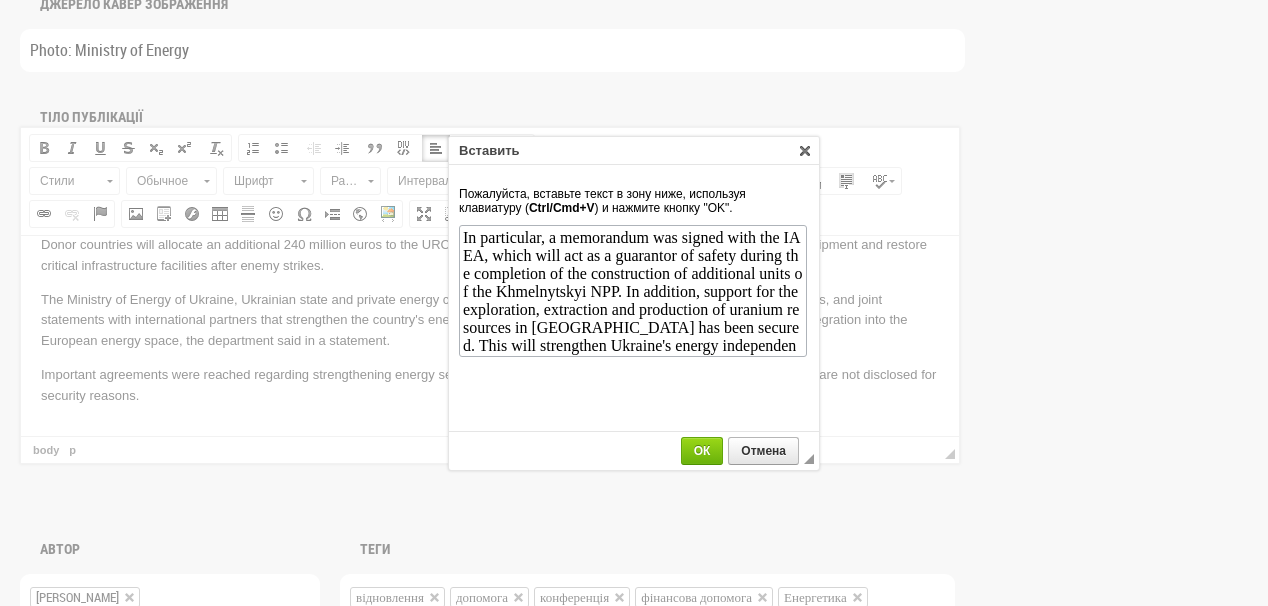 scroll, scrollTop: 37, scrollLeft: 0, axis: vertical 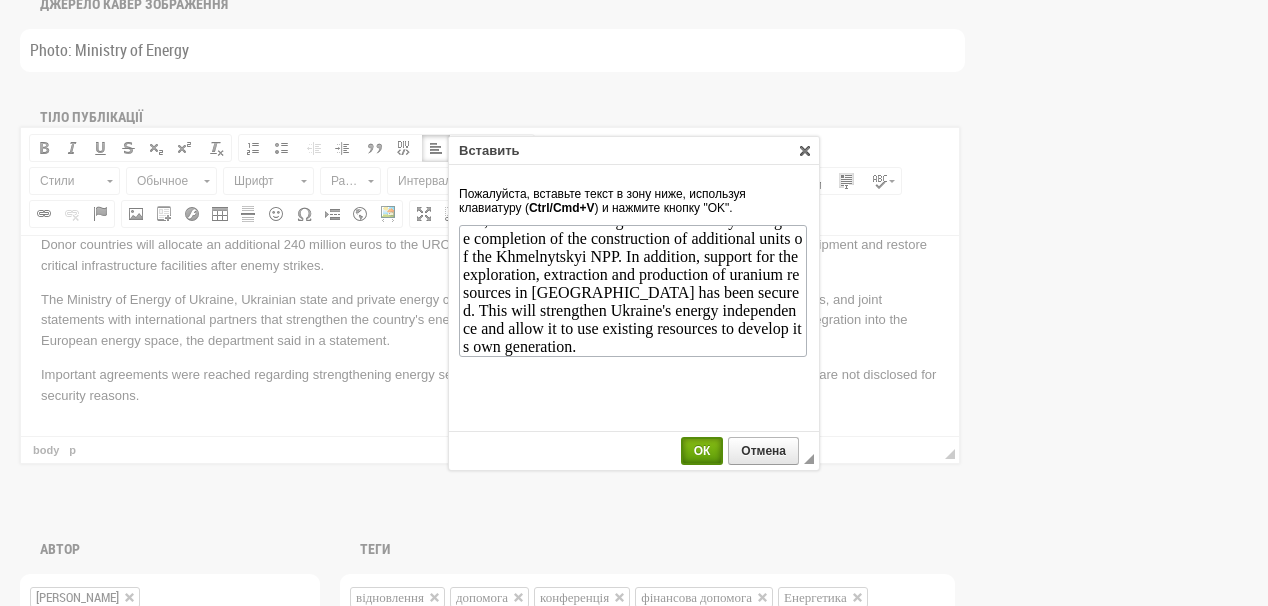 click on "ОК" at bounding box center [702, 451] 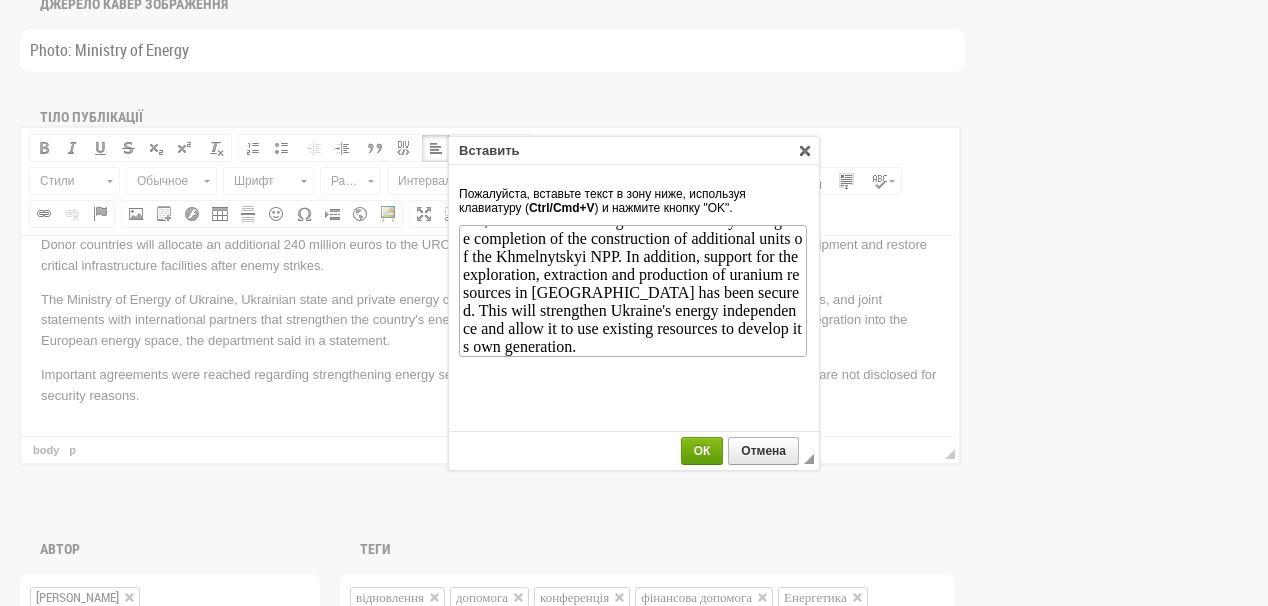 scroll, scrollTop: 206, scrollLeft: 0, axis: vertical 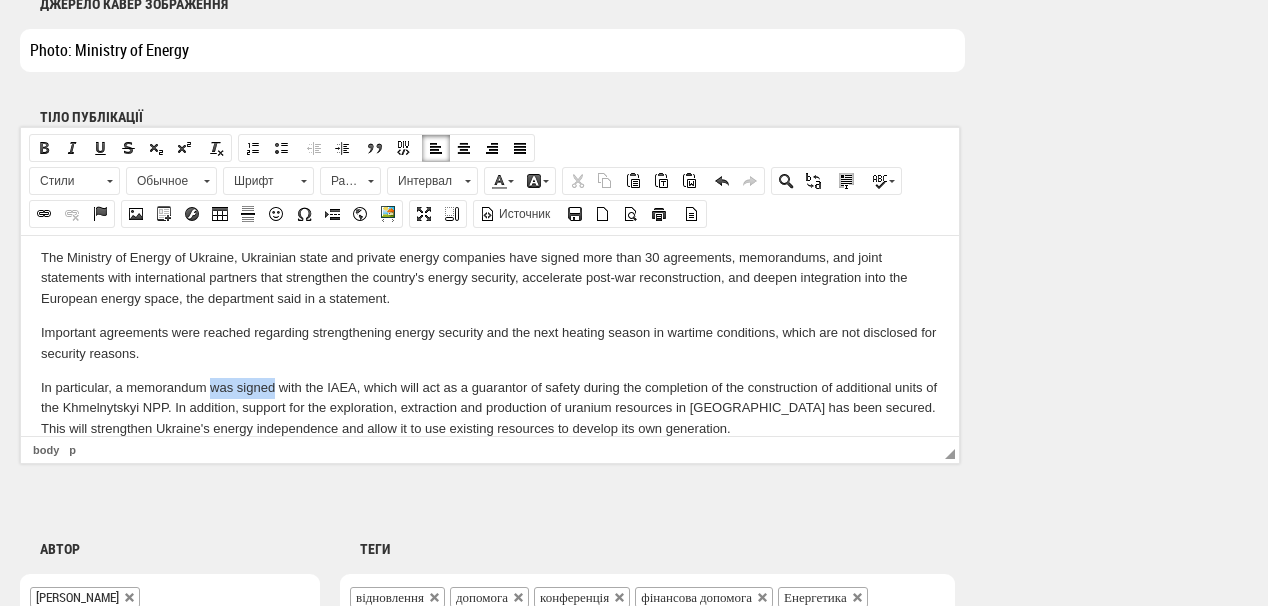 drag, startPoint x: 210, startPoint y: 384, endPoint x: 167, endPoint y: 361, distance: 48.76474 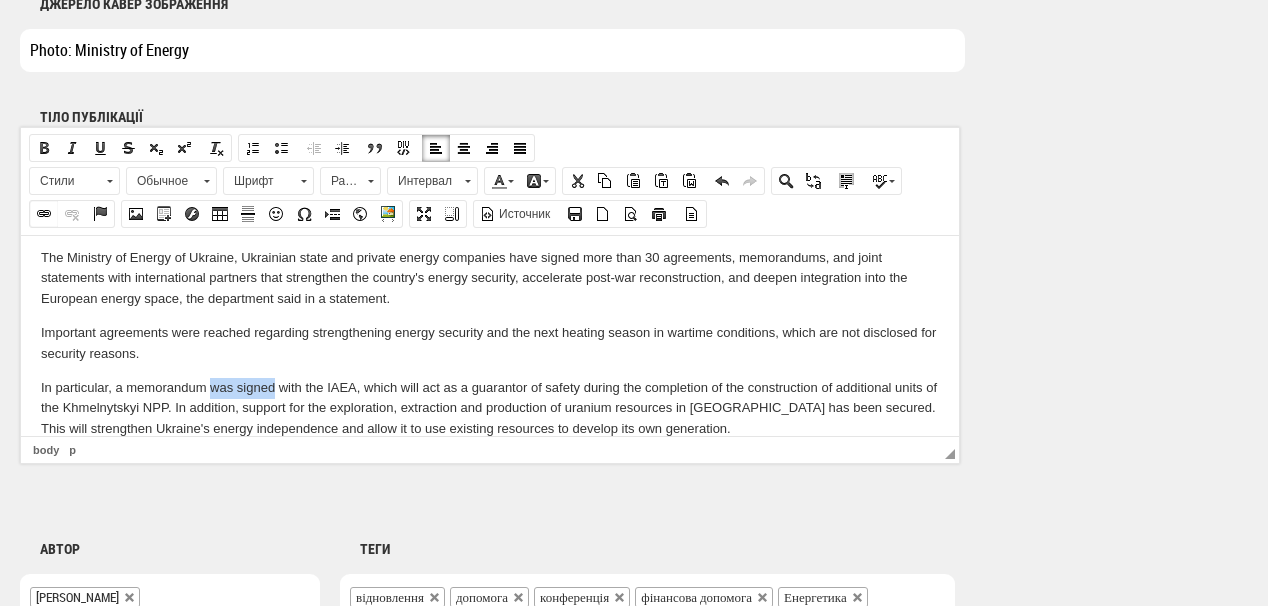 click at bounding box center [44, 214] 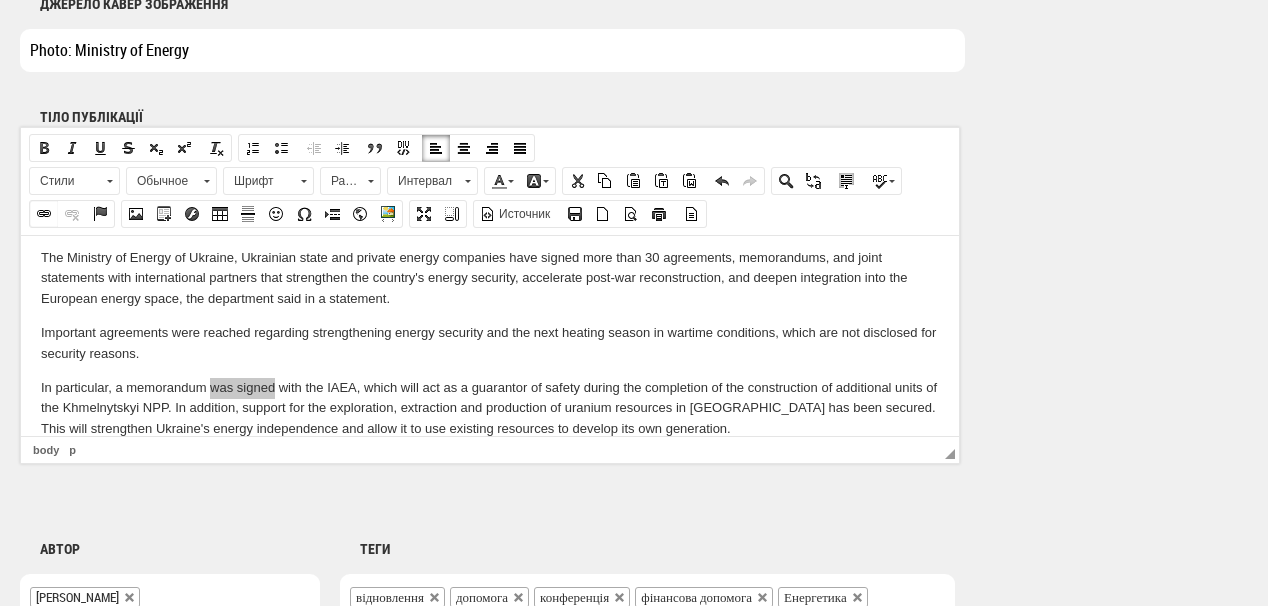 select on "http://" 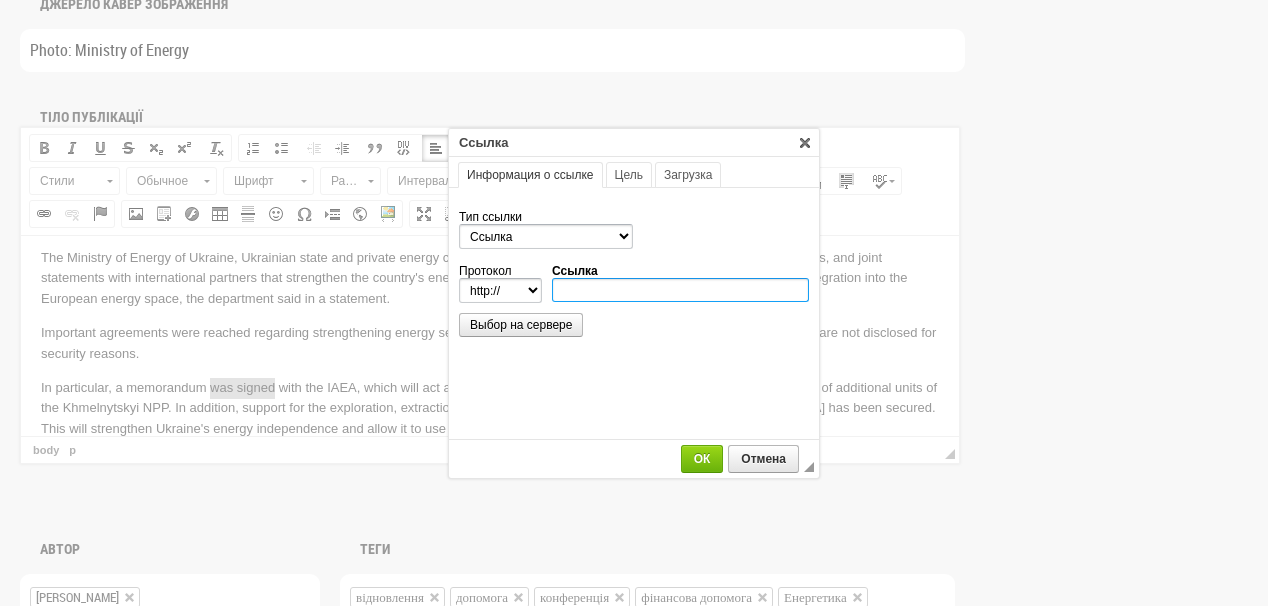click on "Ссылка" at bounding box center (680, 290) 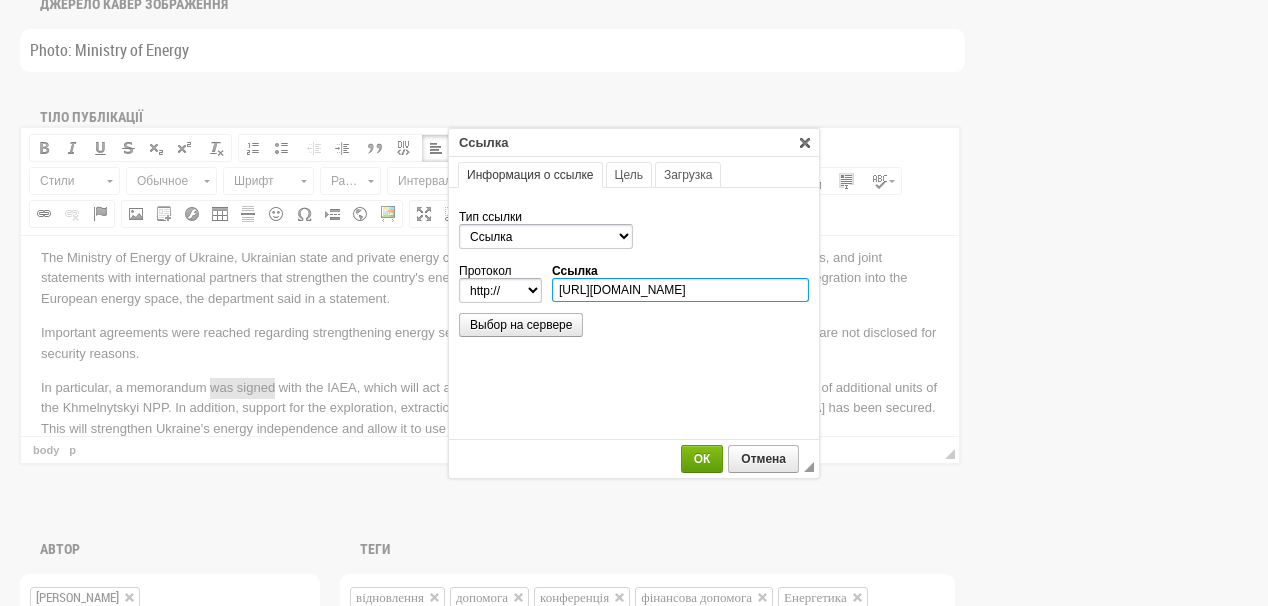type on "https://ua-energy.org/en/posts/11-07-2025" 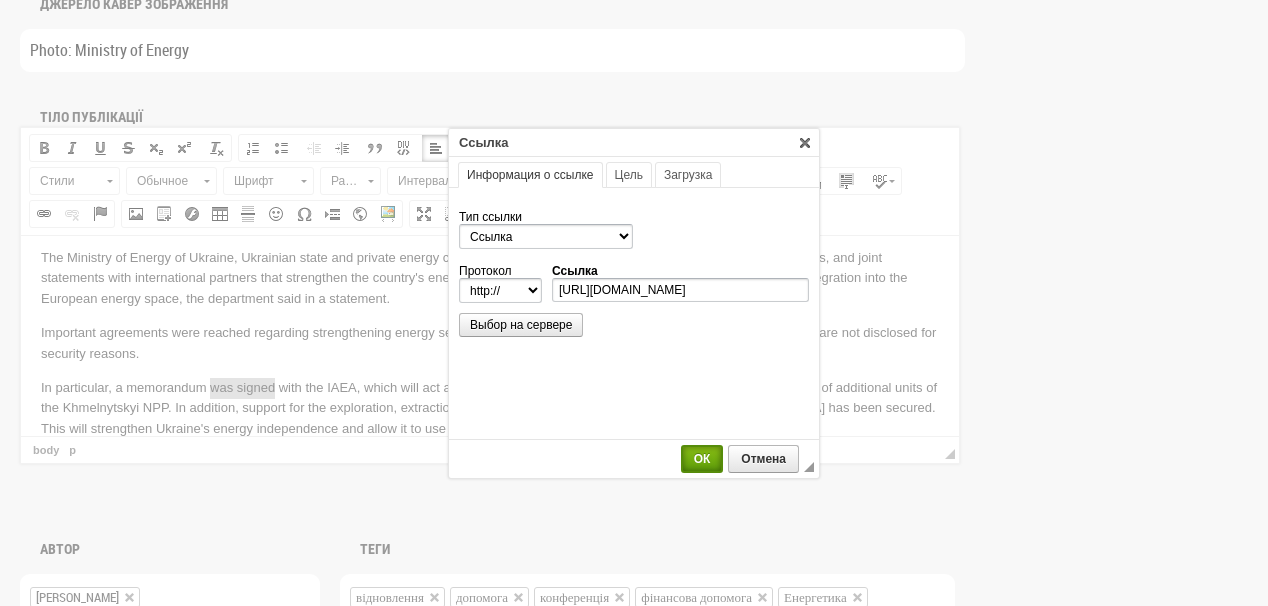 select on "https://" 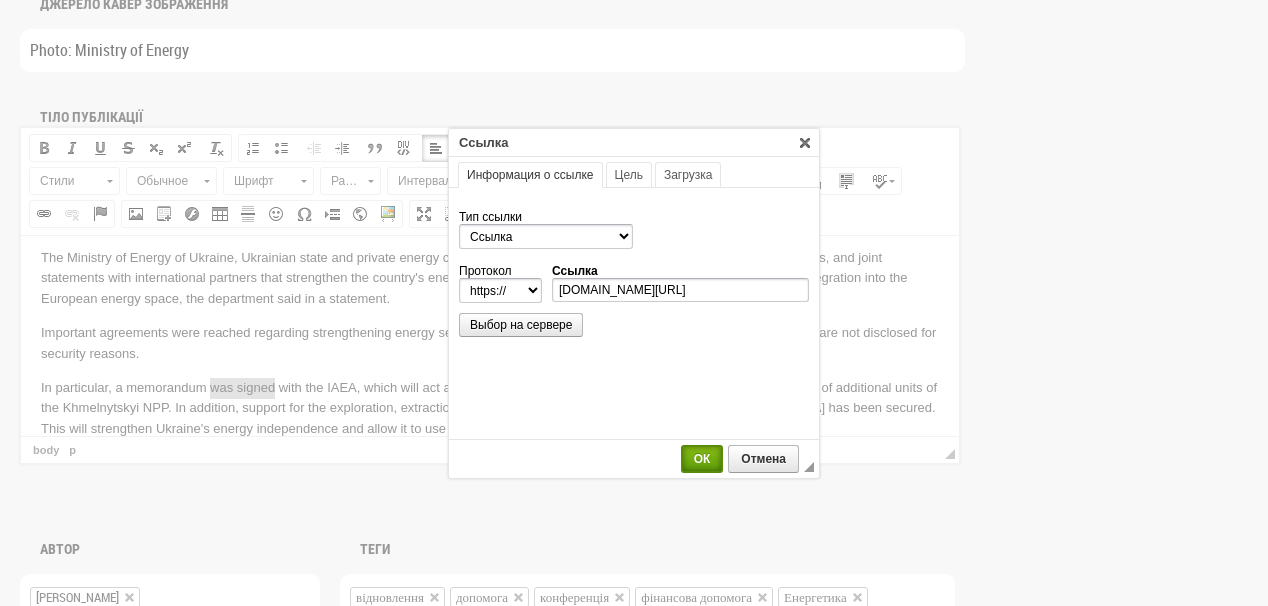 click on "ОК" at bounding box center [702, 459] 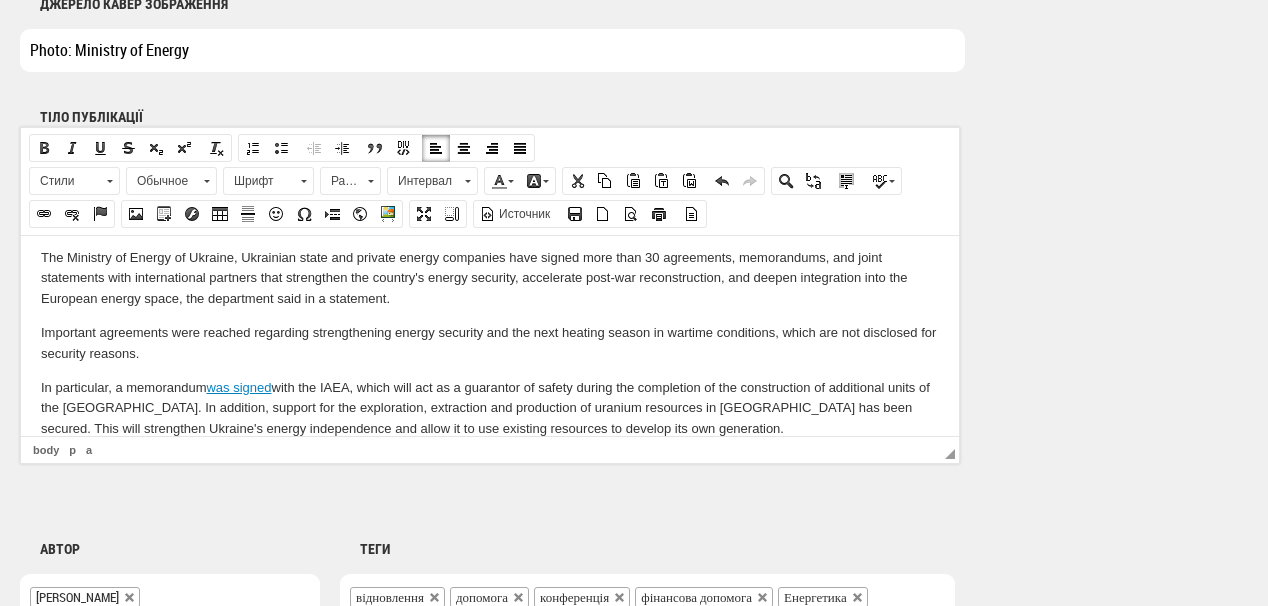 click on "In particular, a memorandum  was signed  with the IAEA, which will act as a guarantor of safety during the completion of the construction of additional units of the Khmelnytskyi NPP. In addition, support for the exploration, extraction and production of uranium resources in Ukraine has been secured. This will strengthen Ukraine's energy independence and allow it to use existing resources to develop its own generation." at bounding box center (490, 408) 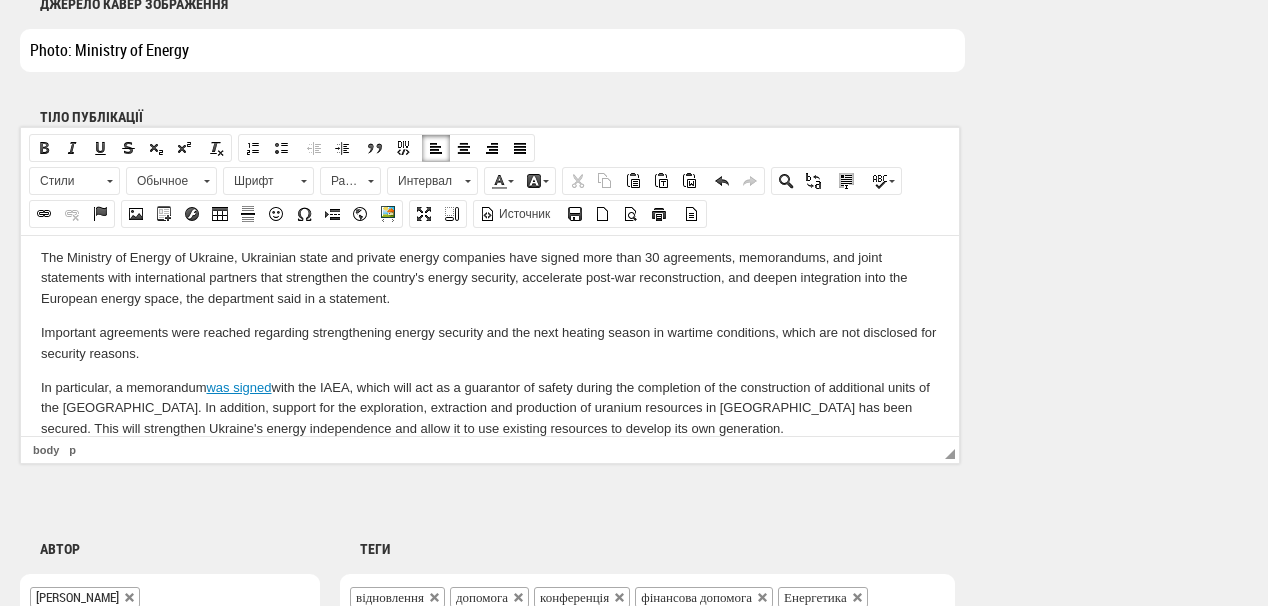 scroll, scrollTop: 240, scrollLeft: 0, axis: vertical 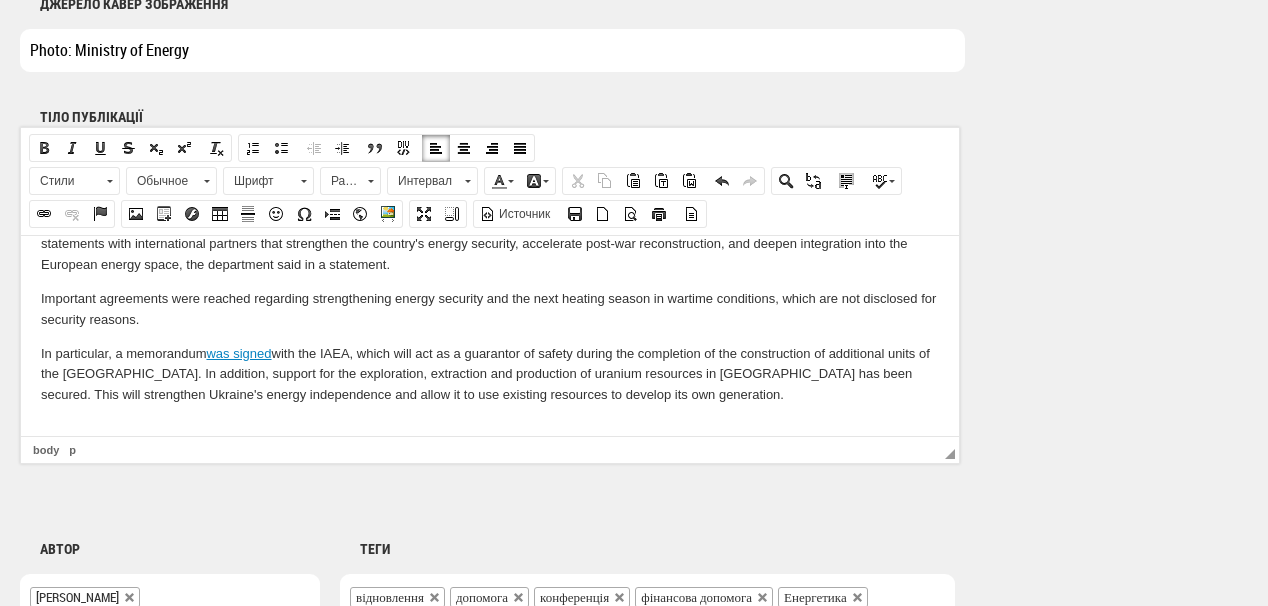 click at bounding box center [490, 428] 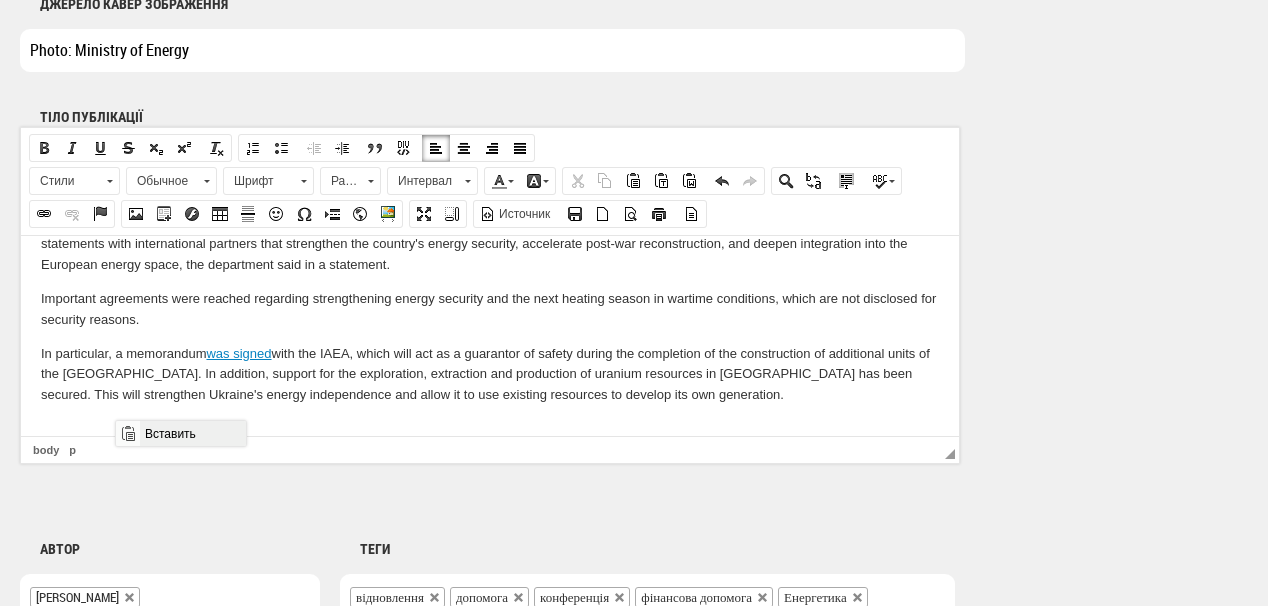 drag, startPoint x: 173, startPoint y: 433, endPoint x: 439, endPoint y: 837, distance: 483.7065 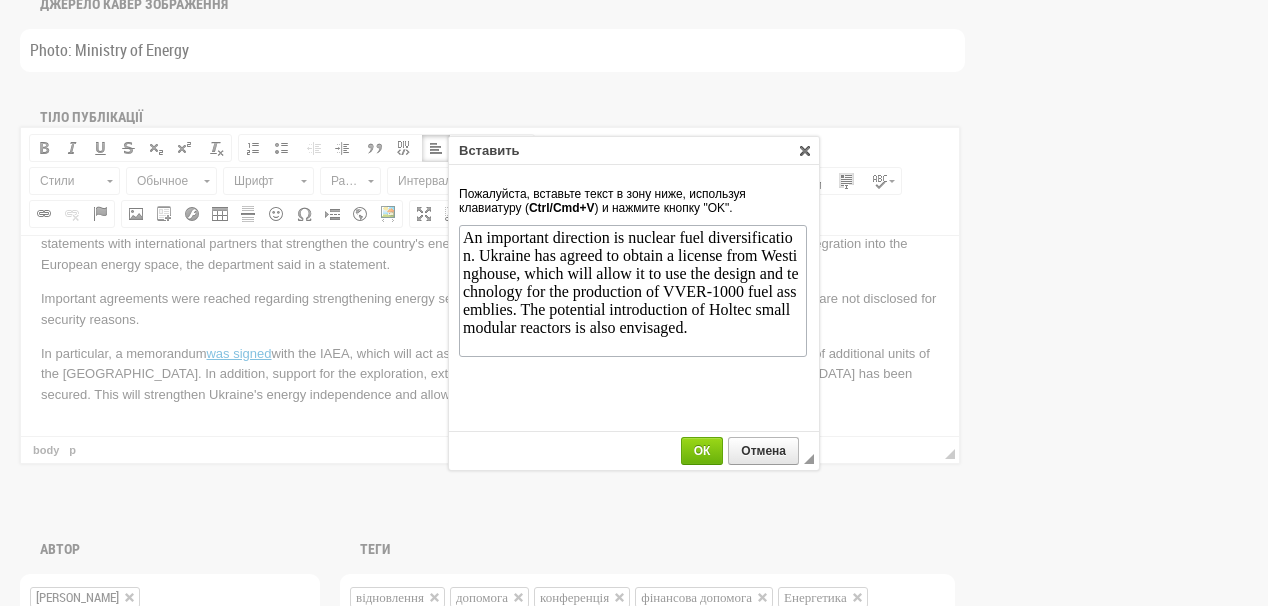 scroll, scrollTop: 0, scrollLeft: 0, axis: both 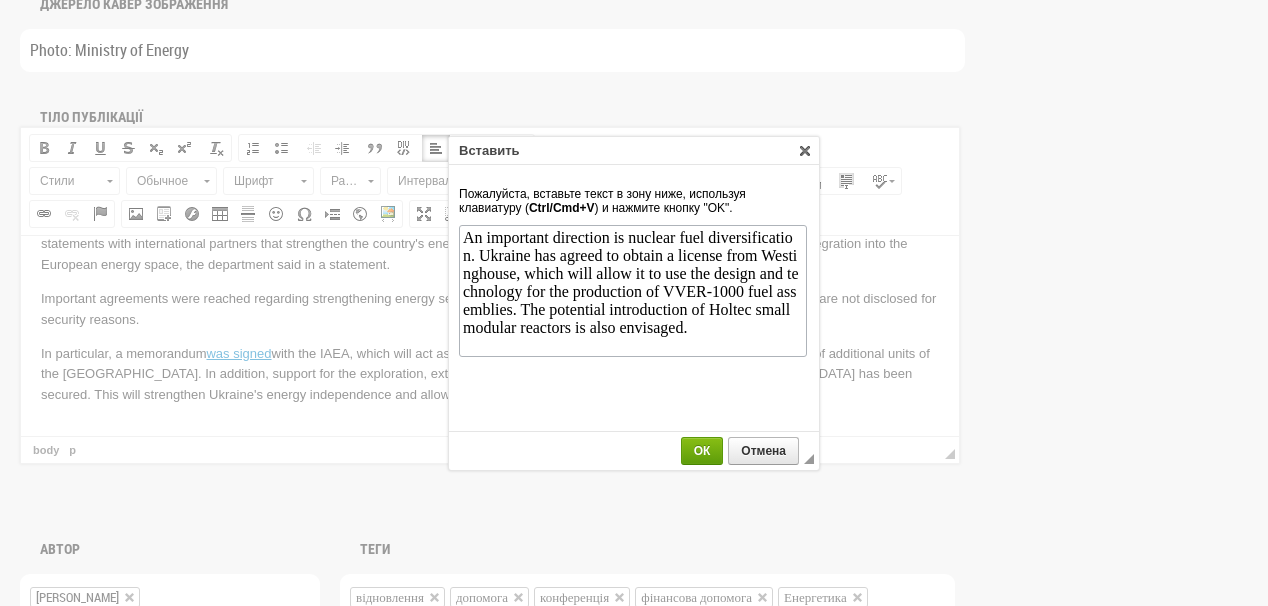 click on "ОК" at bounding box center [702, 451] 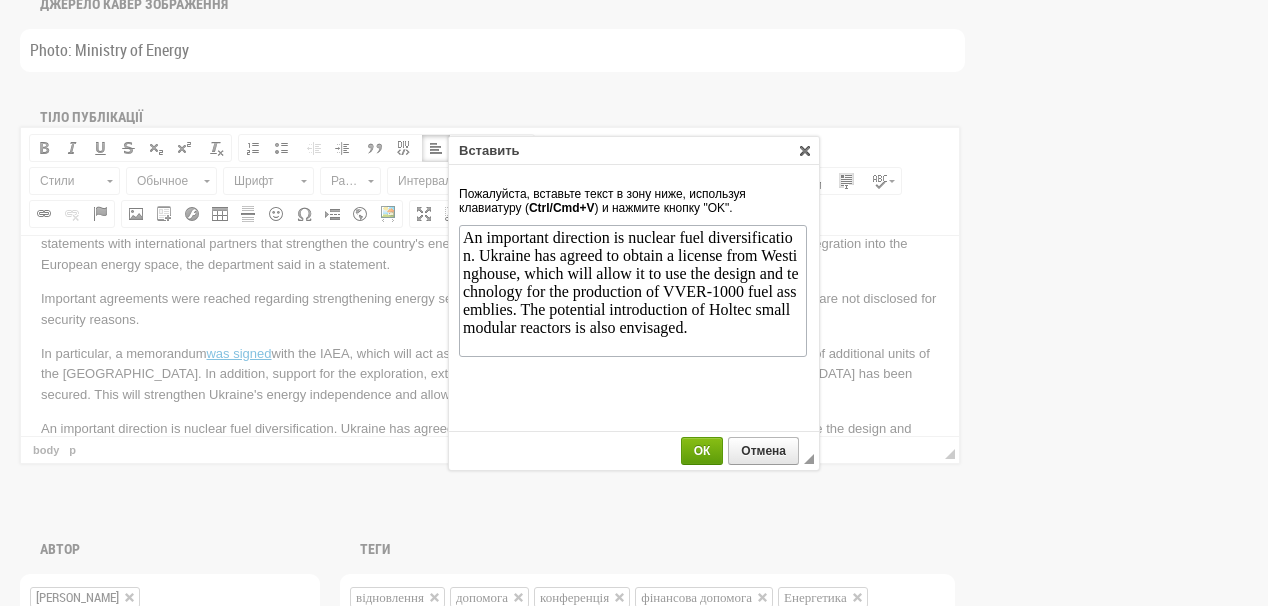 scroll, scrollTop: 260, scrollLeft: 0, axis: vertical 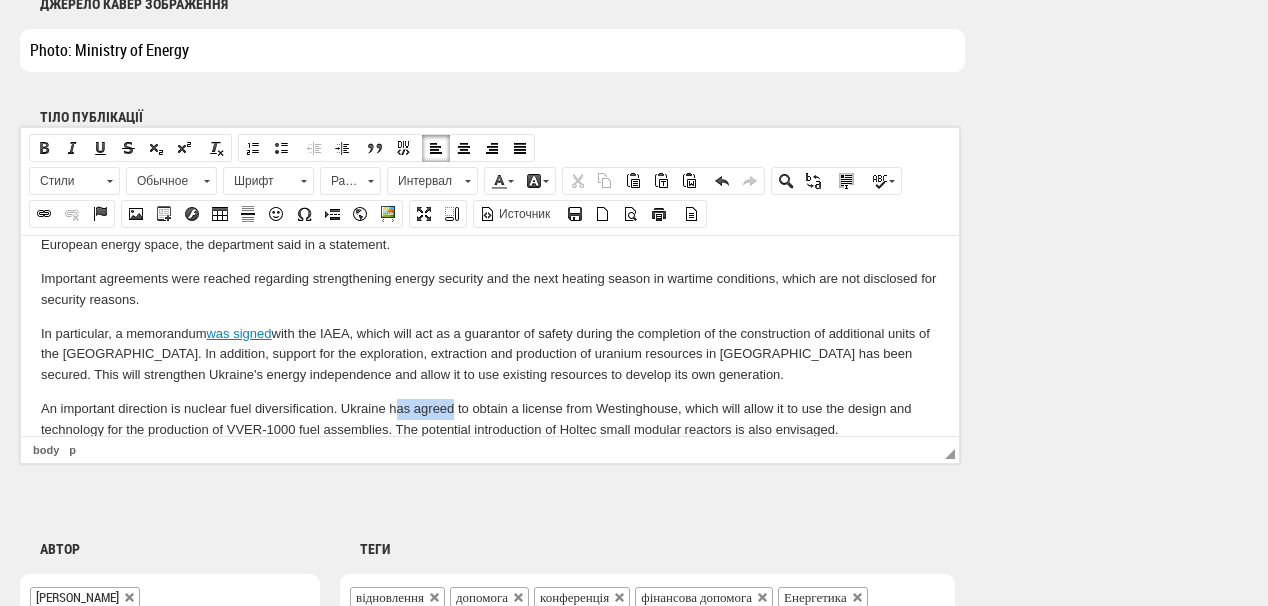 drag, startPoint x: 393, startPoint y: 407, endPoint x: 453, endPoint y: 406, distance: 60.00833 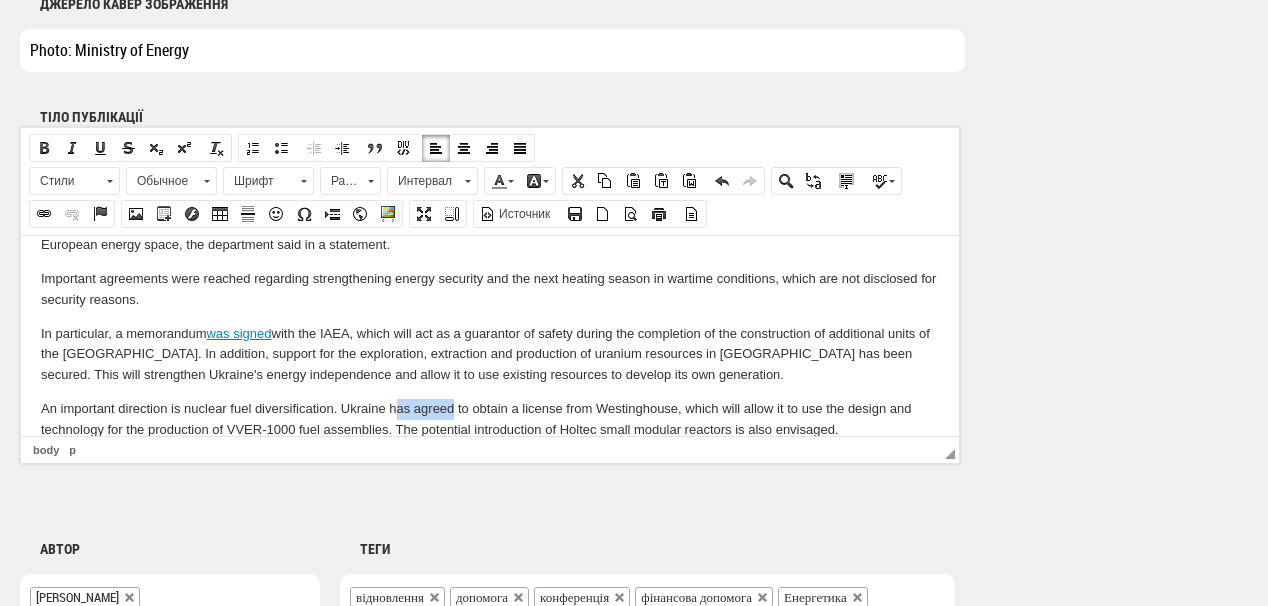 click on "An important direction is nuclear fuel diversification. Ukraine has agreed to obtain a license from Westinghouse, which will allow it to use the design and technology for the production of VVER-1000 fuel assemblies. The potential introduction of Holtec small modular reactors is also envisaged." at bounding box center [490, 419] 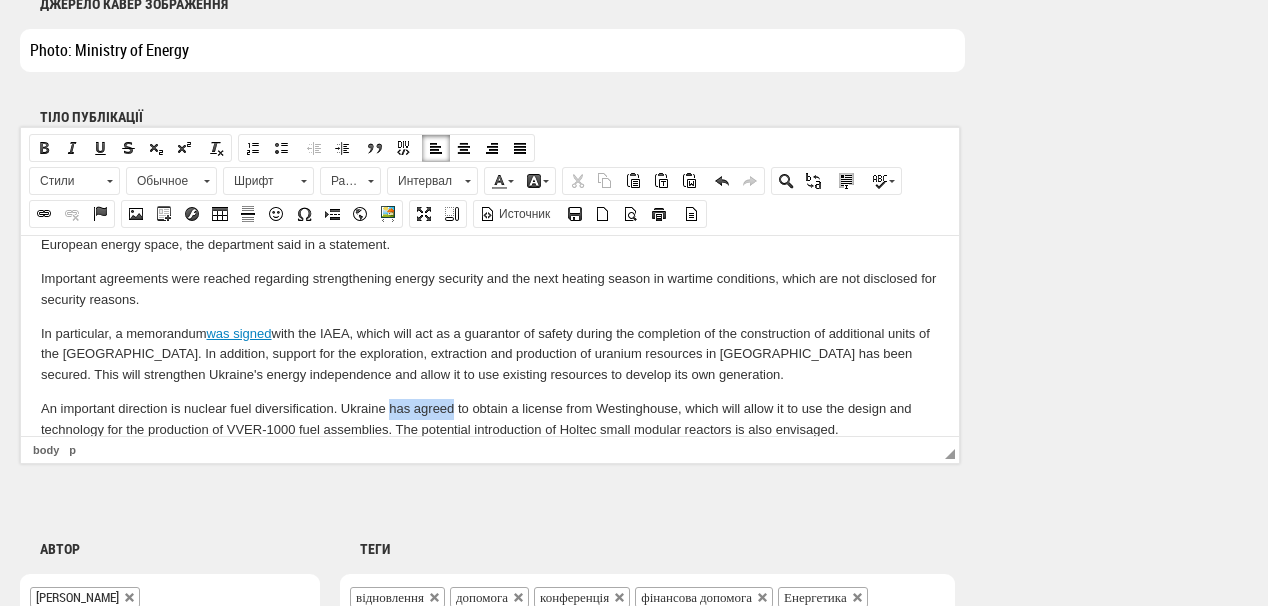 drag, startPoint x: 388, startPoint y: 407, endPoint x: 453, endPoint y: 405, distance: 65.03076 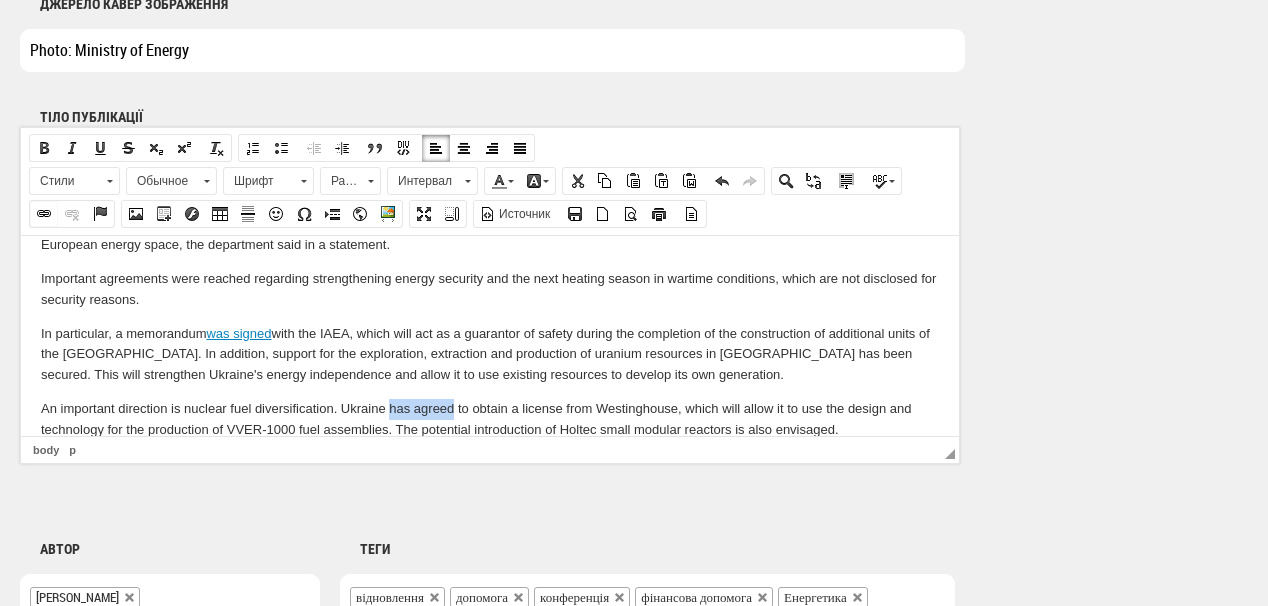 click at bounding box center (44, 214) 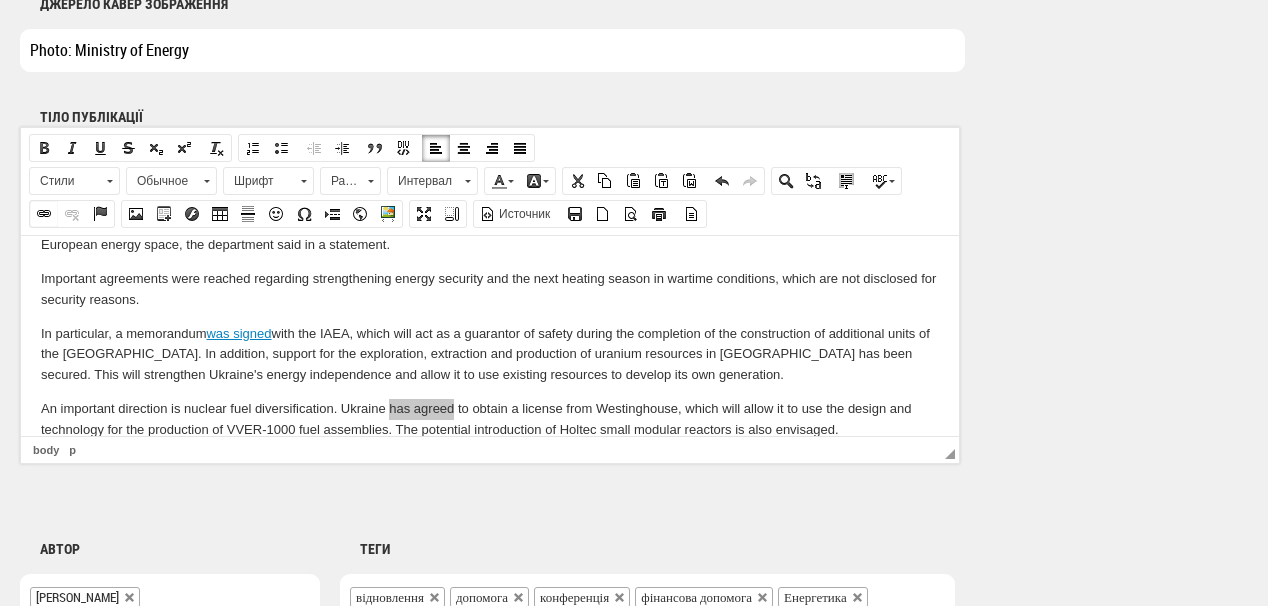 select on "http://" 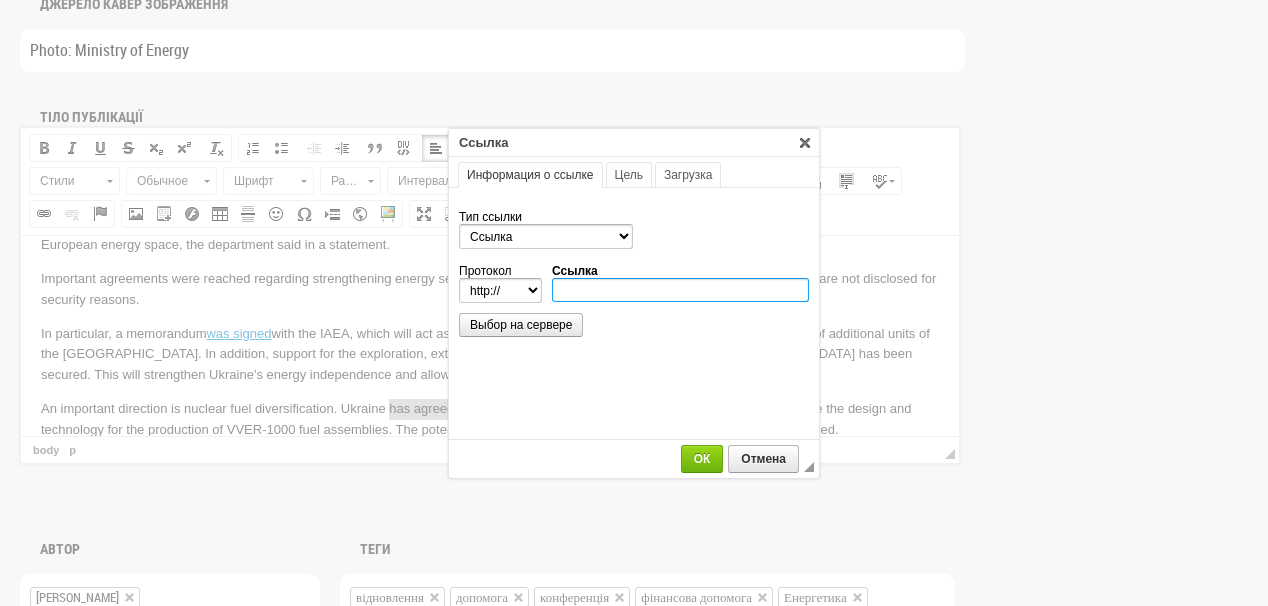 click on "Ссылка" at bounding box center [680, 290] 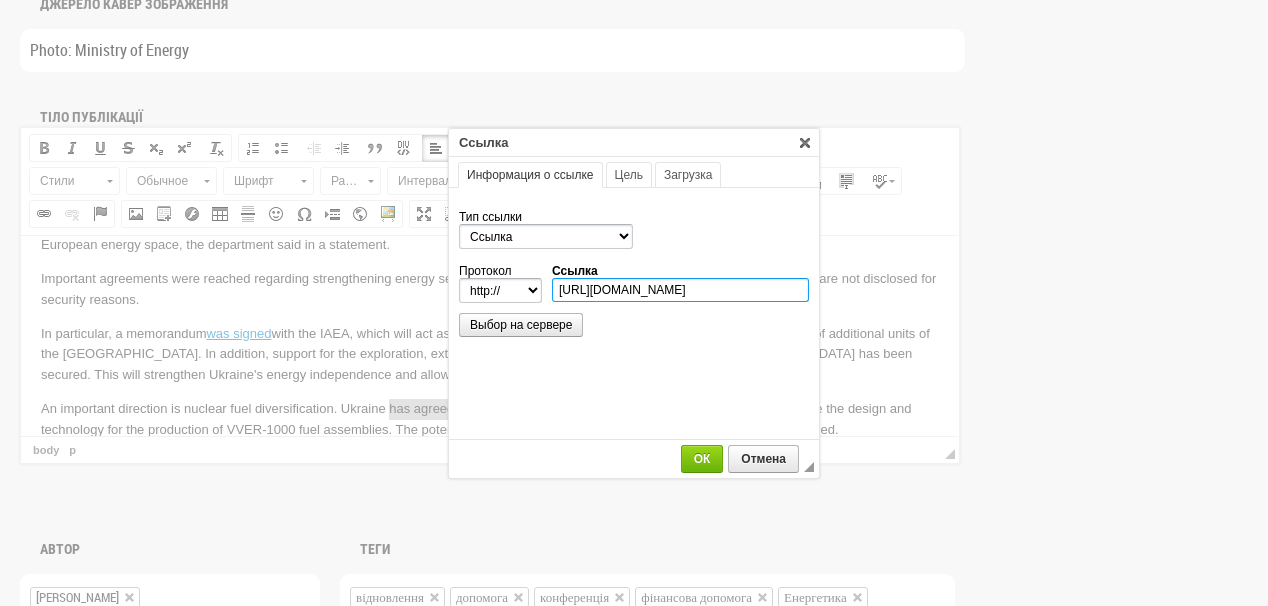 scroll, scrollTop: 0, scrollLeft: 200, axis: horizontal 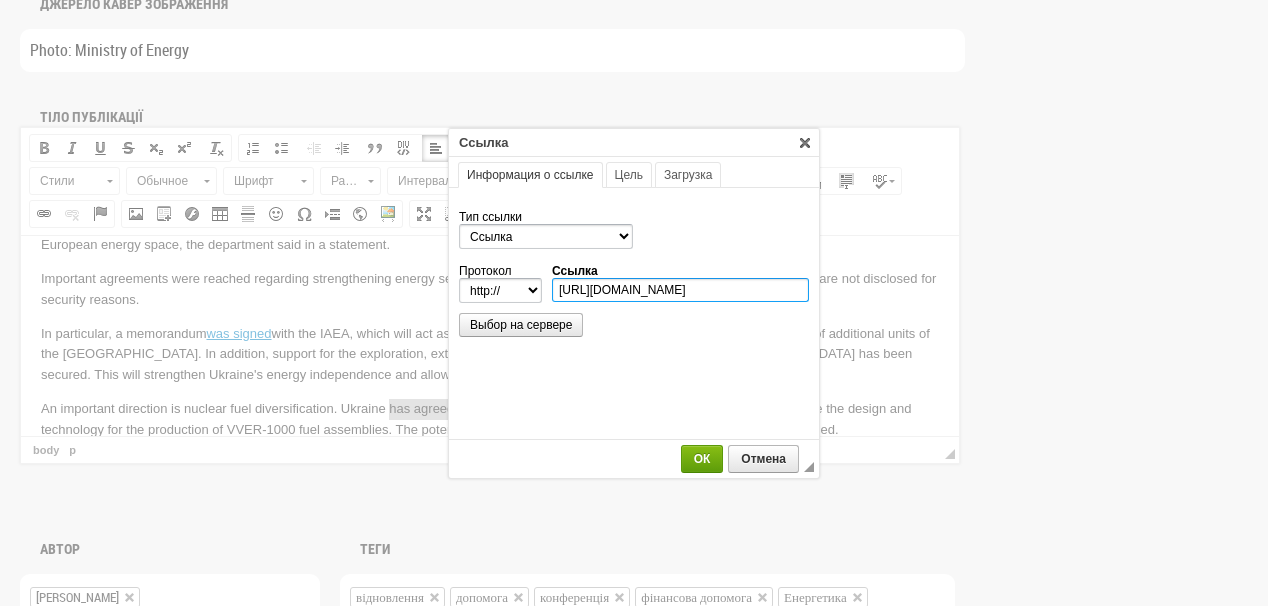 type on "https://ua-energy.org/en/posts/11-07-2025-39fd72f0-d8e6-4b9c-a307-d298247cdf43" 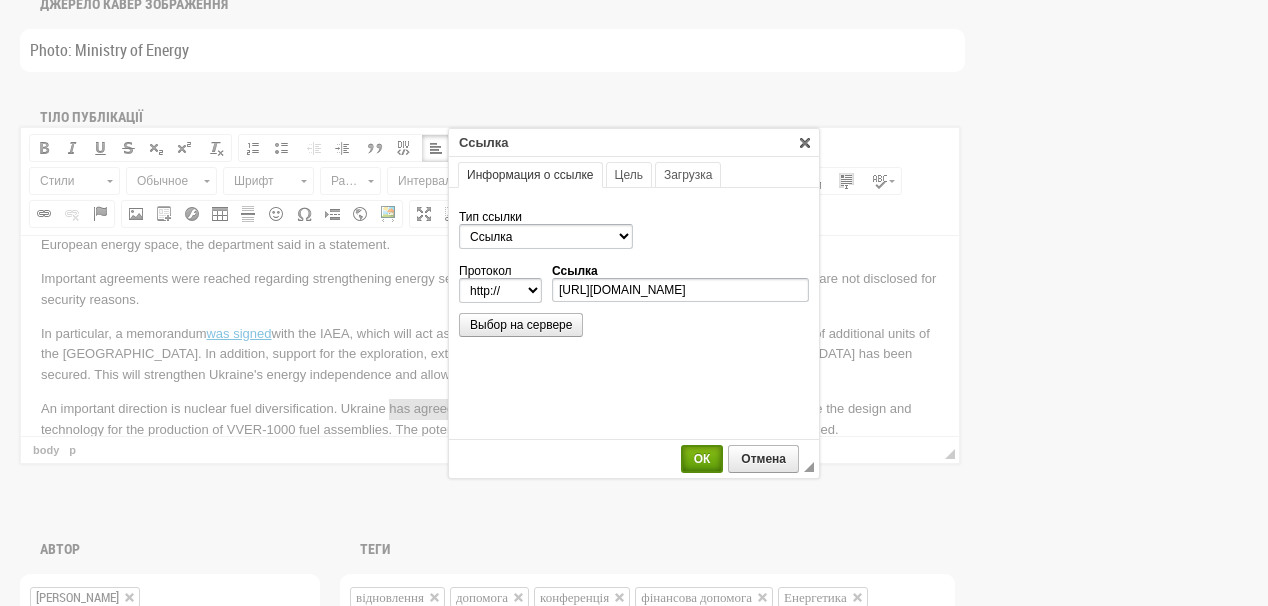 select on "https://" 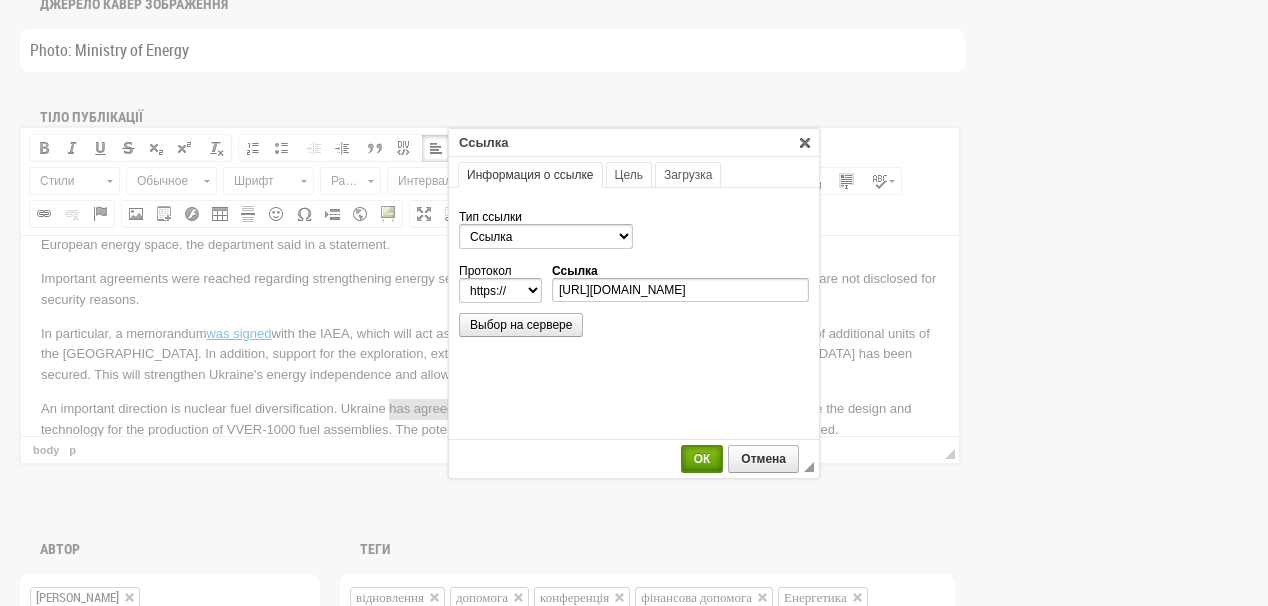 type on "ua-energy.org/en/posts/11-07-2025-39fd72f0-d8e6-4b9c-a307-d298247cdf43" 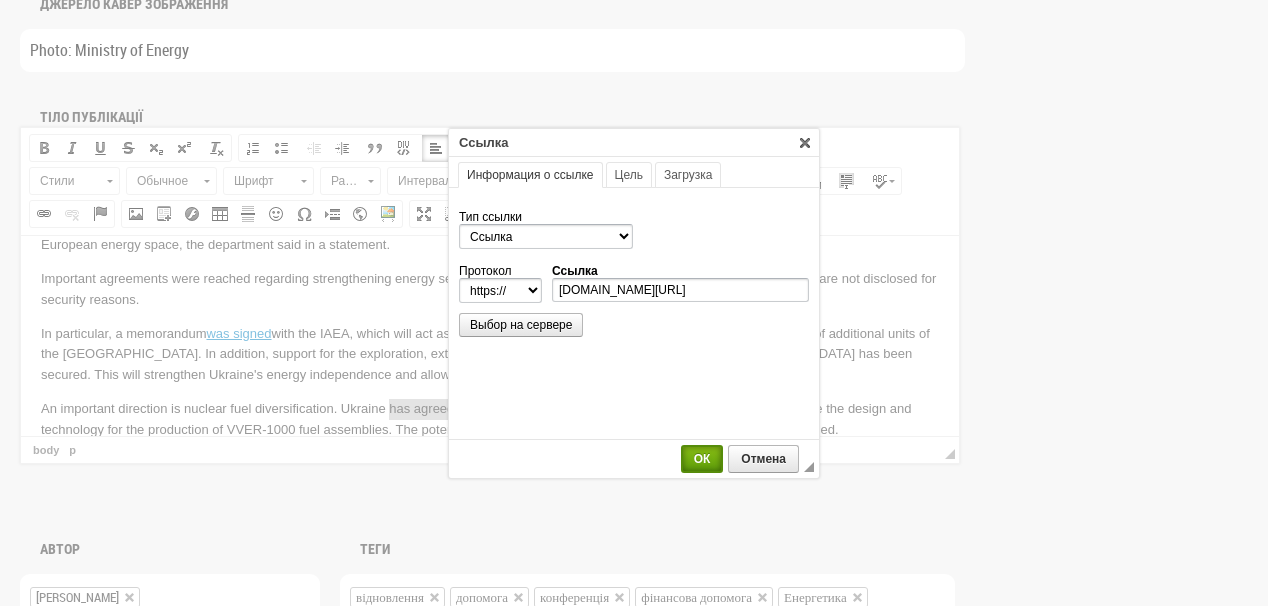 scroll, scrollTop: 0, scrollLeft: 0, axis: both 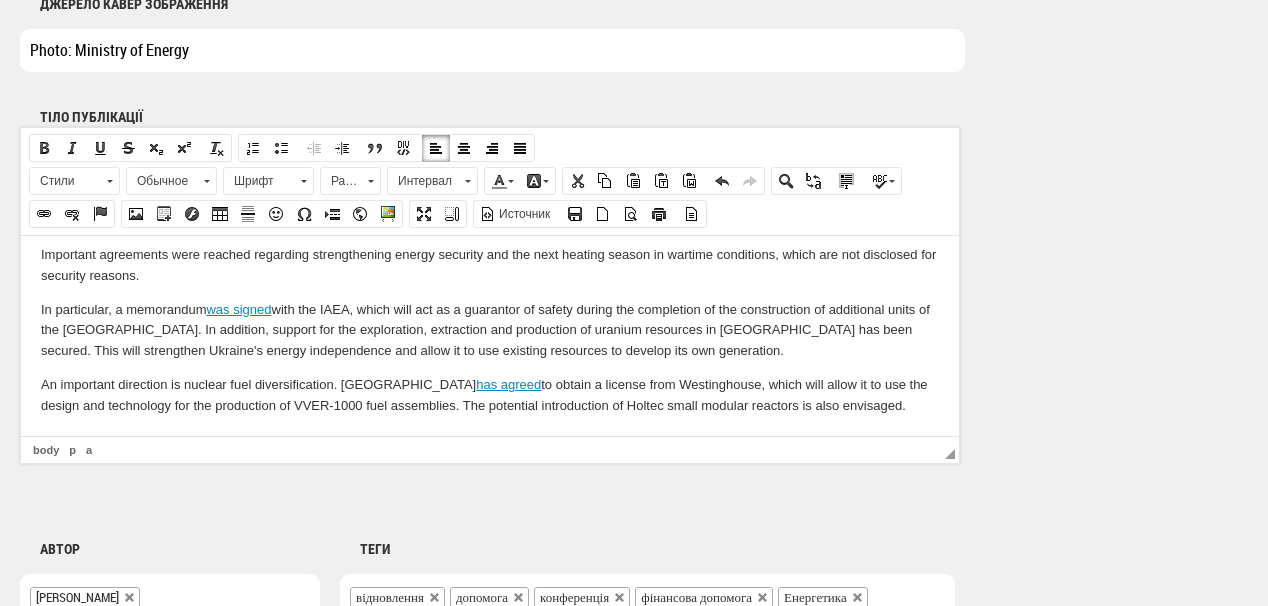 click on "An important direction is nuclear fuel diversification. Ukraine  has agreed  to obtain a license from Westinghouse, which will allow it to use the design and technology for the production of VVER-1000 fuel assemblies. The potential introduction of Holtec small modular reactors is also envisaged." at bounding box center [490, 395] 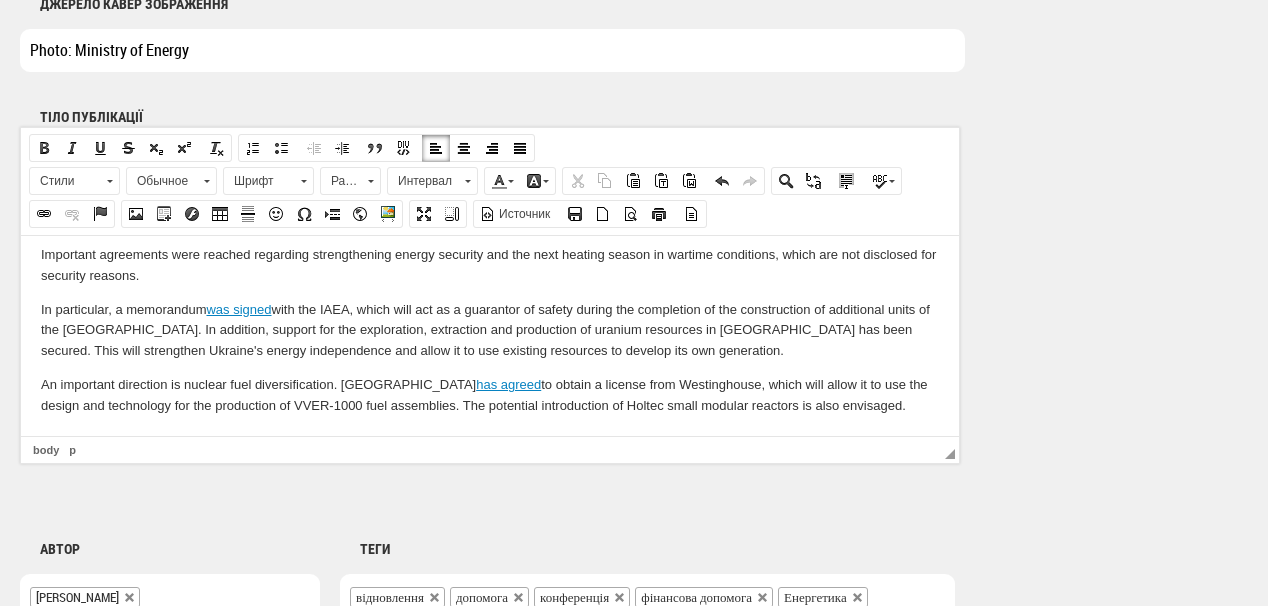scroll, scrollTop: 295, scrollLeft: 0, axis: vertical 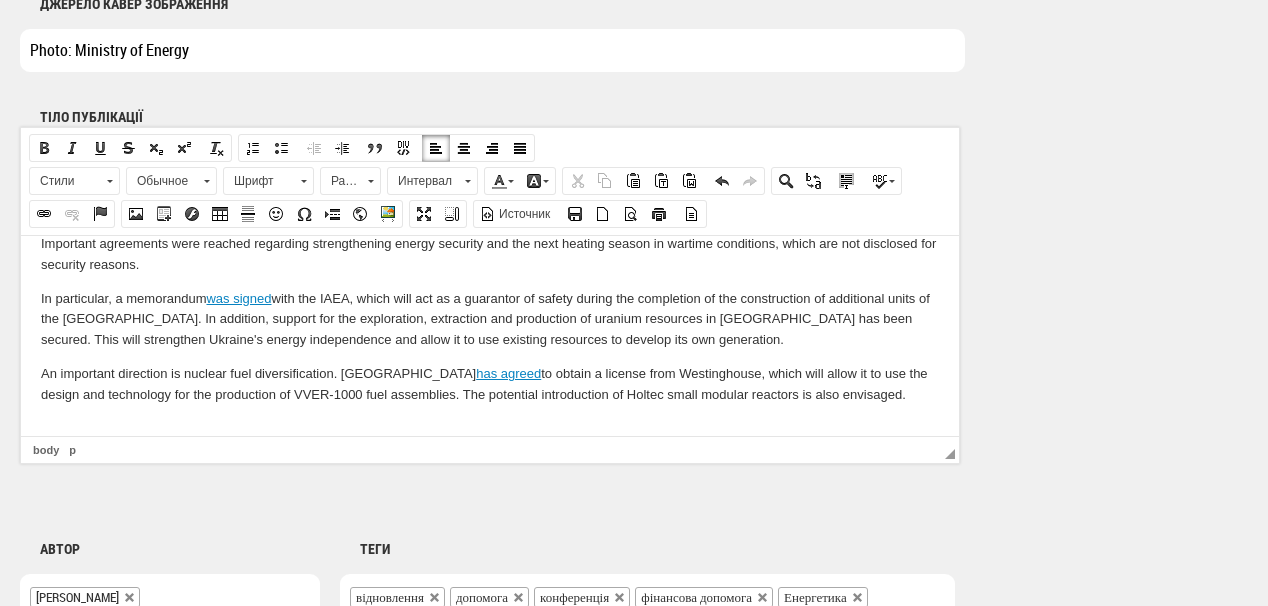 click at bounding box center [490, 428] 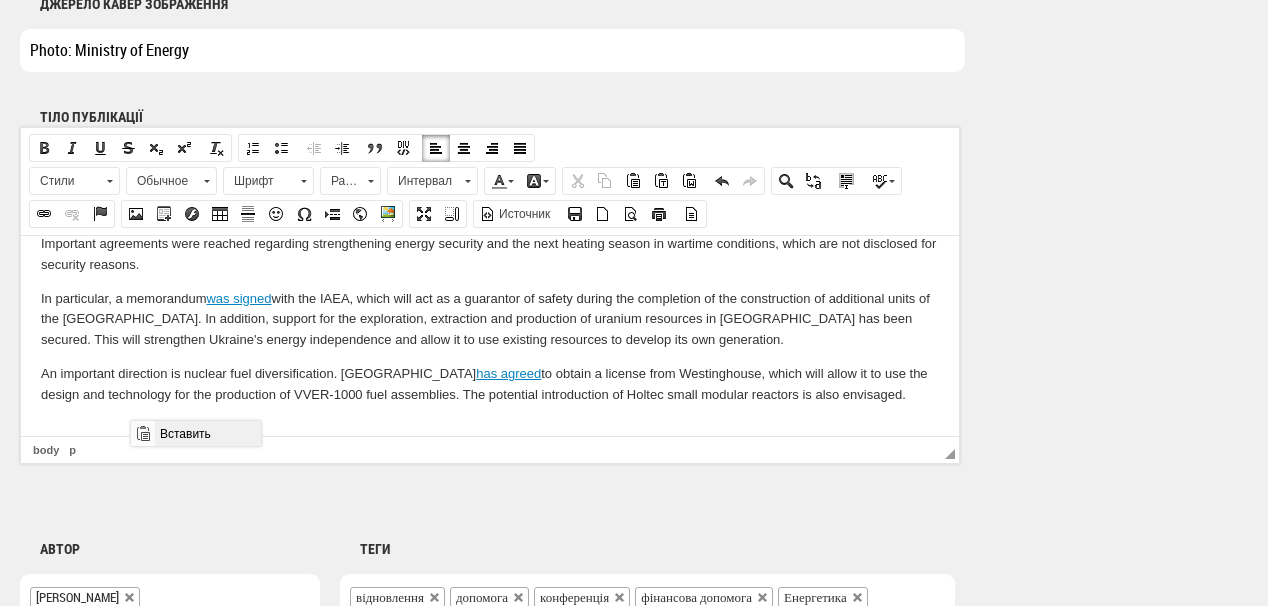 drag, startPoint x: 169, startPoint y: 430, endPoint x: 279, endPoint y: 617, distance: 216.95392 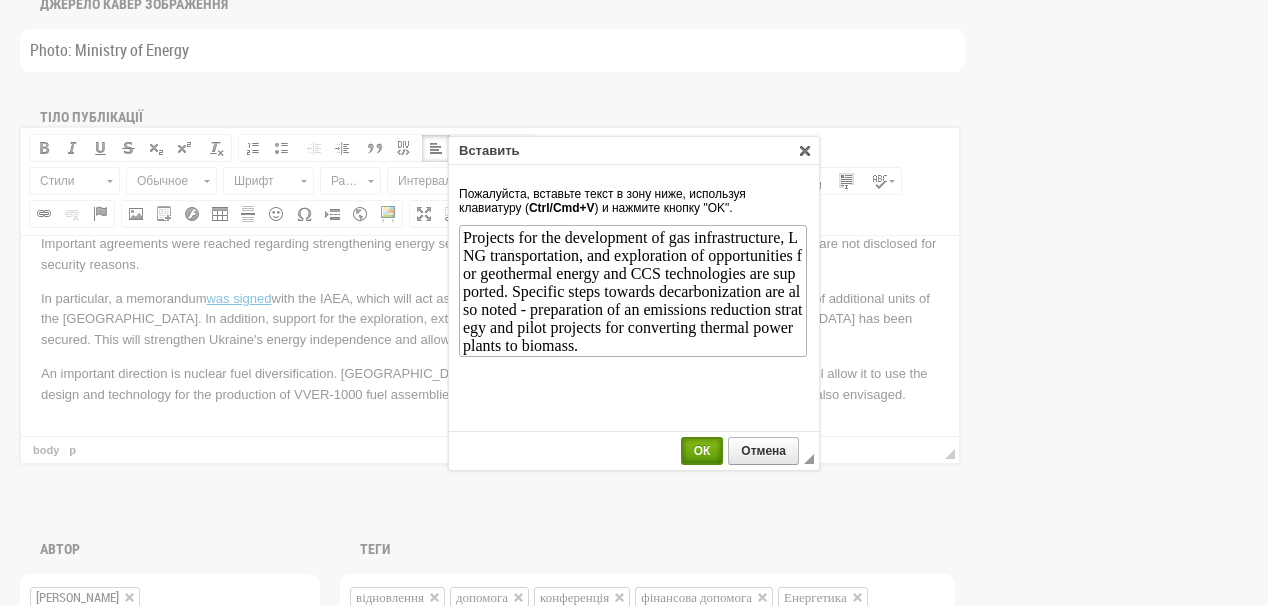 click on "ОК" at bounding box center [702, 451] 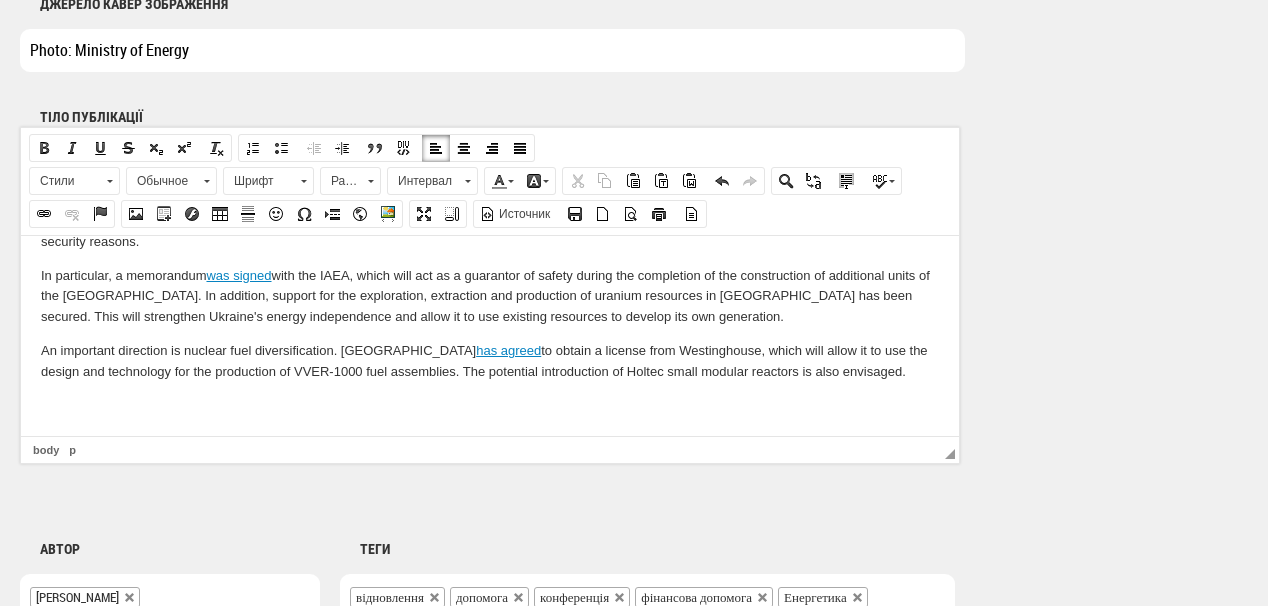 scroll, scrollTop: 0, scrollLeft: 0, axis: both 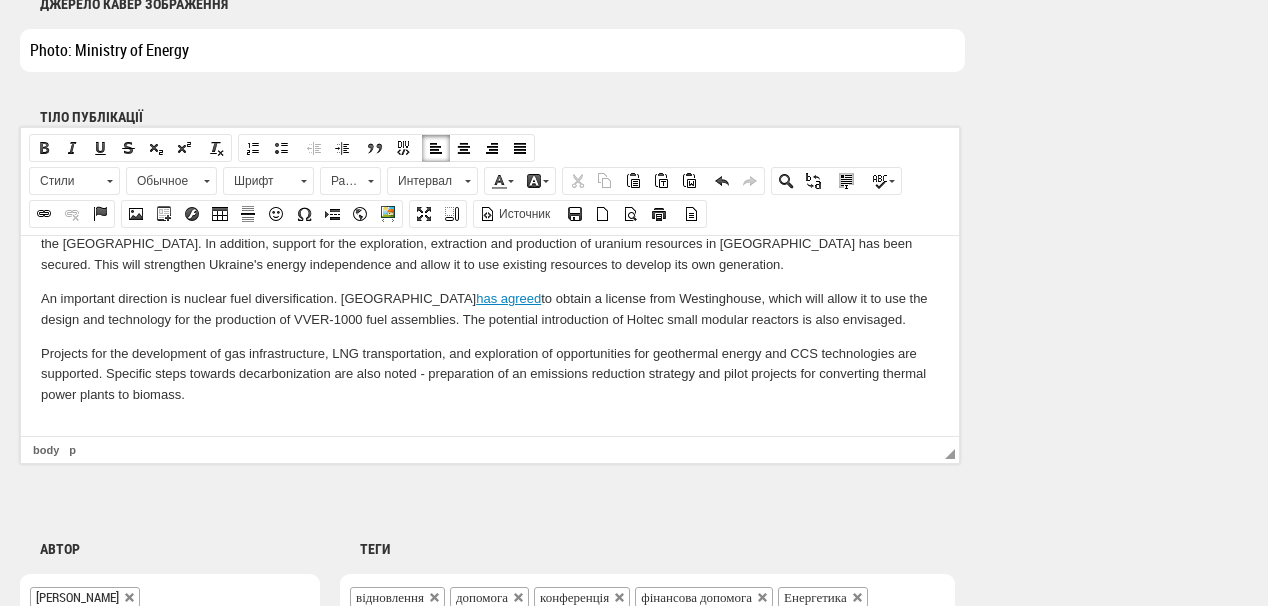 click at bounding box center [490, 428] 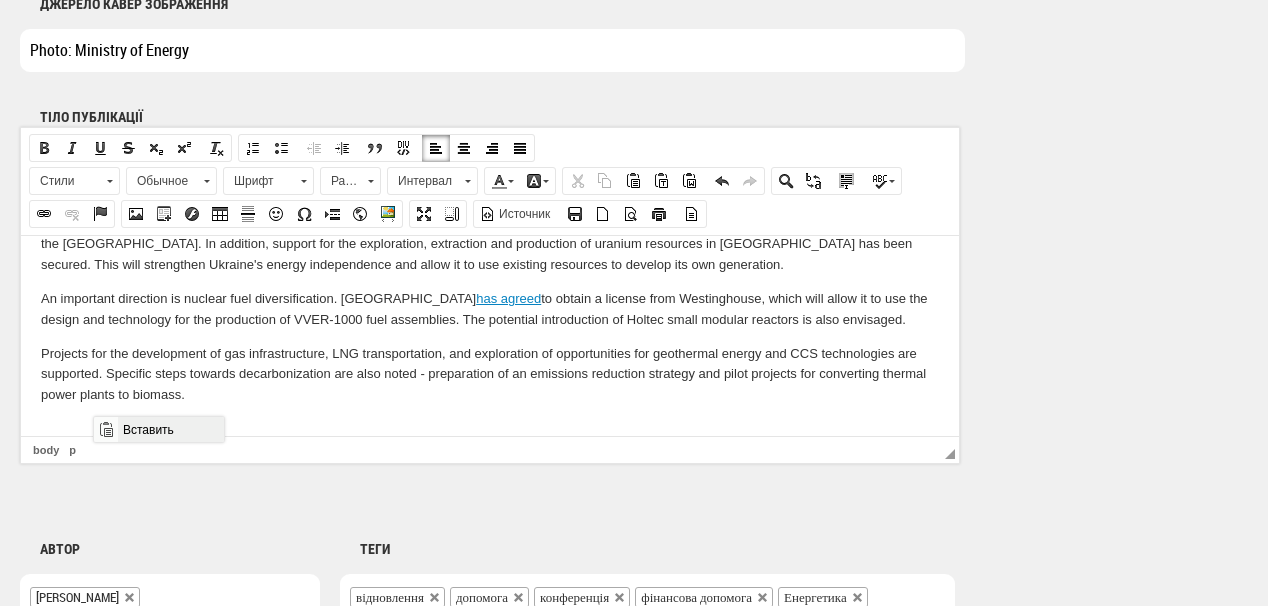 drag, startPoint x: 135, startPoint y: 420, endPoint x: 399, endPoint y: 793, distance: 456.97375 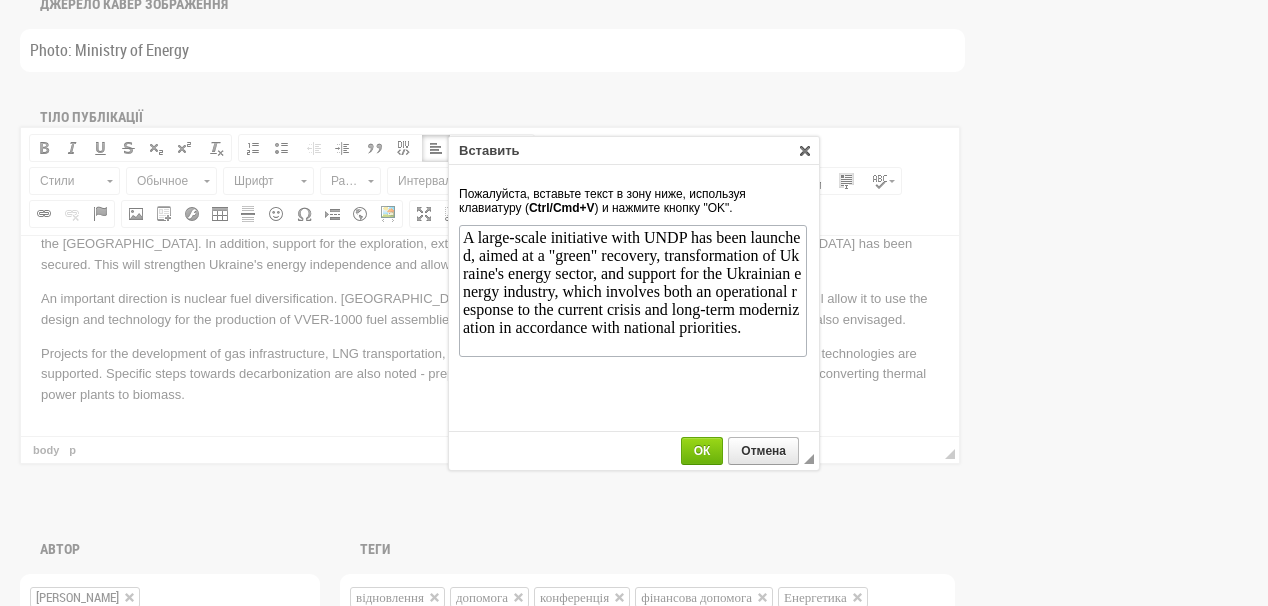 scroll, scrollTop: 0, scrollLeft: 0, axis: both 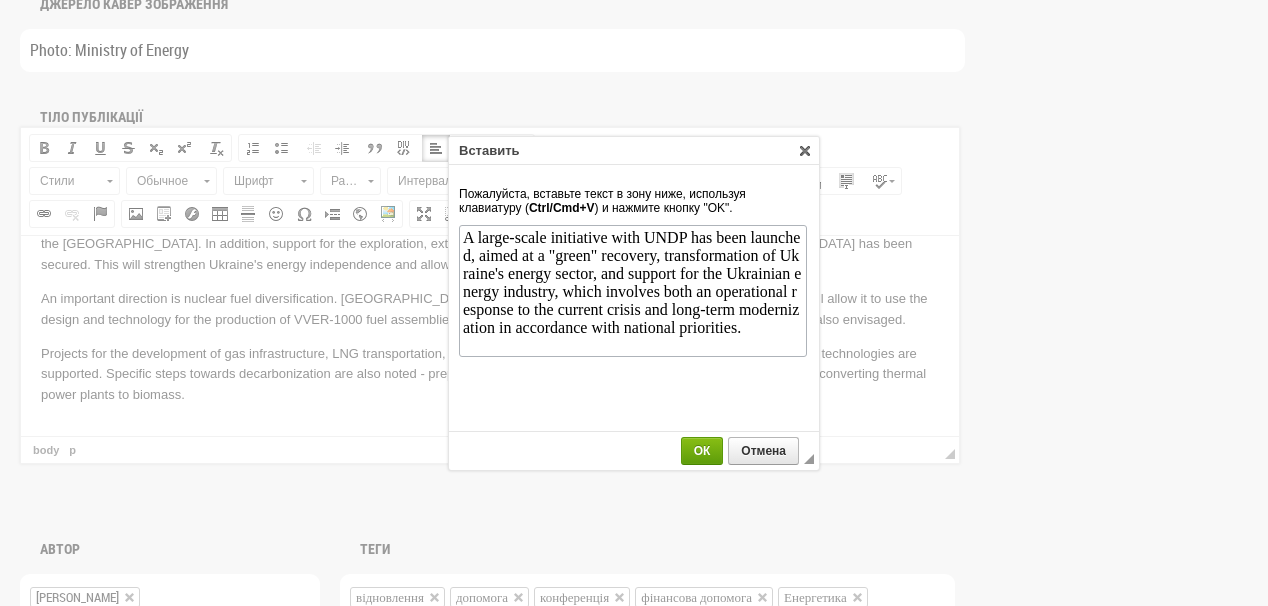 click on "ОК" at bounding box center [702, 451] 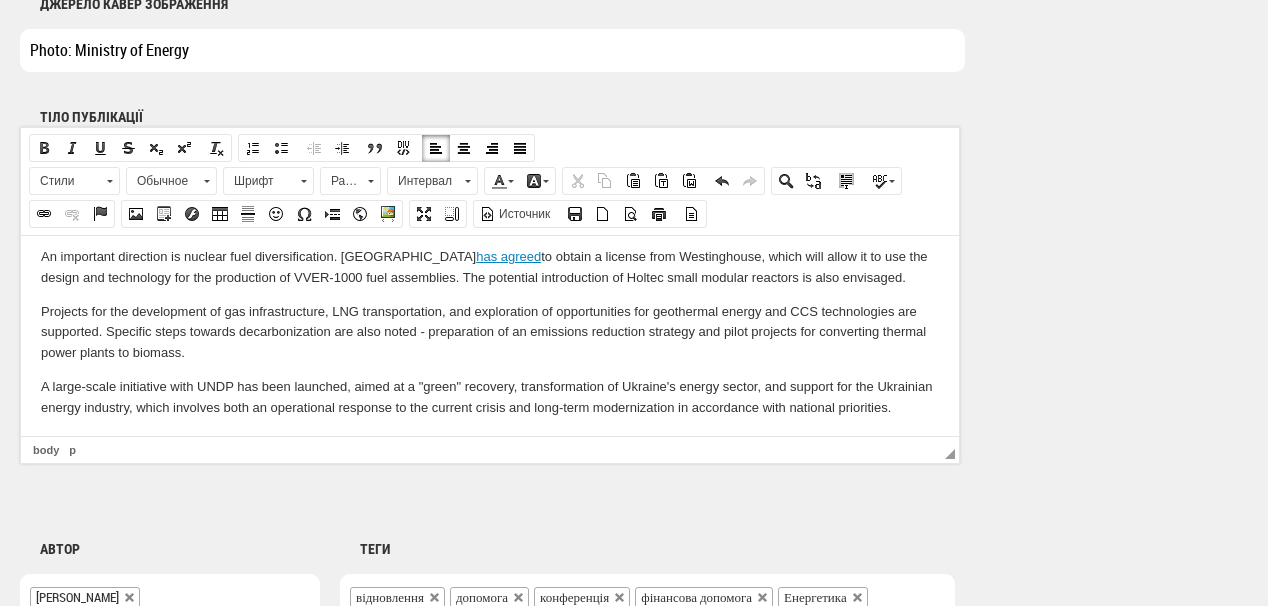 scroll, scrollTop: 445, scrollLeft: 0, axis: vertical 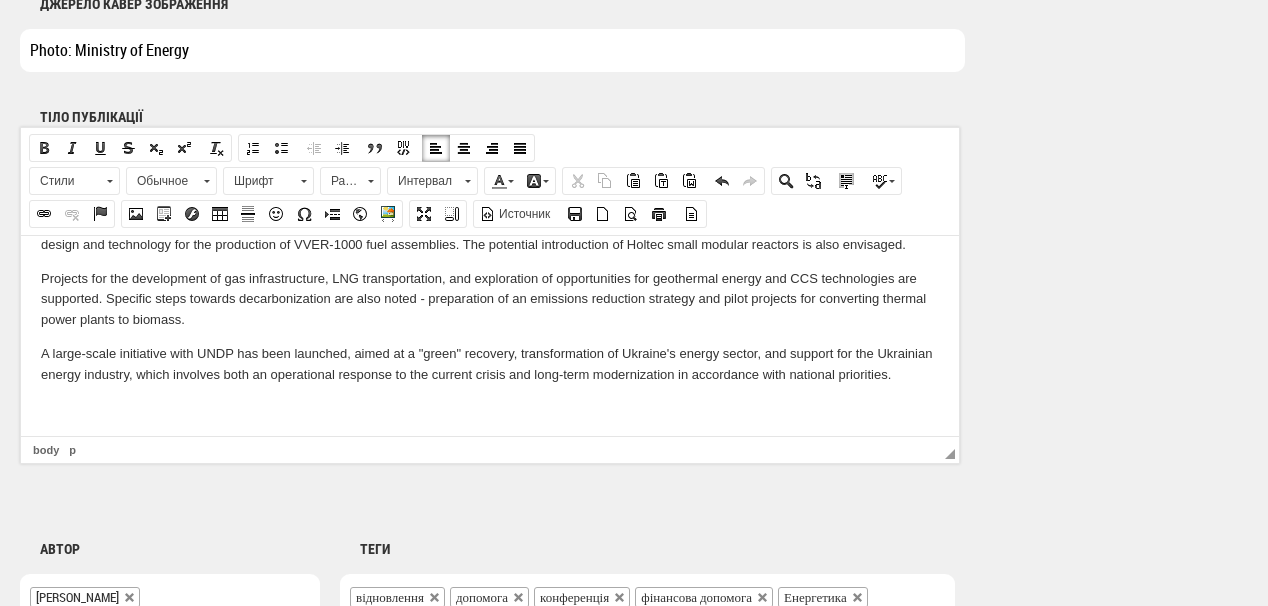 click at bounding box center (490, 408) 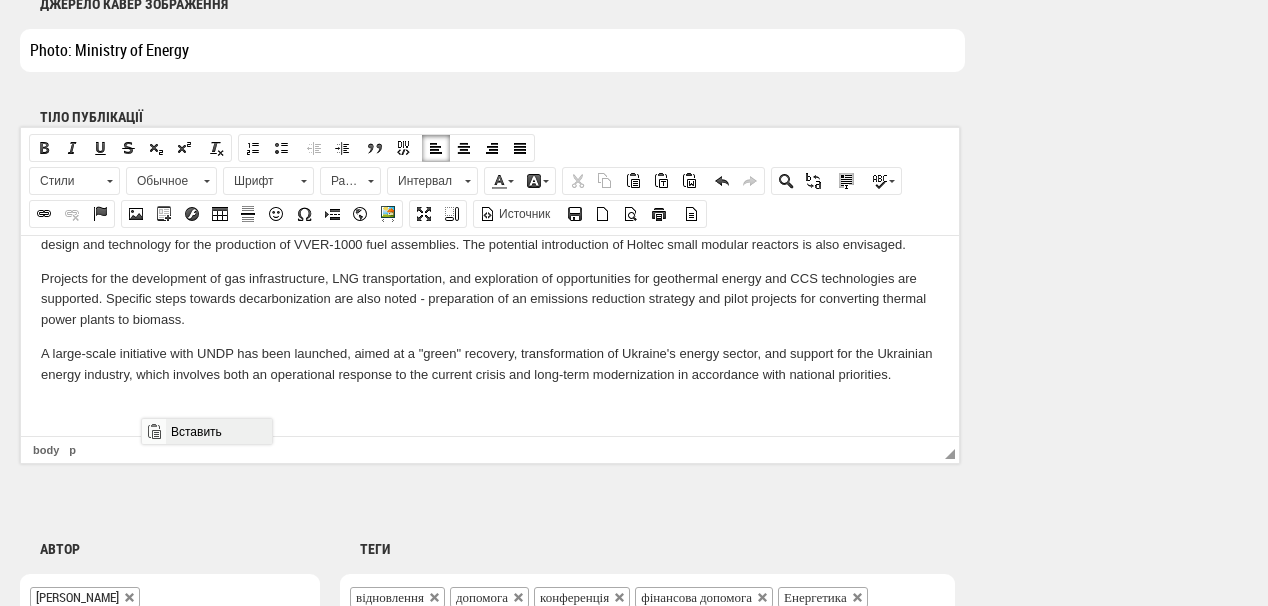 drag, startPoint x: 193, startPoint y: 431, endPoint x: 376, endPoint y: 841, distance: 448.98663 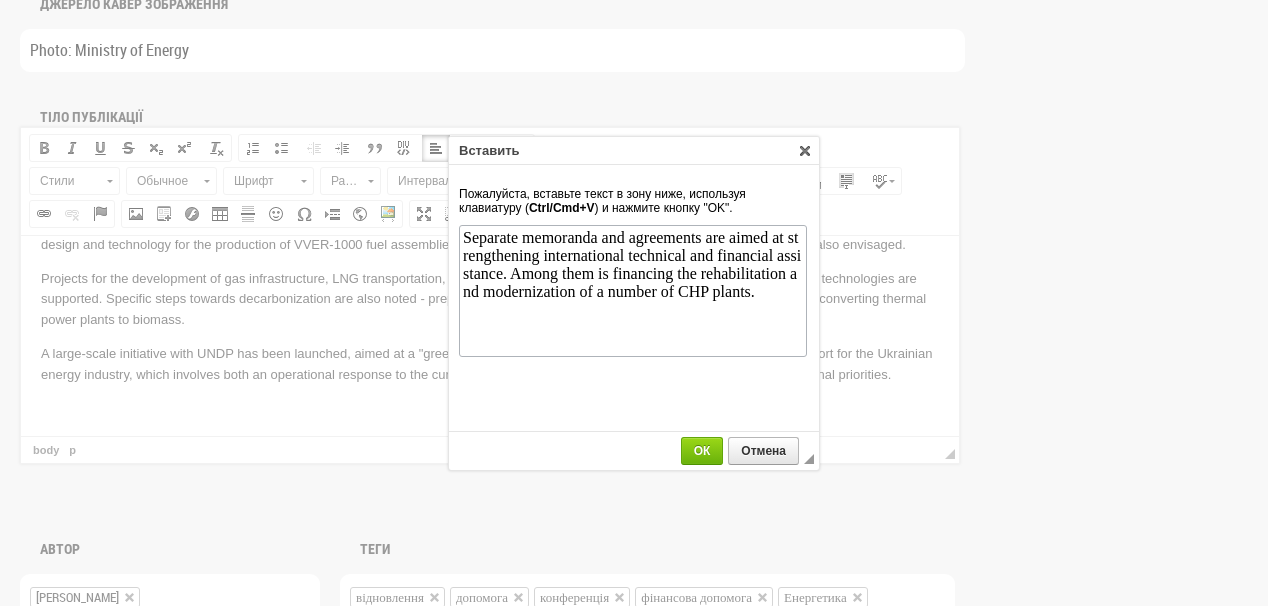 scroll, scrollTop: 0, scrollLeft: 0, axis: both 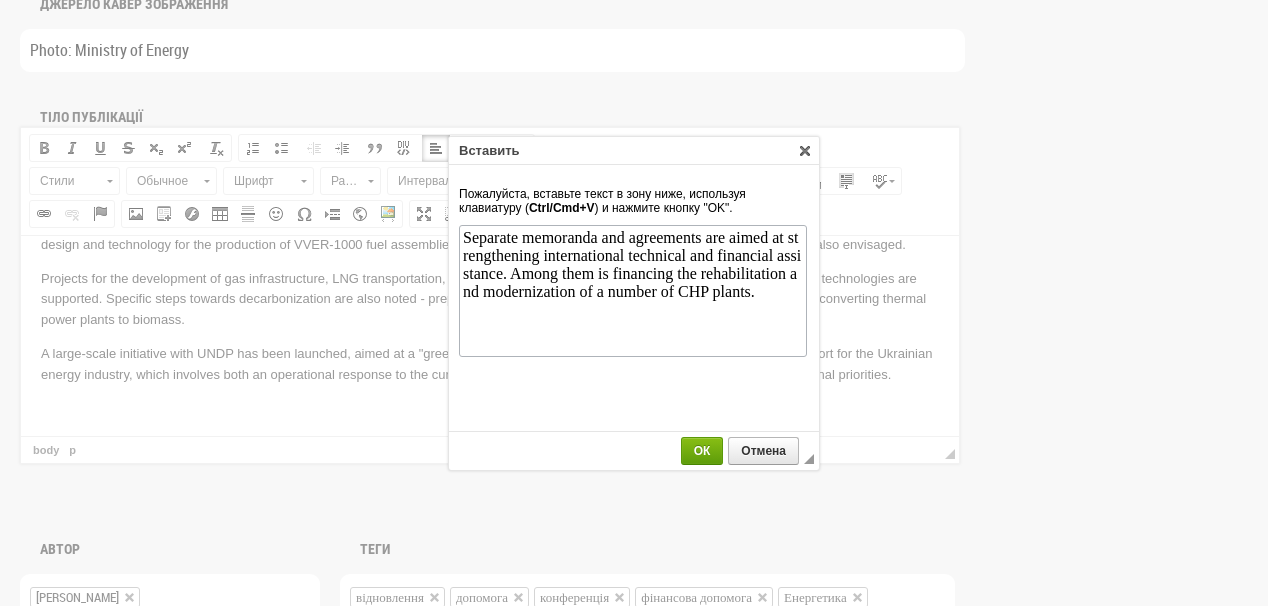 click on "ОК" at bounding box center (702, 451) 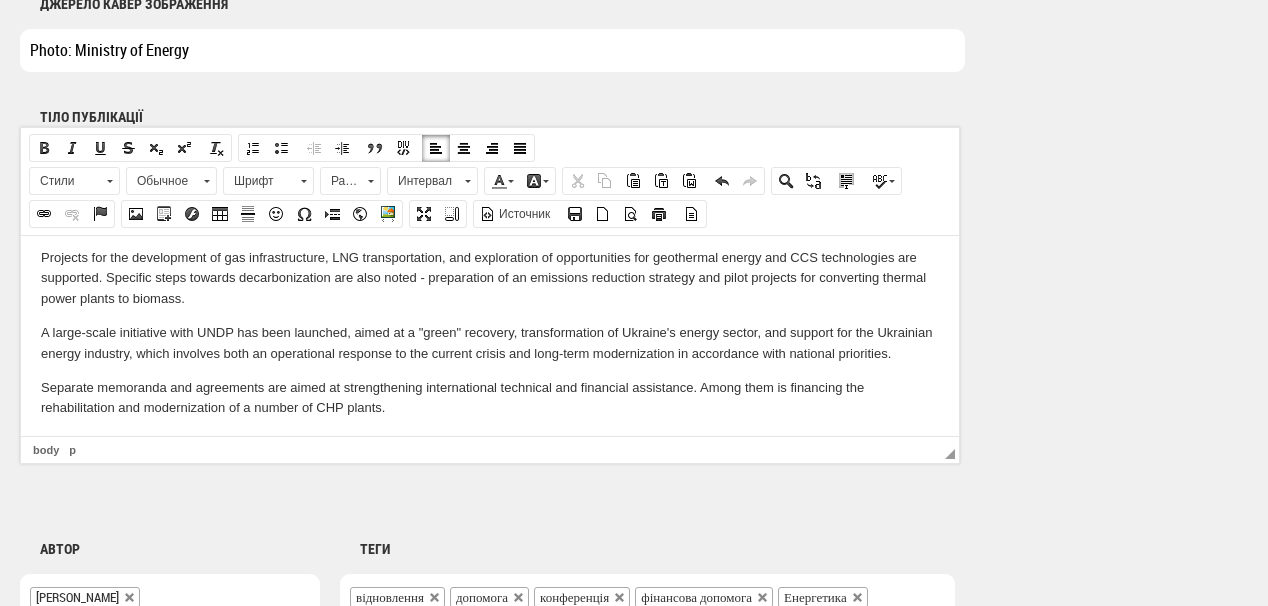 scroll, scrollTop: 500, scrollLeft: 0, axis: vertical 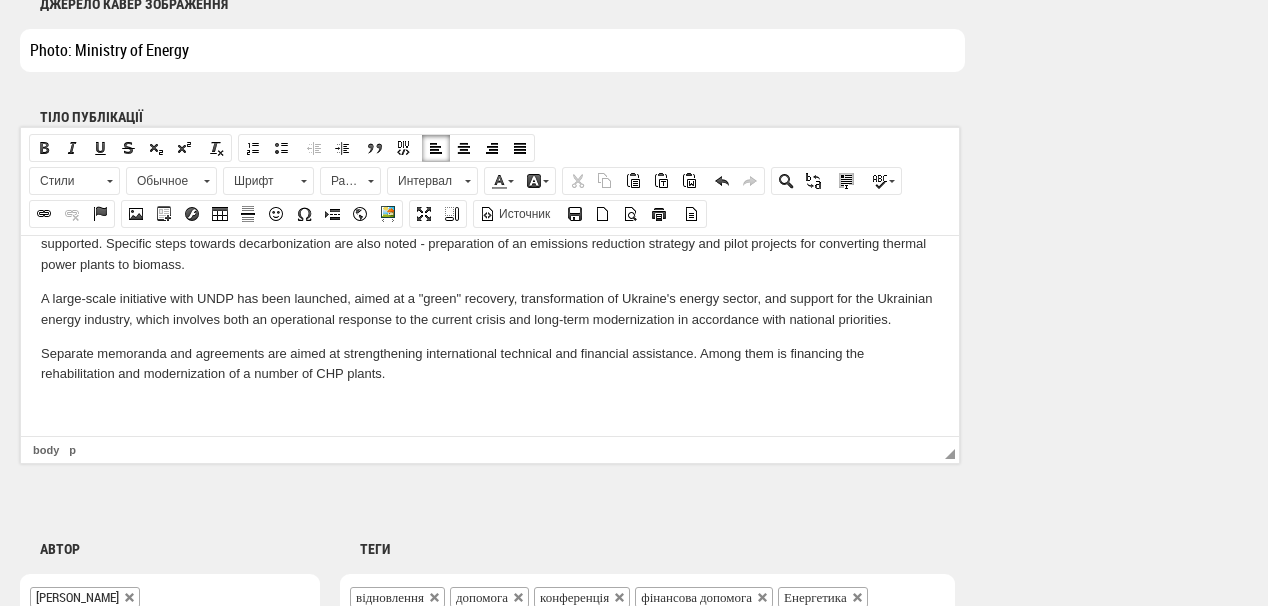 click at bounding box center (490, 407) 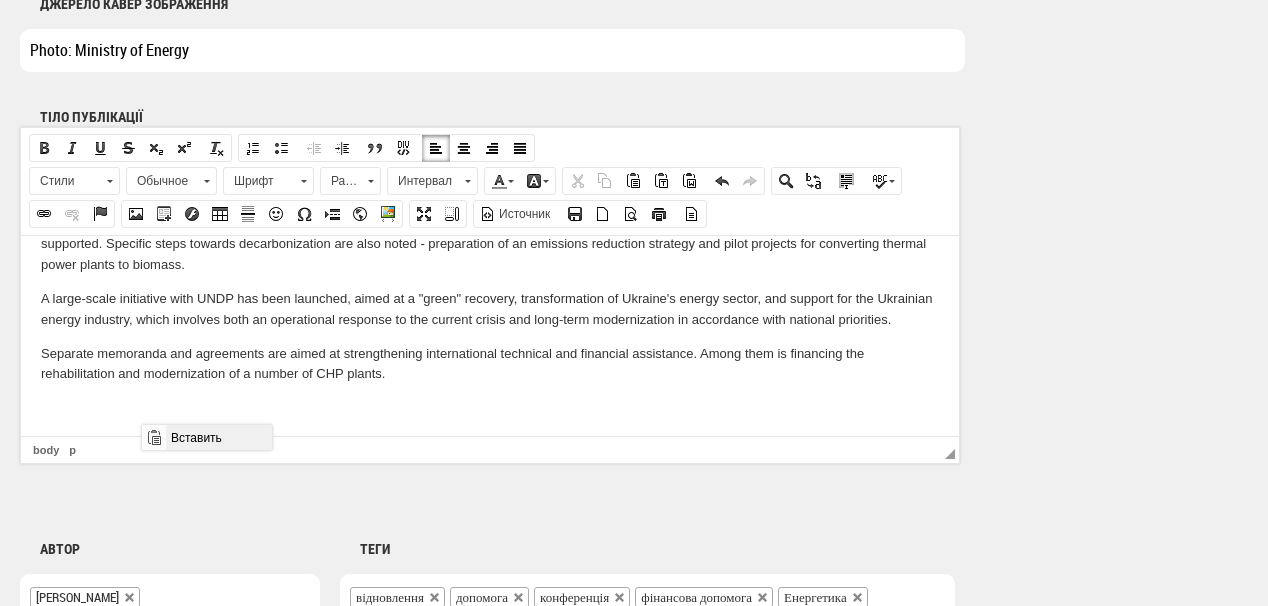 drag, startPoint x: 236, startPoint y: 439, endPoint x: 526, endPoint y: 815, distance: 474.84314 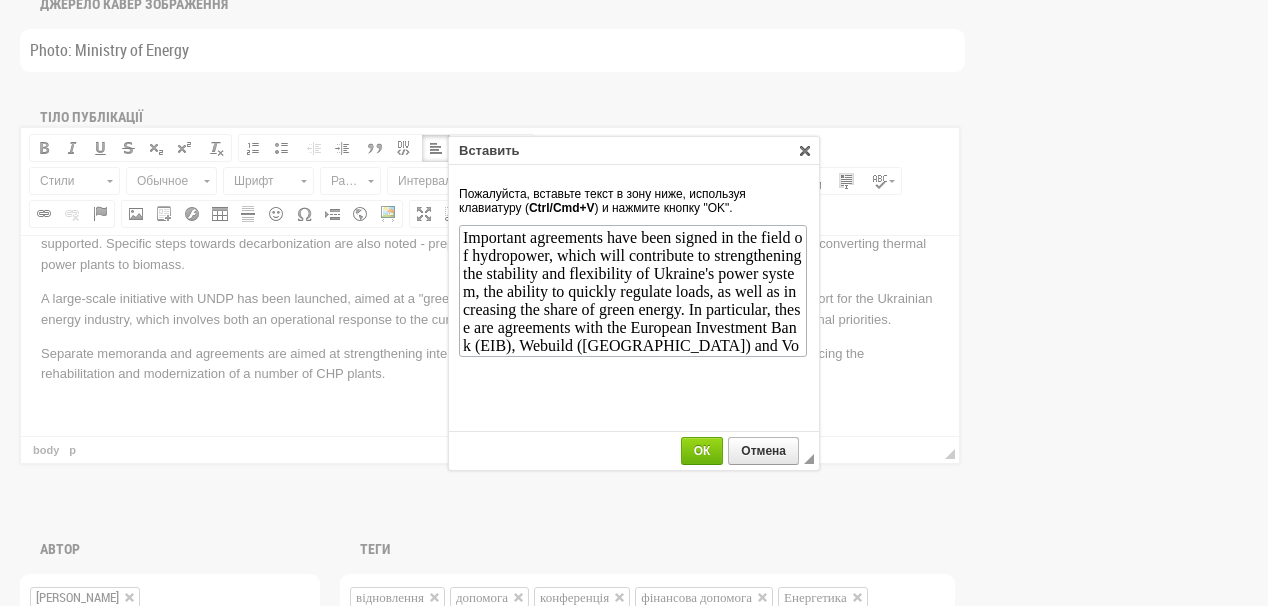 scroll, scrollTop: 19, scrollLeft: 0, axis: vertical 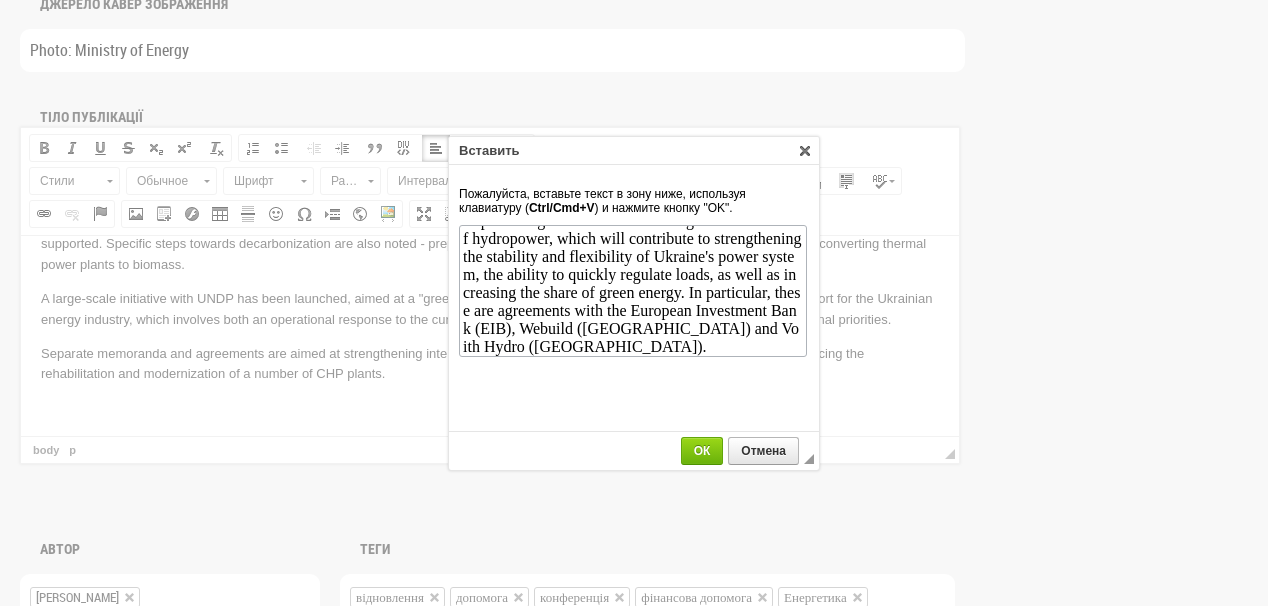 click on "◢ ОК Отмена" at bounding box center [634, 451] 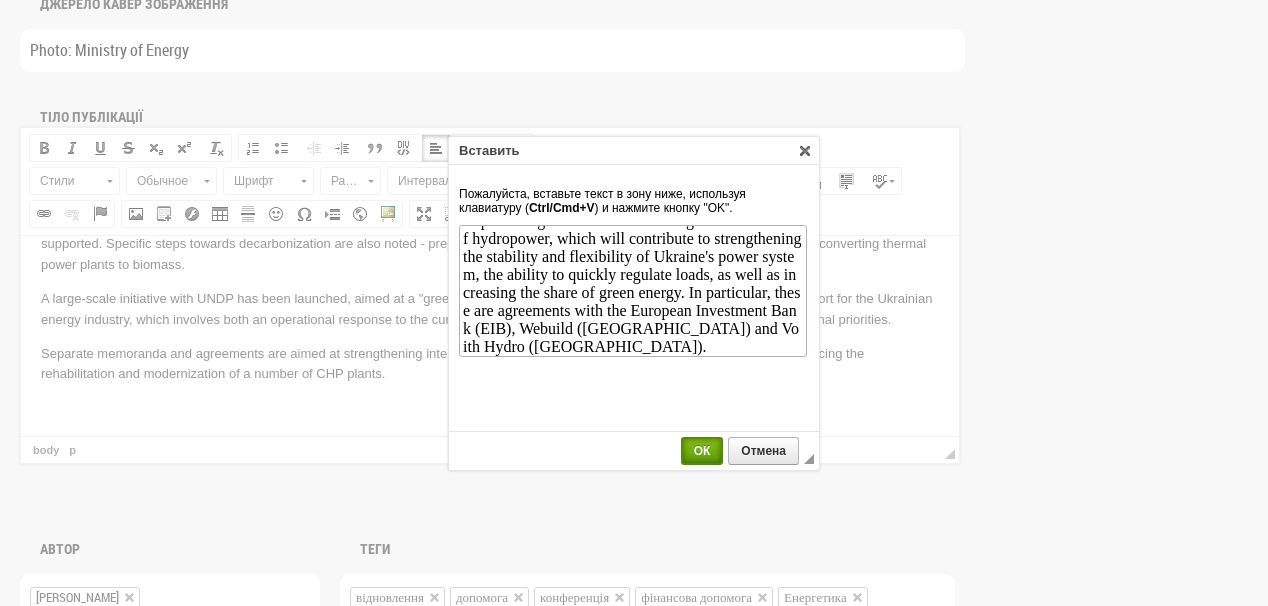 click on "ОК" at bounding box center (702, 451) 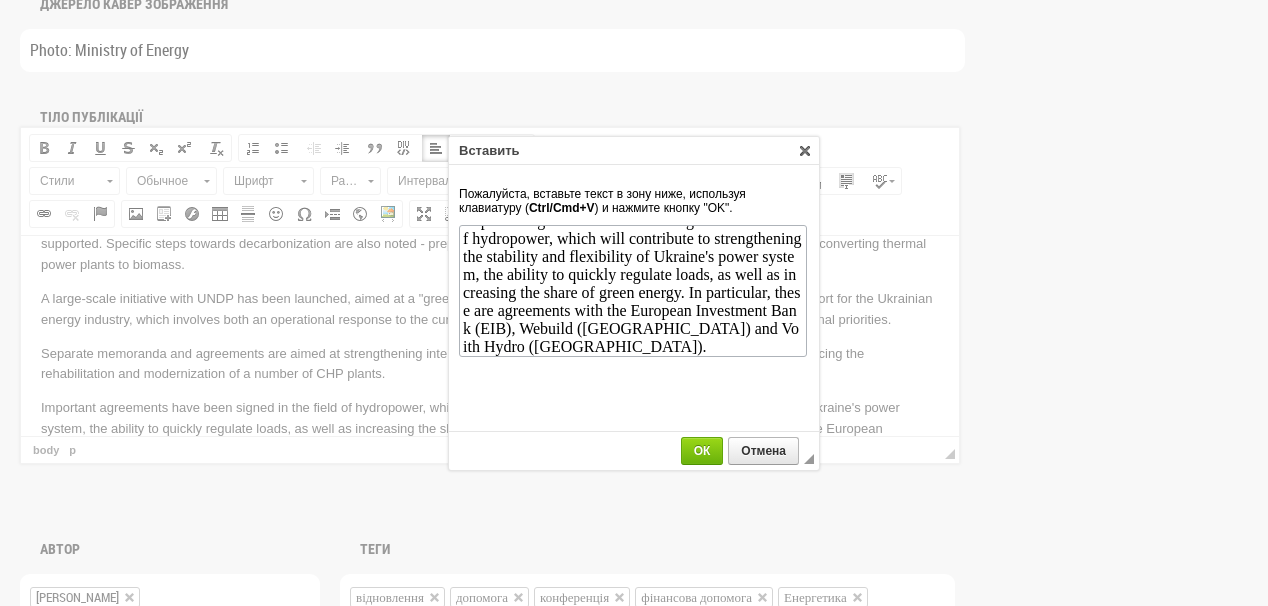 scroll, scrollTop: 541, scrollLeft: 0, axis: vertical 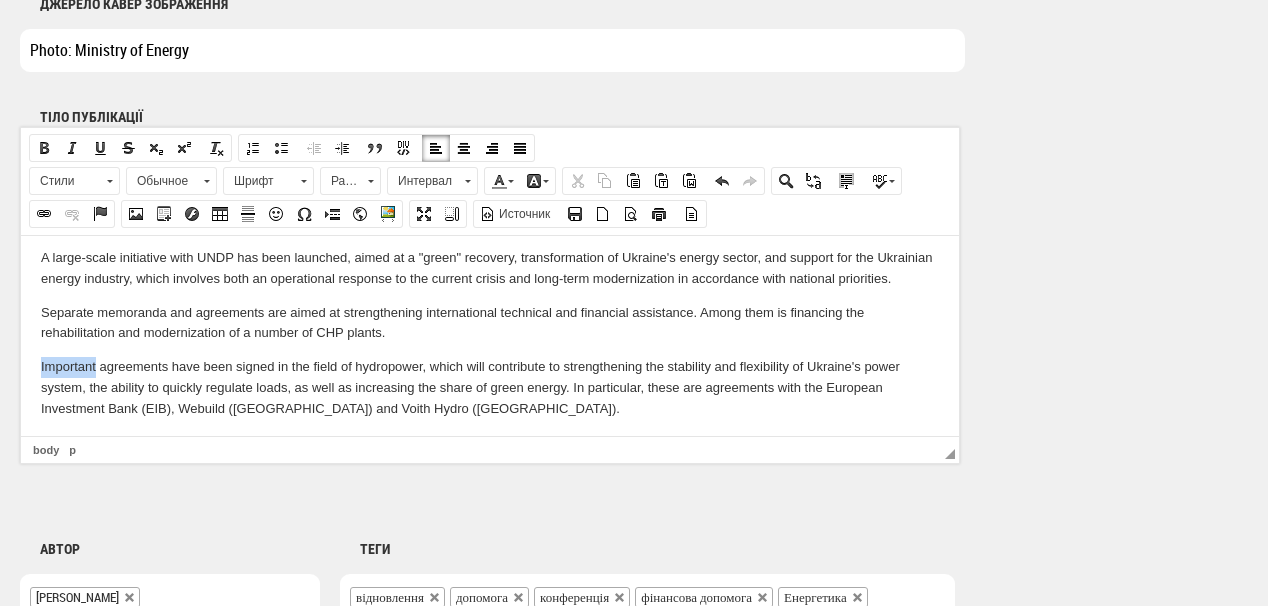 drag, startPoint x: 37, startPoint y: 383, endPoint x: 96, endPoint y: 385, distance: 59.03389 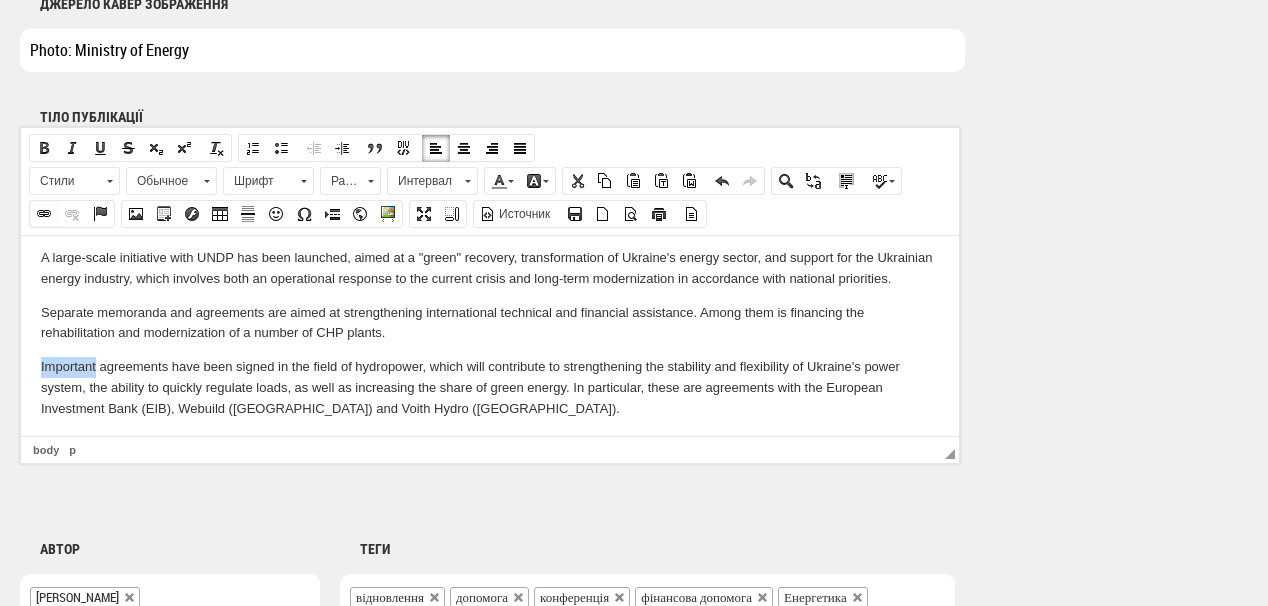 click at bounding box center [44, 214] 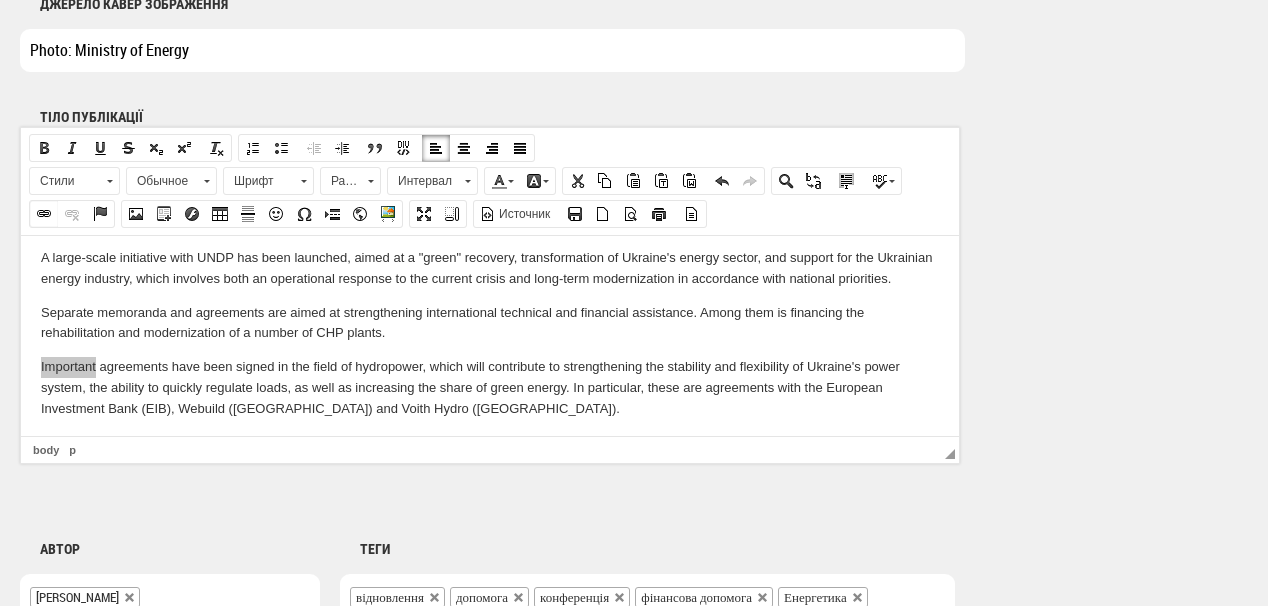 select on "http://" 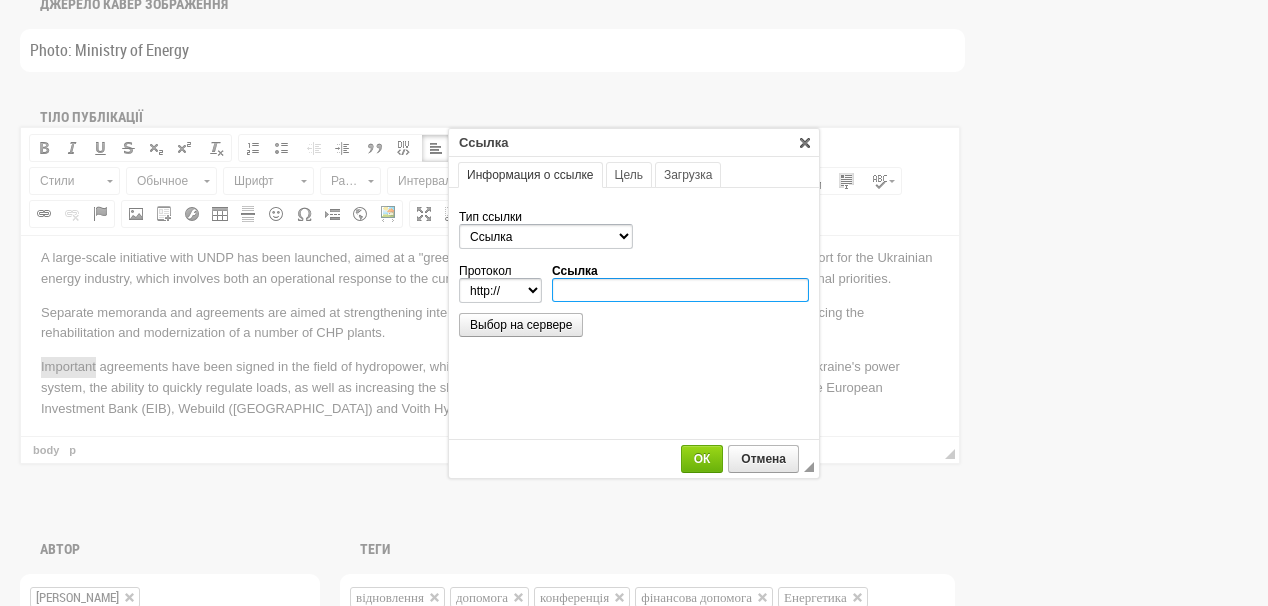 click on "Ссылка" at bounding box center [680, 290] 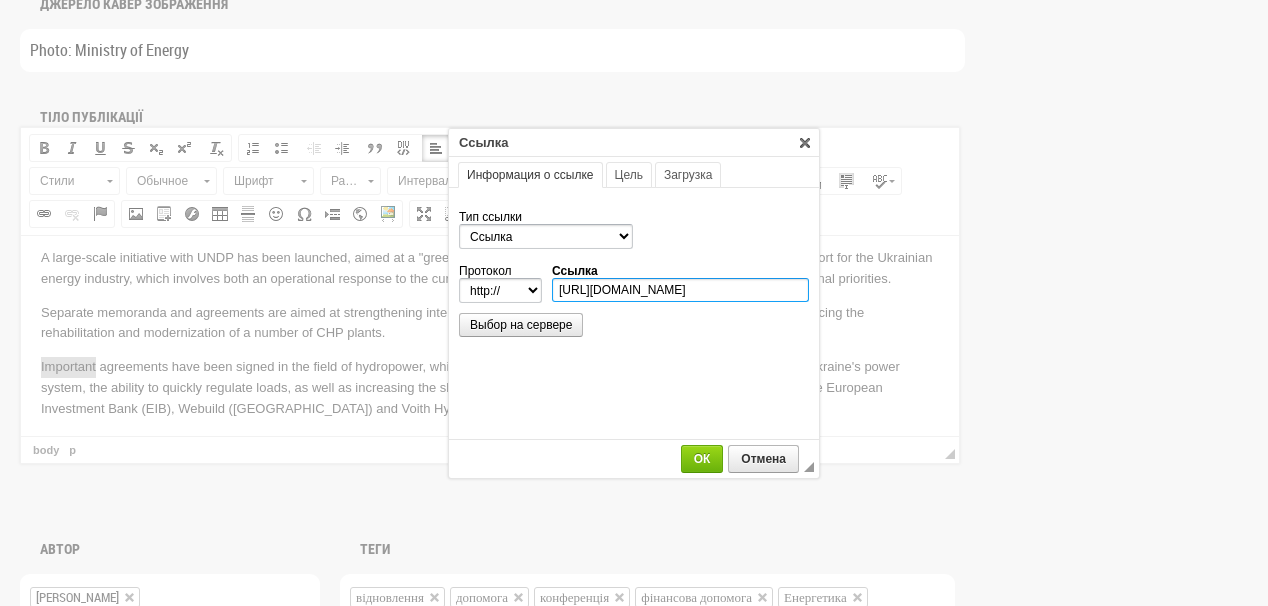 scroll, scrollTop: 0, scrollLeft: 208, axis: horizontal 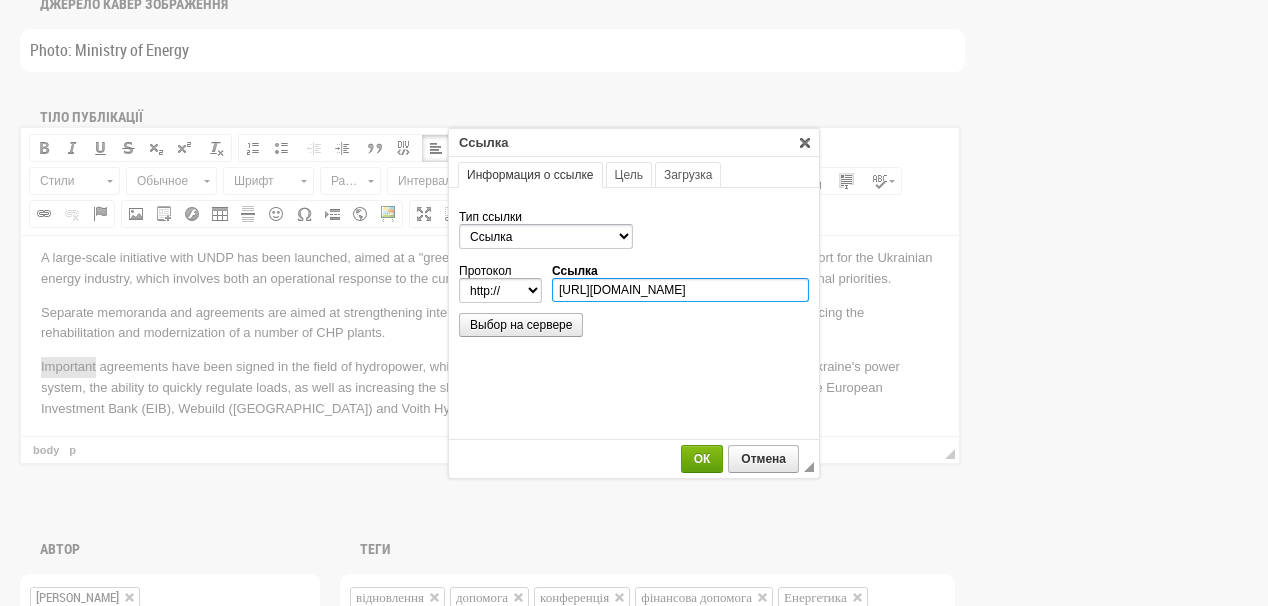 type on "https://ua-energy.org/en/posts/14-07-2025-085331e8-2294-4186-9b01-d867b37f96e7" 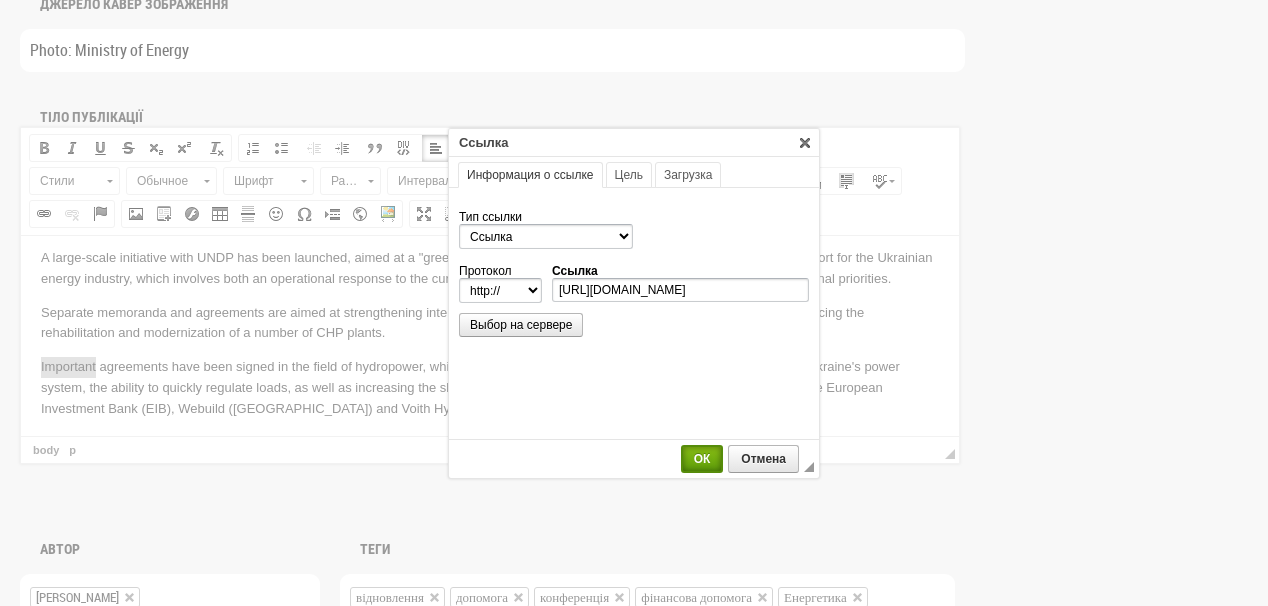 select on "https://" 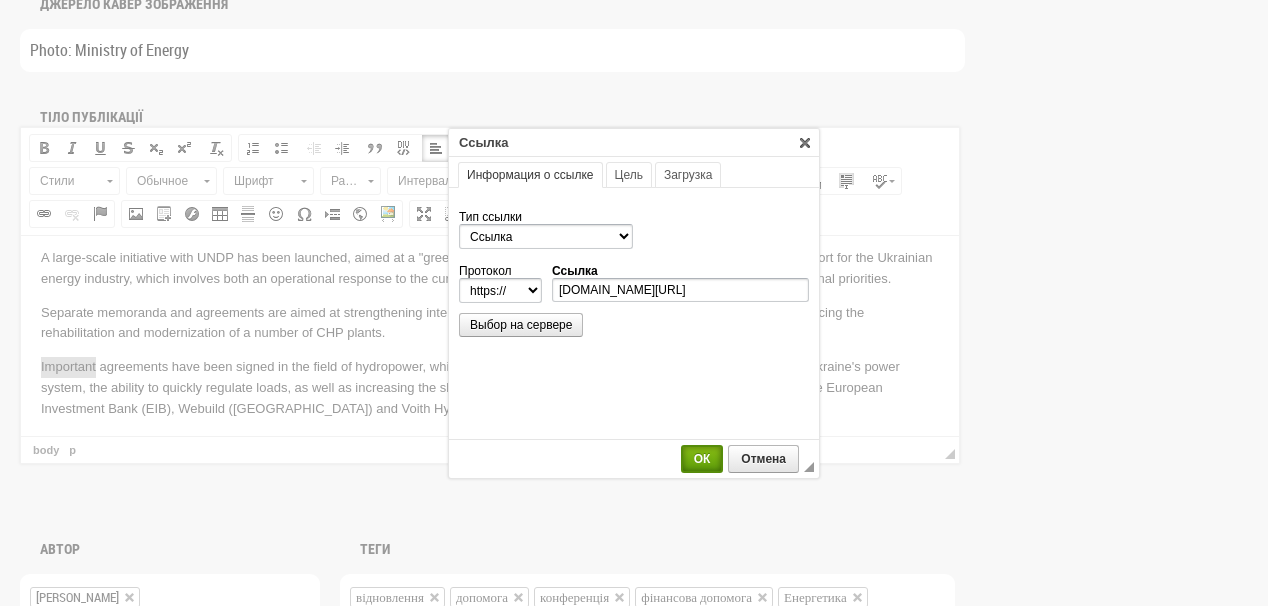 scroll, scrollTop: 0, scrollLeft: 0, axis: both 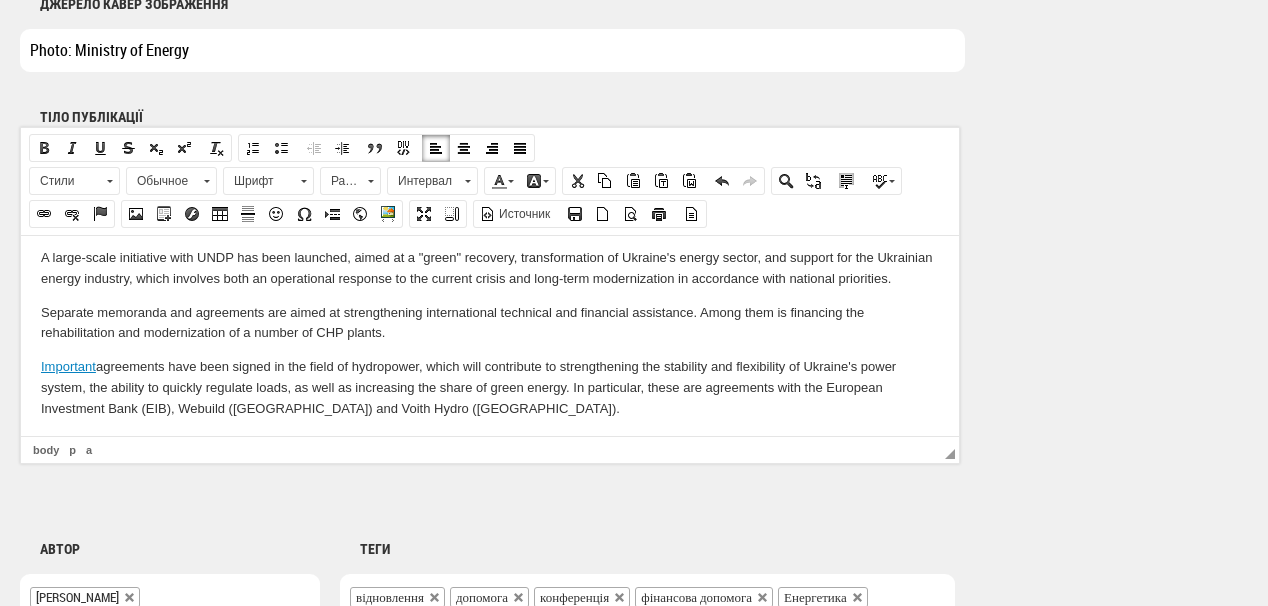 click on "◢ Путь элементов body p a" at bounding box center (490, 449) 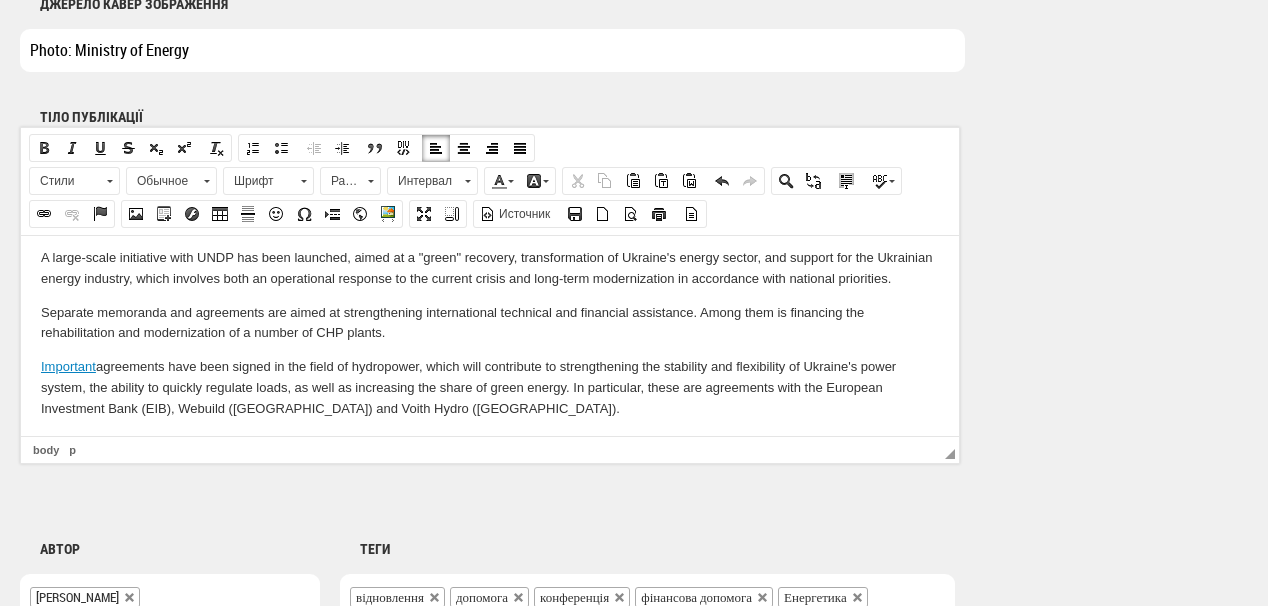 scroll, scrollTop: 576, scrollLeft: 0, axis: vertical 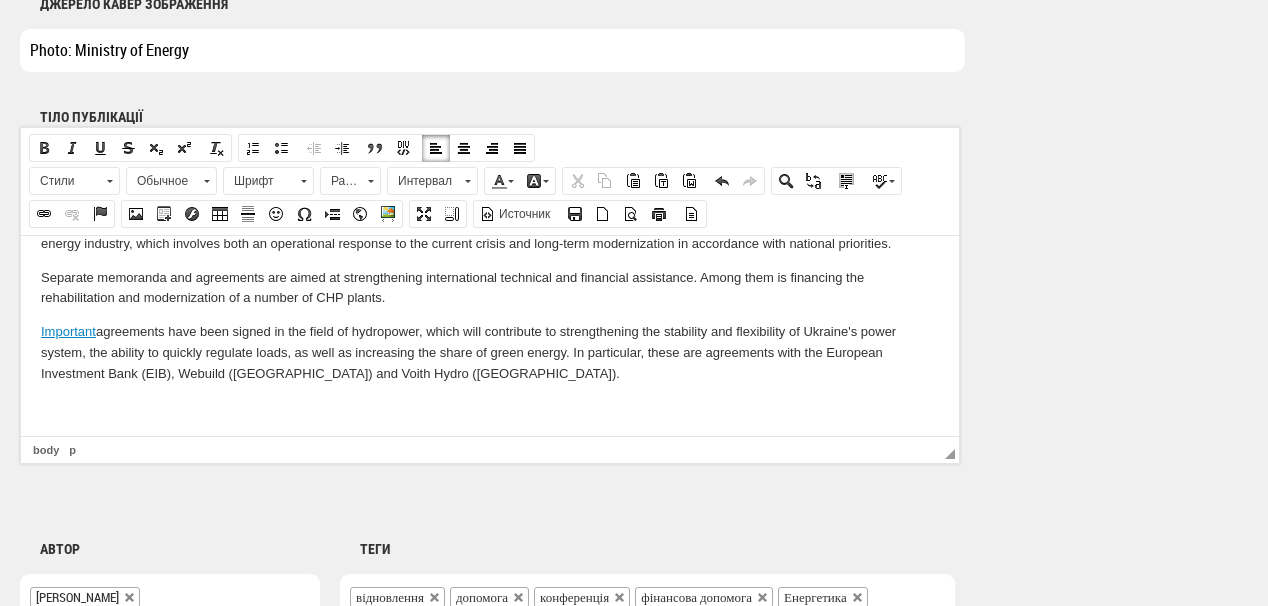click at bounding box center [490, 407] 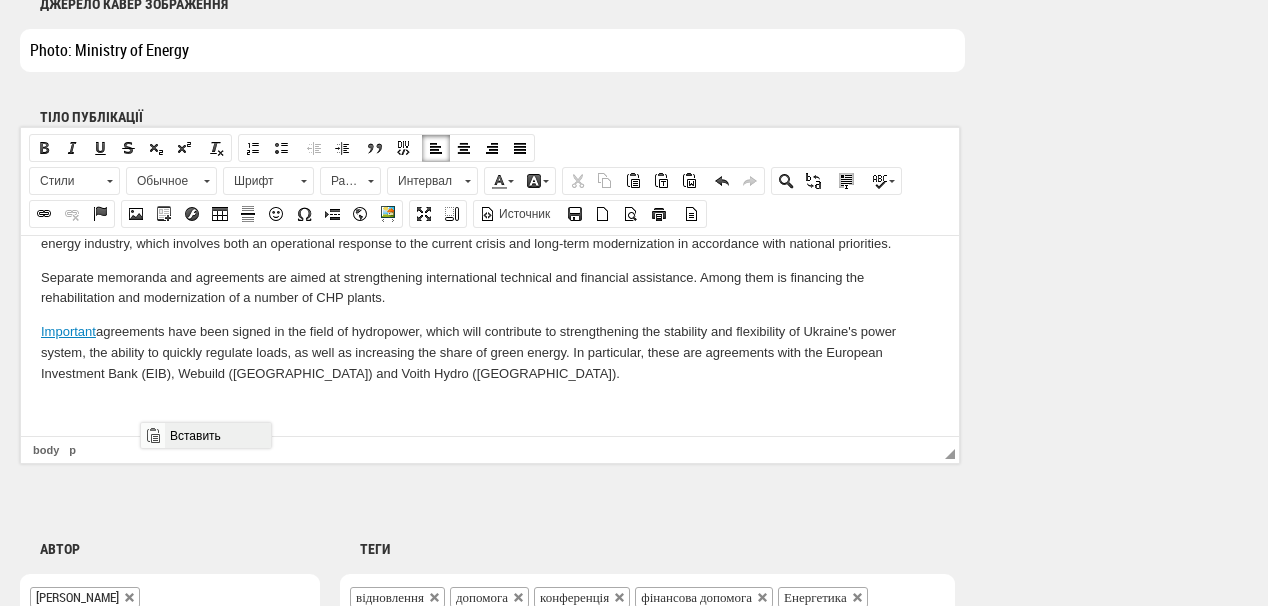 click on "Вставить" at bounding box center [217, 435] 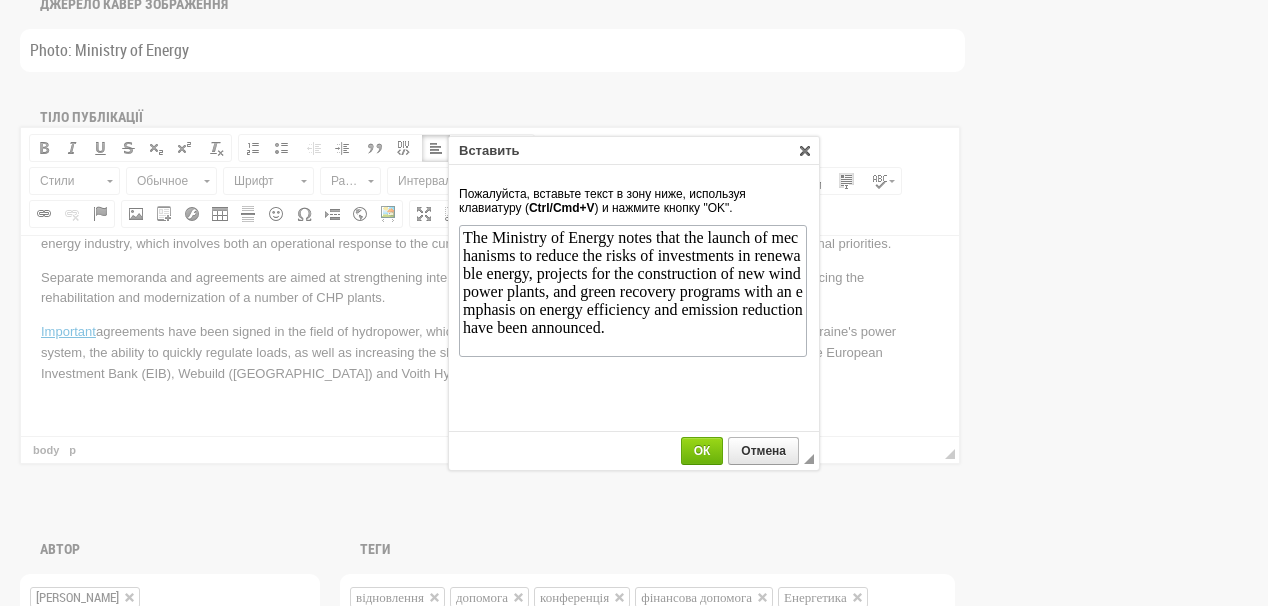 scroll, scrollTop: 0, scrollLeft: 0, axis: both 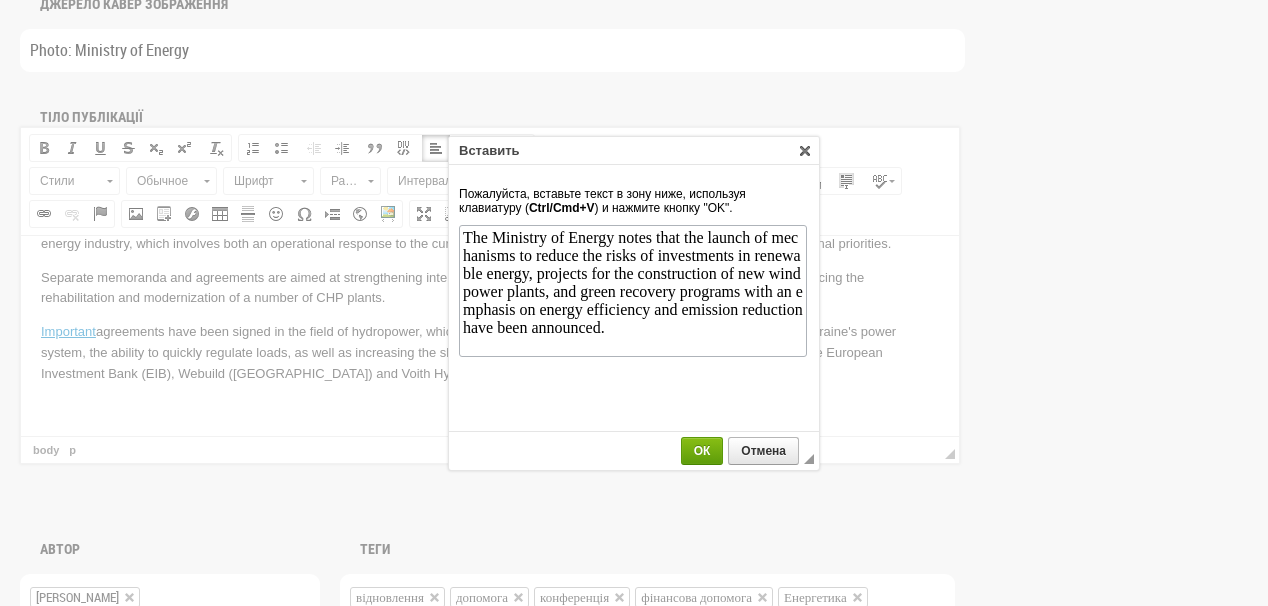 click on "ОК" at bounding box center [702, 451] 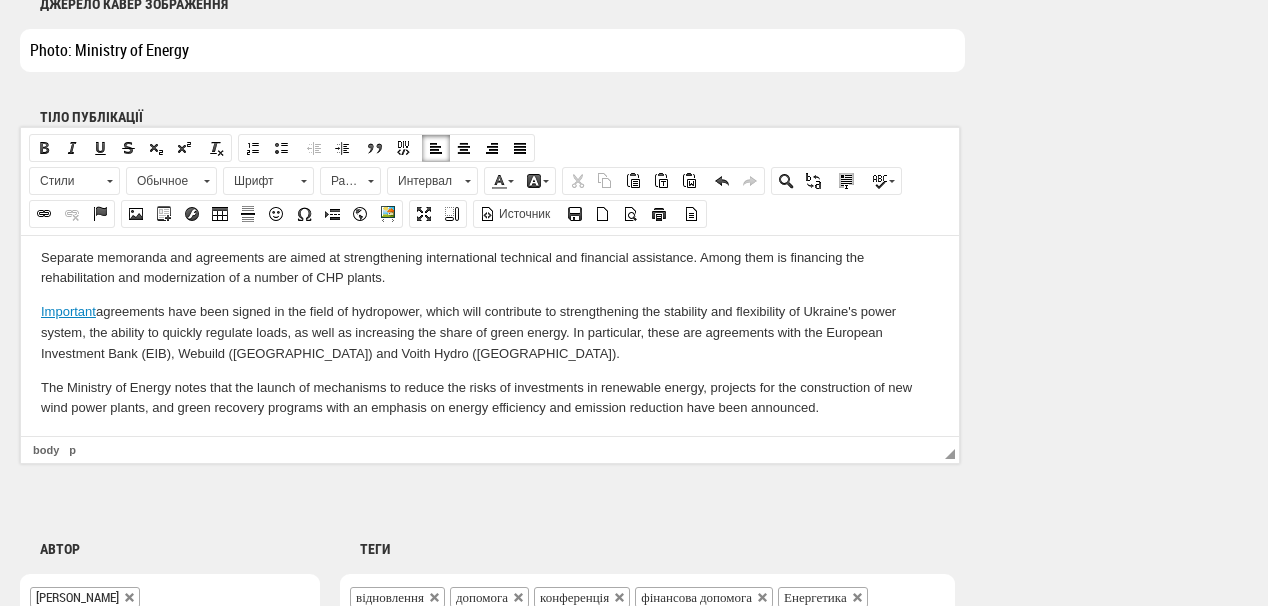 scroll, scrollTop: 630, scrollLeft: 0, axis: vertical 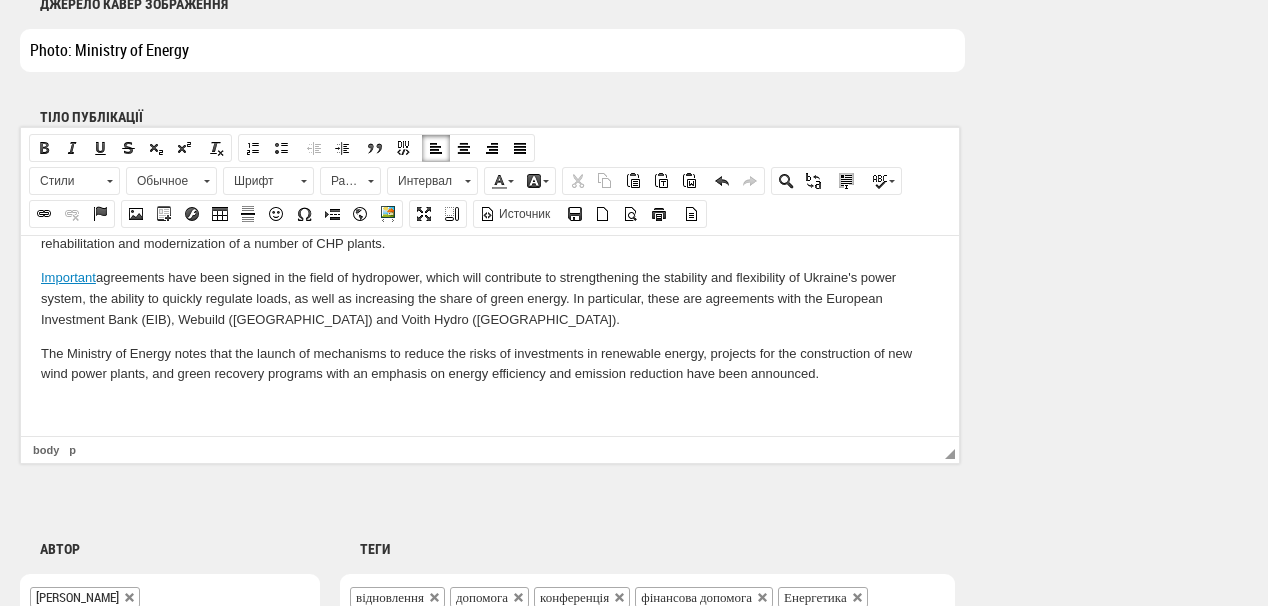 click at bounding box center [490, 407] 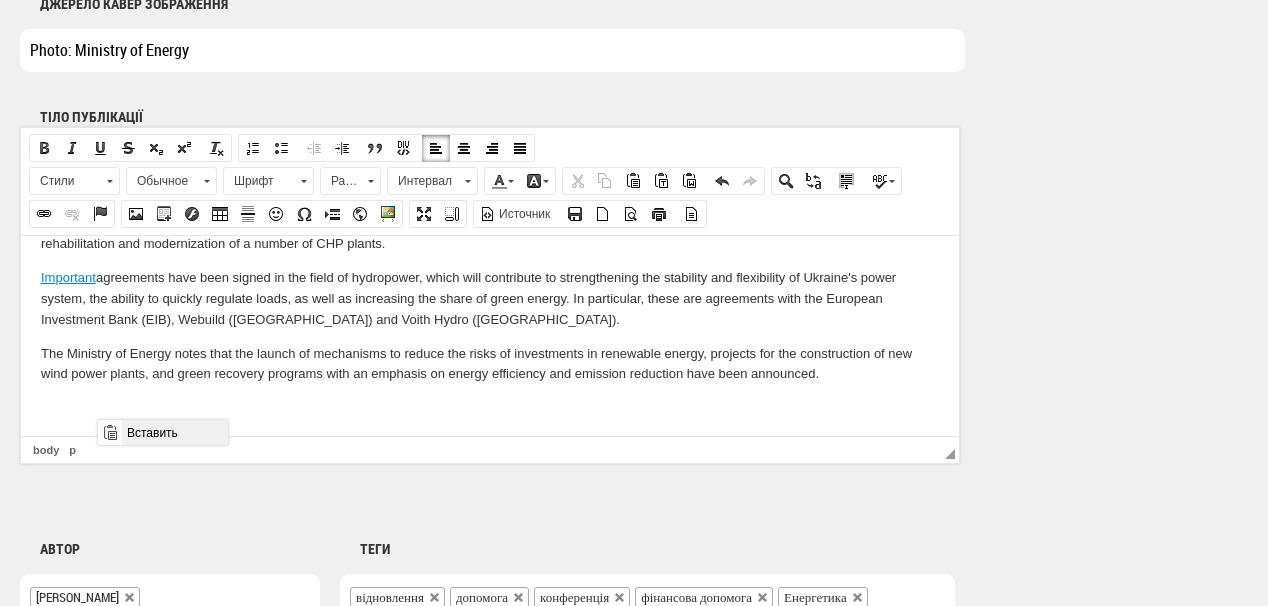 click on "Вставить" at bounding box center (174, 432) 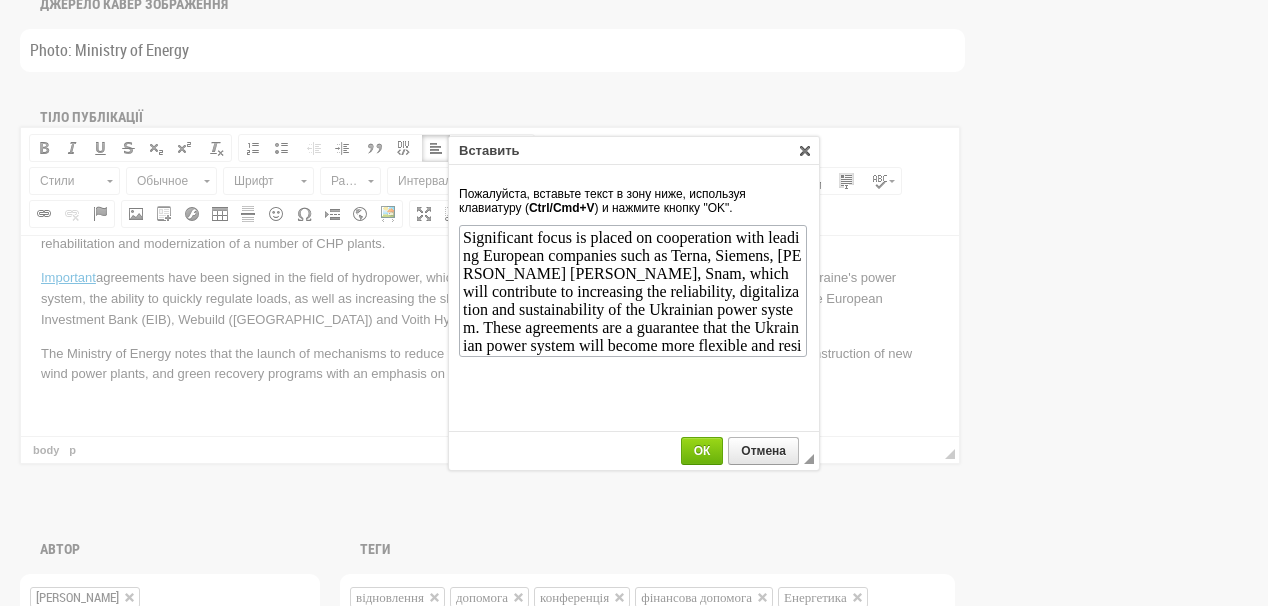 scroll, scrollTop: 37, scrollLeft: 0, axis: vertical 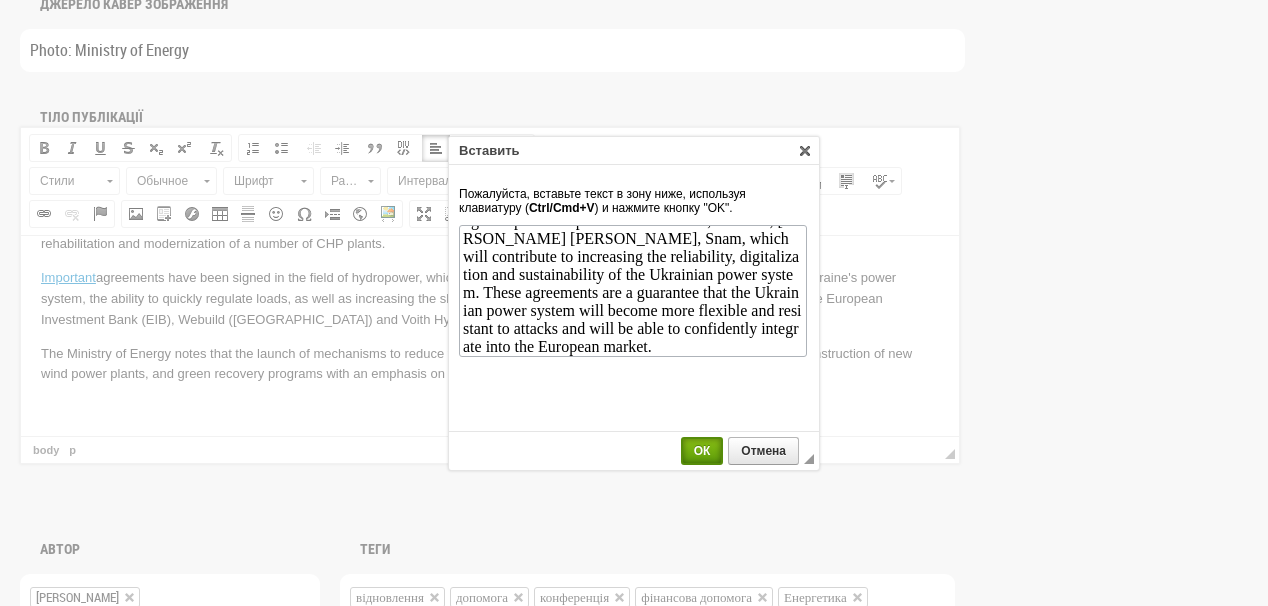 click on "ОК" at bounding box center (702, 451) 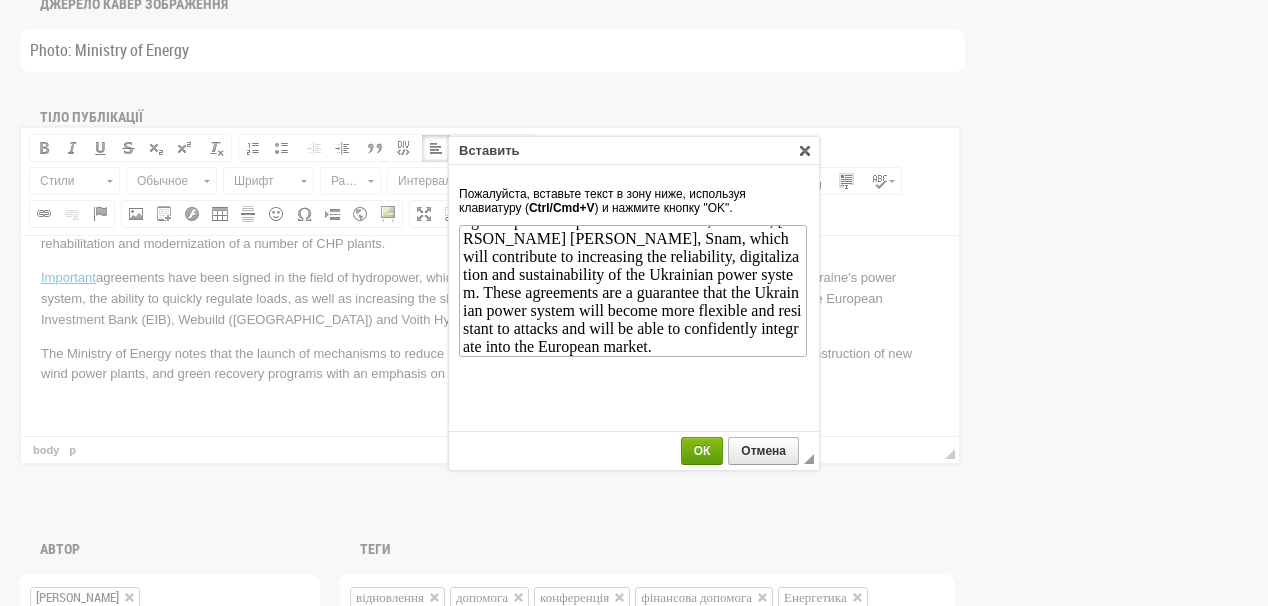 scroll, scrollTop: 0, scrollLeft: 0, axis: both 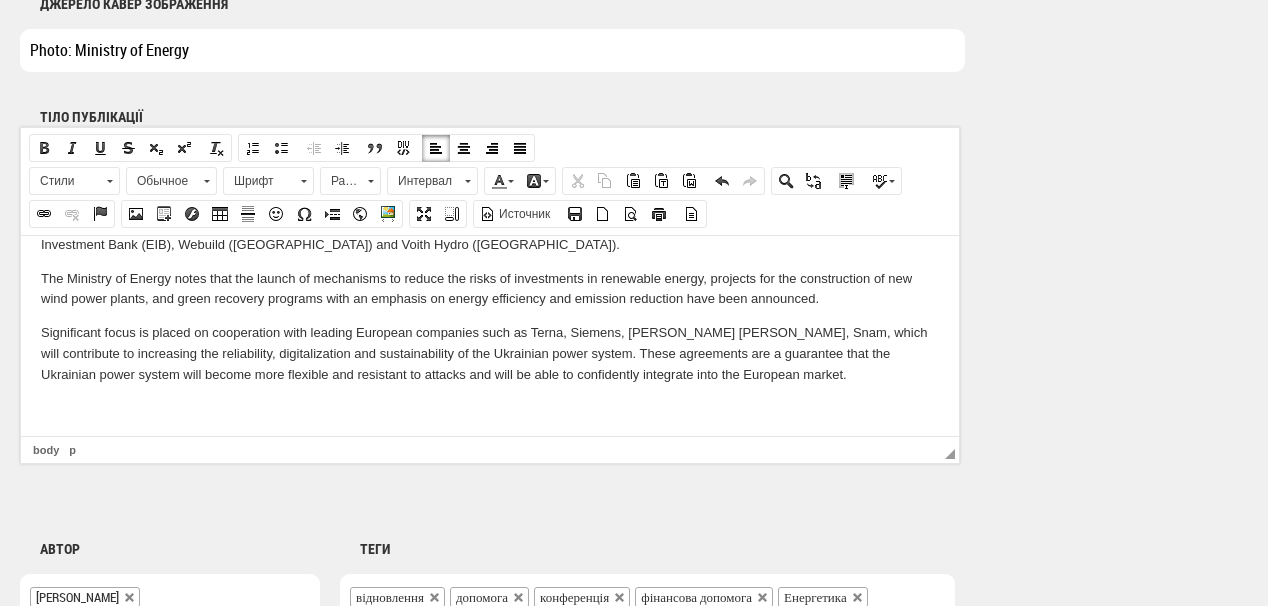 click at bounding box center [490, 408] 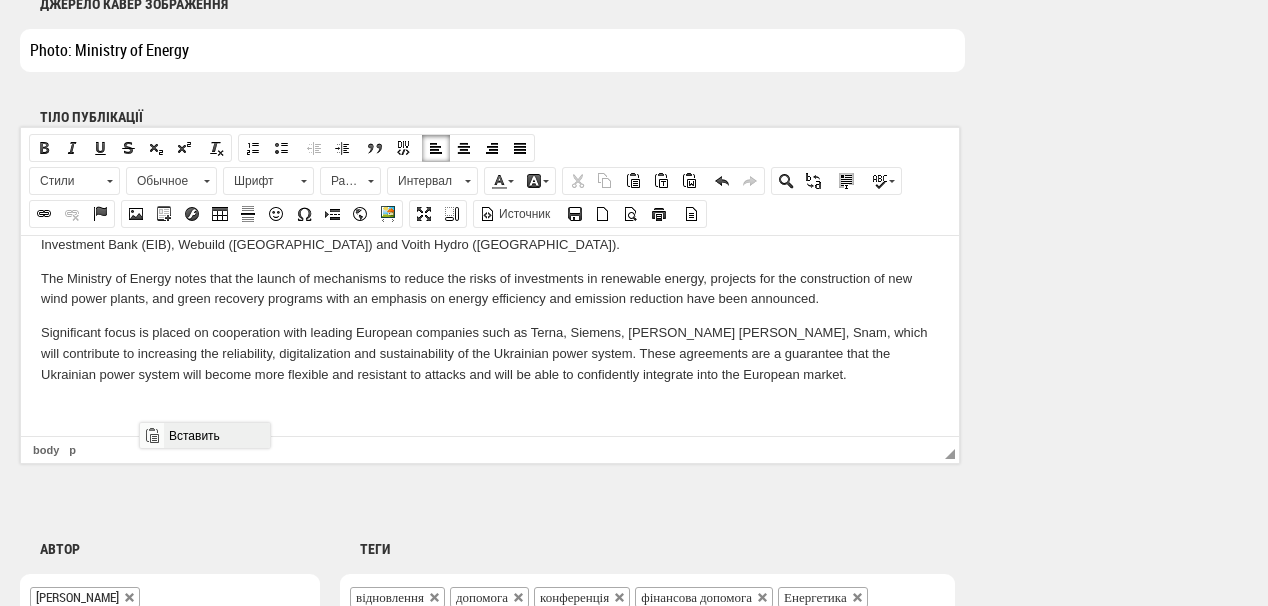 click on "Вставить" at bounding box center (216, 435) 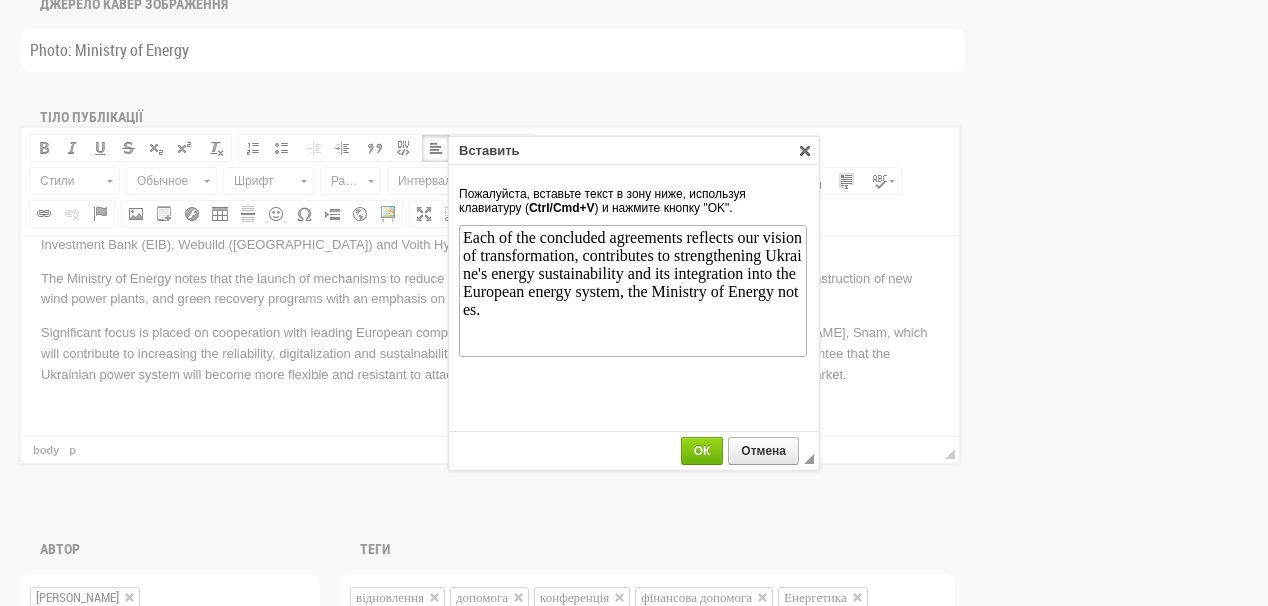 scroll, scrollTop: 0, scrollLeft: 0, axis: both 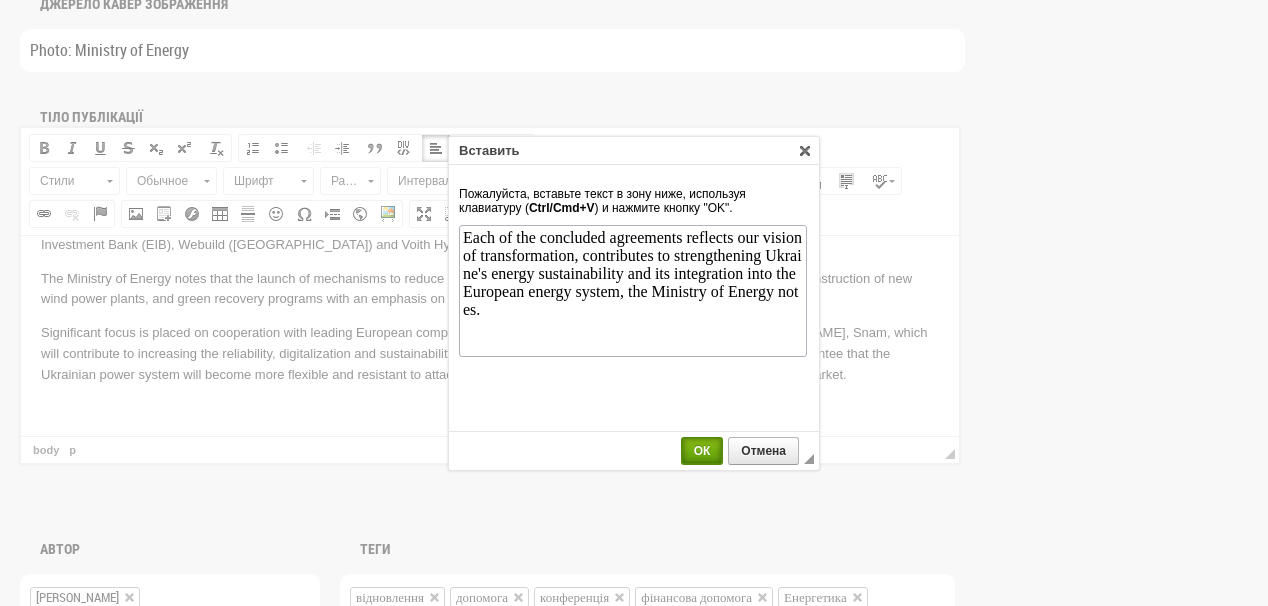 click on "ОК" at bounding box center [702, 451] 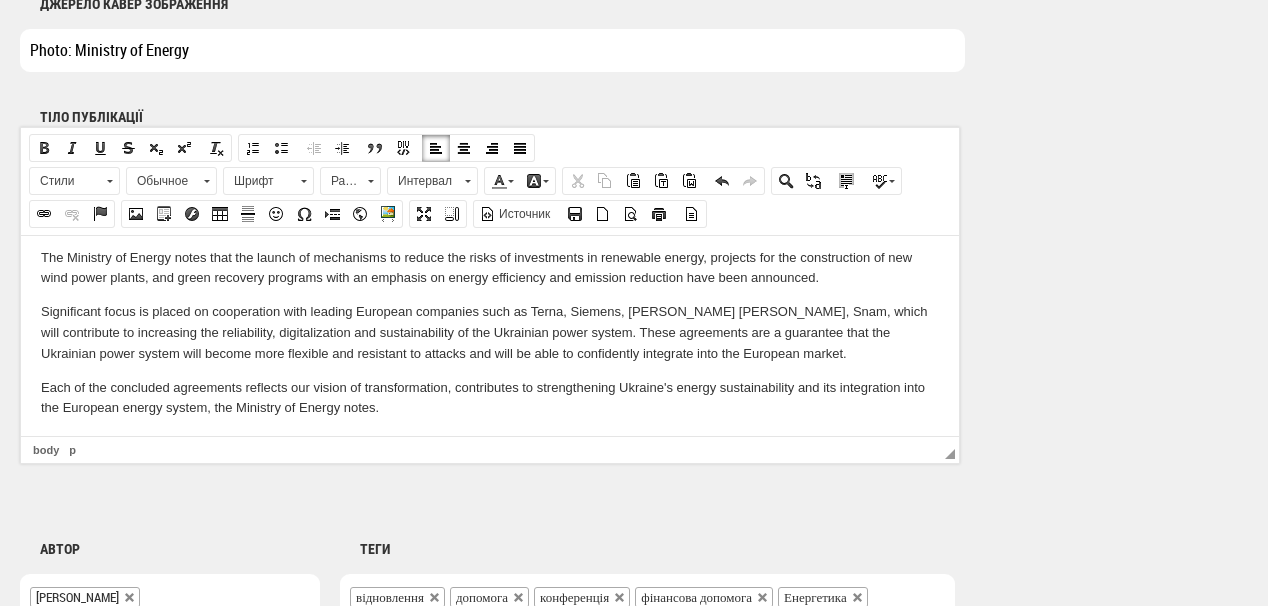 scroll, scrollTop: 760, scrollLeft: 0, axis: vertical 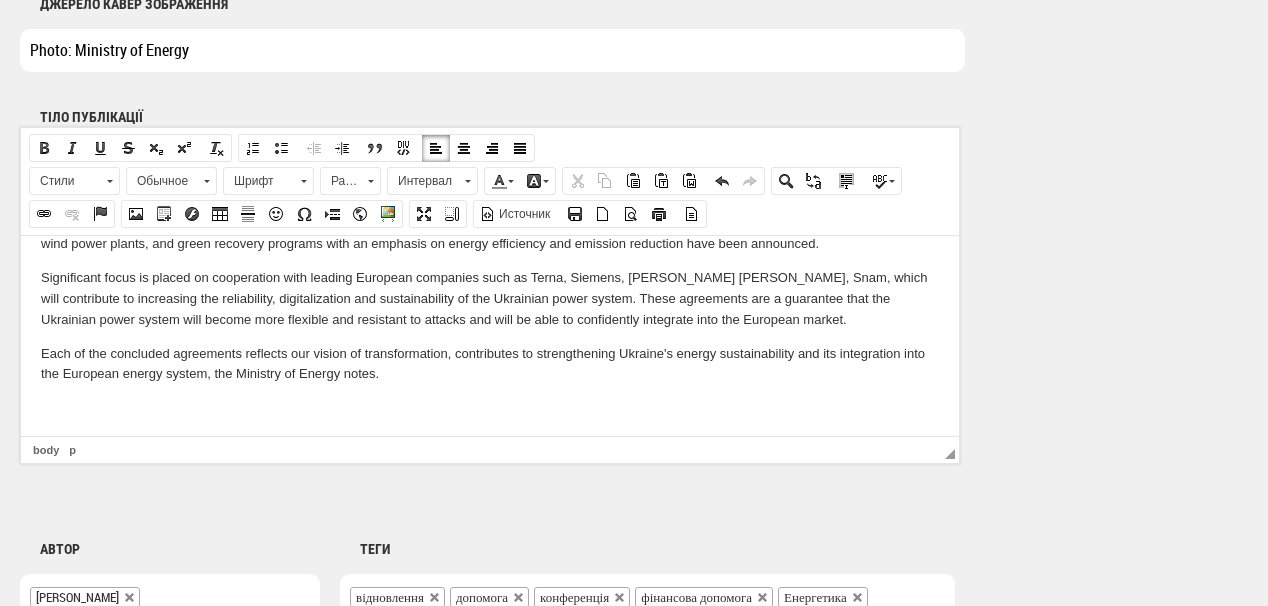 click at bounding box center (490, 407) 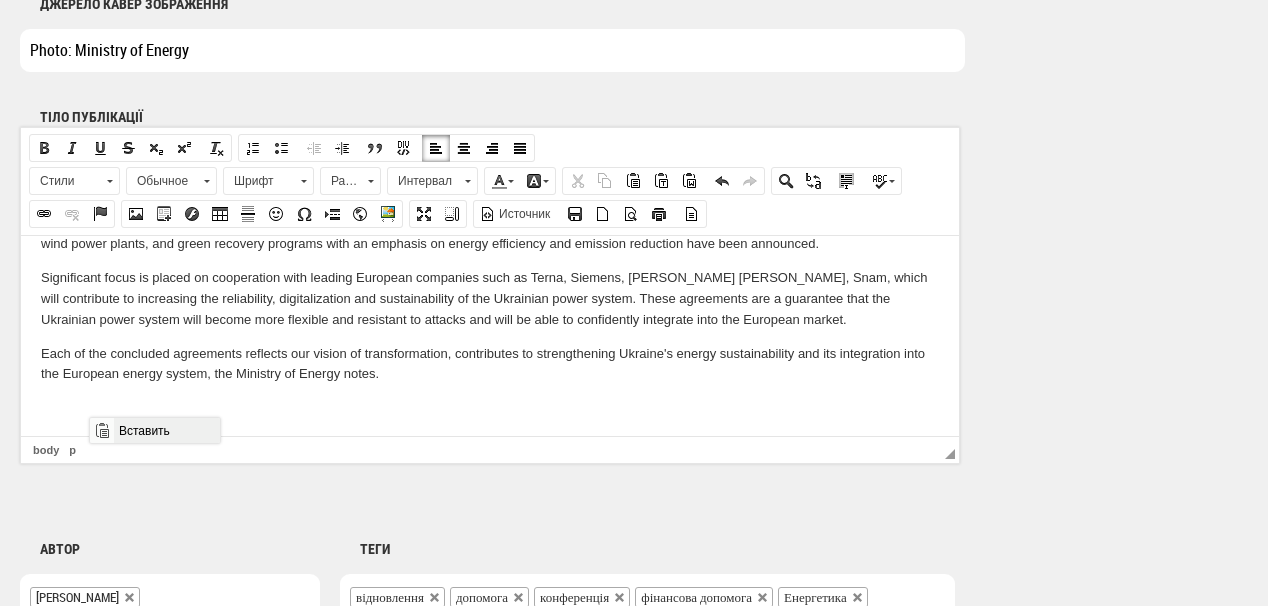 click on "Вставить" at bounding box center [166, 430] 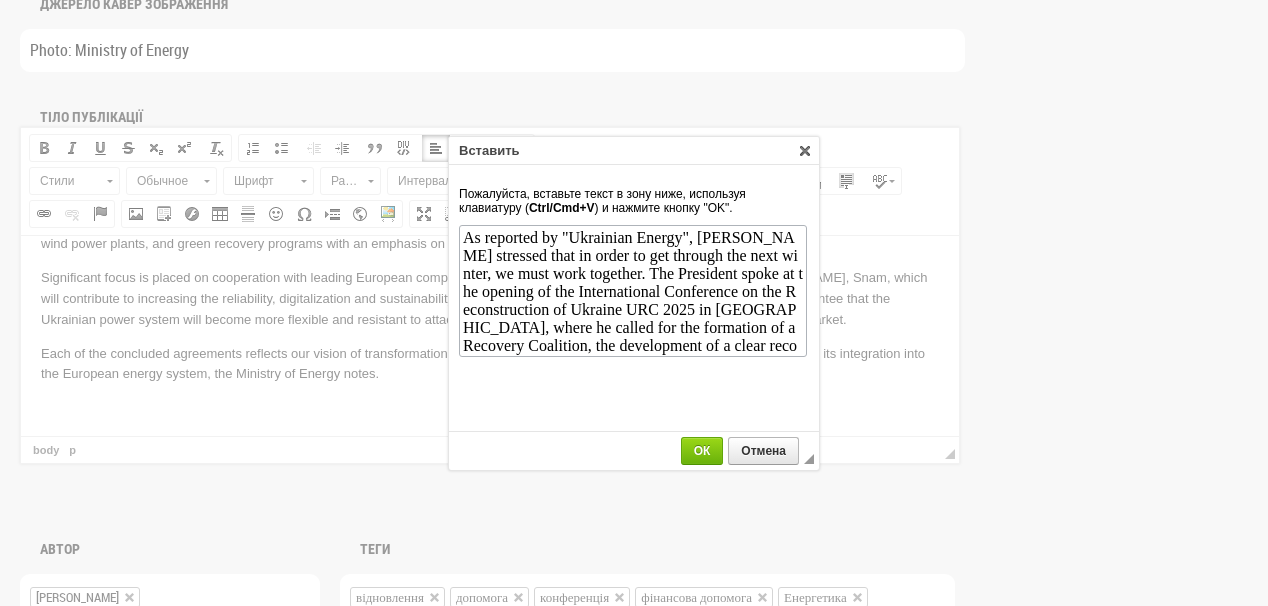 scroll, scrollTop: 19, scrollLeft: 0, axis: vertical 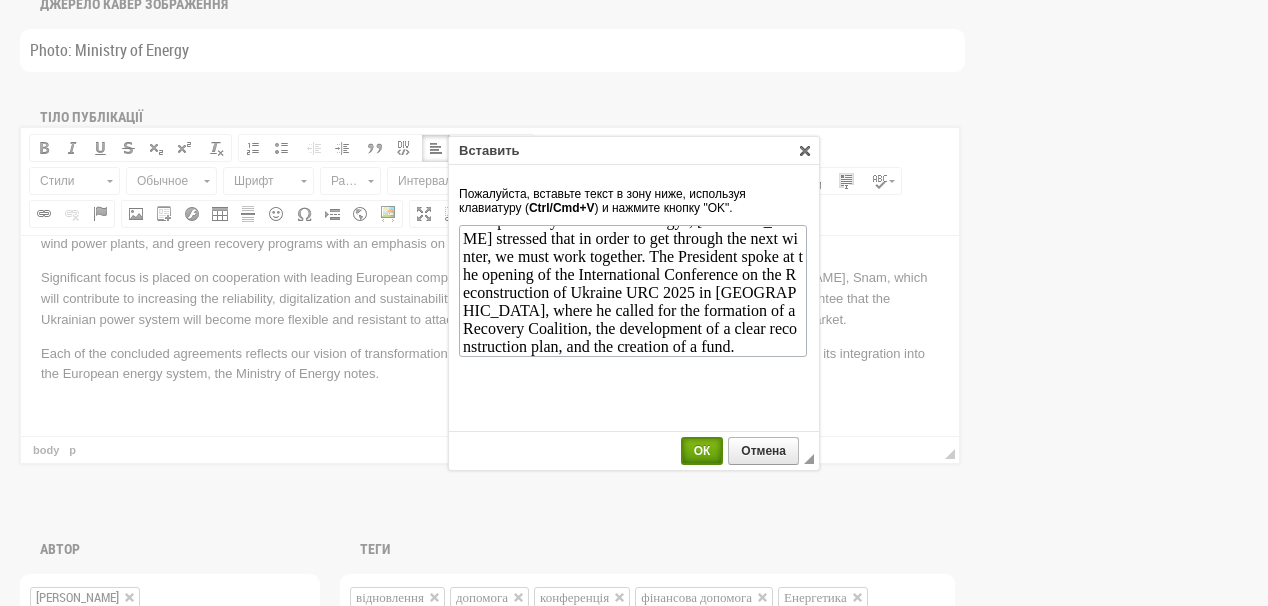 click on "ОК" at bounding box center (702, 451) 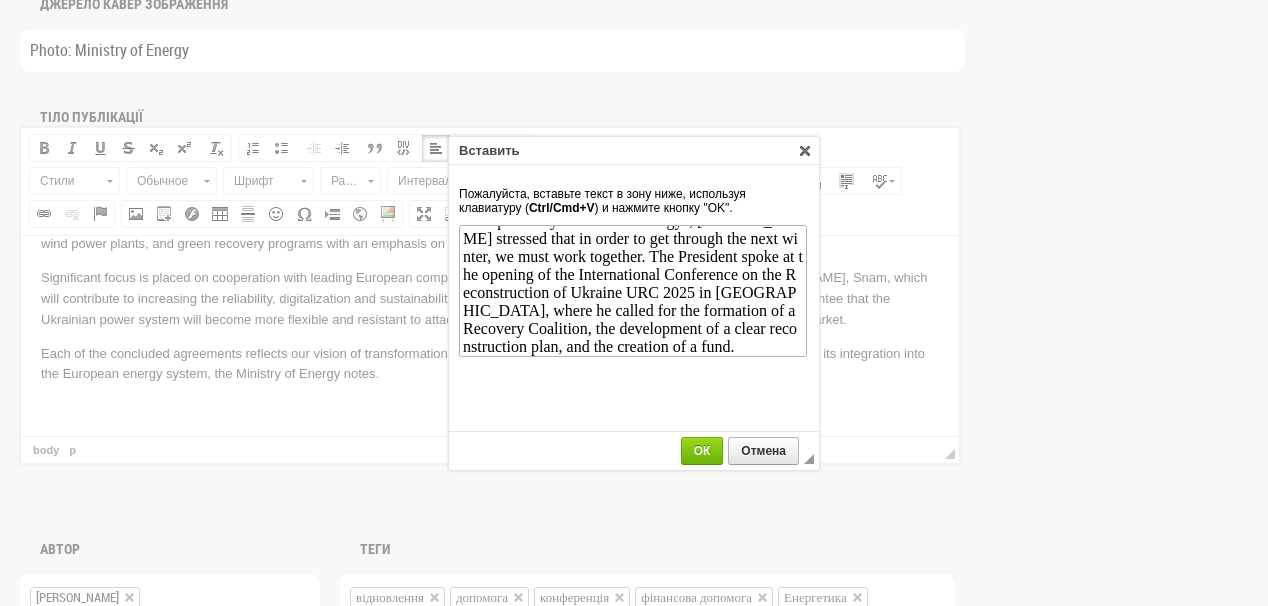 scroll, scrollTop: 801, scrollLeft: 0, axis: vertical 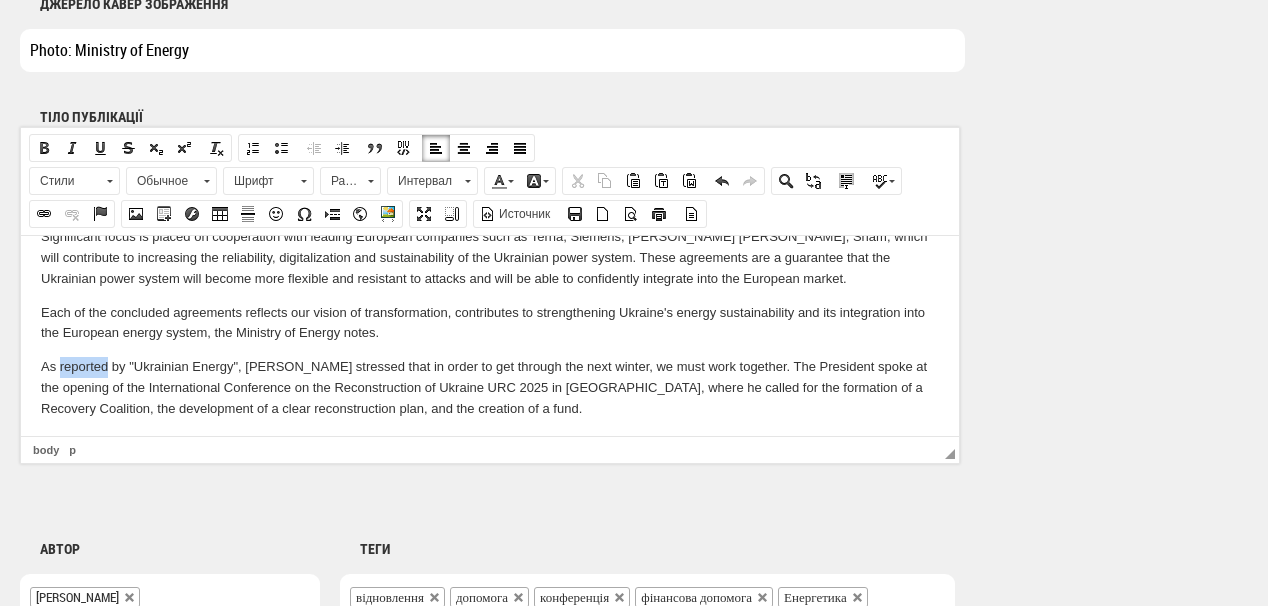 drag, startPoint x: 60, startPoint y: 389, endPoint x: 107, endPoint y: 387, distance: 47.042534 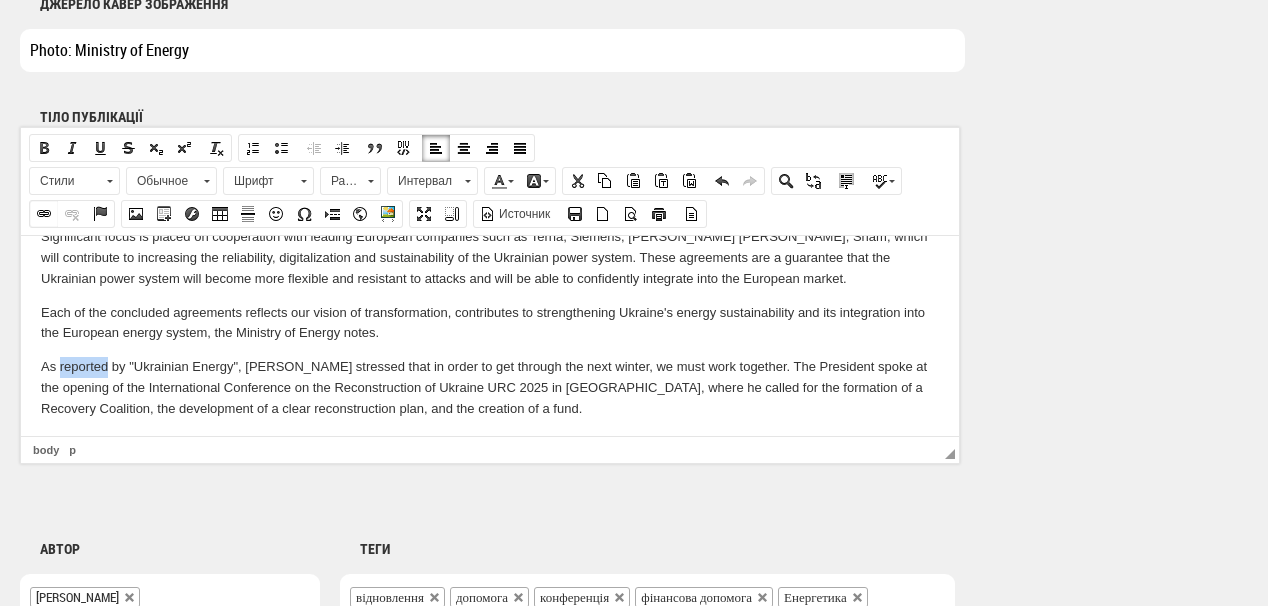 click at bounding box center [44, 214] 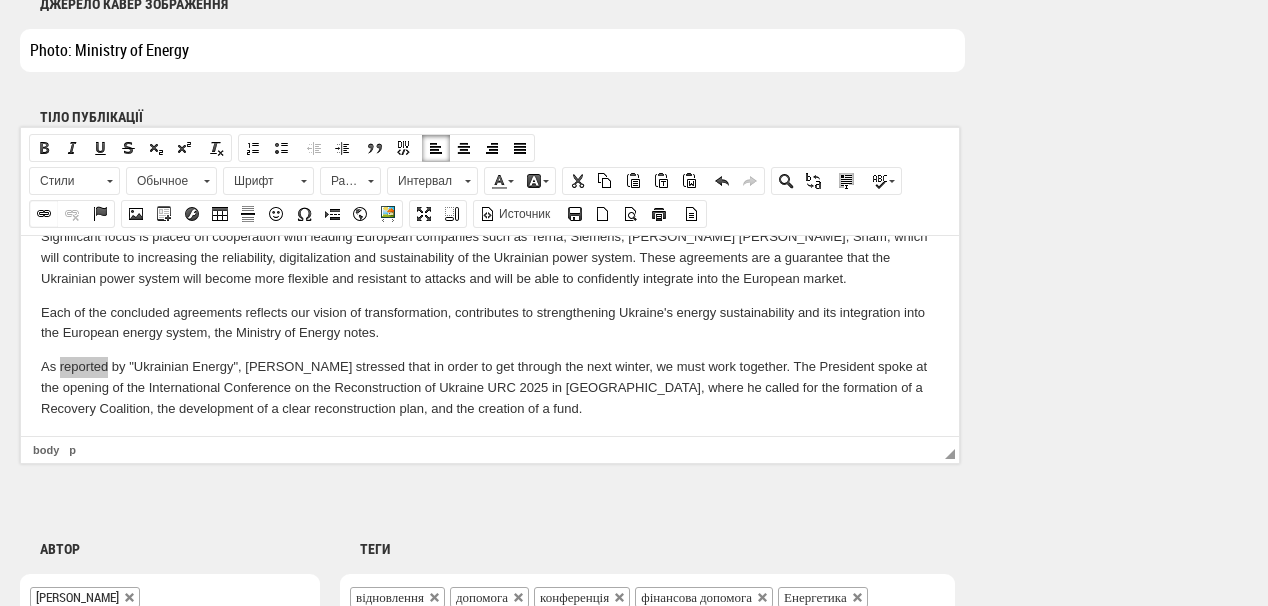 select on "http://" 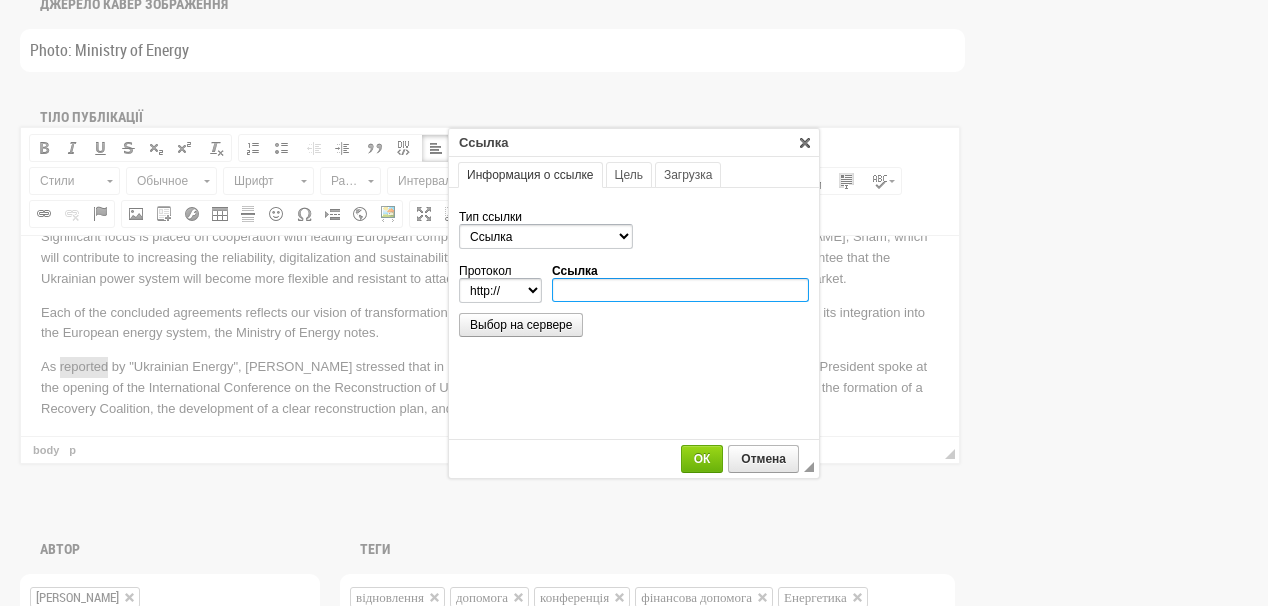 click on "Ссылка" at bounding box center (680, 290) 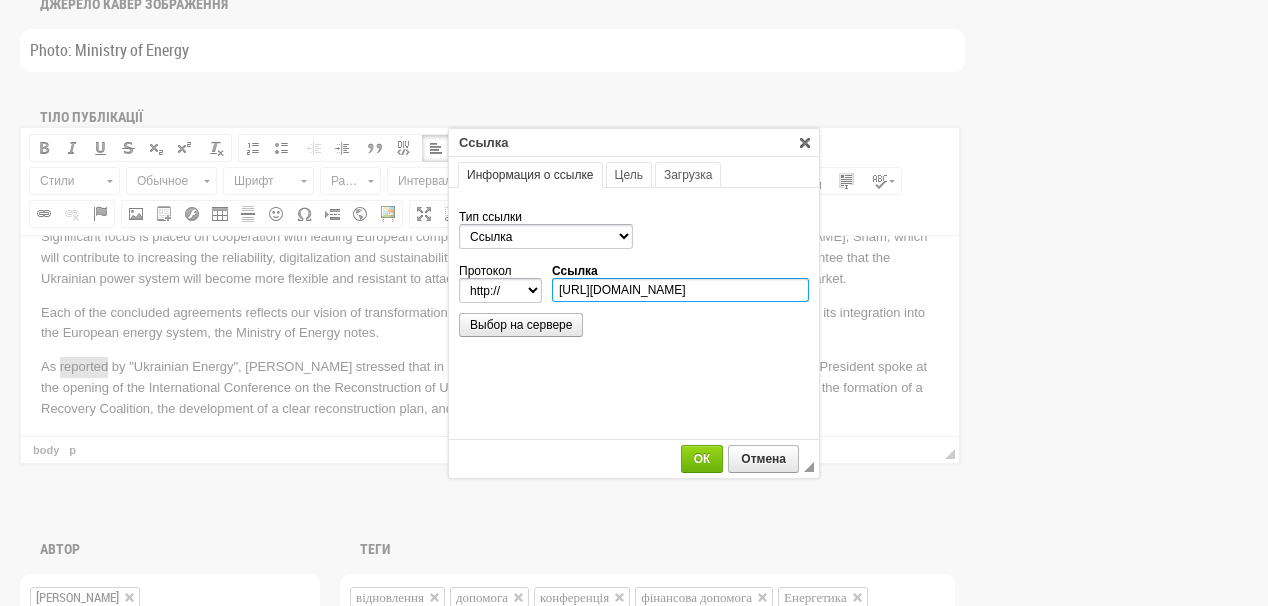 scroll, scrollTop: 0, scrollLeft: 204, axis: horizontal 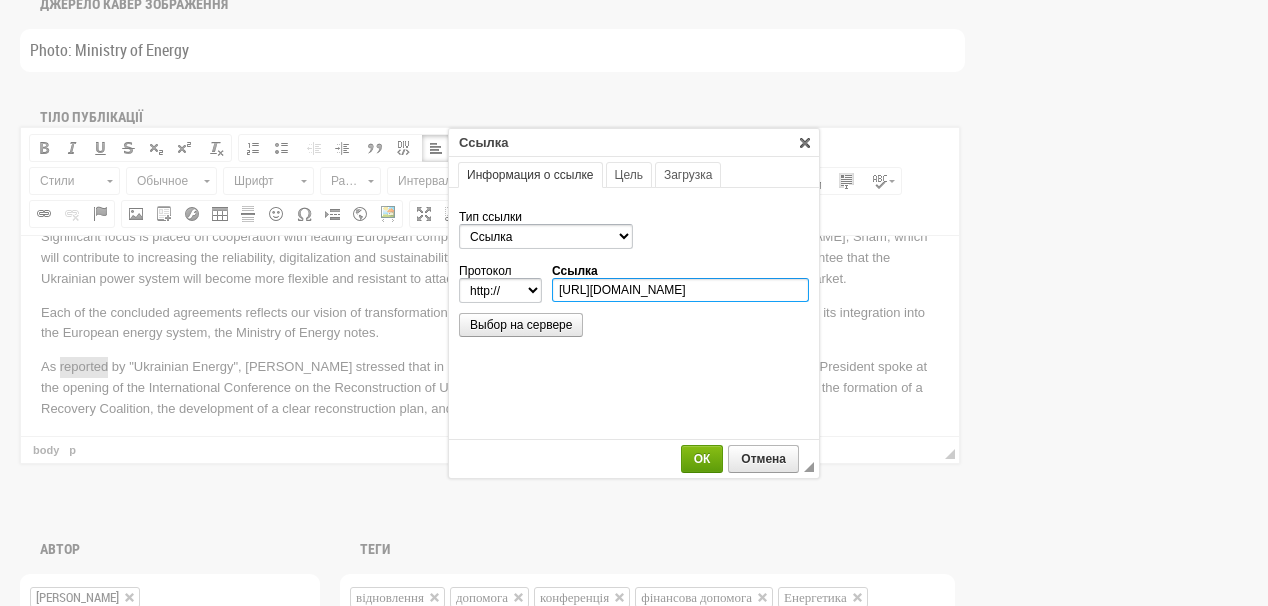 type on "https://ua-energy.org/en/posts/10-07-2025-5f6a4155-0515-4def-b851-ec80691ce183" 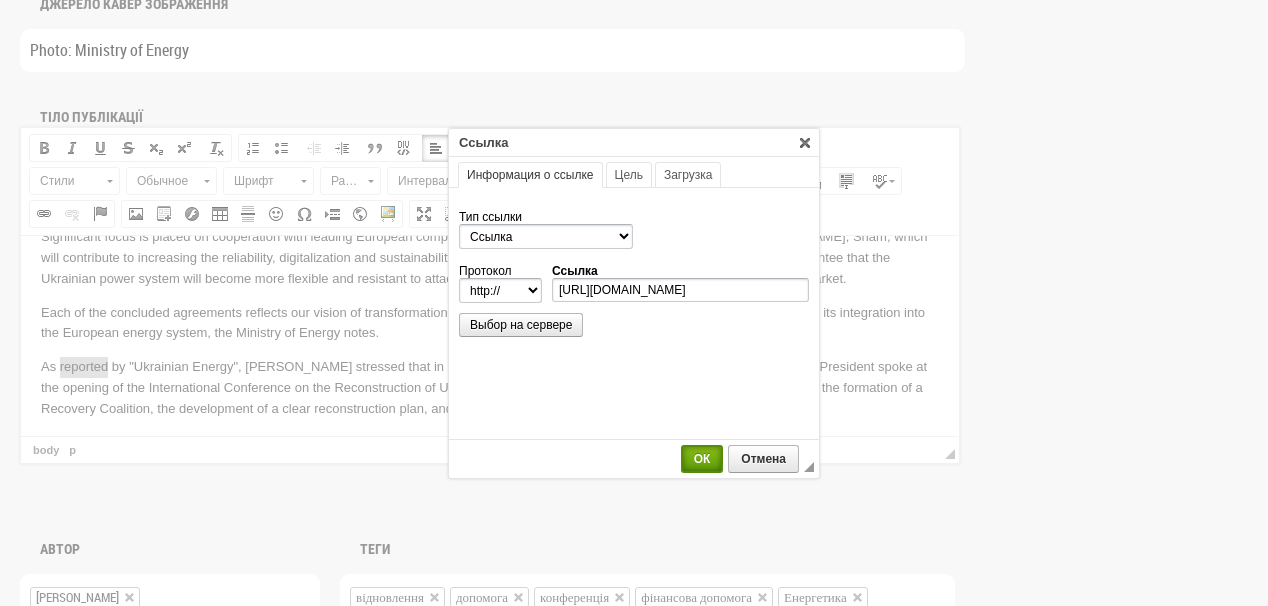select on "https://" 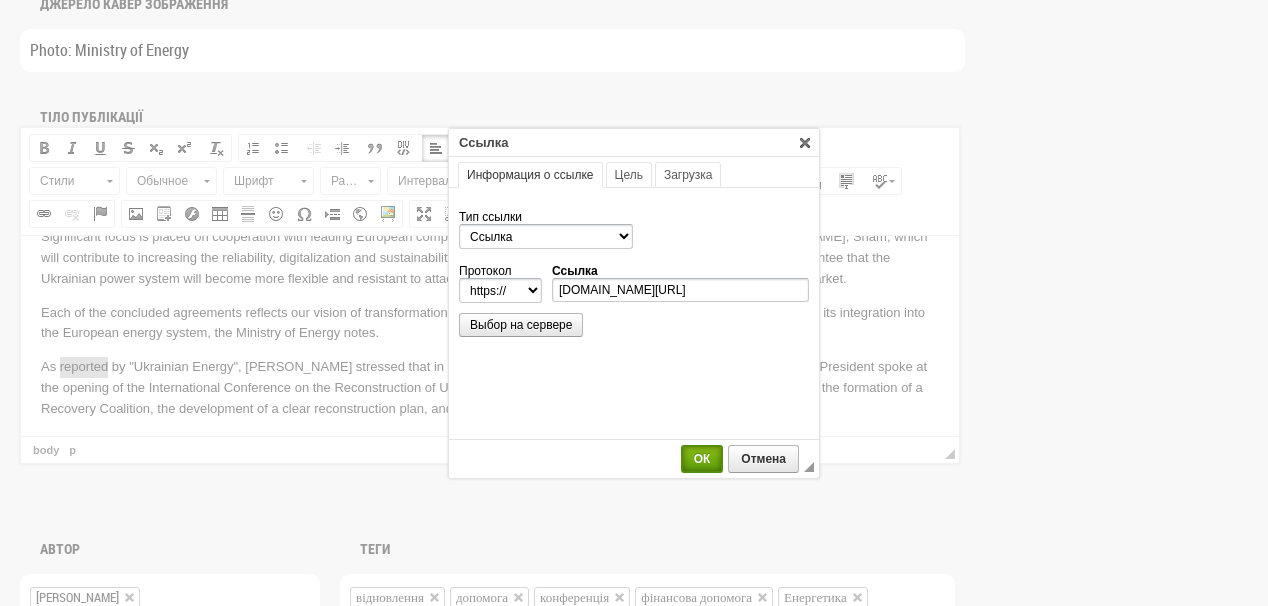 scroll, scrollTop: 0, scrollLeft: 0, axis: both 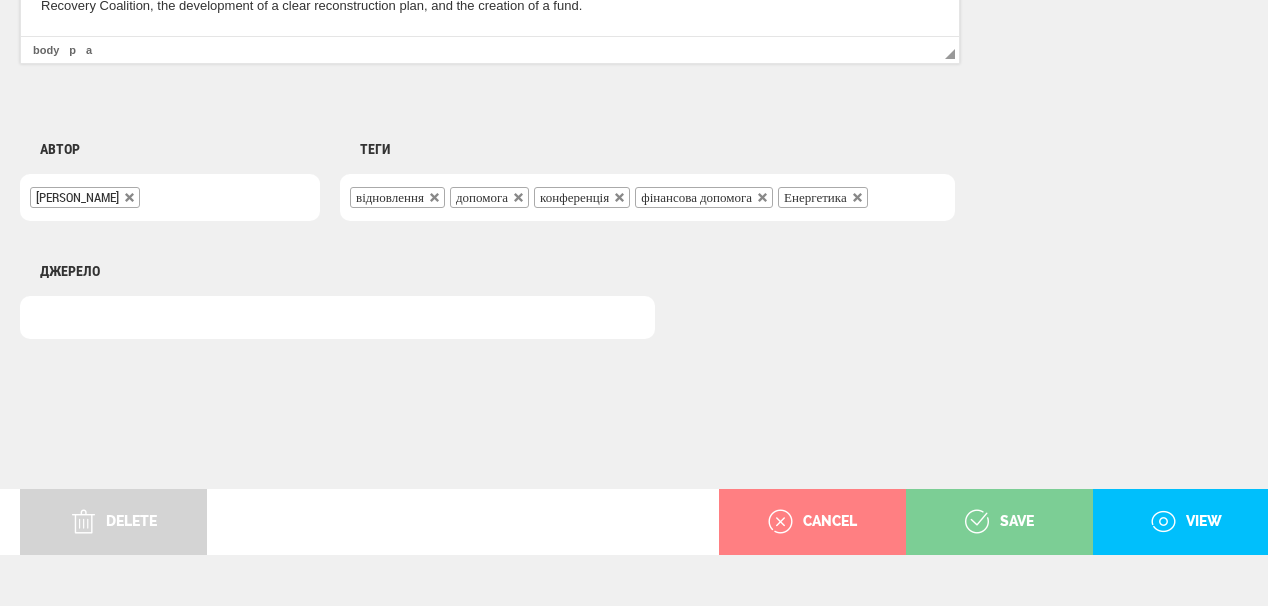 click on "save" at bounding box center (999, 522) 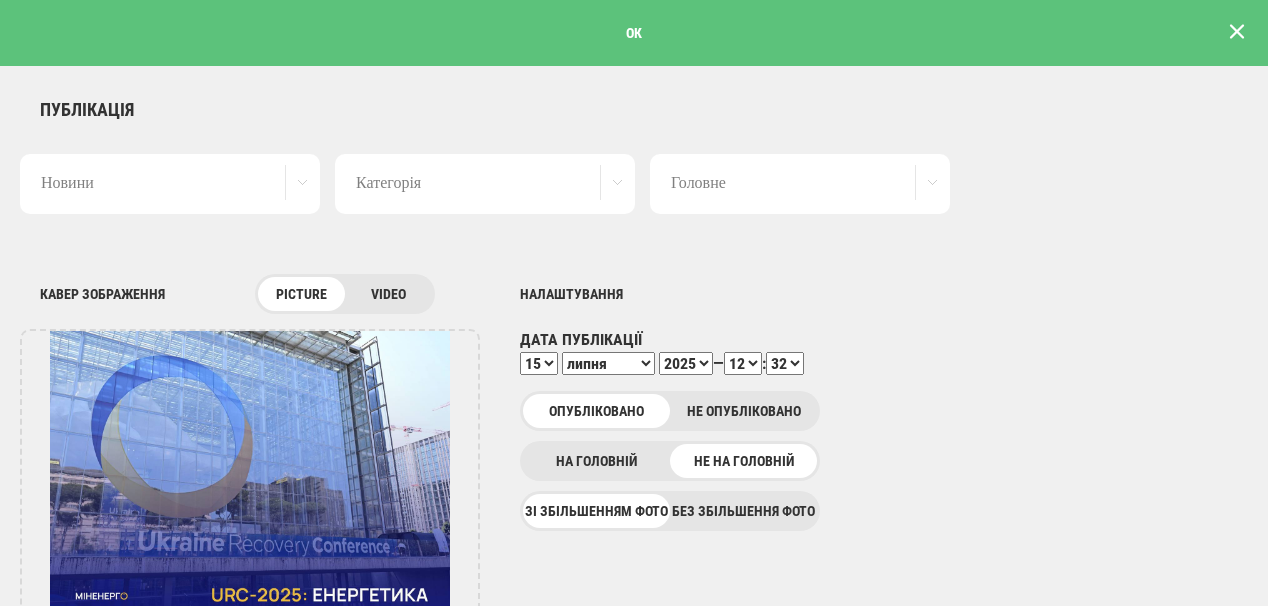 scroll, scrollTop: 0, scrollLeft: 0, axis: both 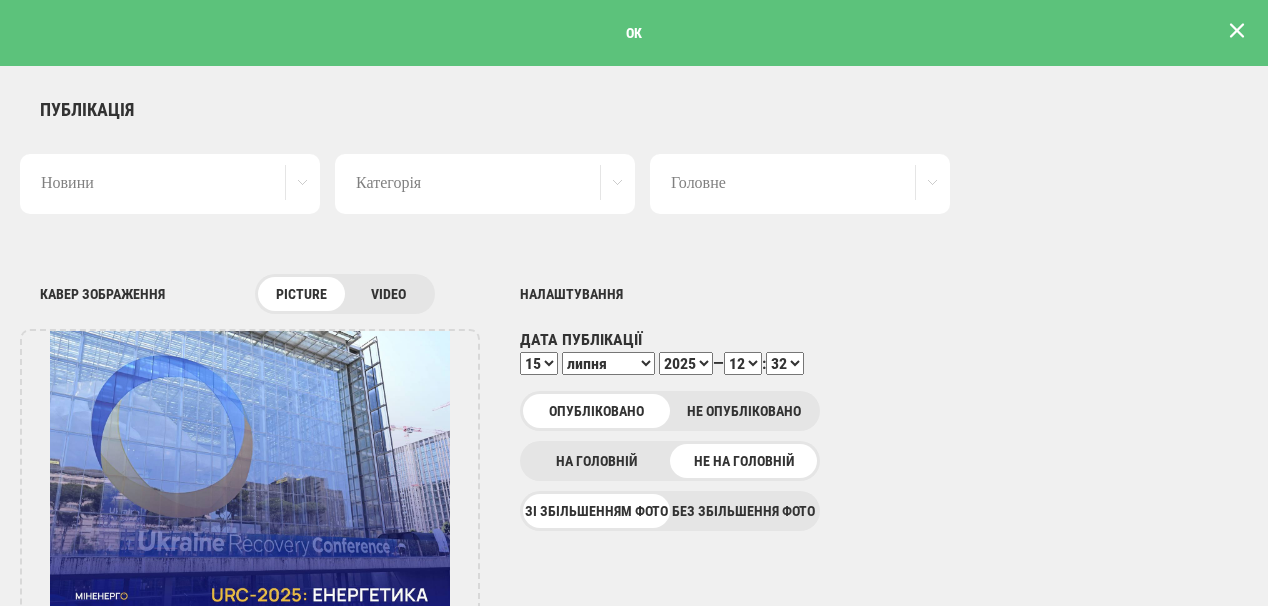 click at bounding box center (1237, 31) 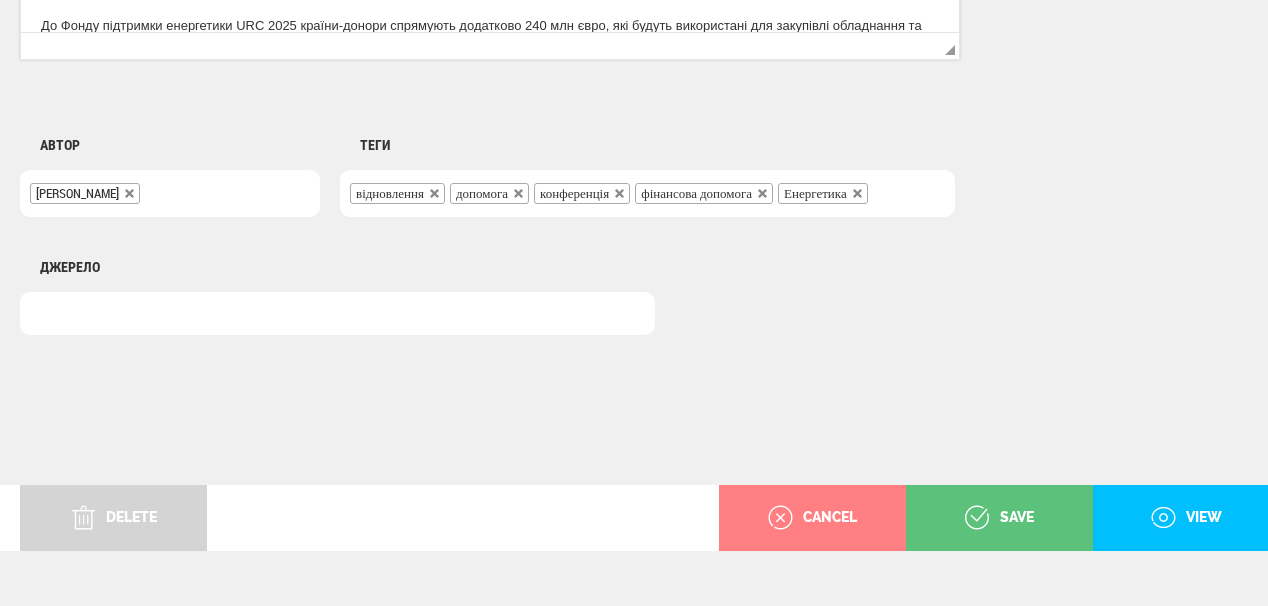 scroll, scrollTop: 1625, scrollLeft: 0, axis: vertical 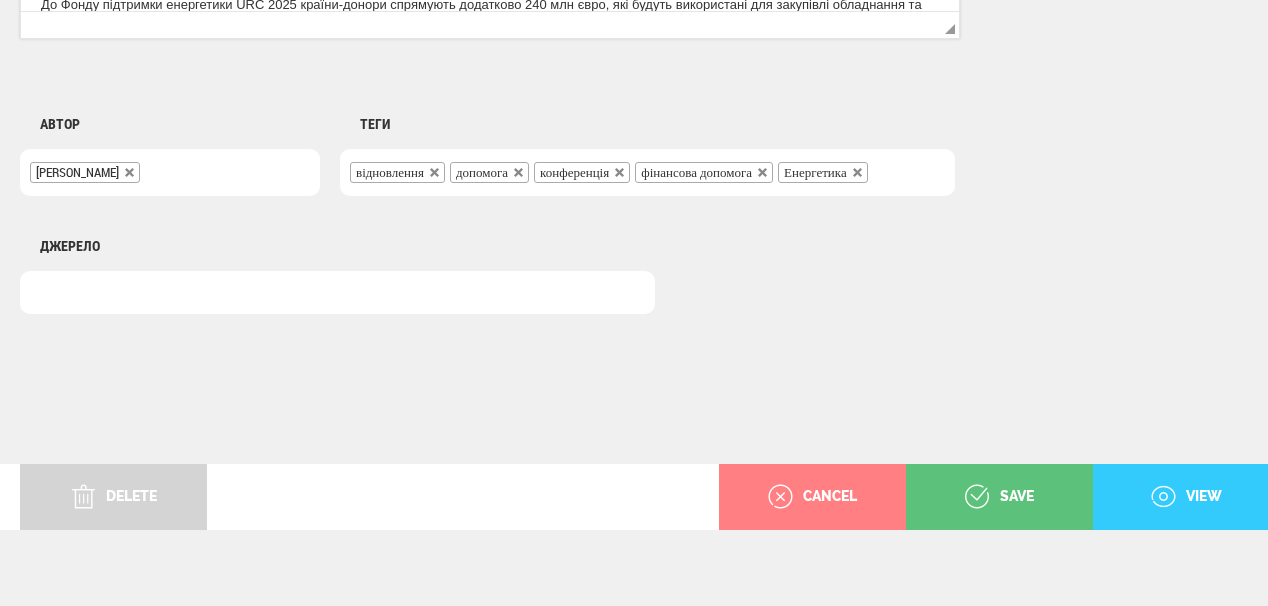 click on "view" at bounding box center [1186, 497] 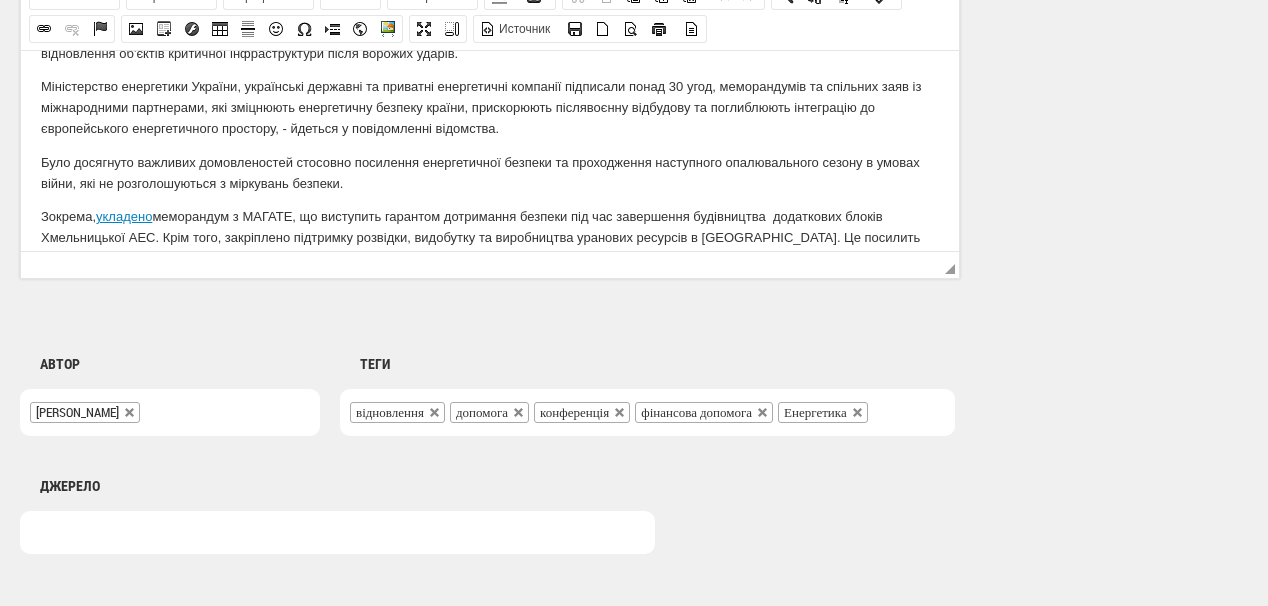 scroll, scrollTop: 240, scrollLeft: 0, axis: vertical 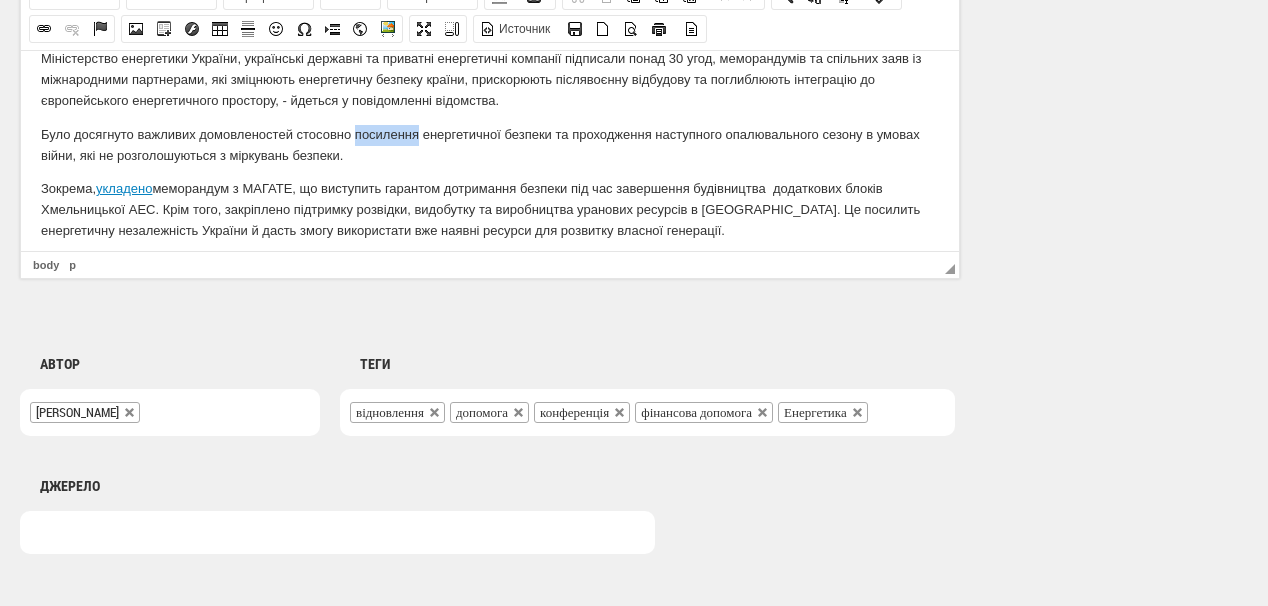 drag, startPoint x: 355, startPoint y: 112, endPoint x: 419, endPoint y: 113, distance: 64.00781 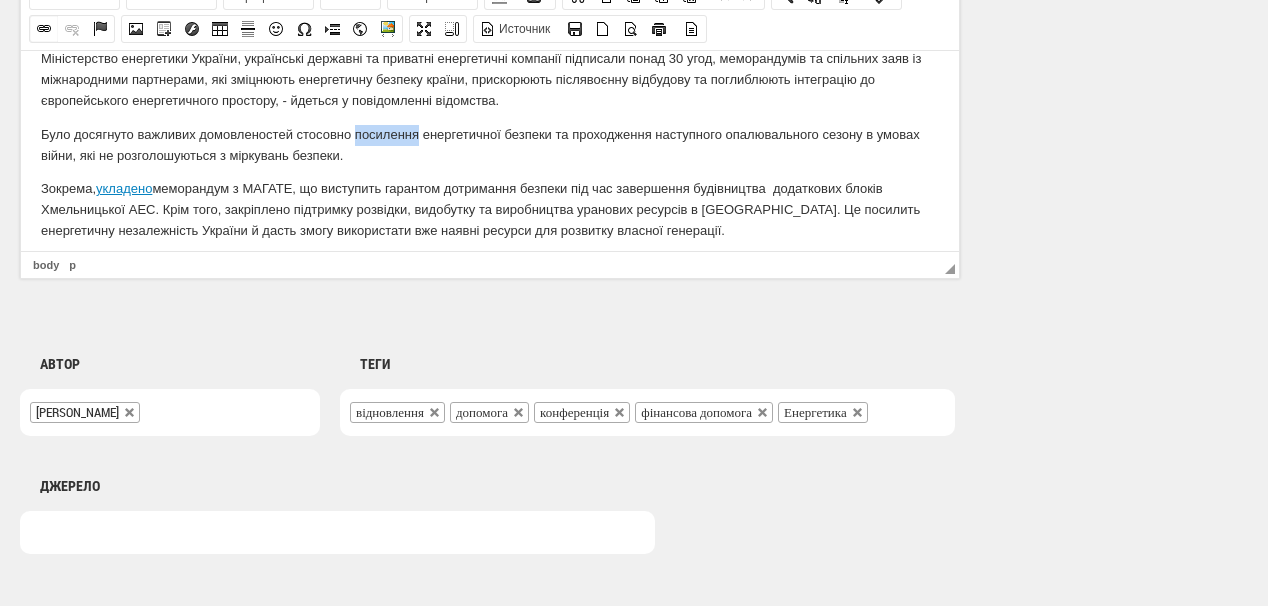 click at bounding box center [44, 29] 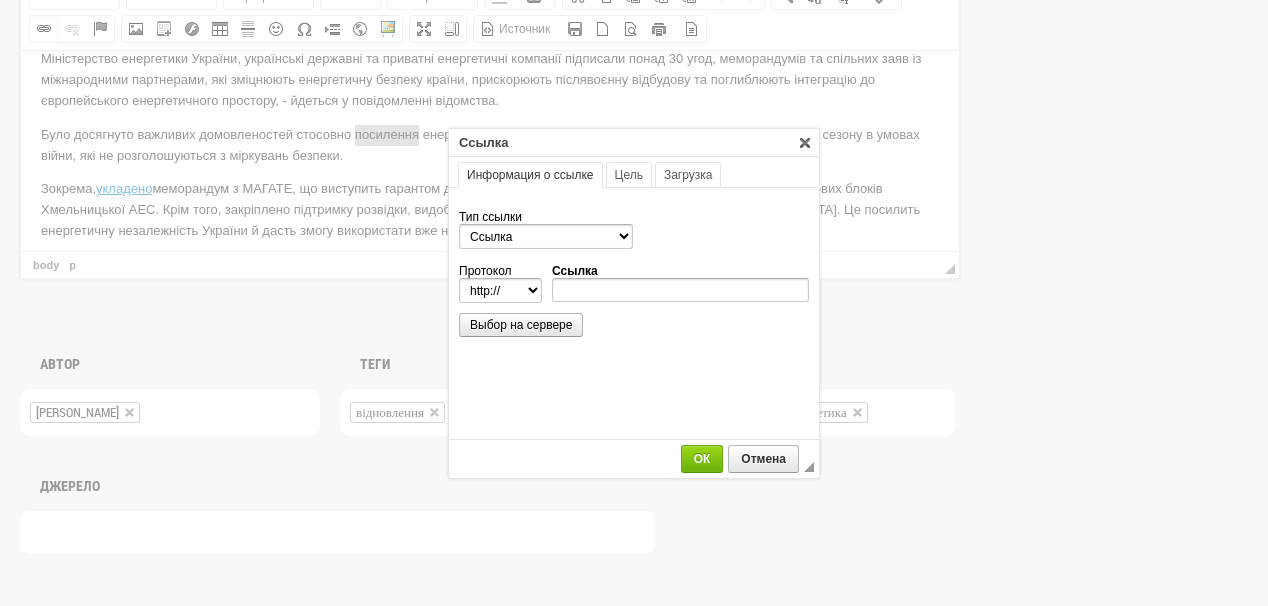 scroll, scrollTop: 0, scrollLeft: 0, axis: both 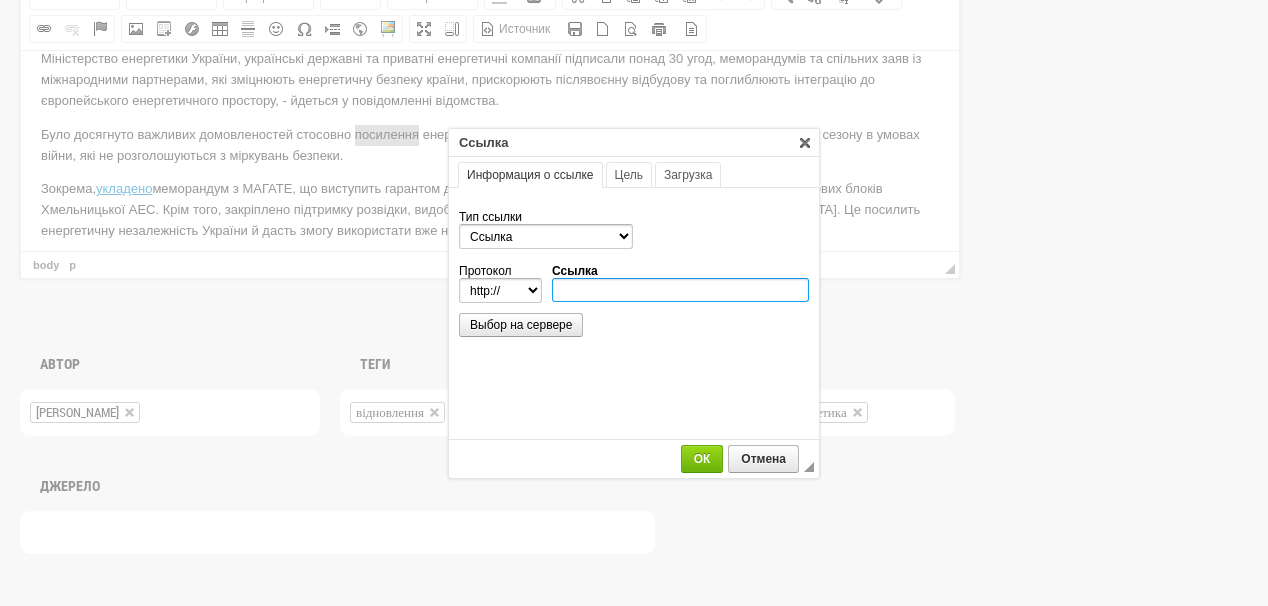 click on "Ссылка" at bounding box center (680, 290) 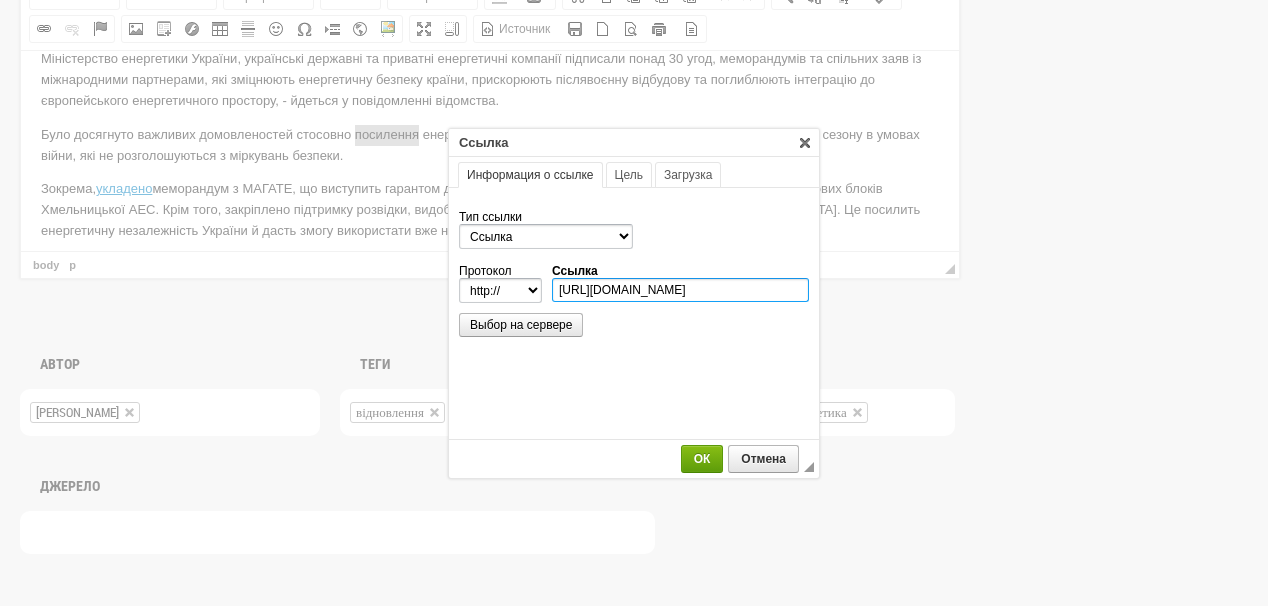 scroll, scrollTop: 0, scrollLeft: 260, axis: horizontal 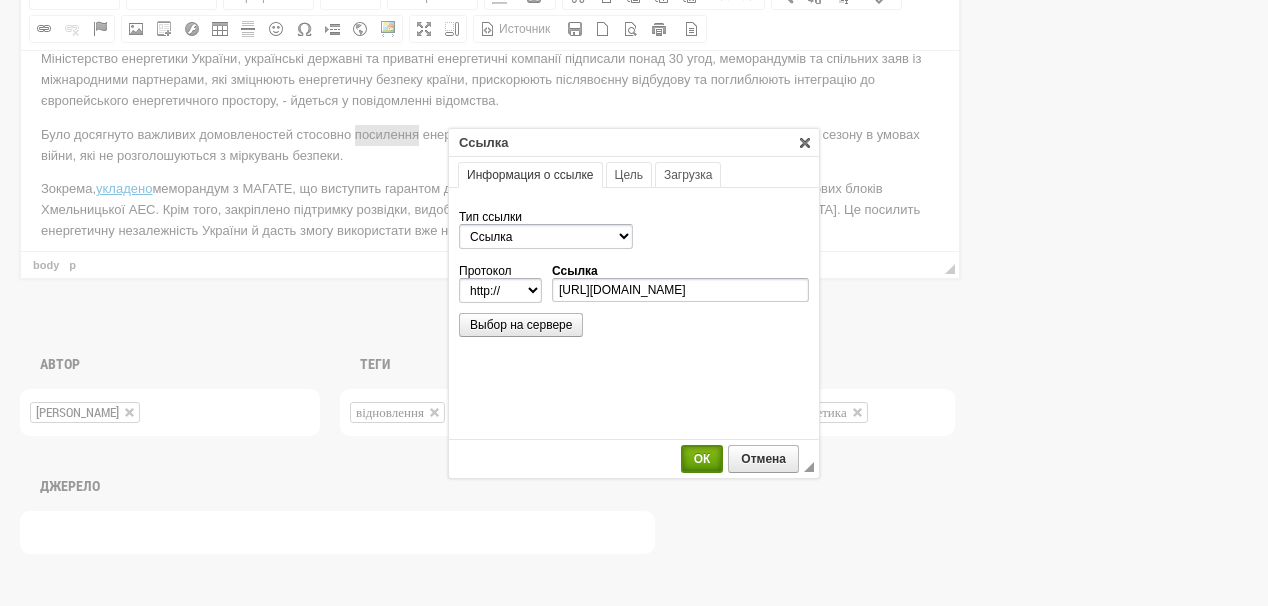 select on "https://" 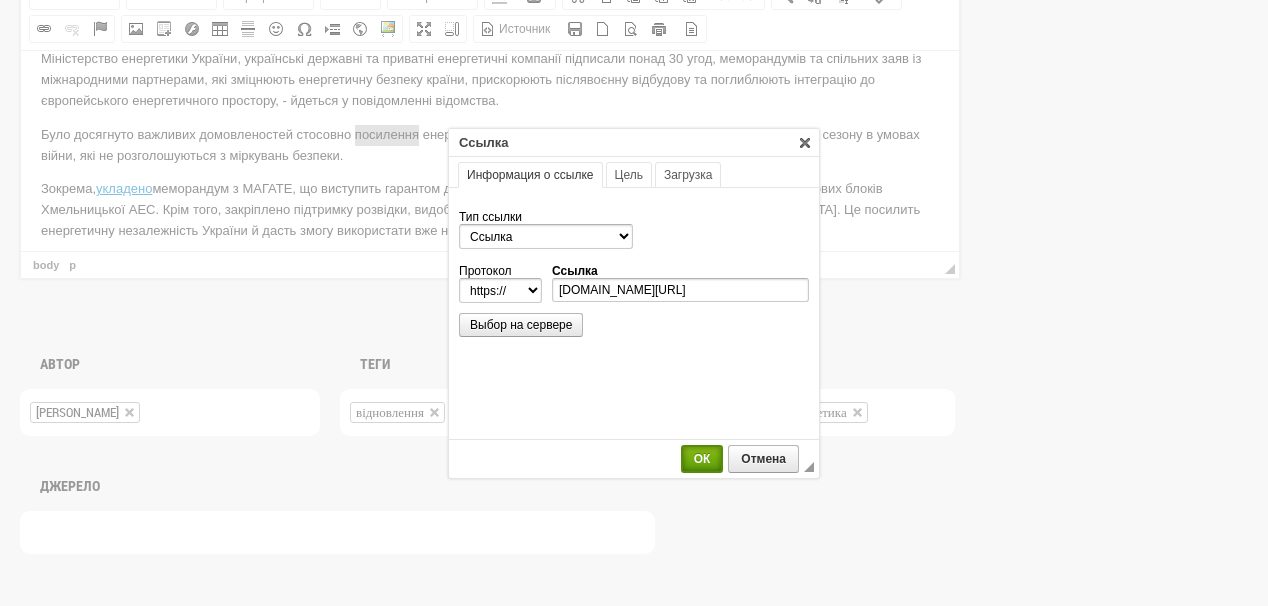 scroll, scrollTop: 0, scrollLeft: 0, axis: both 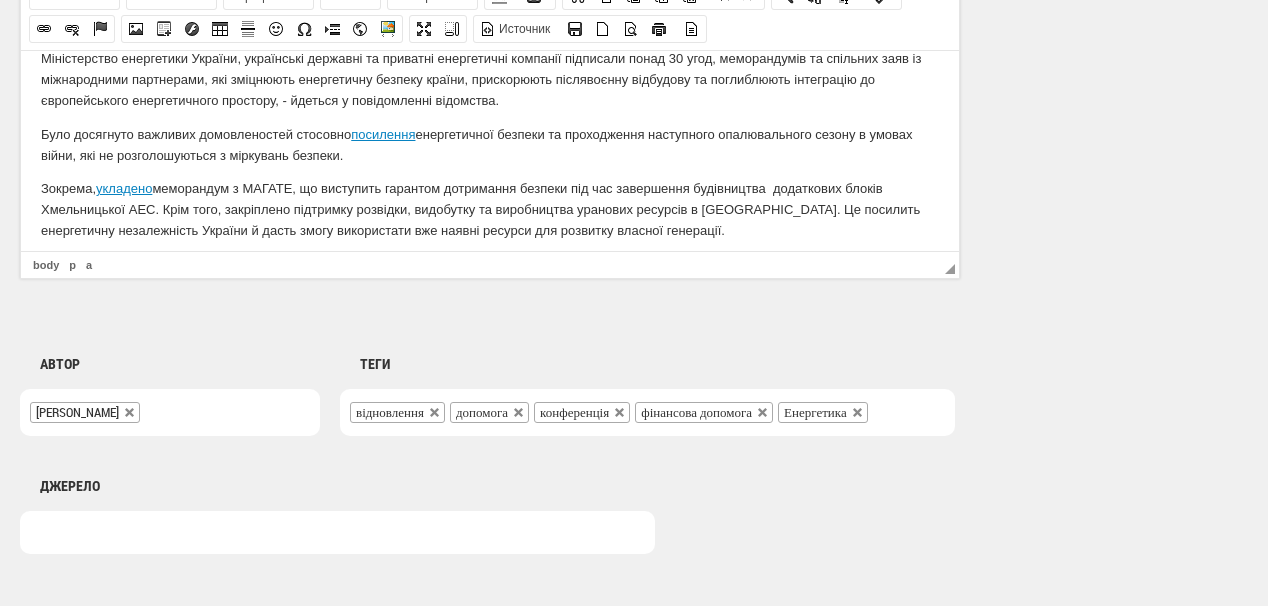 click on "Публікація Новини Новини Матеріали Мультимедіа Блог Документи Категорія Відео Фото Аналітика Розслідування Репортаж [PERSON_NAME] Iнтерв’ю Інфографіка Аналітика Green Deal Головне Зняти вибране Головне Важливе Кавер зображення picture video UPLOAD DELETE Налаштування Дата публікації
1
2
3
4
5
6
7
8
9
10
11
12
13
14
15
16
17
18
19
20
21
22
23
24
25
26
27
28
29
30
[DATE]
лютого
березня
квітня
травня
червня
липня
серпня
вересня
жовтня
листопада
[DATE]
2021
2022
2023
2024
2025
2026
2027
2028
2029
2030
—
00
01
02
03
04
05
06
07
08
09
10
11
12
13
14
15
16
17" at bounding box center (650, -308) 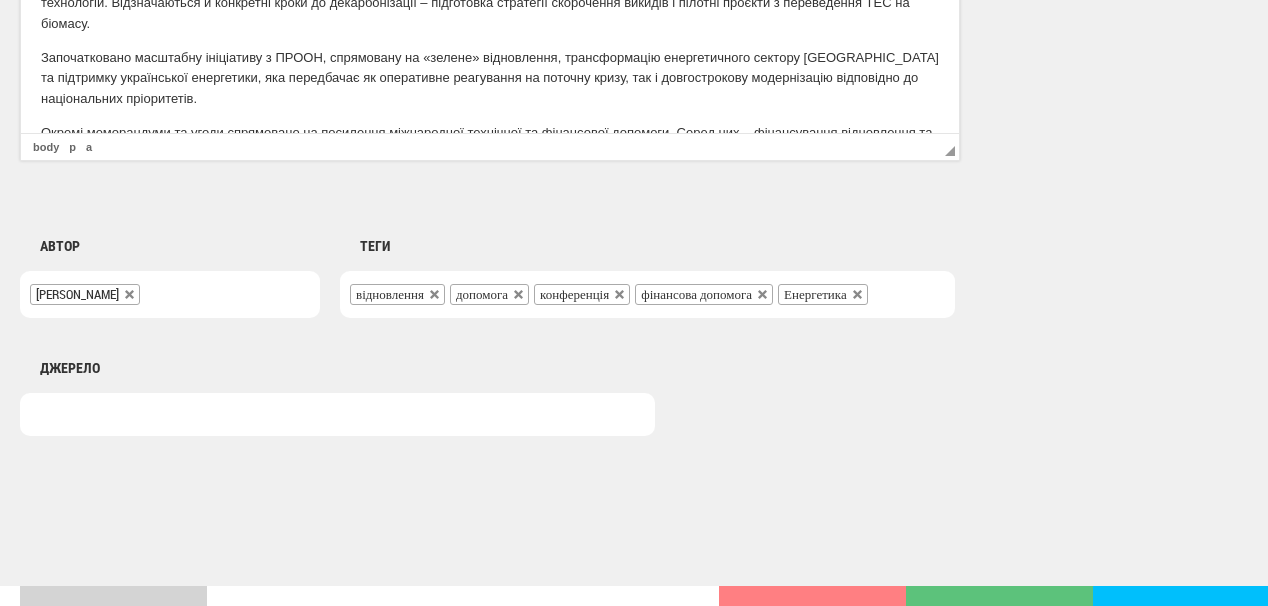 scroll, scrollTop: 1625, scrollLeft: 0, axis: vertical 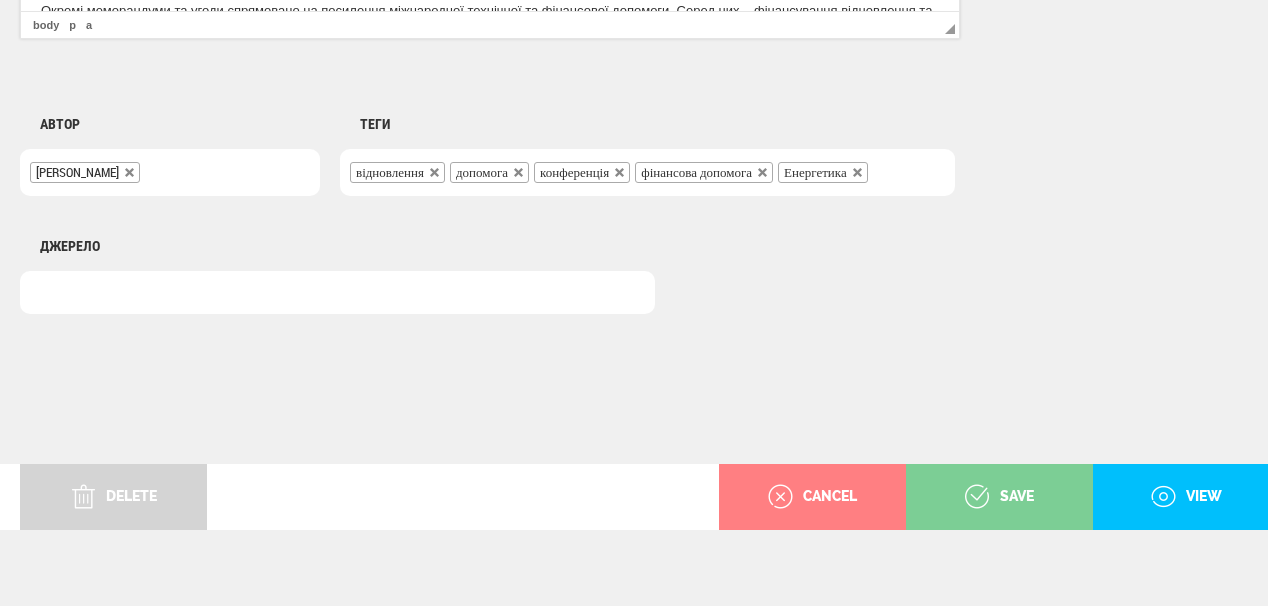 click on "save" at bounding box center [999, 497] 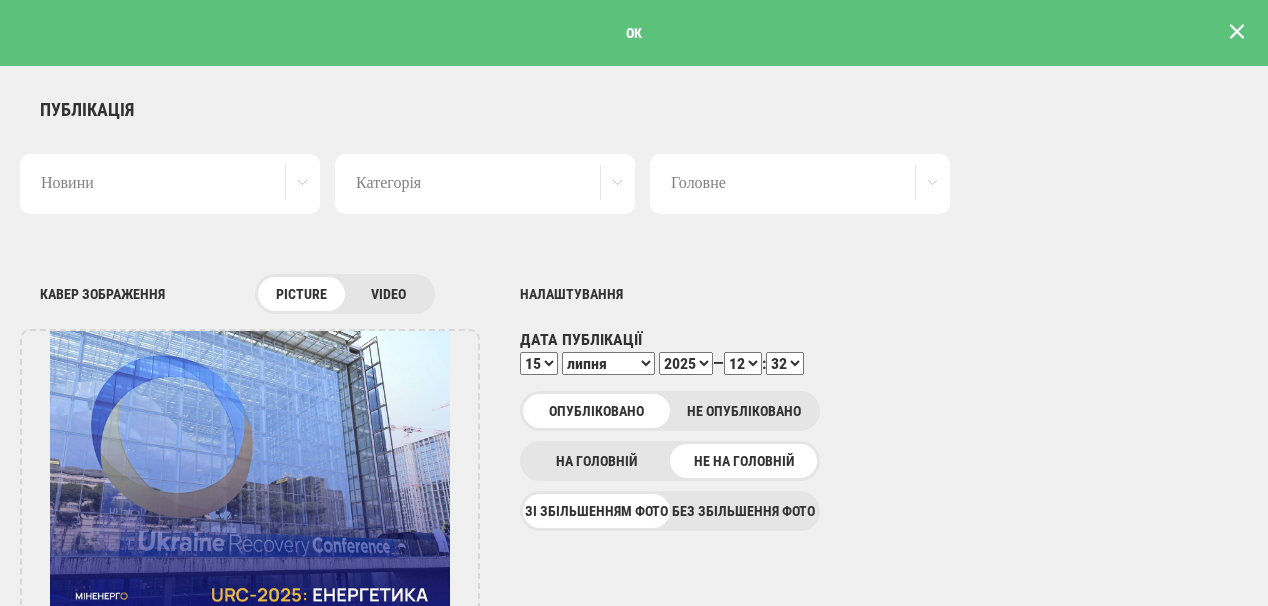 scroll, scrollTop: 0, scrollLeft: 0, axis: both 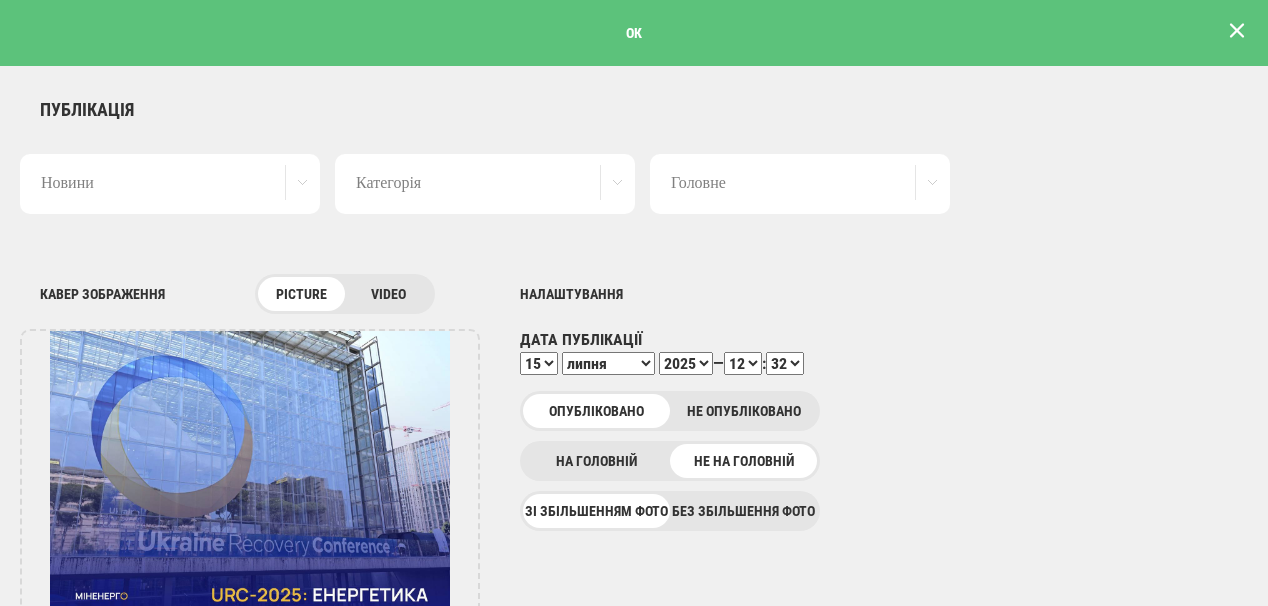 click at bounding box center [1237, 31] 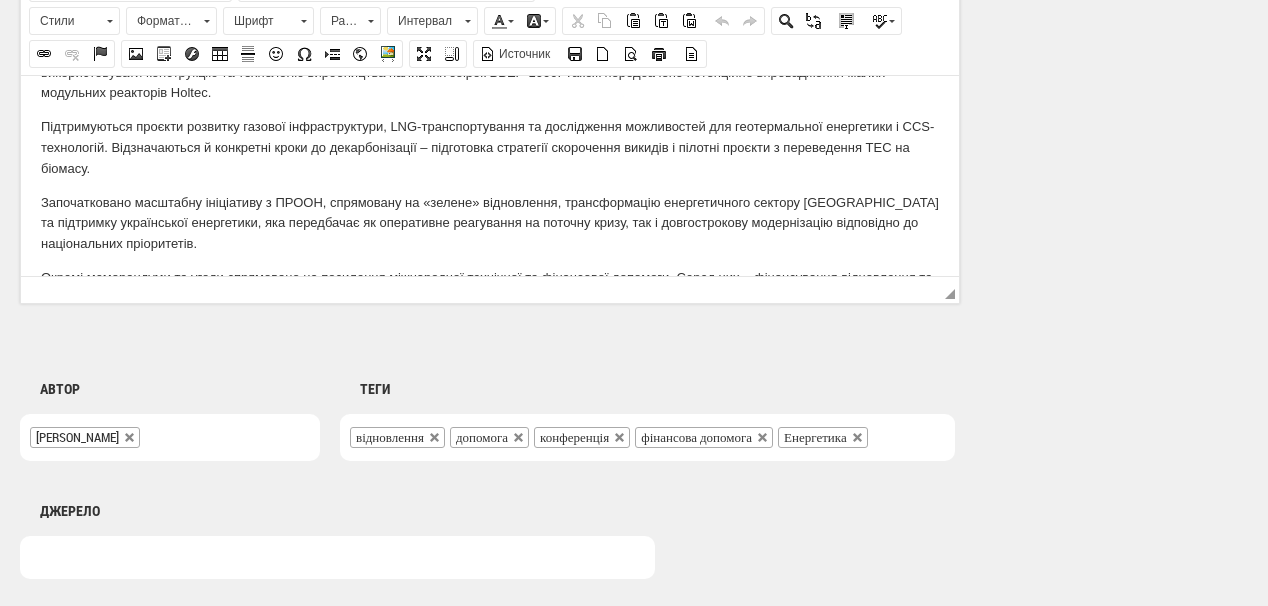 scroll, scrollTop: 480, scrollLeft: 0, axis: vertical 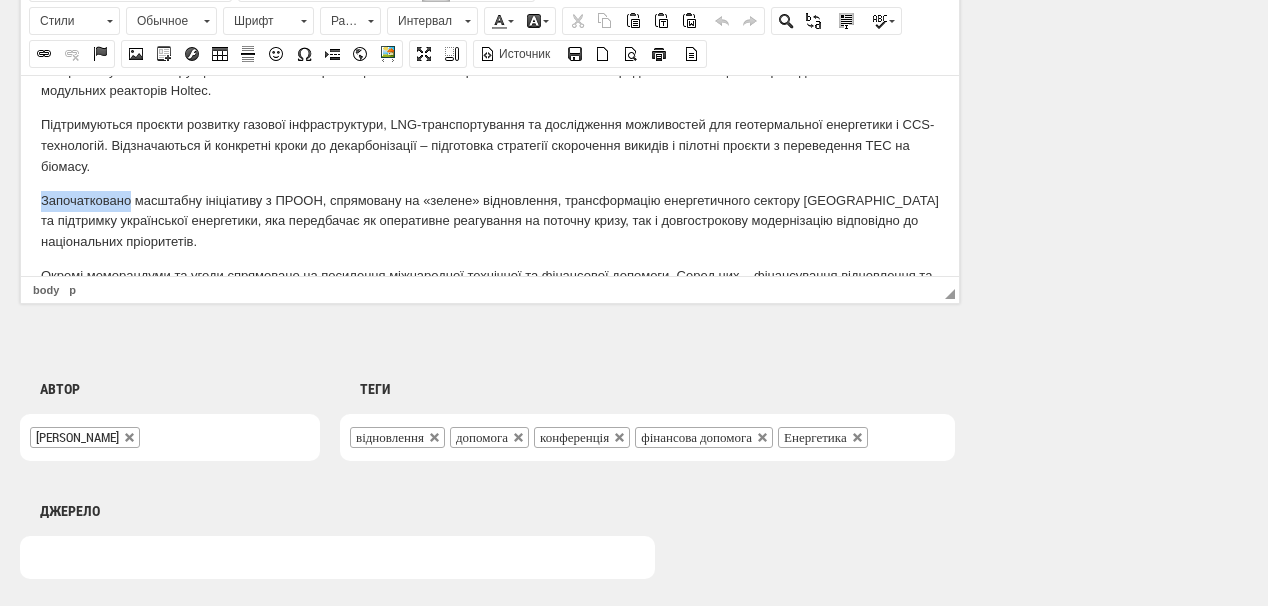 drag, startPoint x: 36, startPoint y: 176, endPoint x: 119, endPoint y: 144, distance: 88.95505 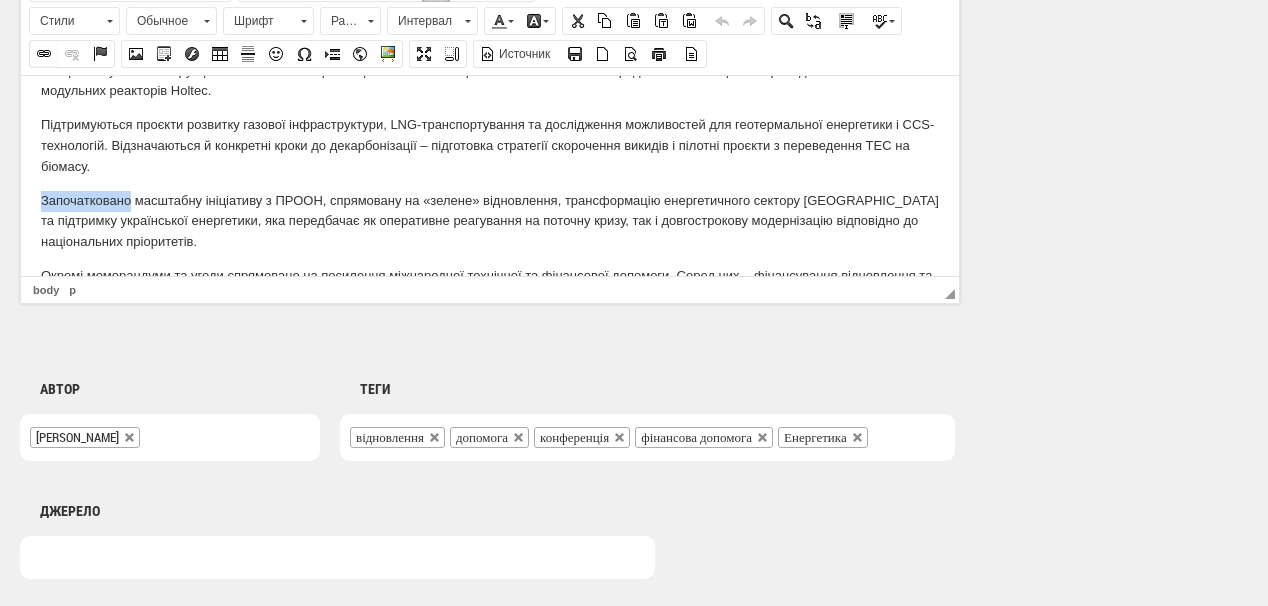 click at bounding box center [44, 54] 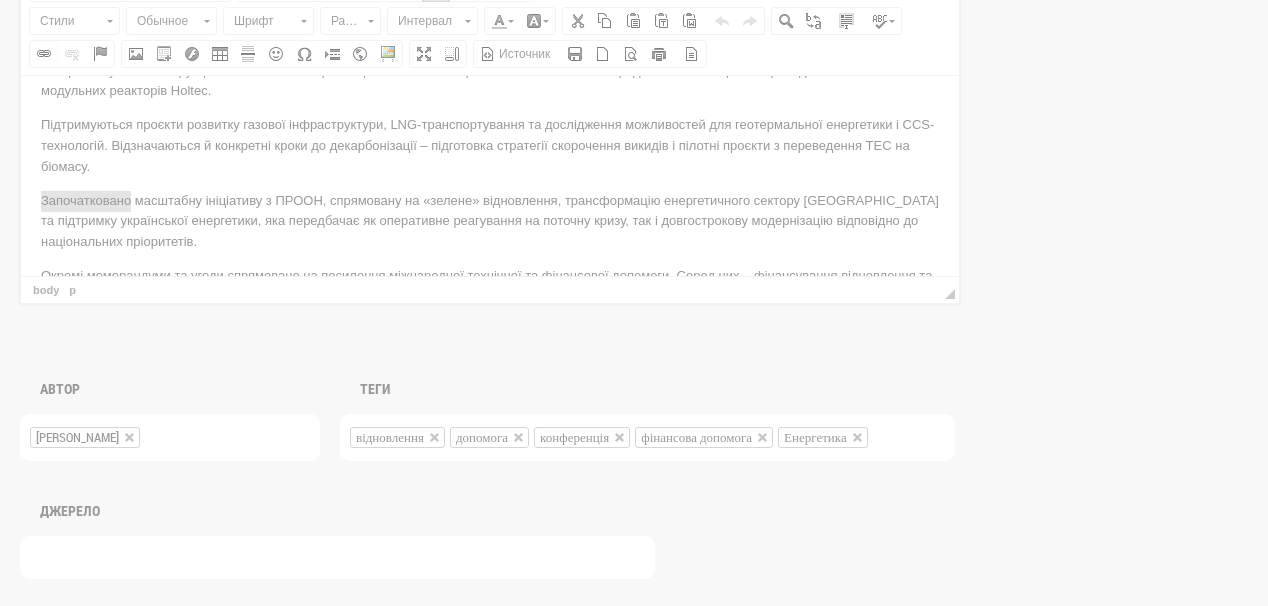 scroll, scrollTop: 0, scrollLeft: 0, axis: both 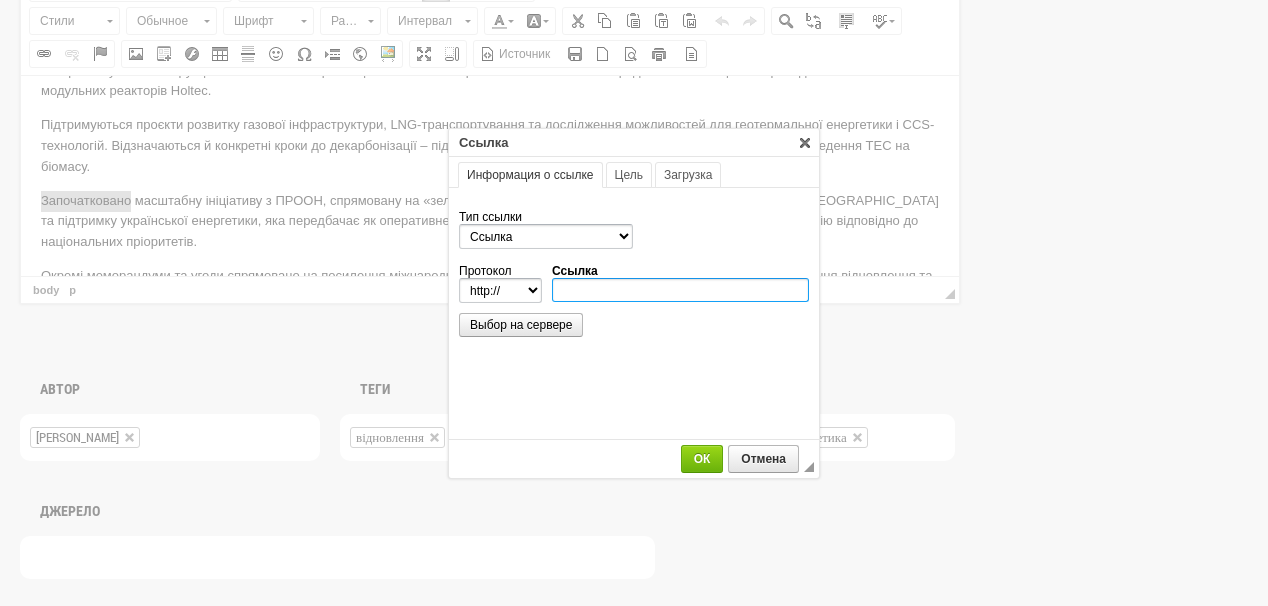 click on "Ссылка" at bounding box center (680, 290) 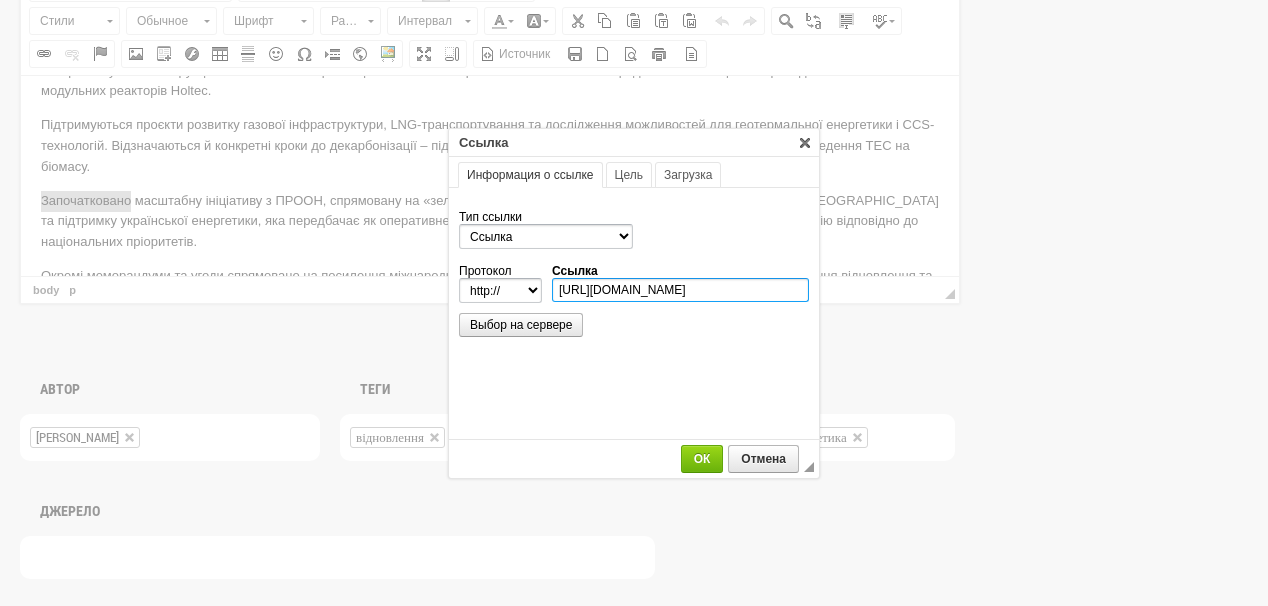 scroll, scrollTop: 0, scrollLeft: 300, axis: horizontal 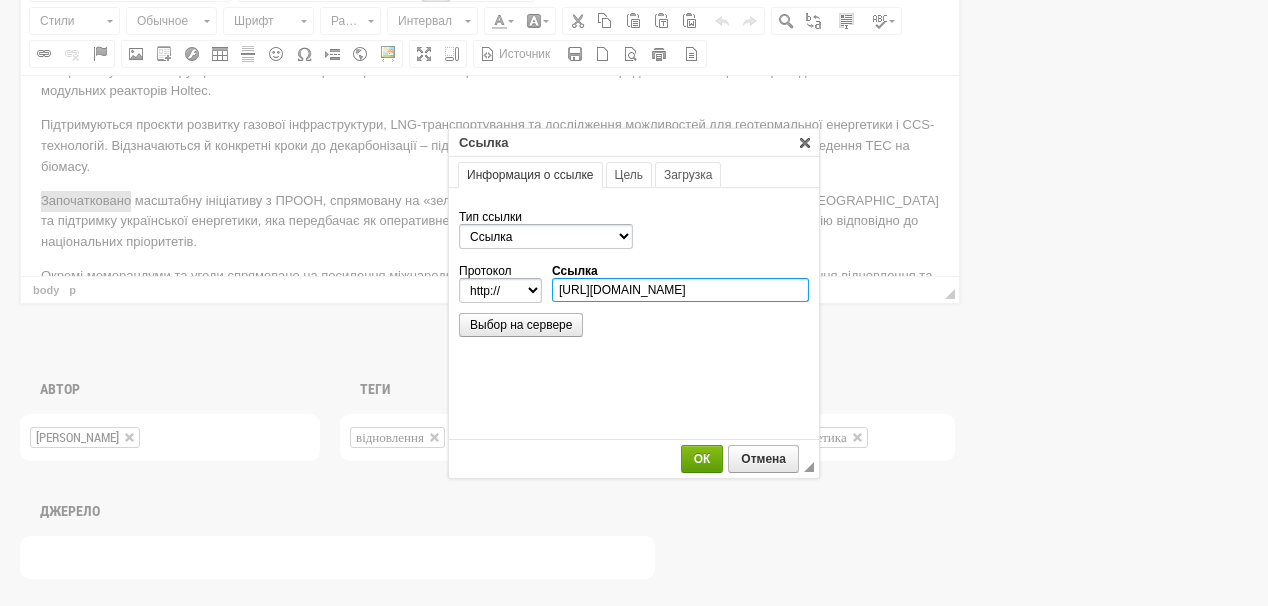 type on "[URL][DOMAIN_NAME]" 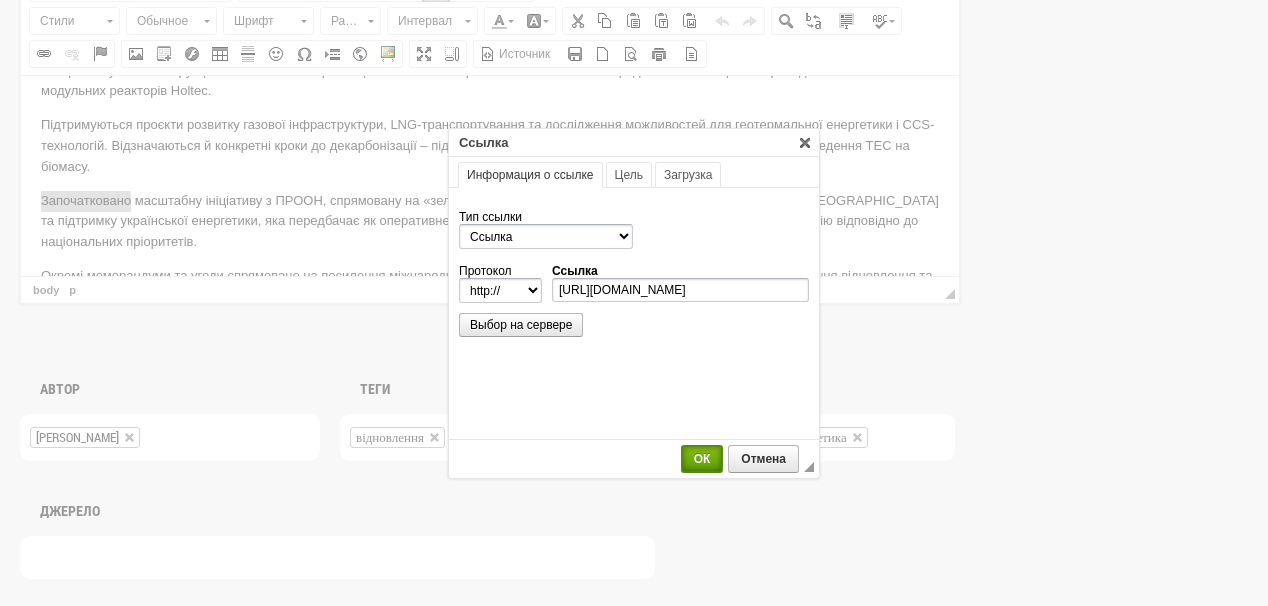 select on "https://" 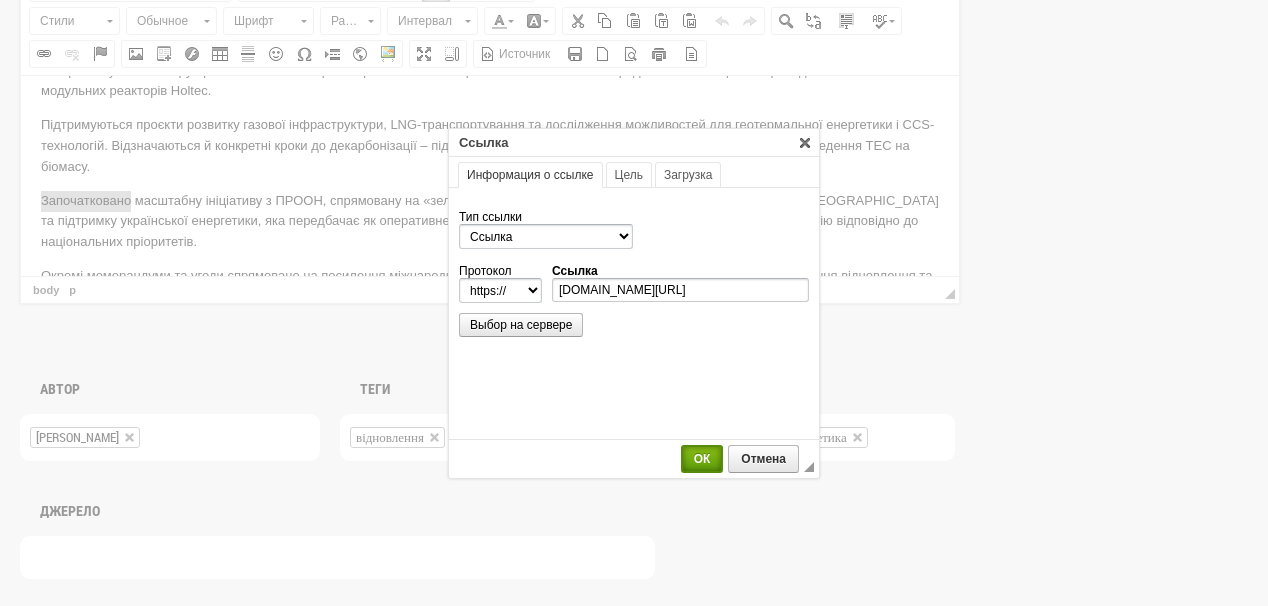 scroll, scrollTop: 0, scrollLeft: 0, axis: both 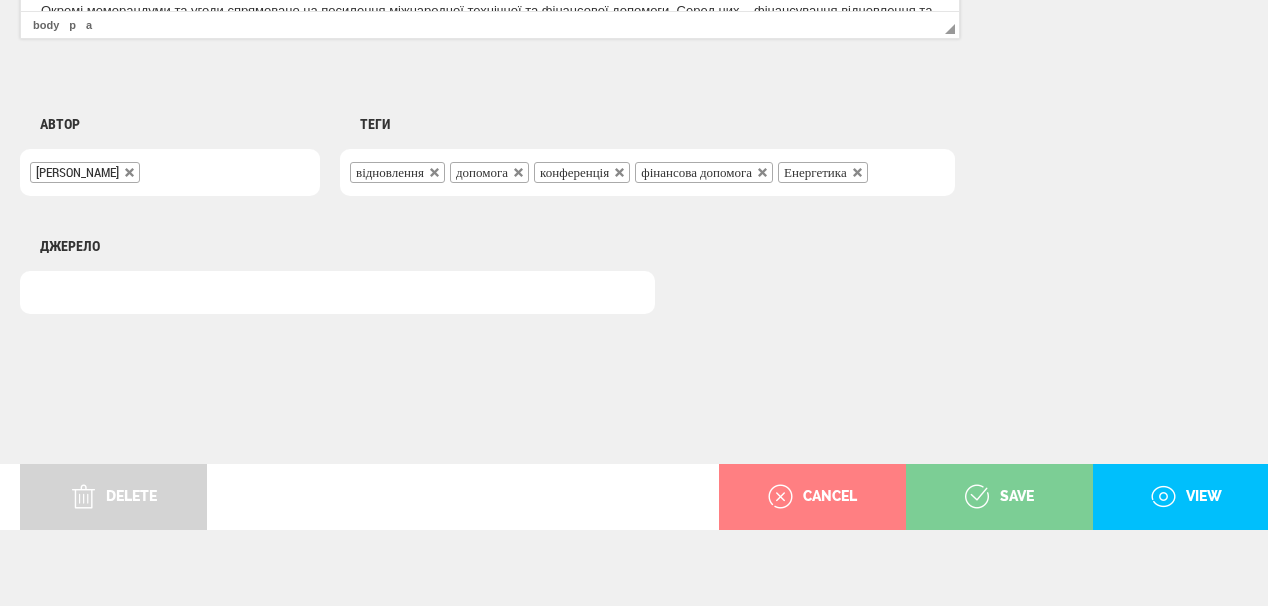 click on "save" at bounding box center [999, 497] 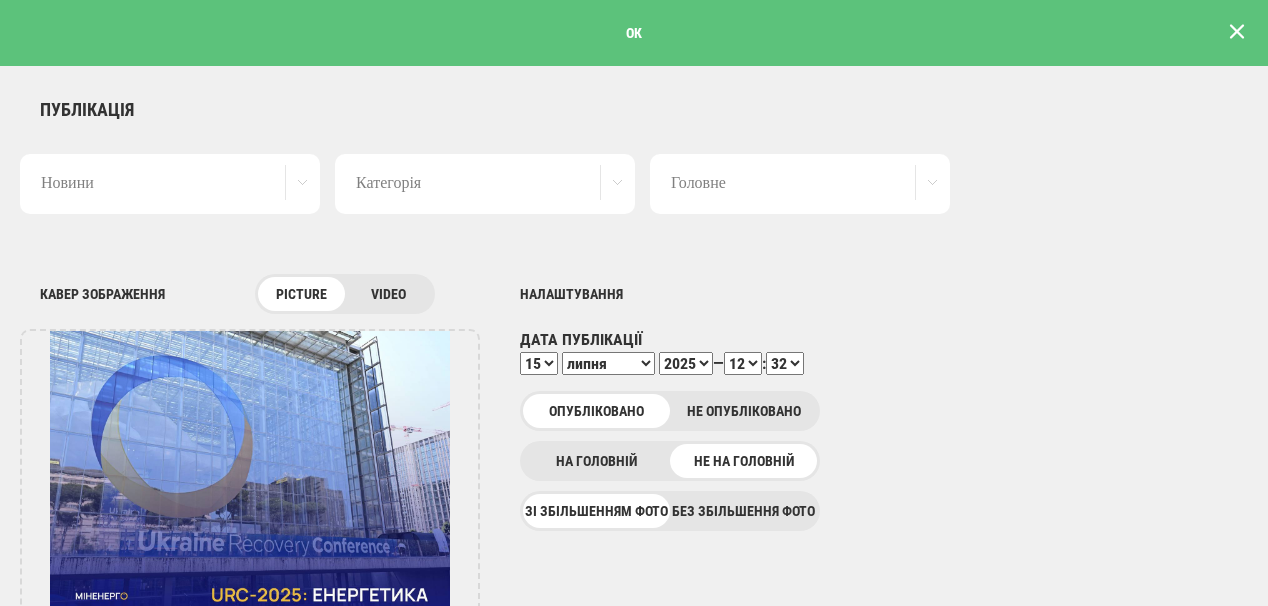 scroll, scrollTop: 0, scrollLeft: 0, axis: both 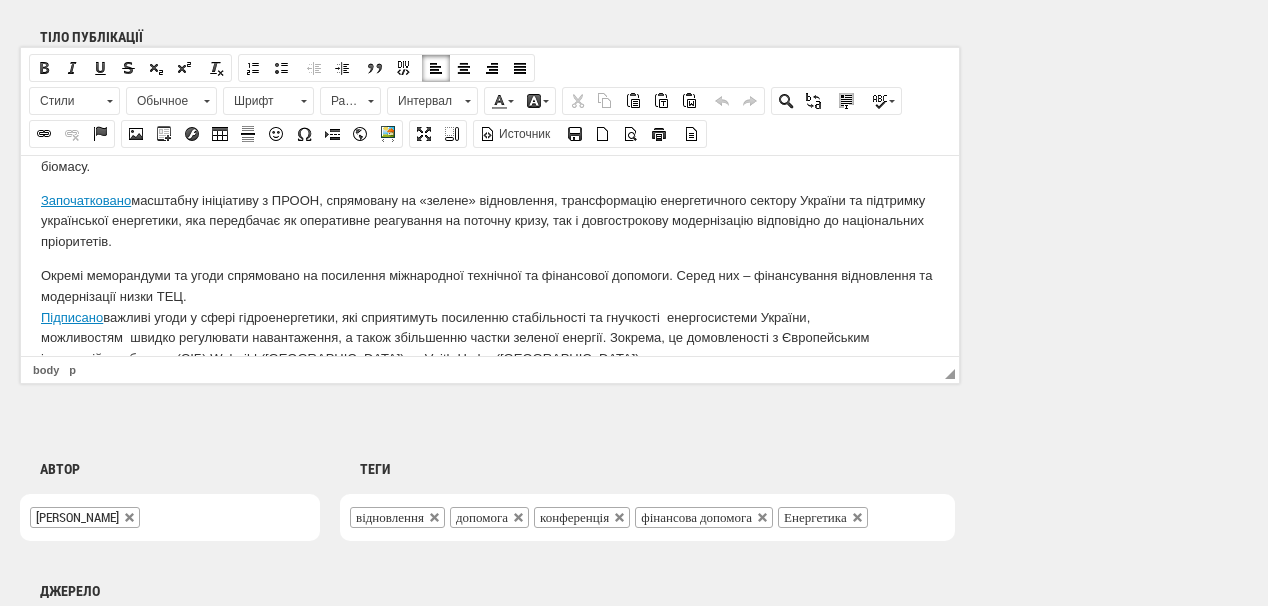 click on "Окремі меморандуми та угоди спрямовано на посилення міжнародної технічної та фінансової допомоги. Серед них – фінансування відновлення та модернізації низки ТЕЦ. Підписано  важливі угоди у сфері гідроенергетики, які сприятимуть посиленню стабільності та гнучкості  енергосистеми України, можливостям  швидко регулювати навантаження, а також збільшенню частки зеленої енергії. Зокрема, це домовленості з Європейським інвестиційним банком (ЄІБ),Webuild ([GEOGRAPHIC_DATA]) та Voith Hydro ([GEOGRAPHIC_DATA])." at bounding box center (490, 317) 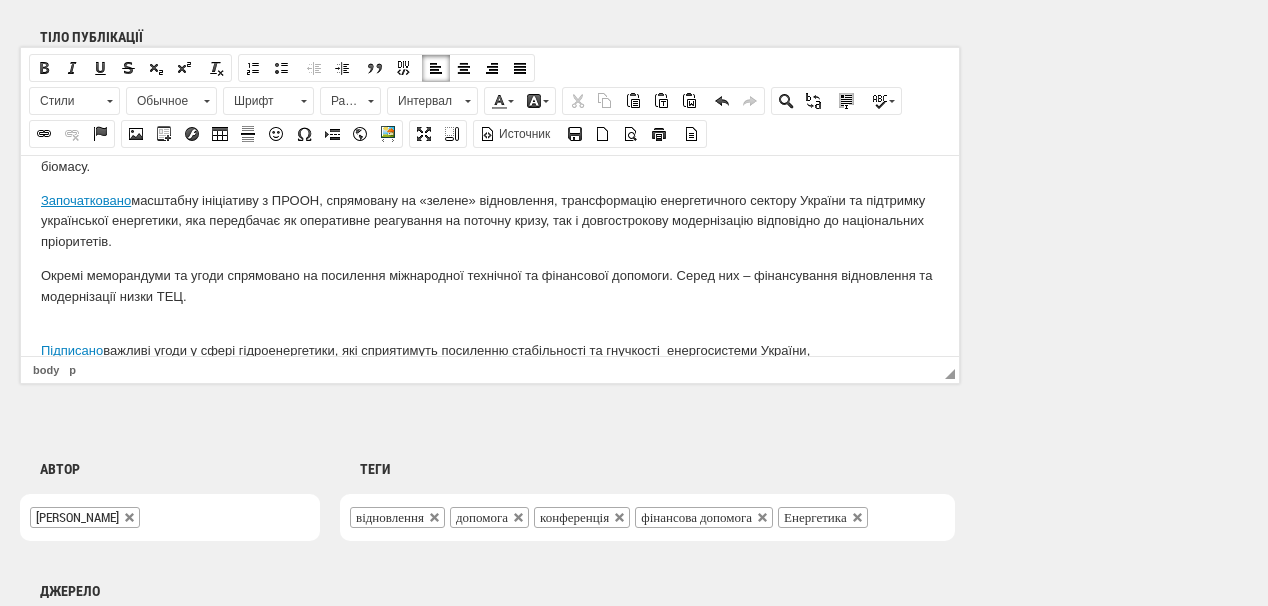 type 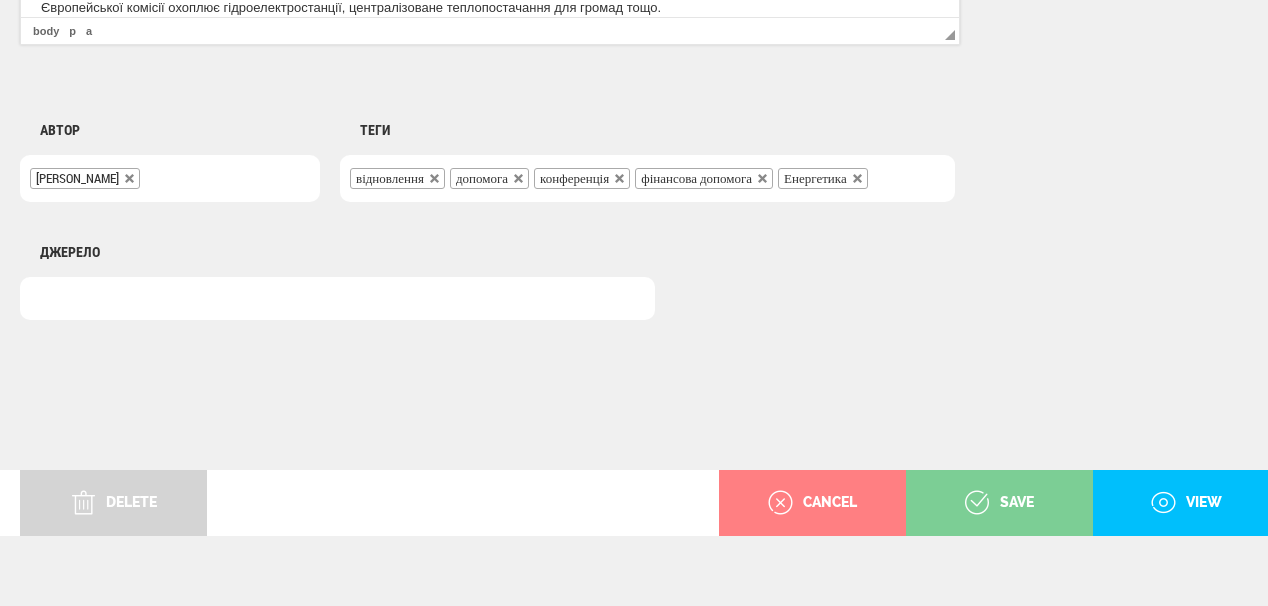 scroll, scrollTop: 1625, scrollLeft: 0, axis: vertical 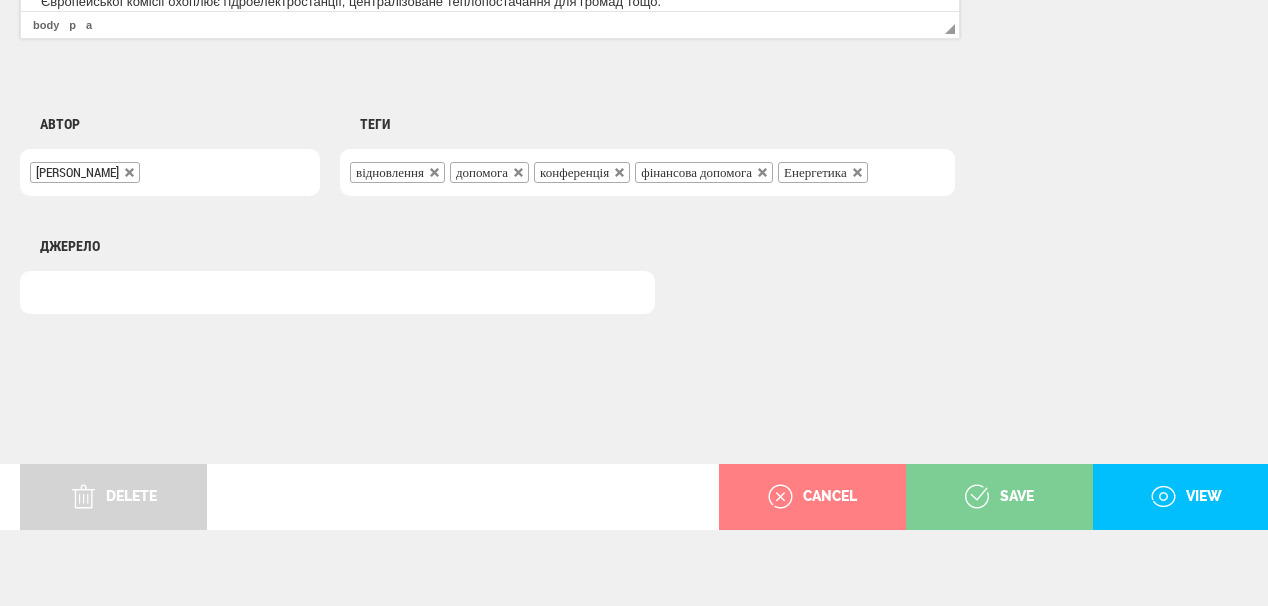 click on "save" at bounding box center (999, 497) 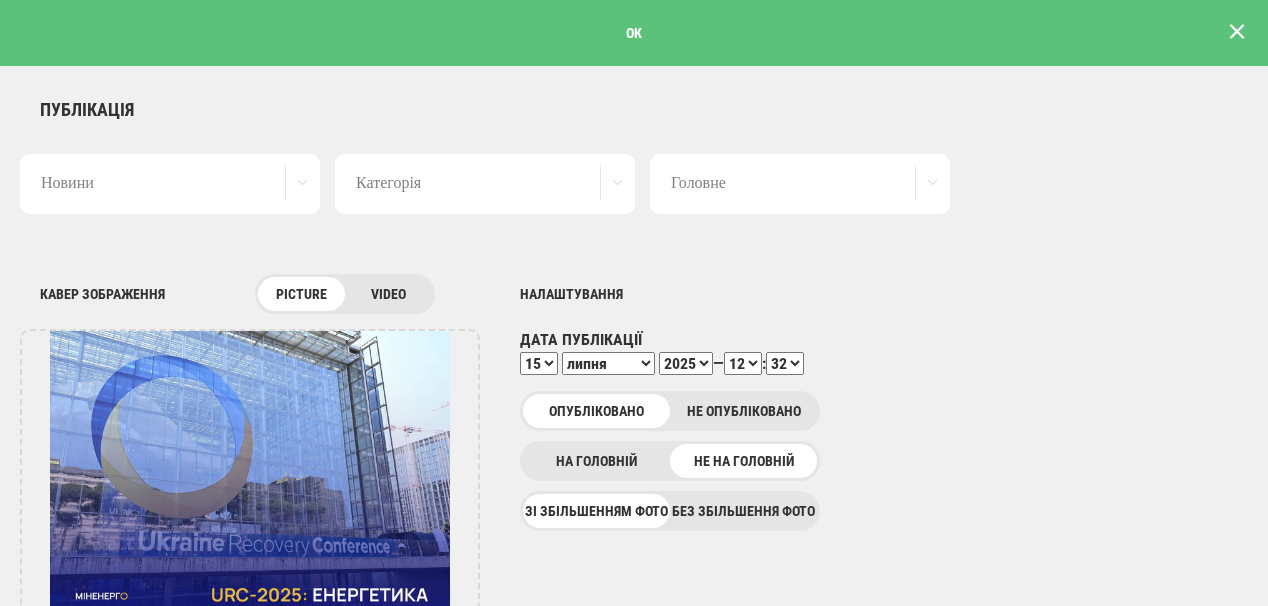 scroll, scrollTop: 0, scrollLeft: 0, axis: both 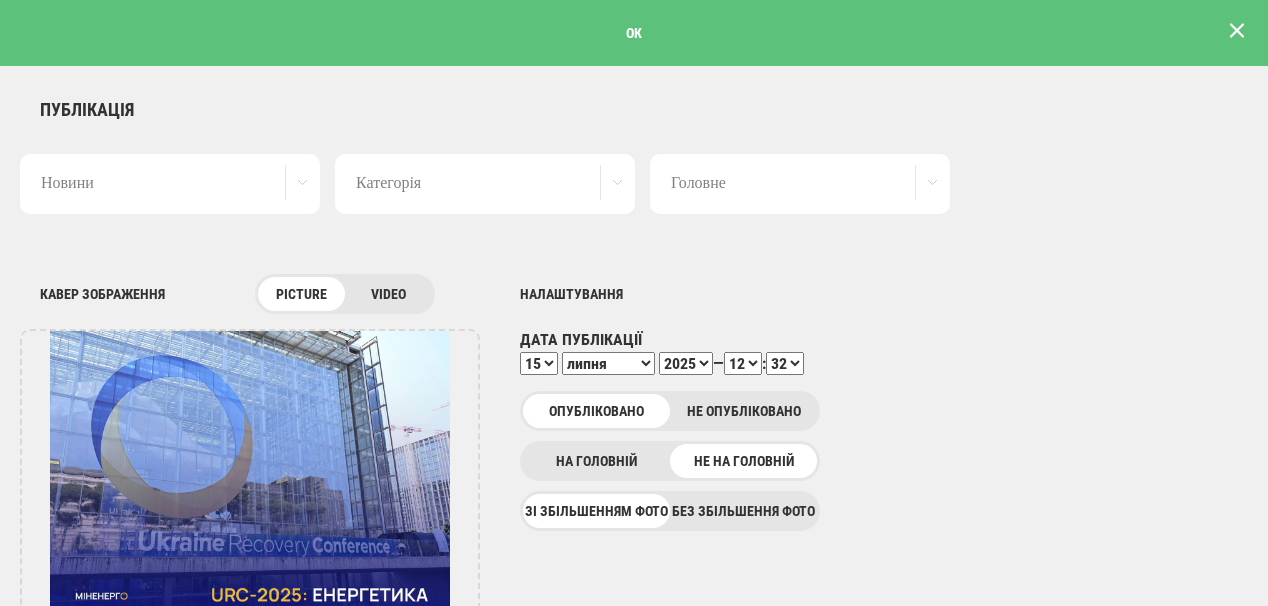 click at bounding box center [1237, 31] 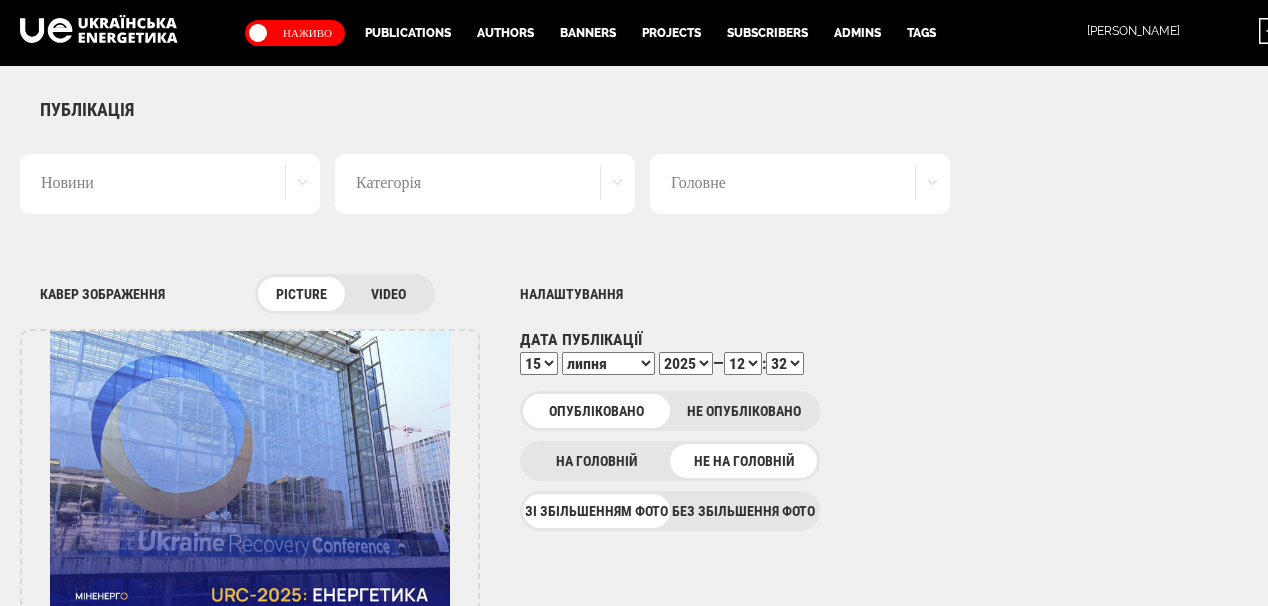 scroll, scrollTop: 0, scrollLeft: 0, axis: both 